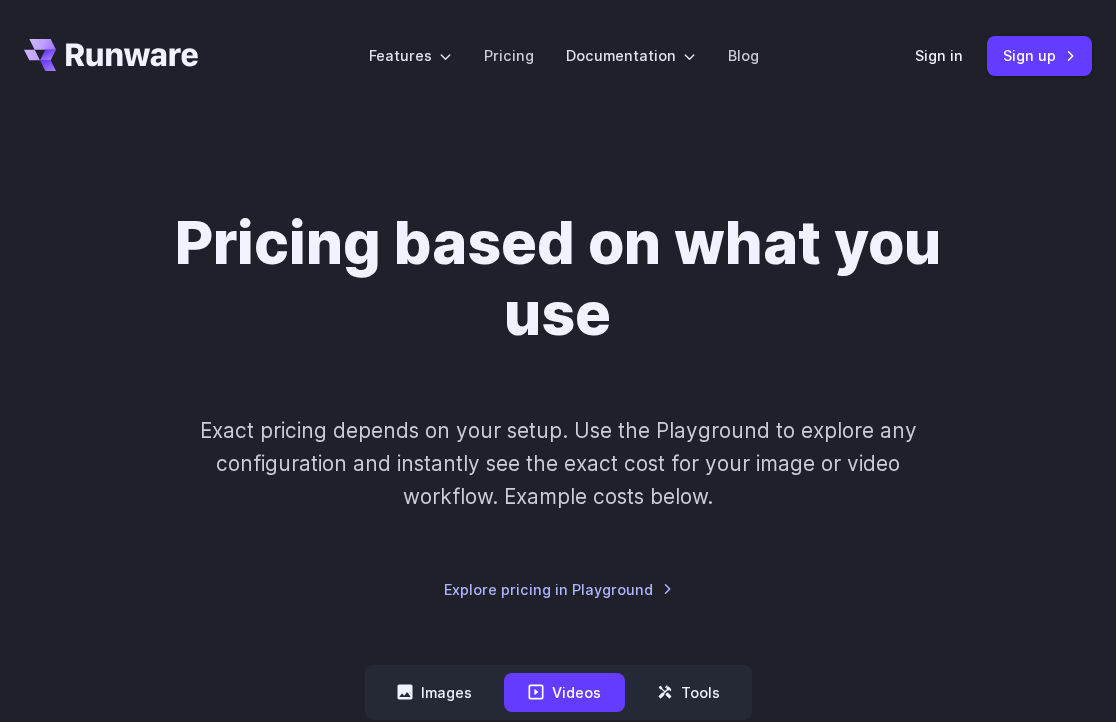 scroll, scrollTop: 0, scrollLeft: 0, axis: both 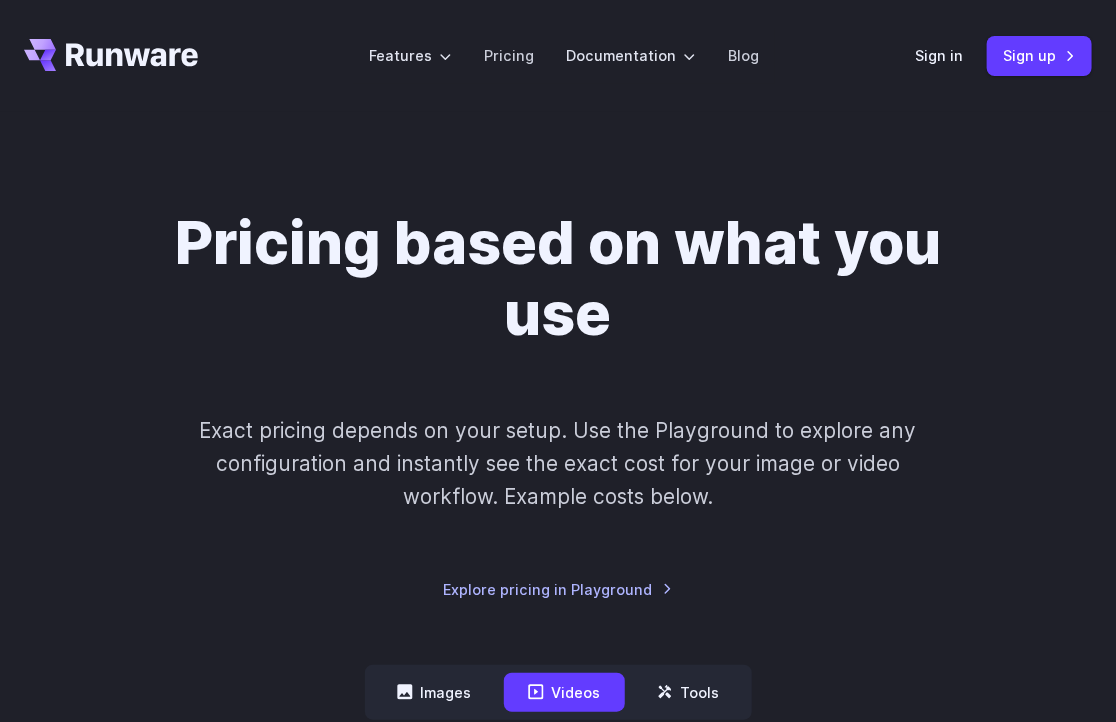 click on "Features         Tasks
Image generation
Video generation
Sonic Inference Engine™         Models
Image models
Video models
Upload your own         Tools
Background removal
Upscaling
Image captioning            Try AI features instantly in the Playground         Pricing
Documentation         Getting started
Introduction
How to connect
Image introduction
Video introduction         API Reference        Image inference      Video inference         Guides
Text to Image
Image to image      Inpainting      Outpainting                 Blog                       Sign in        Sign up" at bounding box center (558, 56) 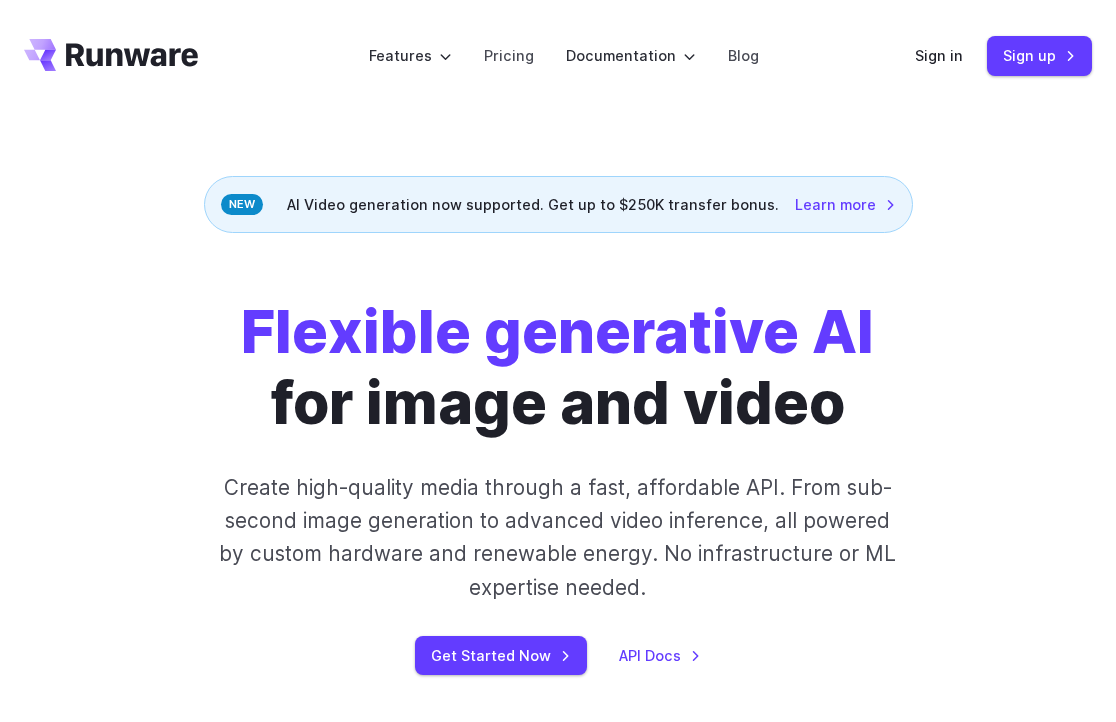 scroll, scrollTop: 0, scrollLeft: 0, axis: both 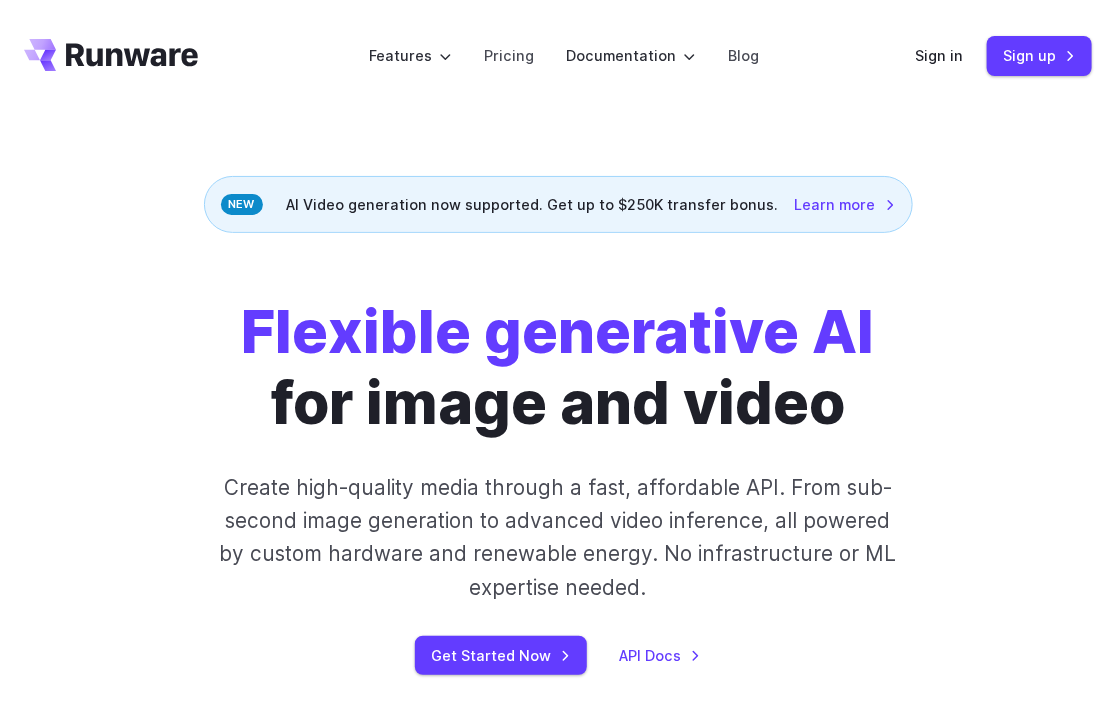 click 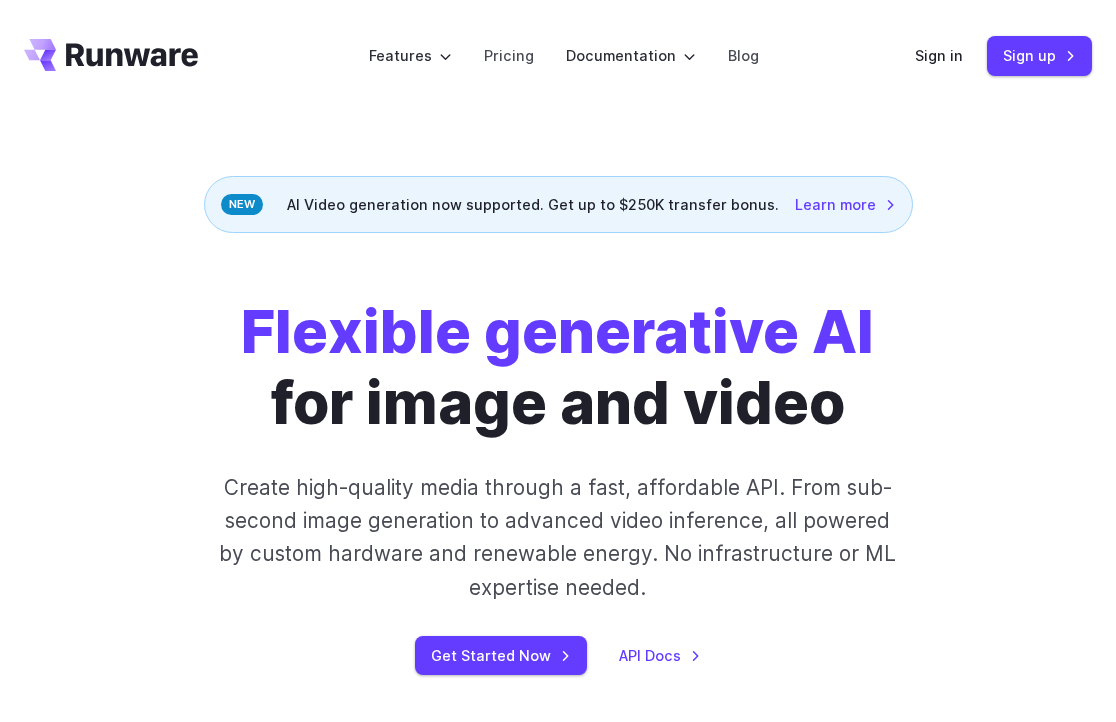 scroll, scrollTop: 0, scrollLeft: 0, axis: both 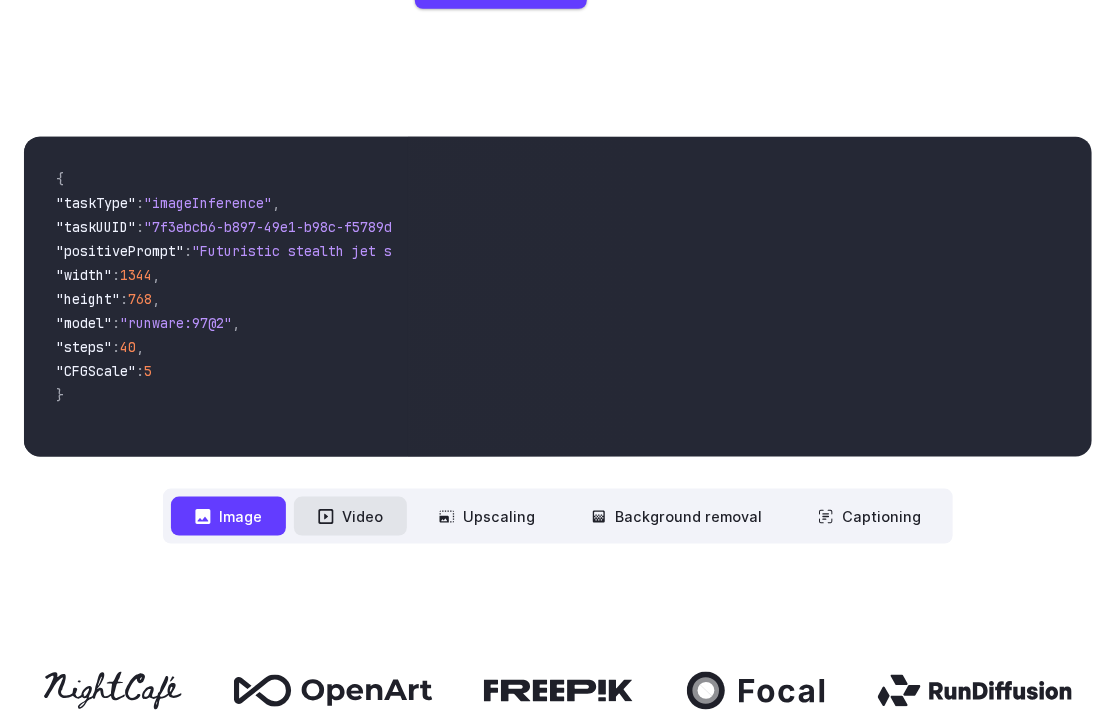 click on "Video" at bounding box center [350, 516] 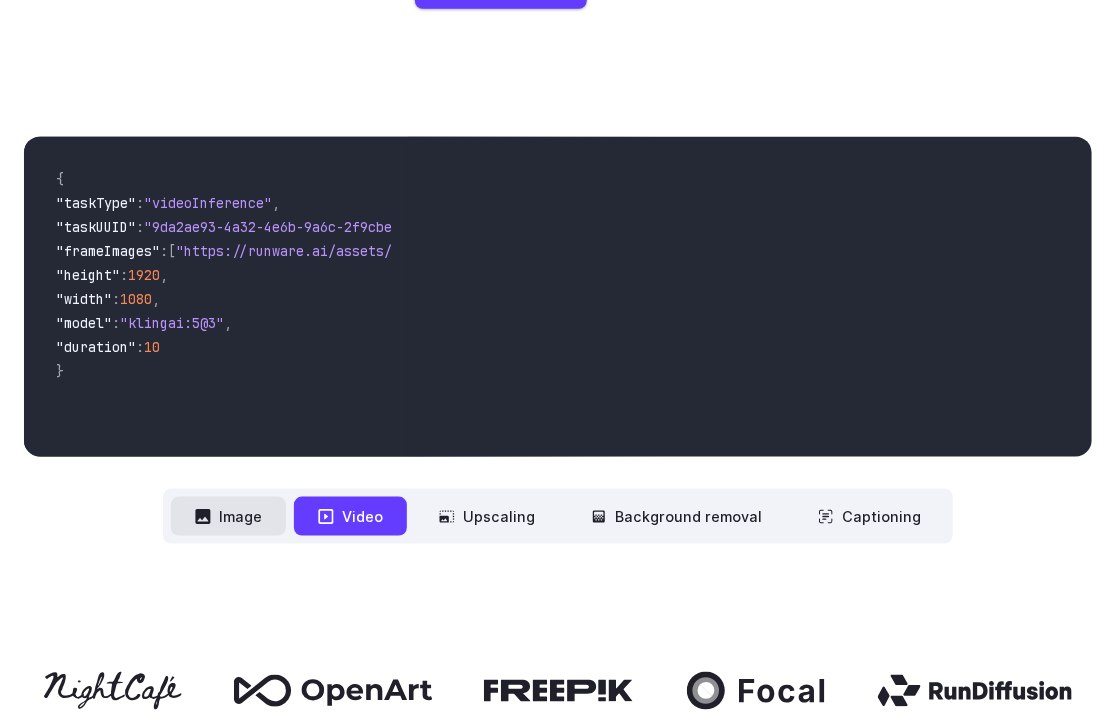 click 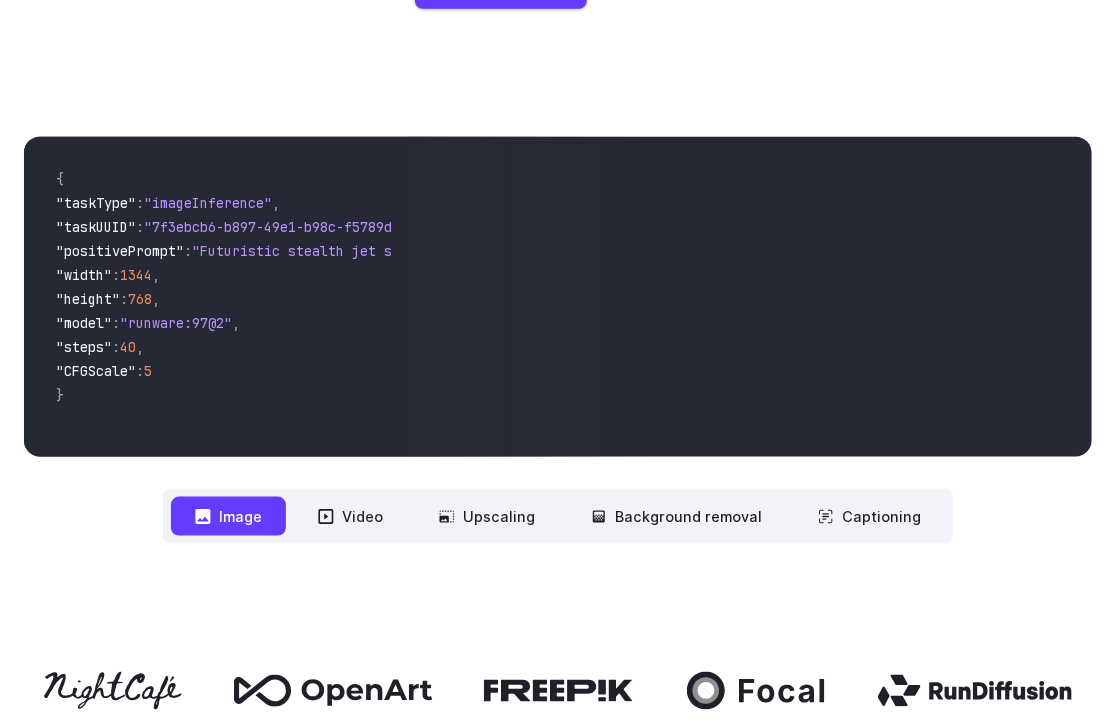 type 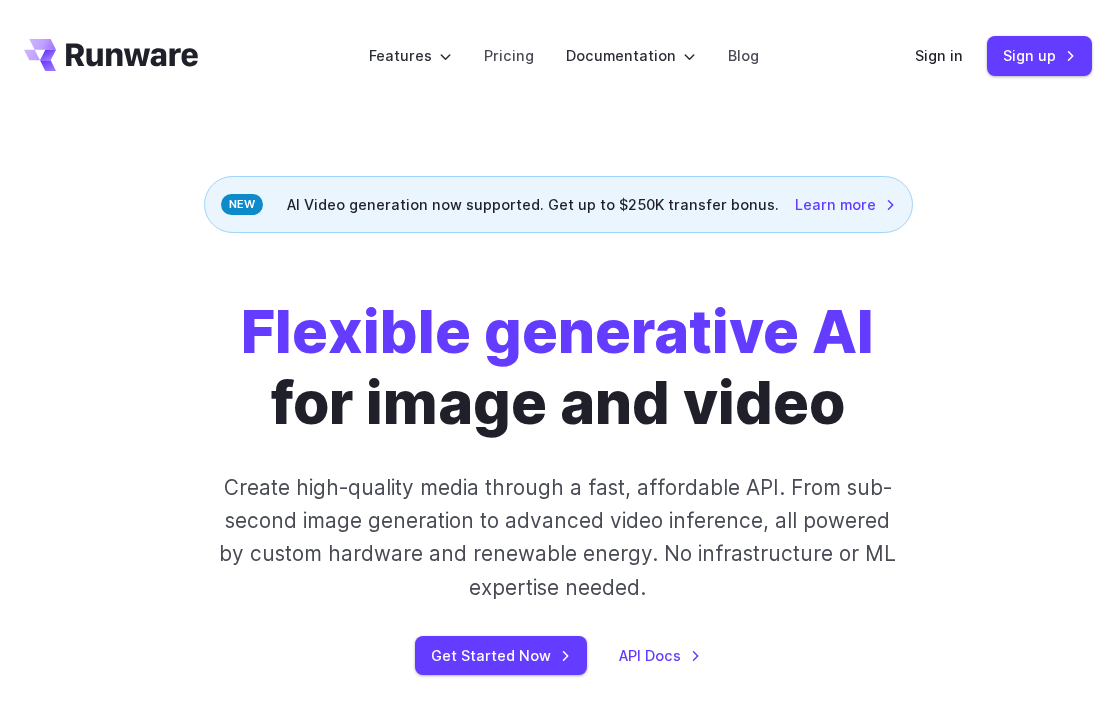 scroll, scrollTop: 666, scrollLeft: 0, axis: vertical 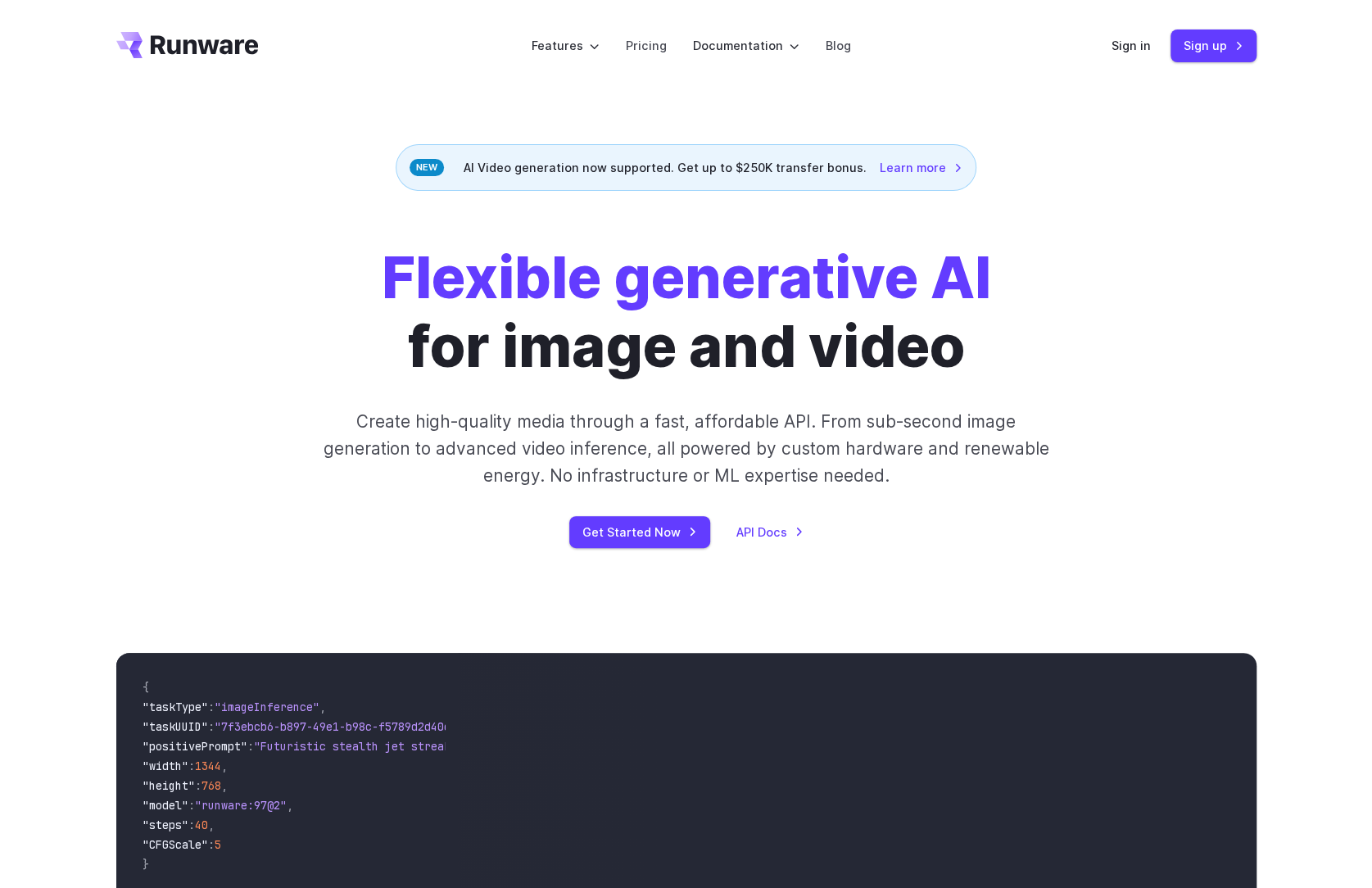 click on "Flexible generative AI for image and video    Create high-quality media through a fast, affordable API. From sub-second image generation to advanced video inference, all powered by custom hardware and renewable energy. No infrastructure or ML expertise needed.
Get Started Now
API Docs" at bounding box center (686, 396) 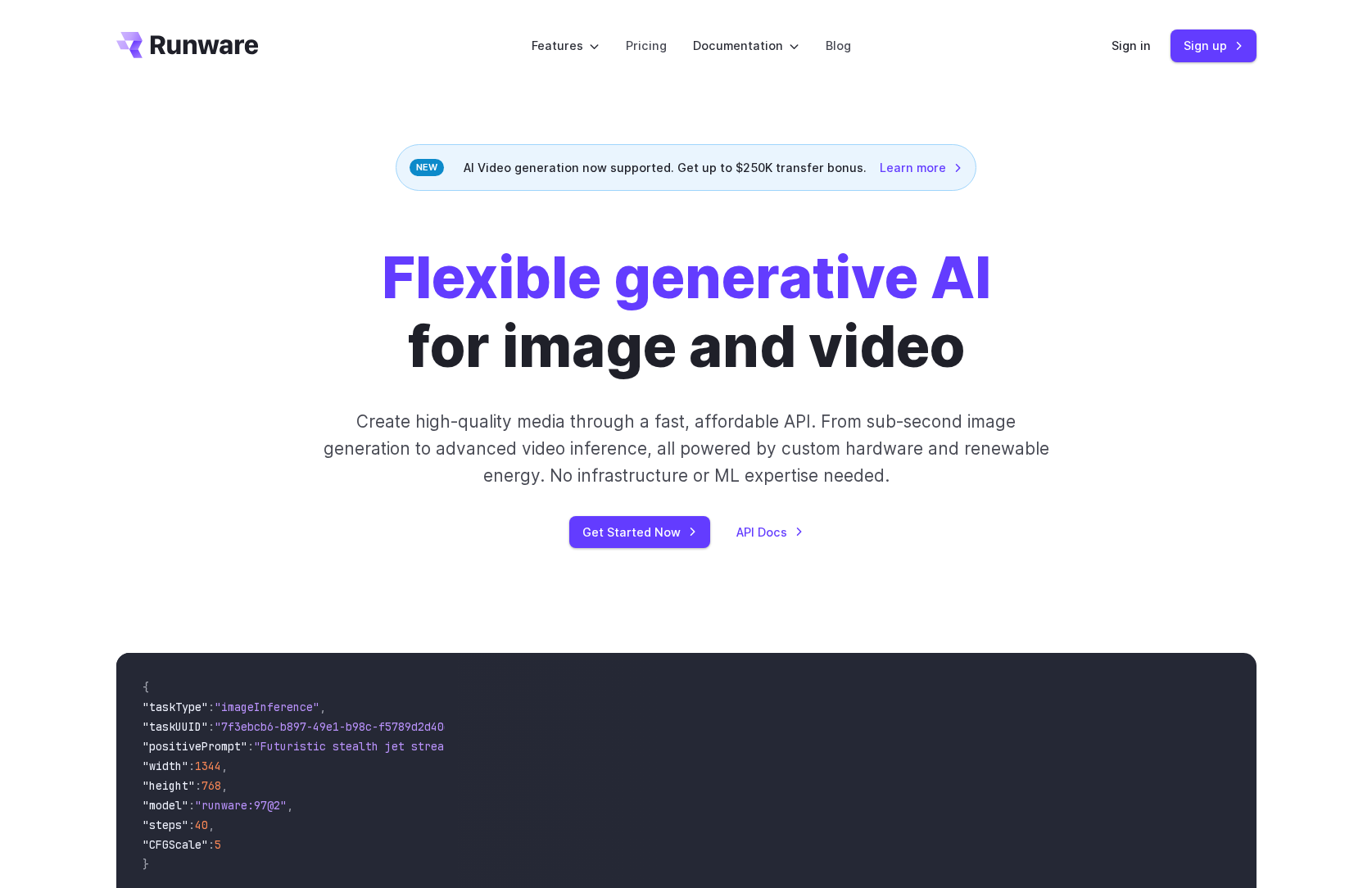 scroll, scrollTop: 0, scrollLeft: 0, axis: both 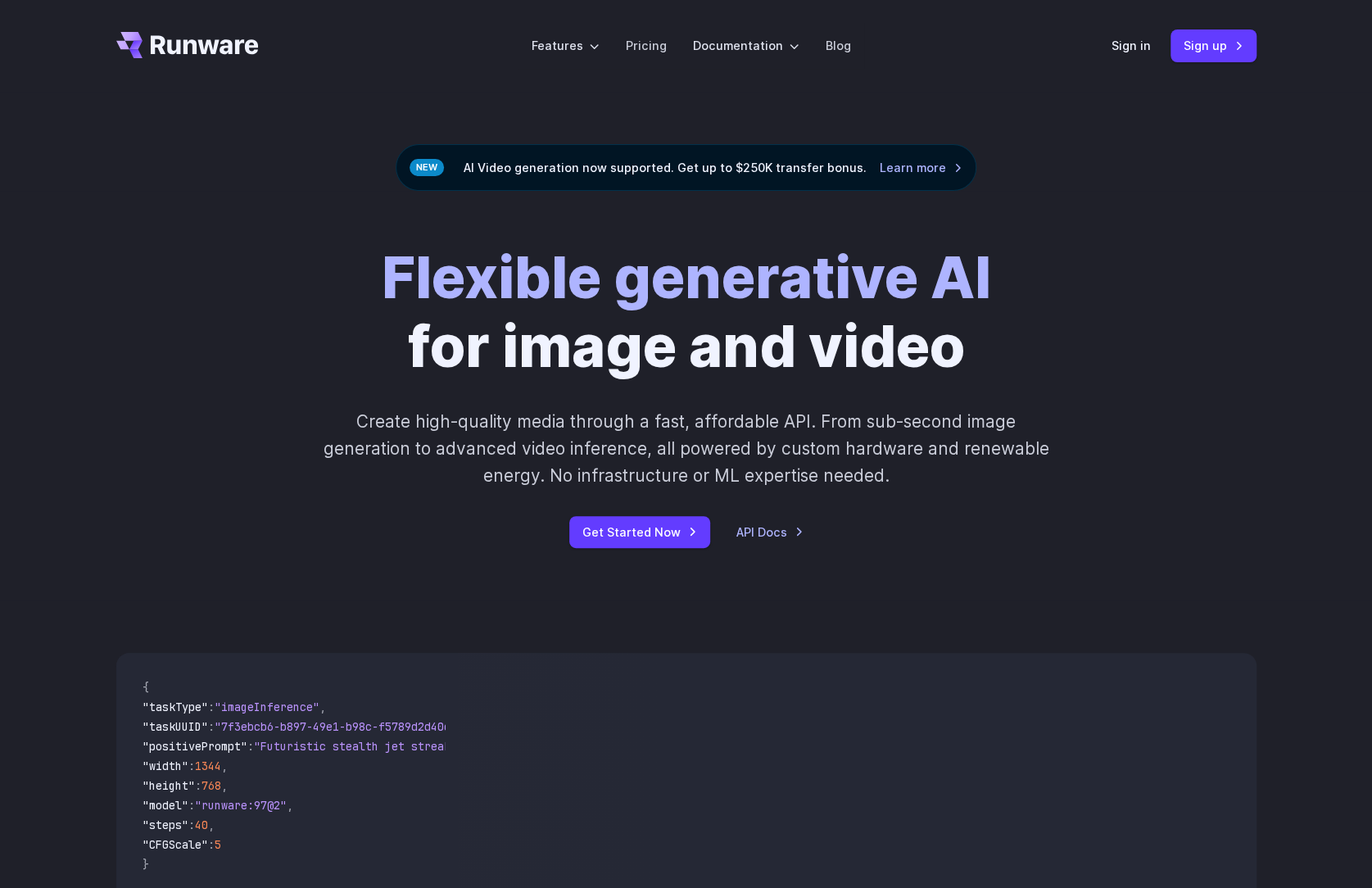 click on "Flexible generative AI for image and video    Create high-quality media through a fast, affordable API. From sub-second image generation to advanced video inference, all powered by custom hardware and renewable energy. No infrastructure or ML expertise needed.
Get Started Now
API Docs" at bounding box center [686, 396] 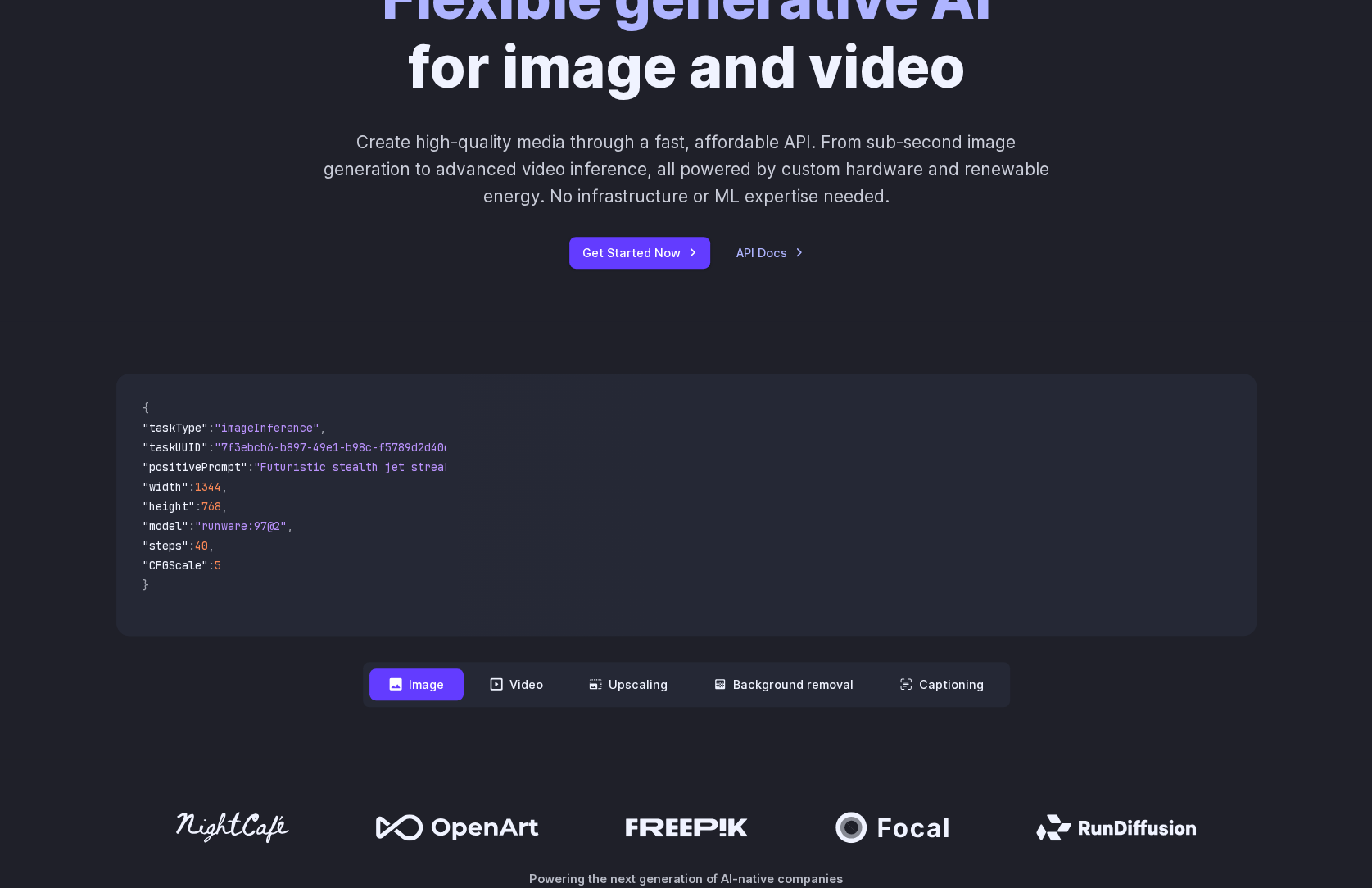scroll, scrollTop: 492, scrollLeft: 0, axis: vertical 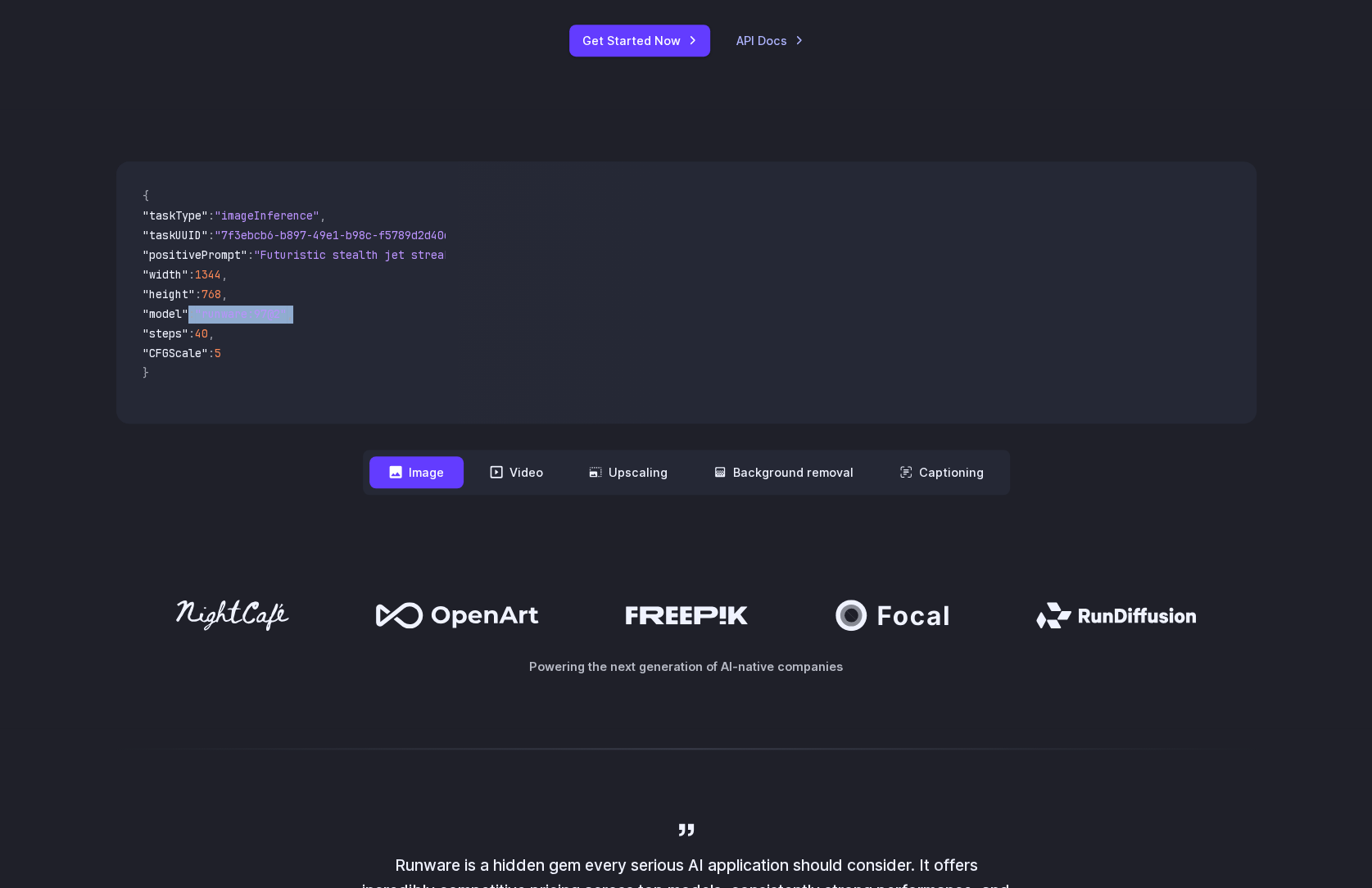 drag, startPoint x: 186, startPoint y: 314, endPoint x: 379, endPoint y: 306, distance: 193.16573 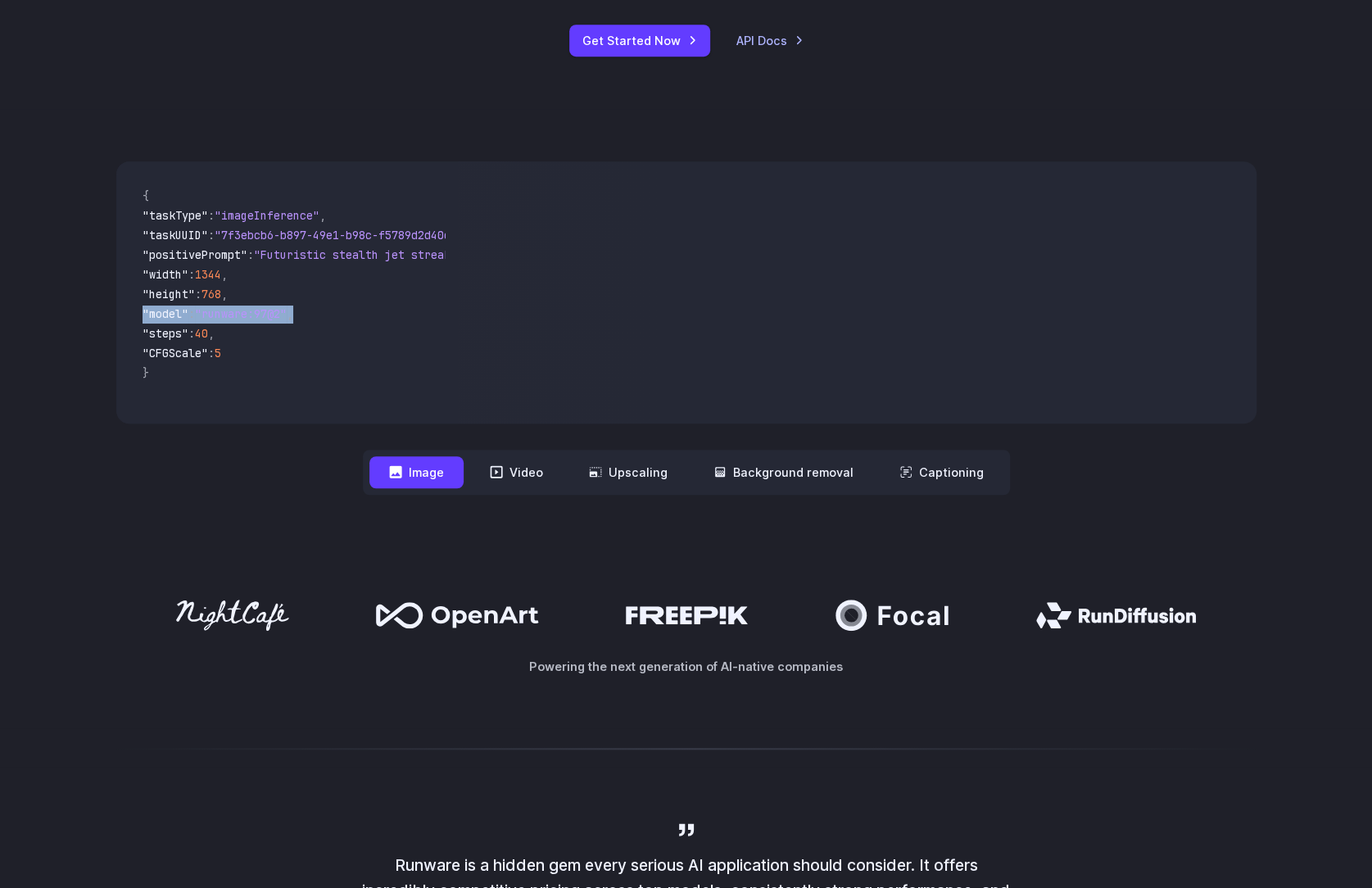 drag, startPoint x: 322, startPoint y: 315, endPoint x: 116, endPoint y: 315, distance: 206 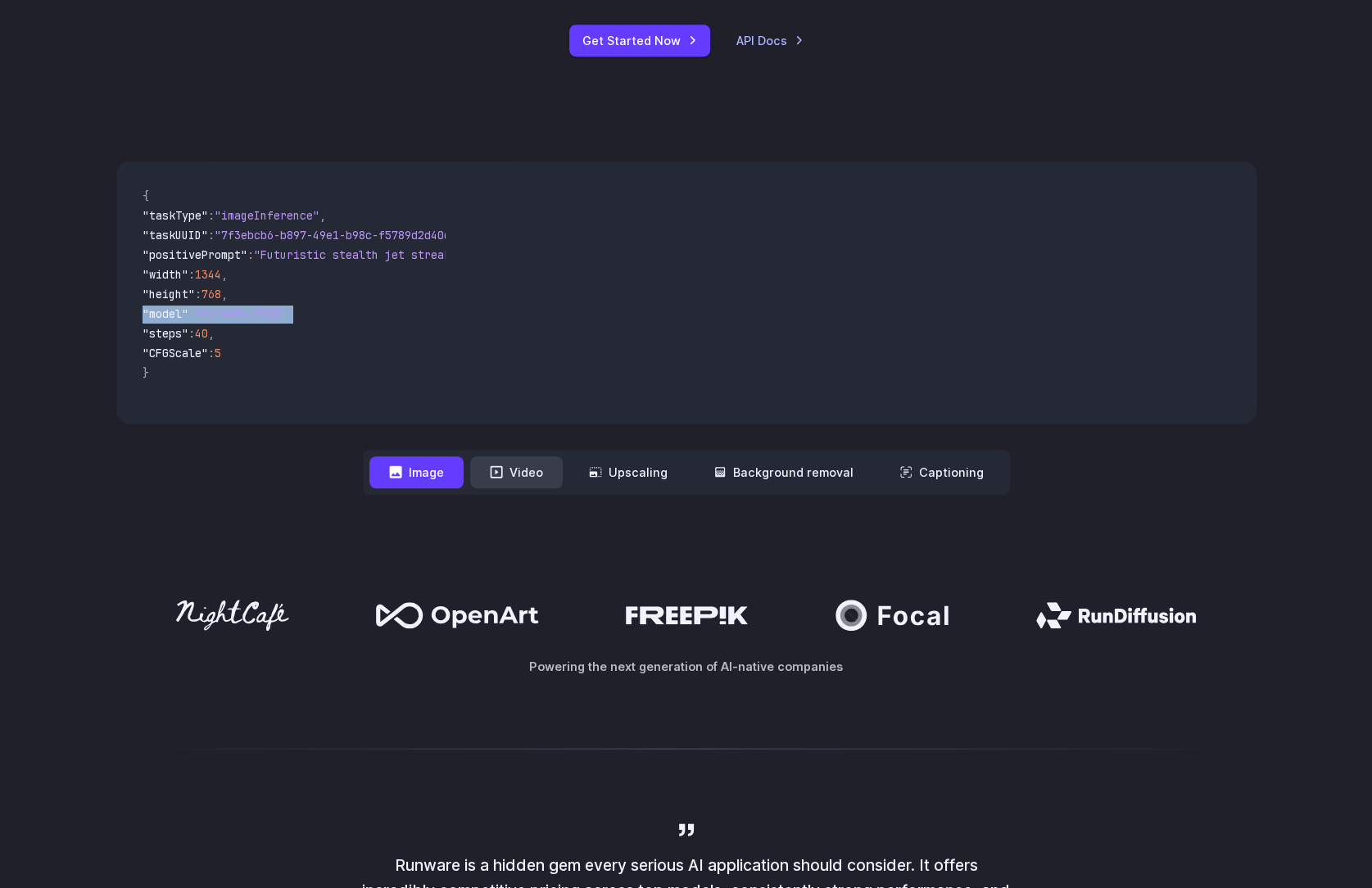 click on "Video" at bounding box center [516, 472] 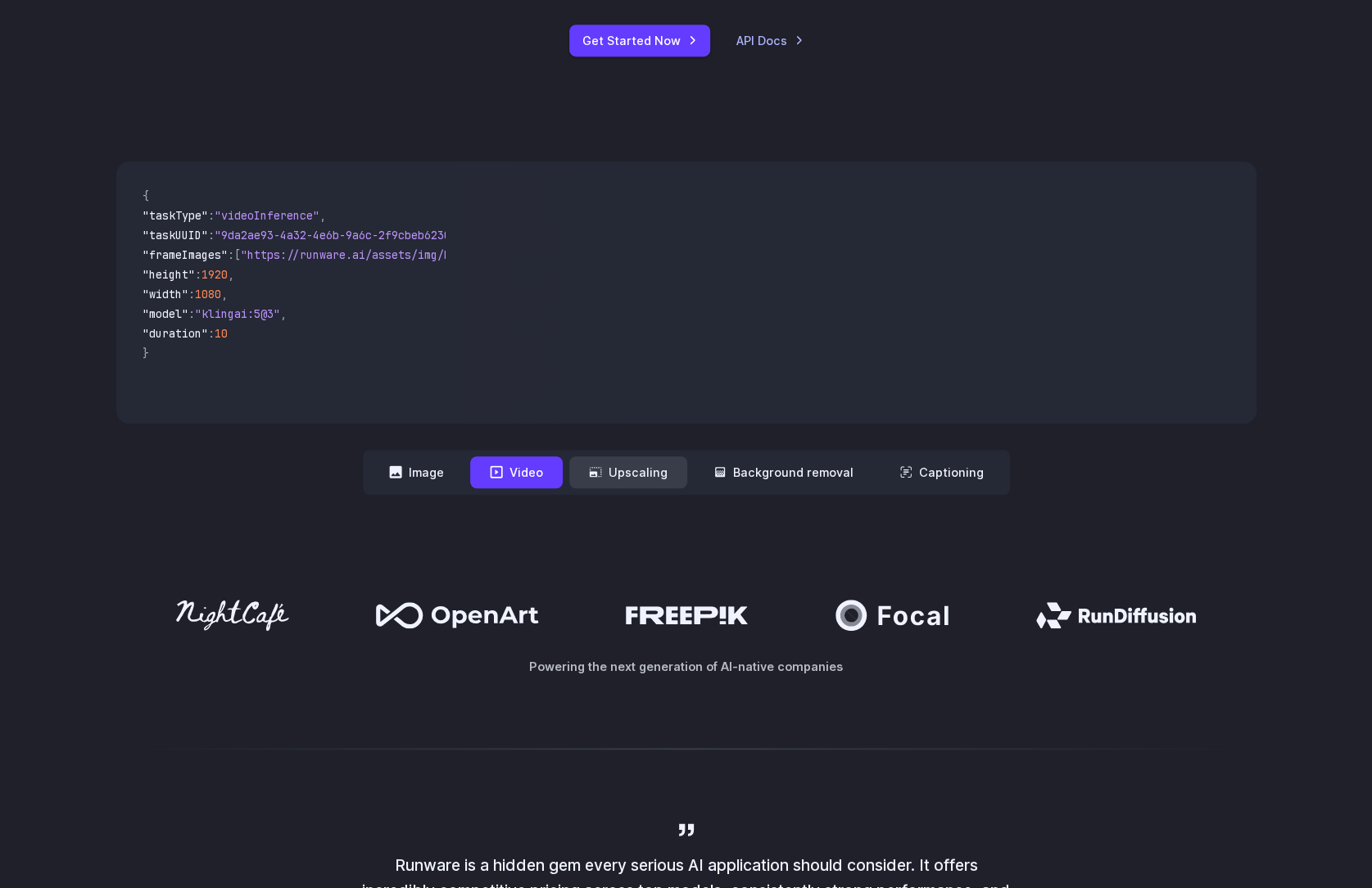 click on "Upscaling" at bounding box center [628, 472] 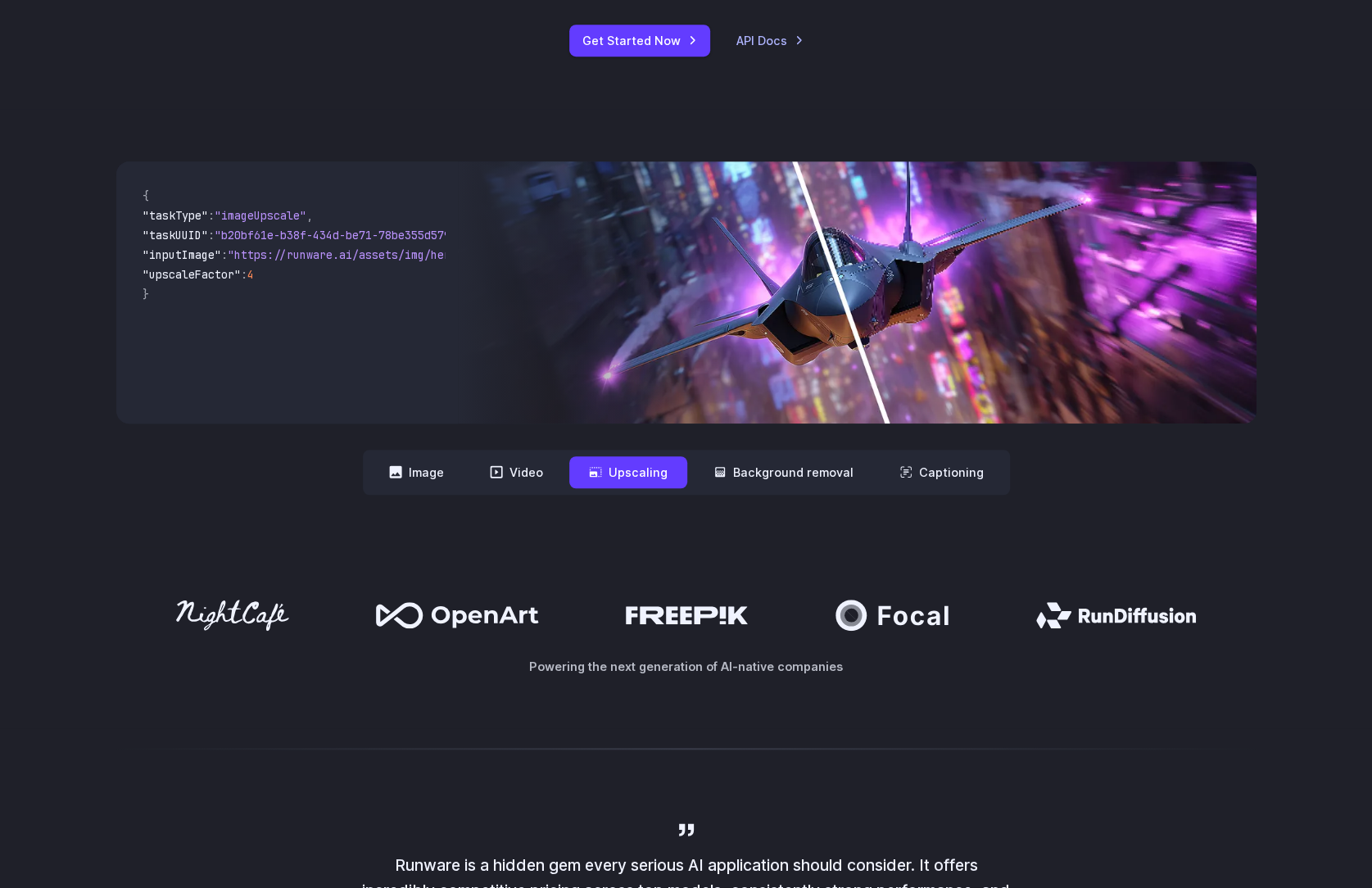 click on "Upscaling" at bounding box center (628, 472) 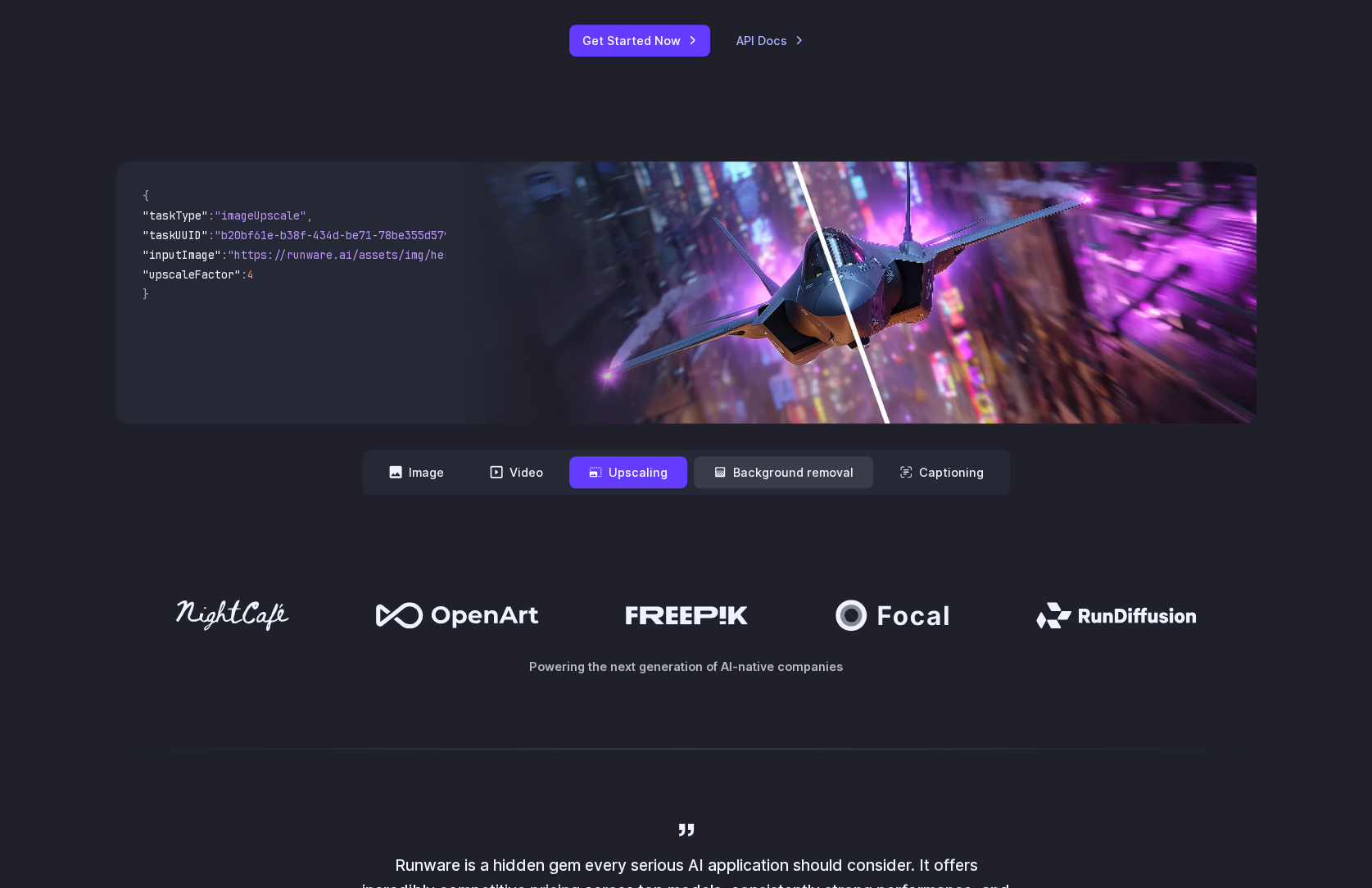 click on "Background removal" at bounding box center [783, 472] 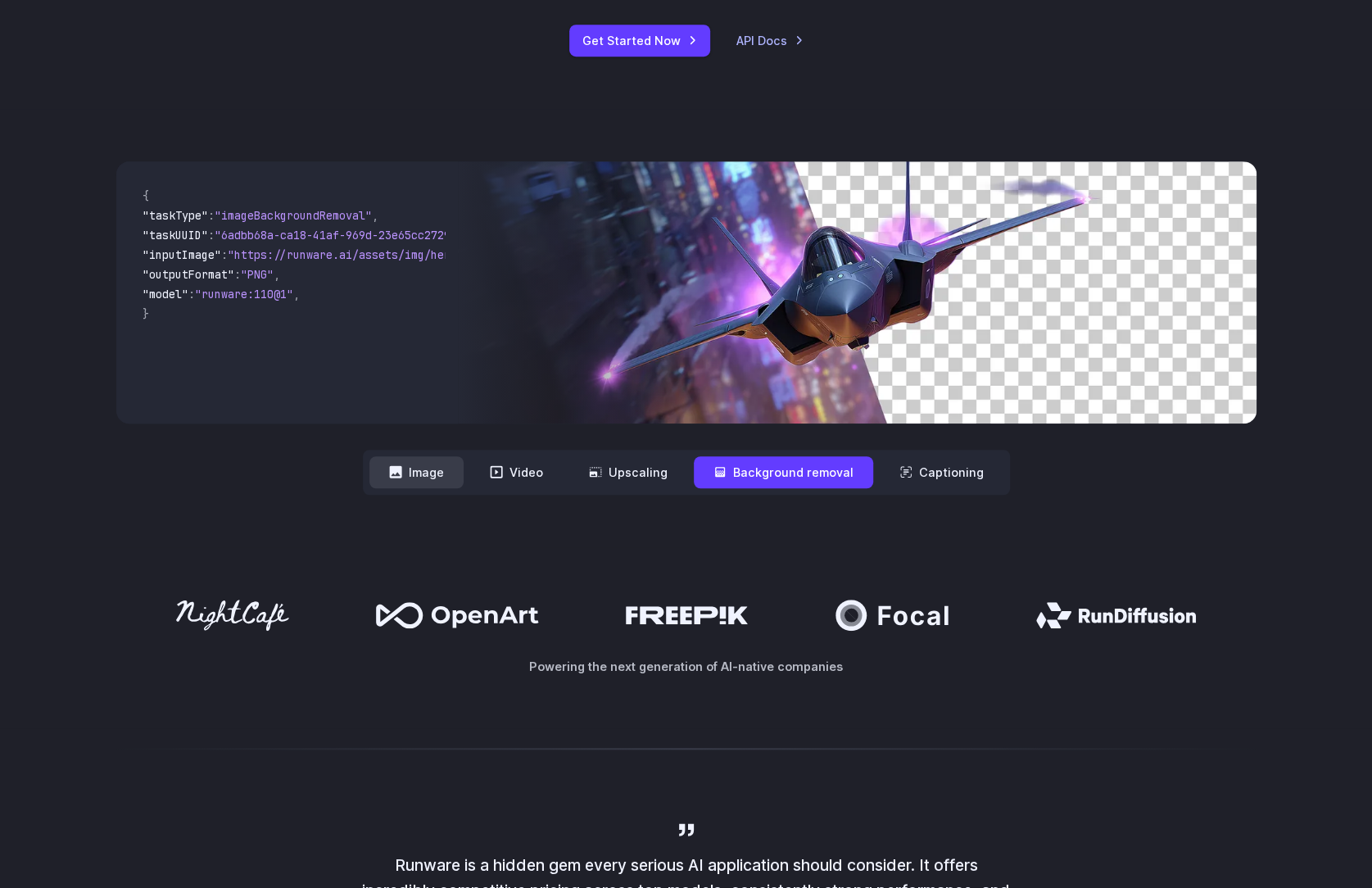 click on "Image" at bounding box center [416, 472] 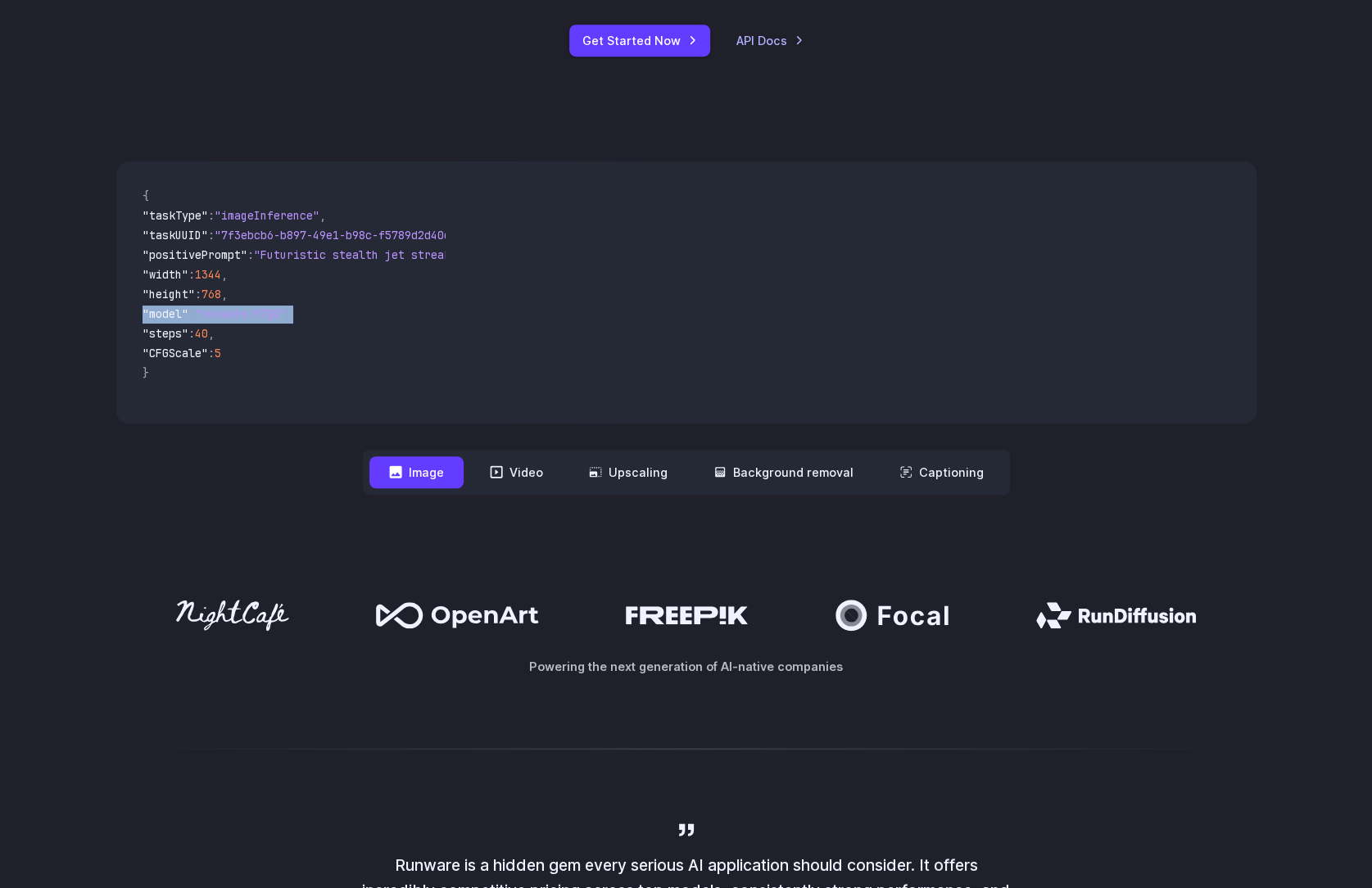 click on "{
"taskType" :  "imageInference" ,
"taskUUID" :  "7f3ebcb6-b897-49e1-b98c-f5789d2d40d7" ,
"positivePrompt" :  "Futuristic stealth jet streaking through a neon-lit cityscape with glowing purple exhaust" ,
"width" :  1344 ,
"height" :  768 ,
"model" :  "runware:97@2" ,
"steps" :  40 ,
"CFGScale" :  5
}" at bounding box center [288, 292] 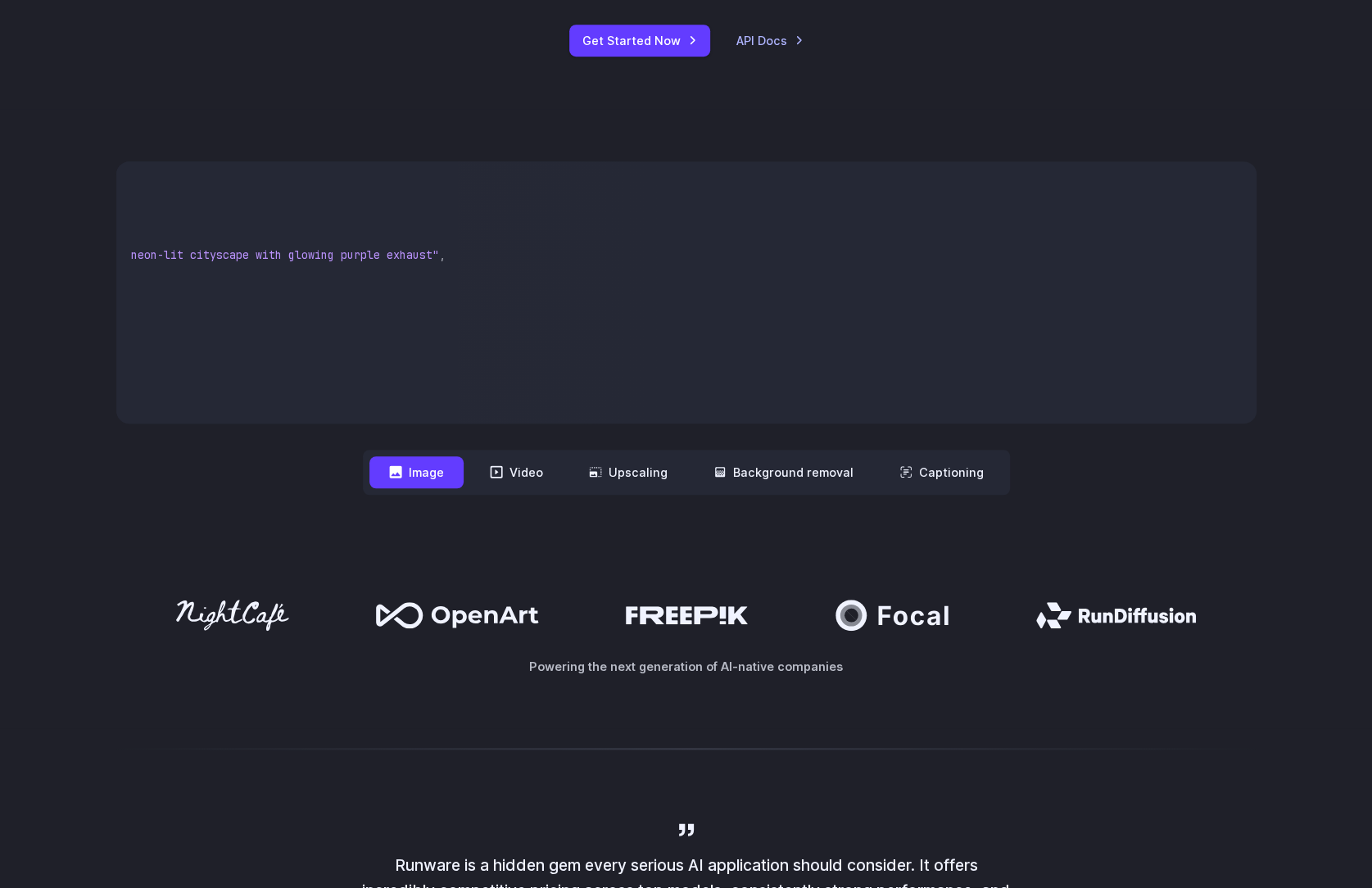 scroll, scrollTop: 0, scrollLeft: 0, axis: both 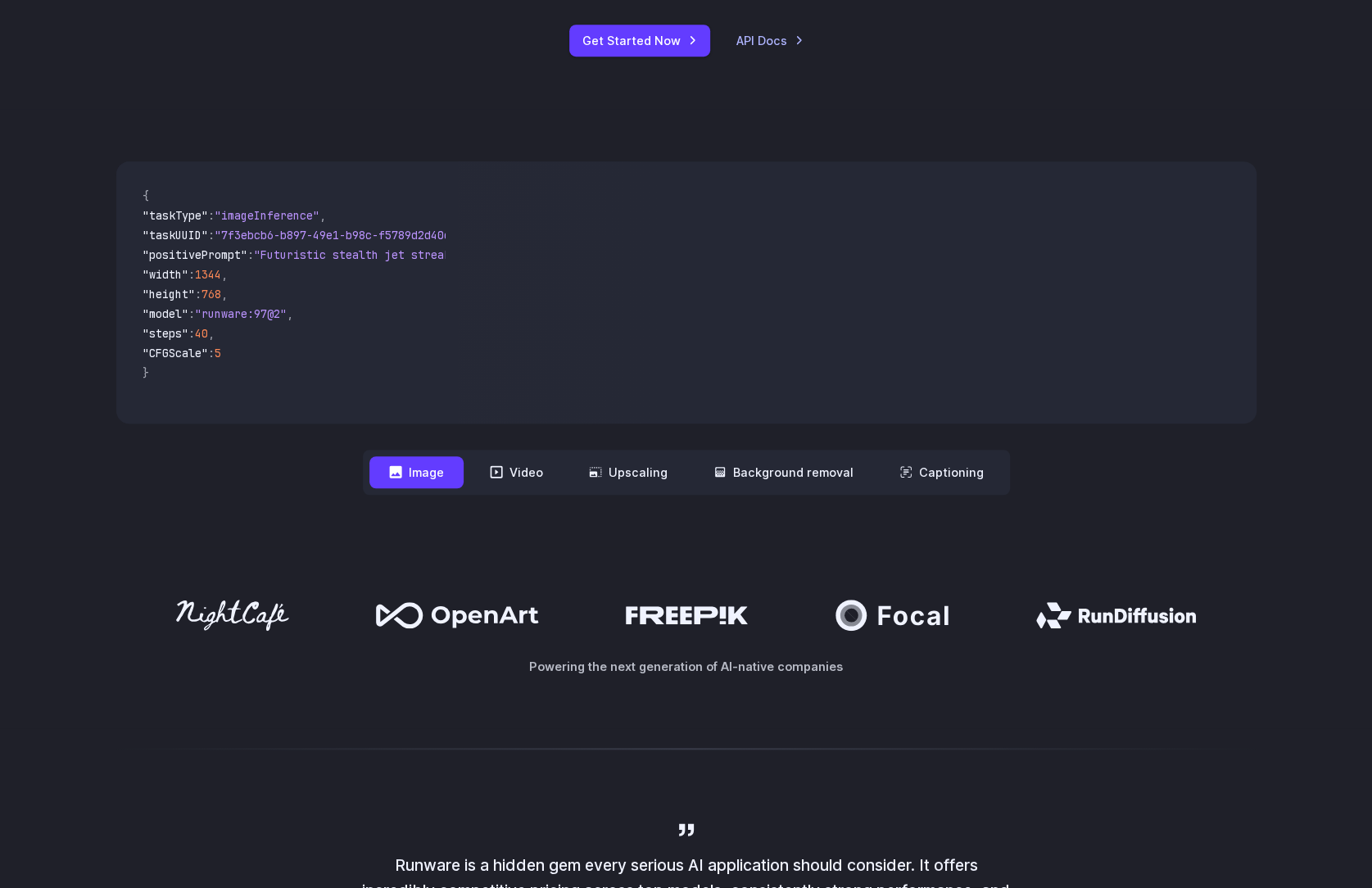 drag, startPoint x: 387, startPoint y: 324, endPoint x: 119, endPoint y: 316, distance: 268.1194 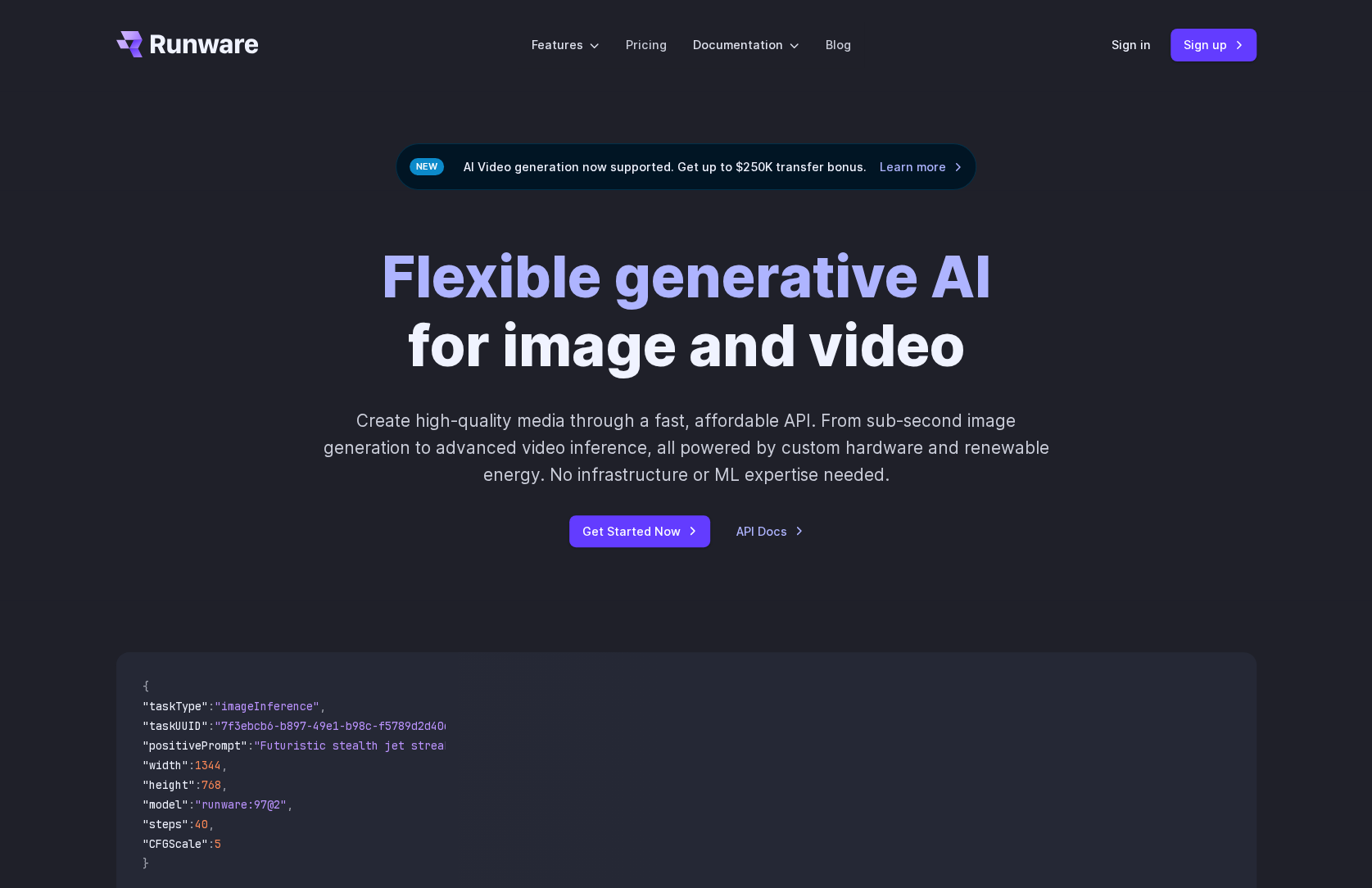 scroll, scrollTop: 0, scrollLeft: 0, axis: both 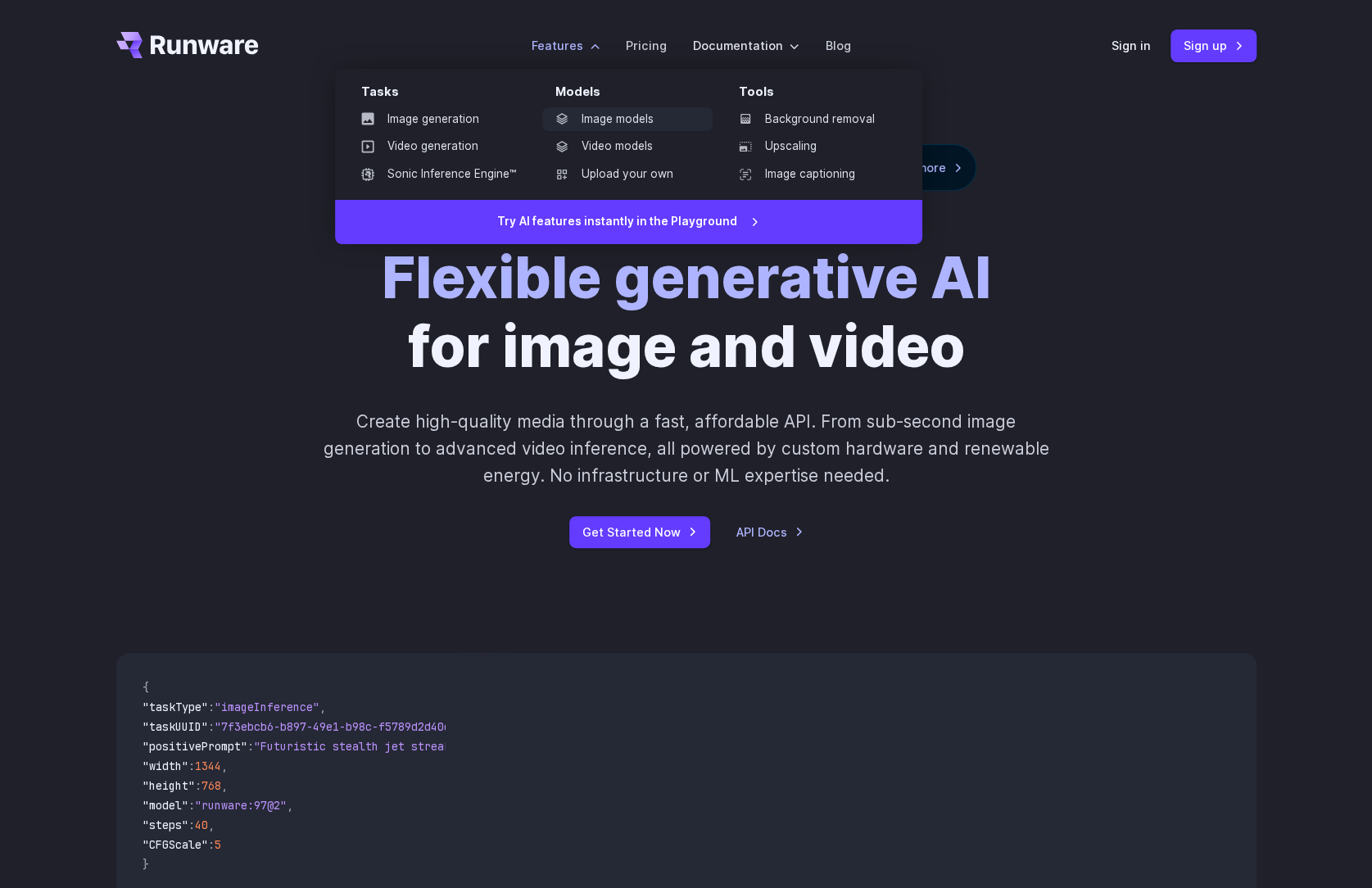 click on "Image models" at bounding box center [627, 120] 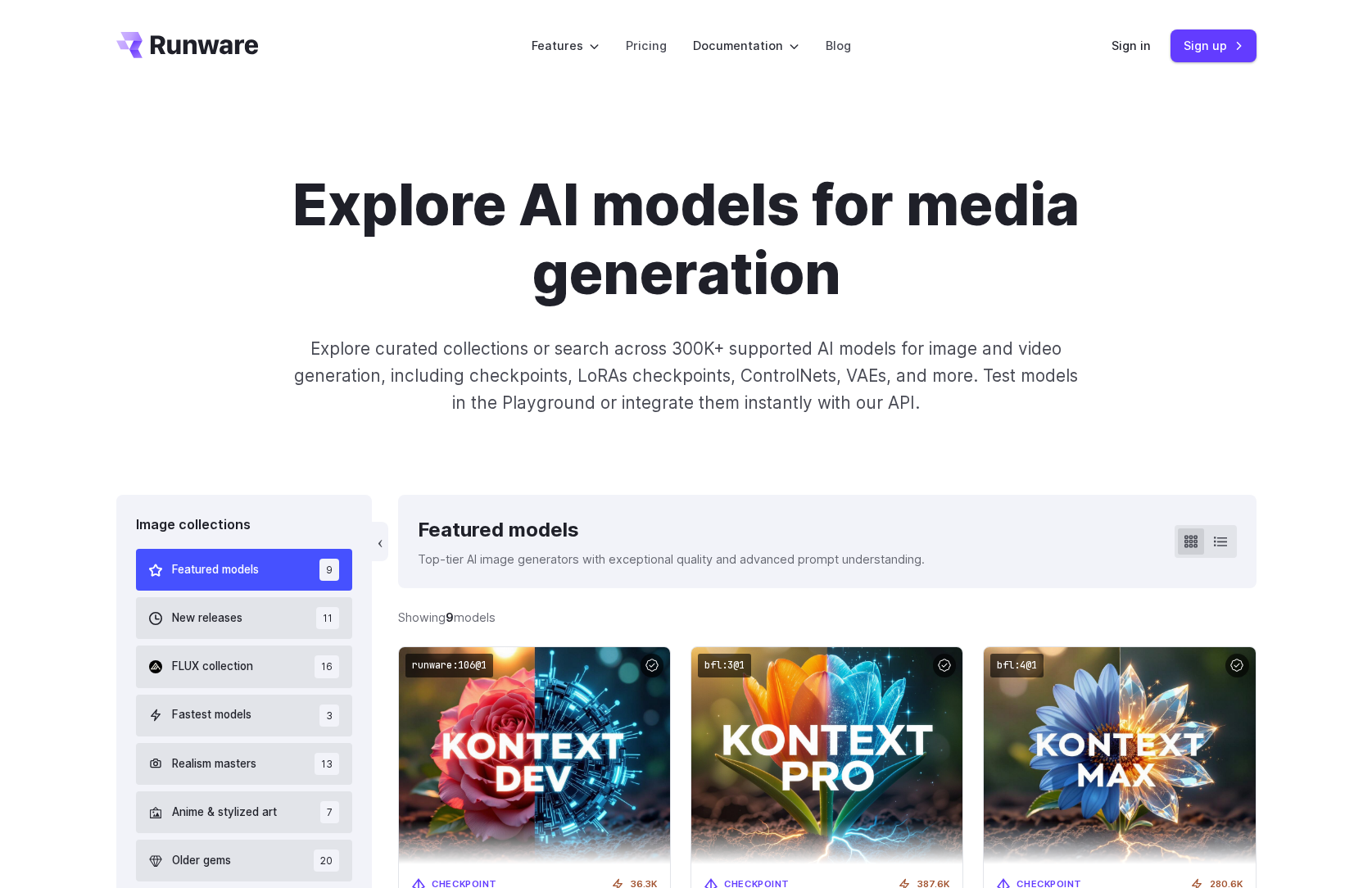scroll, scrollTop: 0, scrollLeft: 0, axis: both 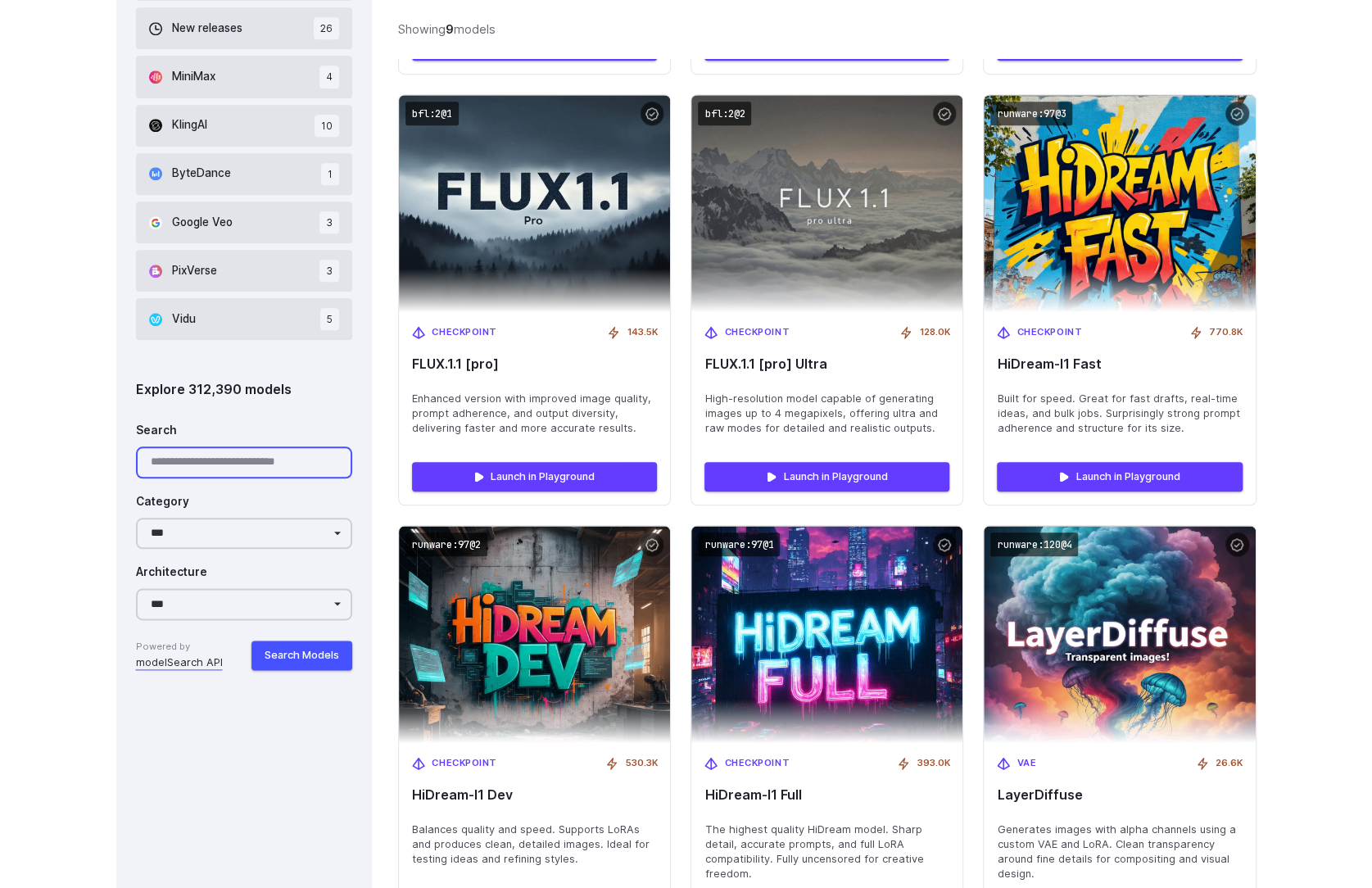 click on "Search" at bounding box center (244, 462) 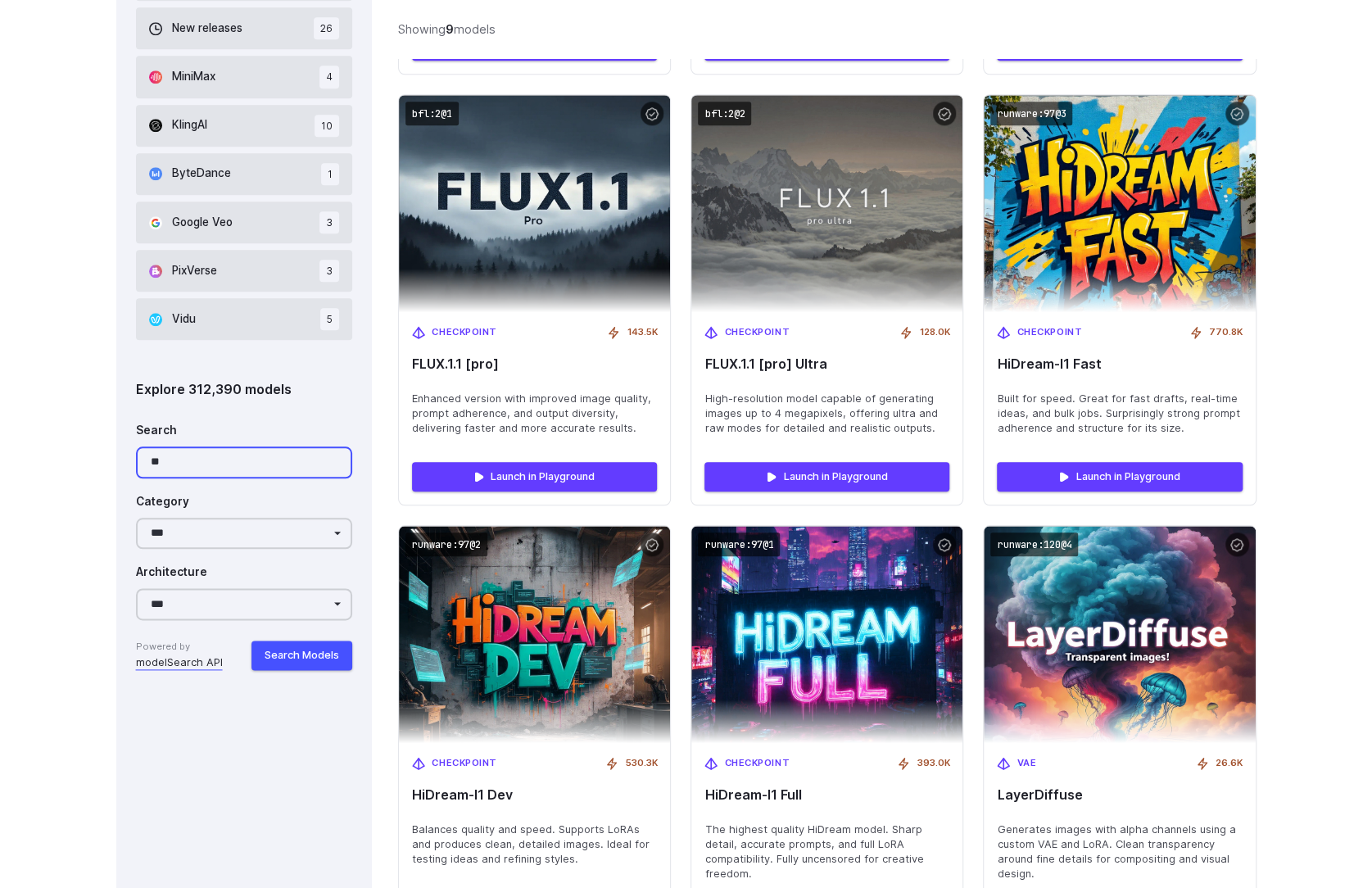 type on "*" 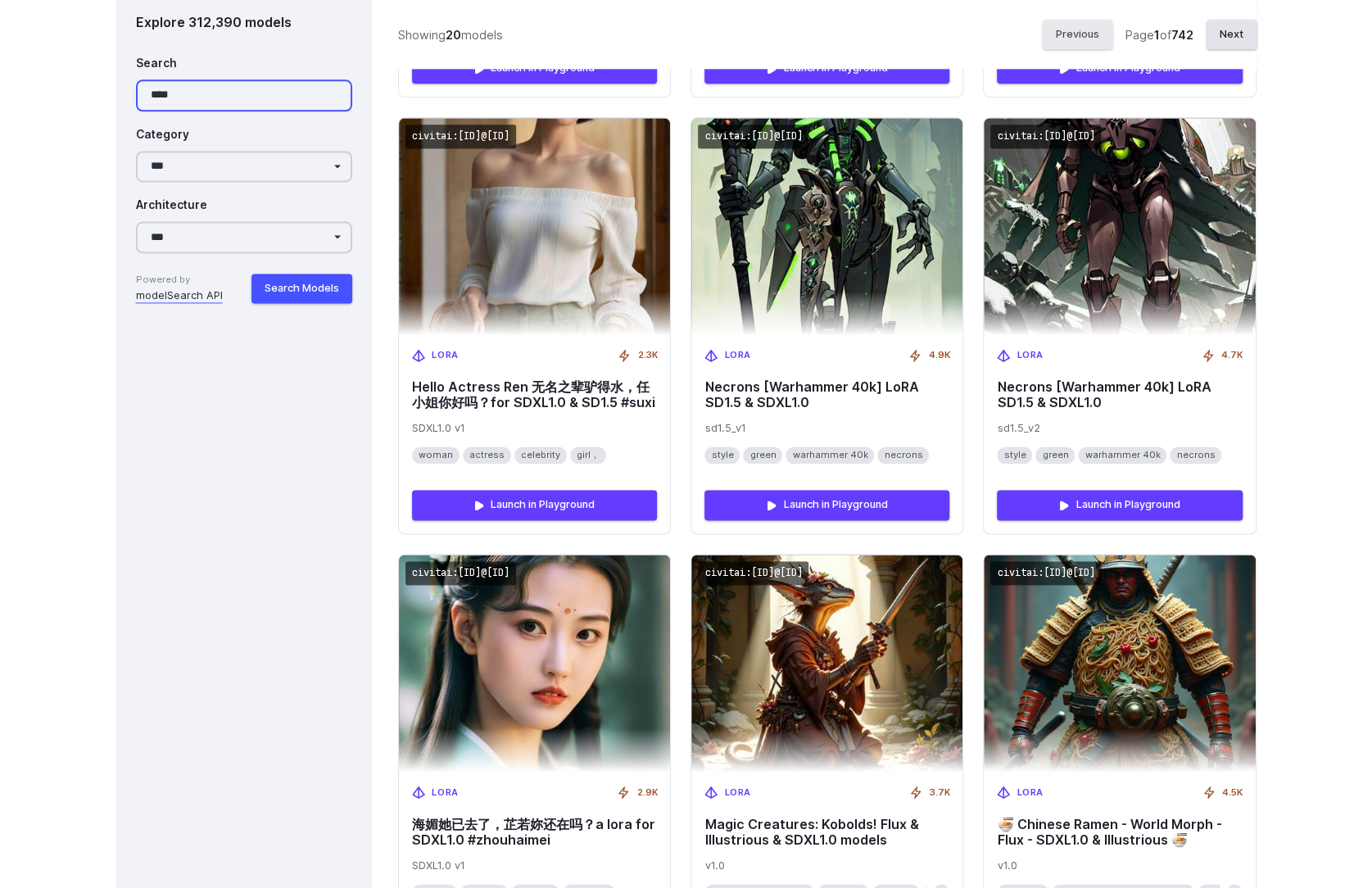scroll, scrollTop: 1456, scrollLeft: 0, axis: vertical 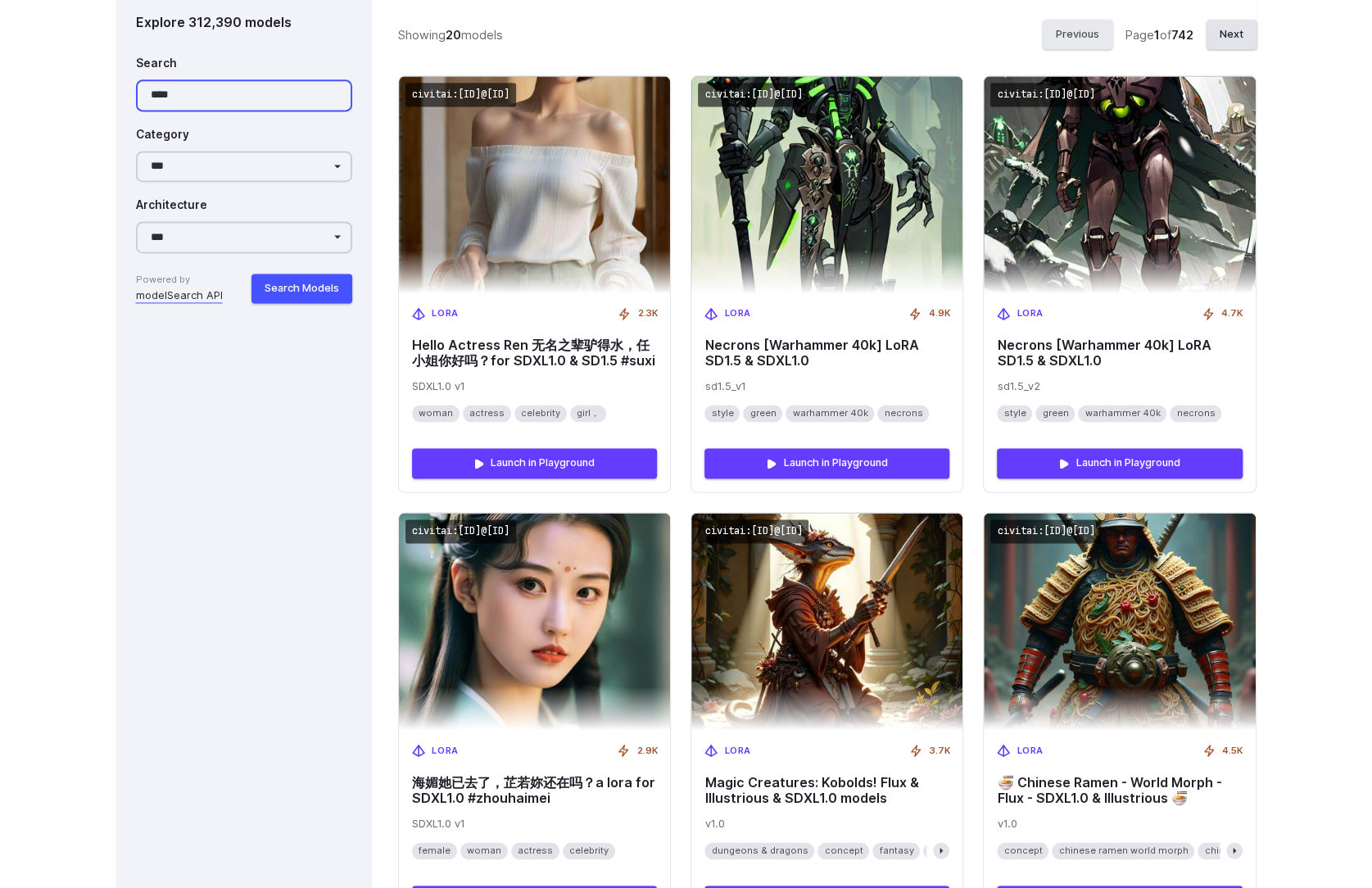 type on "****" 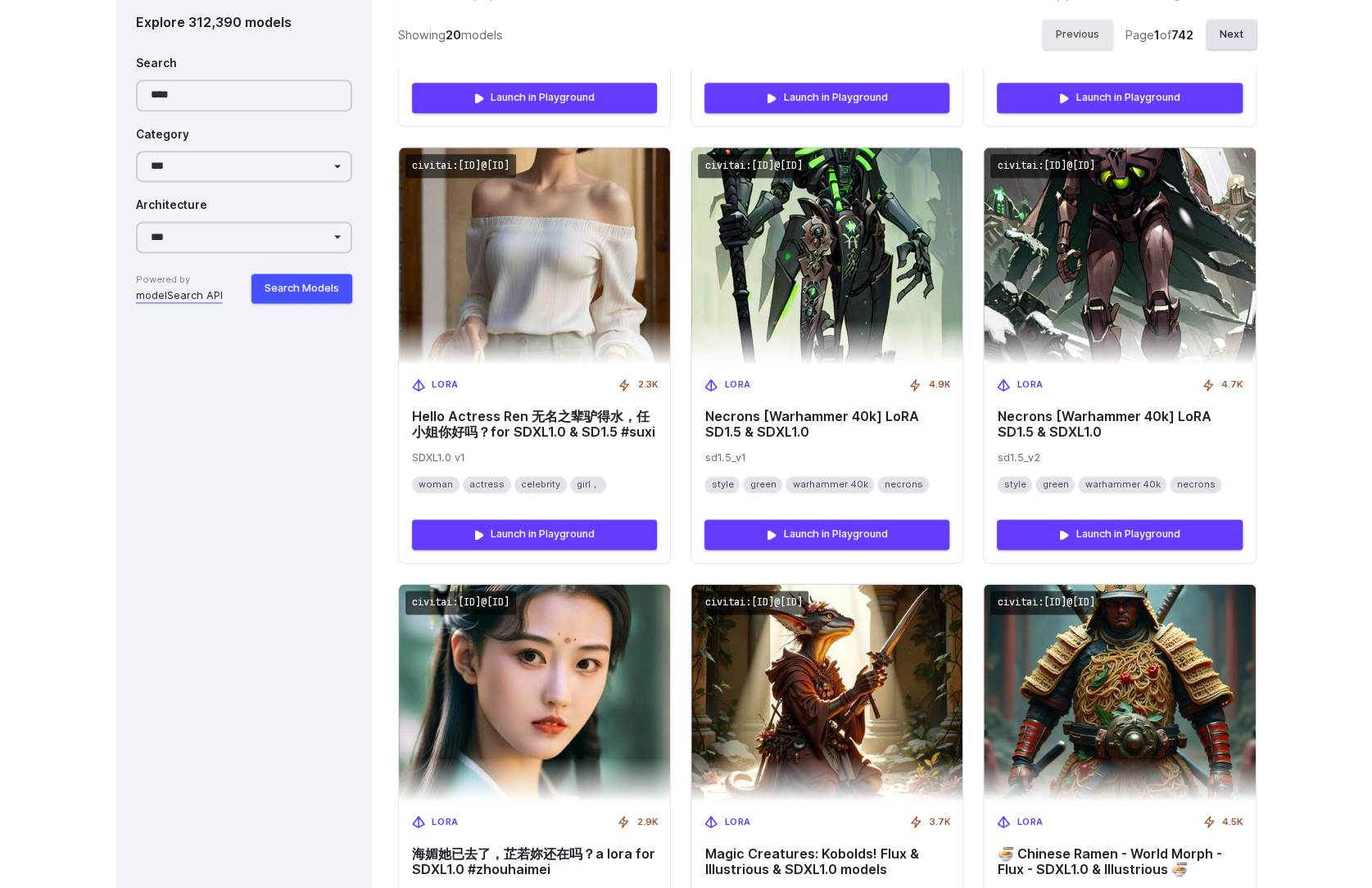 scroll, scrollTop: 0, scrollLeft: 0, axis: both 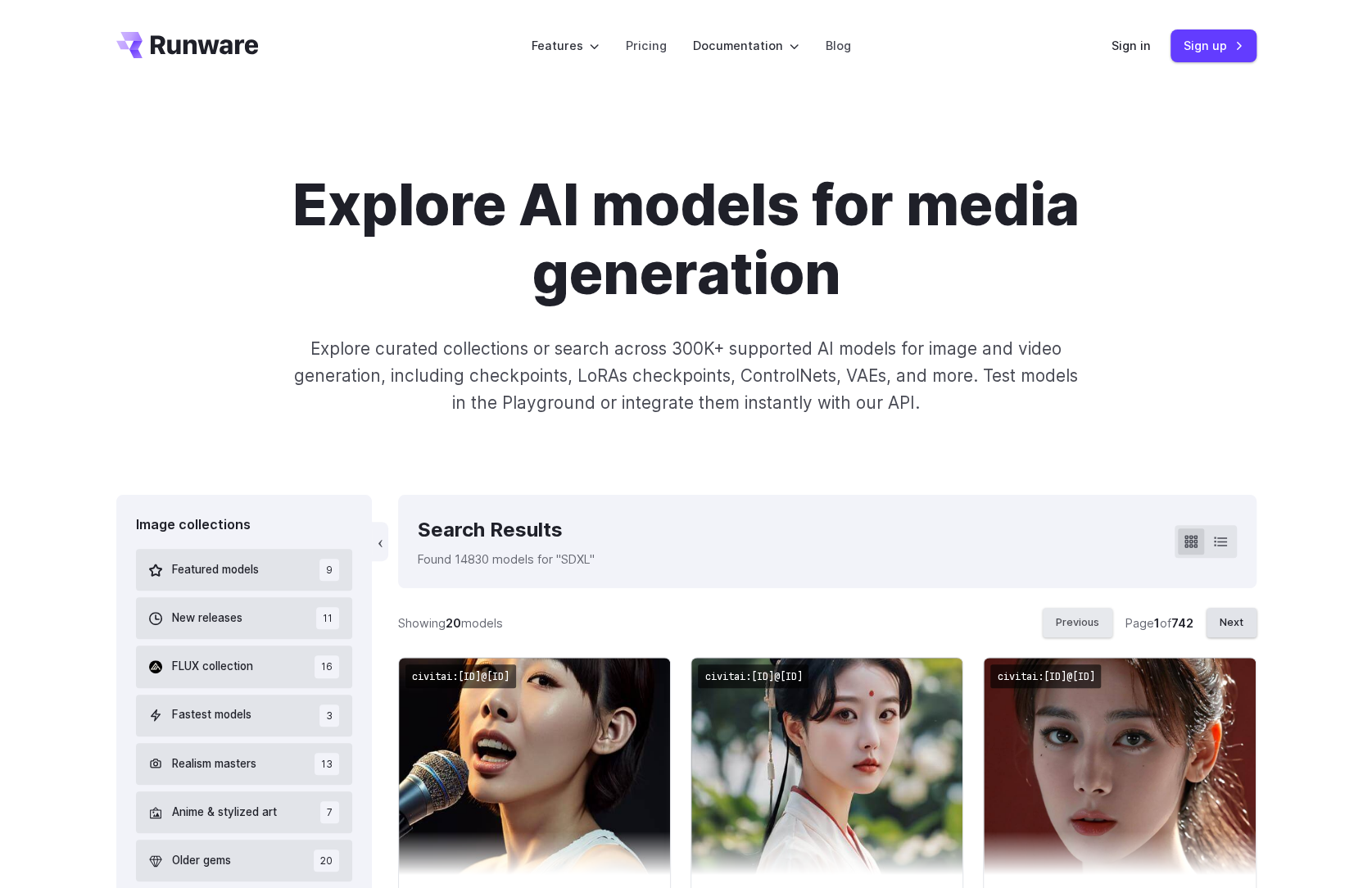 drag, startPoint x: 278, startPoint y: 658, endPoint x: 310, endPoint y: 174, distance: 485.0567 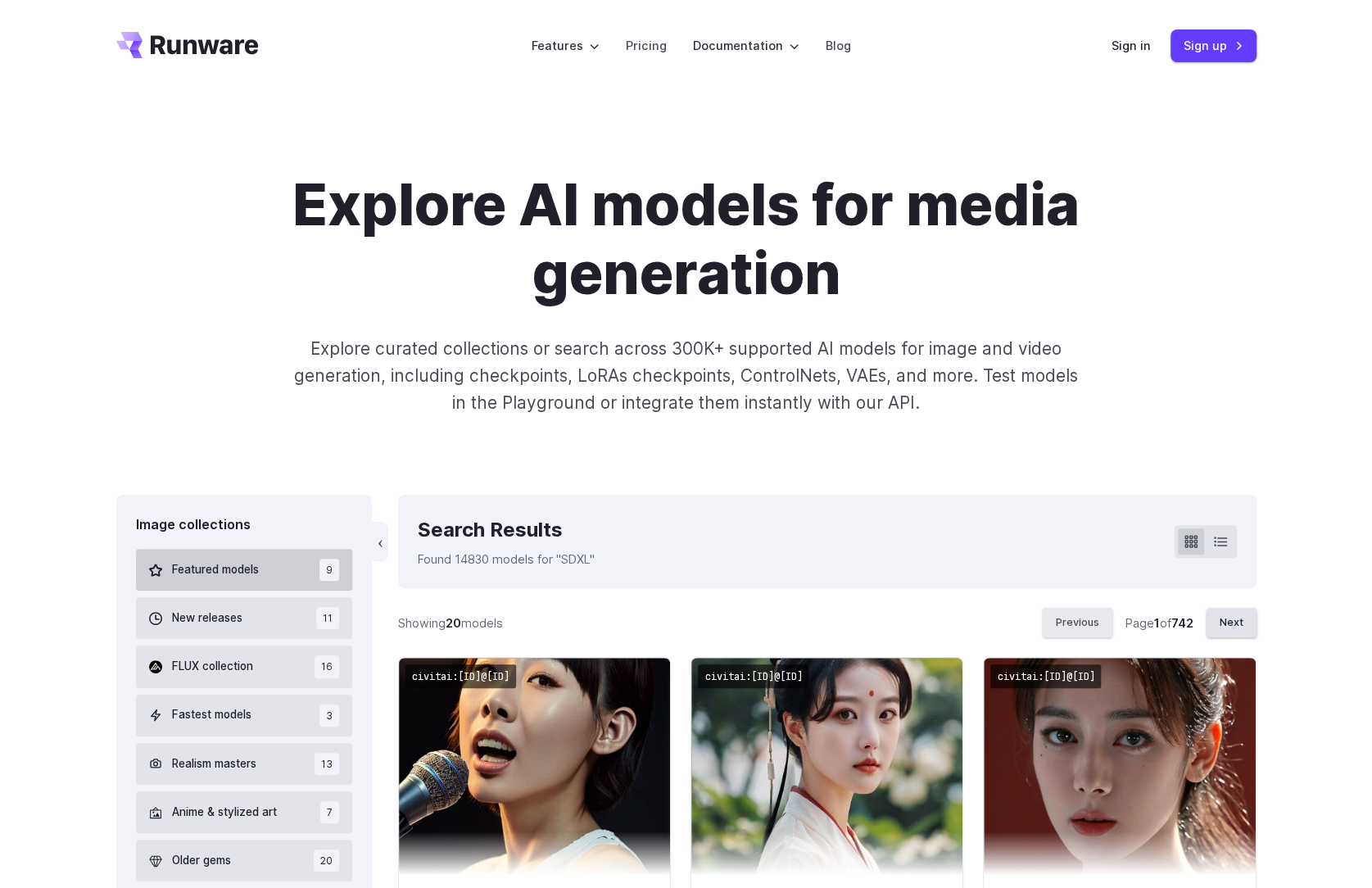 click on "Featured models" at bounding box center (215, 570) 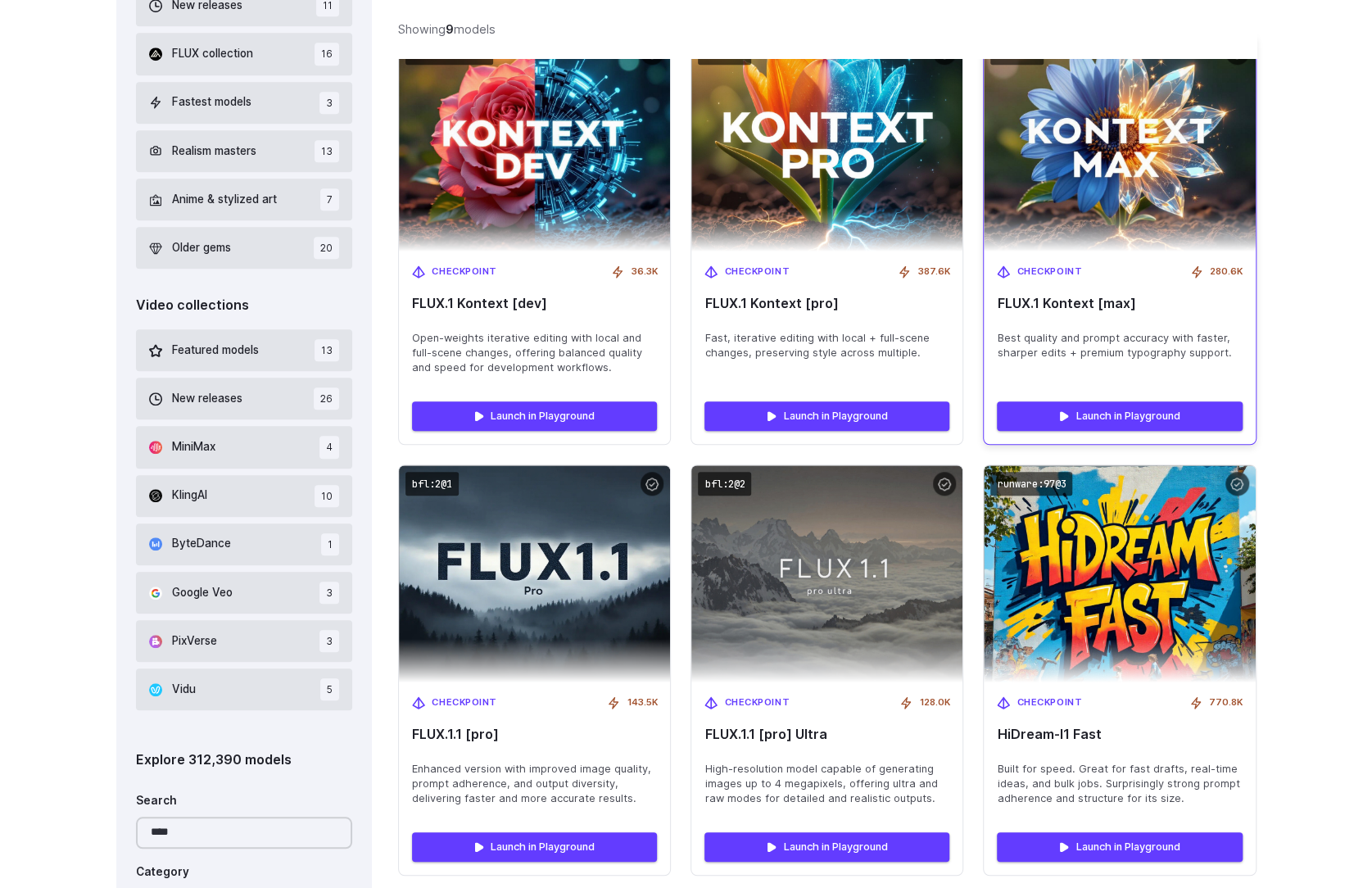 scroll, scrollTop: 555, scrollLeft: 0, axis: vertical 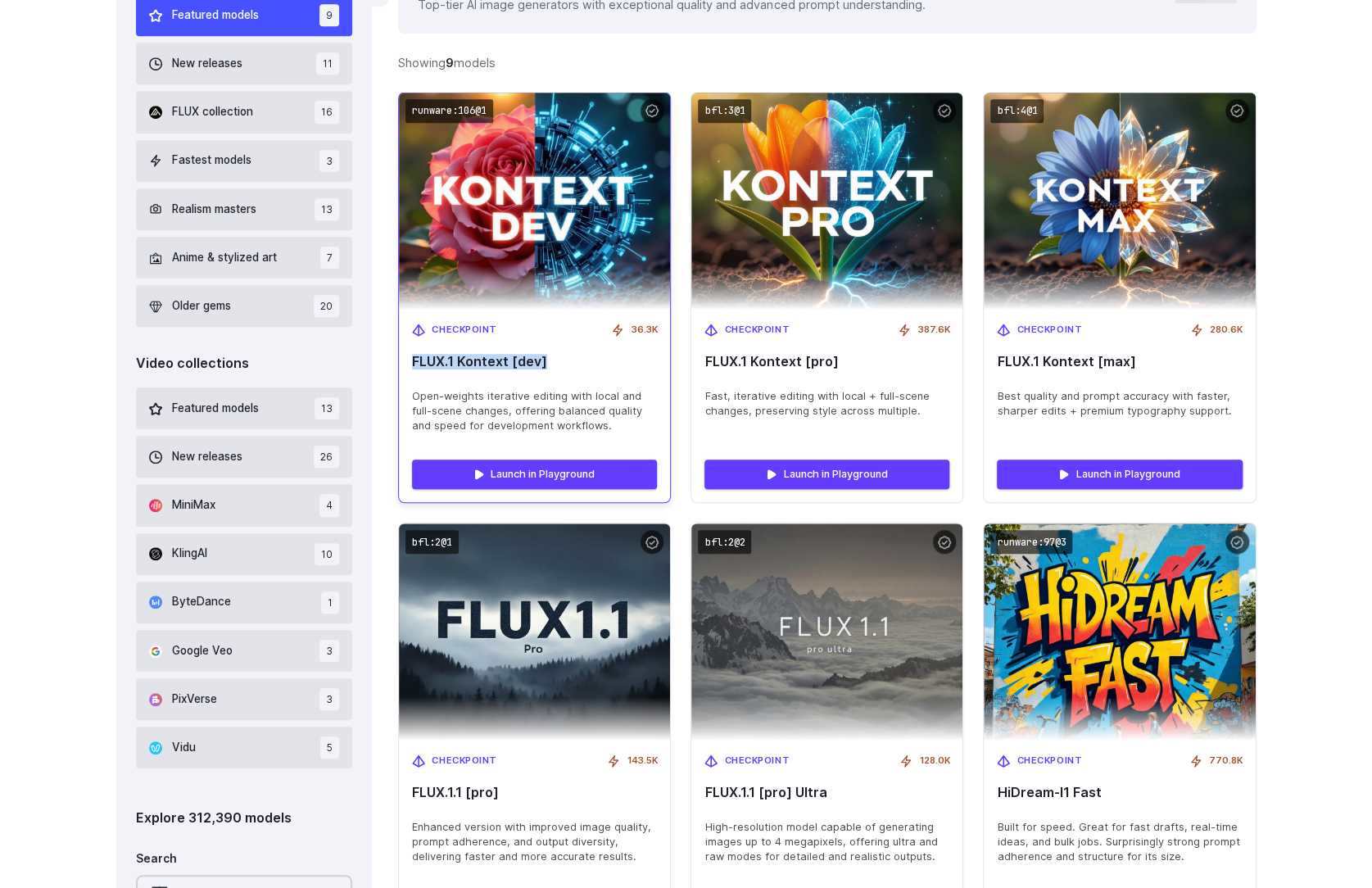 drag, startPoint x: 408, startPoint y: 362, endPoint x: 559, endPoint y: 365, distance: 151.0298 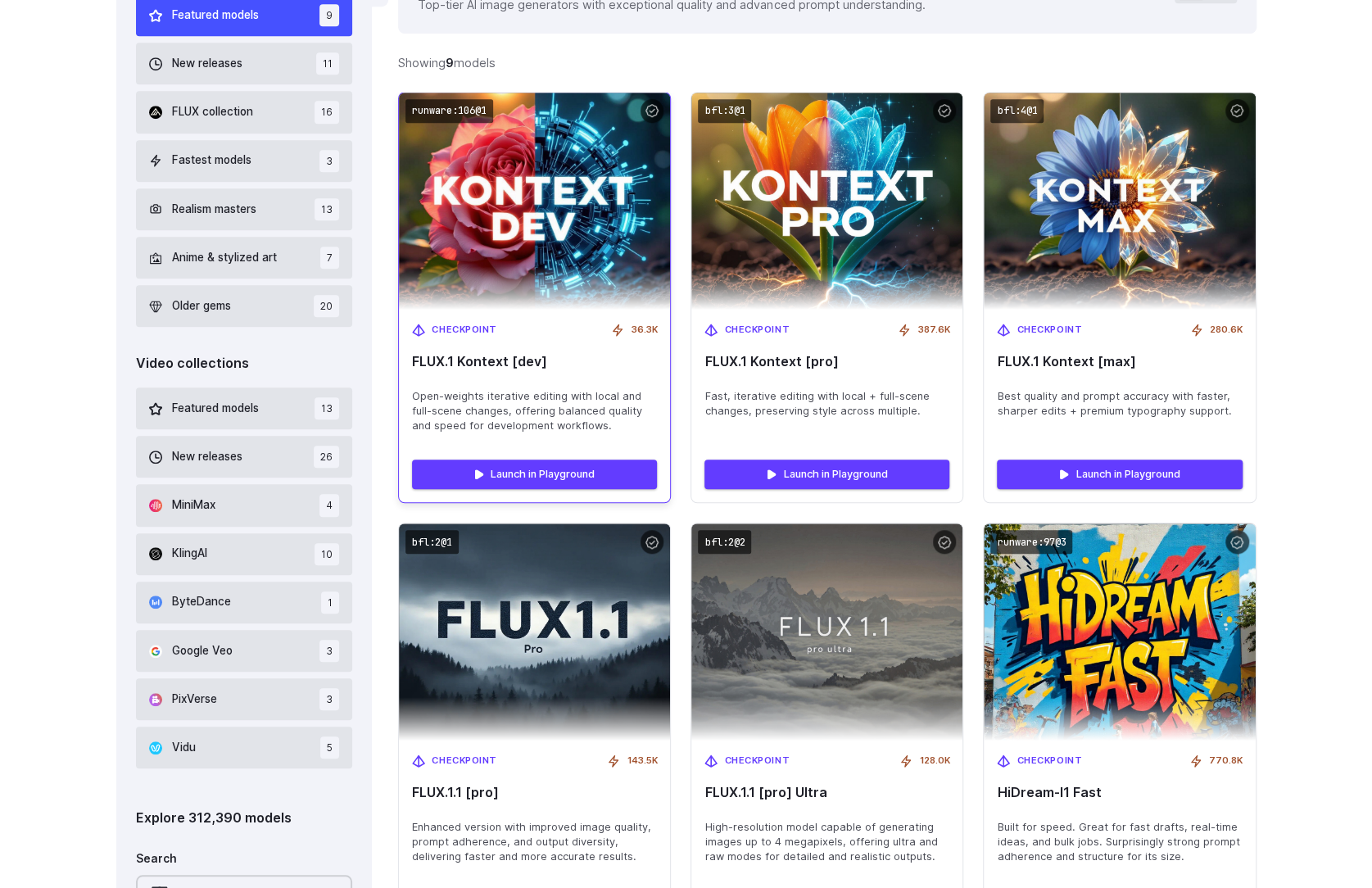 click on "Open-weights iterative editing with local and full-scene changes, offering balanced quality and speed for development workflows." at bounding box center [534, 411] 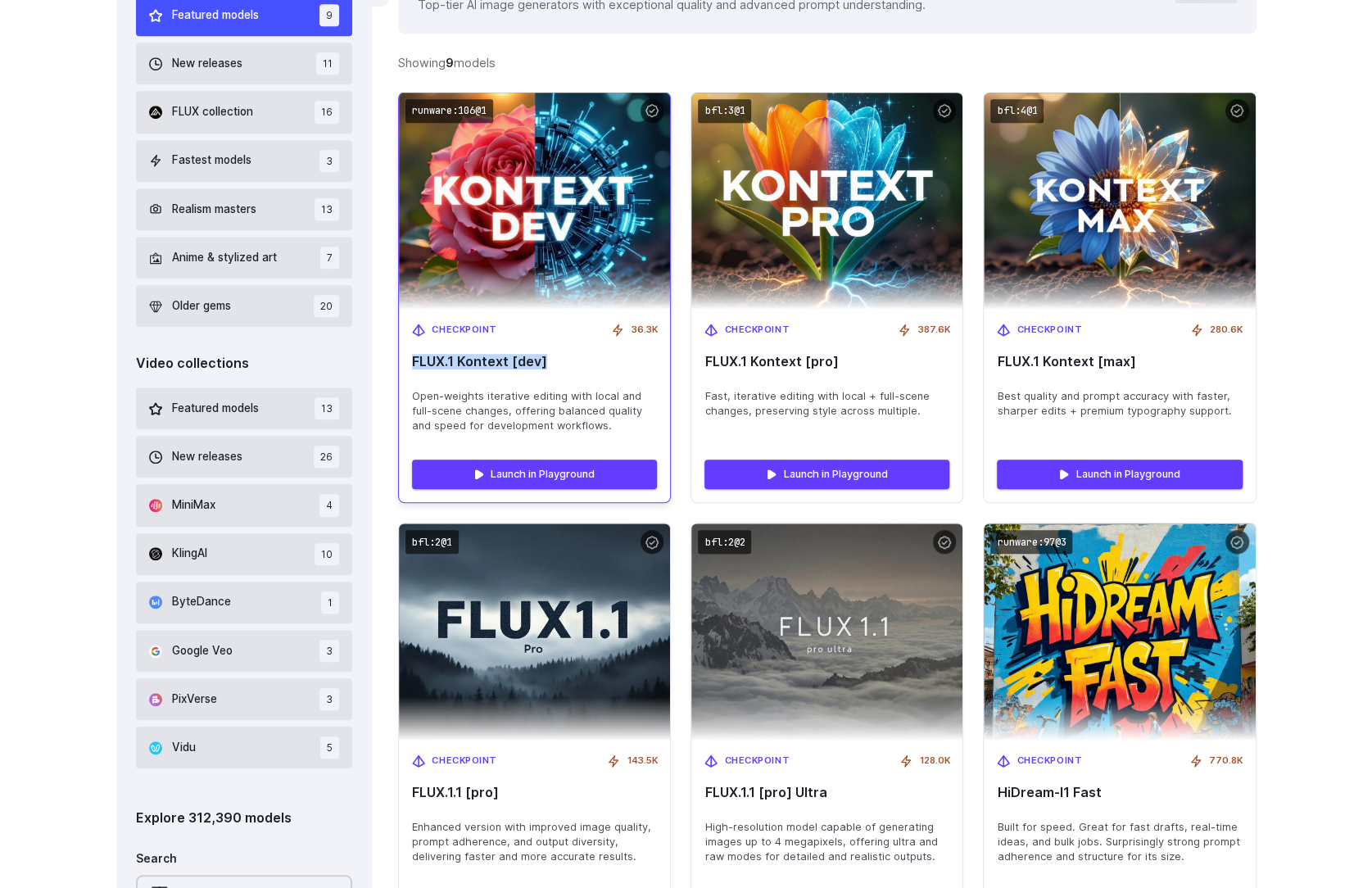 drag, startPoint x: 401, startPoint y: 365, endPoint x: 579, endPoint y: 368, distance: 178.02528 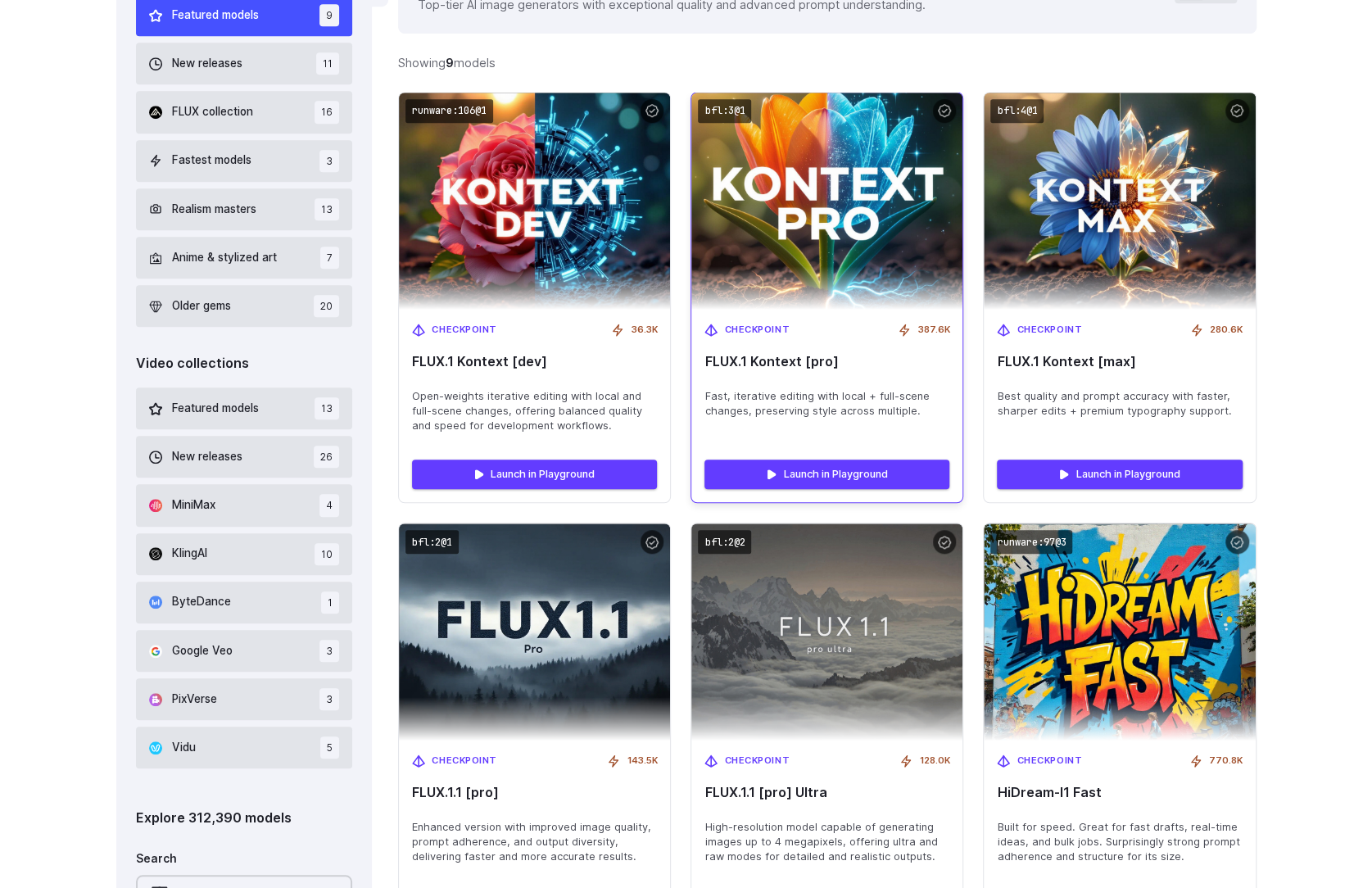 click on "Checkpoint       387.6K       FLUX.1 Kontext [pro]      Fast, iterative editing with local + full-scene changes, preserving style across multiple." at bounding box center (826, 378) 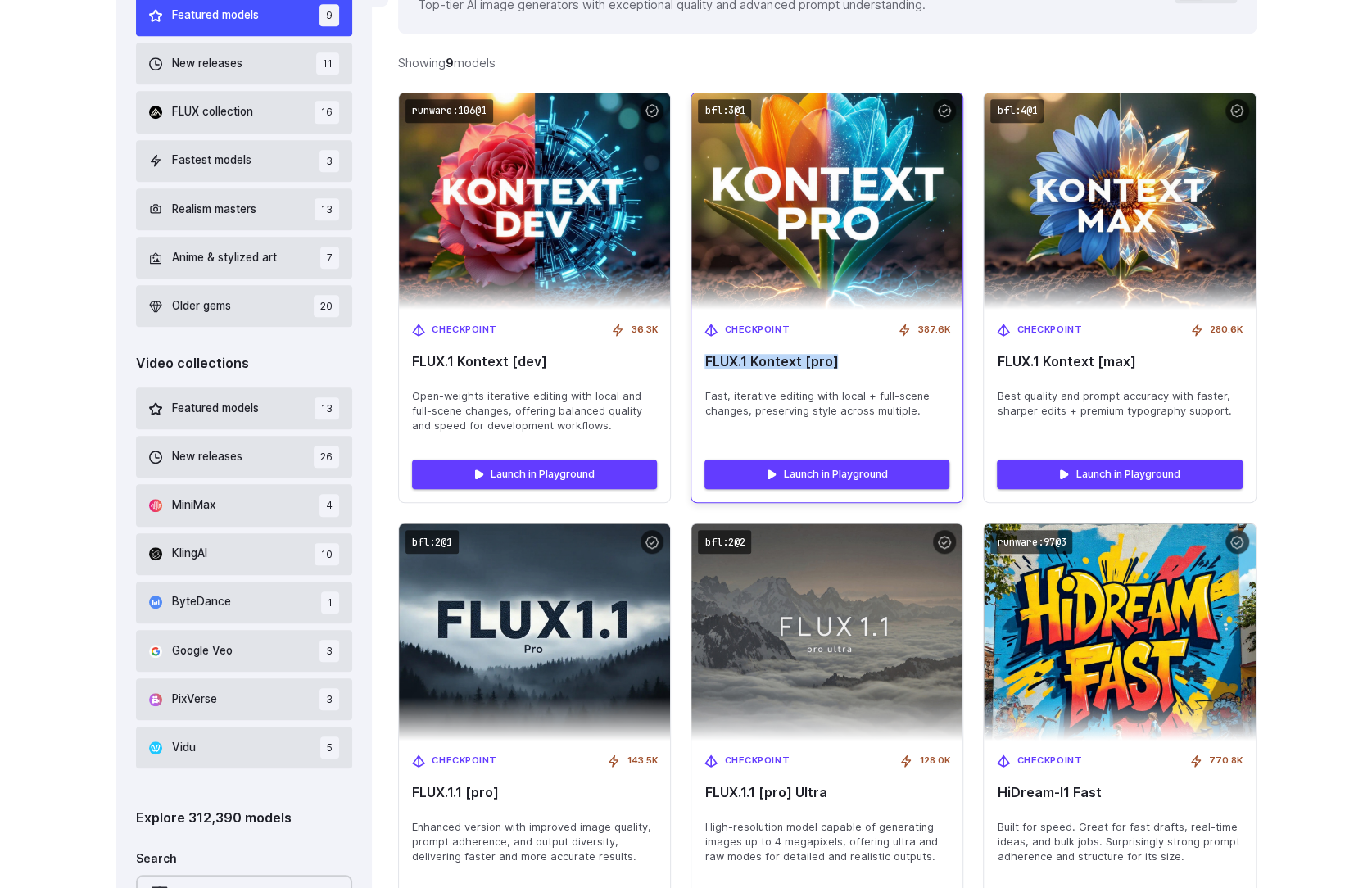 drag, startPoint x: 697, startPoint y: 371, endPoint x: 851, endPoint y: 359, distance: 154.46682 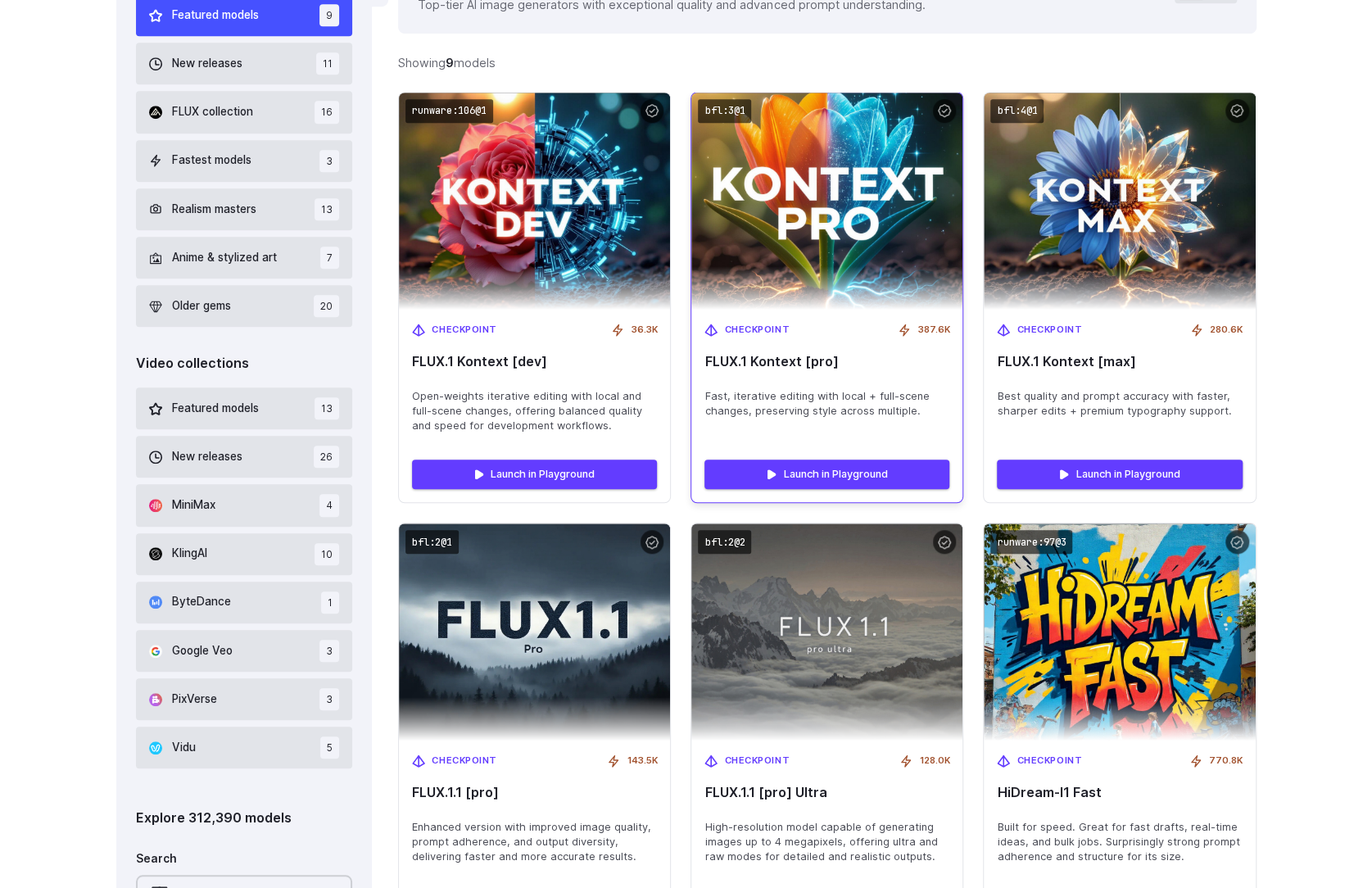 click on "Checkpoint       387.6K       FLUX.1 Kontext [pro]      Fast, iterative editing with local + full-scene changes, preserving style across multiple." at bounding box center (826, 378) 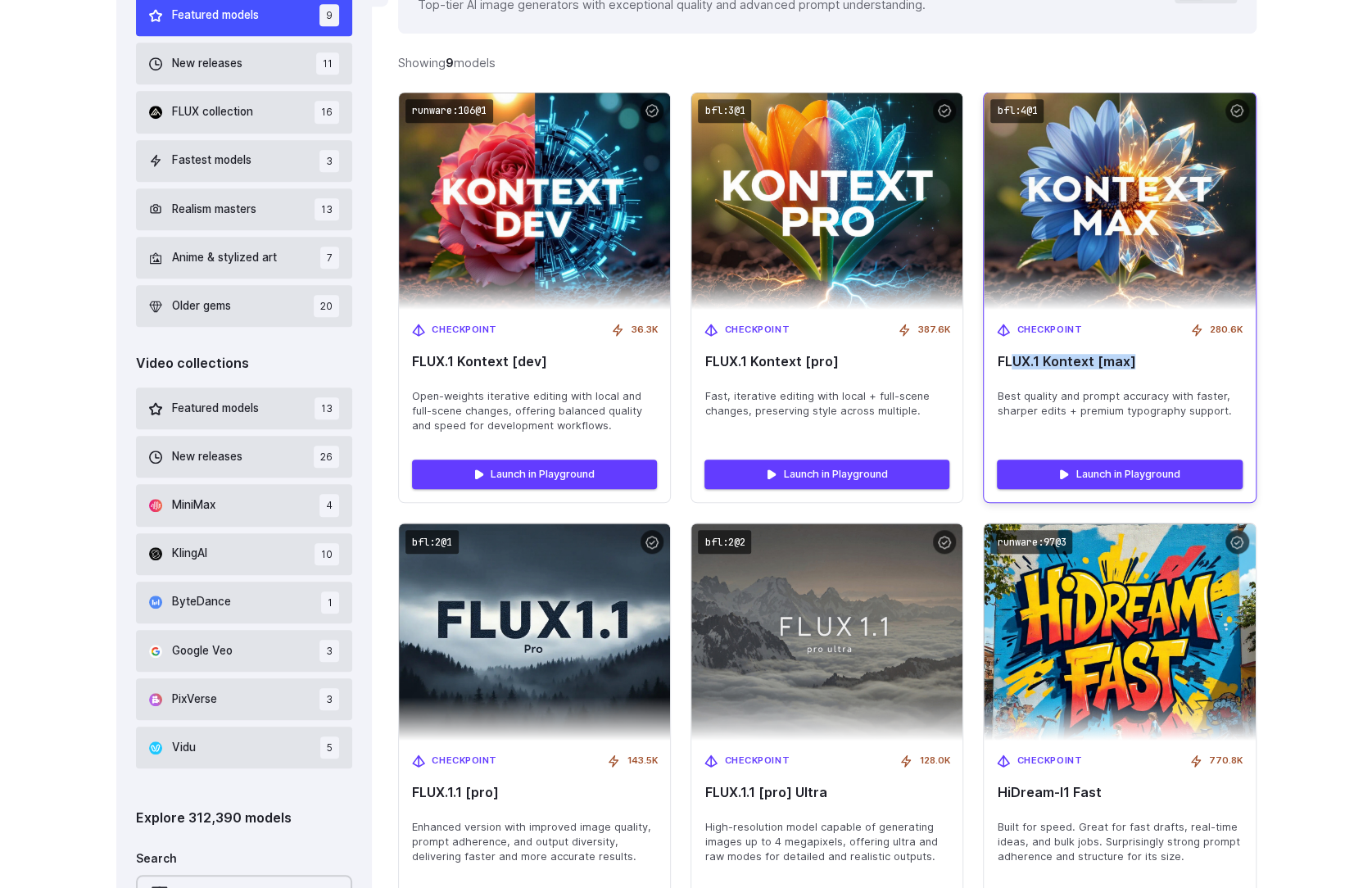 drag, startPoint x: 1009, startPoint y: 365, endPoint x: 1198, endPoint y: 372, distance: 189.12959 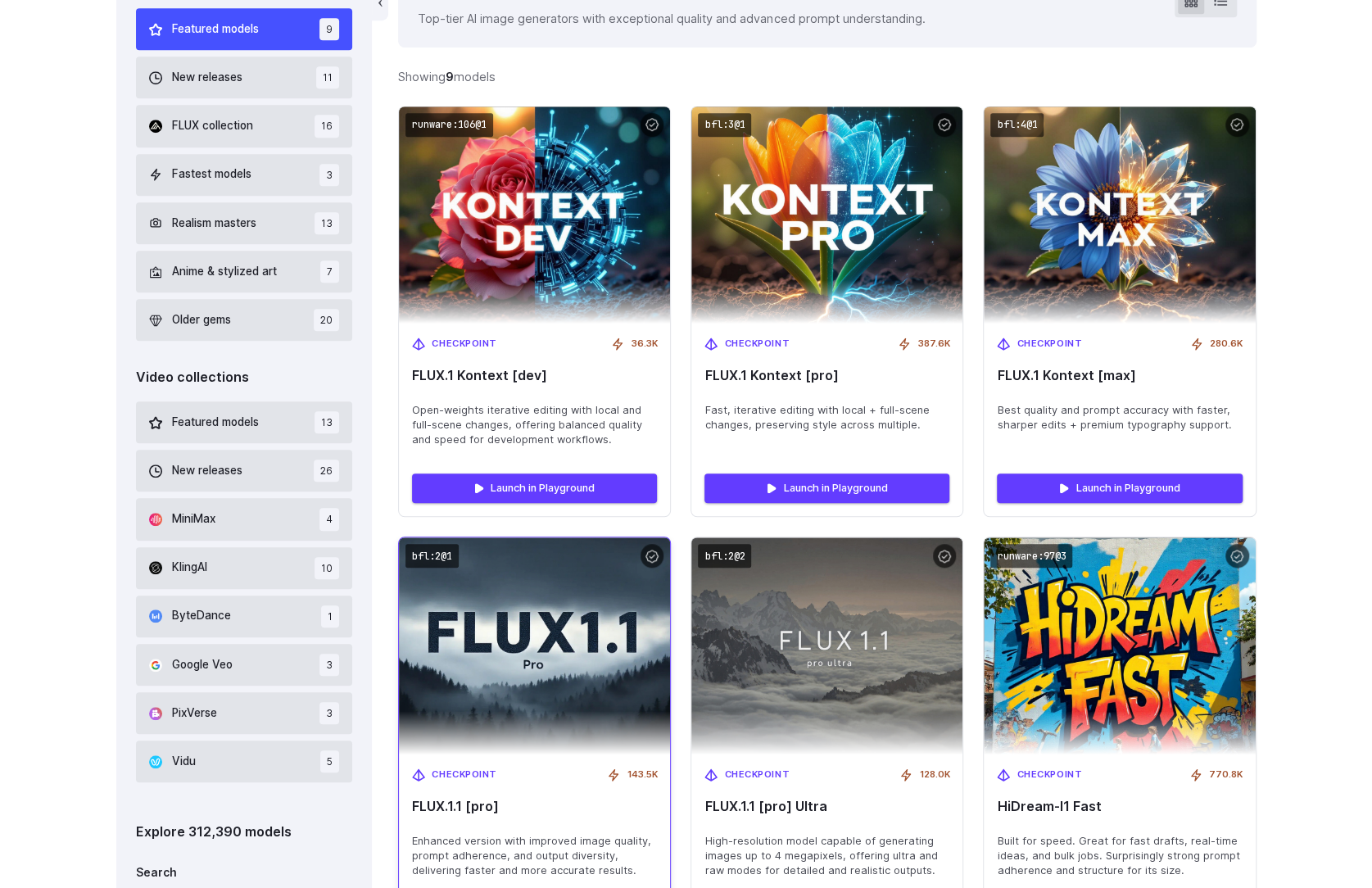 scroll, scrollTop: 800, scrollLeft: 0, axis: vertical 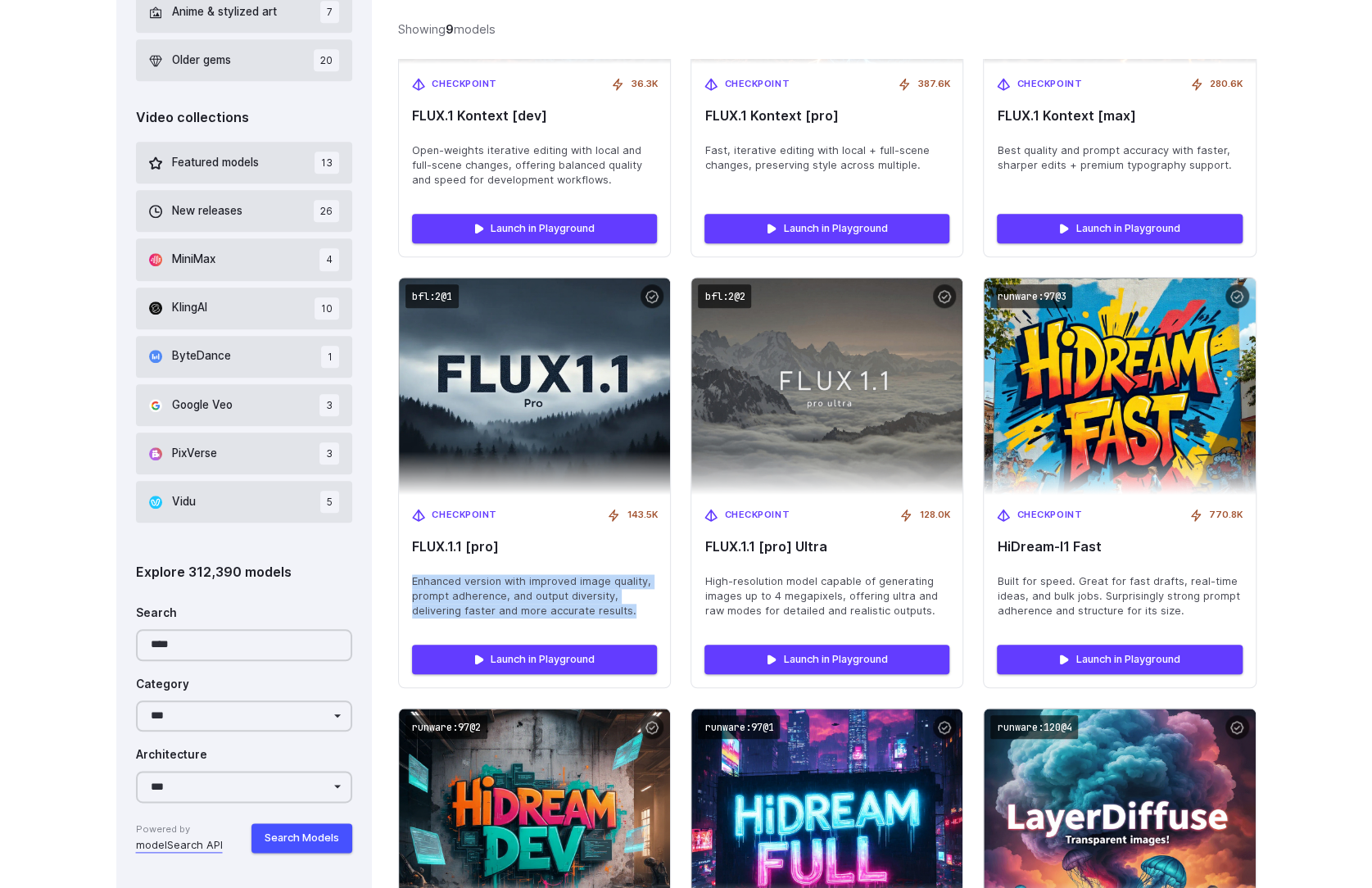 drag, startPoint x: 414, startPoint y: 587, endPoint x: 672, endPoint y: 616, distance: 259.62473 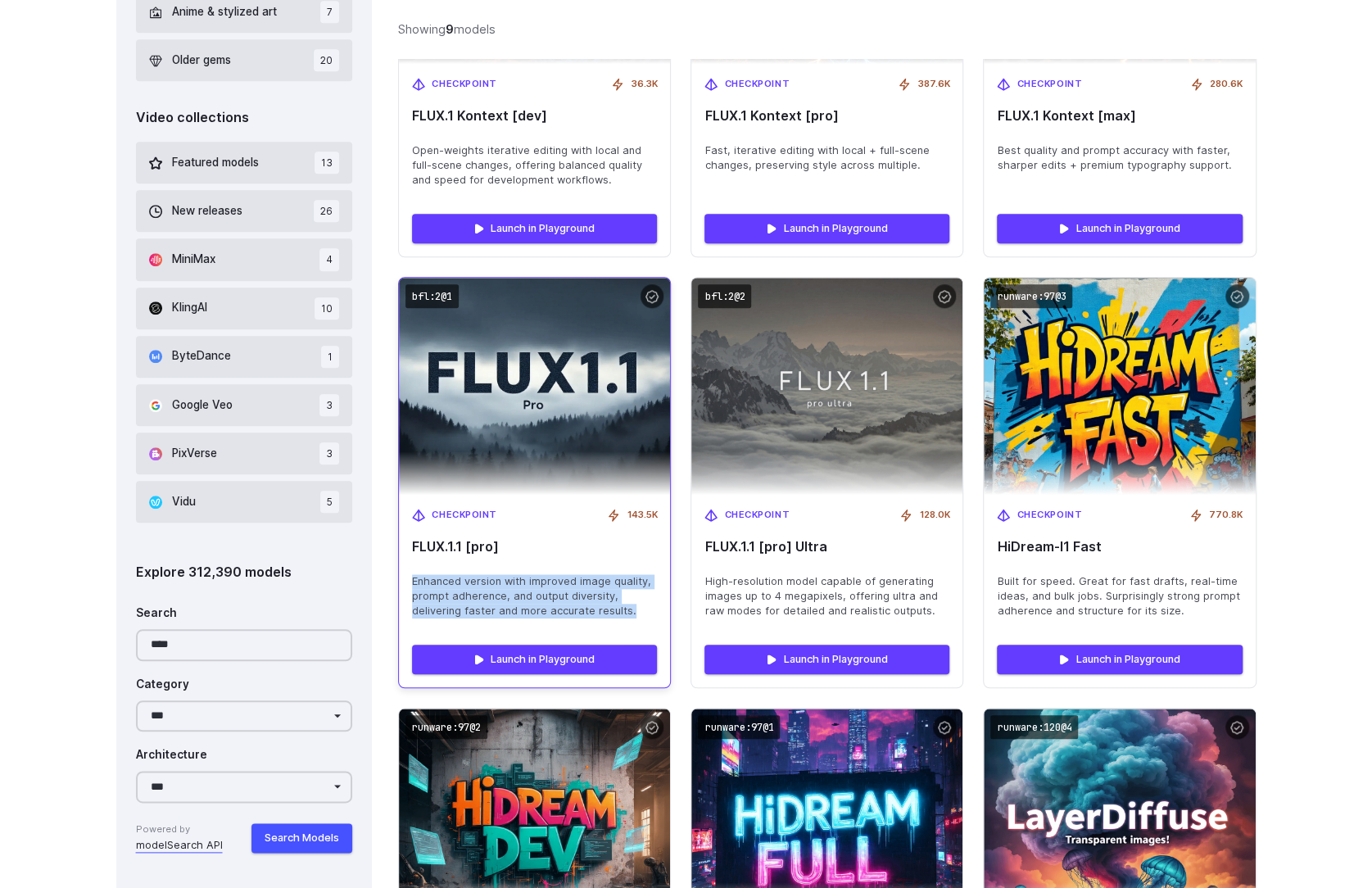 click on "Enhanced version with improved image quality, prompt adherence, and output diversity, delivering faster and more accurate results." at bounding box center (534, 596) 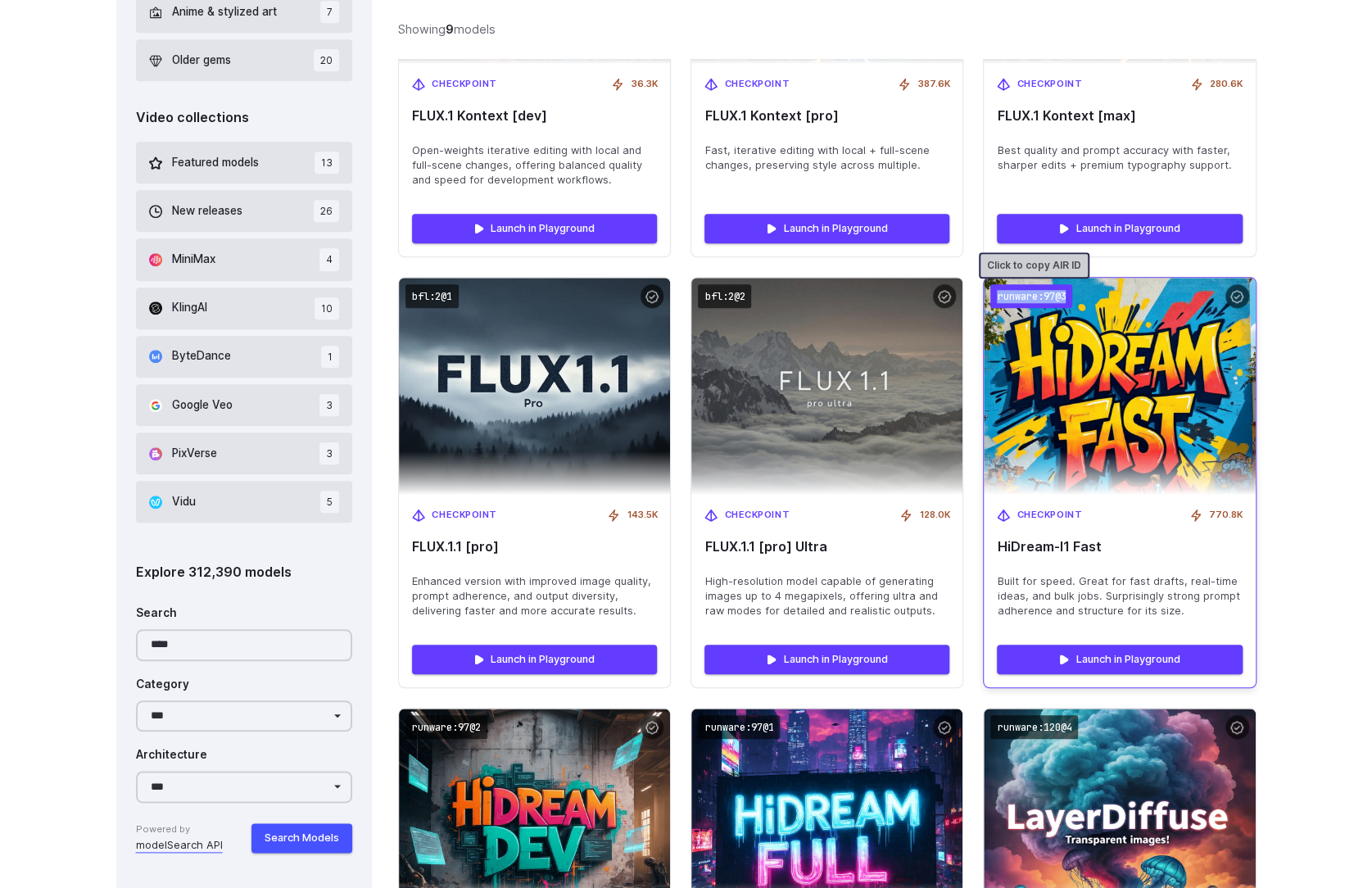 drag, startPoint x: 993, startPoint y: 306, endPoint x: 1072, endPoint y: 301, distance: 79.15807 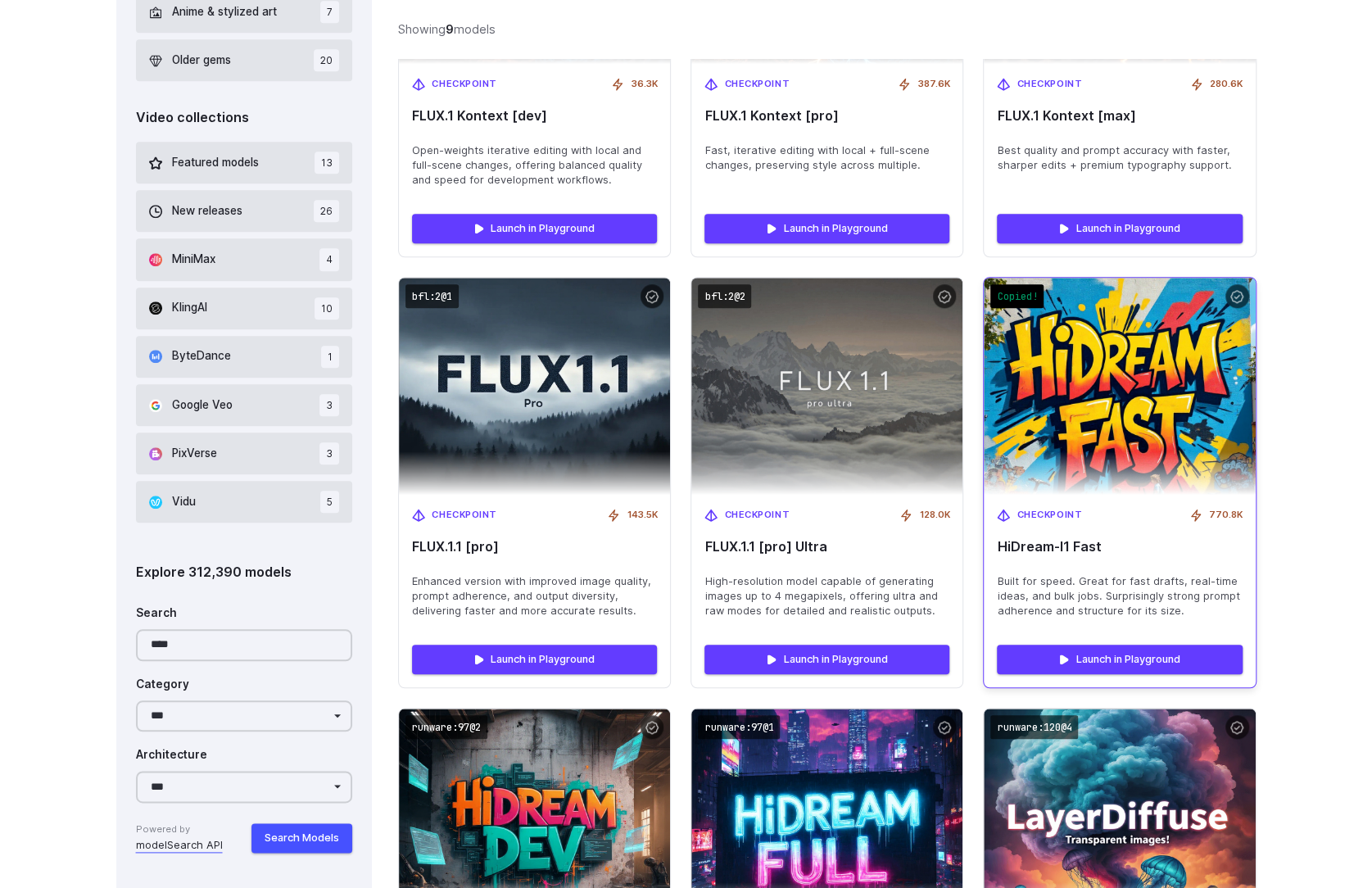 click on "Built for speed. Great for fast drafts, real-time ideas, and bulk jobs. Surprisingly strong prompt adherence and structure for its size." at bounding box center (1119, 596) 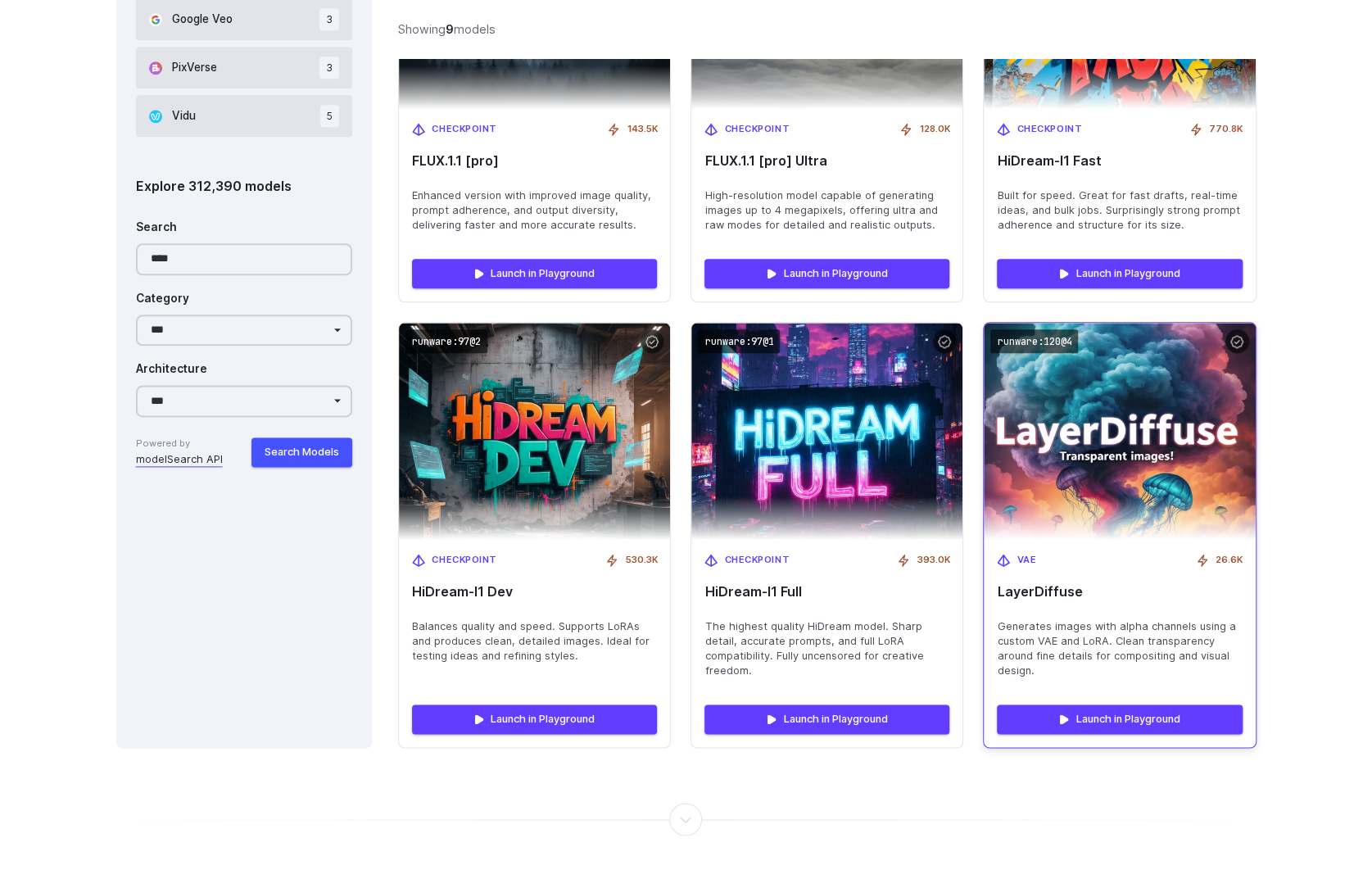 scroll, scrollTop: 1292, scrollLeft: 0, axis: vertical 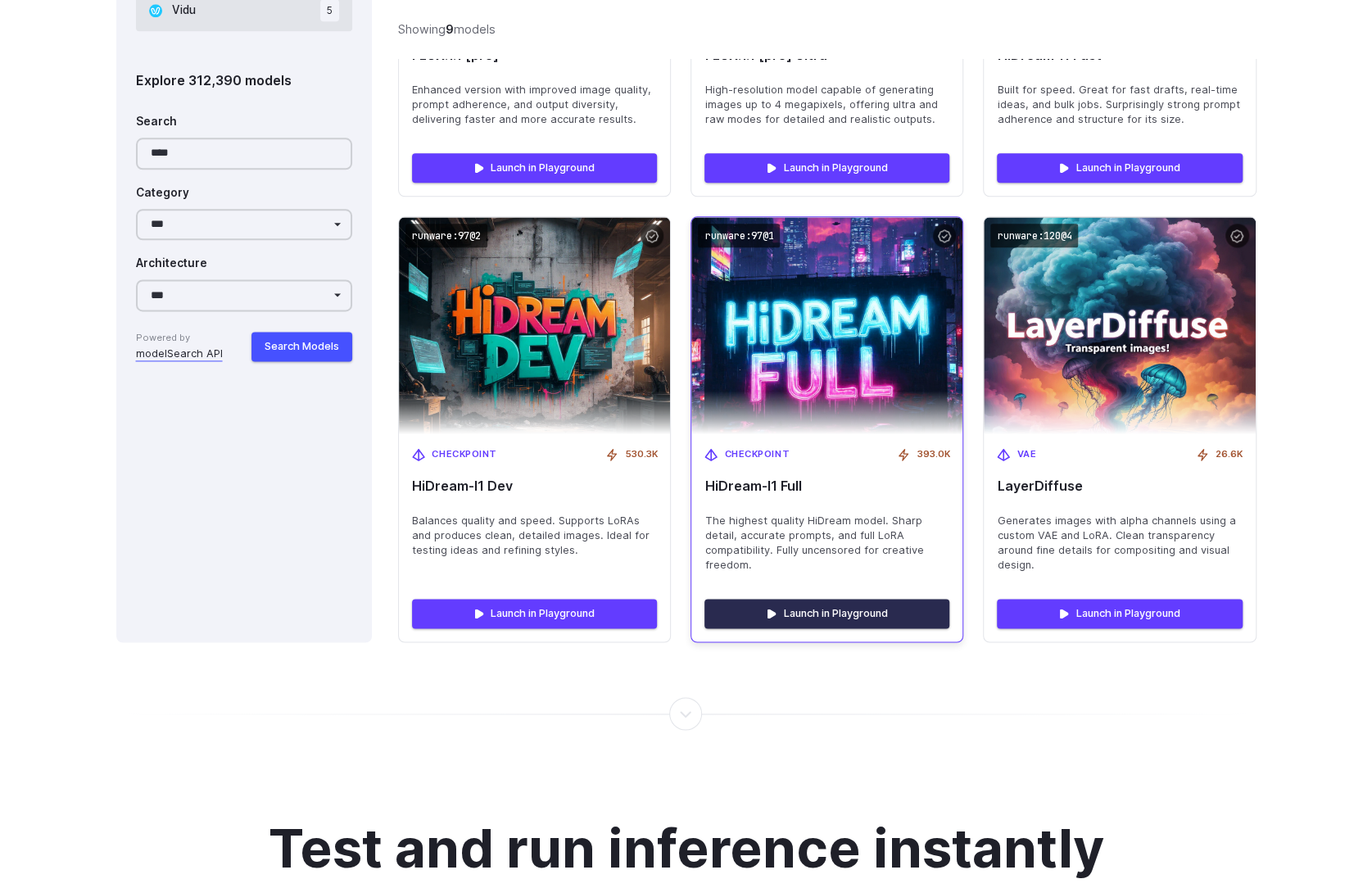 click on "Launch in Playground" at bounding box center [826, 614] 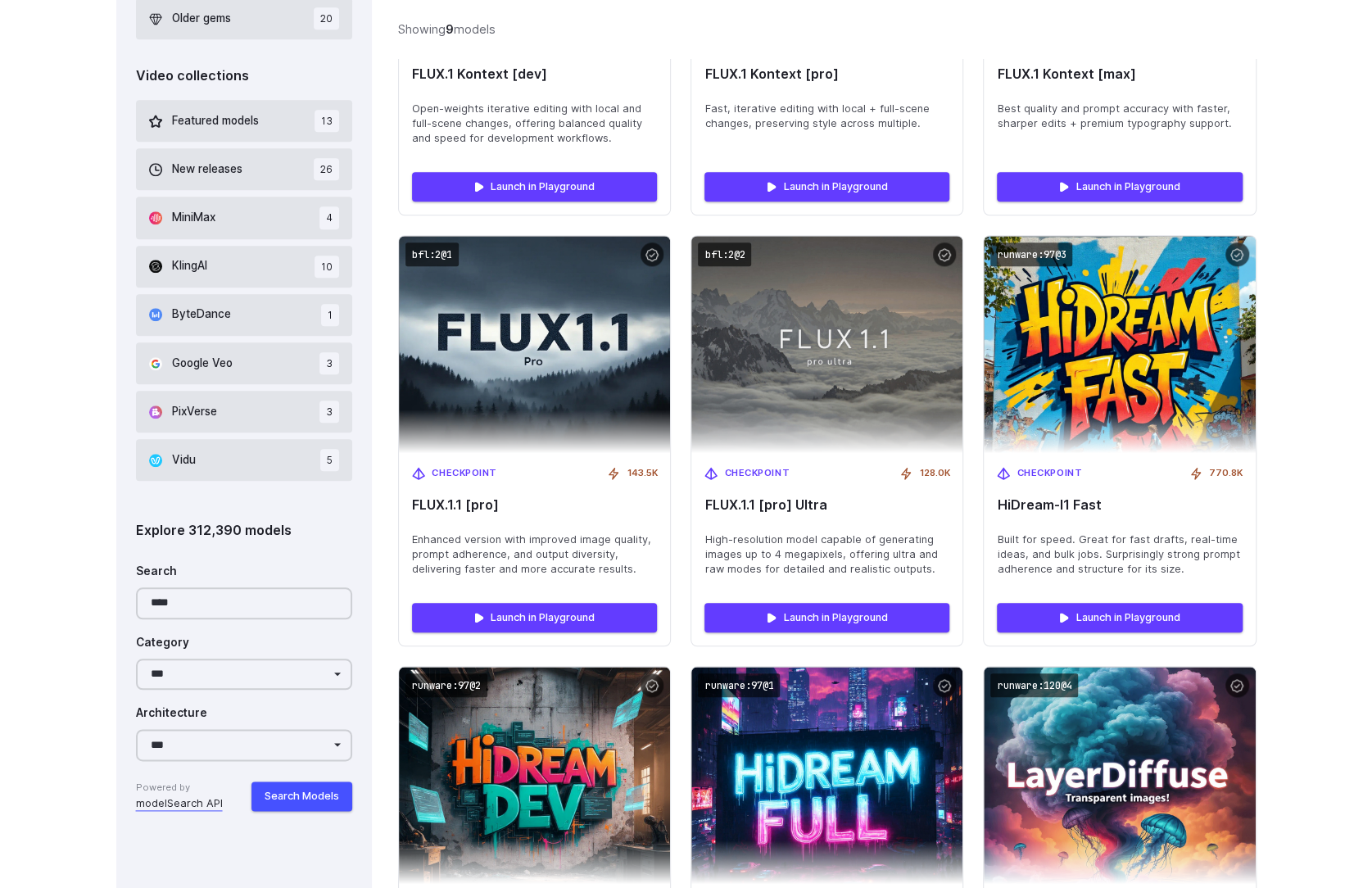 scroll, scrollTop: 0, scrollLeft: 0, axis: both 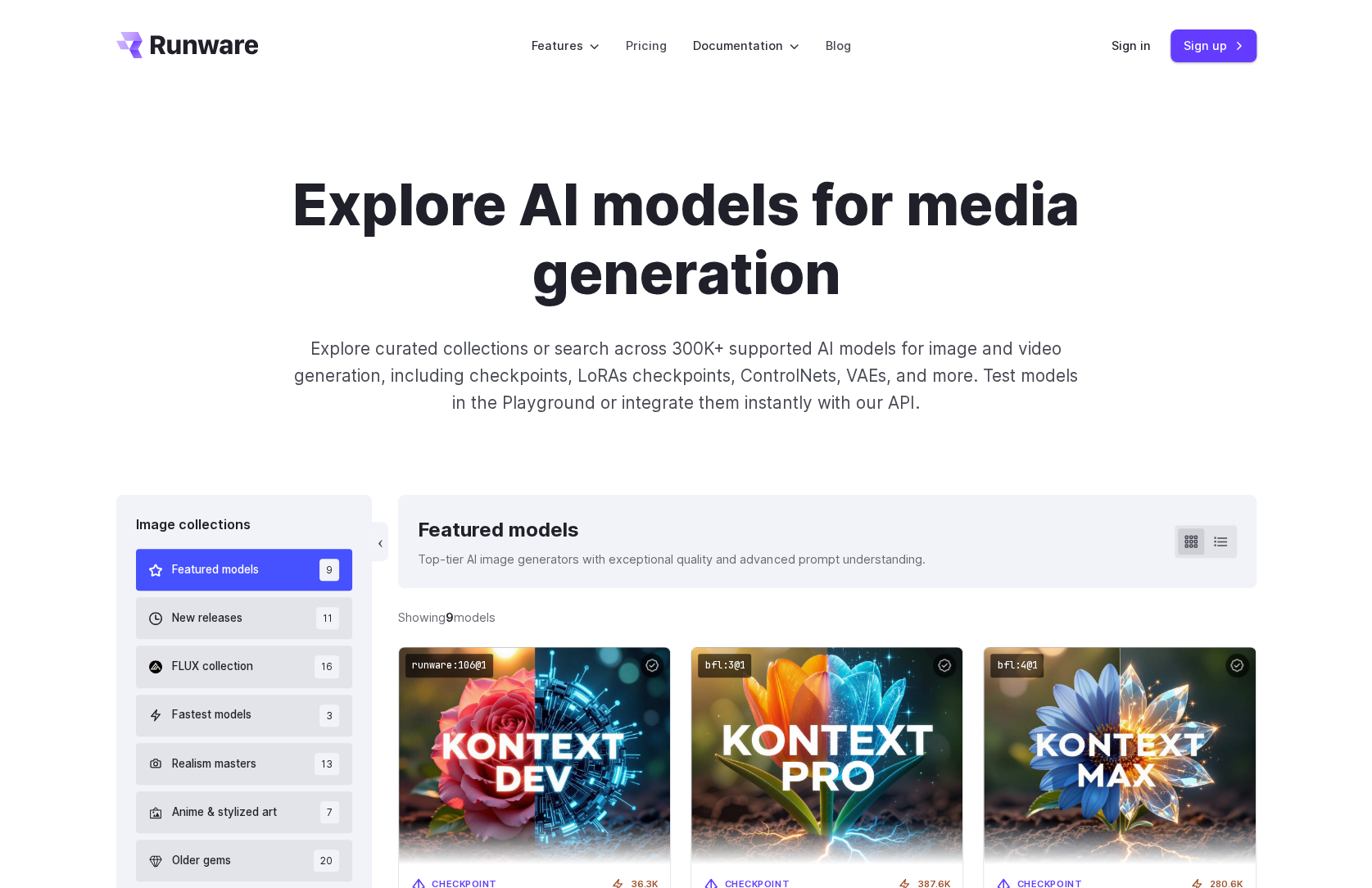 drag, startPoint x: 1297, startPoint y: 503, endPoint x: 1234, endPoint y: -56, distance: 562.5389 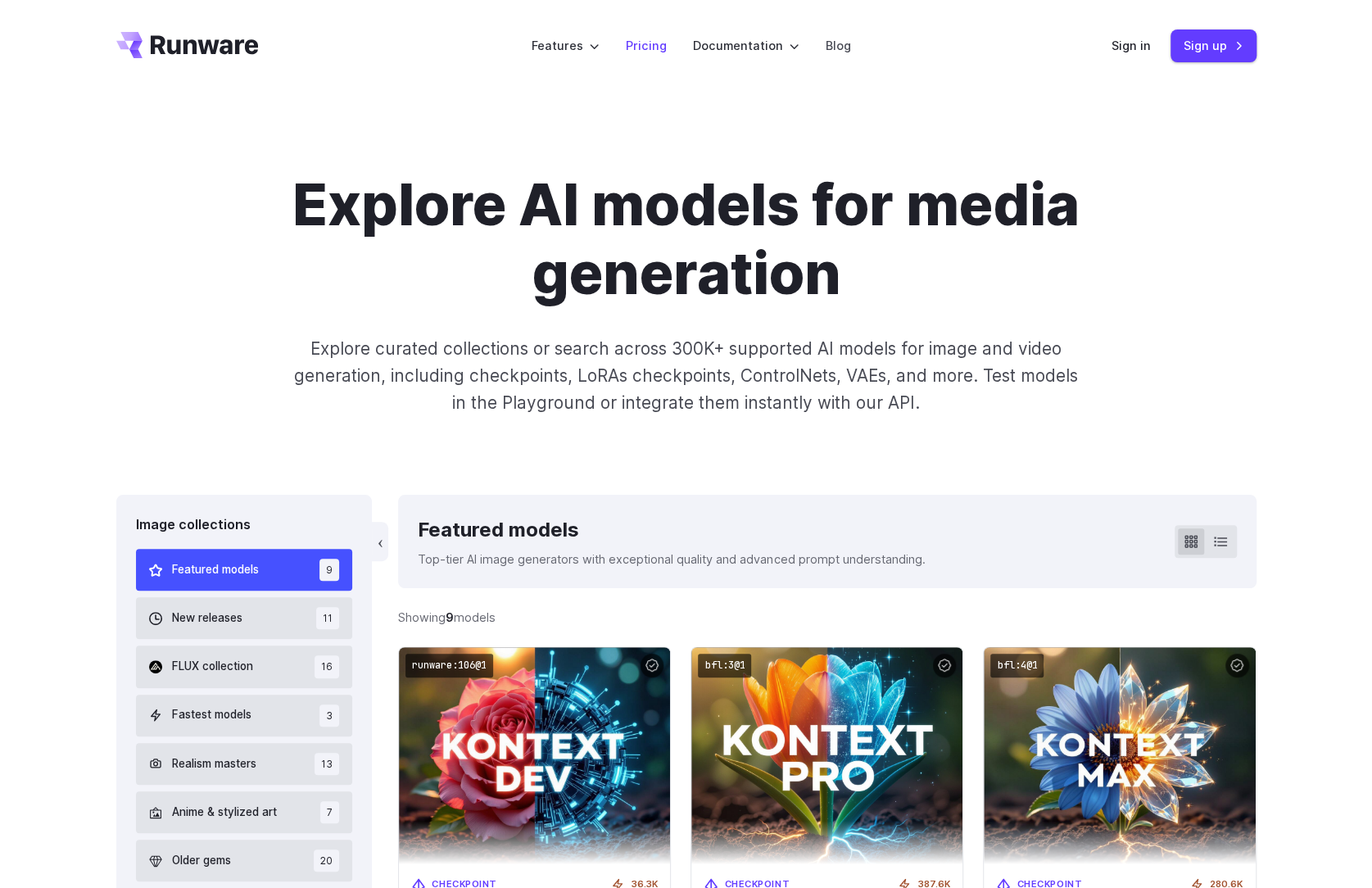 click on "Pricing" at bounding box center [646, 45] 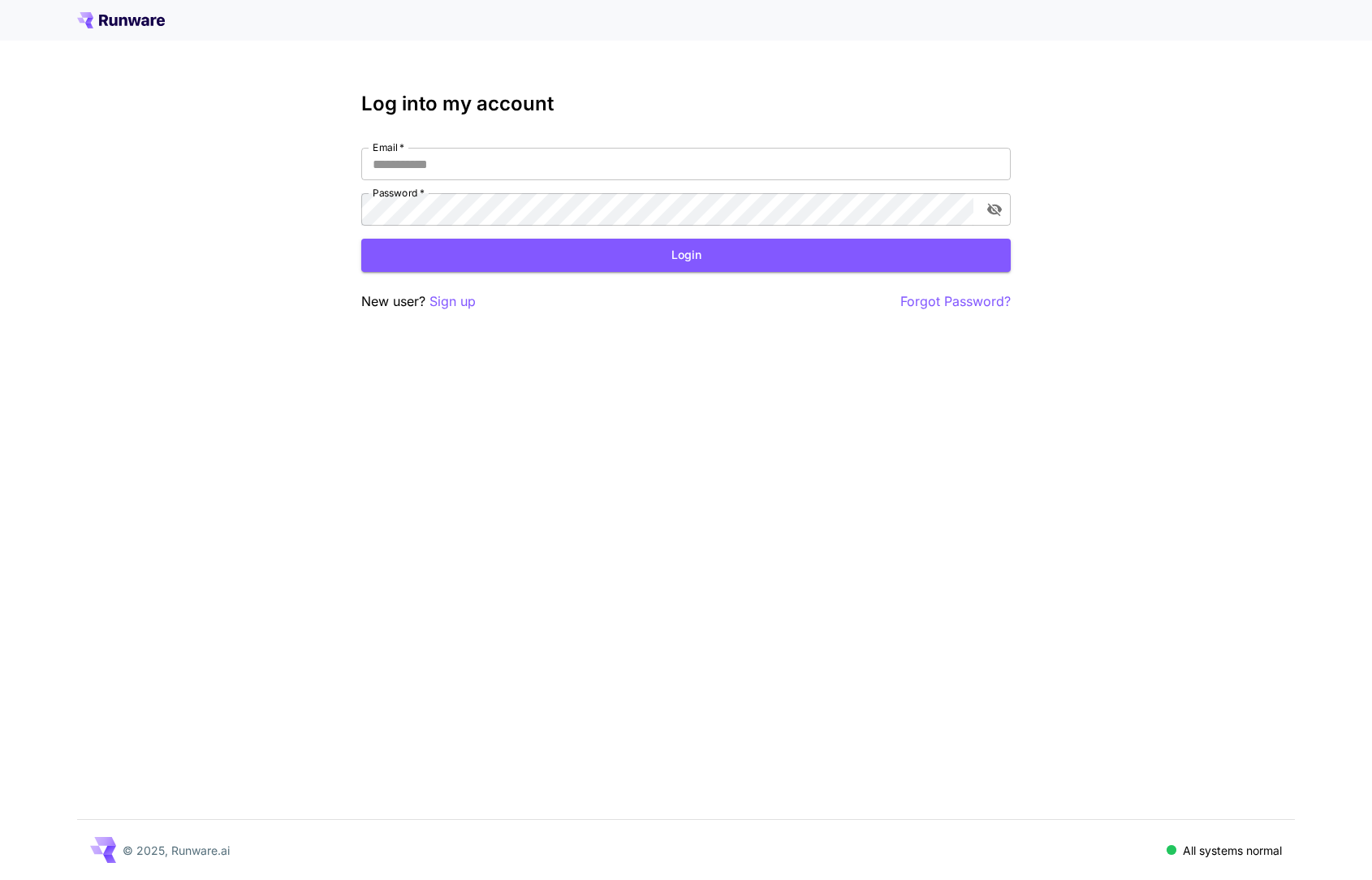 scroll, scrollTop: 0, scrollLeft: 0, axis: both 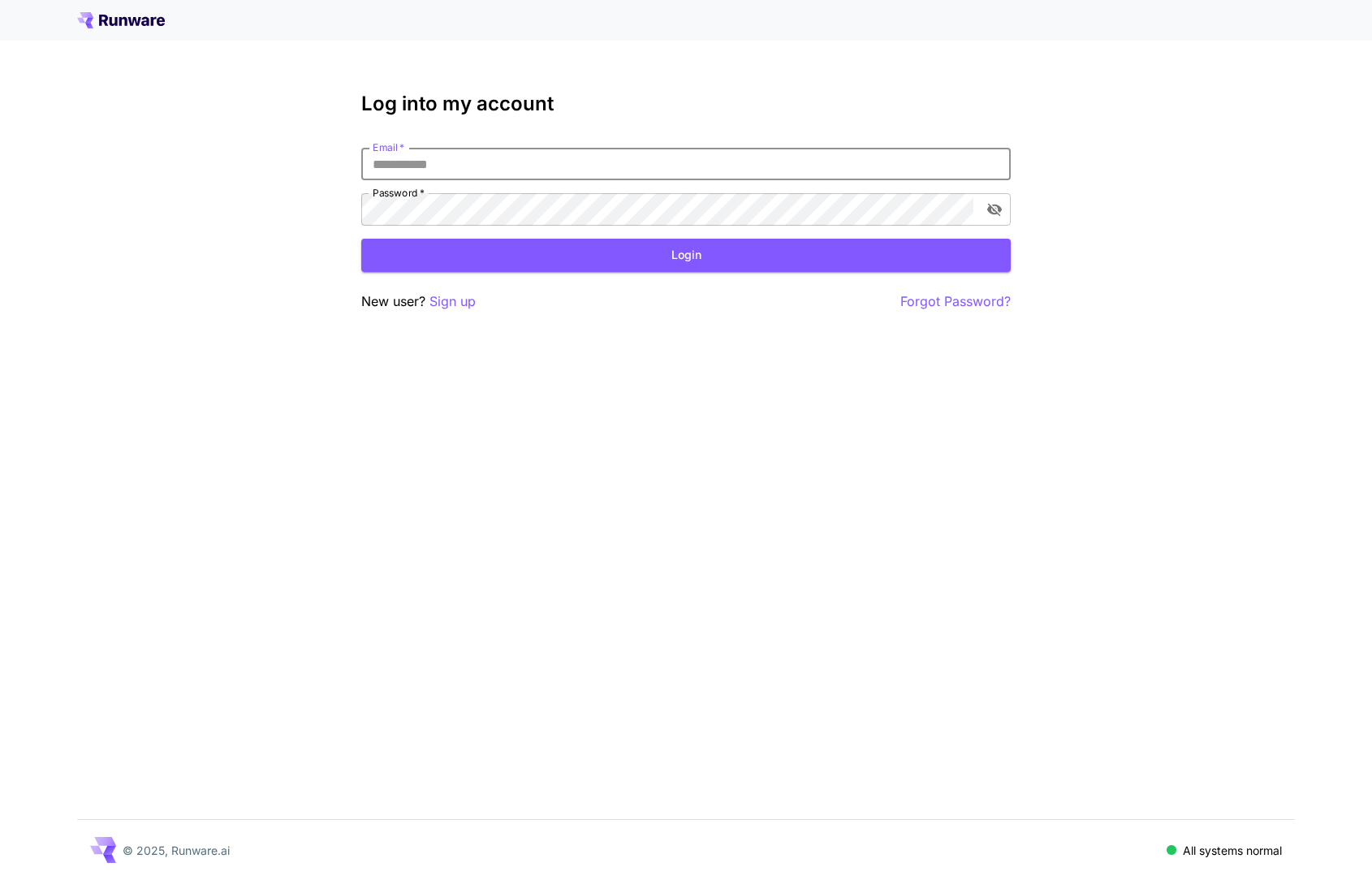 click on "Email   *" at bounding box center [686, 164] 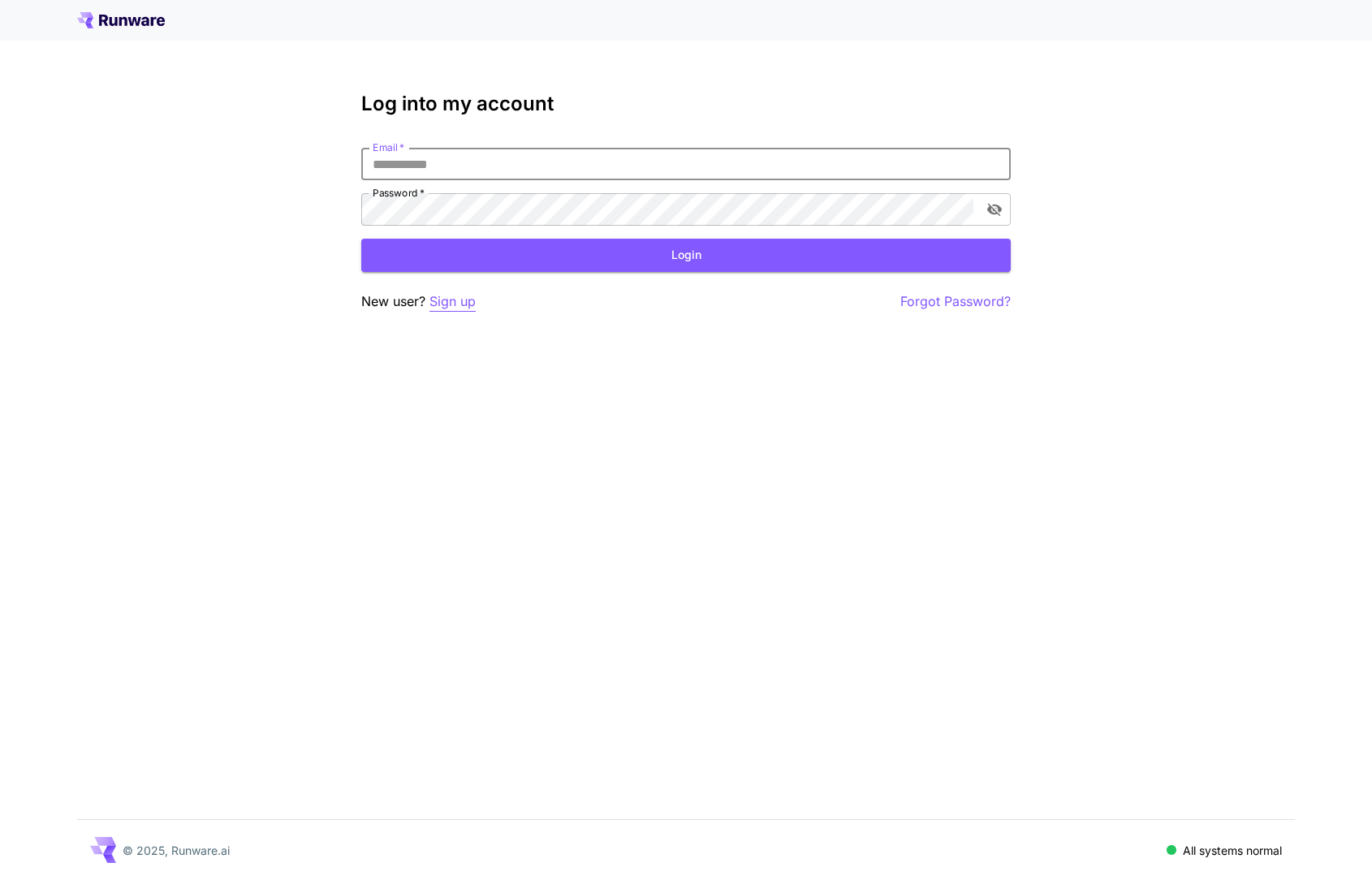 click on "Sign up" at bounding box center [452, 301] 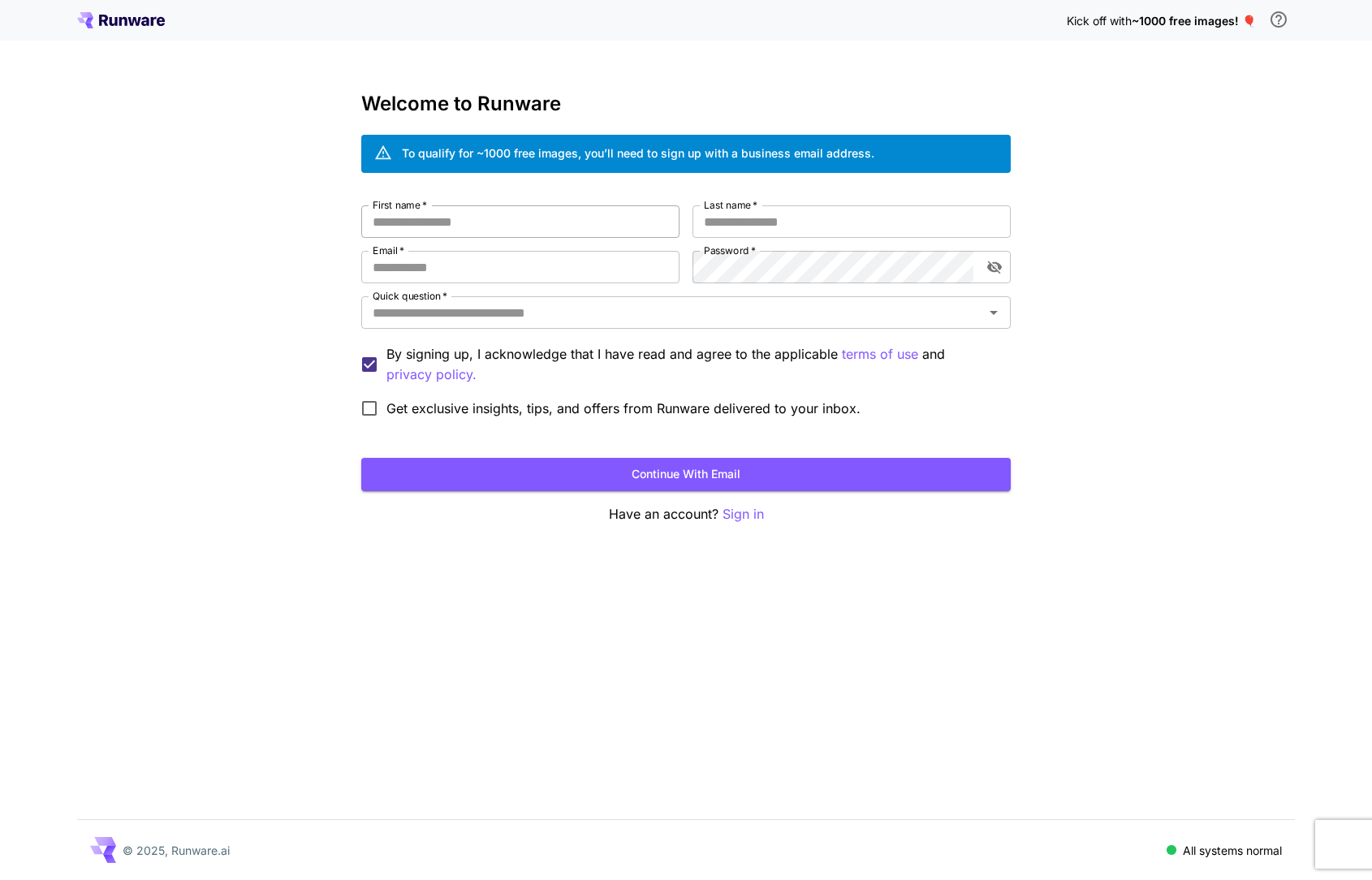 click on "First name   *" at bounding box center [520, 222] 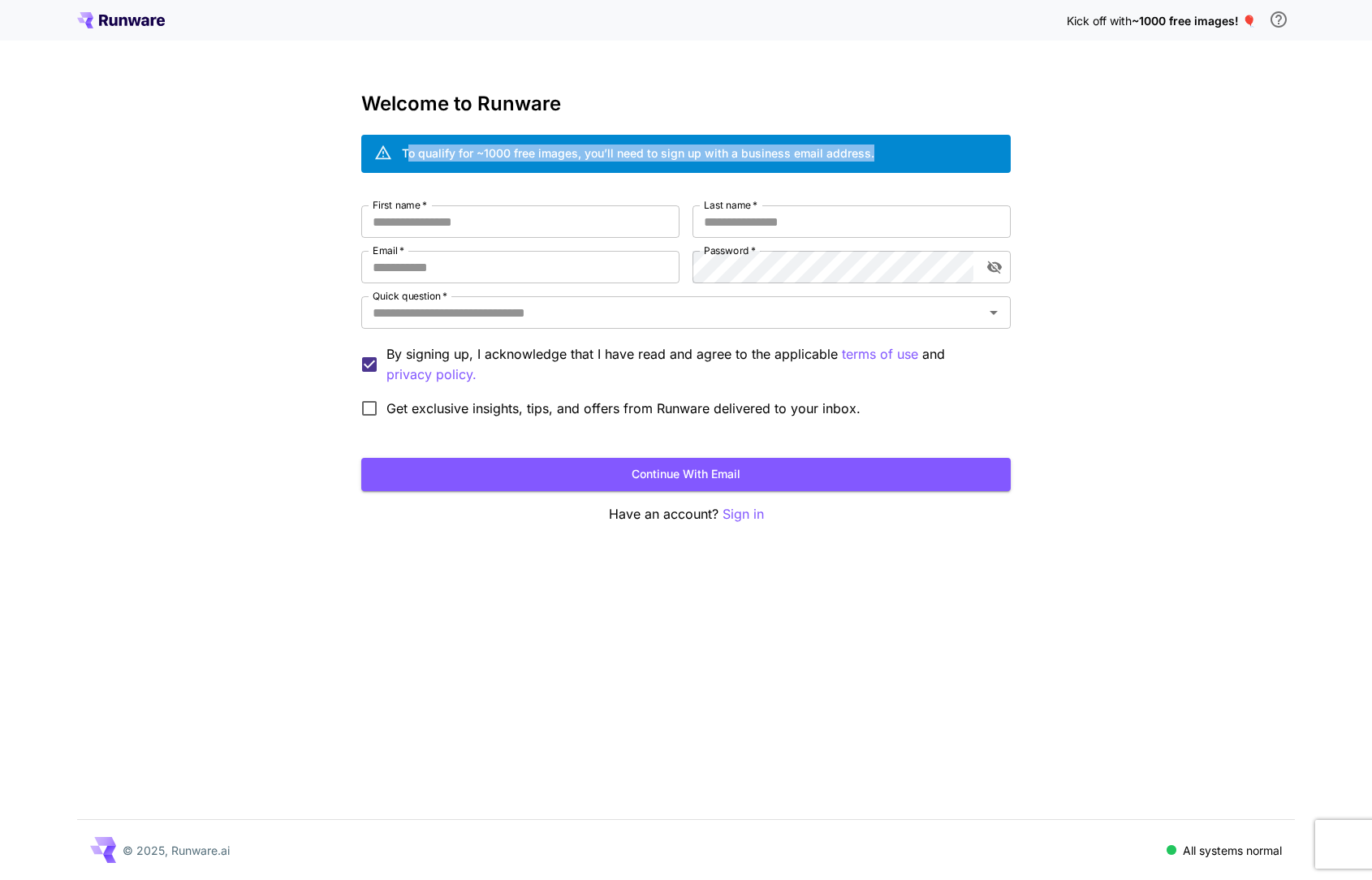 drag, startPoint x: 406, startPoint y: 155, endPoint x: 913, endPoint y: 155, distance: 507 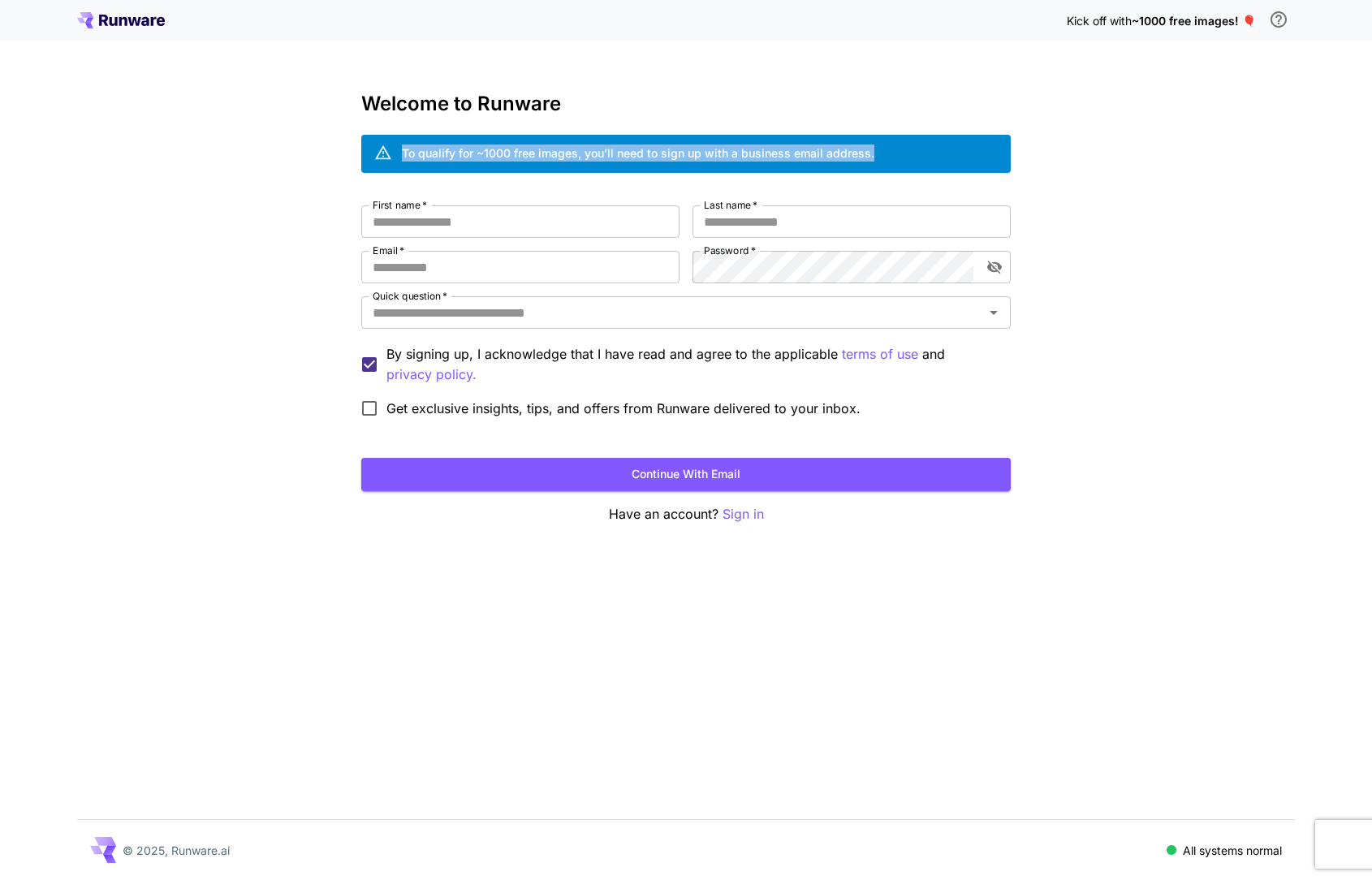 drag, startPoint x: 878, startPoint y: 152, endPoint x: 149, endPoint y: 61, distance: 734.65774 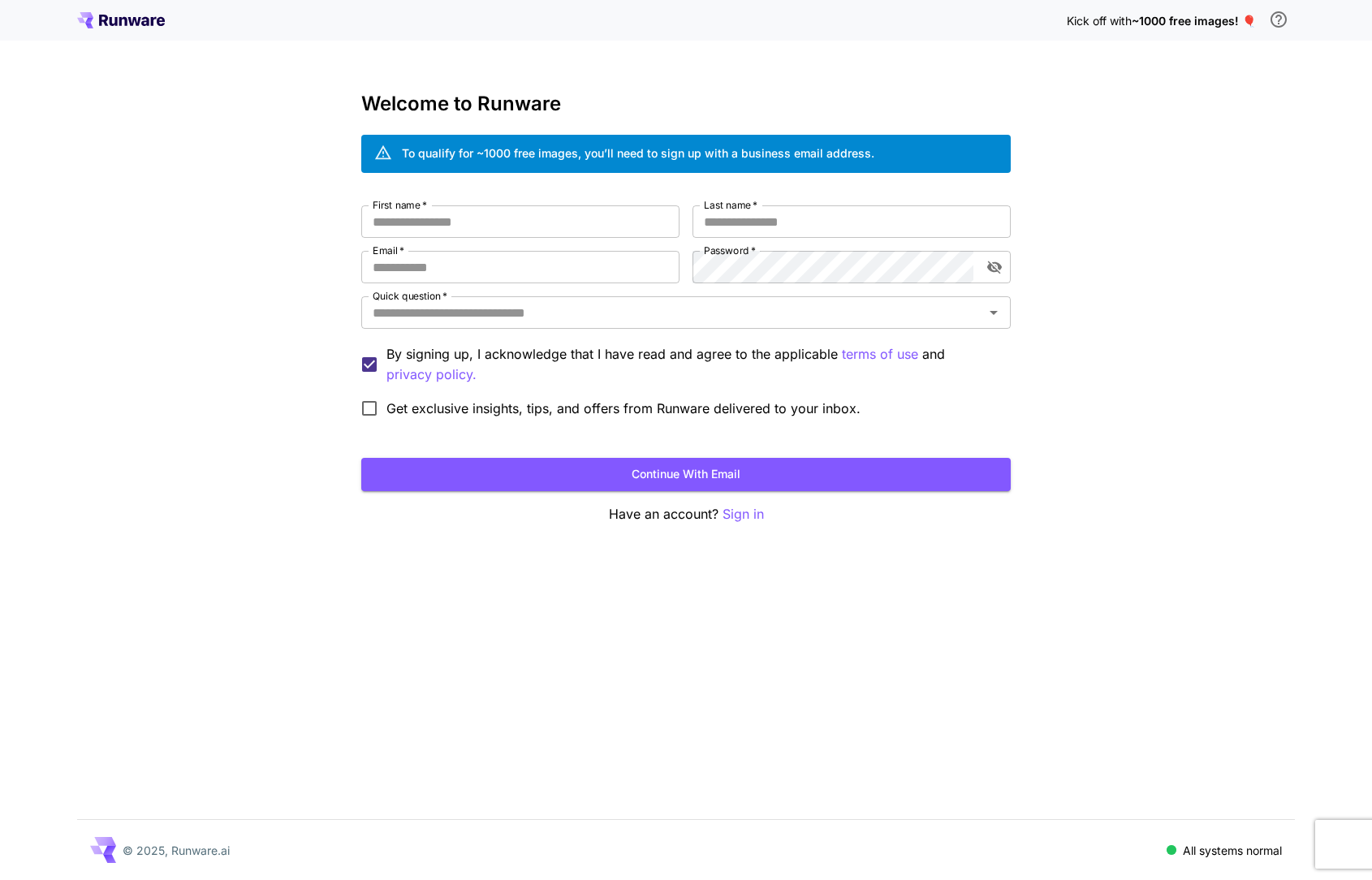 click on "Kick off with  ~1000 free images! 🎈" at bounding box center (686, 20) 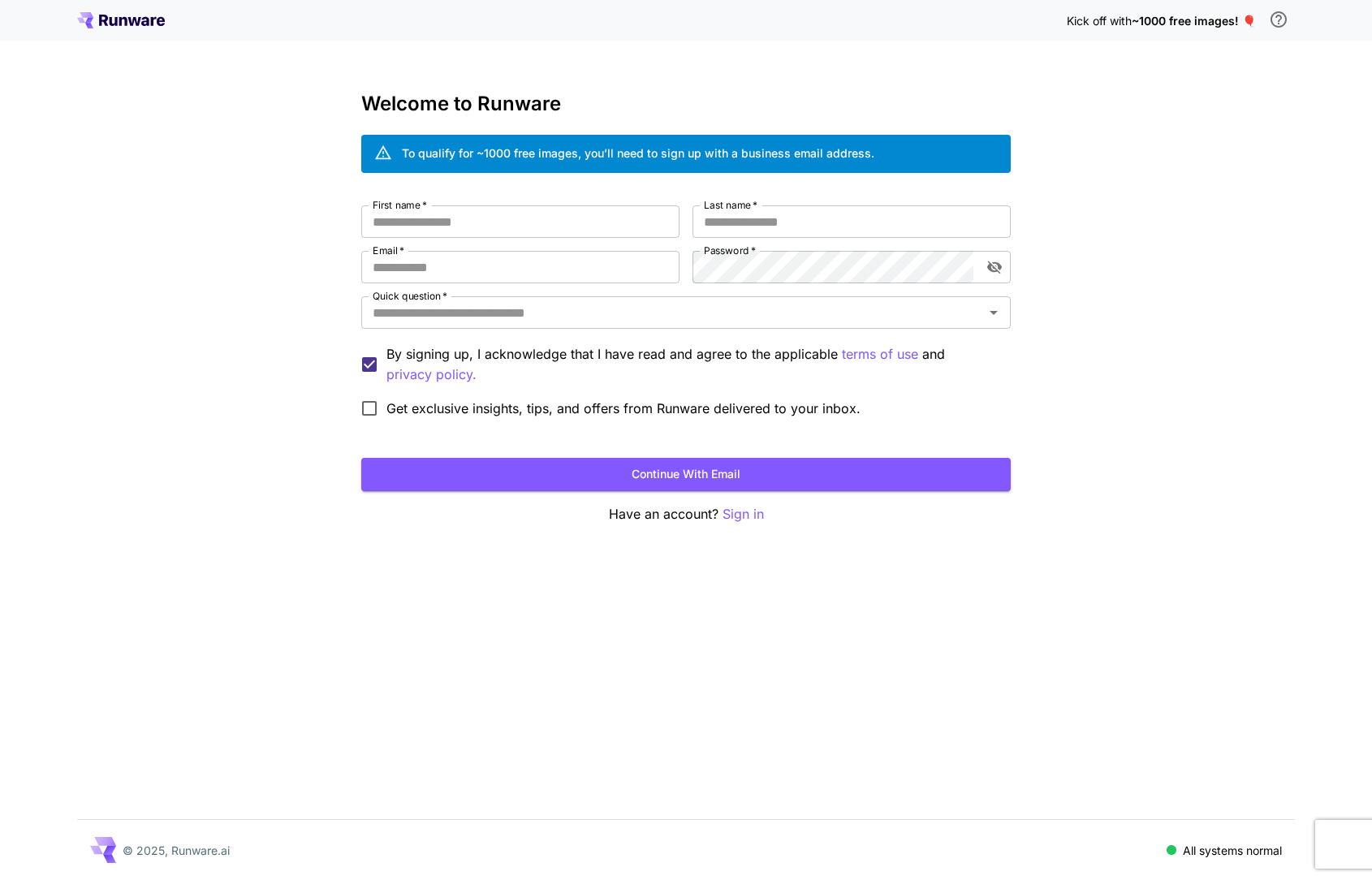 drag, startPoint x: 232, startPoint y: 139, endPoint x: 224, endPoint y: 147, distance: 11.313708 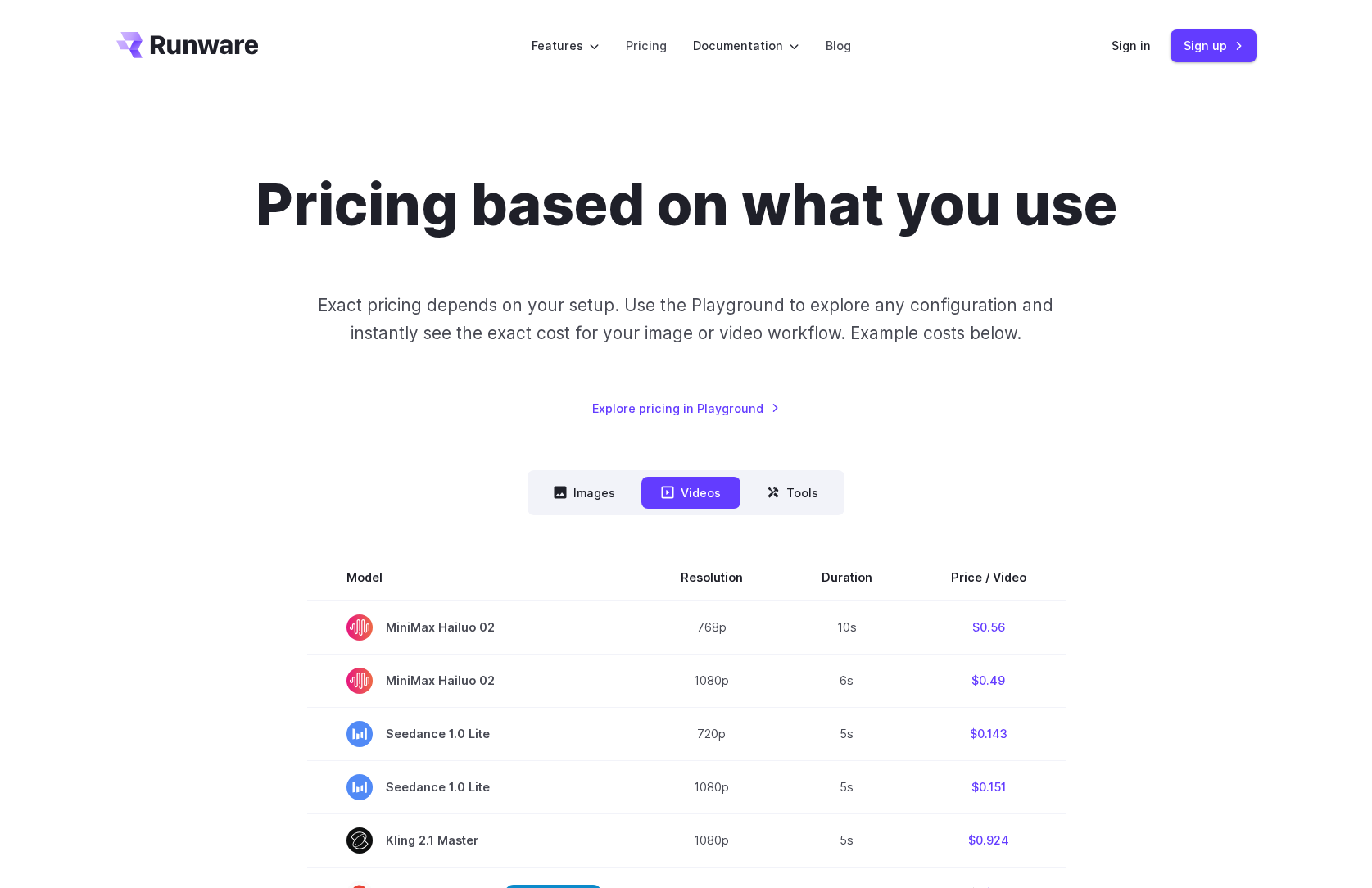 scroll, scrollTop: 0, scrollLeft: 0, axis: both 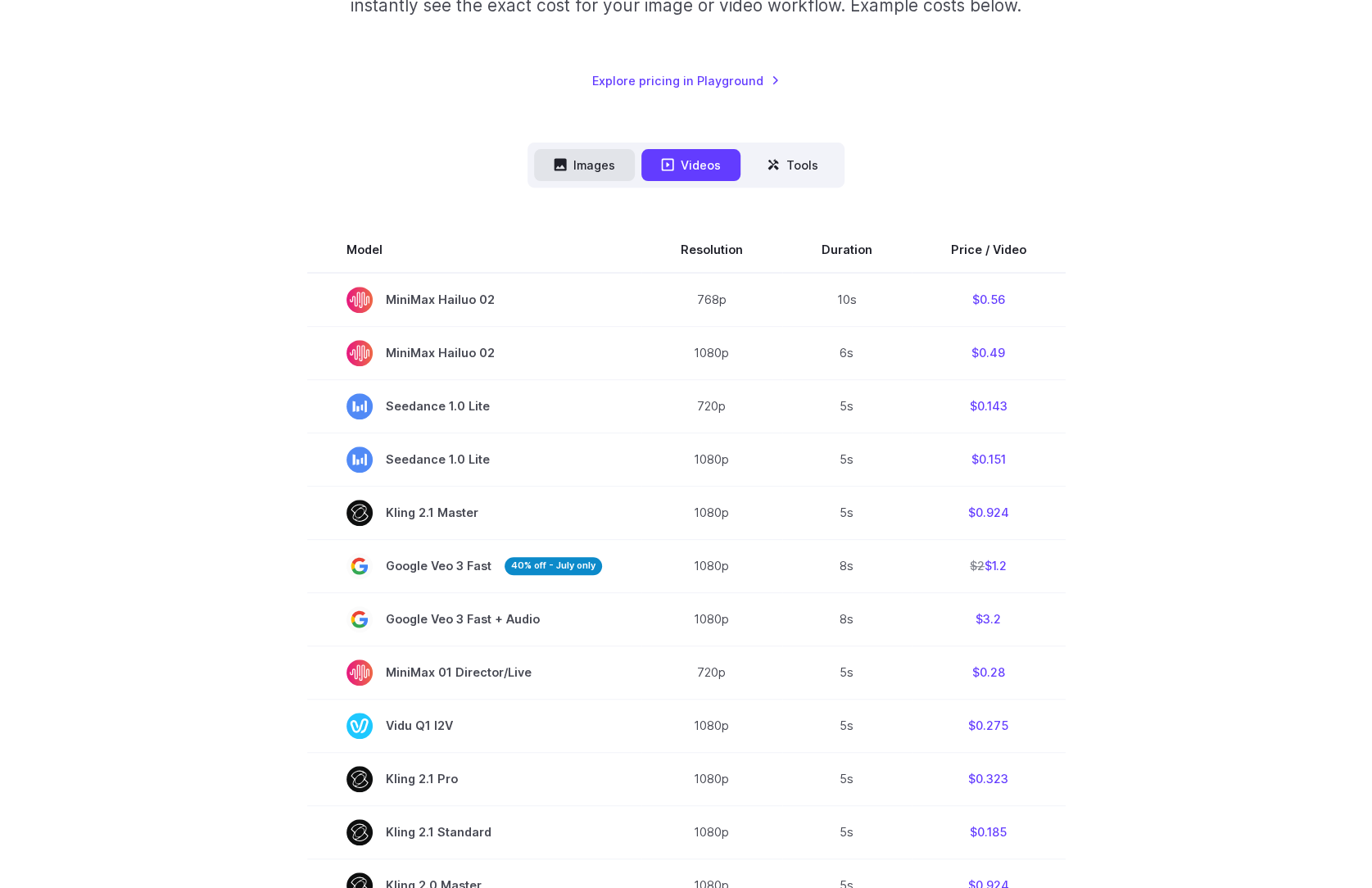 click on "Images" at bounding box center [584, 165] 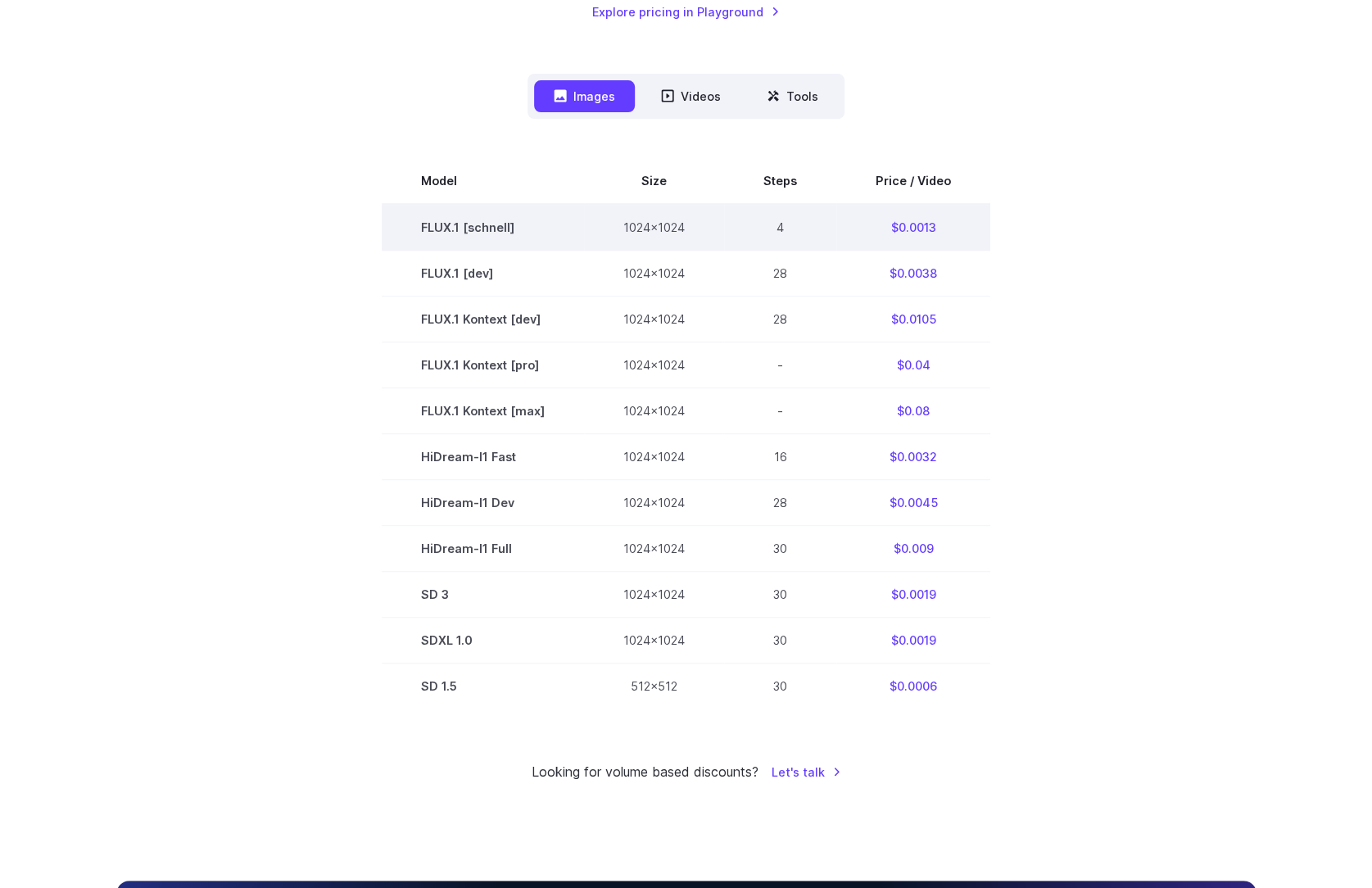 scroll, scrollTop: 410, scrollLeft: 0, axis: vertical 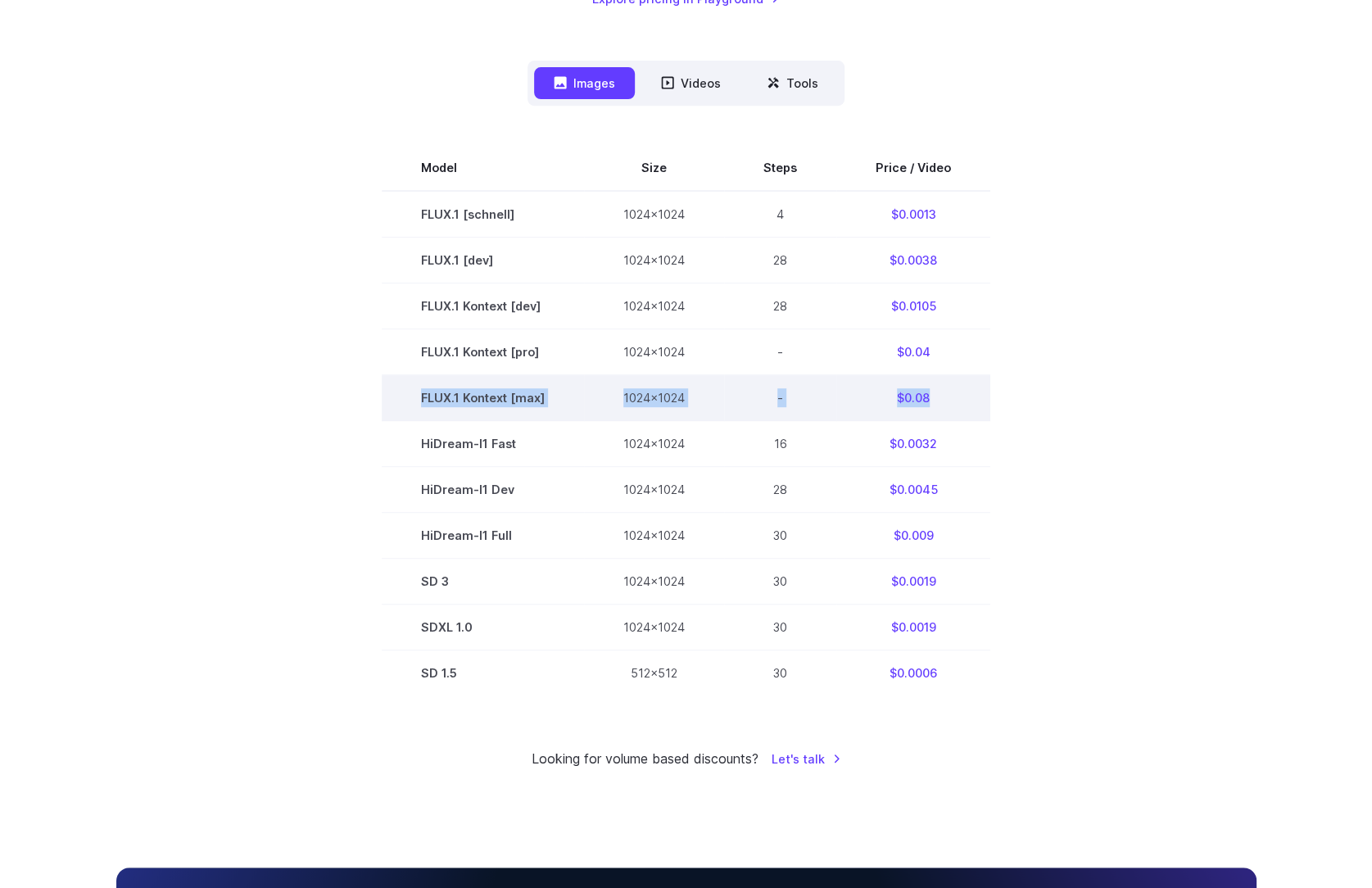drag, startPoint x: 677, startPoint y: 407, endPoint x: 957, endPoint y: 402, distance: 280.0446 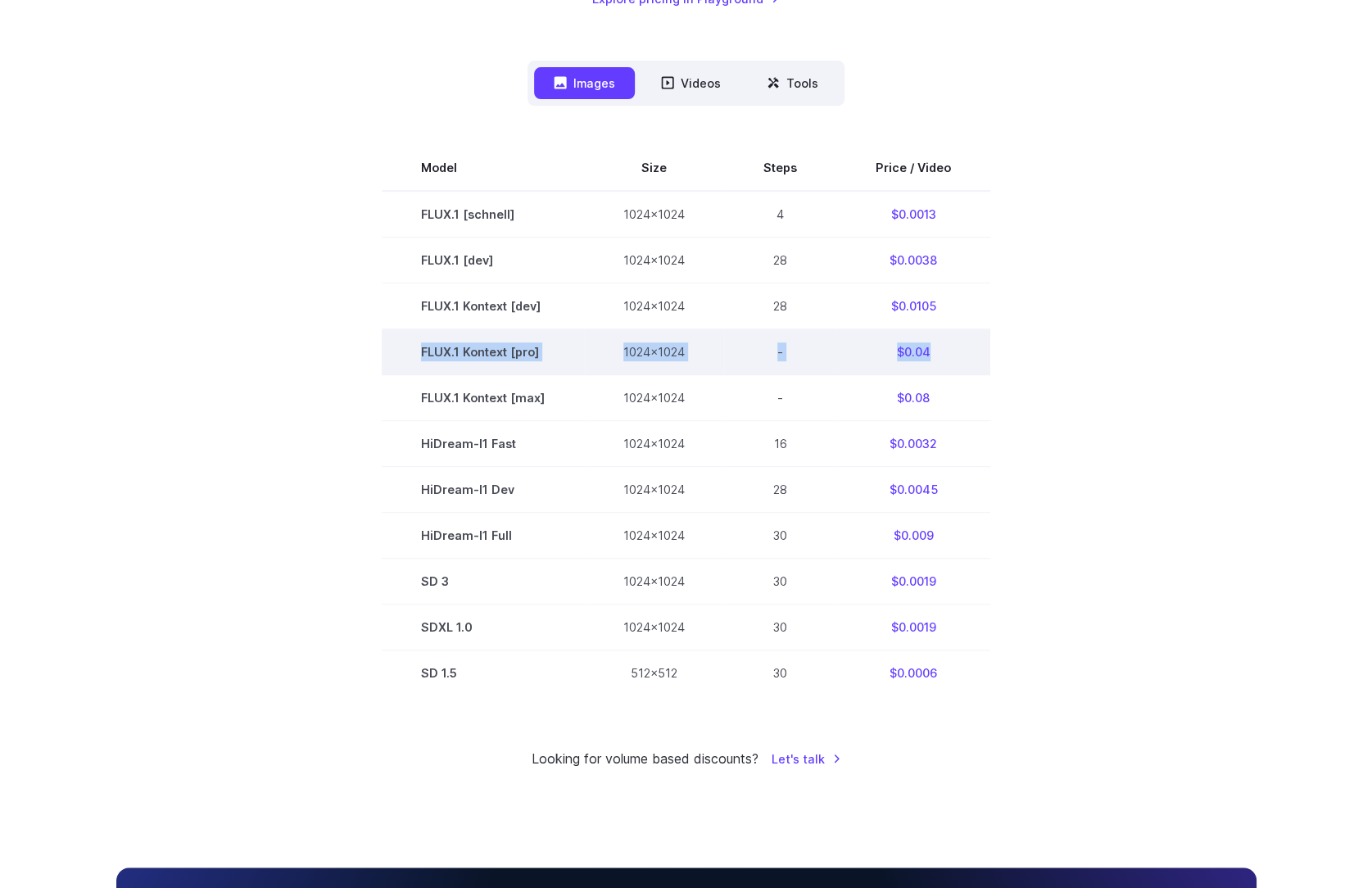 drag, startPoint x: 934, startPoint y: 359, endPoint x: 405, endPoint y: 353, distance: 529.03403 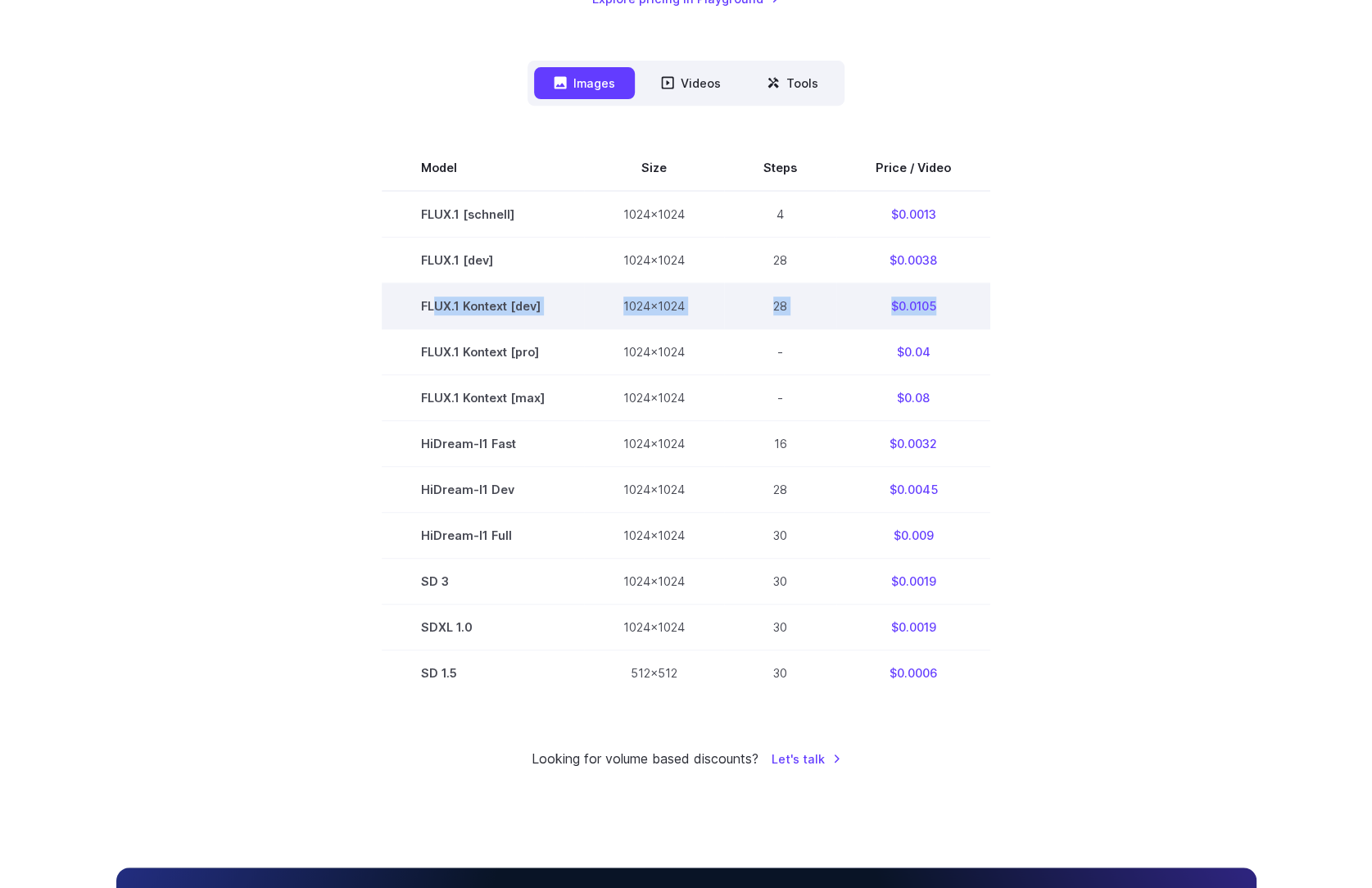 drag, startPoint x: 437, startPoint y: 311, endPoint x: 950, endPoint y: 305, distance: 513.035 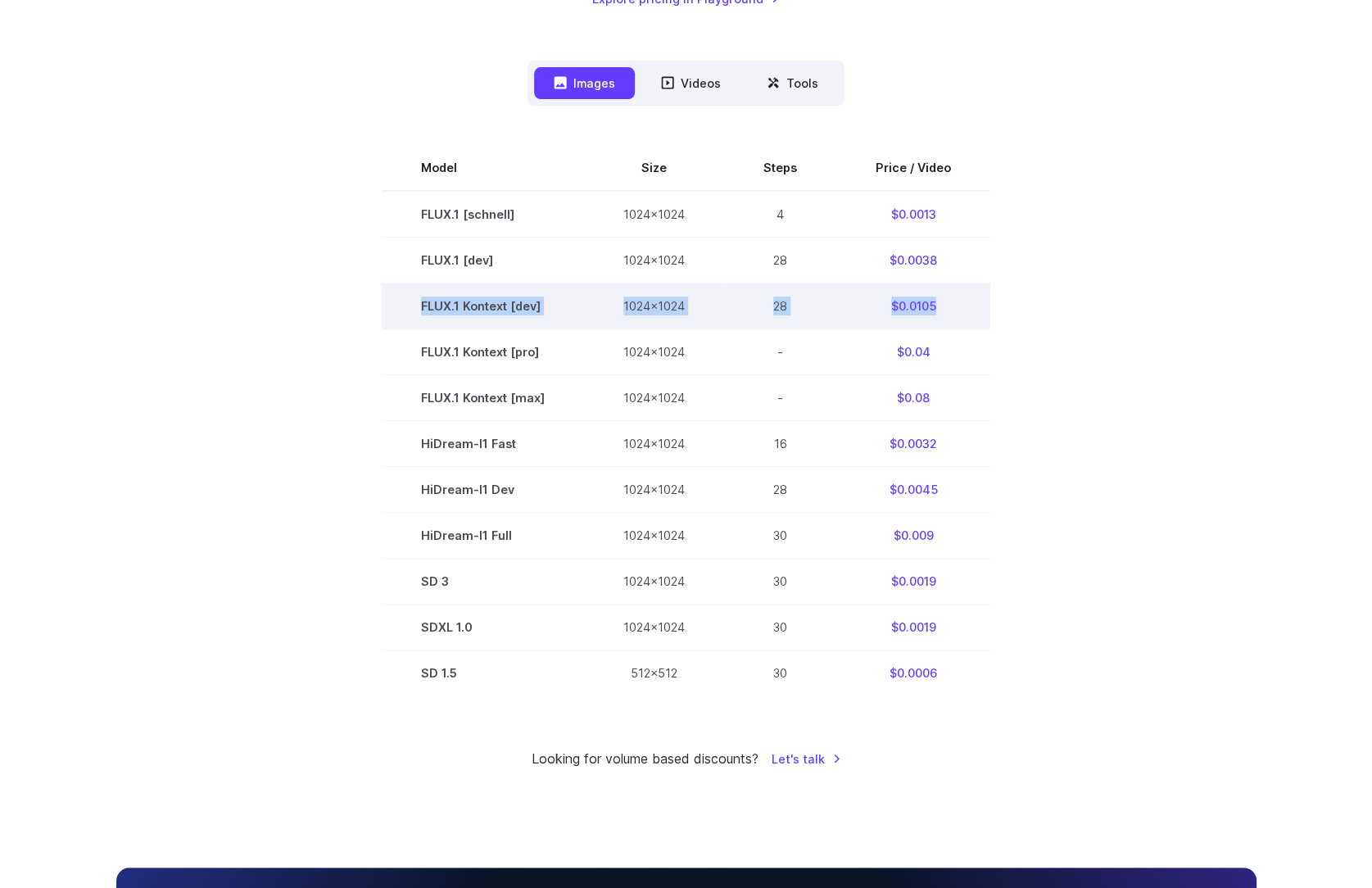 drag, startPoint x: 949, startPoint y: 304, endPoint x: 423, endPoint y: 311, distance: 526.047 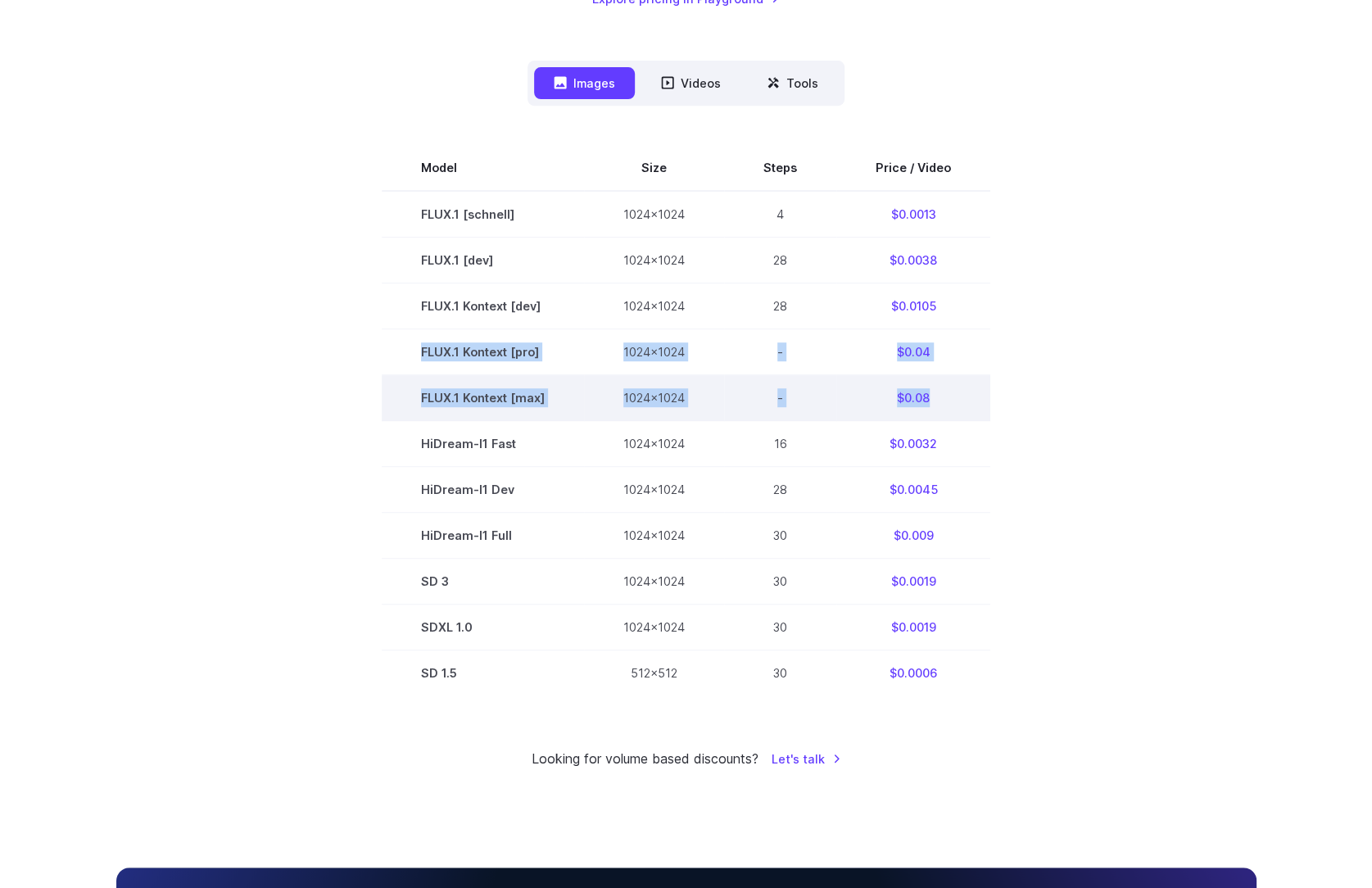 drag, startPoint x: 423, startPoint y: 346, endPoint x: 941, endPoint y: 401, distance: 520.9117 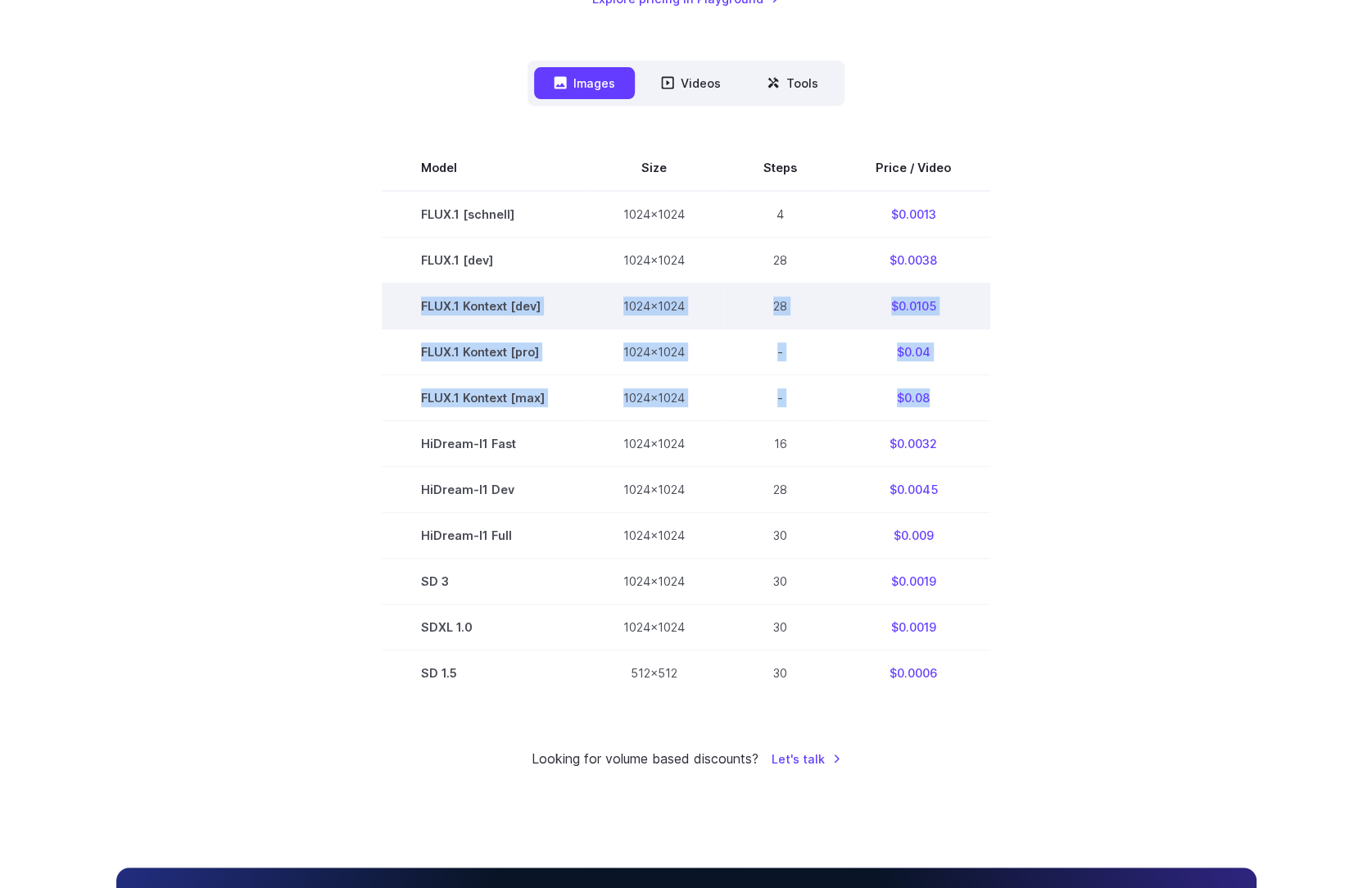 drag, startPoint x: 934, startPoint y: 399, endPoint x: 410, endPoint y: 306, distance: 532.18888 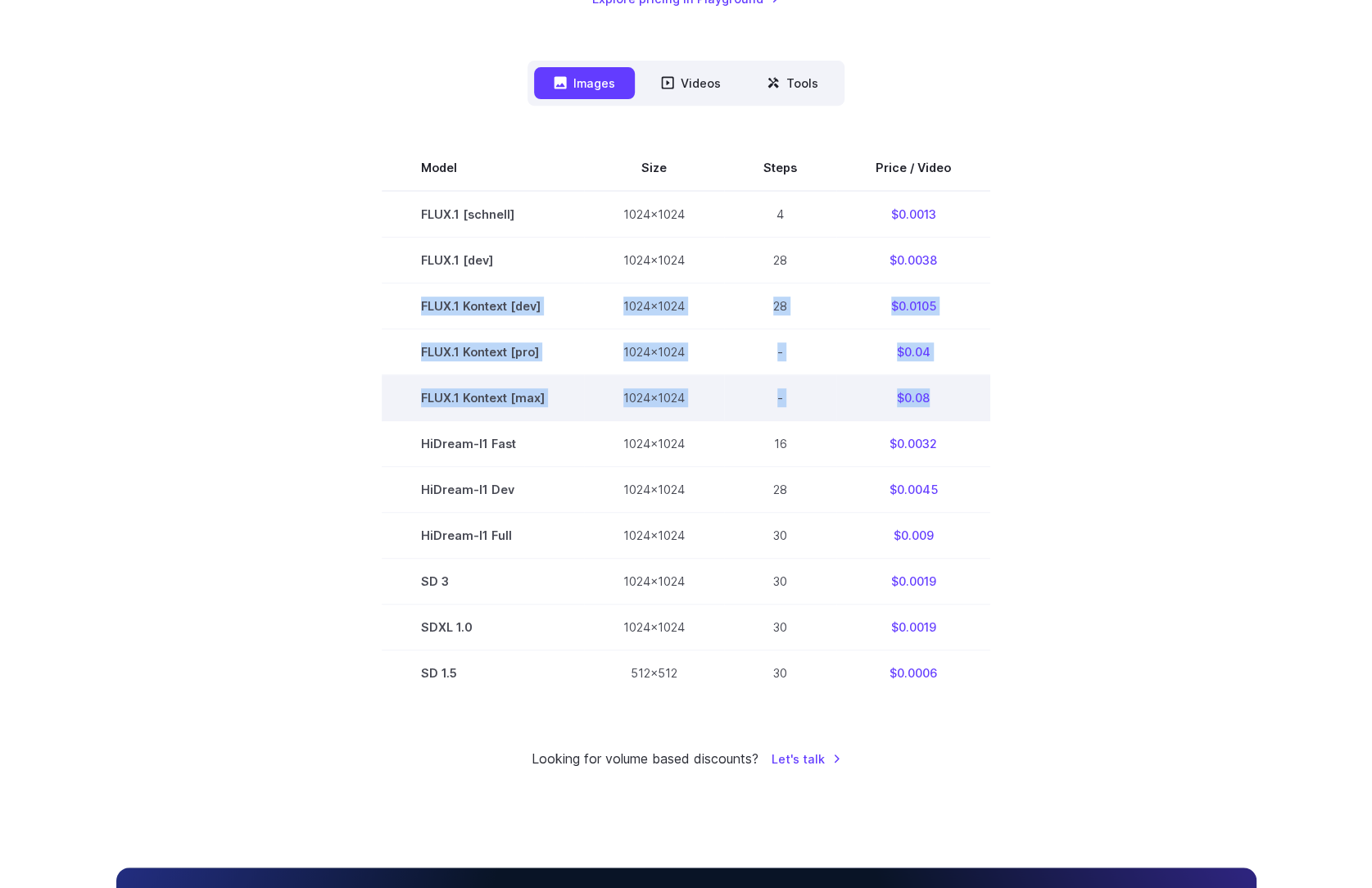 drag, startPoint x: 414, startPoint y: 302, endPoint x: 950, endPoint y: 406, distance: 545.9963 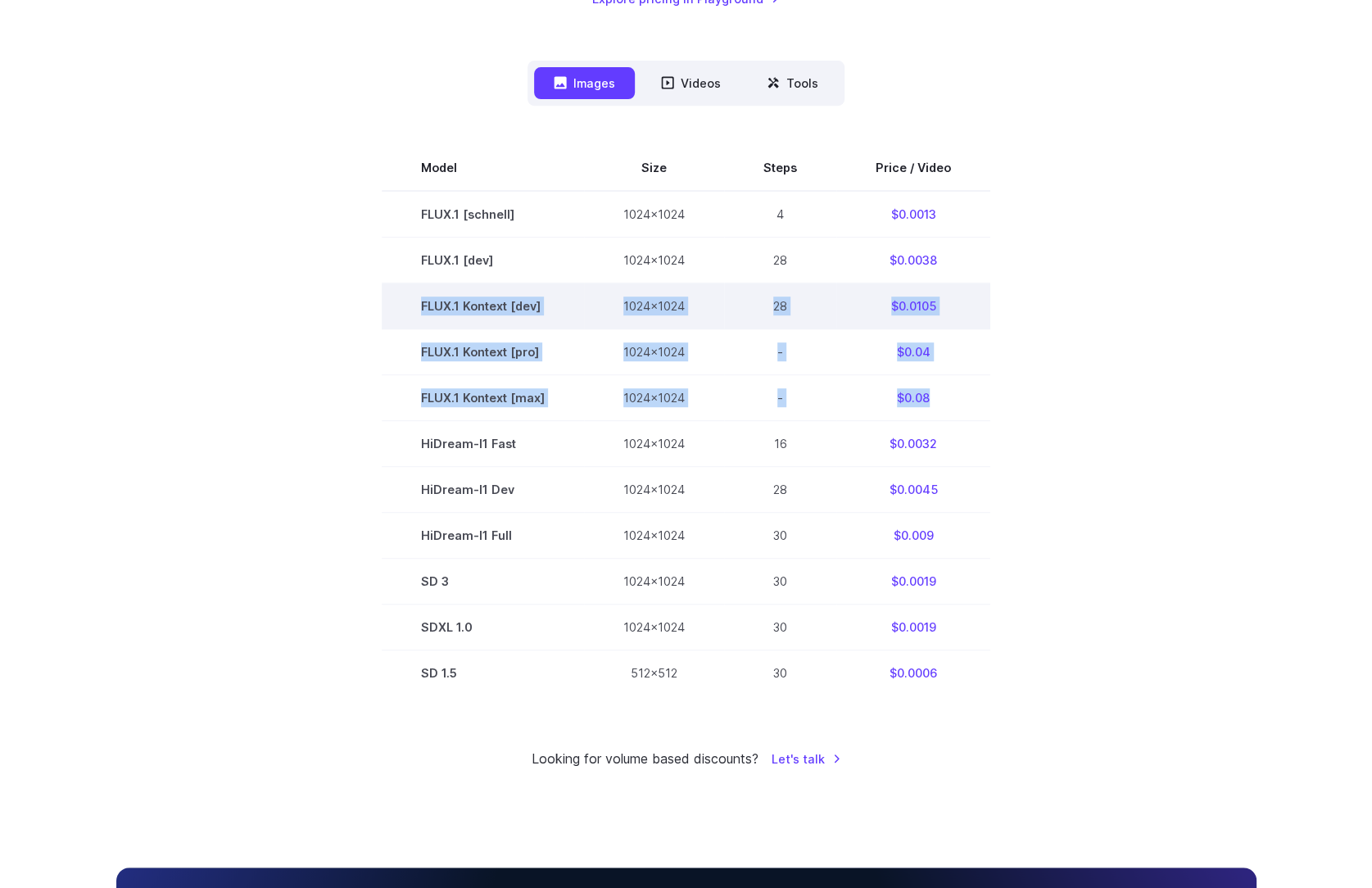 drag, startPoint x: 950, startPoint y: 406, endPoint x: 419, endPoint y: 306, distance: 540.3342 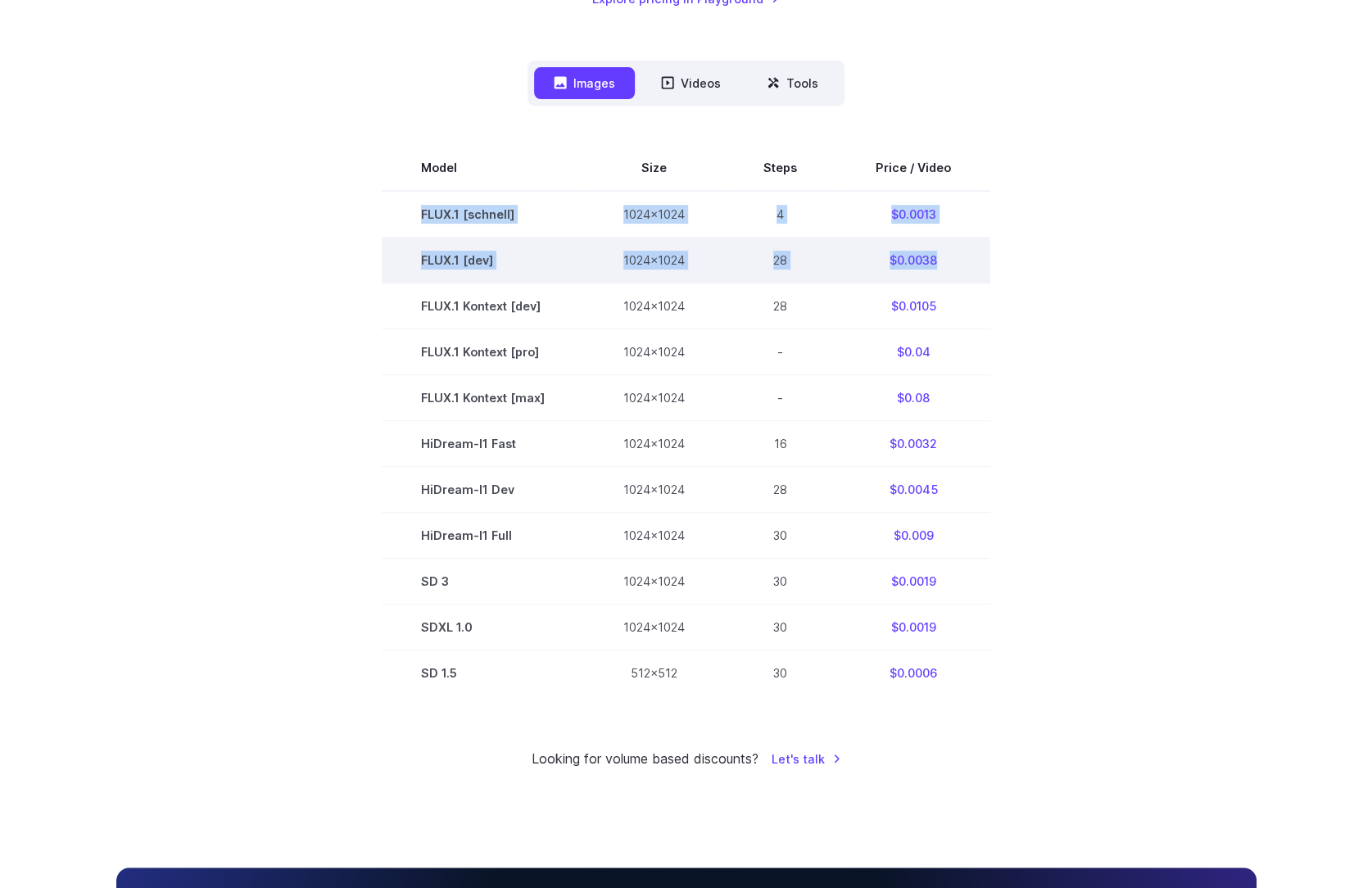 drag, startPoint x: 419, startPoint y: 207, endPoint x: 966, endPoint y: 265, distance: 550.0664 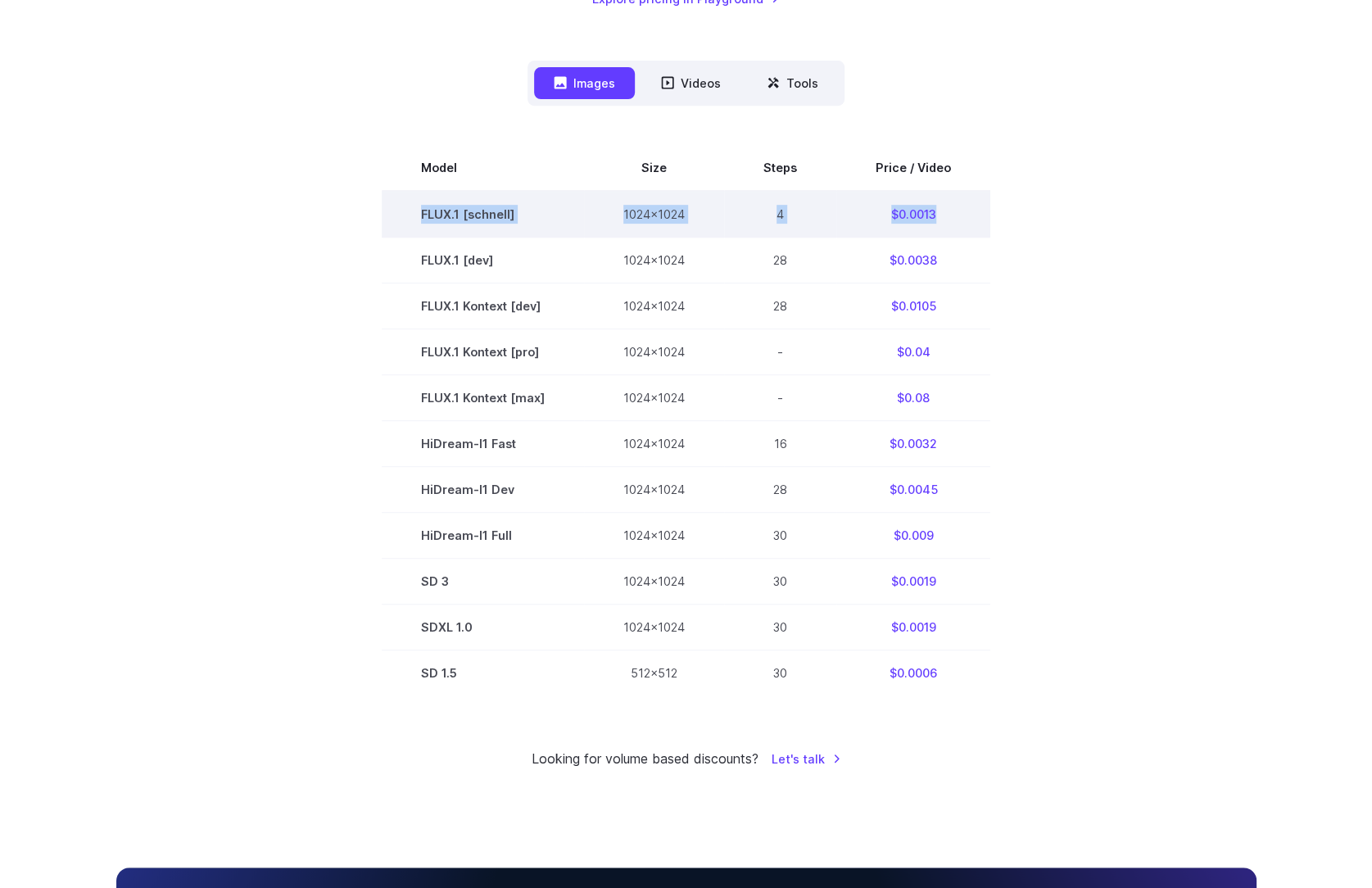 drag, startPoint x: 423, startPoint y: 209, endPoint x: 947, endPoint y: 211, distance: 524.004 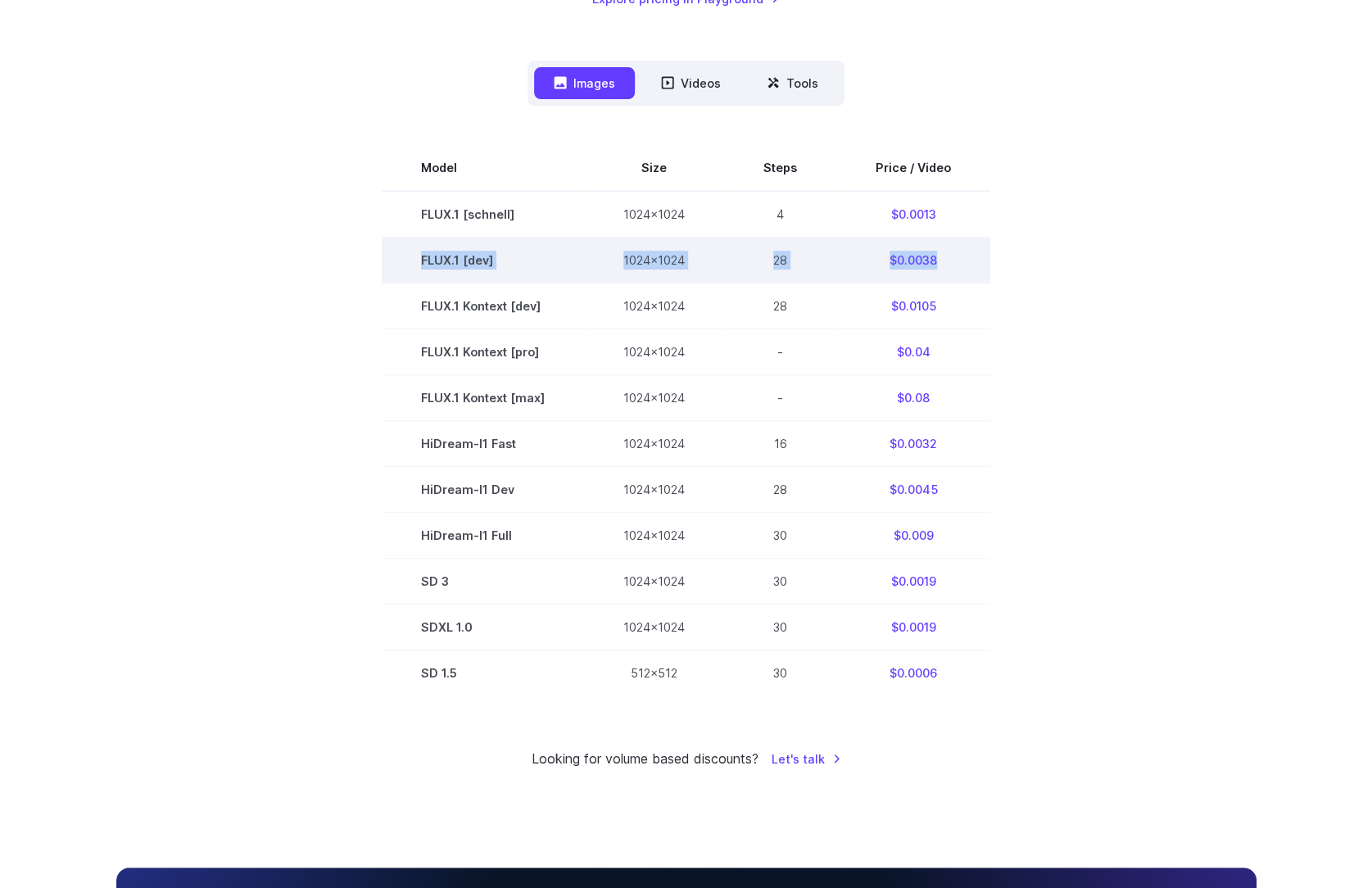 drag, startPoint x: 417, startPoint y: 260, endPoint x: 971, endPoint y: 270, distance: 554.0902 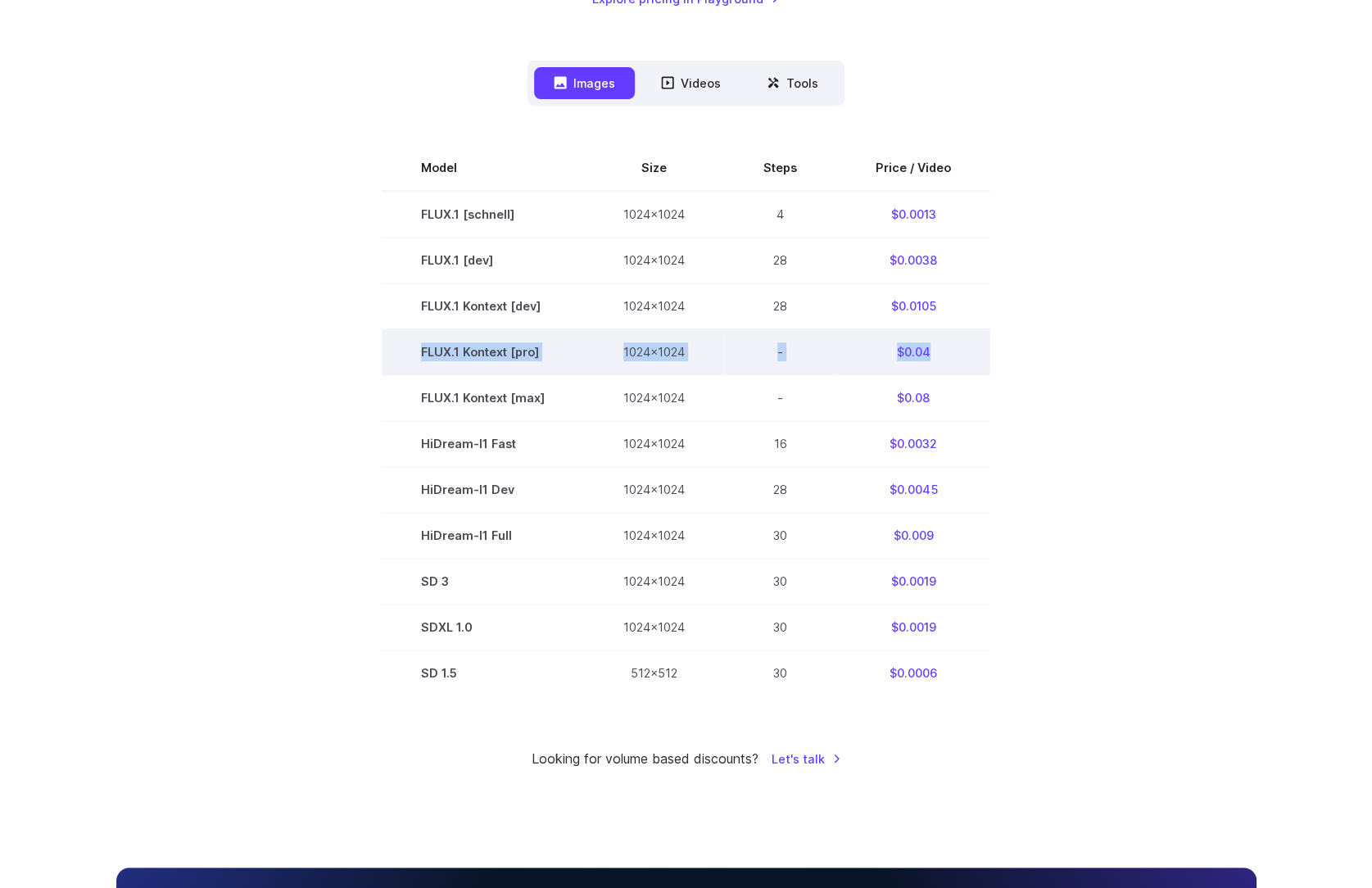 drag, startPoint x: 416, startPoint y: 351, endPoint x: 964, endPoint y: 340, distance: 548.1104 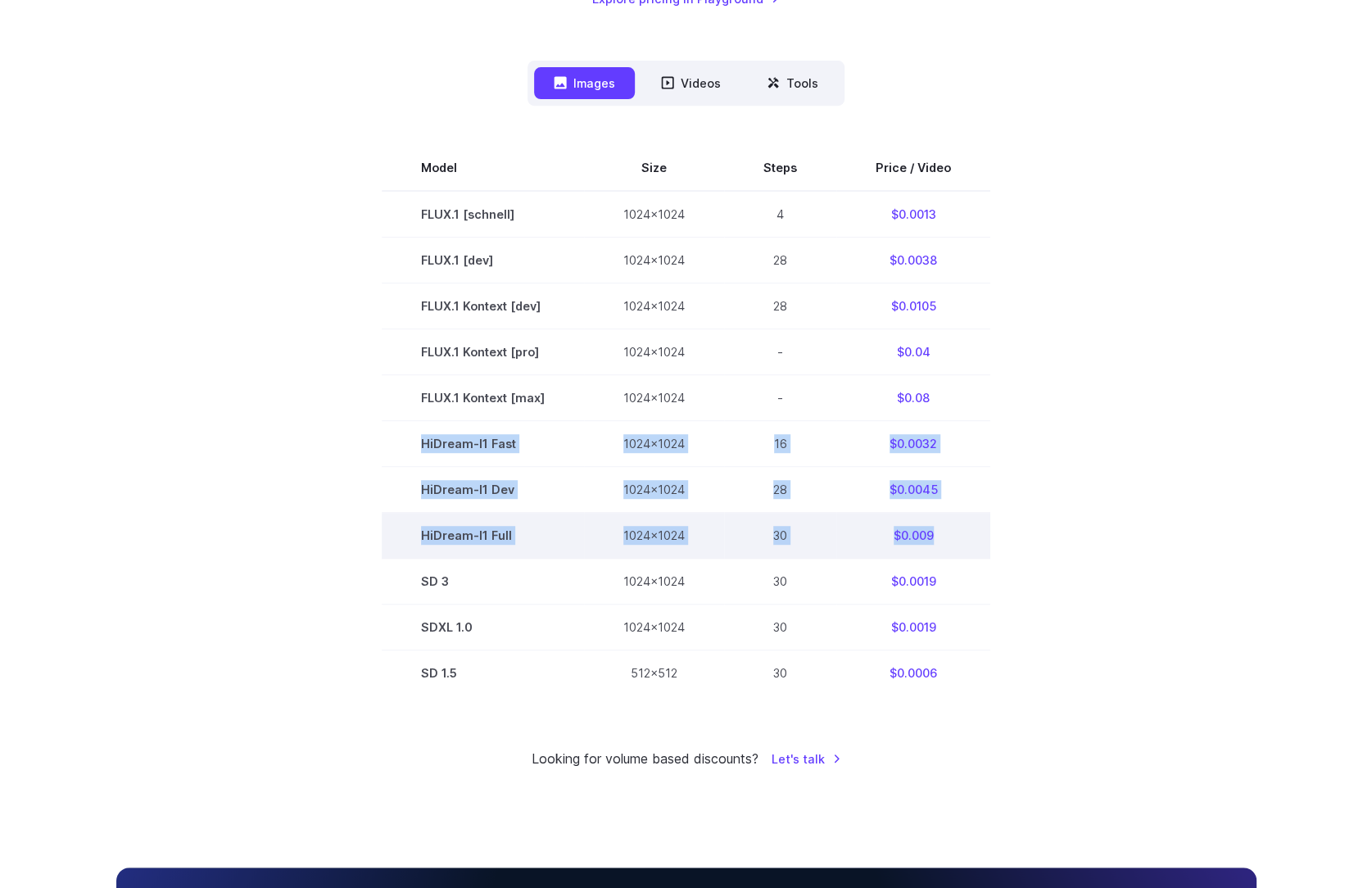 drag, startPoint x: 428, startPoint y: 442, endPoint x: 963, endPoint y: 539, distance: 543.72 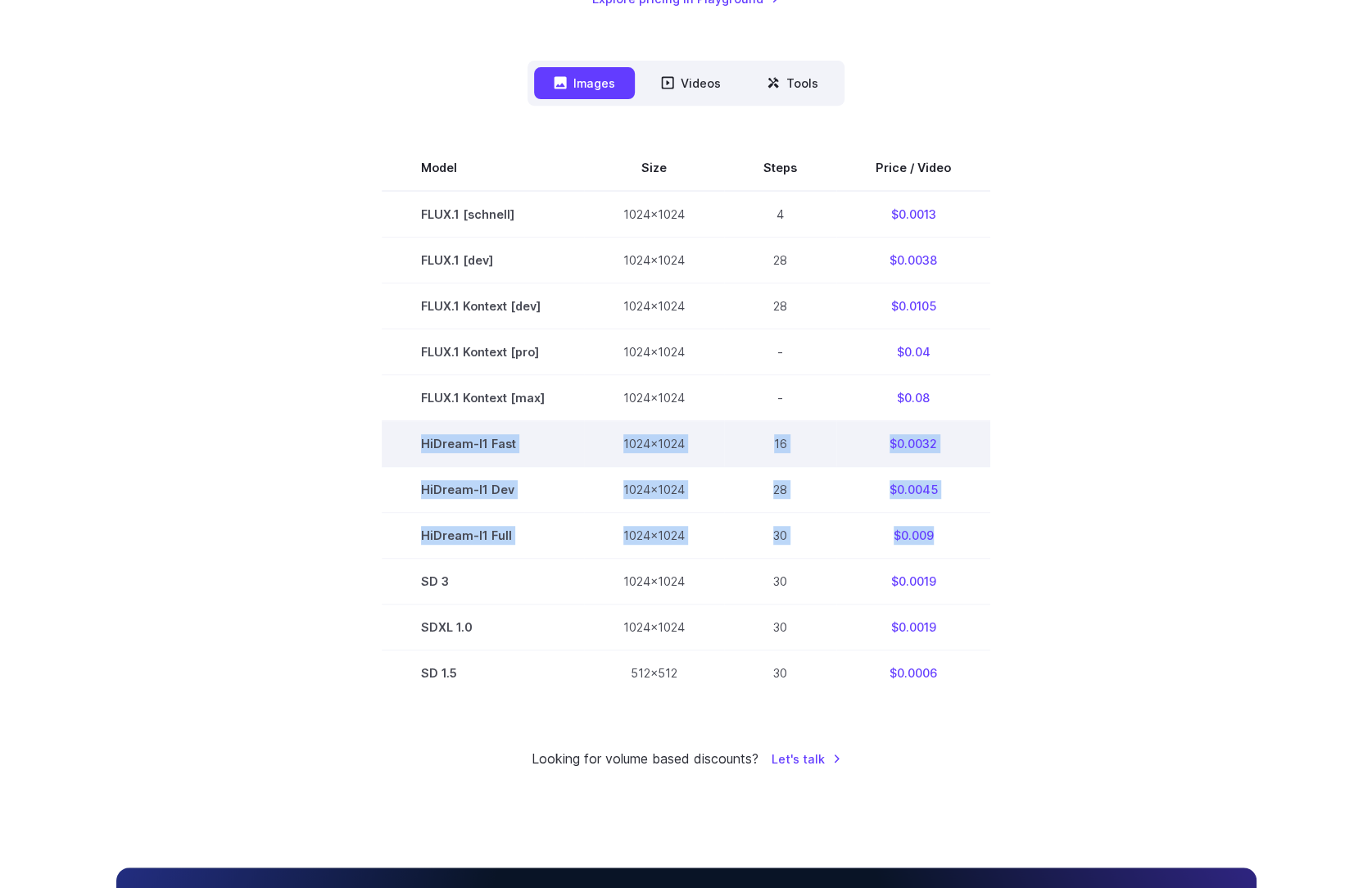 click on "HiDream-I1 Fast" at bounding box center (482, 444) 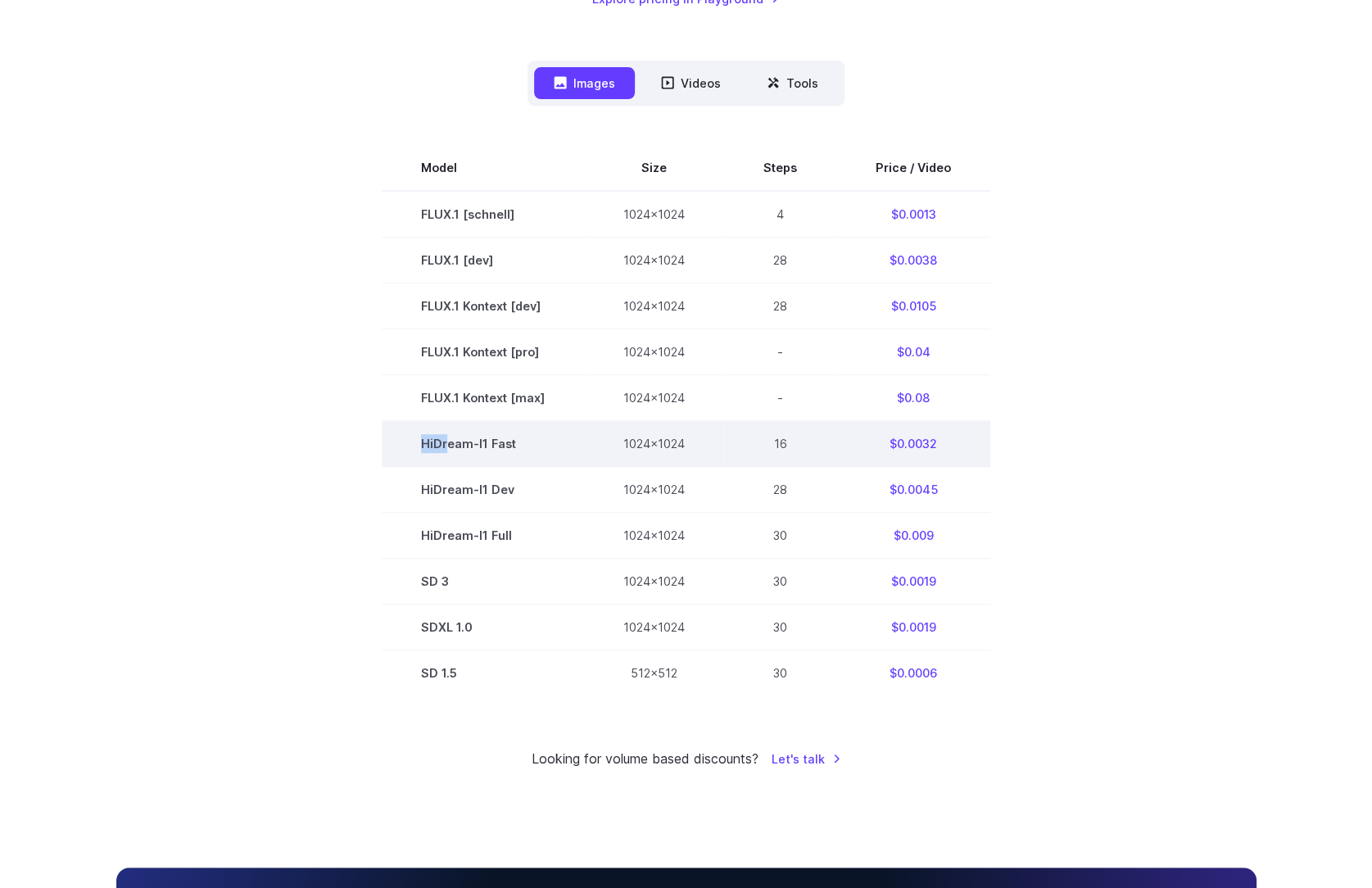 drag, startPoint x: 423, startPoint y: 446, endPoint x: 451, endPoint y: 447, distance: 28.01785 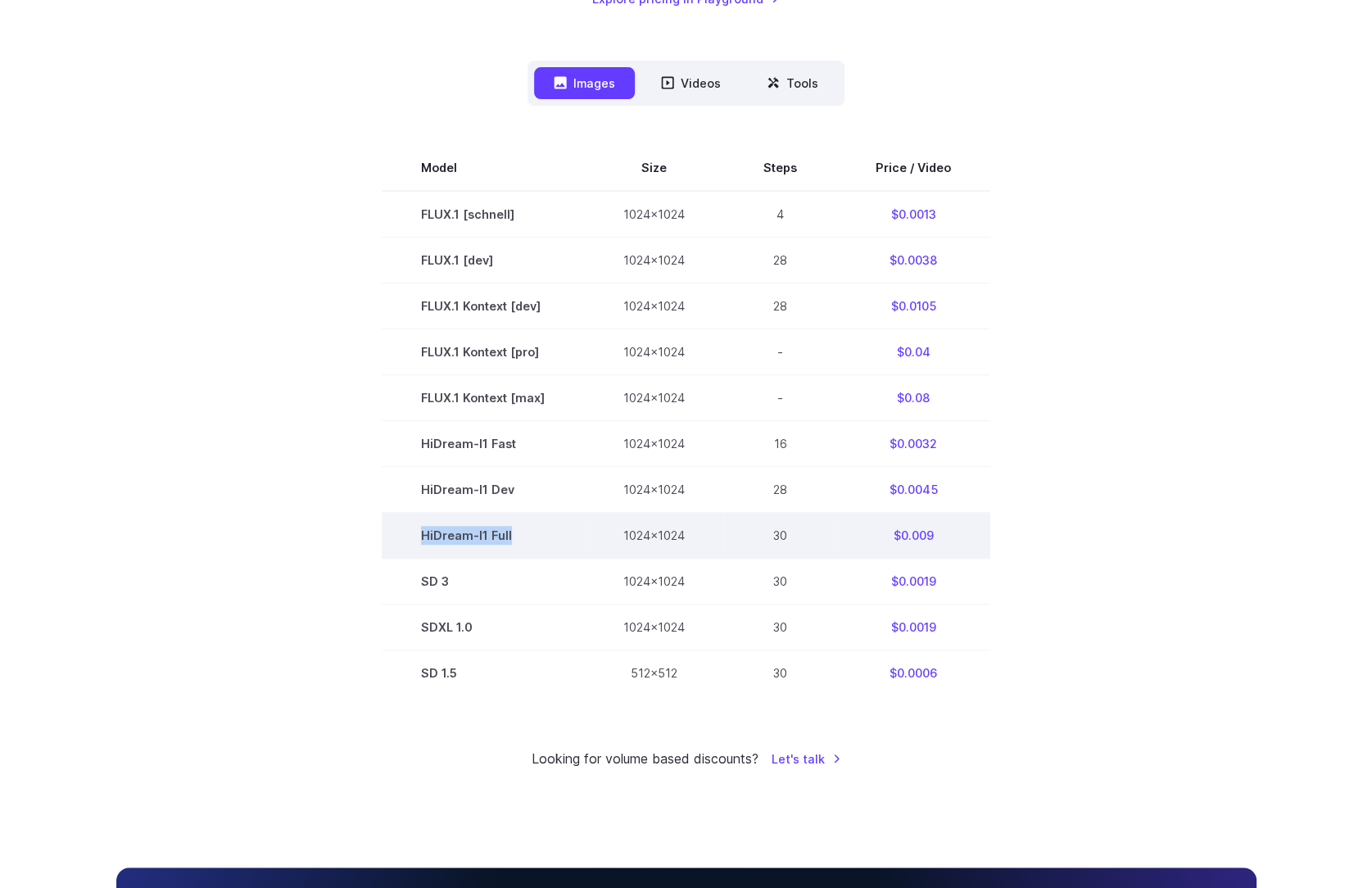drag, startPoint x: 420, startPoint y: 541, endPoint x: 516, endPoint y: 537, distance: 96.0833 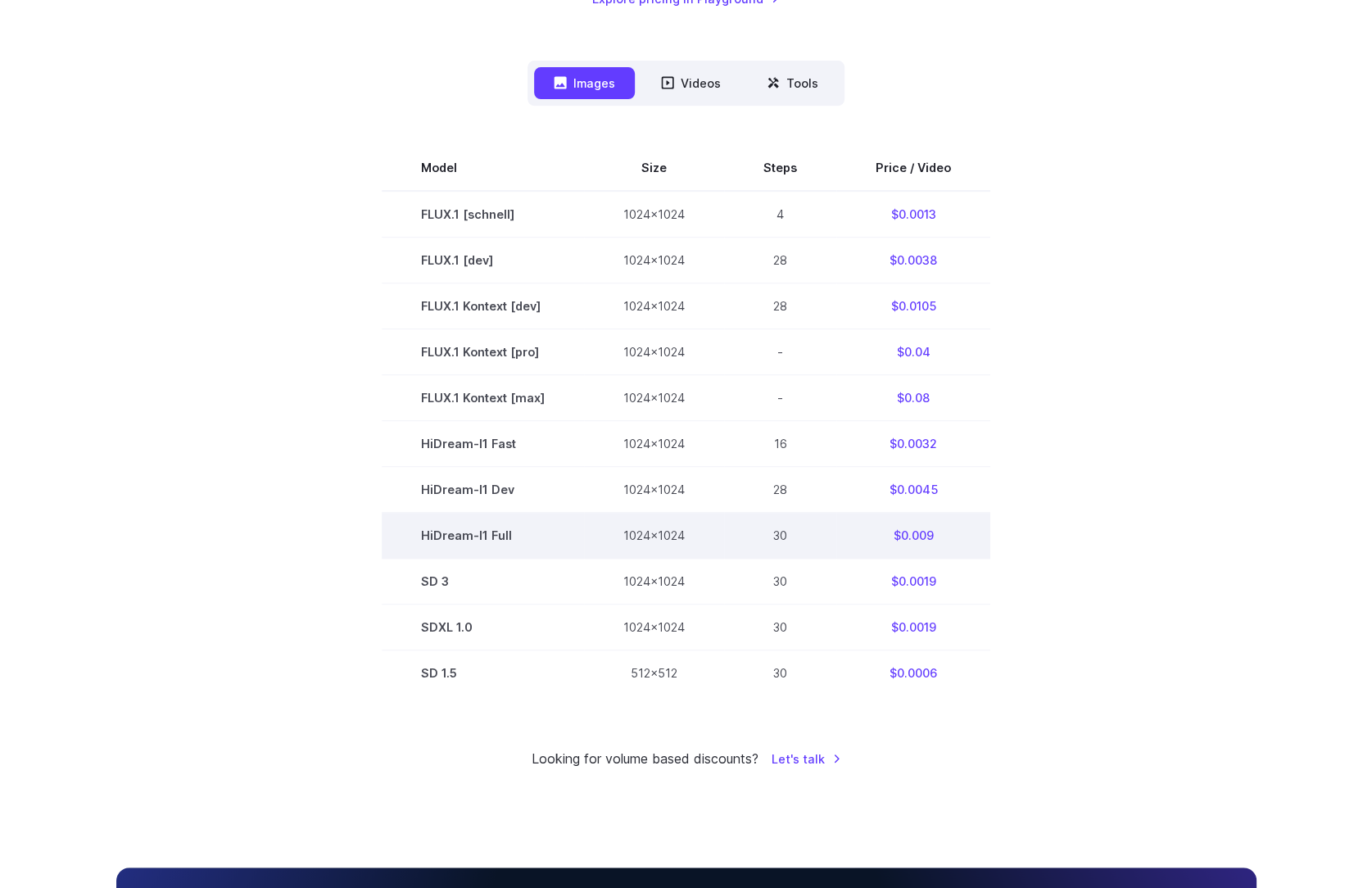drag, startPoint x: 1066, startPoint y: 543, endPoint x: 893, endPoint y: 517, distance: 174.94285 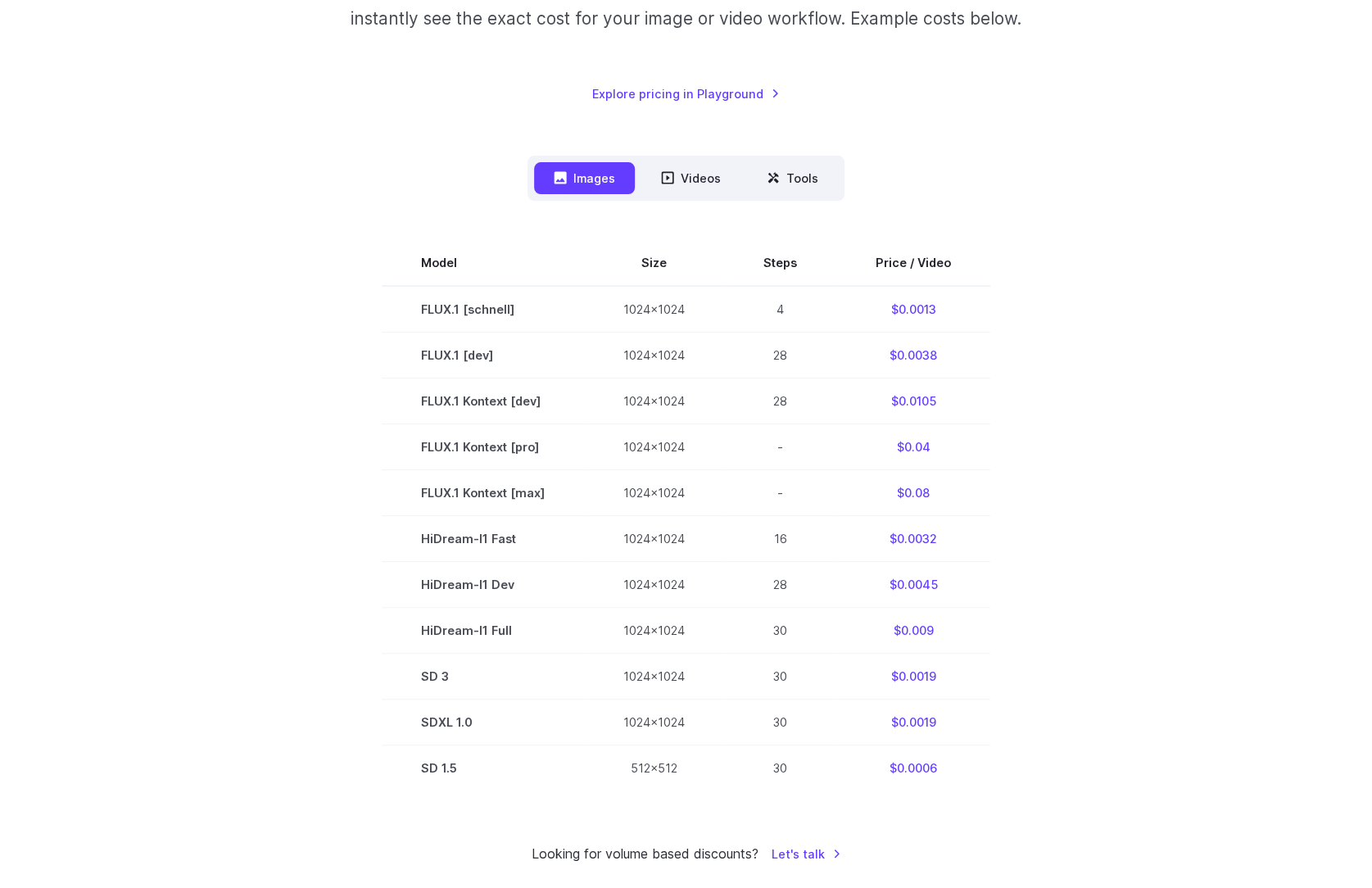 scroll, scrollTop: 0, scrollLeft: 0, axis: both 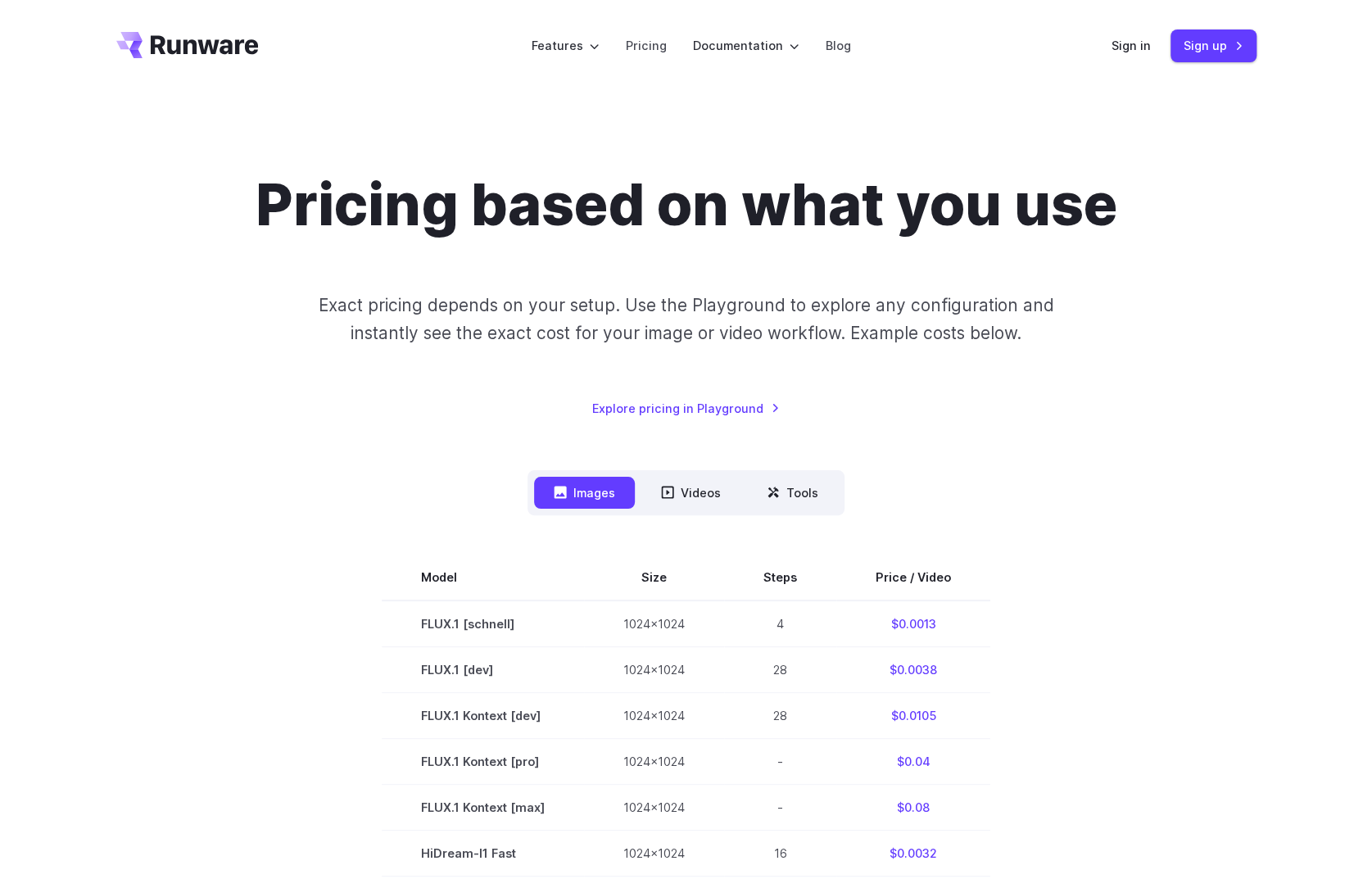 drag, startPoint x: 990, startPoint y: 736, endPoint x: 944, endPoint y: 299, distance: 439.4144 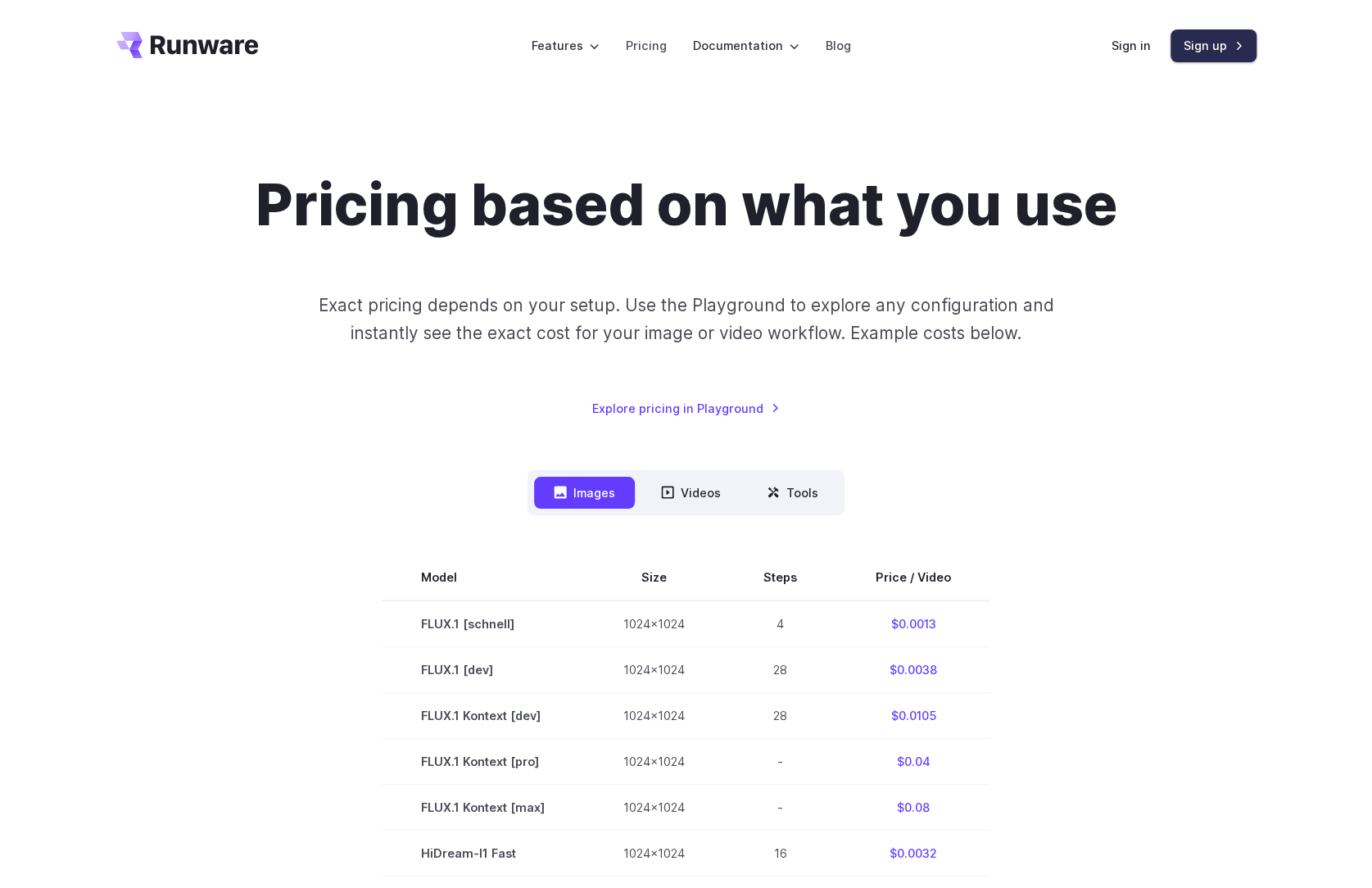click on "Sign up" at bounding box center [1213, 45] 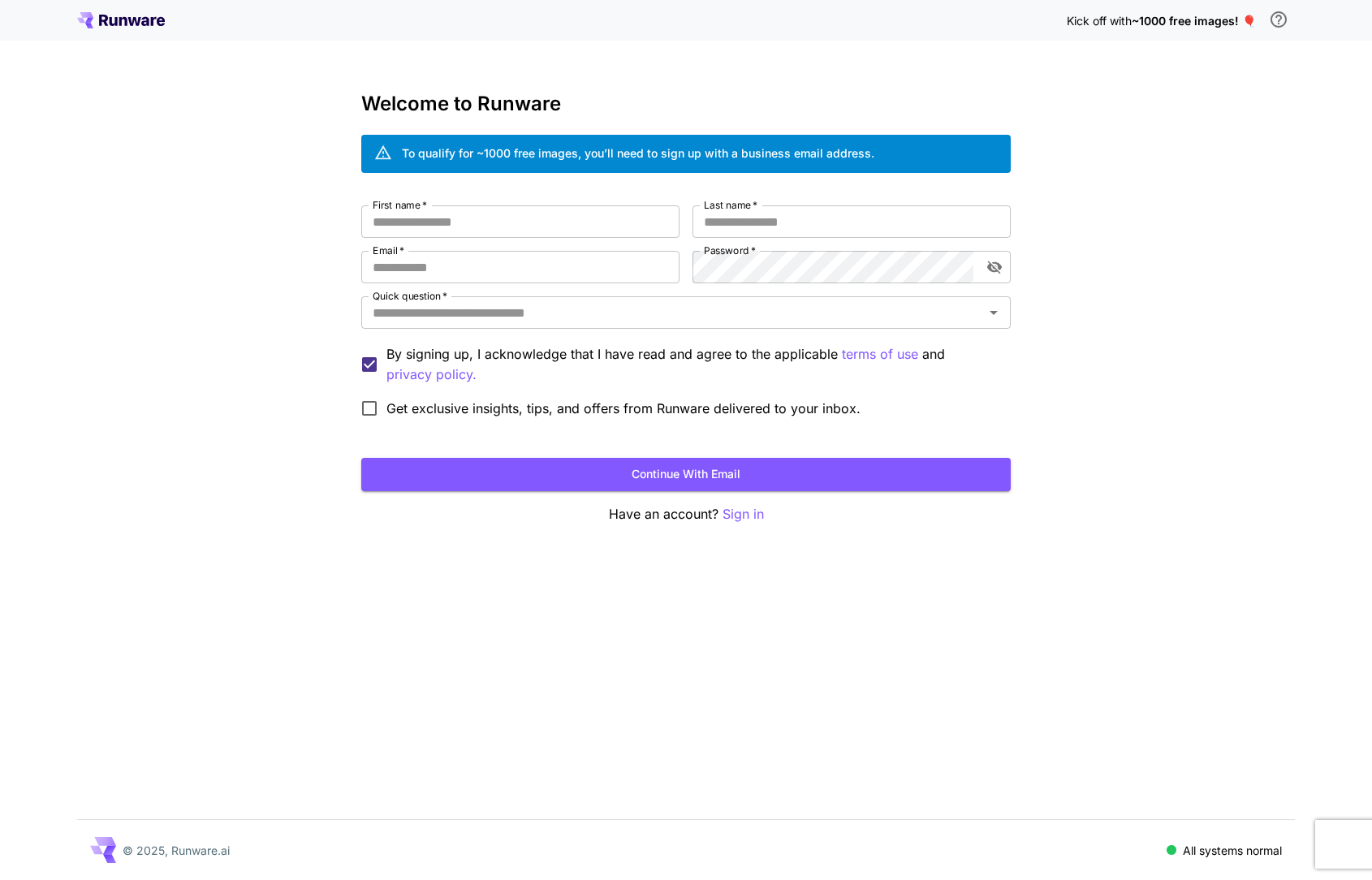 scroll, scrollTop: 0, scrollLeft: 0, axis: both 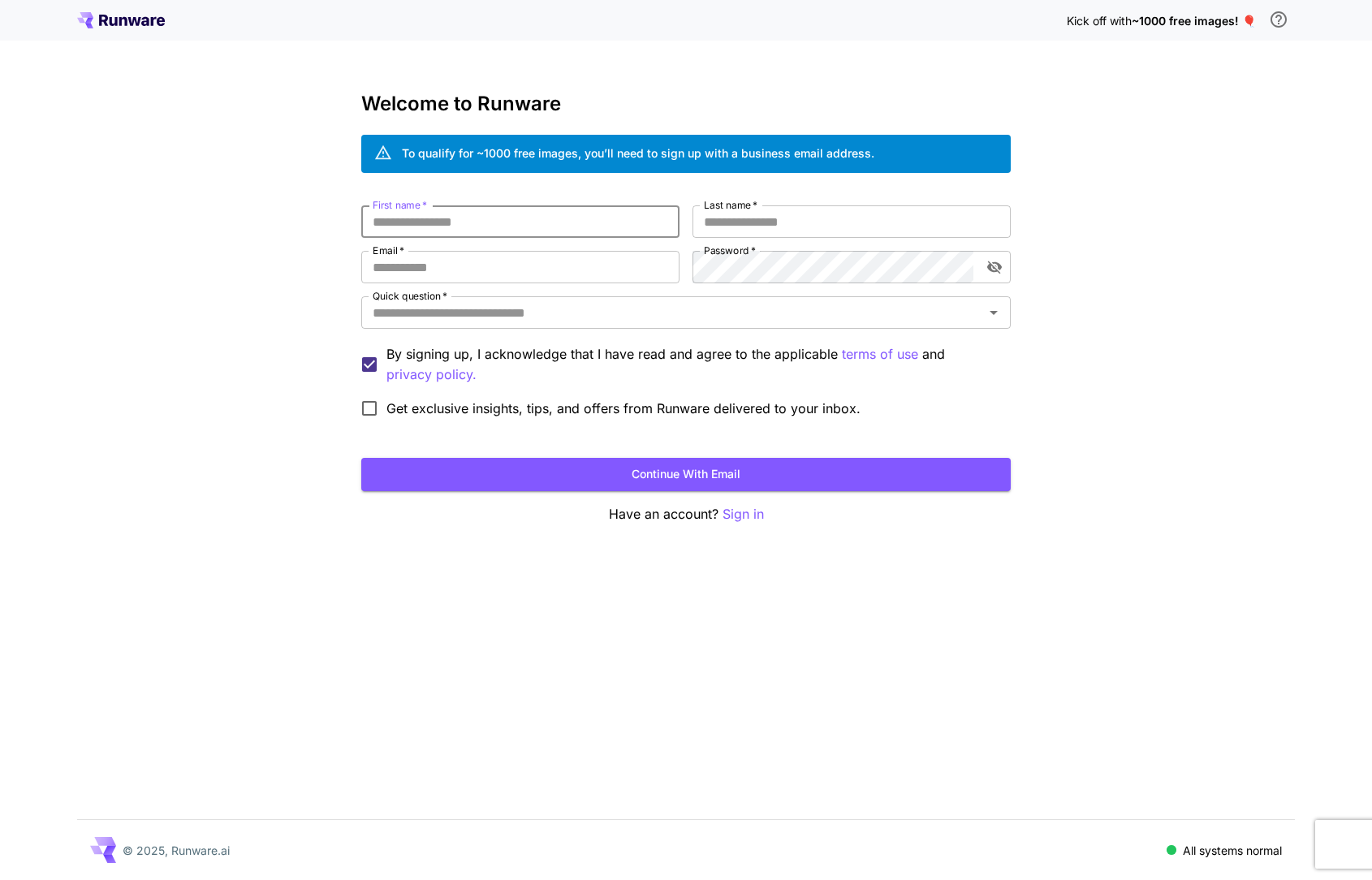 click on "First name   *" at bounding box center (520, 222) 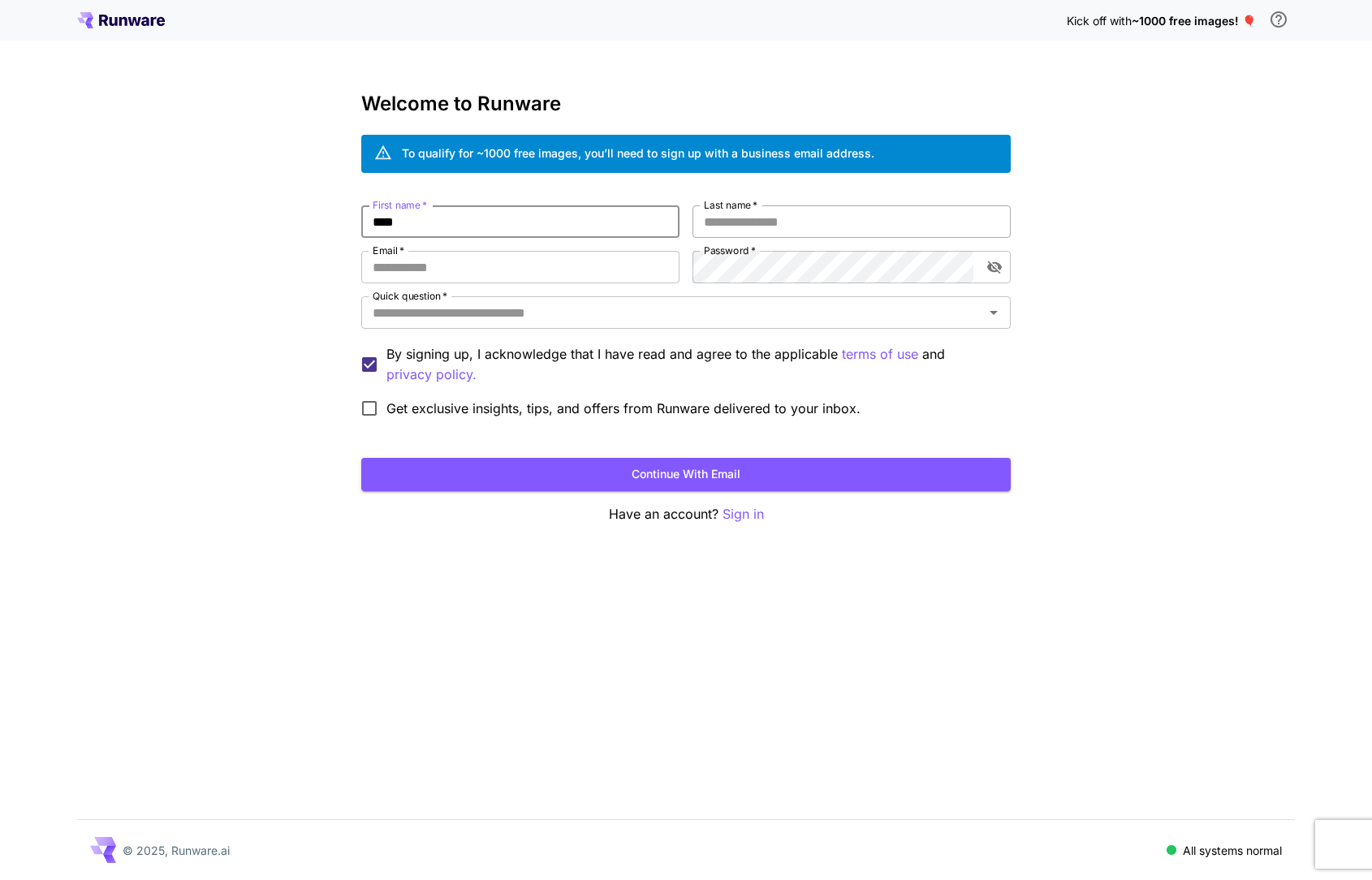 type on "****" 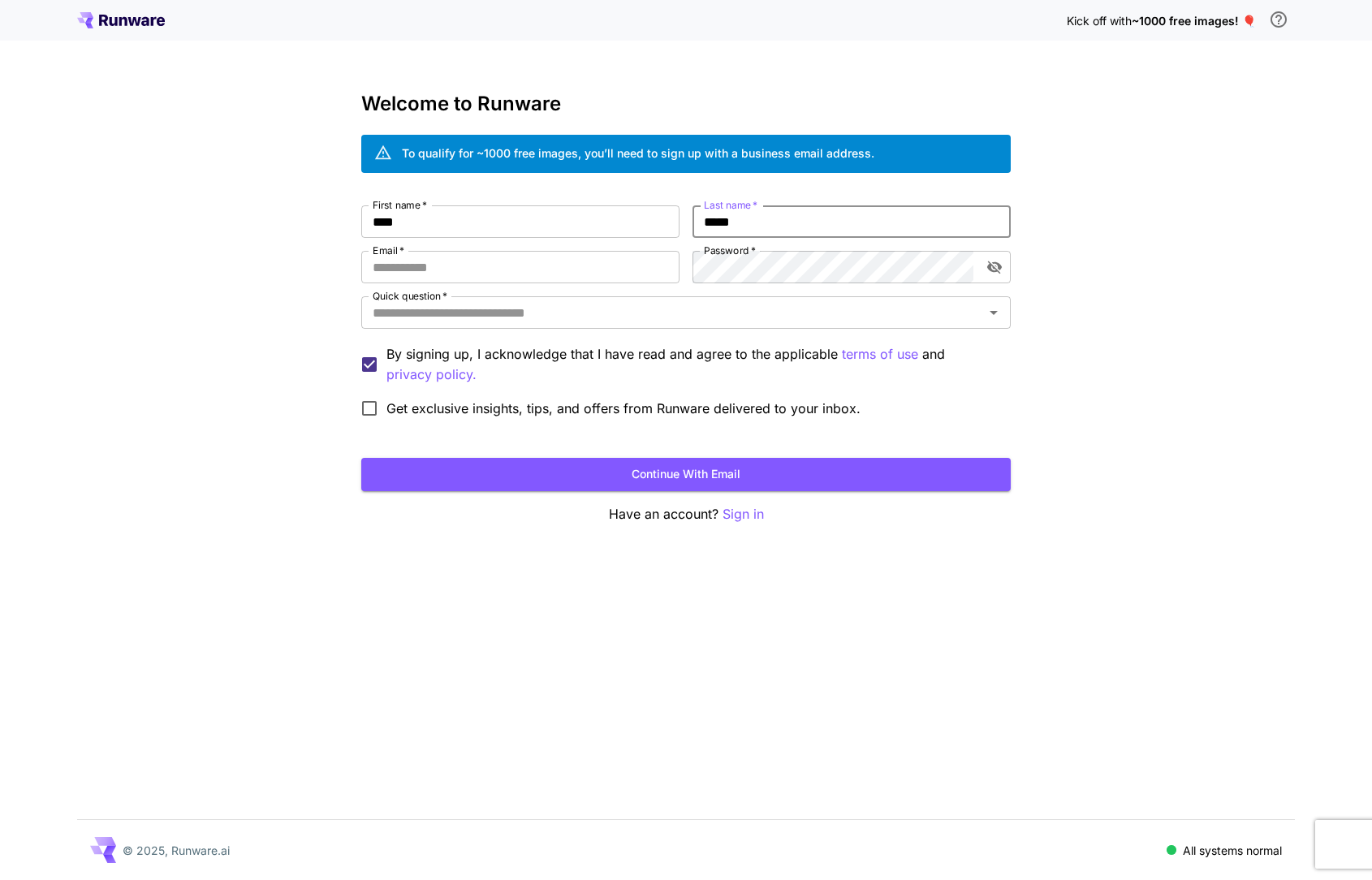 type on "*****" 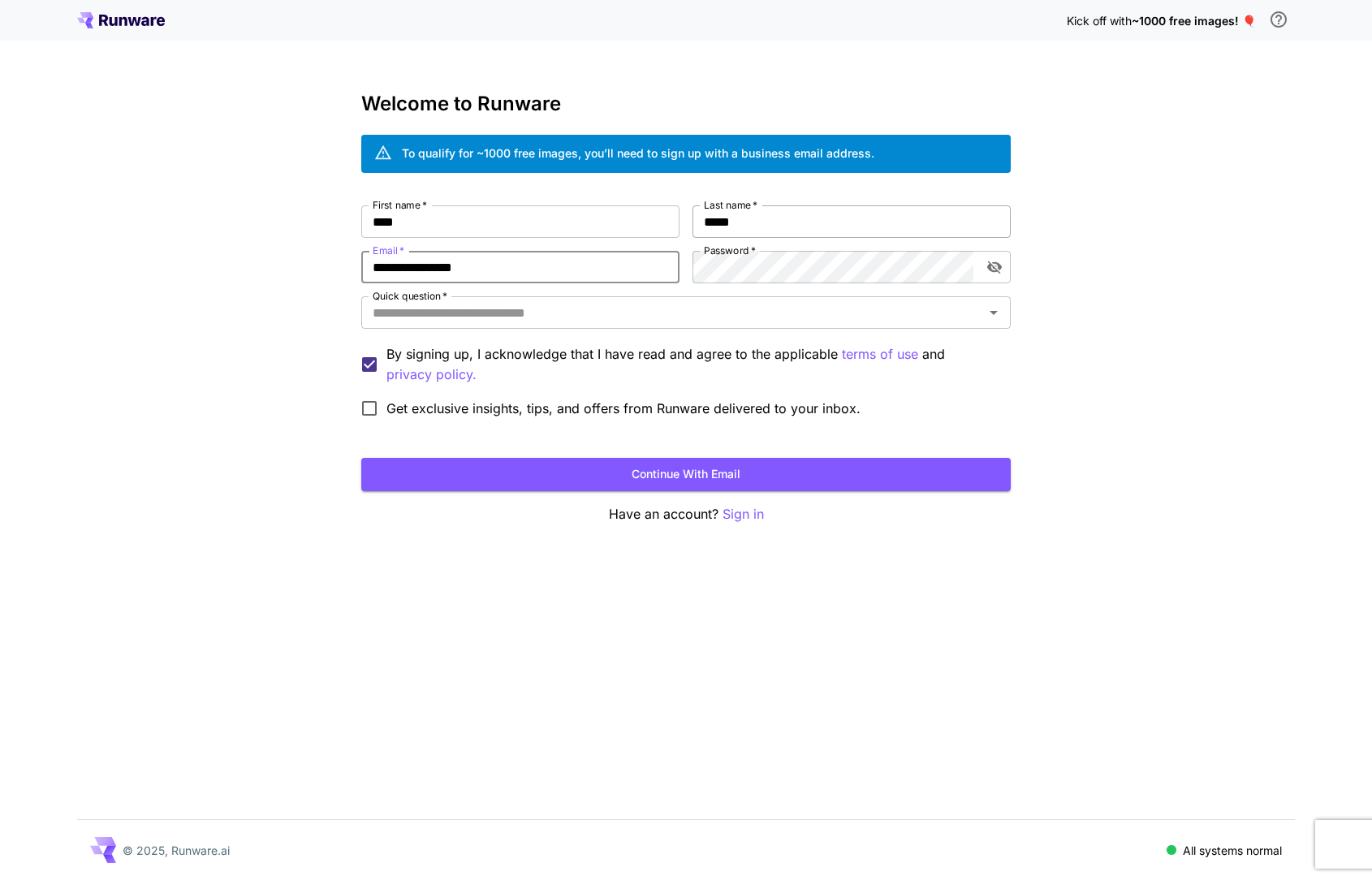 type on "**********" 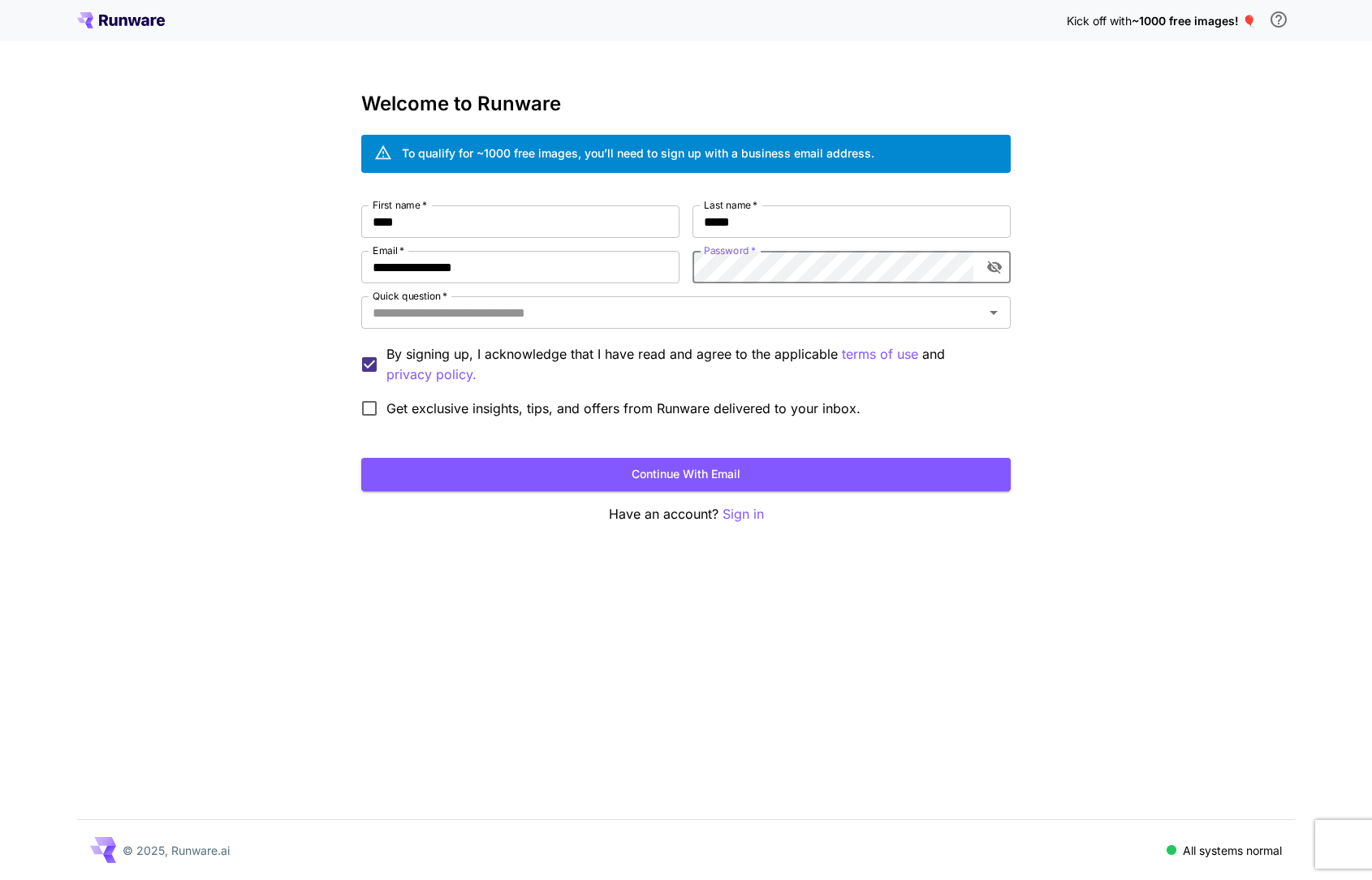 click at bounding box center [0, 880] 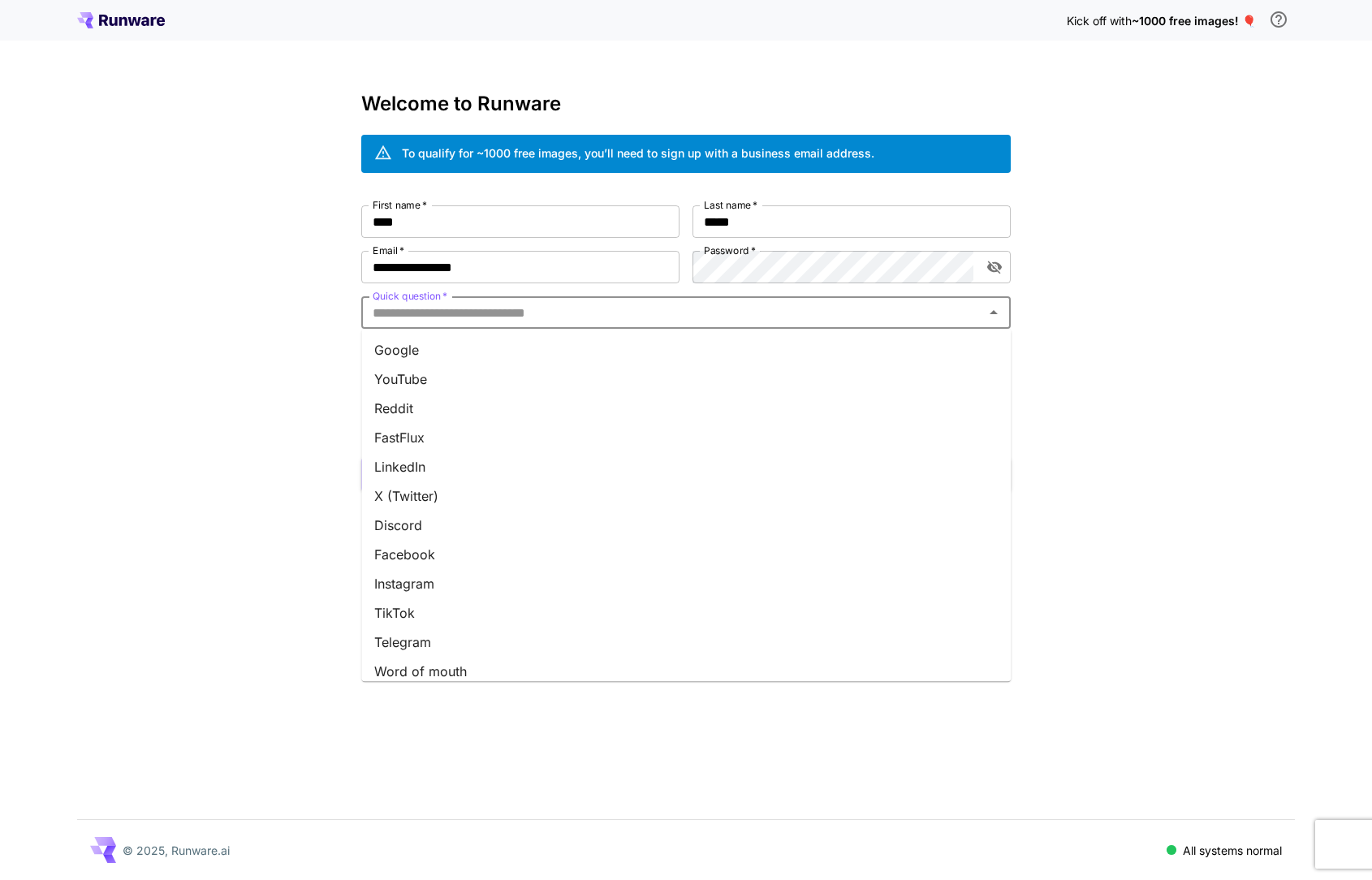 click on "Quick question   *" at bounding box center (672, 313) 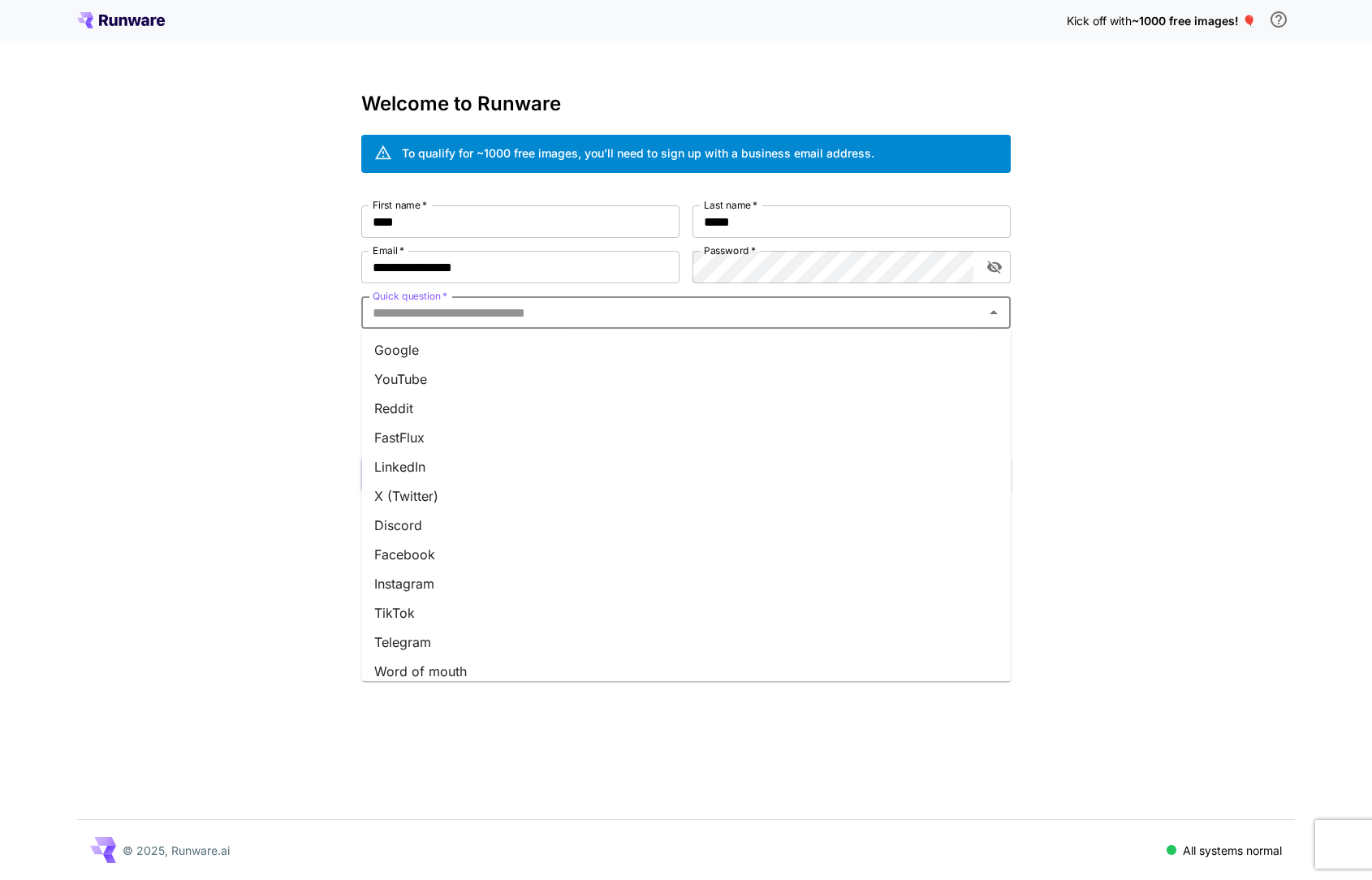 click on "Google" at bounding box center [686, 350] 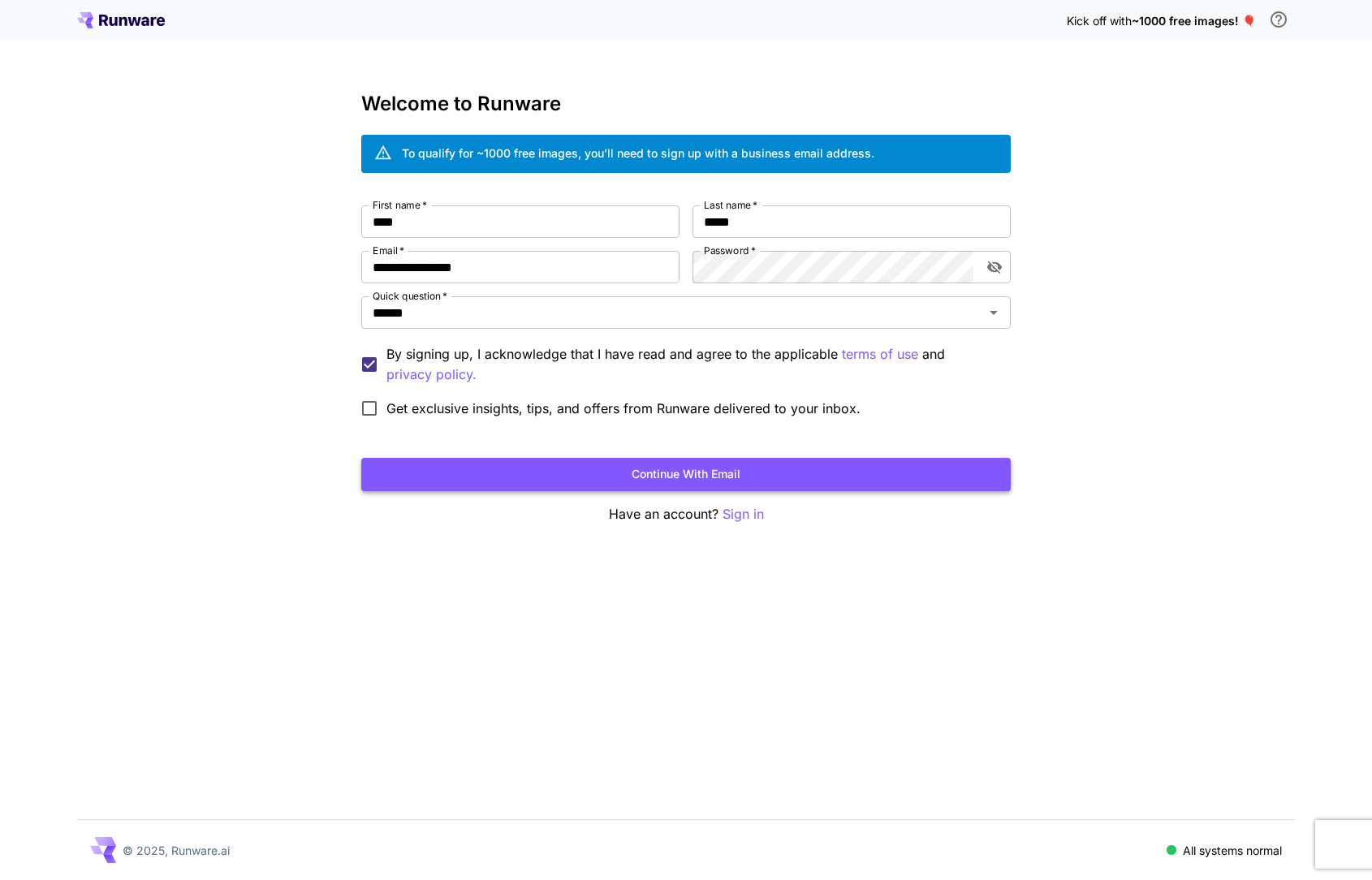 click on "Continue with email" at bounding box center [686, 474] 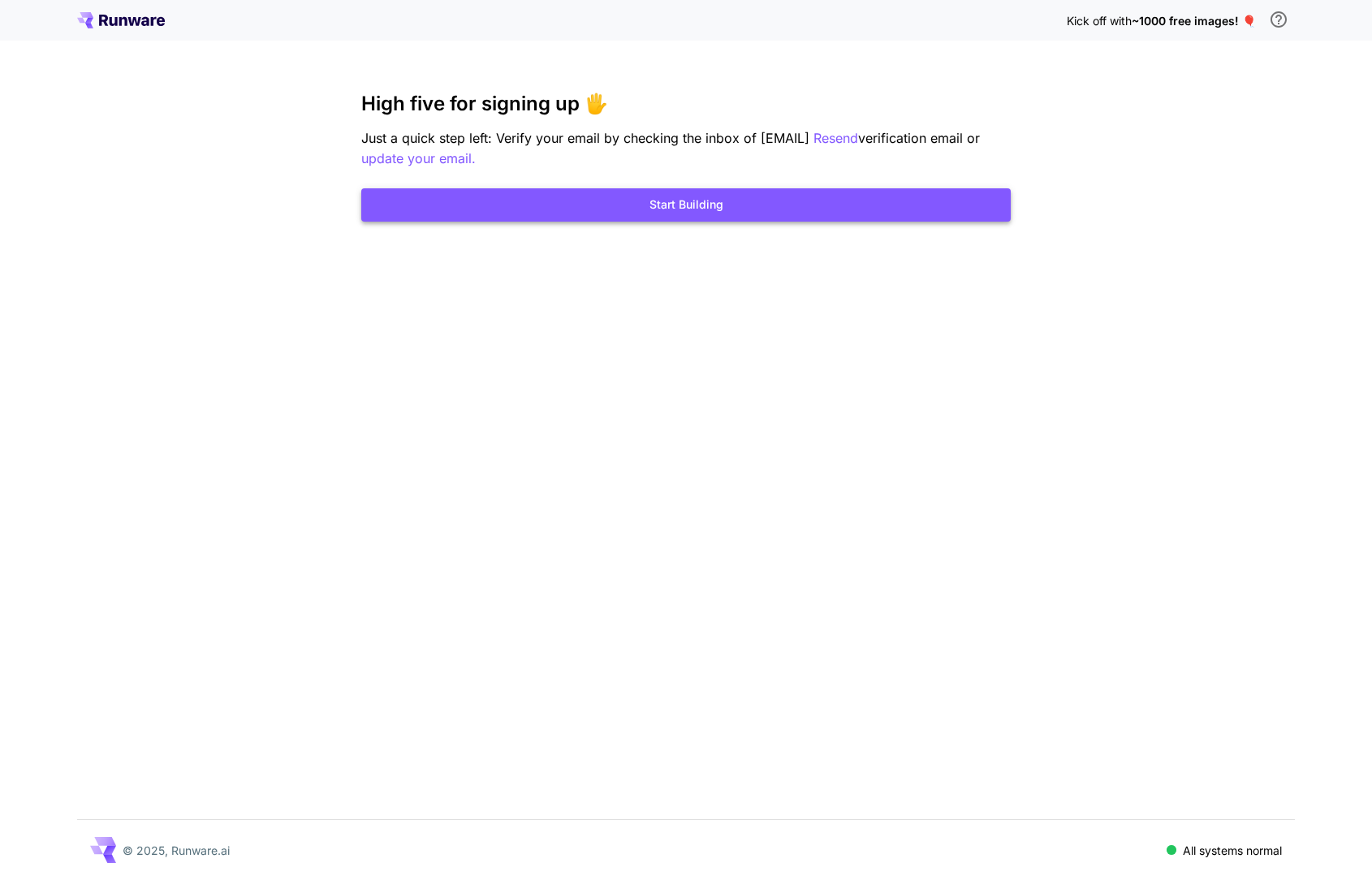click on "Start Building" at bounding box center [686, 205] 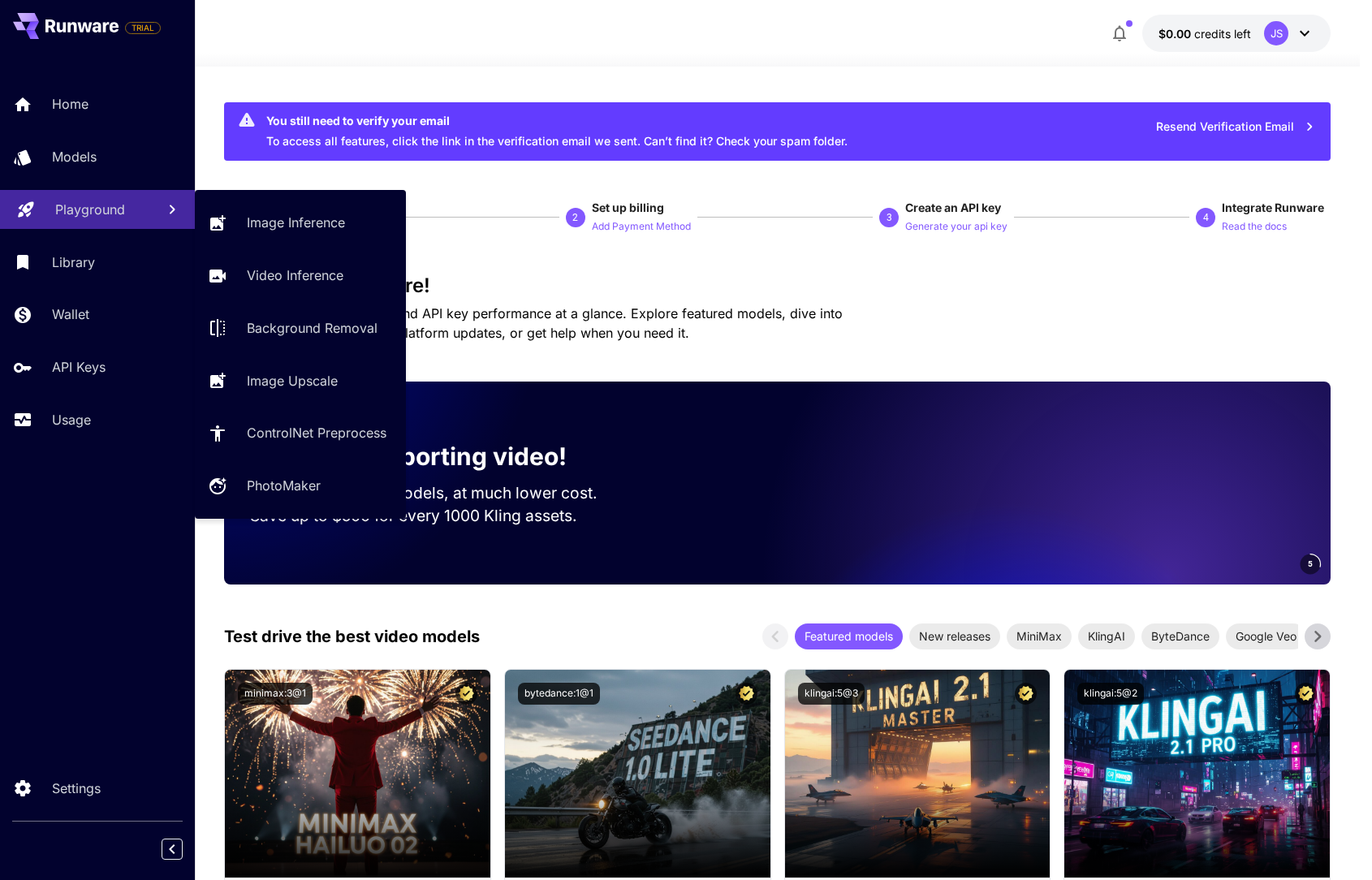 click on "Playground" at bounding box center (90, 209) 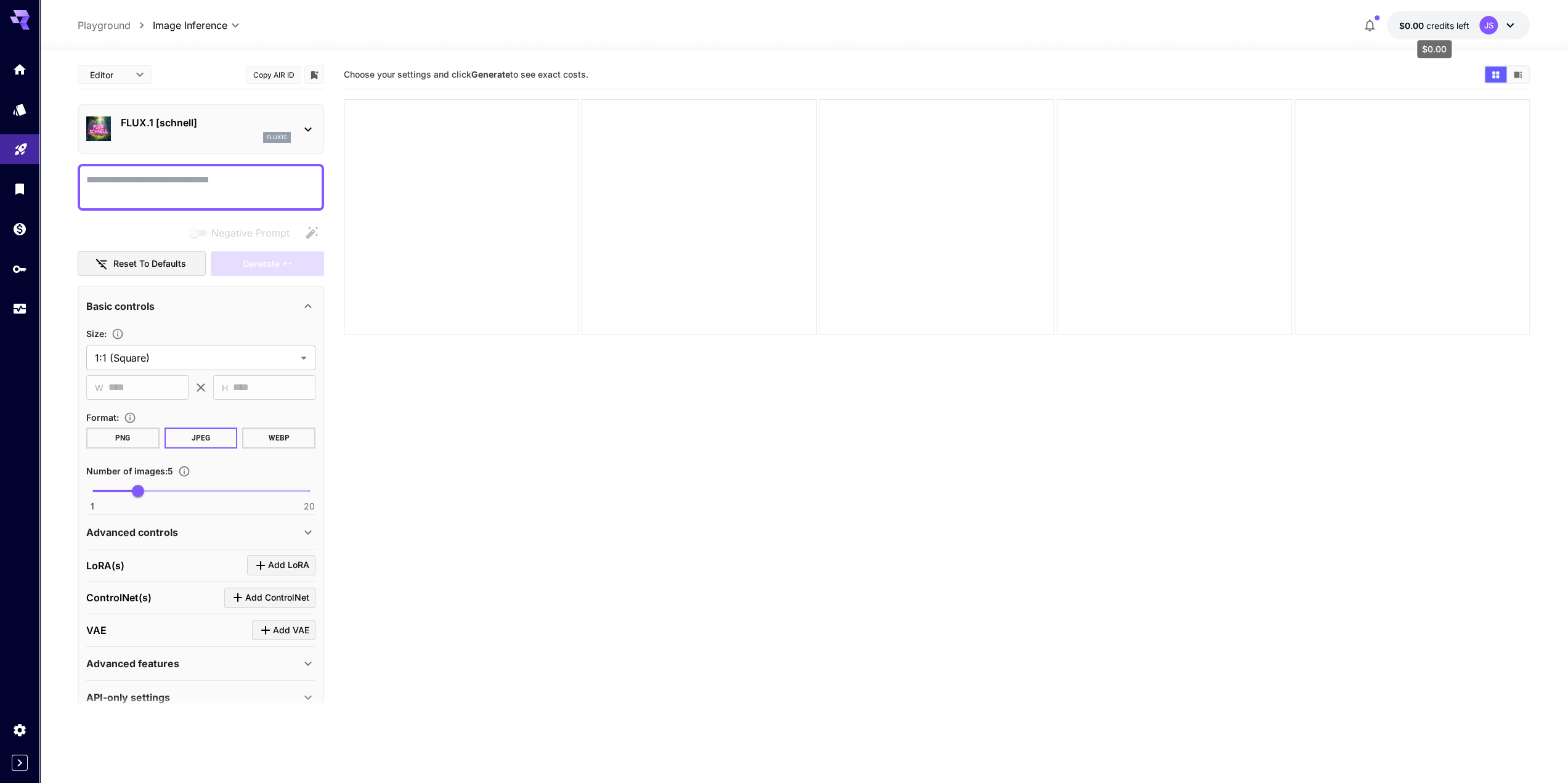 click on "credits left" at bounding box center [1448, 25] 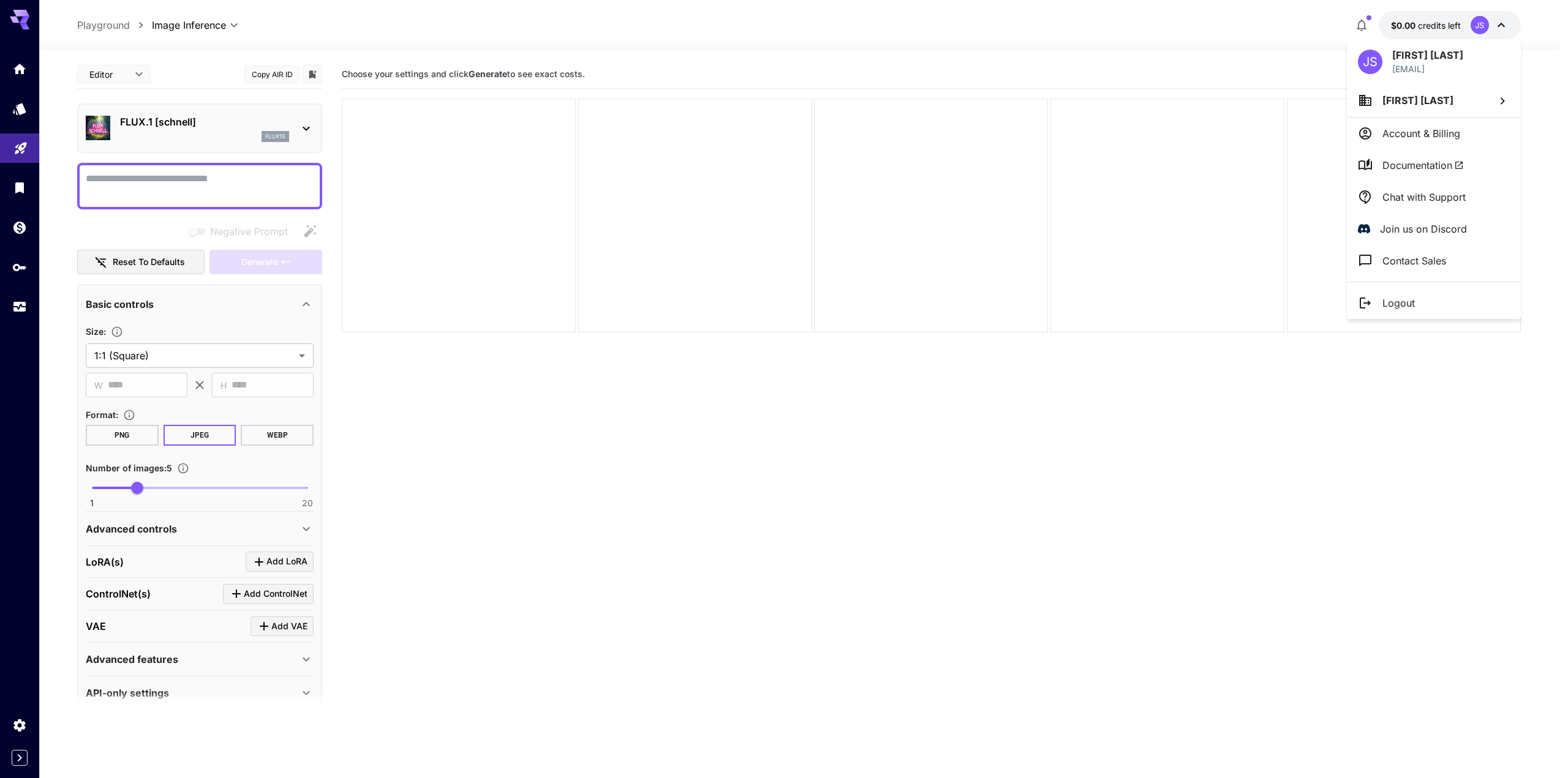 click at bounding box center [784, 389] 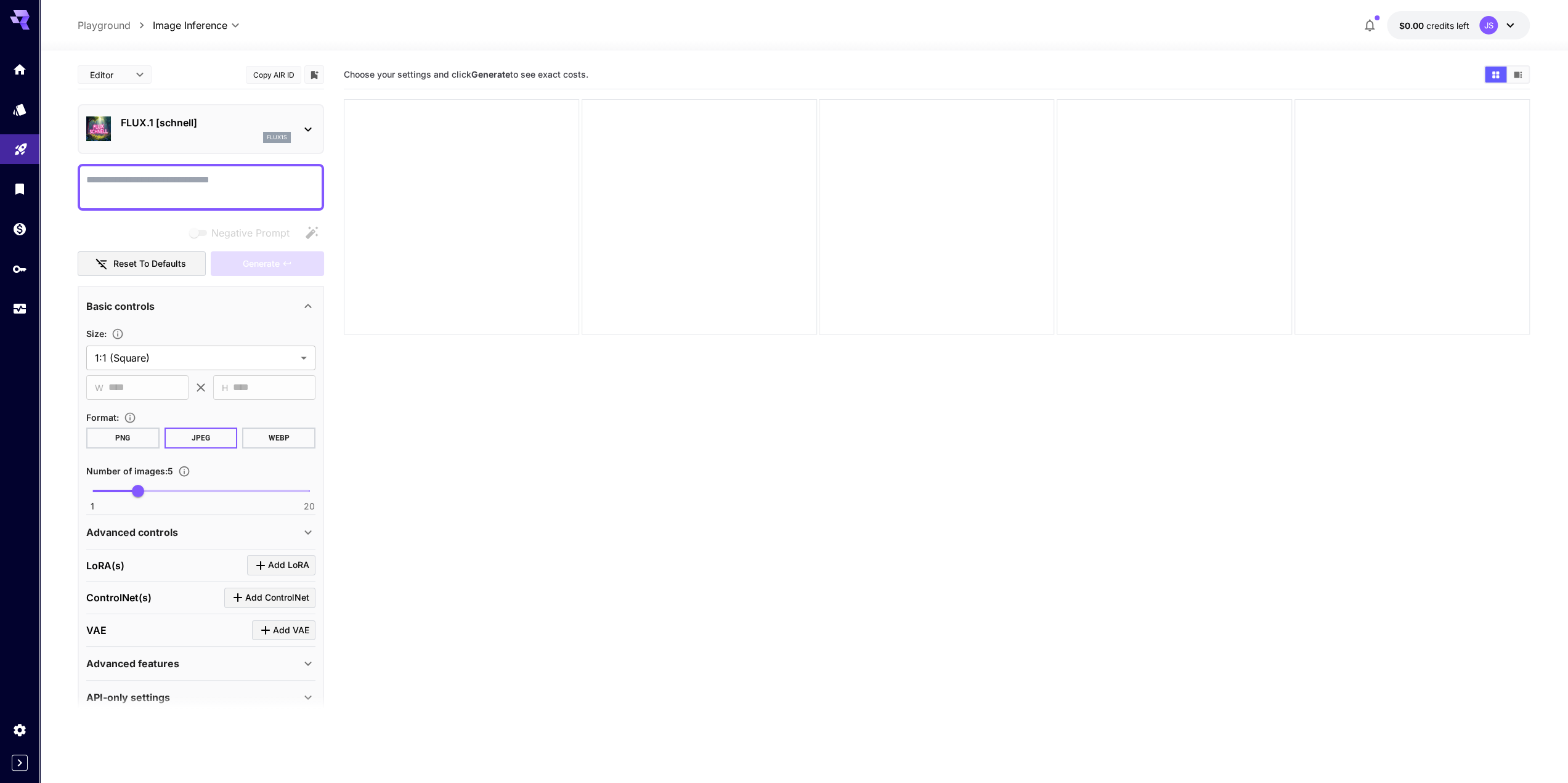 drag, startPoint x: 721, startPoint y: 512, endPoint x: 722, endPoint y: 503, distance: 9.055385 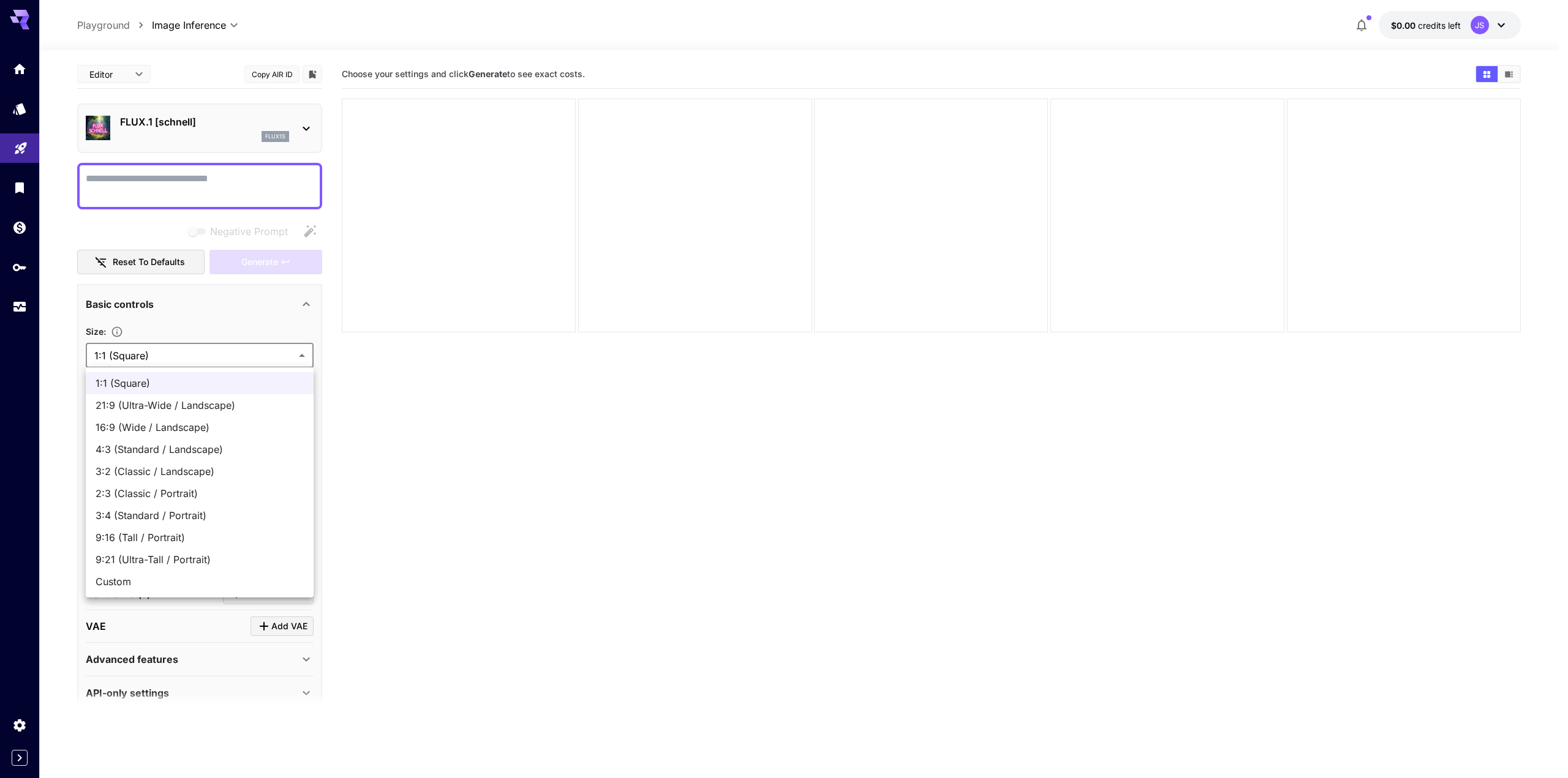click on "**********" at bounding box center (784, 437) 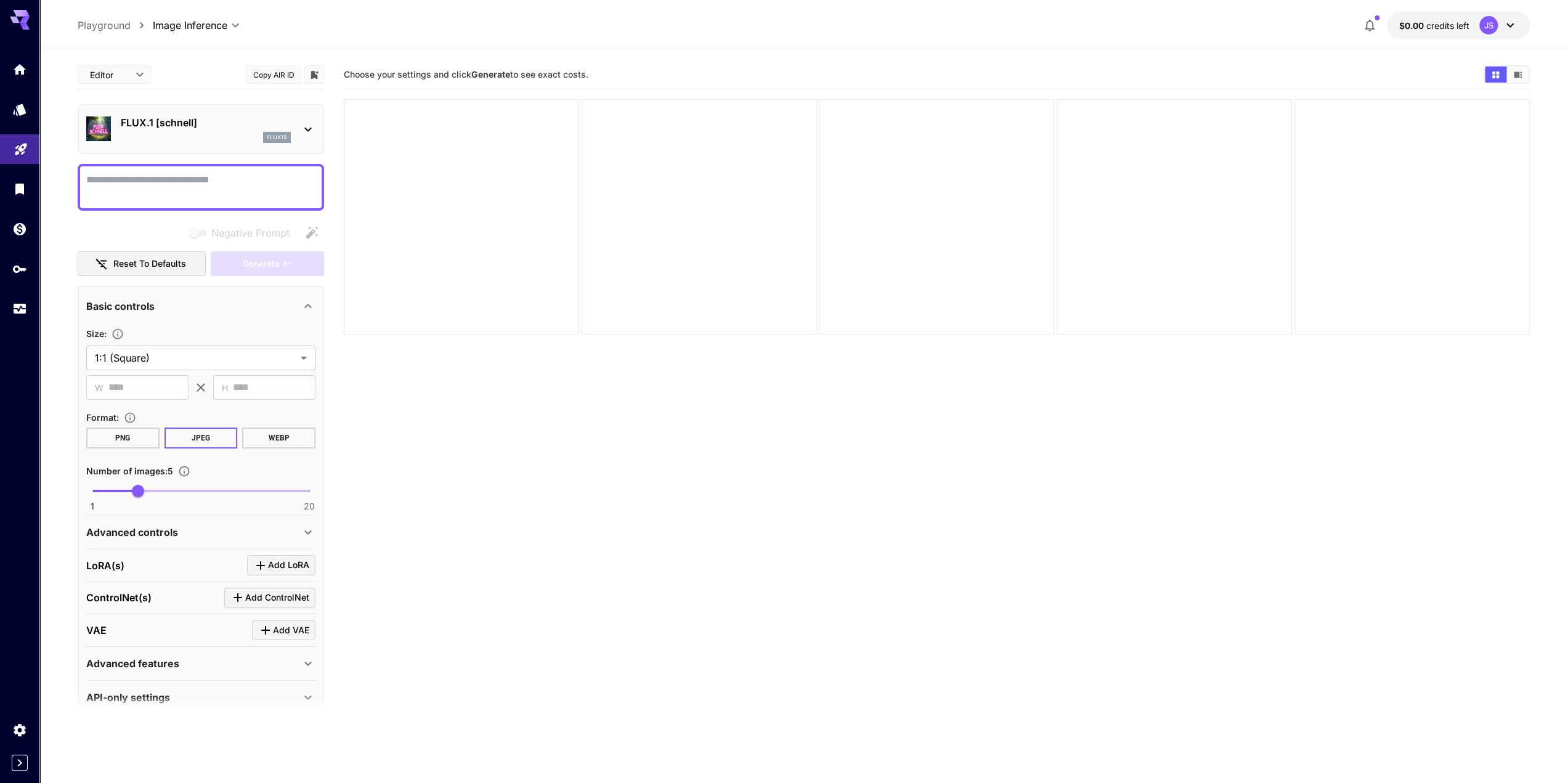 click on "FLUX.1 [schnell]" at bounding box center [206, 123] 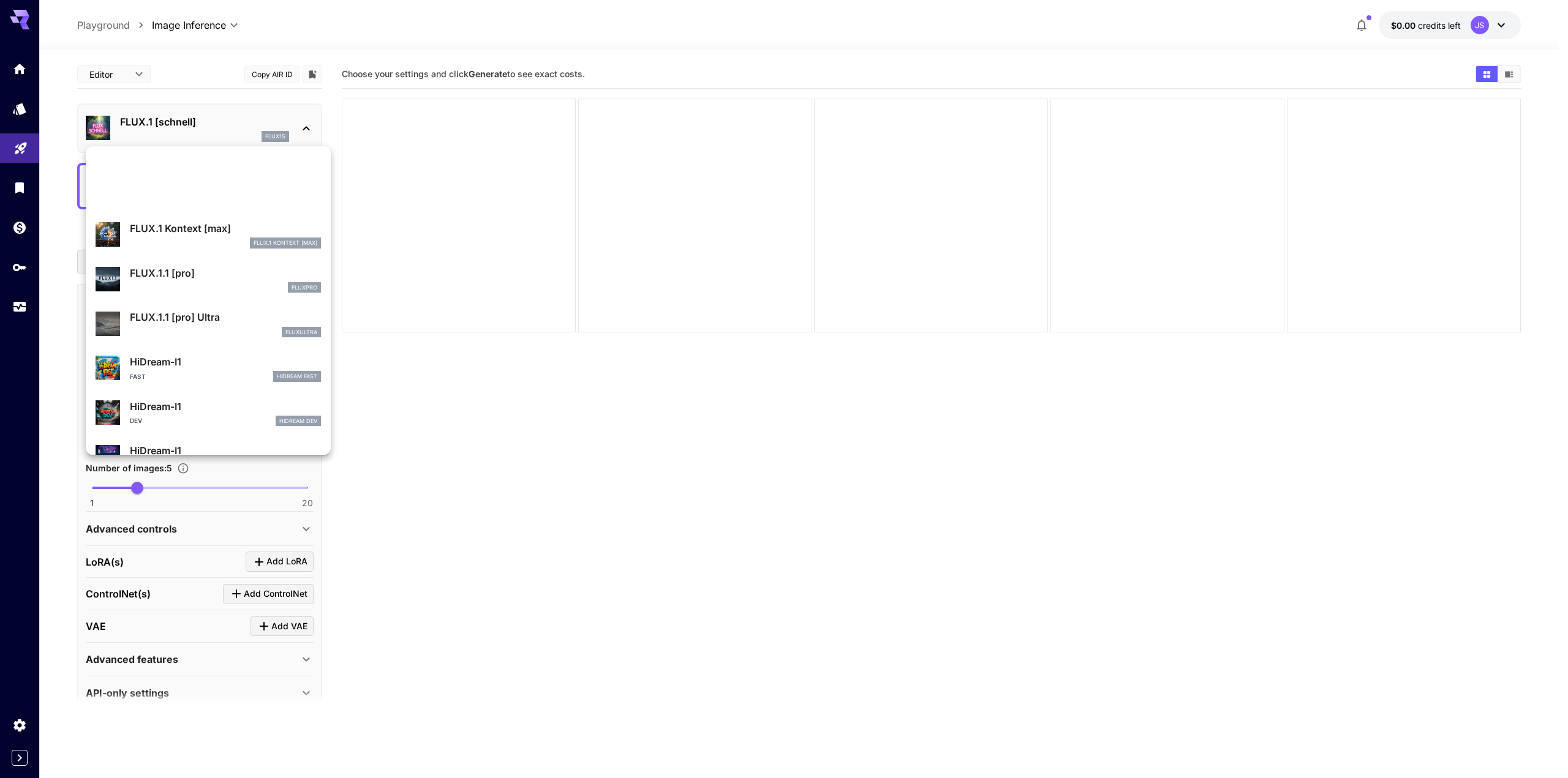 scroll, scrollTop: 0, scrollLeft: 0, axis: both 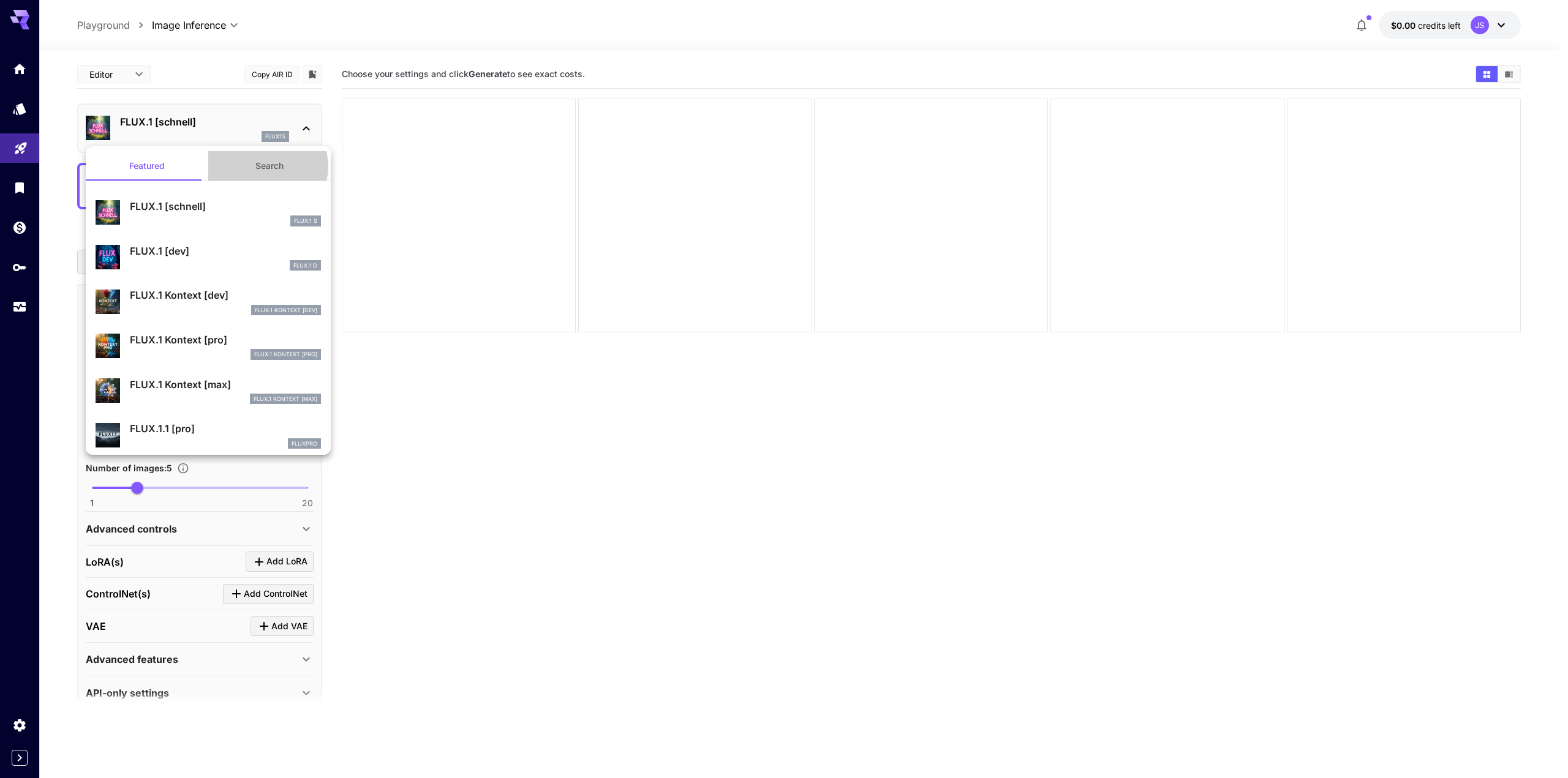 click on "Search" at bounding box center (270, 166) 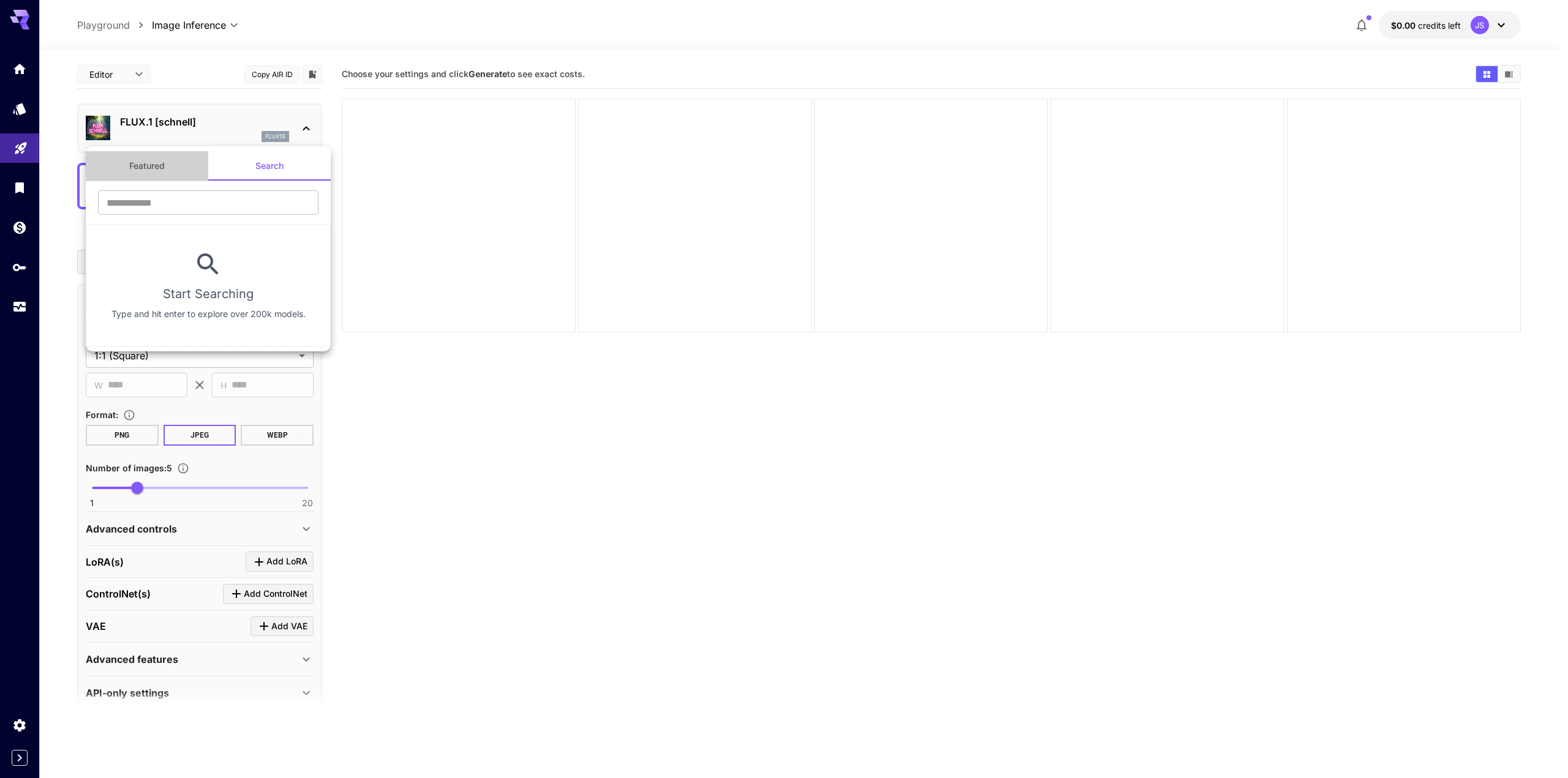click on "Featured" at bounding box center (147, 166) 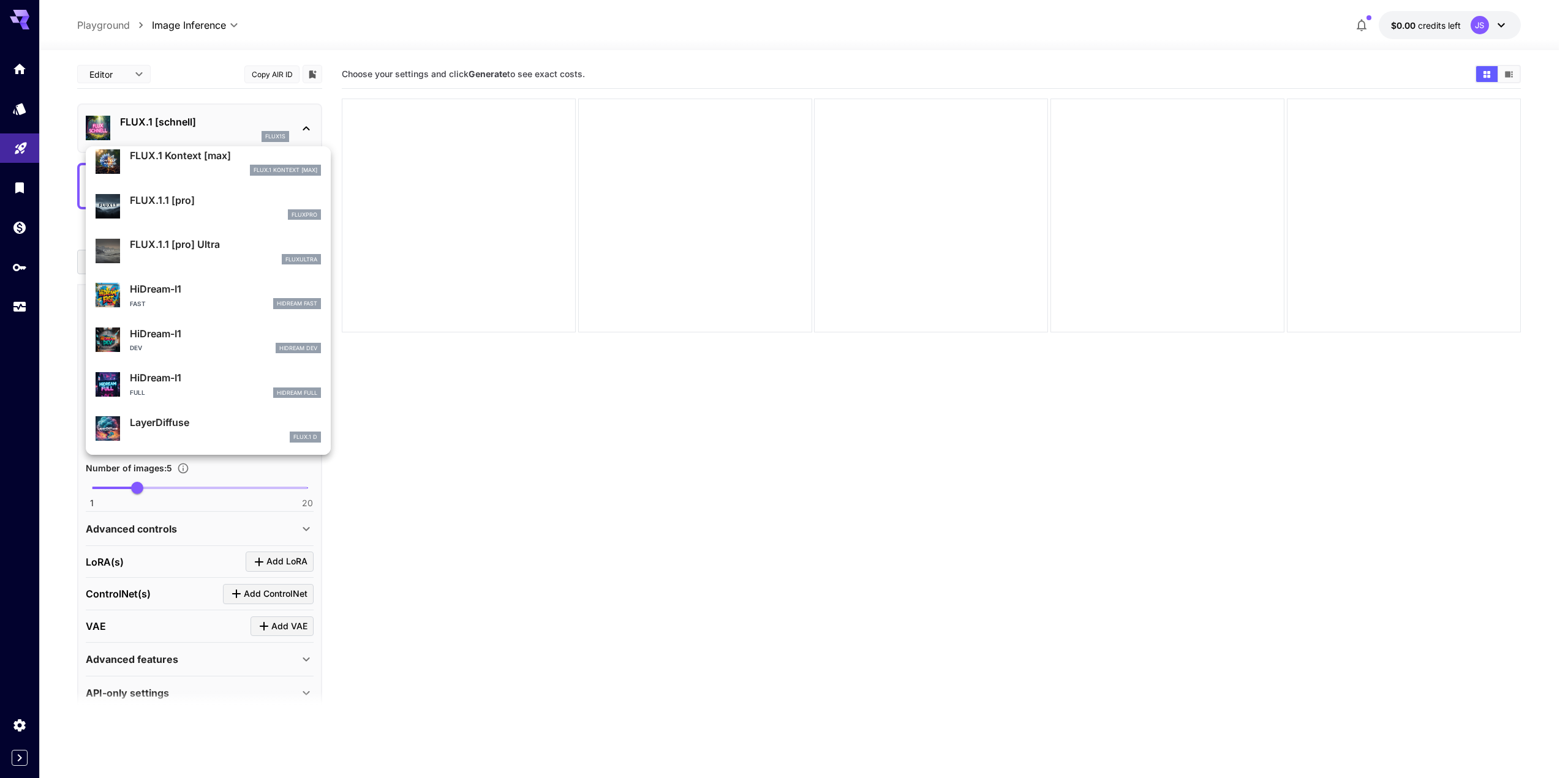 scroll, scrollTop: 230, scrollLeft: 0, axis: vertical 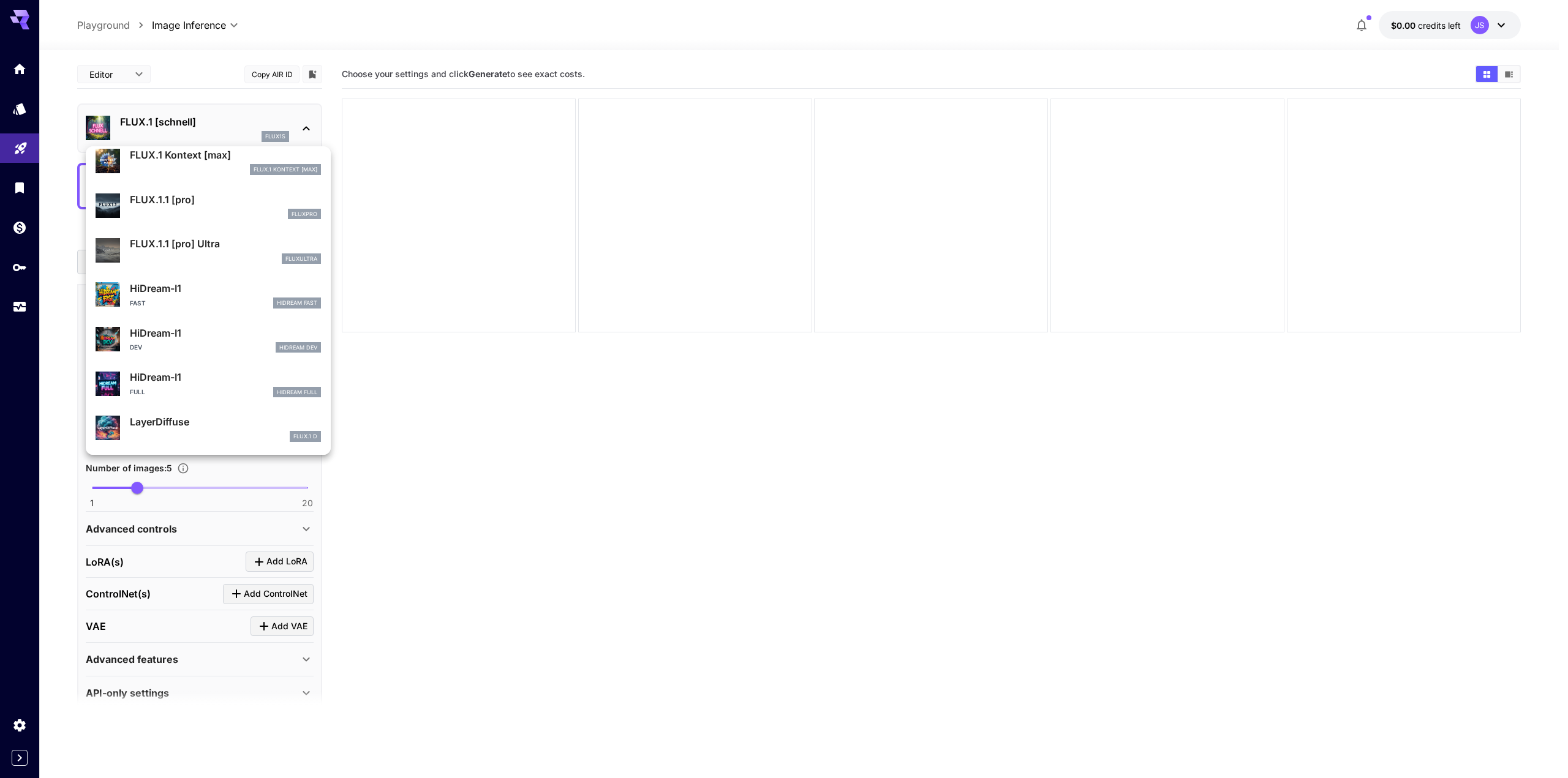 click on "fluxultra" at bounding box center (225, 259) 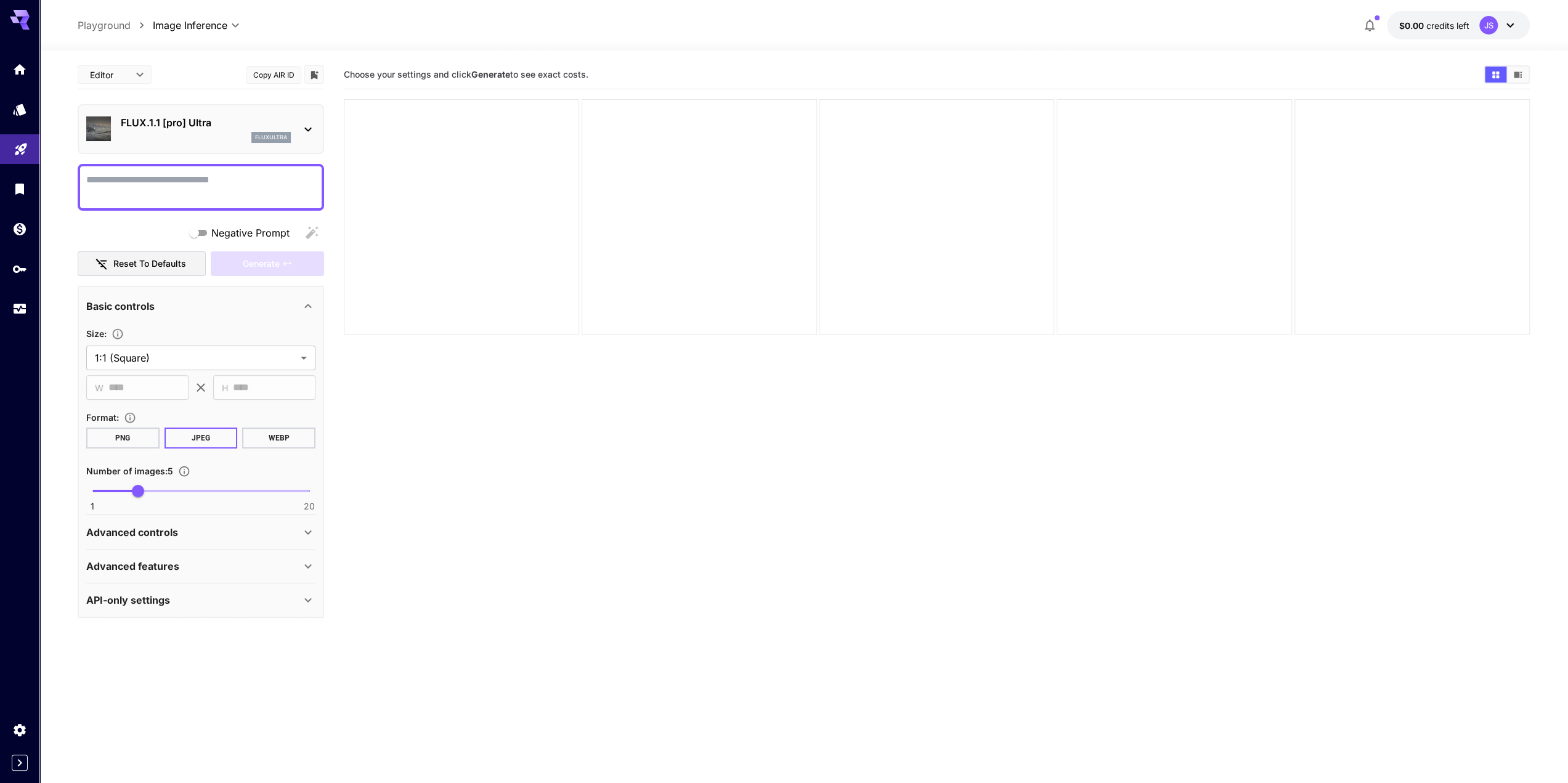 click on "FLUX.1.1 [pro] Ultra" at bounding box center (206, 123) 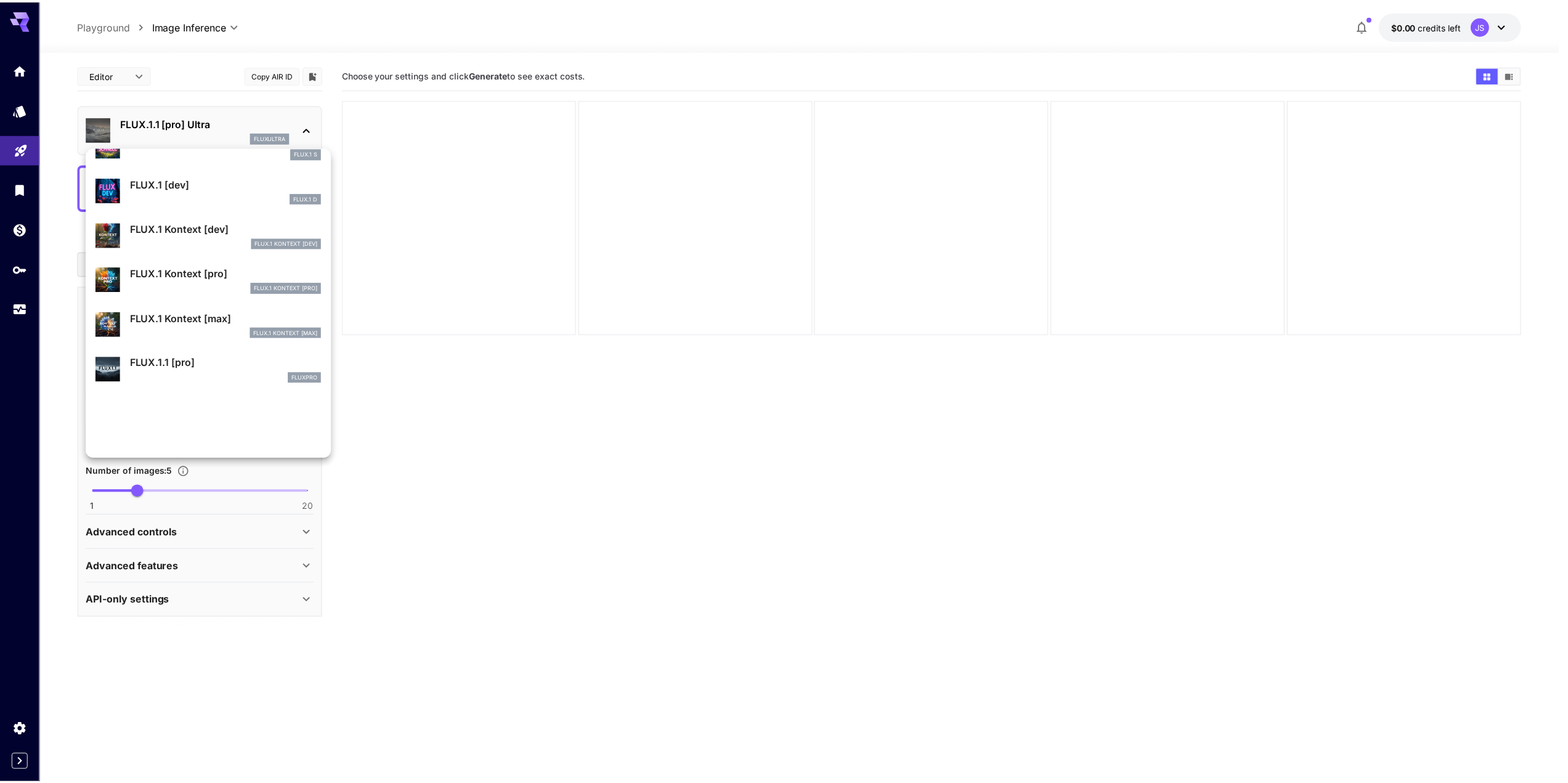 scroll, scrollTop: 232, scrollLeft: 0, axis: vertical 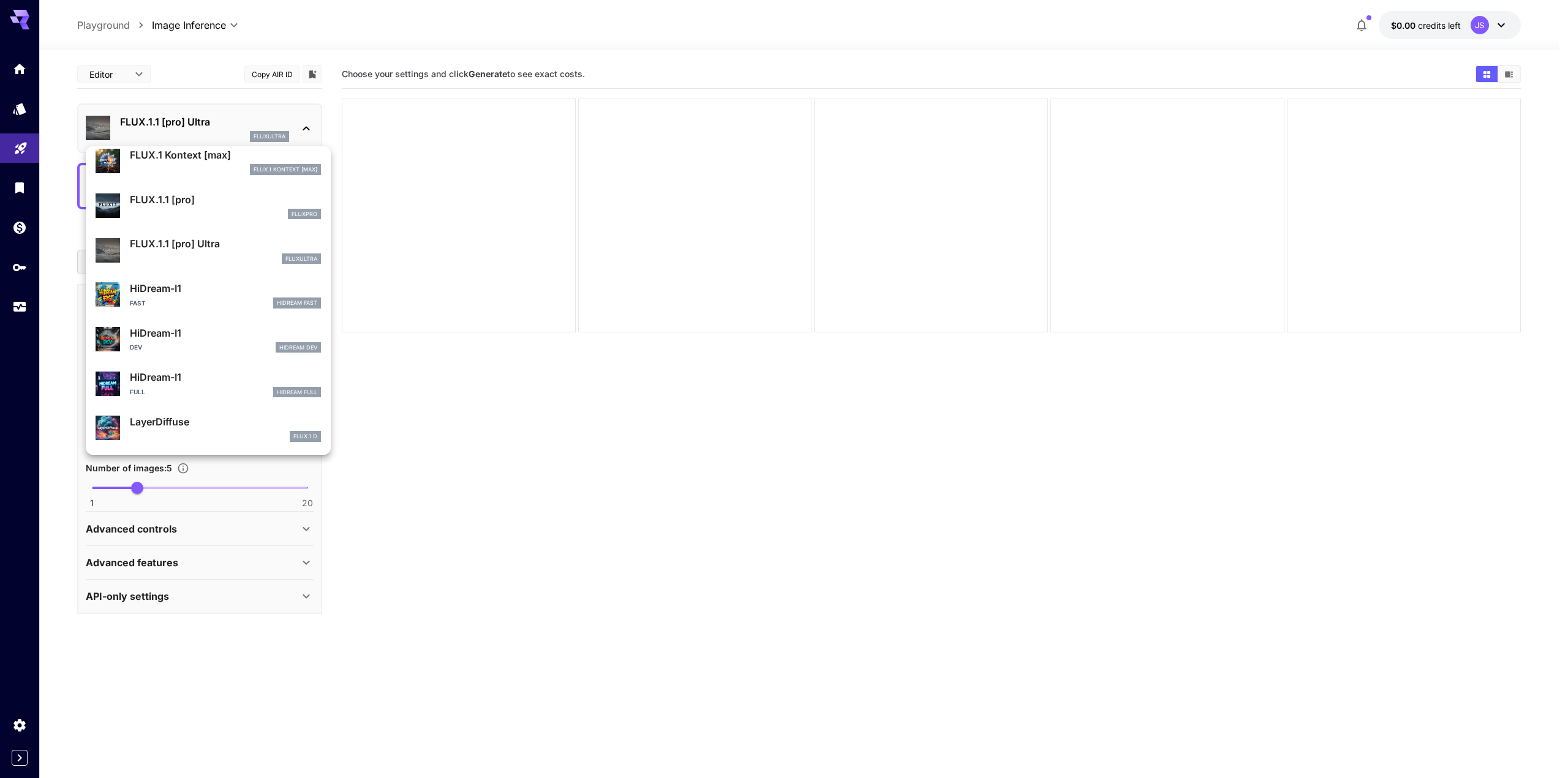 click at bounding box center [784, 389] 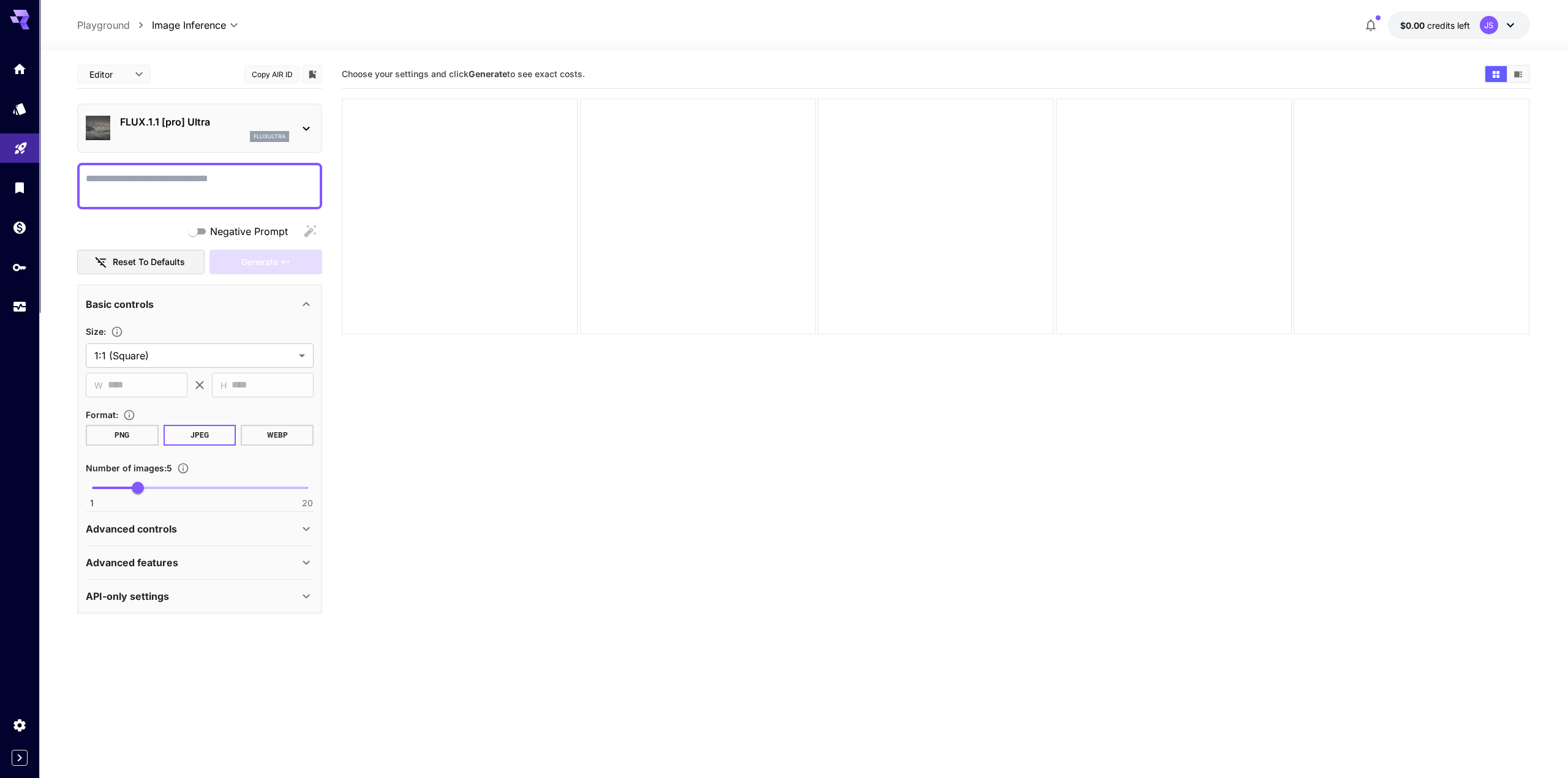 click on "**********" at bounding box center (784, 437) 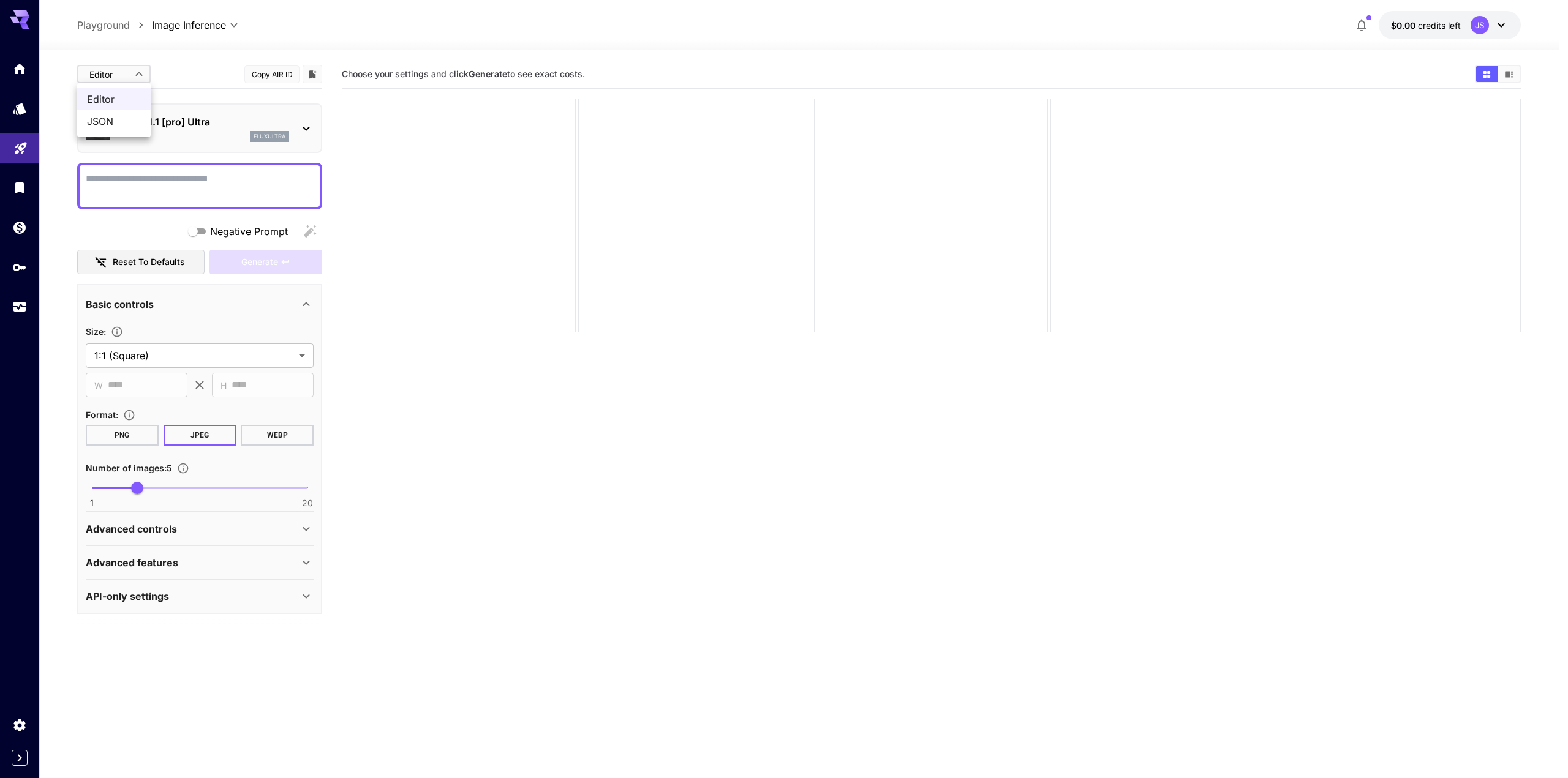 click at bounding box center (784, 389) 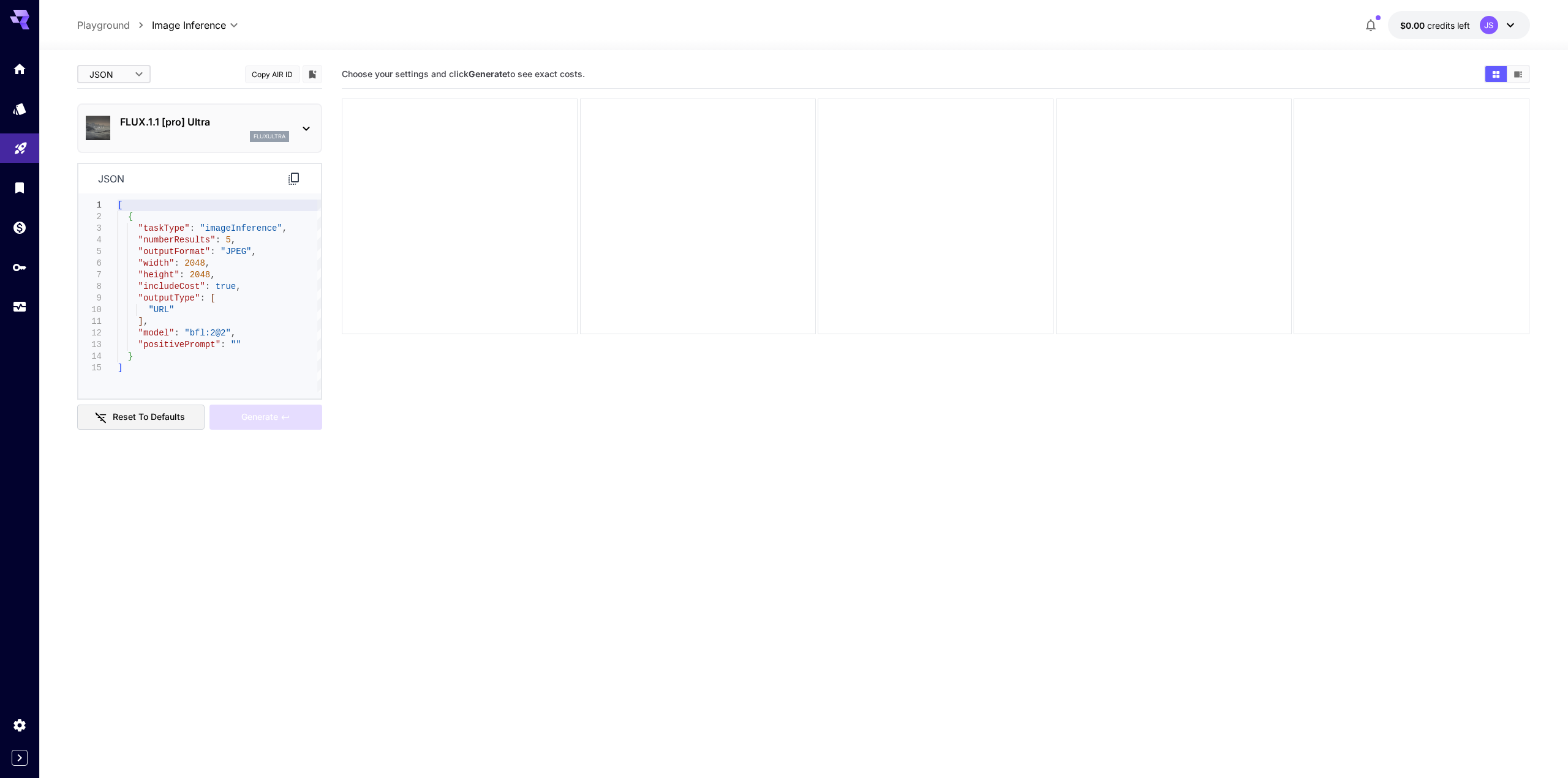 click on "**********" at bounding box center (784, 437) 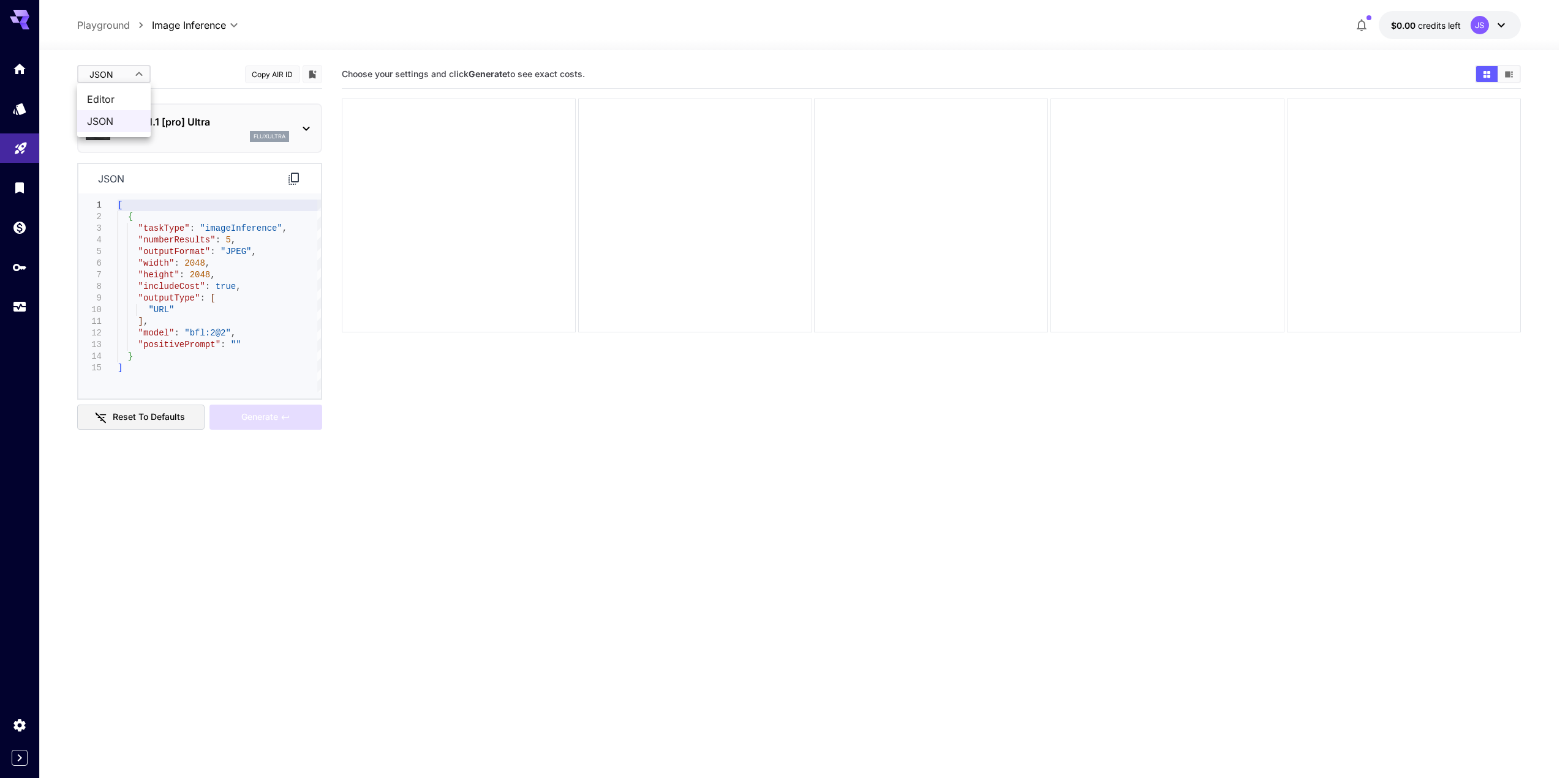 click on "Editor" at bounding box center [114, 99] 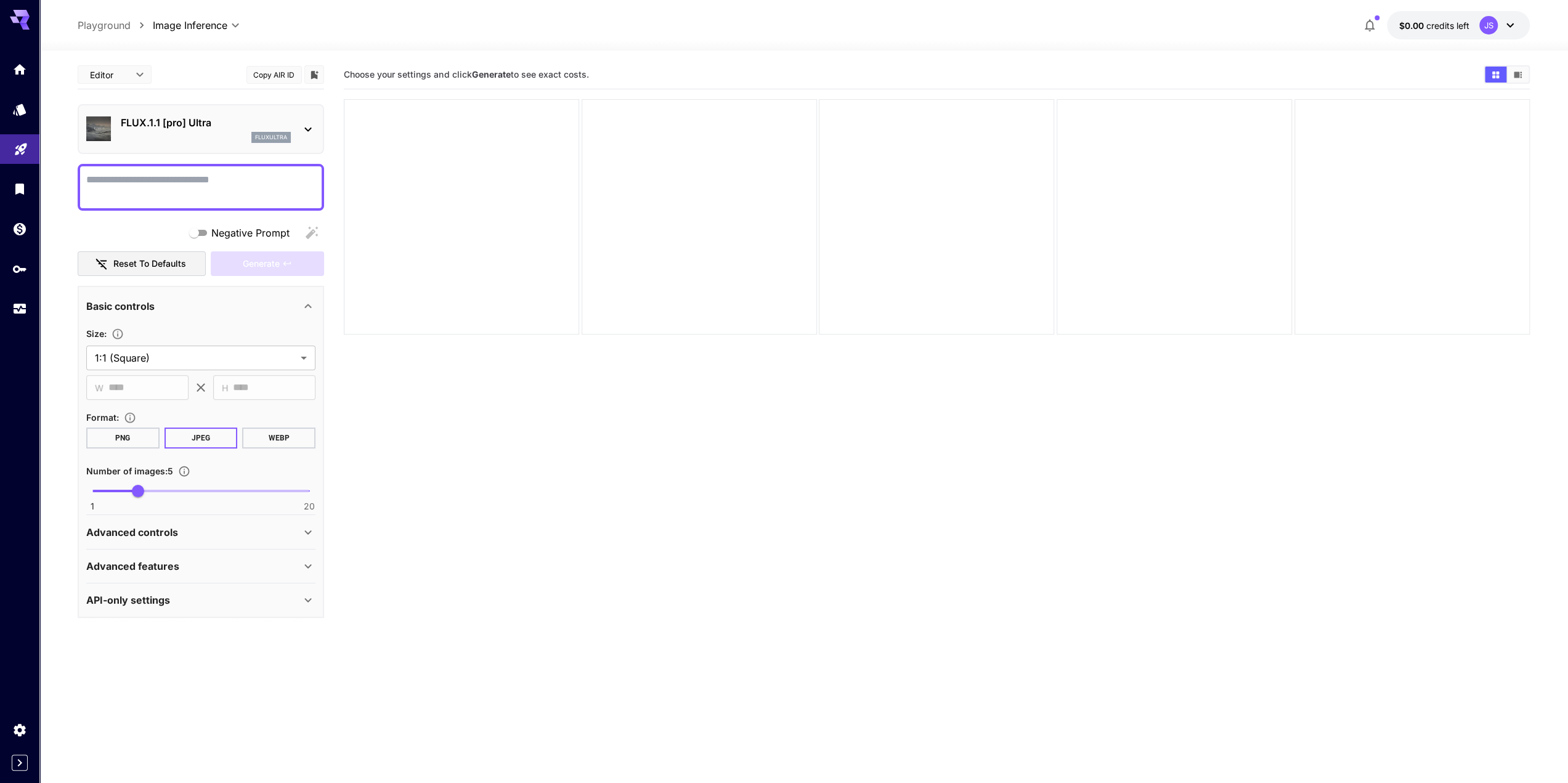 click on "Choose your settings and click  Generate  to see exact costs." at bounding box center (936, 452) 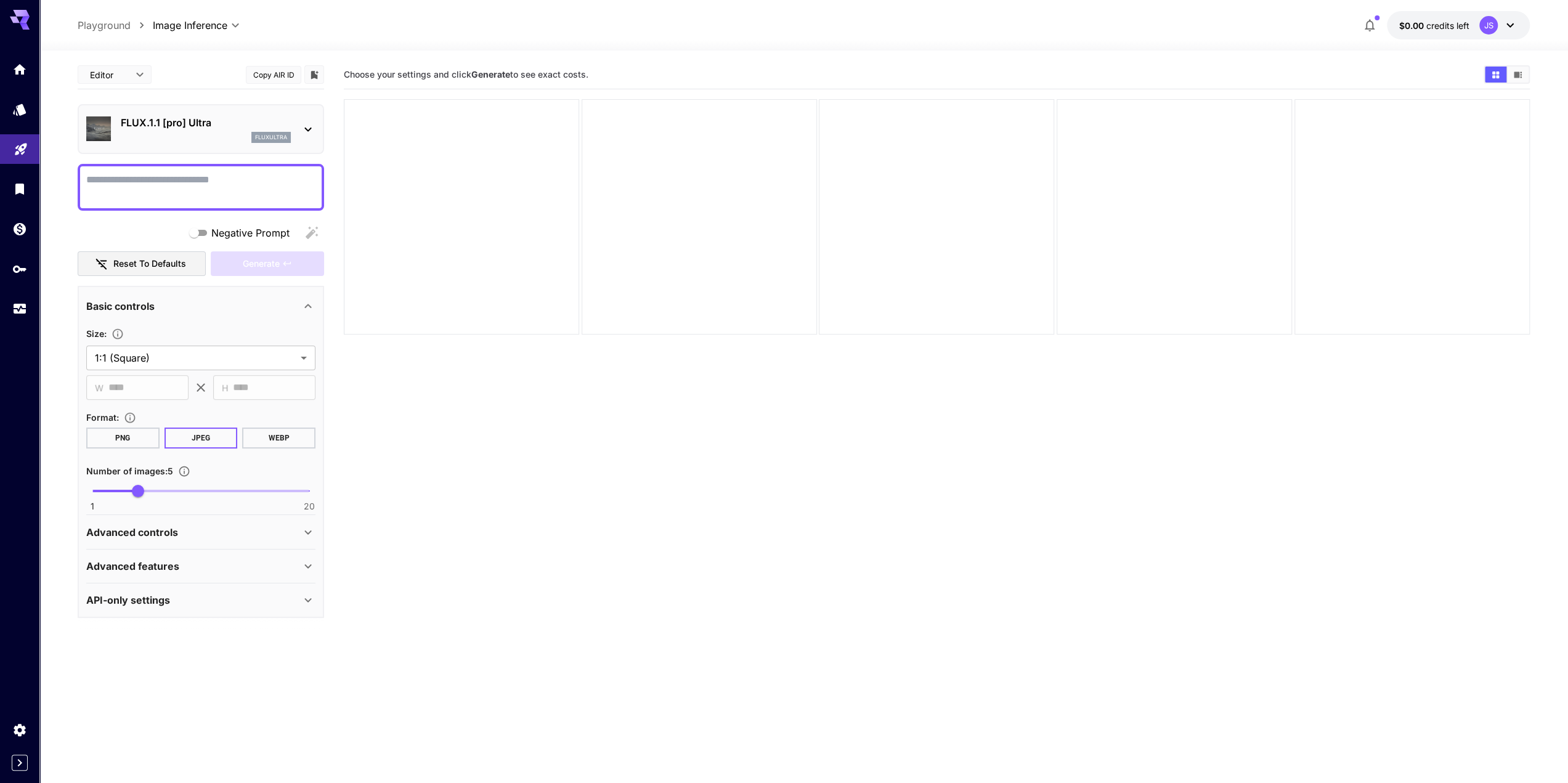 click on "Advanced controls" at bounding box center [193, 532] 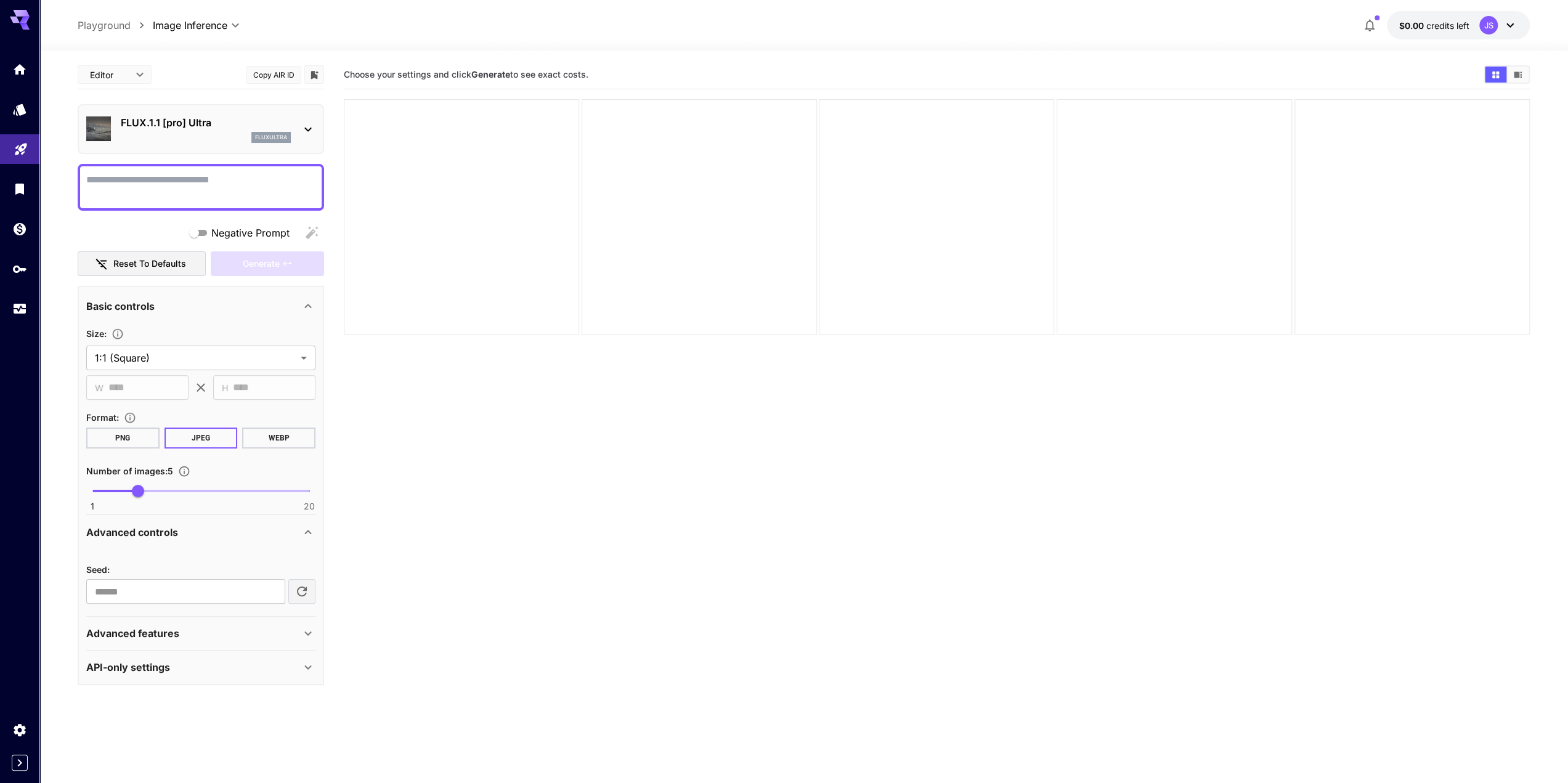 click on "Advanced controls" at bounding box center [193, 532] 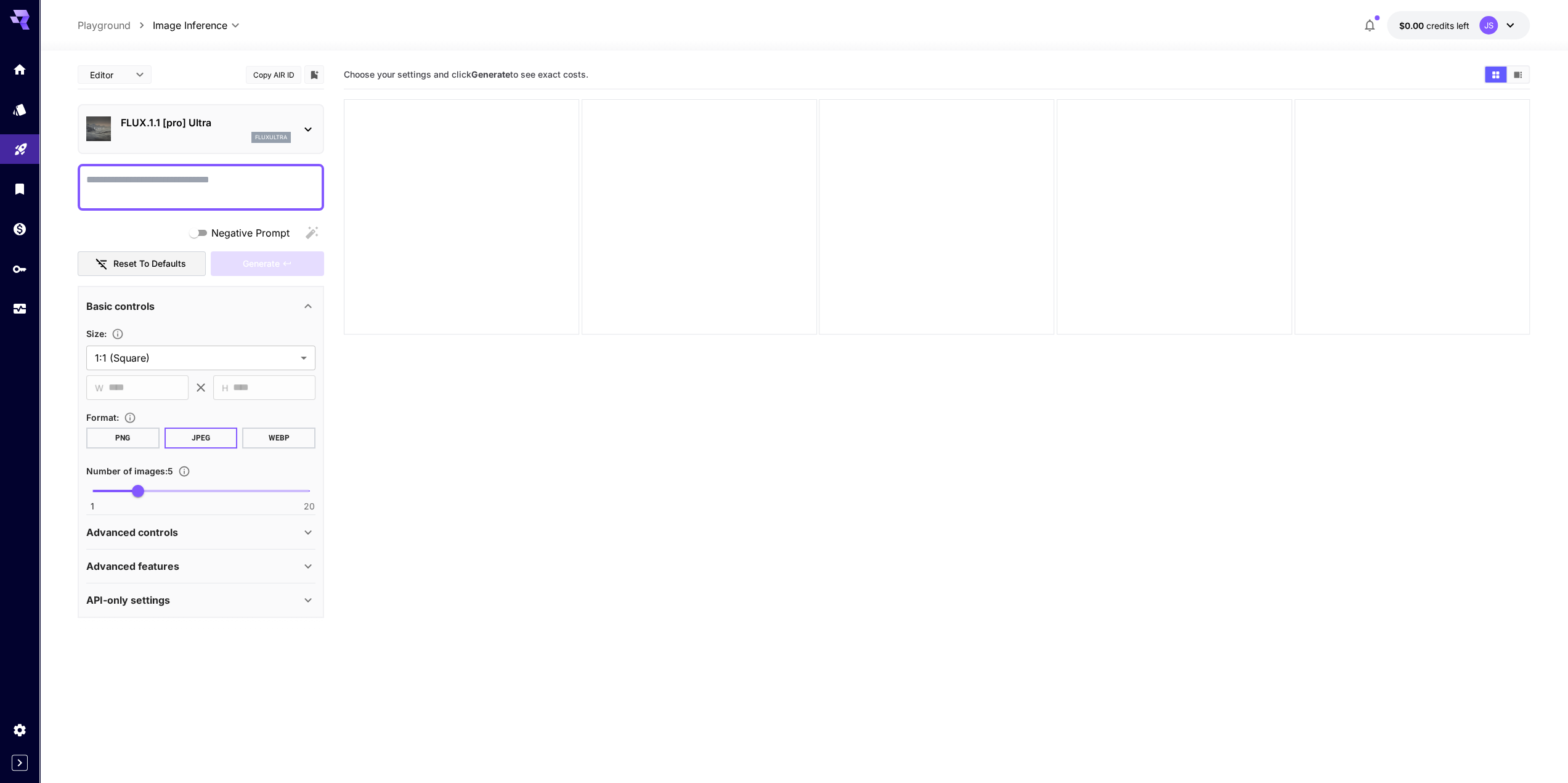 click on "Advanced features" at bounding box center (201, 566) 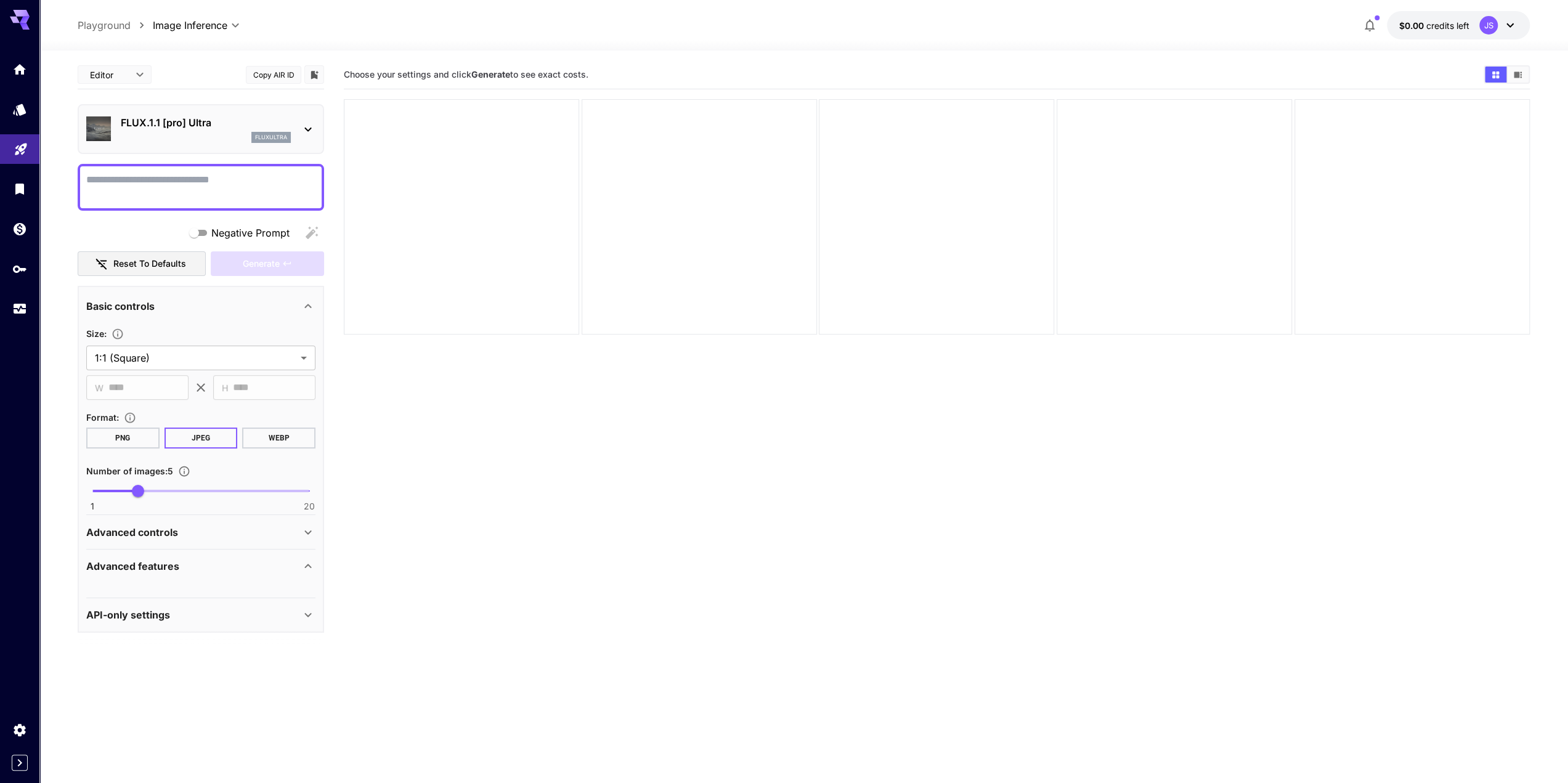 click on "Advanced features" at bounding box center (193, 566) 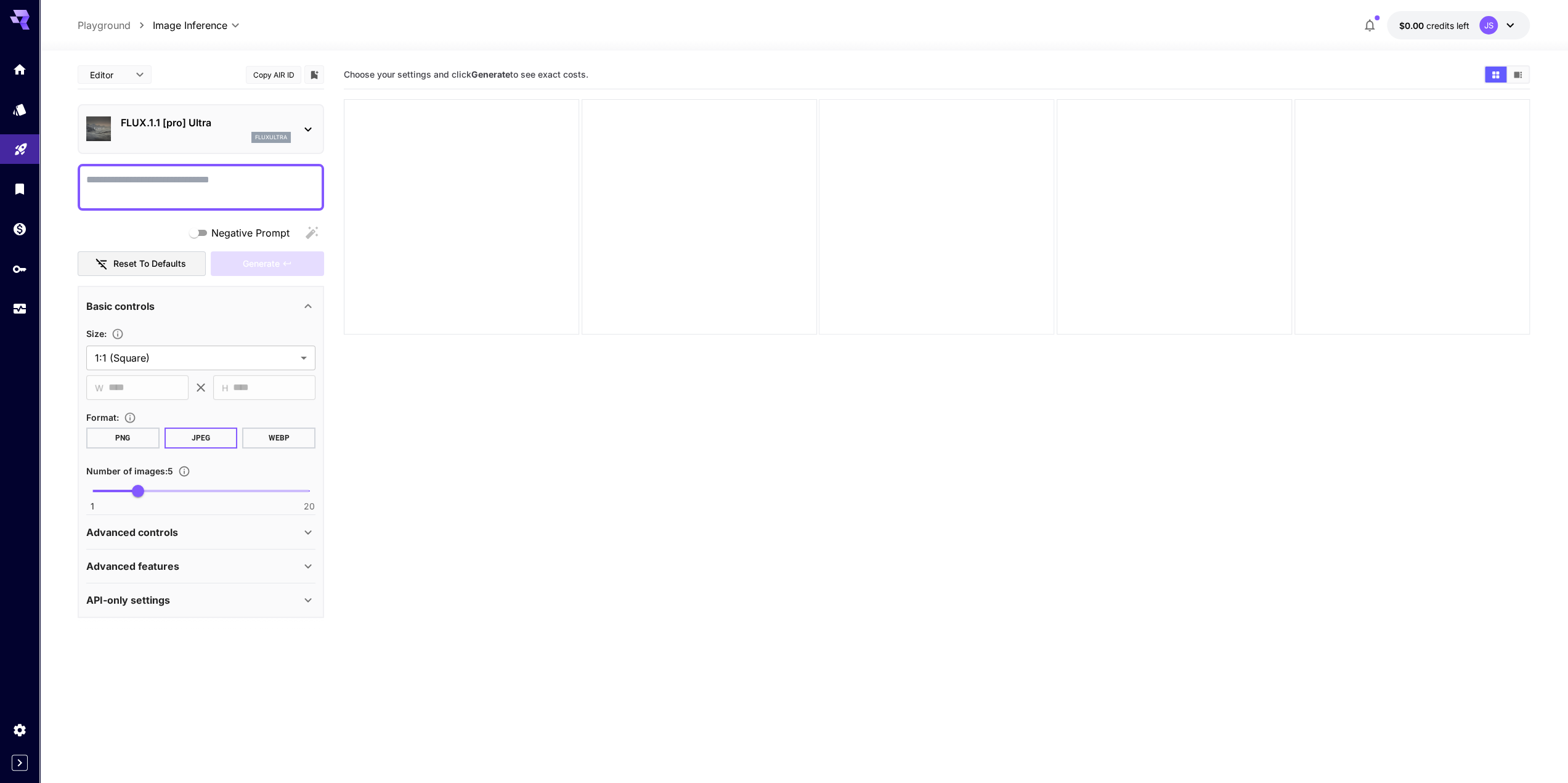 drag, startPoint x: 824, startPoint y: 456, endPoint x: 1049, endPoint y: 145, distance: 383.8567 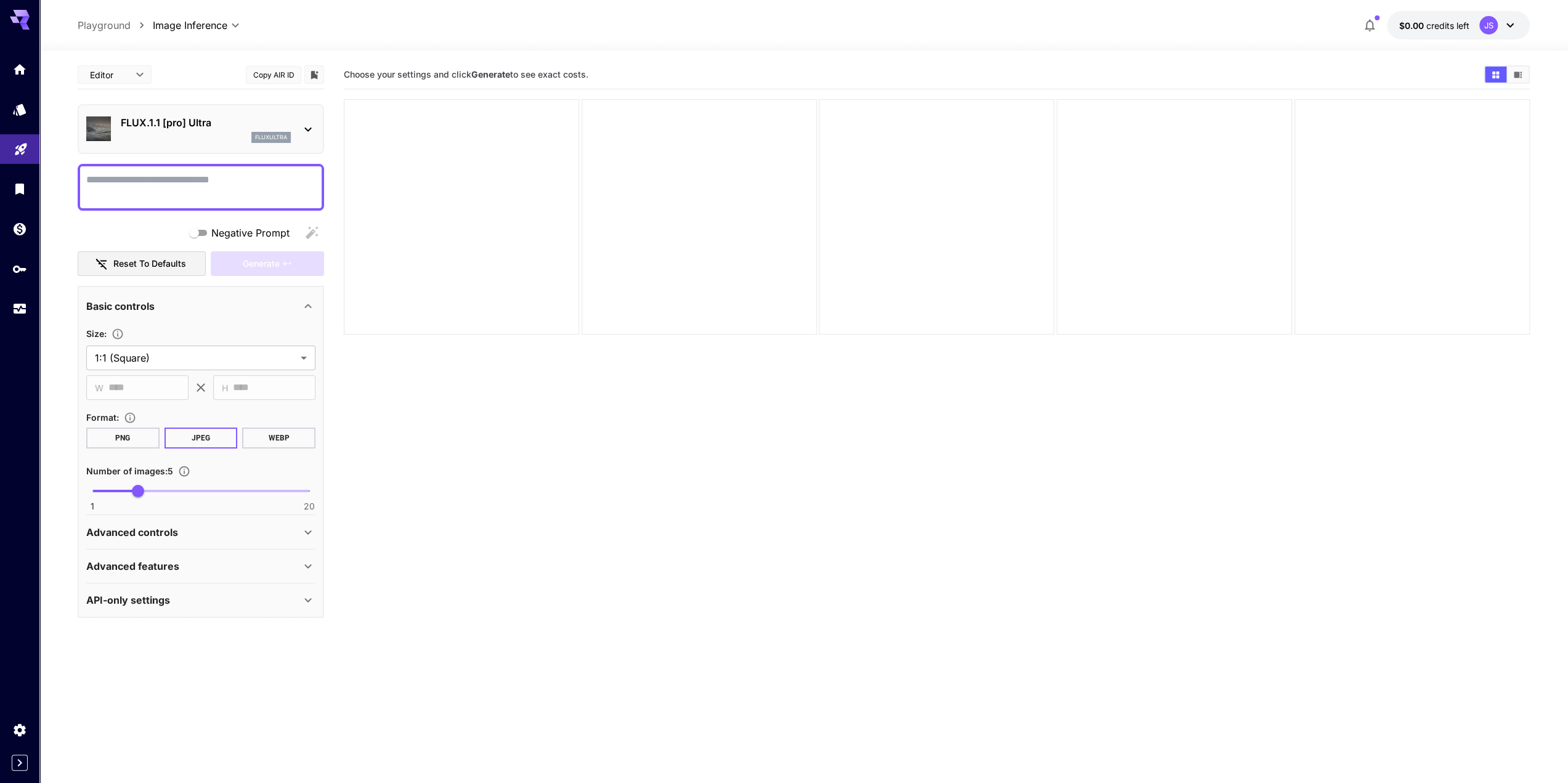 click on "Advanced controls" at bounding box center (132, 532) 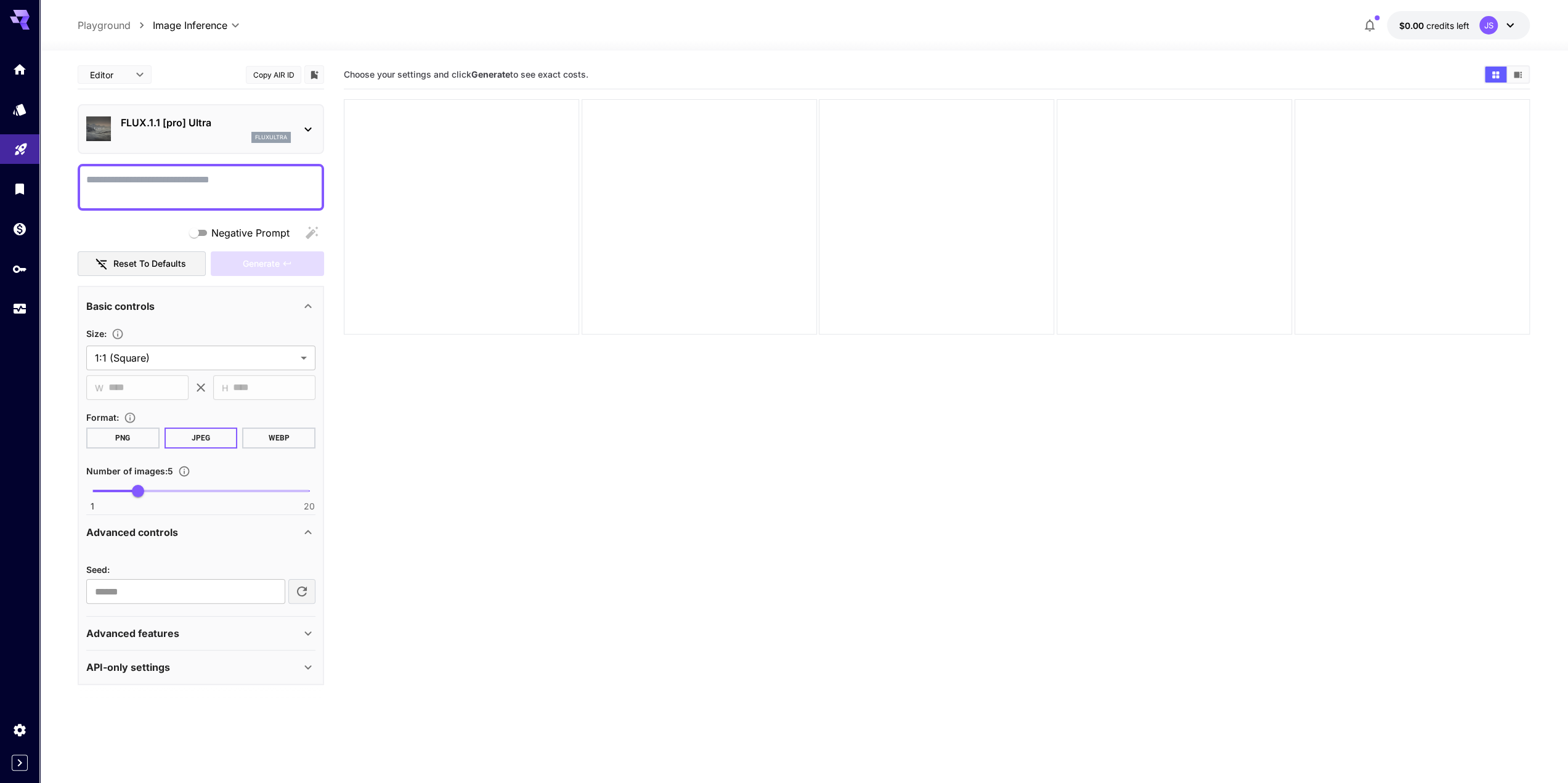 click on "Advanced features" at bounding box center (132, 633) 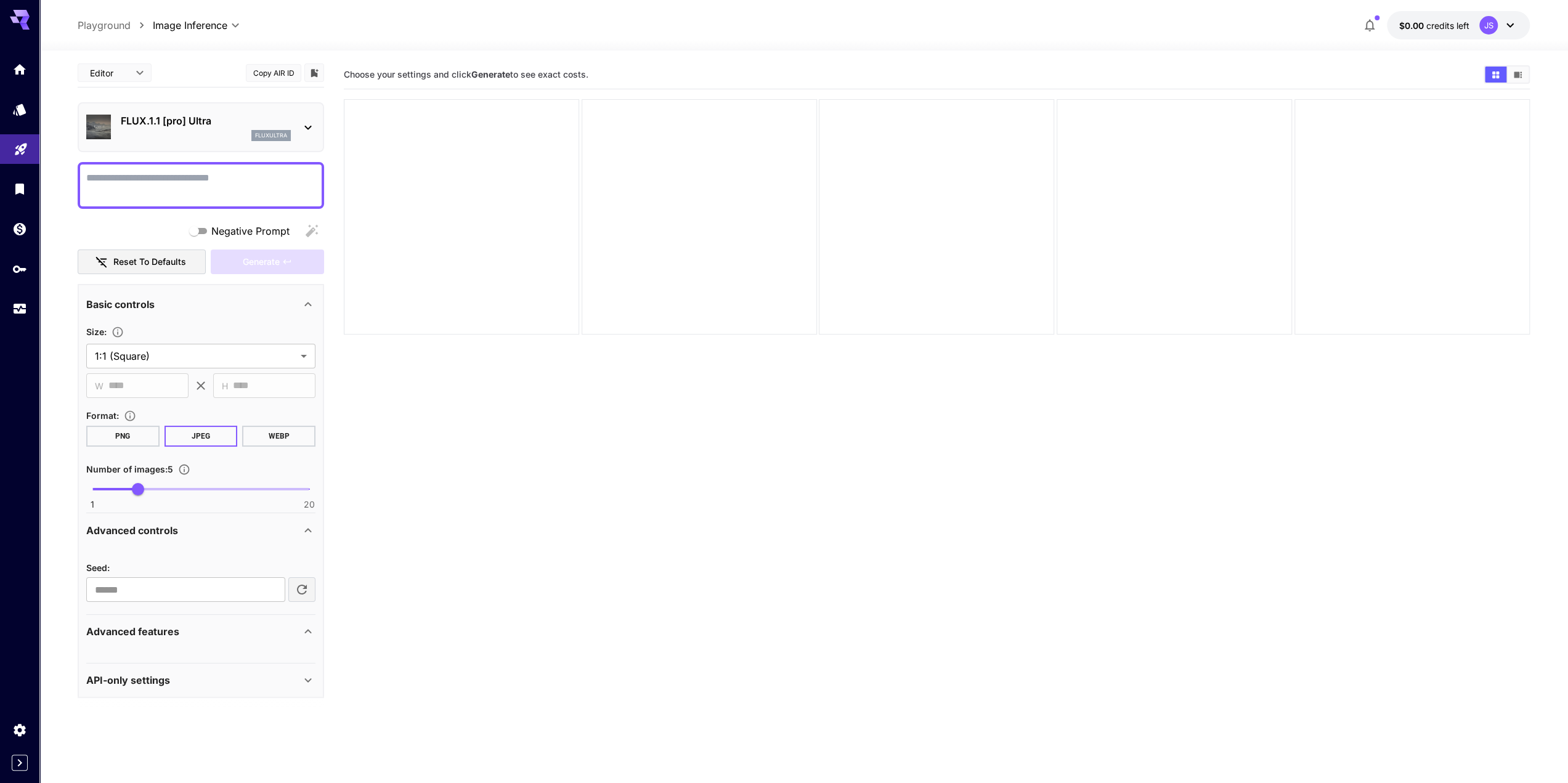 scroll, scrollTop: 4, scrollLeft: 0, axis: vertical 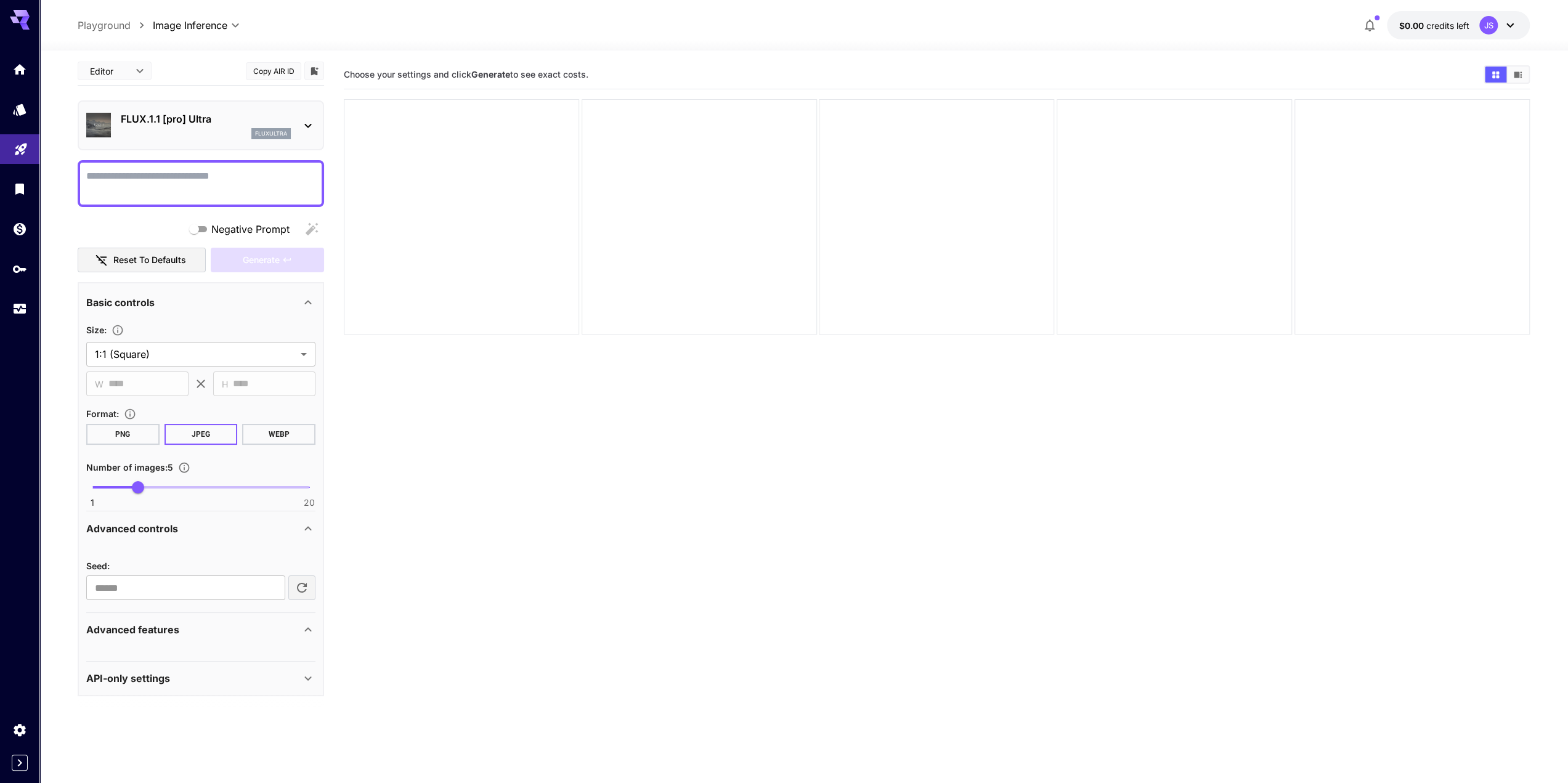 click on "API-only settings" at bounding box center [128, 678] 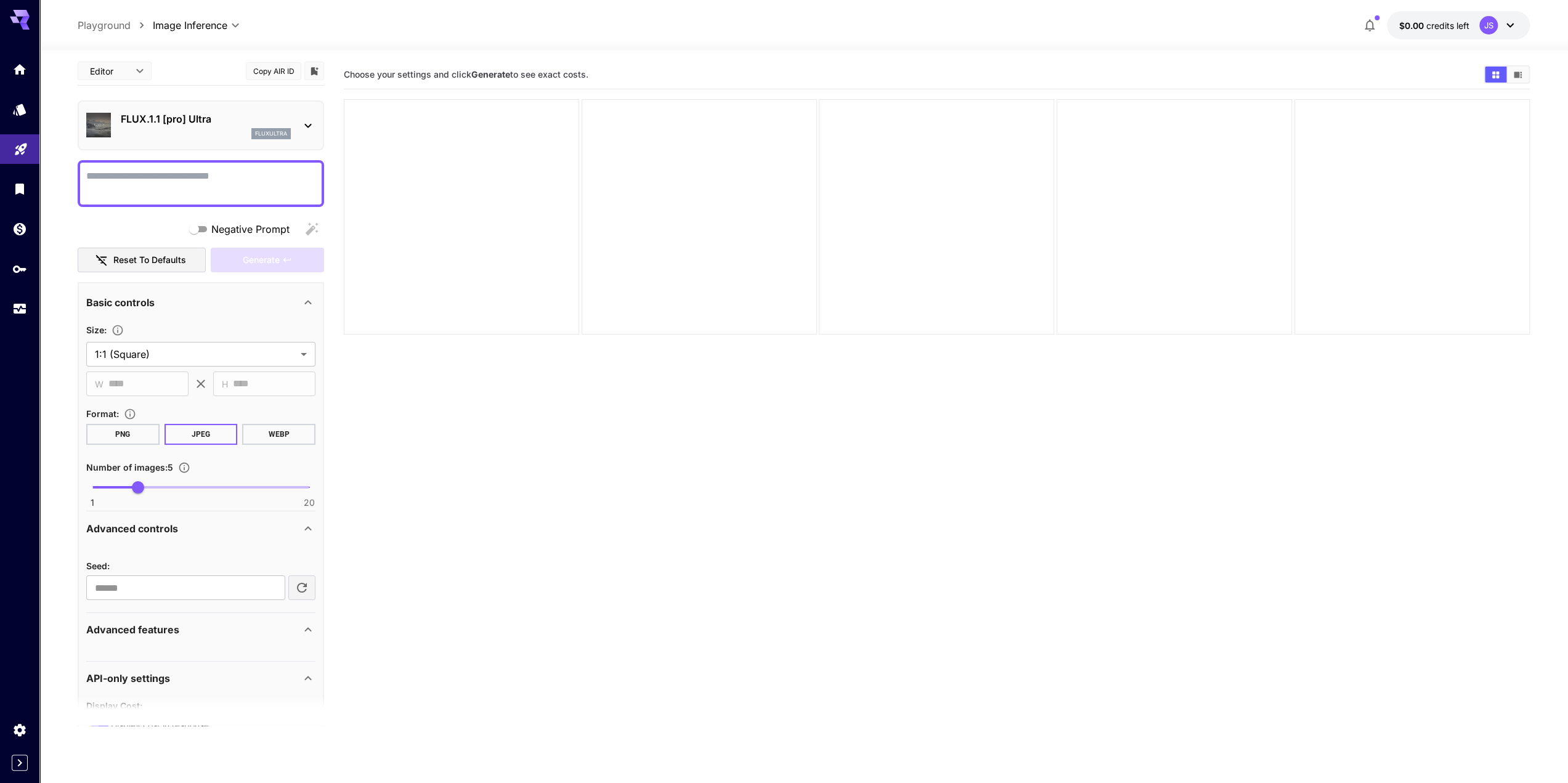 click on "API-only settings" at bounding box center (193, 678) 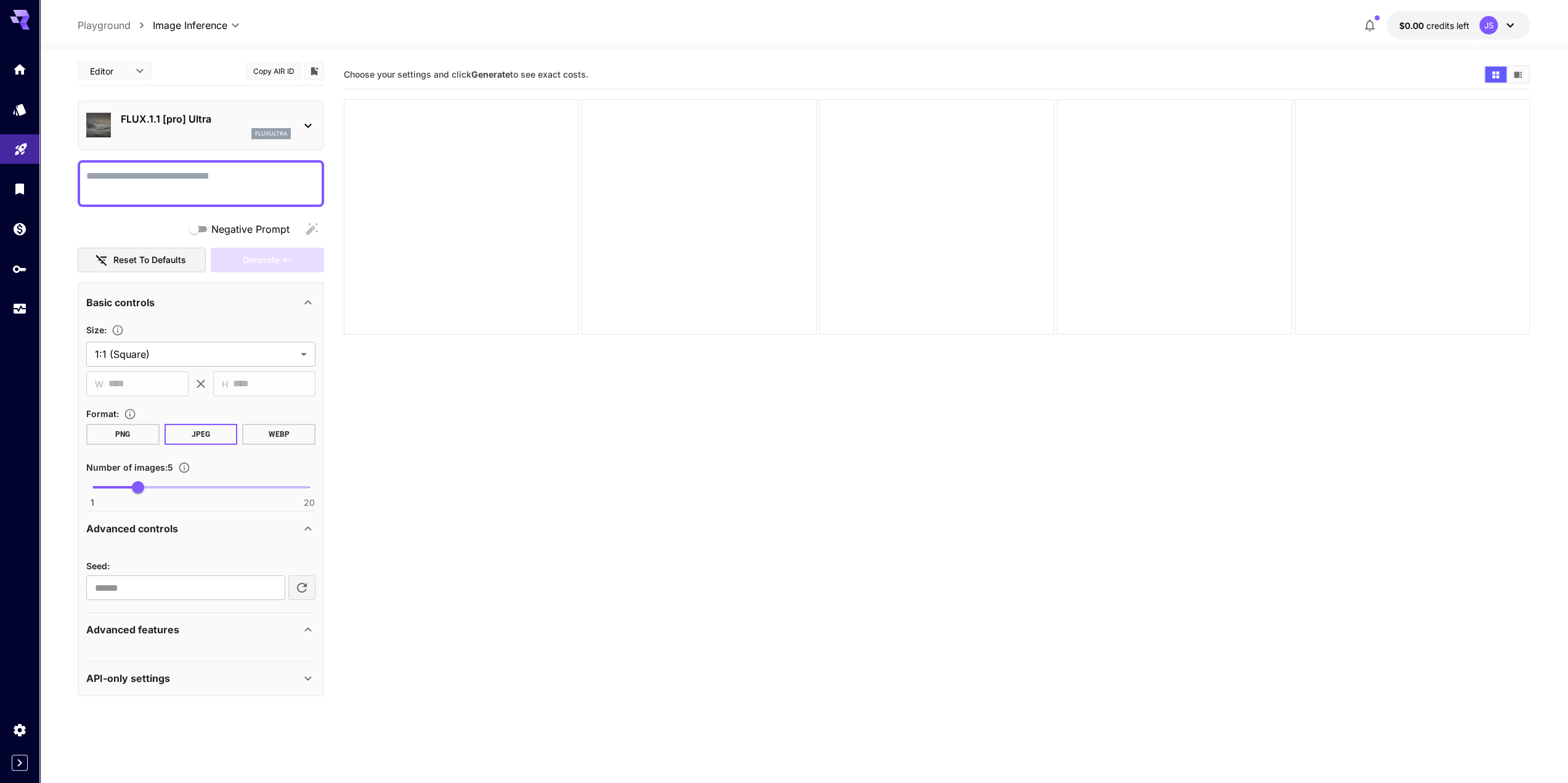 click on "Advanced features" at bounding box center (193, 630) 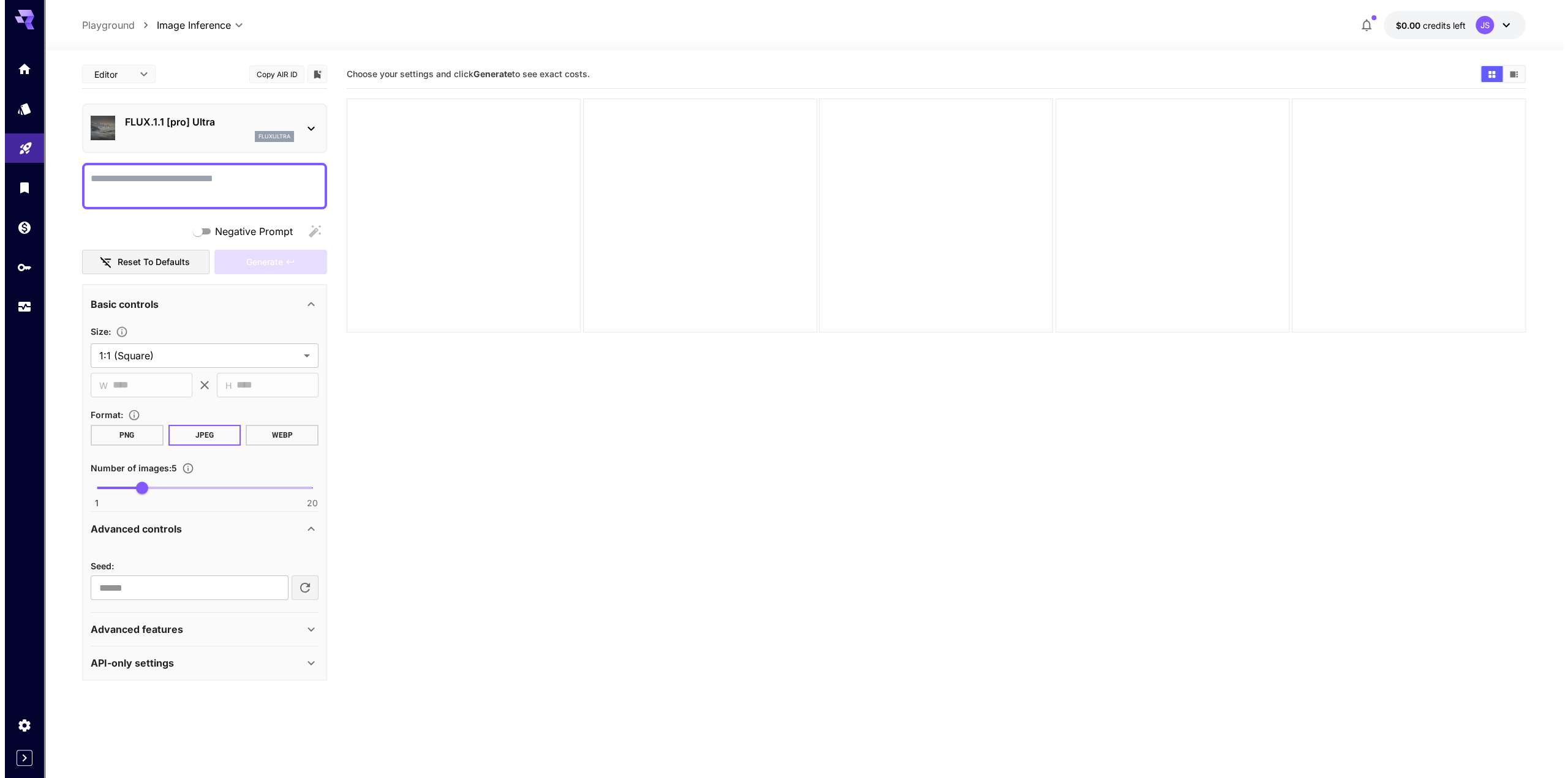 scroll, scrollTop: 0, scrollLeft: 0, axis: both 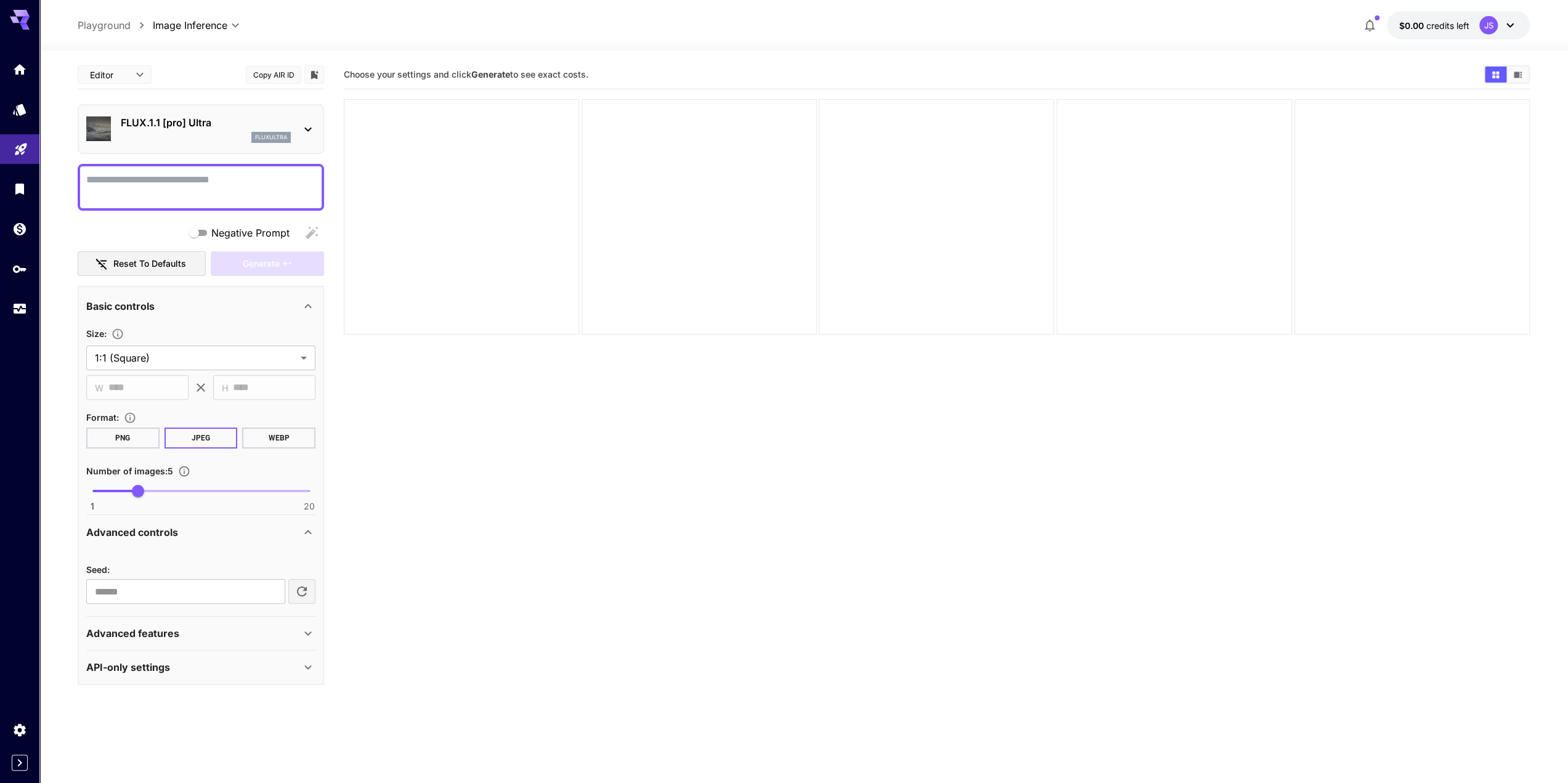 click on "Advanced features" at bounding box center (193, 633) 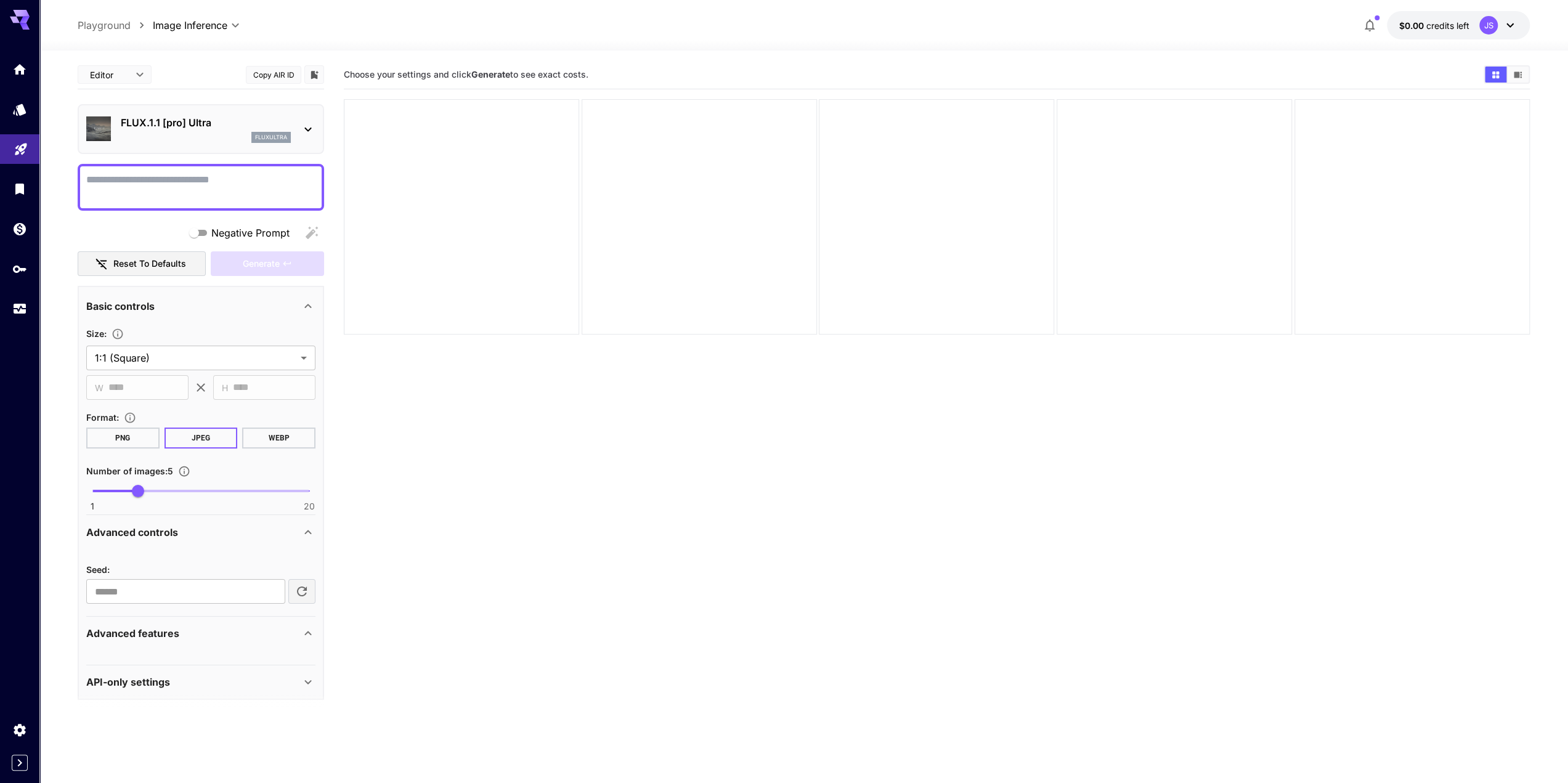click on "Advanced features" at bounding box center [201, 633] 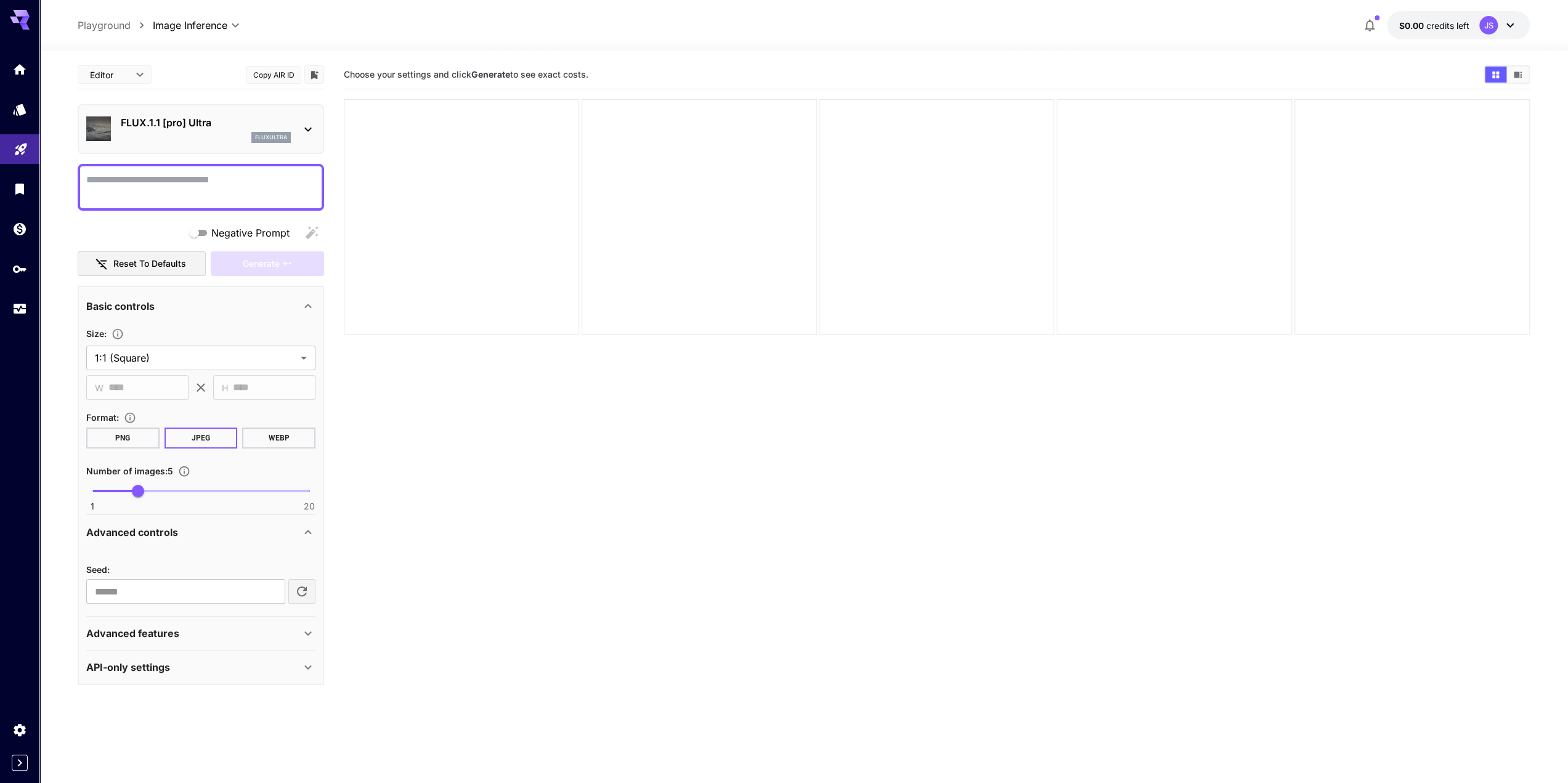 click on "Choose your settings and click  Generate  to see exact costs." at bounding box center (936, 452) 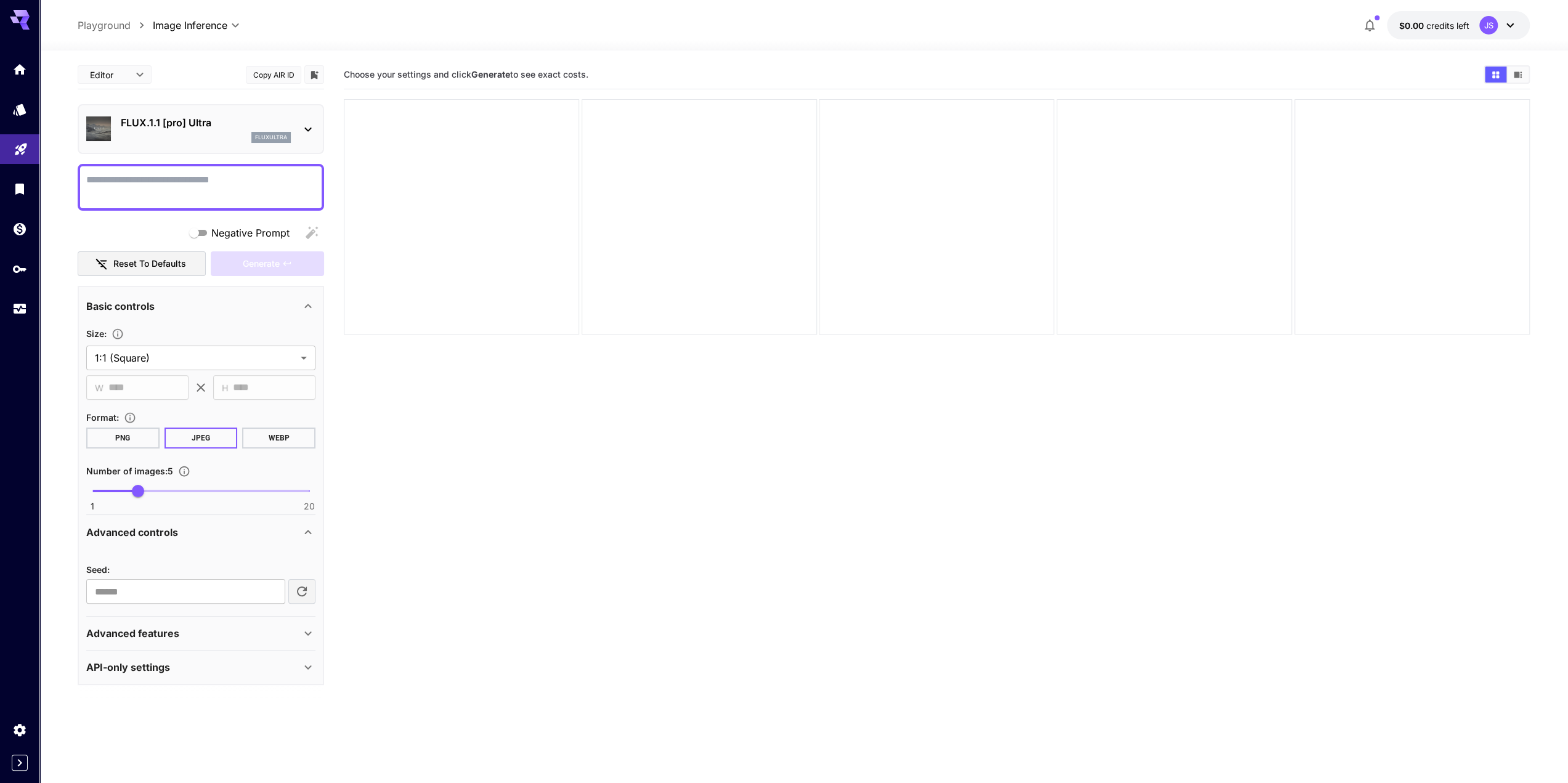 click on "Negative Prompt" at bounding box center [201, 187] 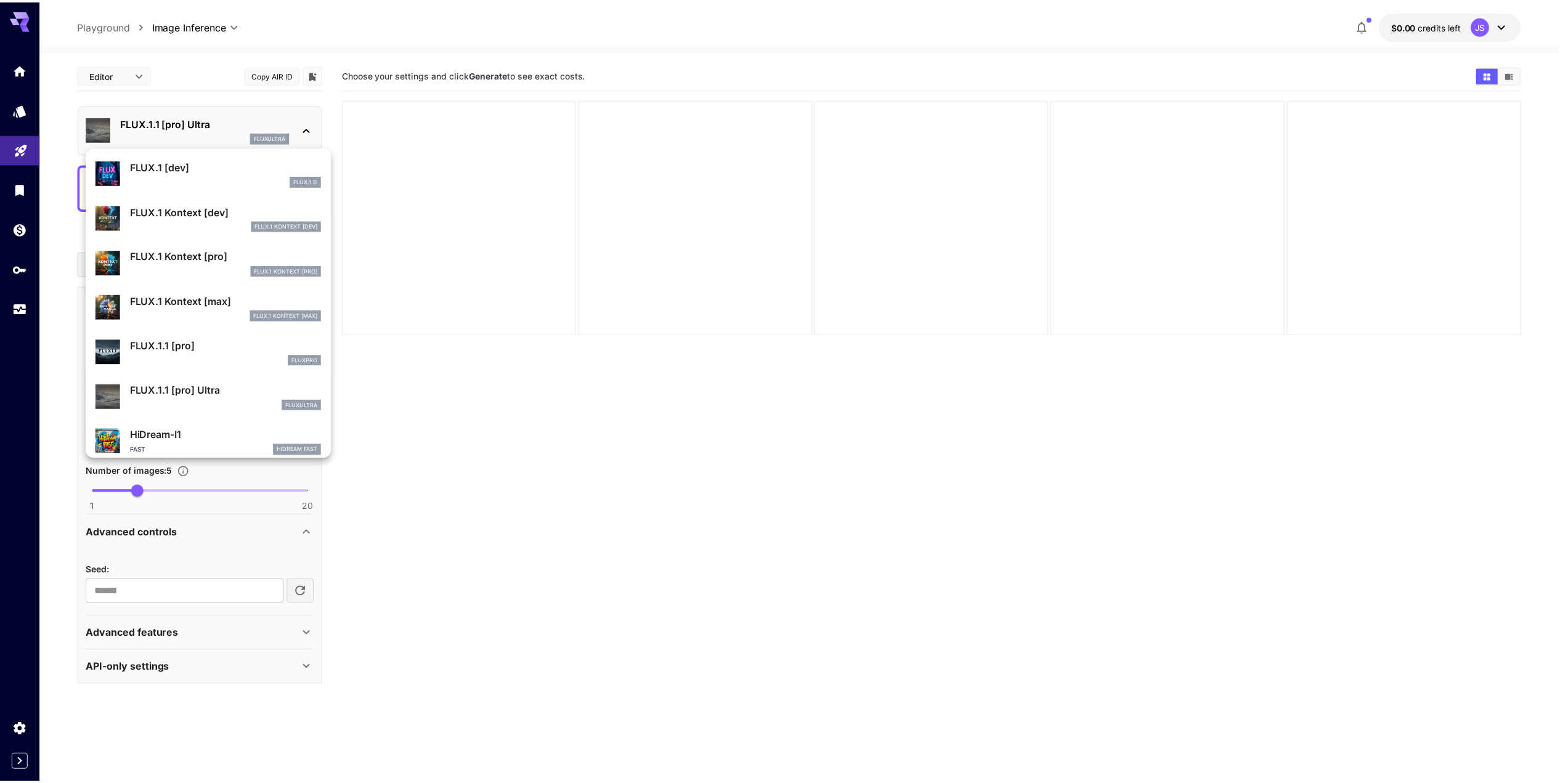 scroll, scrollTop: 232, scrollLeft: 0, axis: vertical 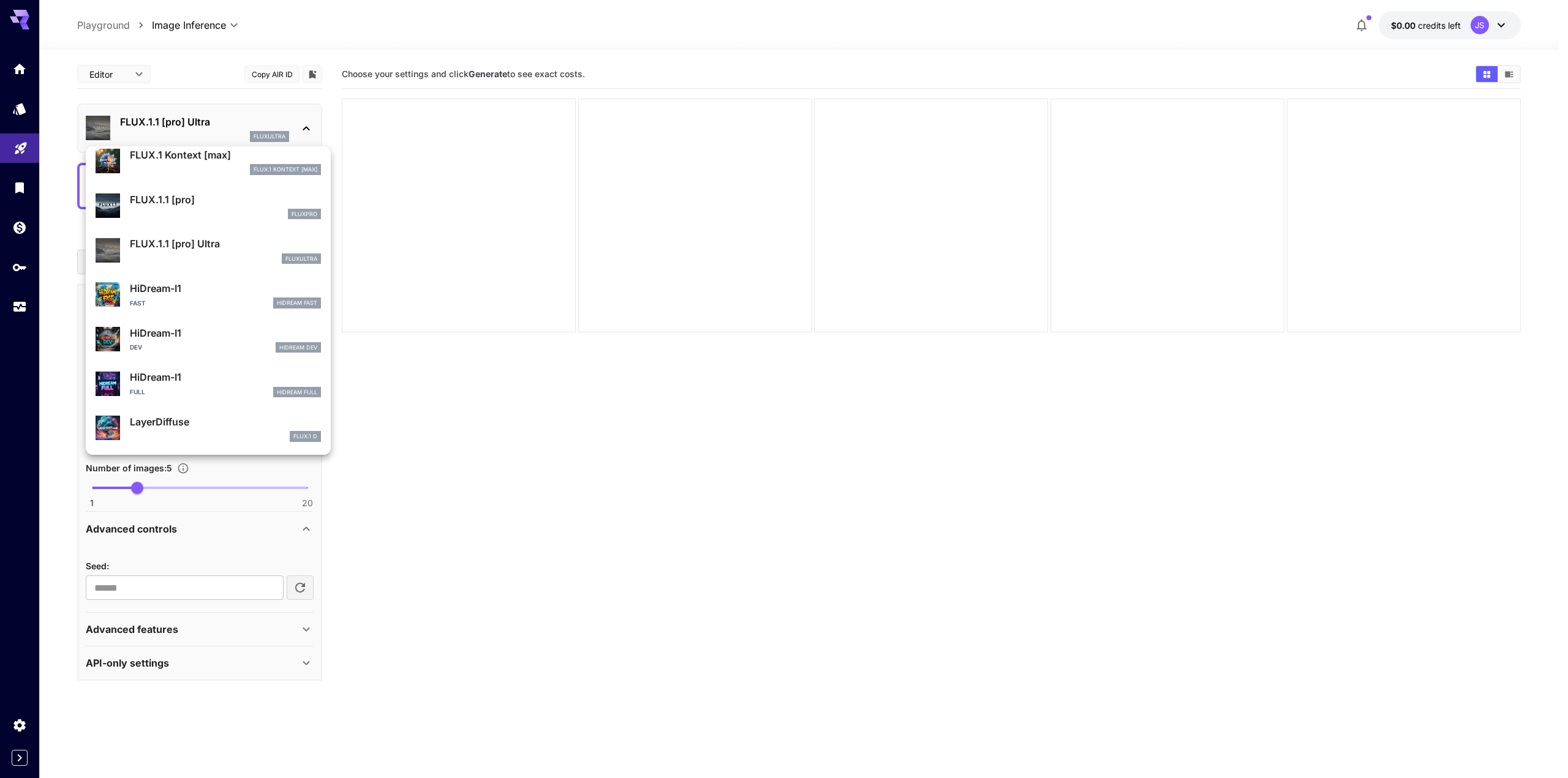 click on "Full HiDream Full" at bounding box center [225, 392] 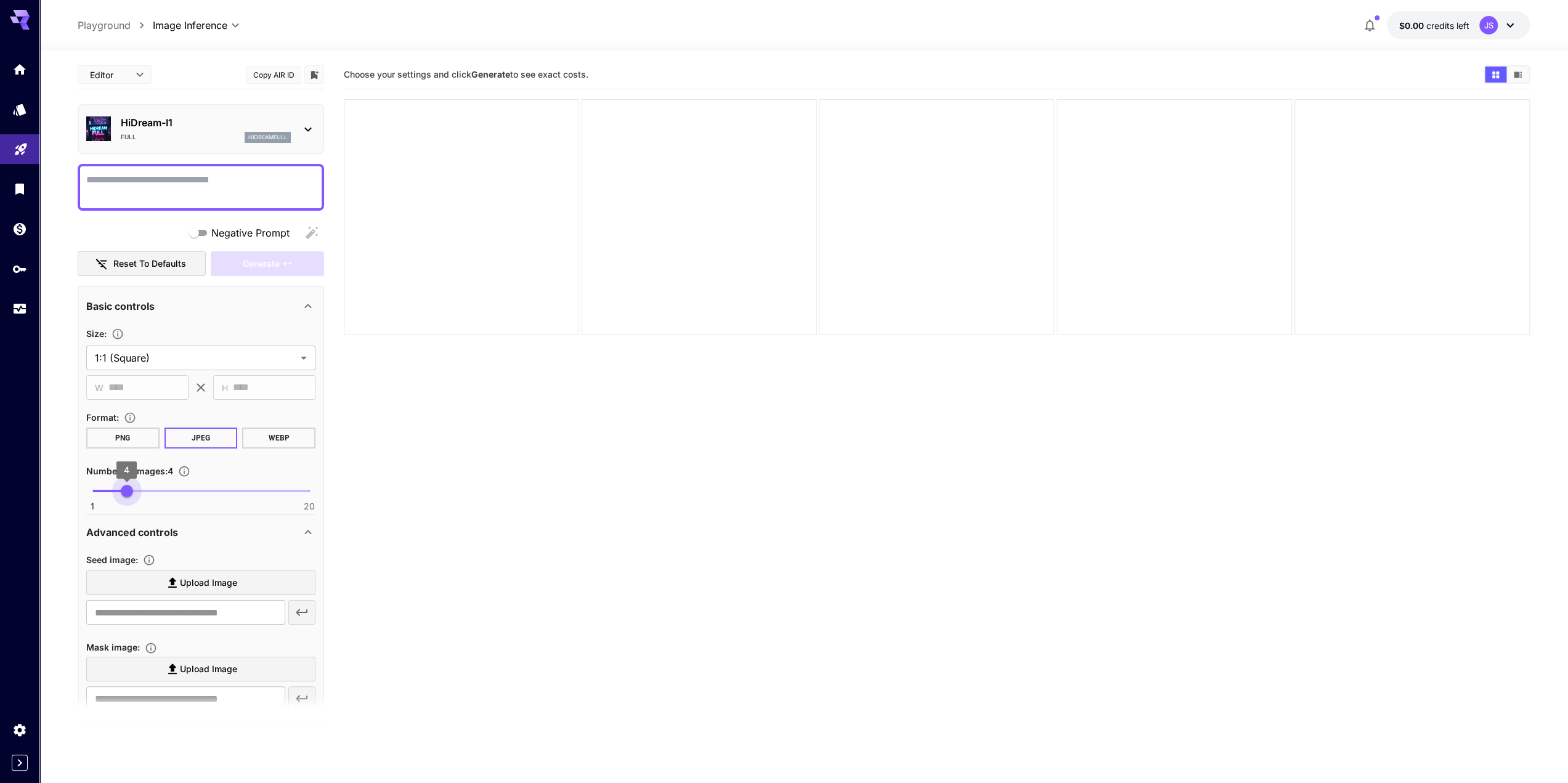 type on "*" 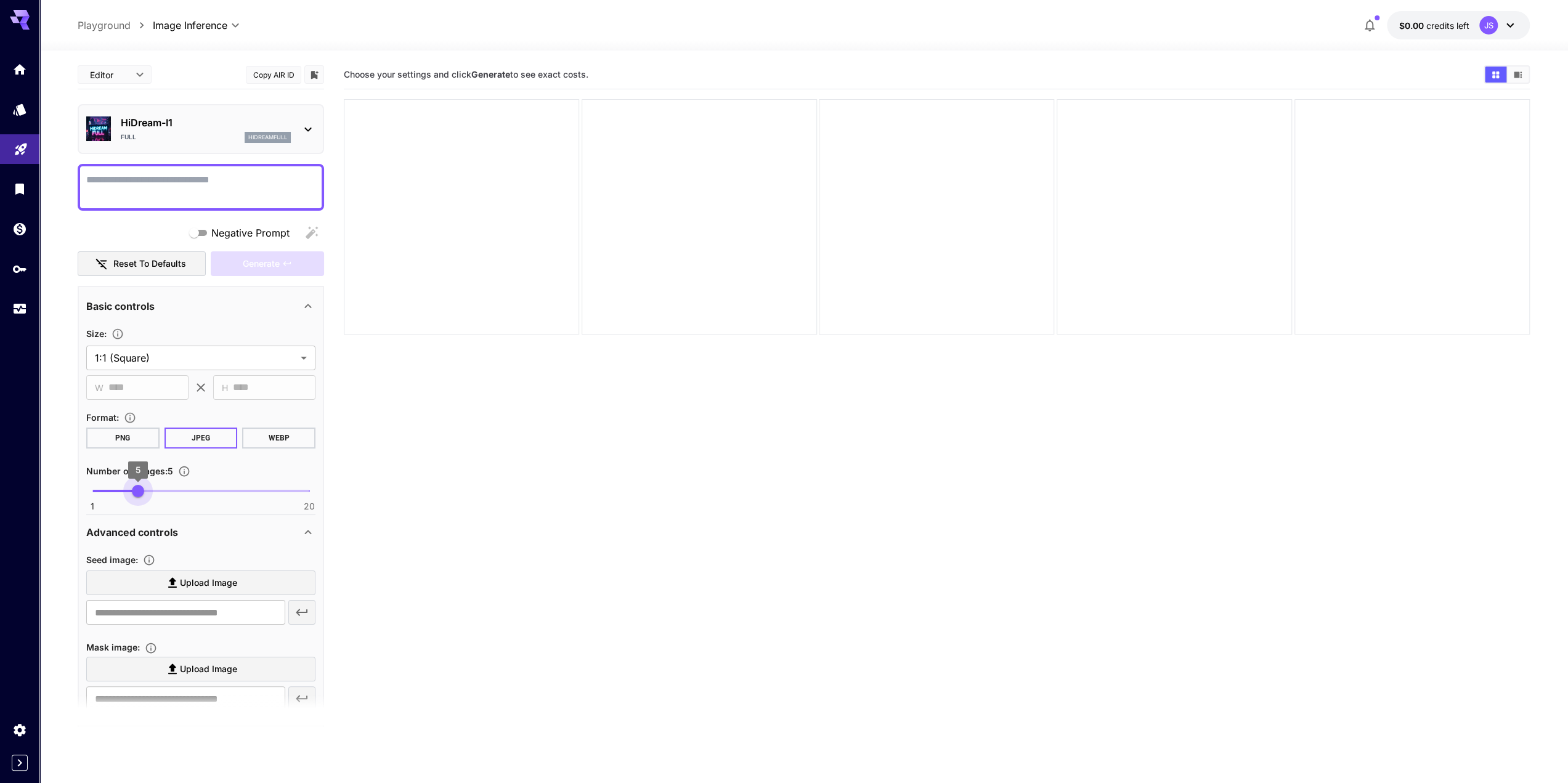 click on "5" at bounding box center [138, 491] 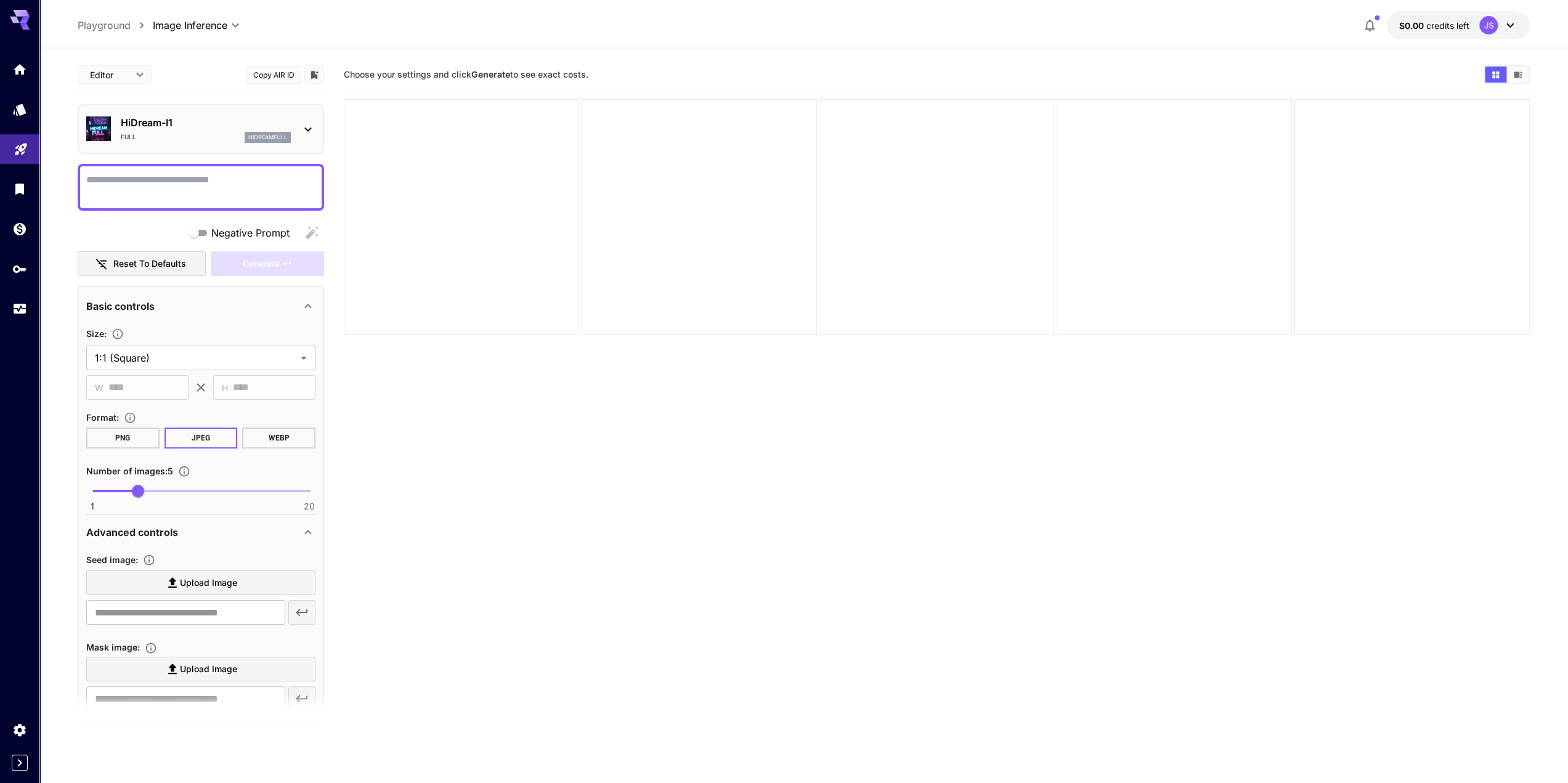 click on "Choose your settings and click  Generate  to see exact costs." at bounding box center (936, 452) 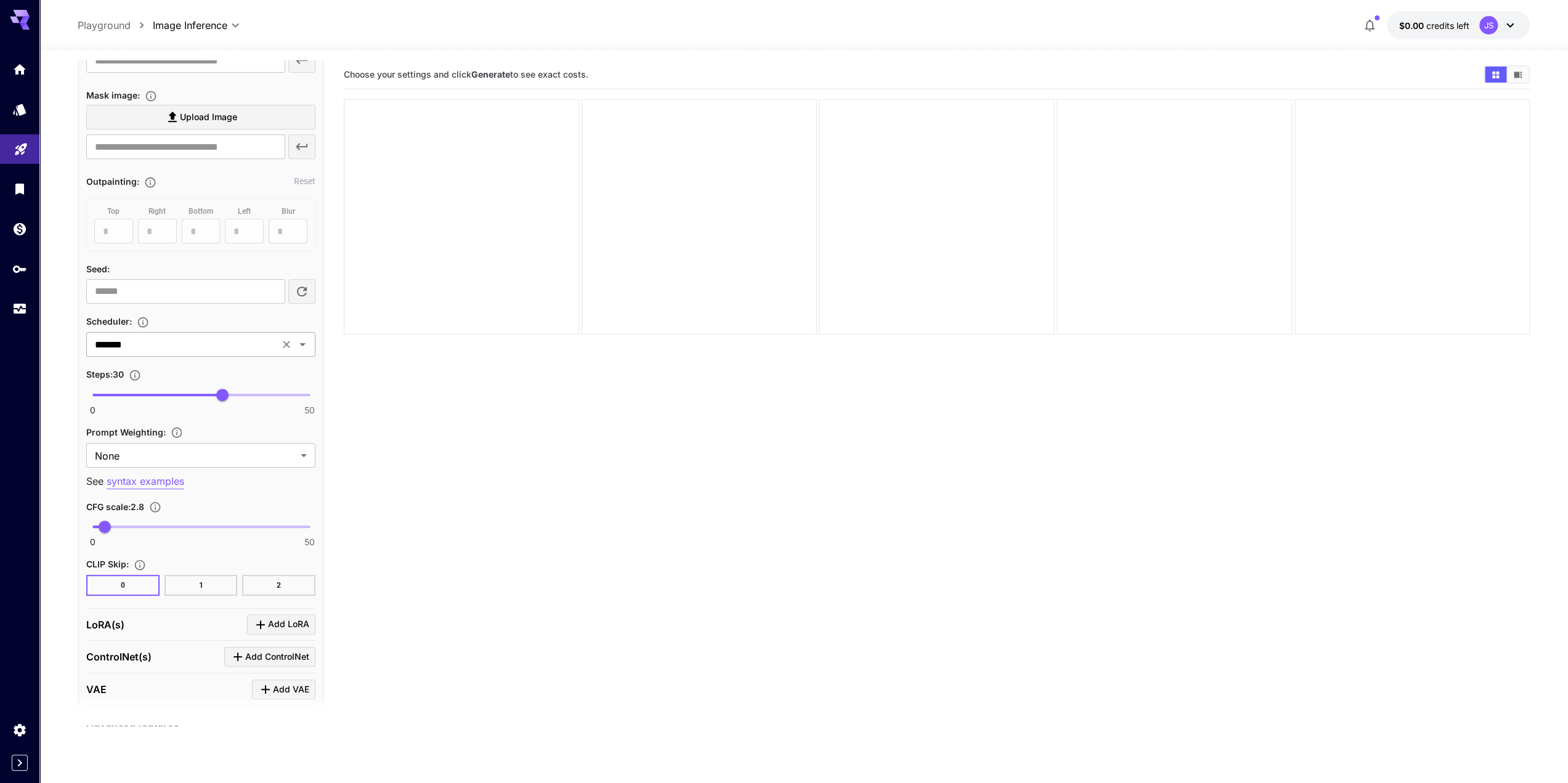 scroll, scrollTop: 554, scrollLeft: 0, axis: vertical 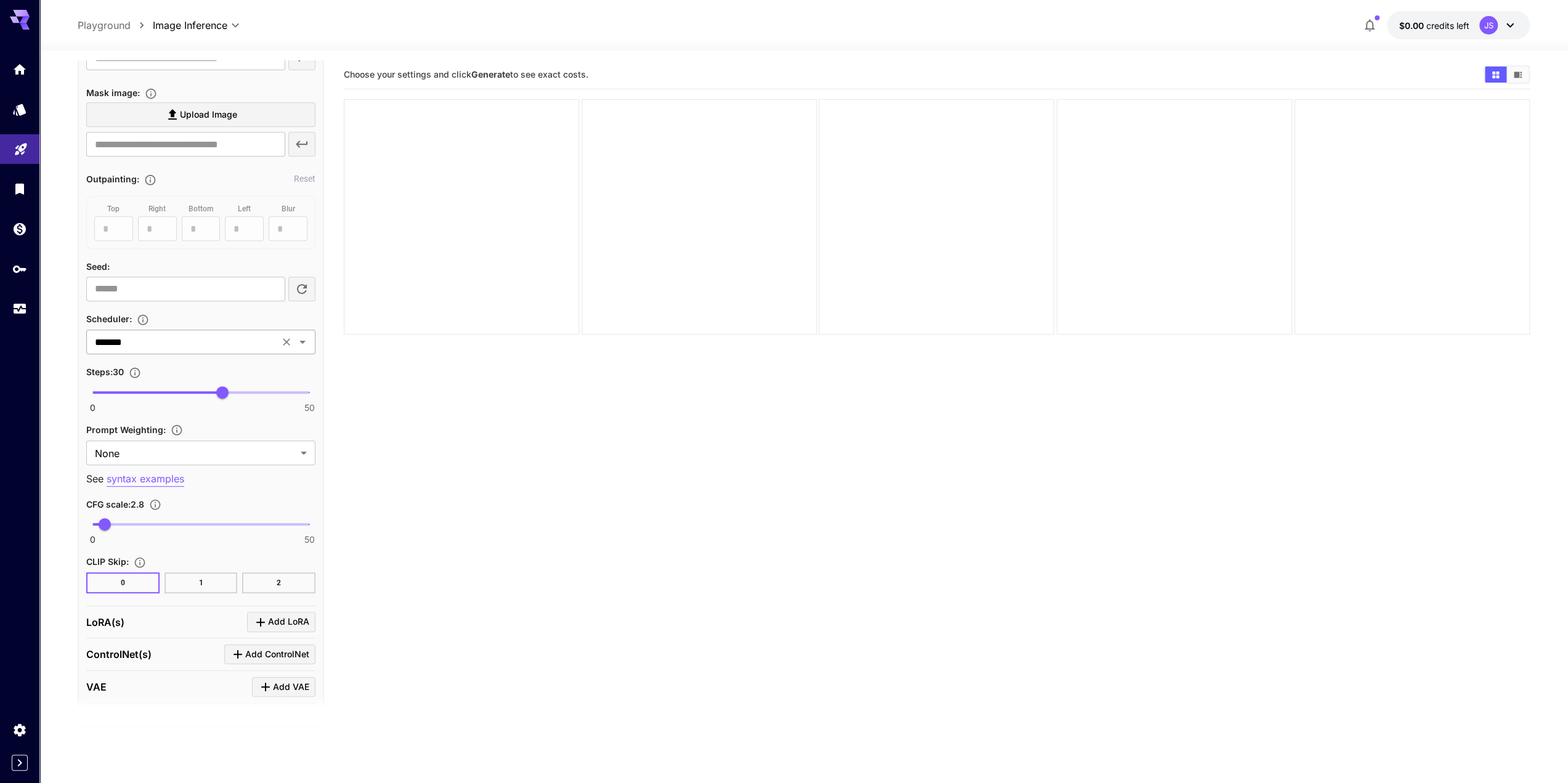click on "******* ​" at bounding box center (201, 342) 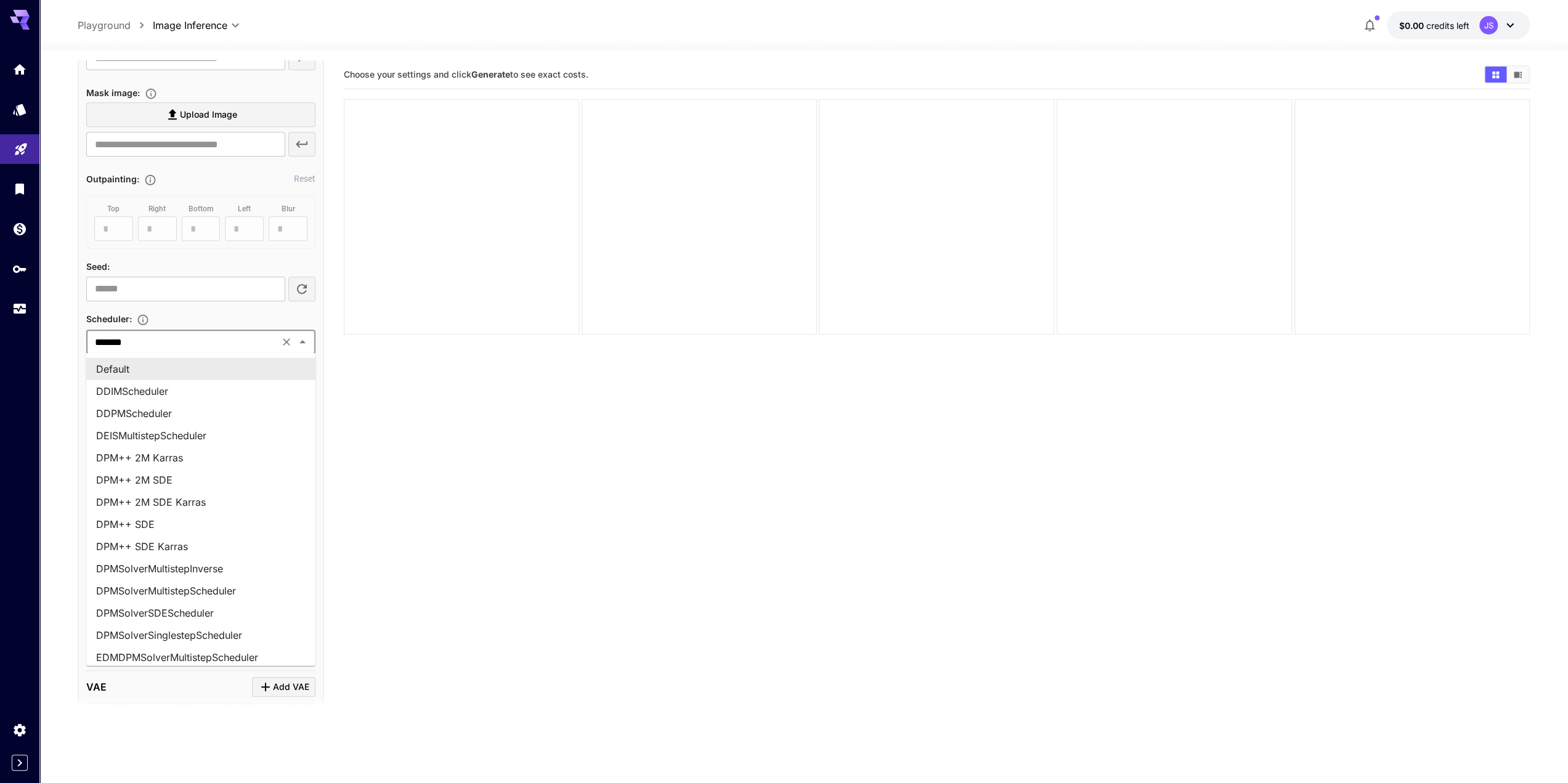 click on "Choose your settings and click  Generate  to see exact costs." at bounding box center (936, 452) 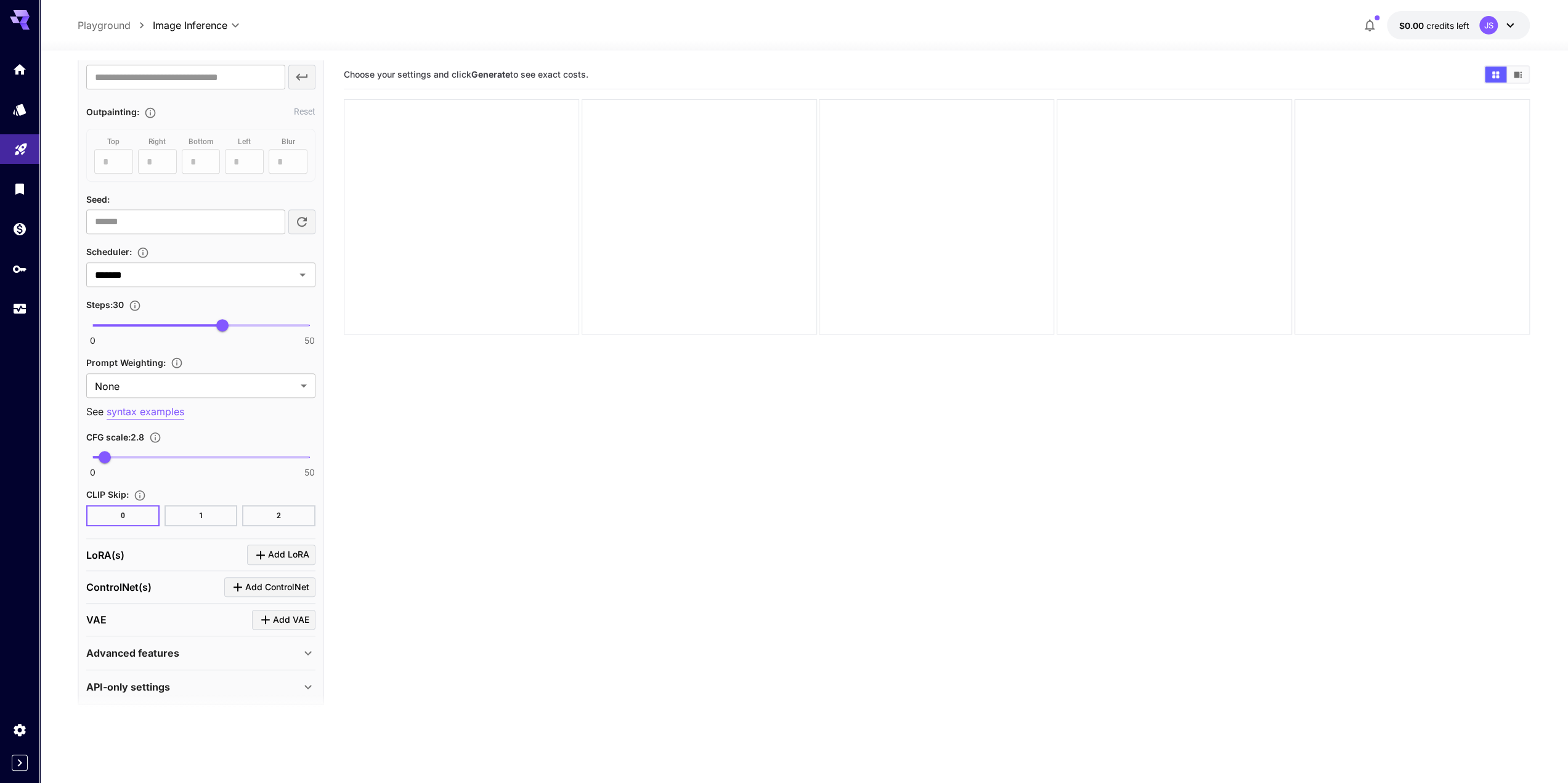 scroll, scrollTop: 627, scrollLeft: 0, axis: vertical 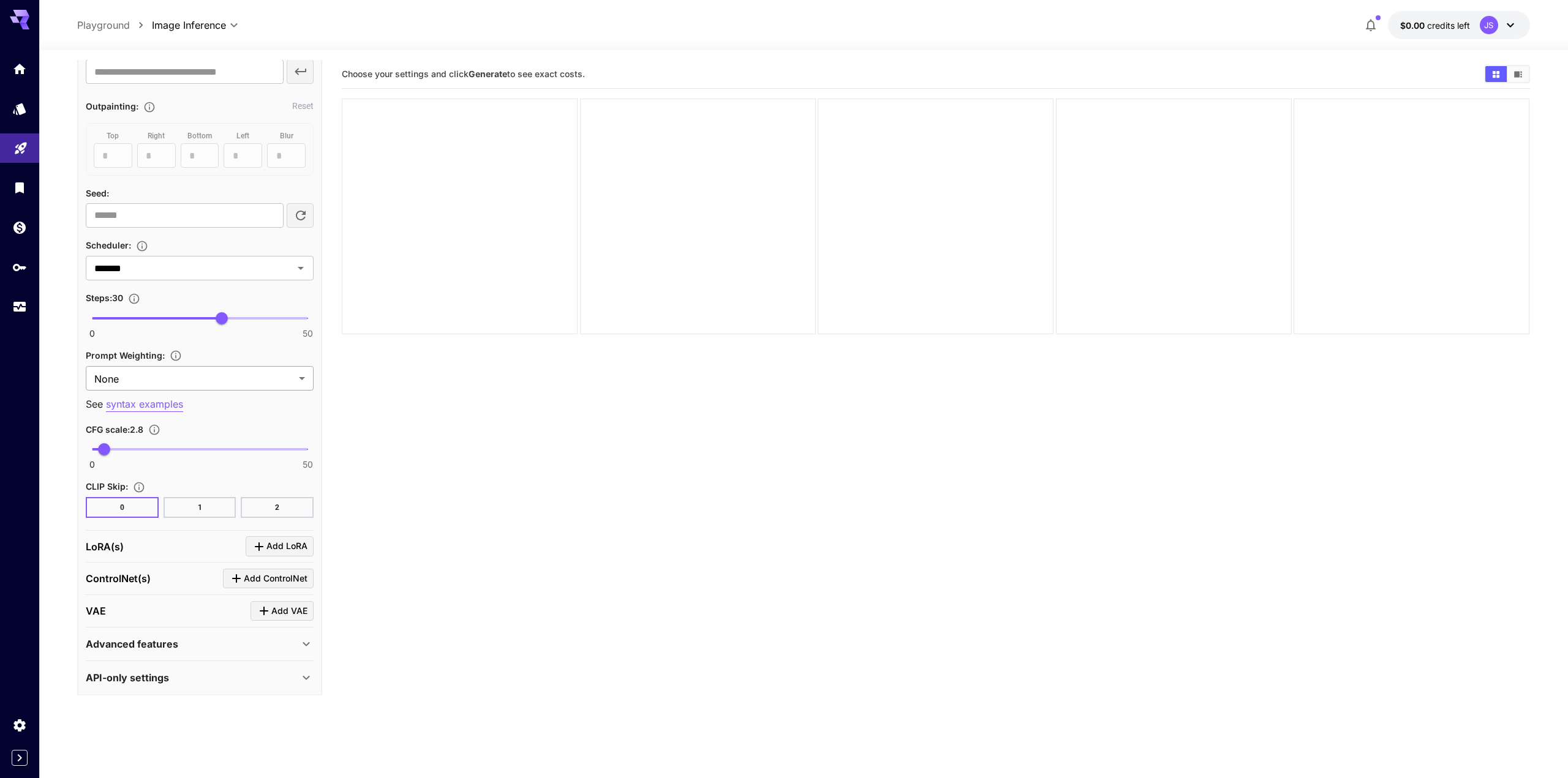 click on "**********" at bounding box center (784, 437) 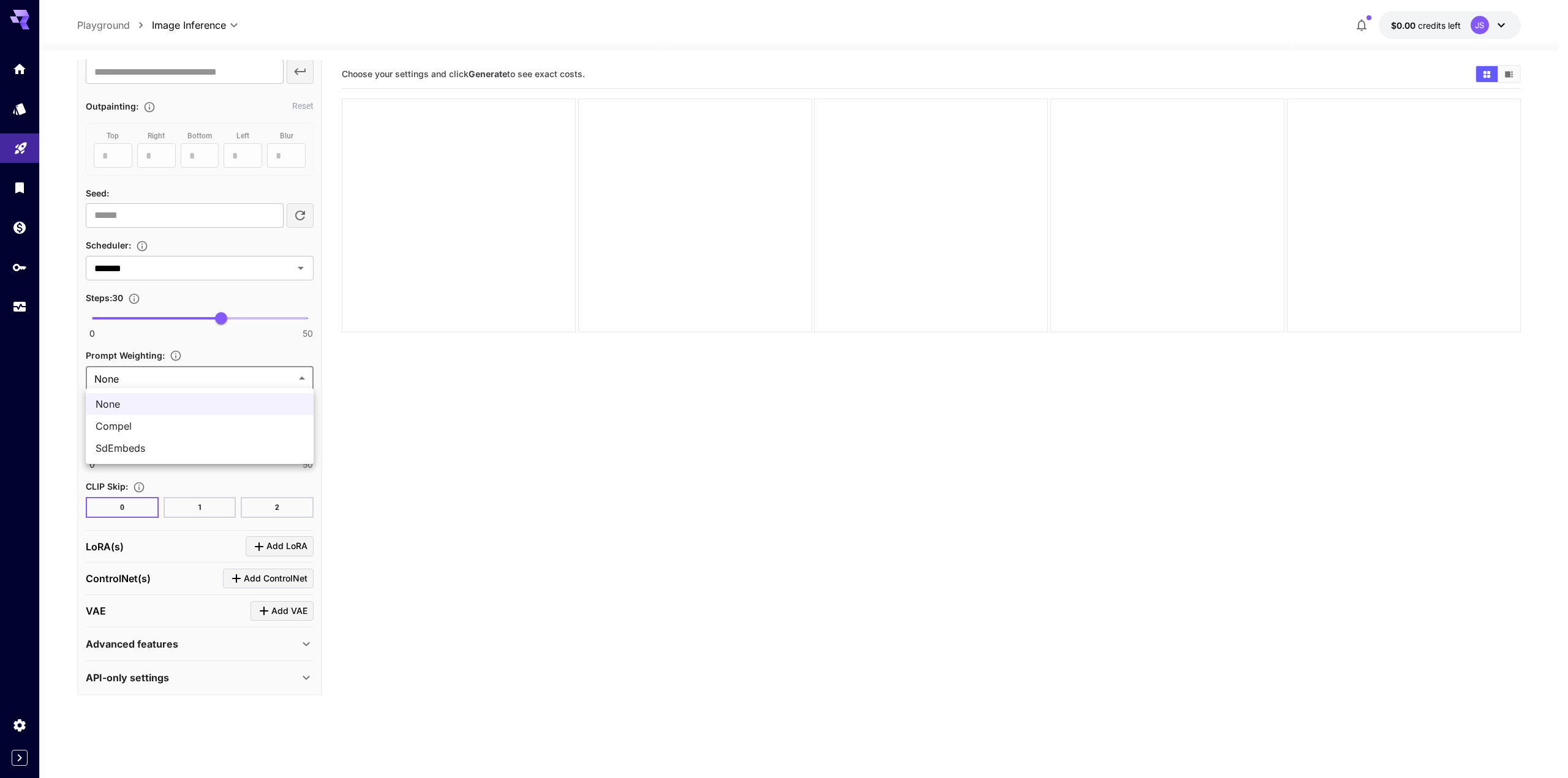 drag, startPoint x: 458, startPoint y: 407, endPoint x: 443, endPoint y: 410, distance: 15.297059 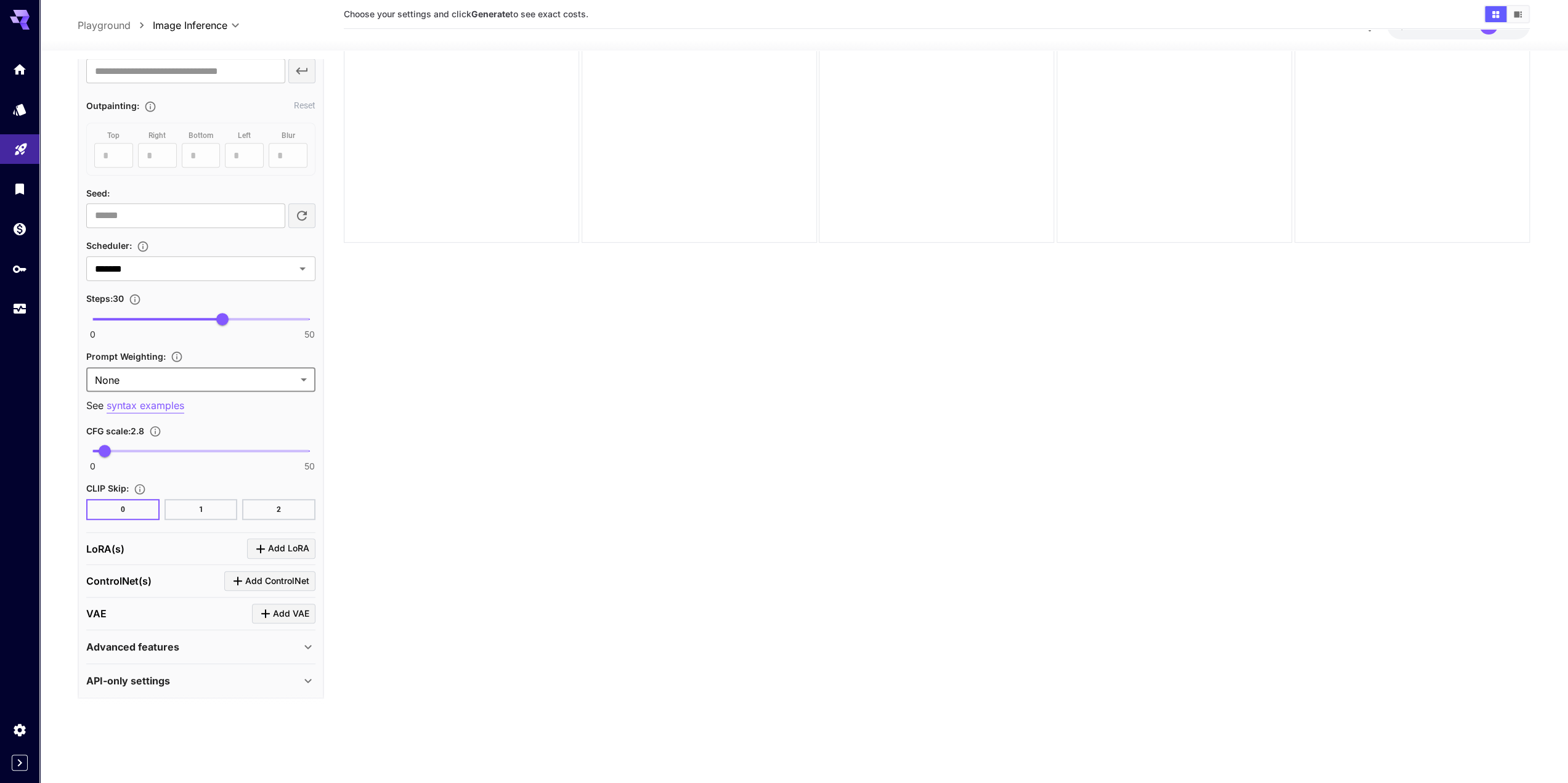 scroll, scrollTop: 97, scrollLeft: 0, axis: vertical 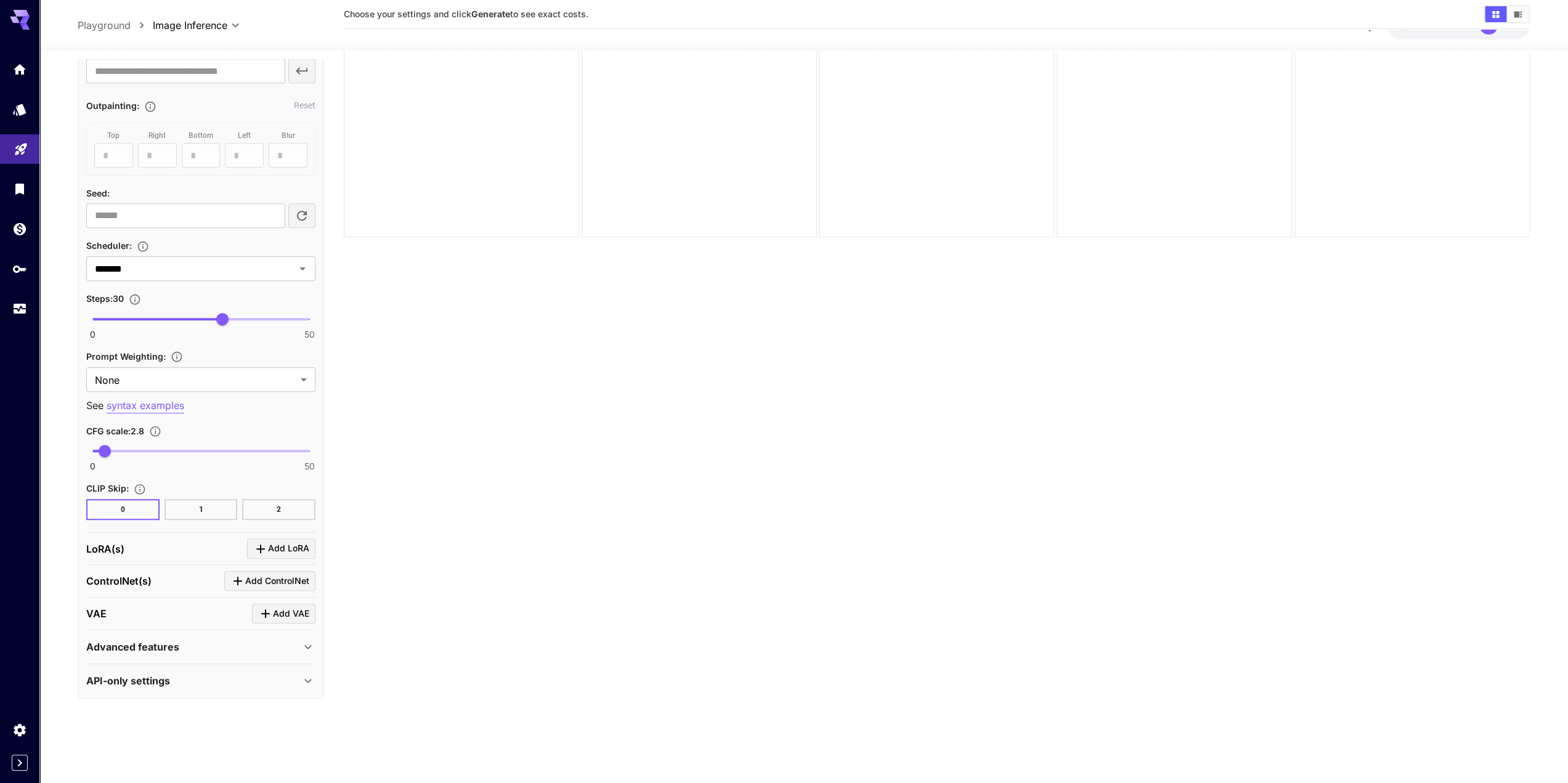 click on "Choose your settings and click  Generate  to see exact costs." at bounding box center [936, 354] 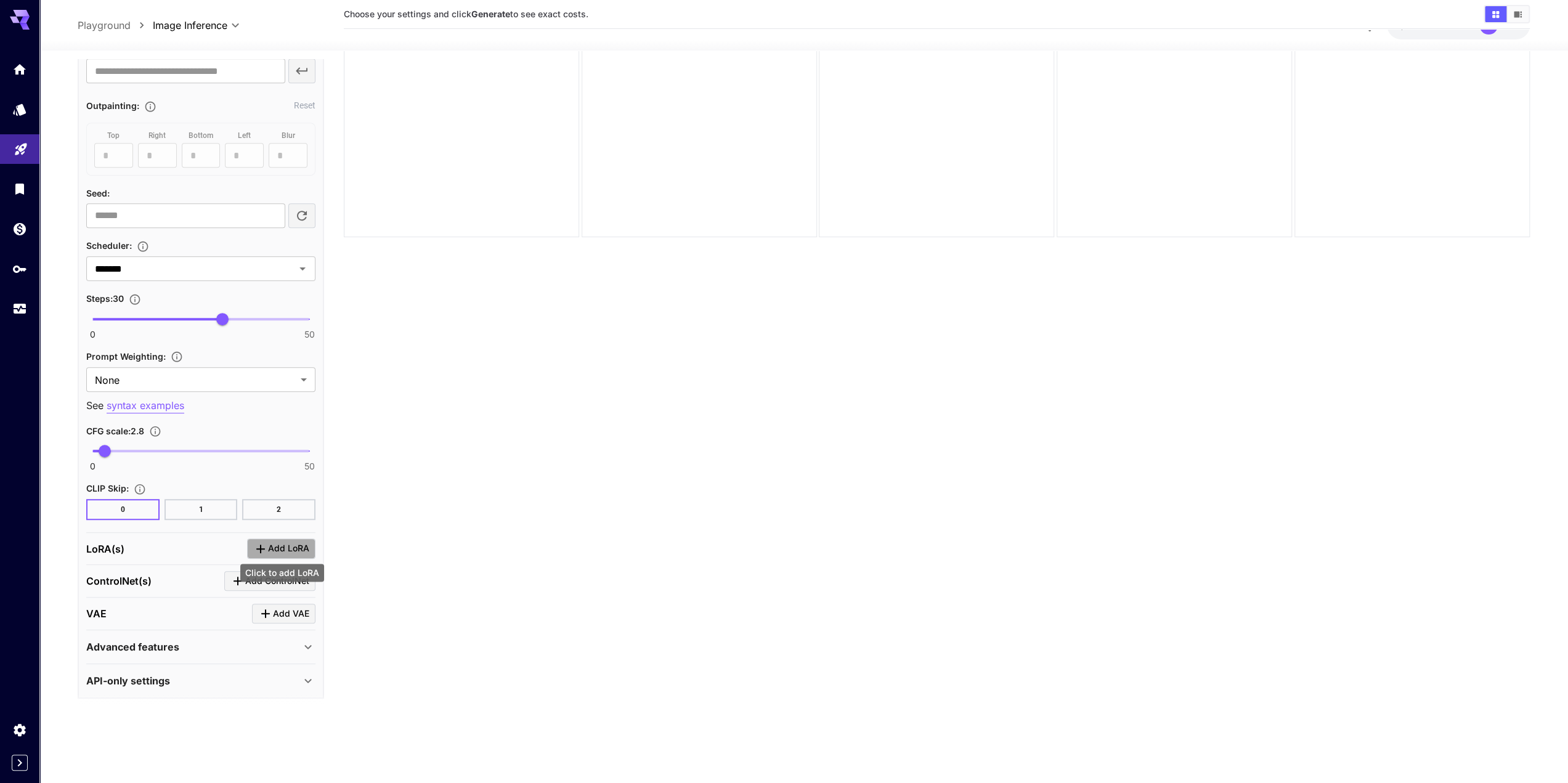 click on "Add LoRA" at bounding box center [288, 548] 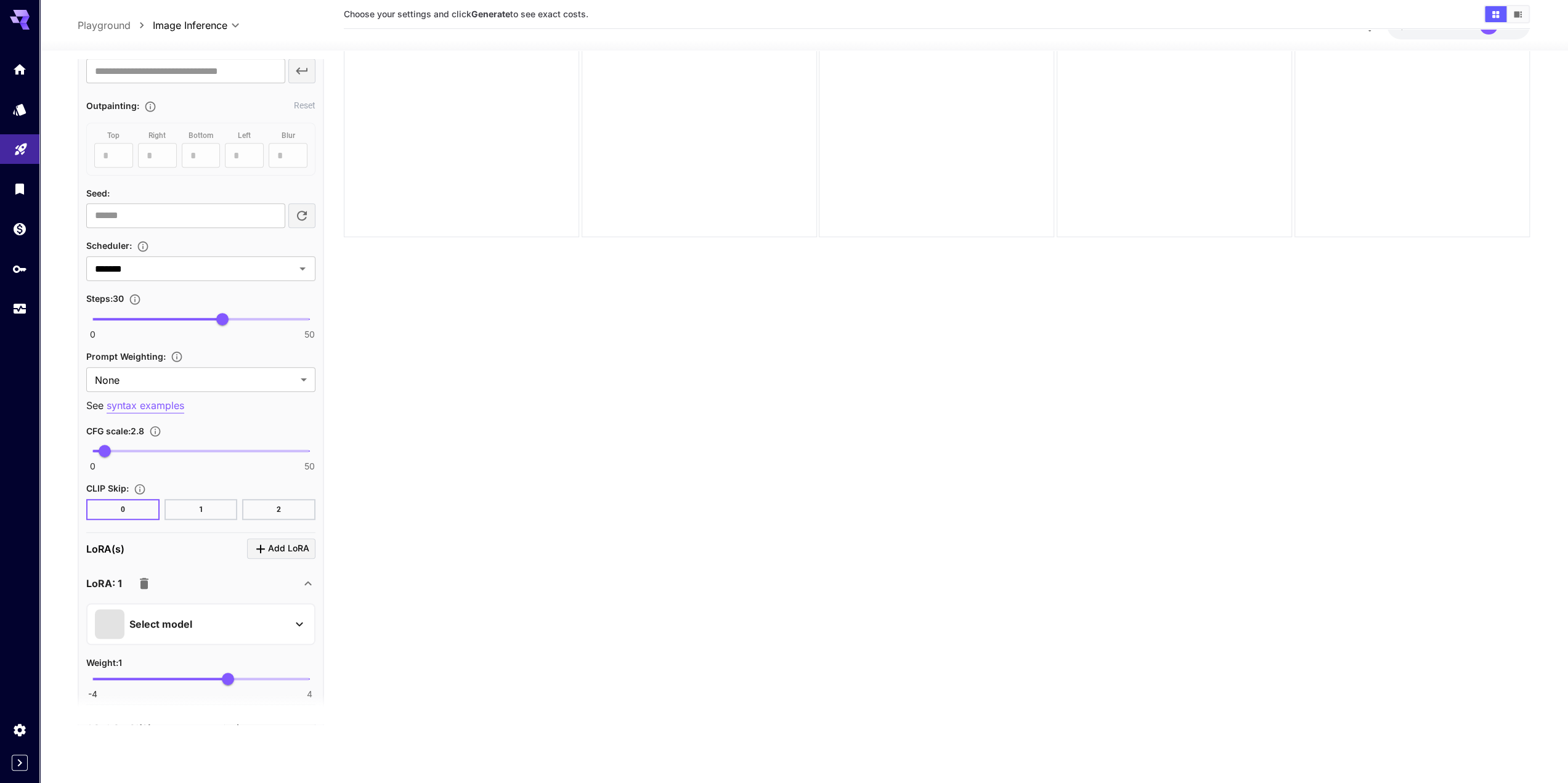 click on "Select model" at bounding box center [191, 624] 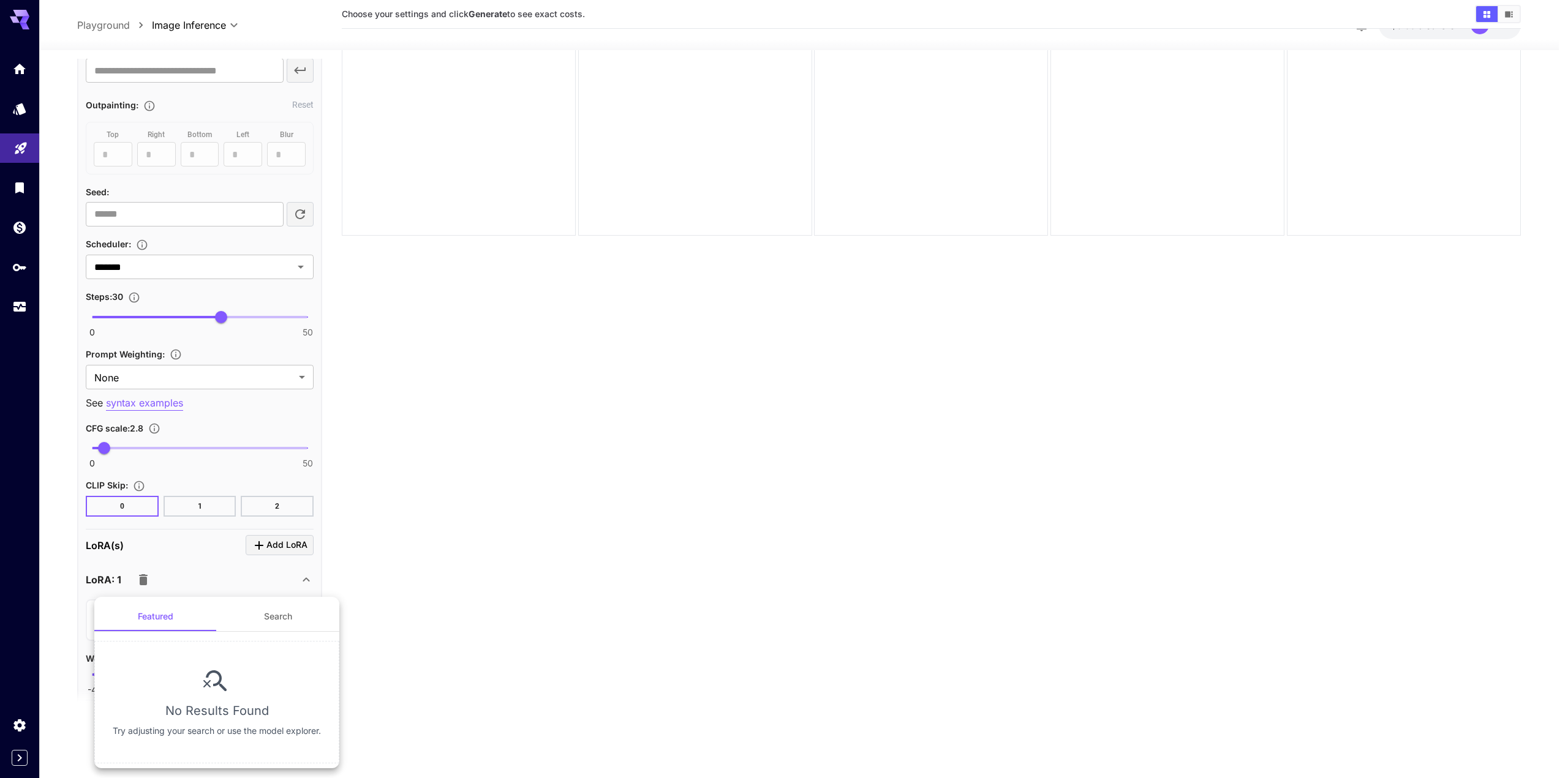 click on "Search" at bounding box center (278, 616) 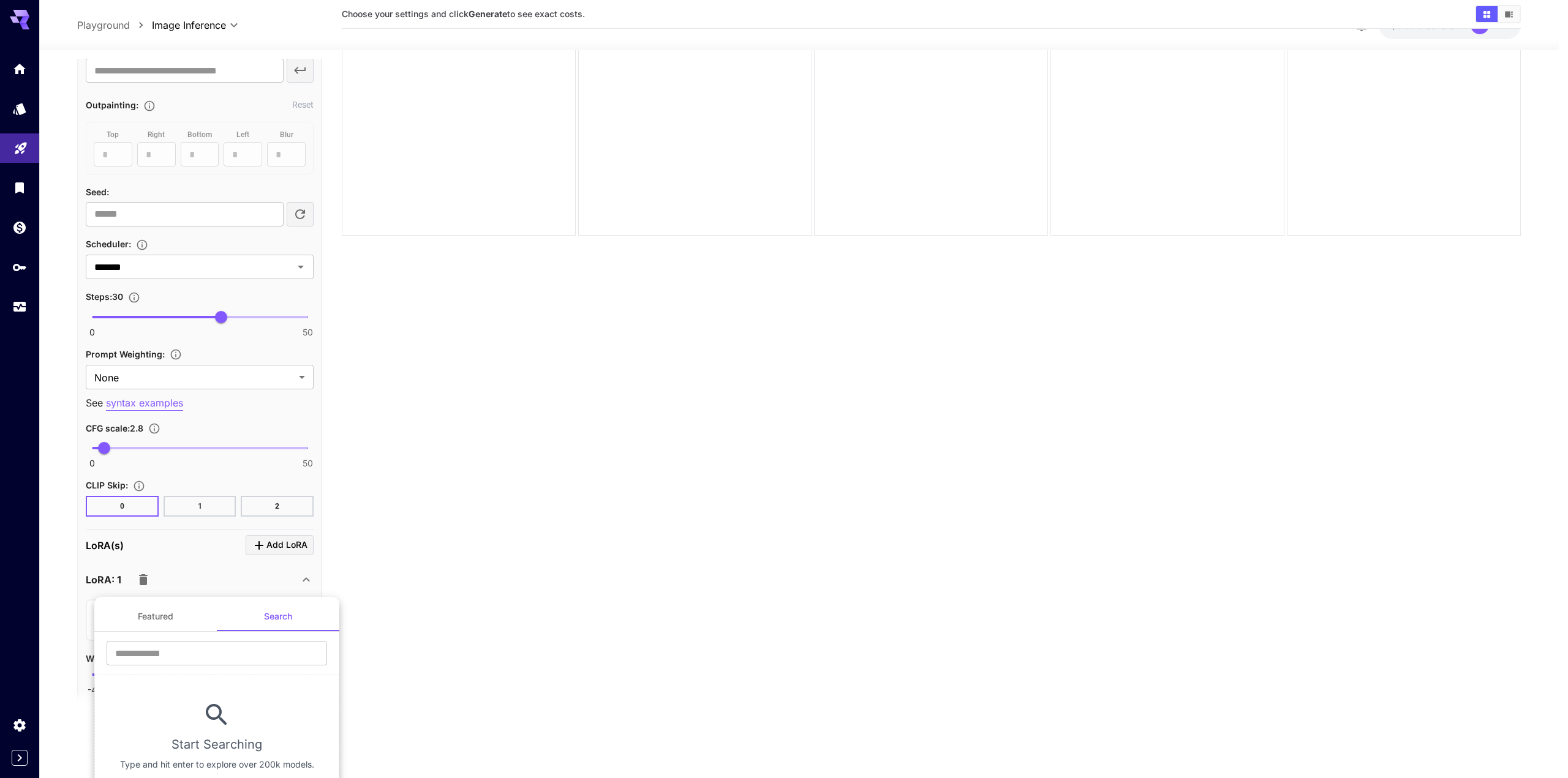 click at bounding box center [784, 389] 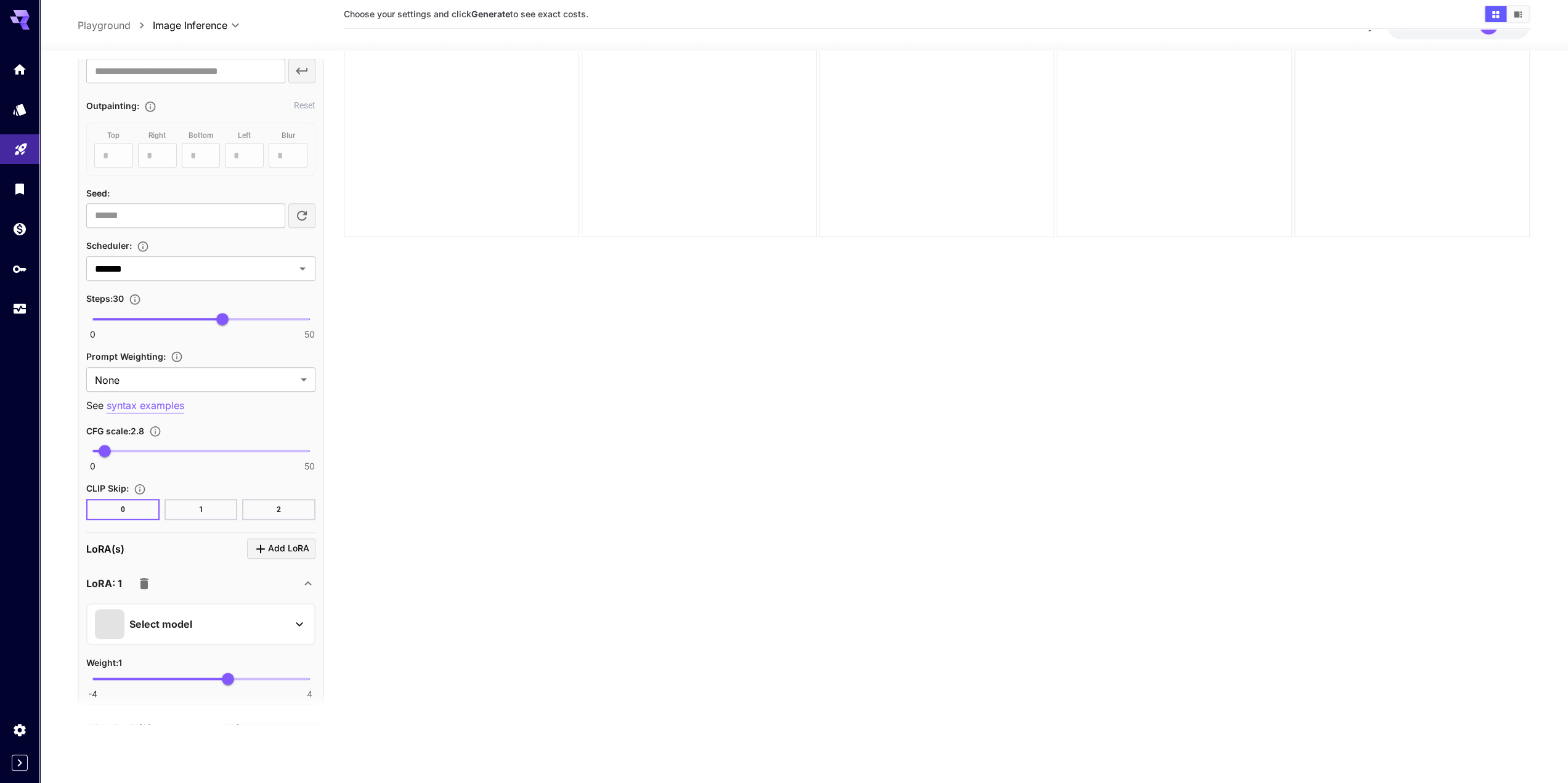 click 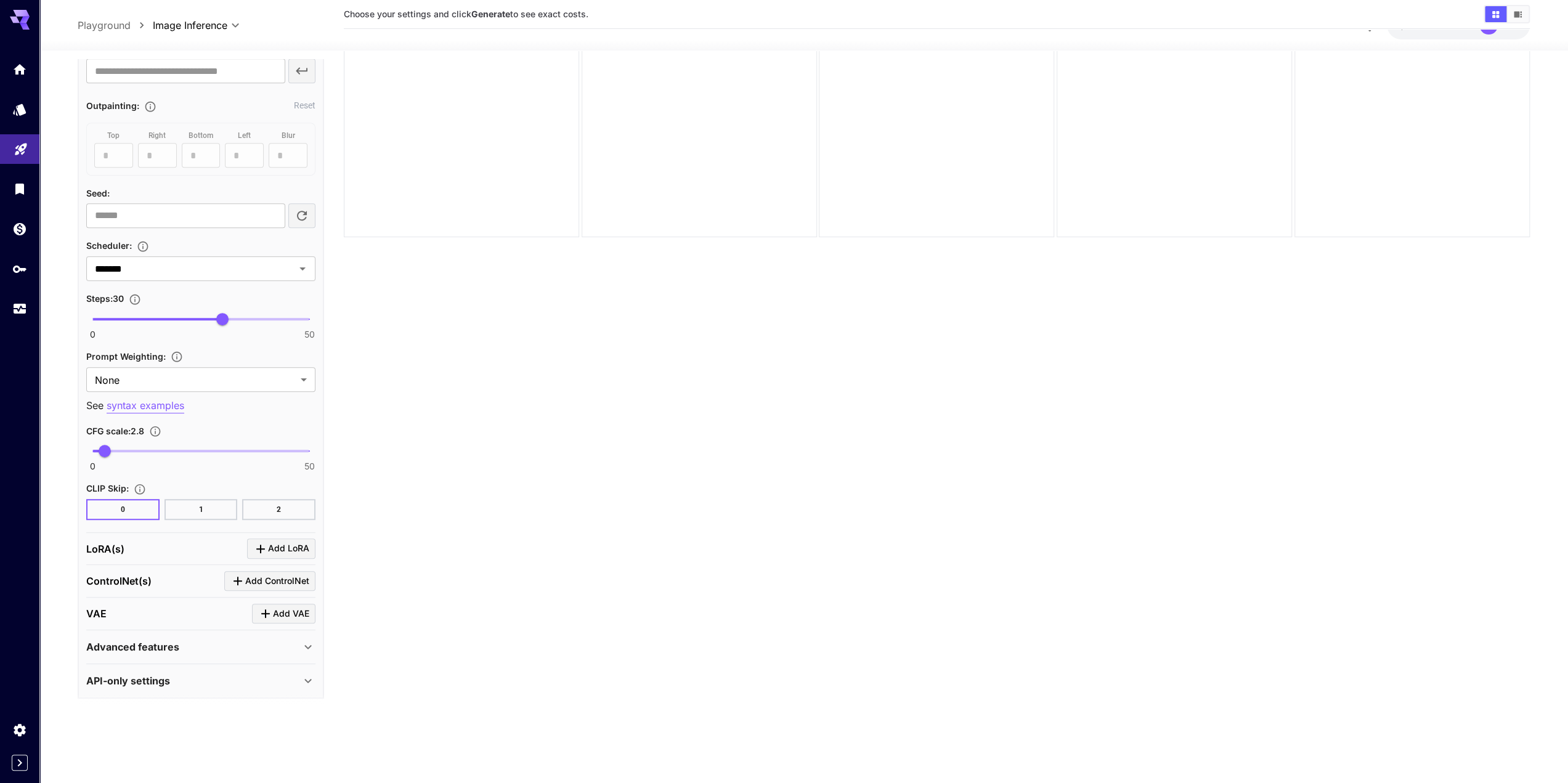 click on "Advanced features" at bounding box center [132, 647] 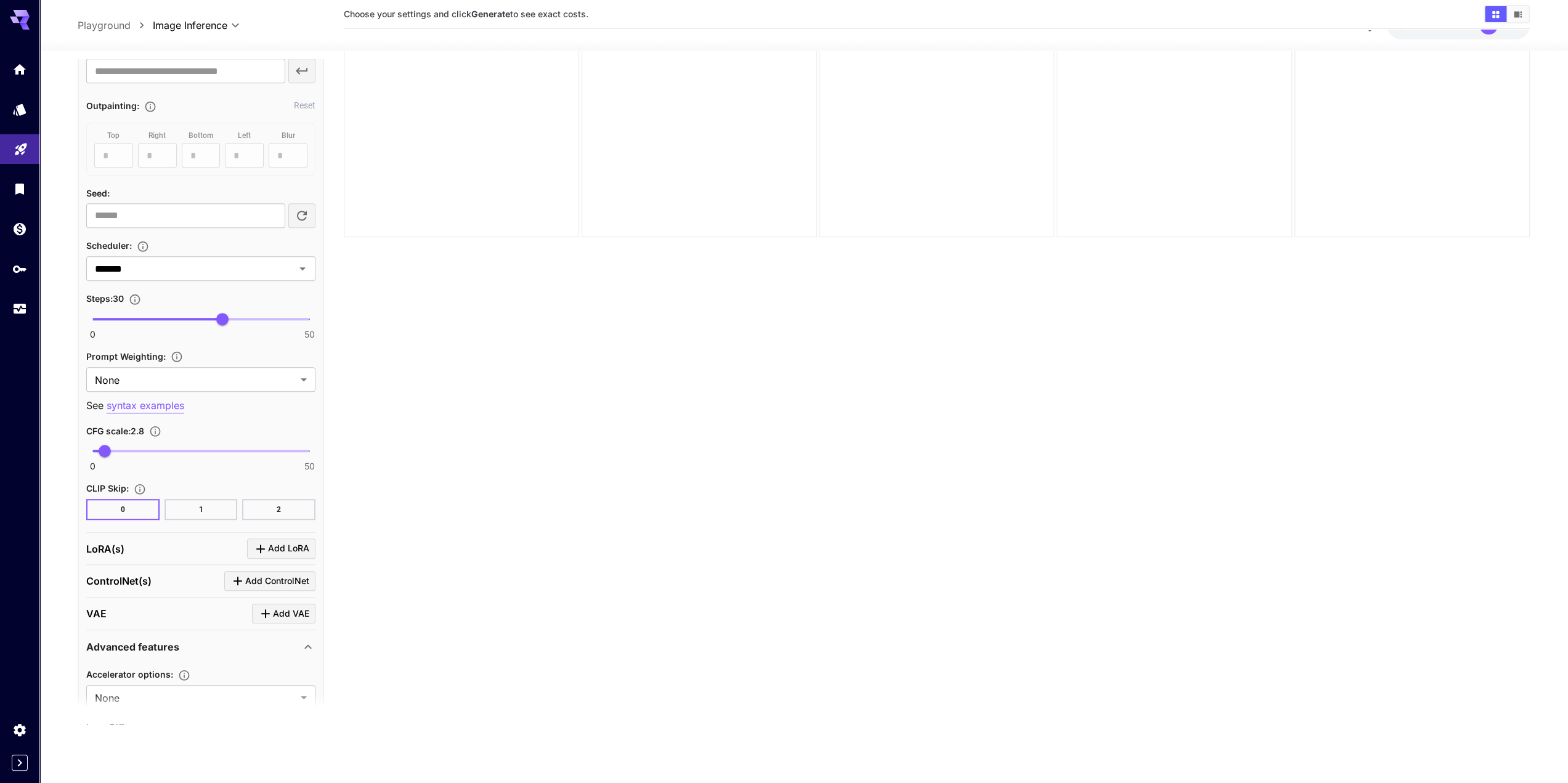 click on "Advanced features" at bounding box center (132, 647) 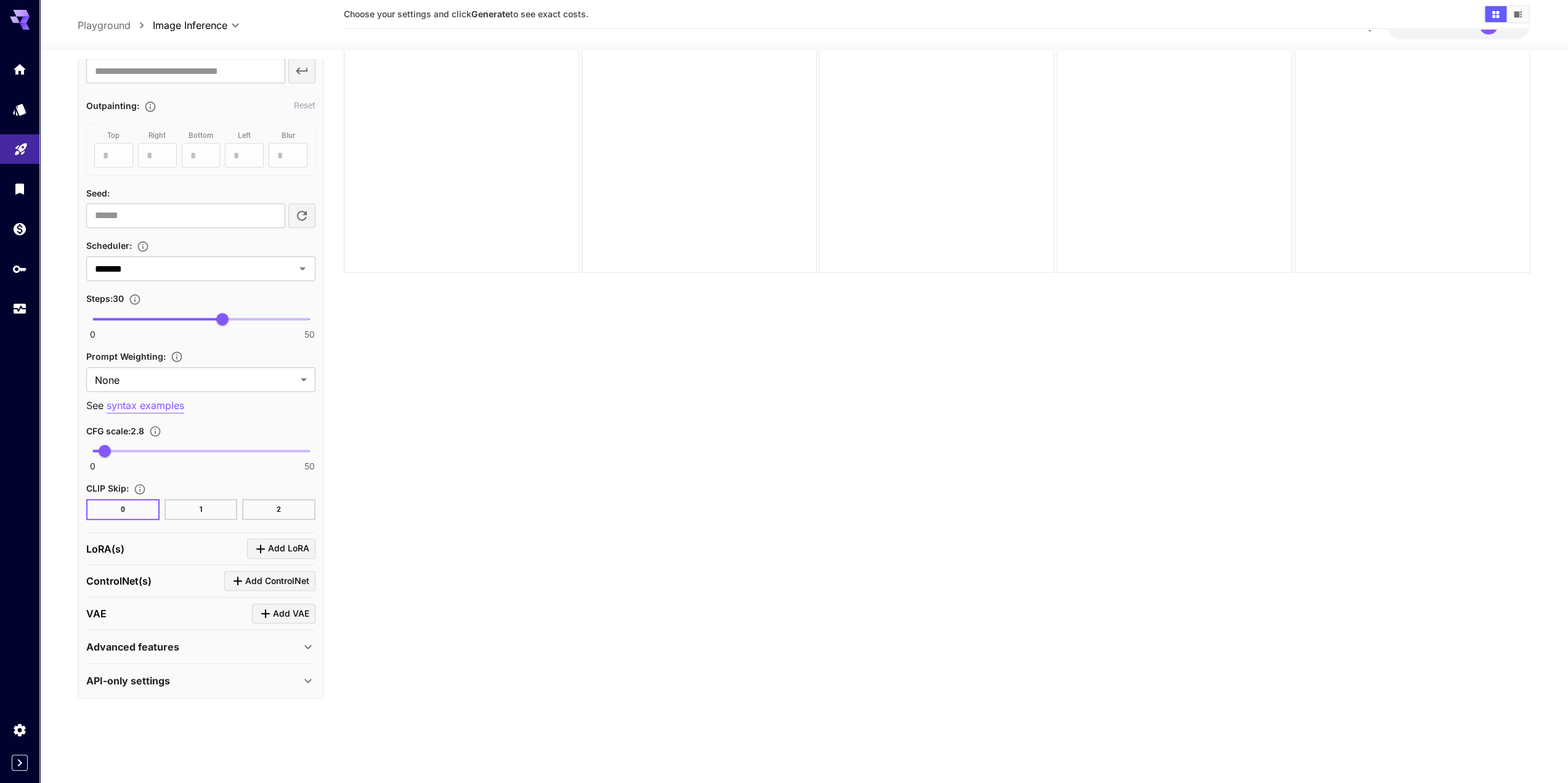 scroll, scrollTop: 0, scrollLeft: 0, axis: both 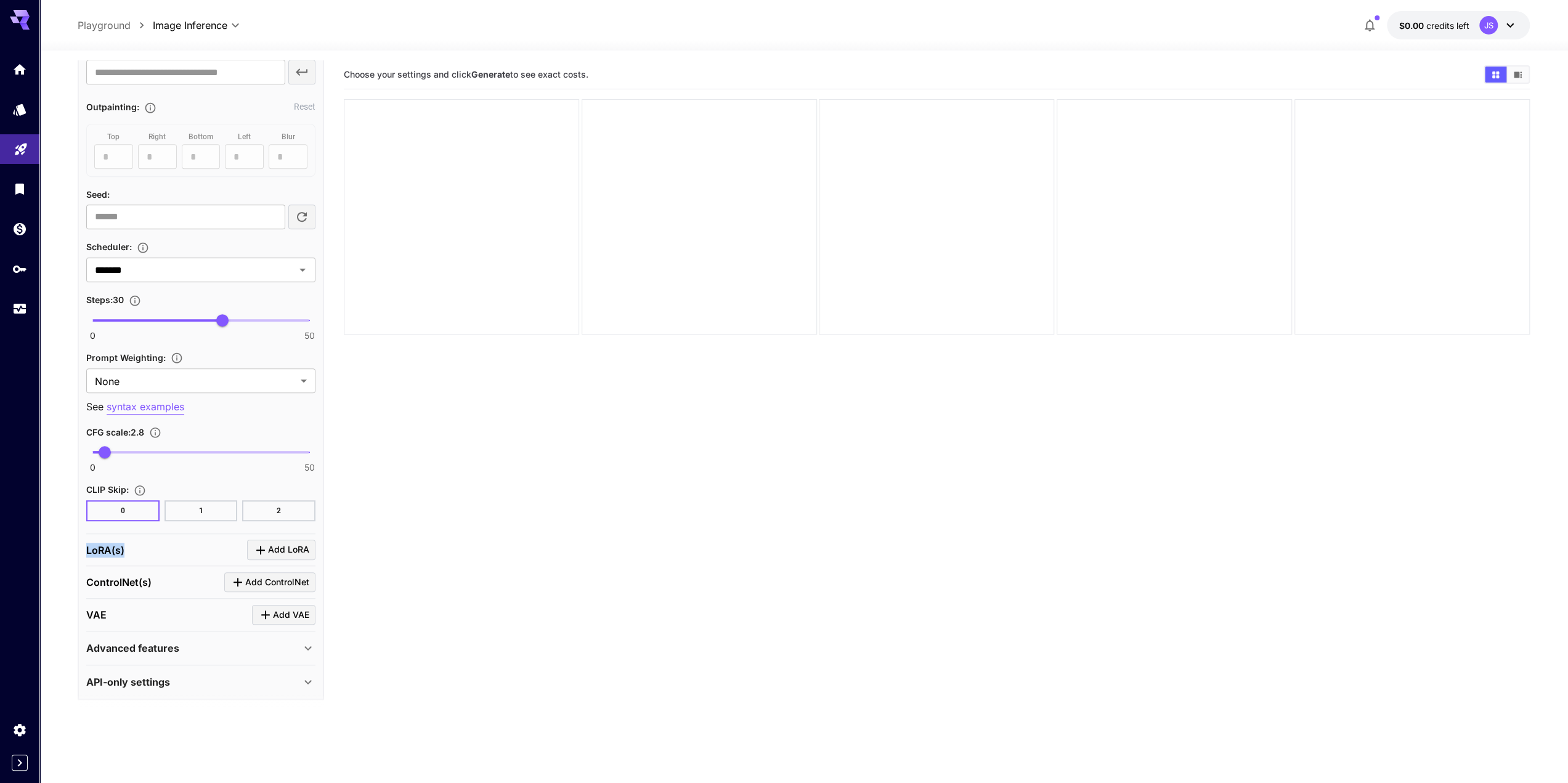 drag, startPoint x: 86, startPoint y: 545, endPoint x: 153, endPoint y: 546, distance: 67.00746 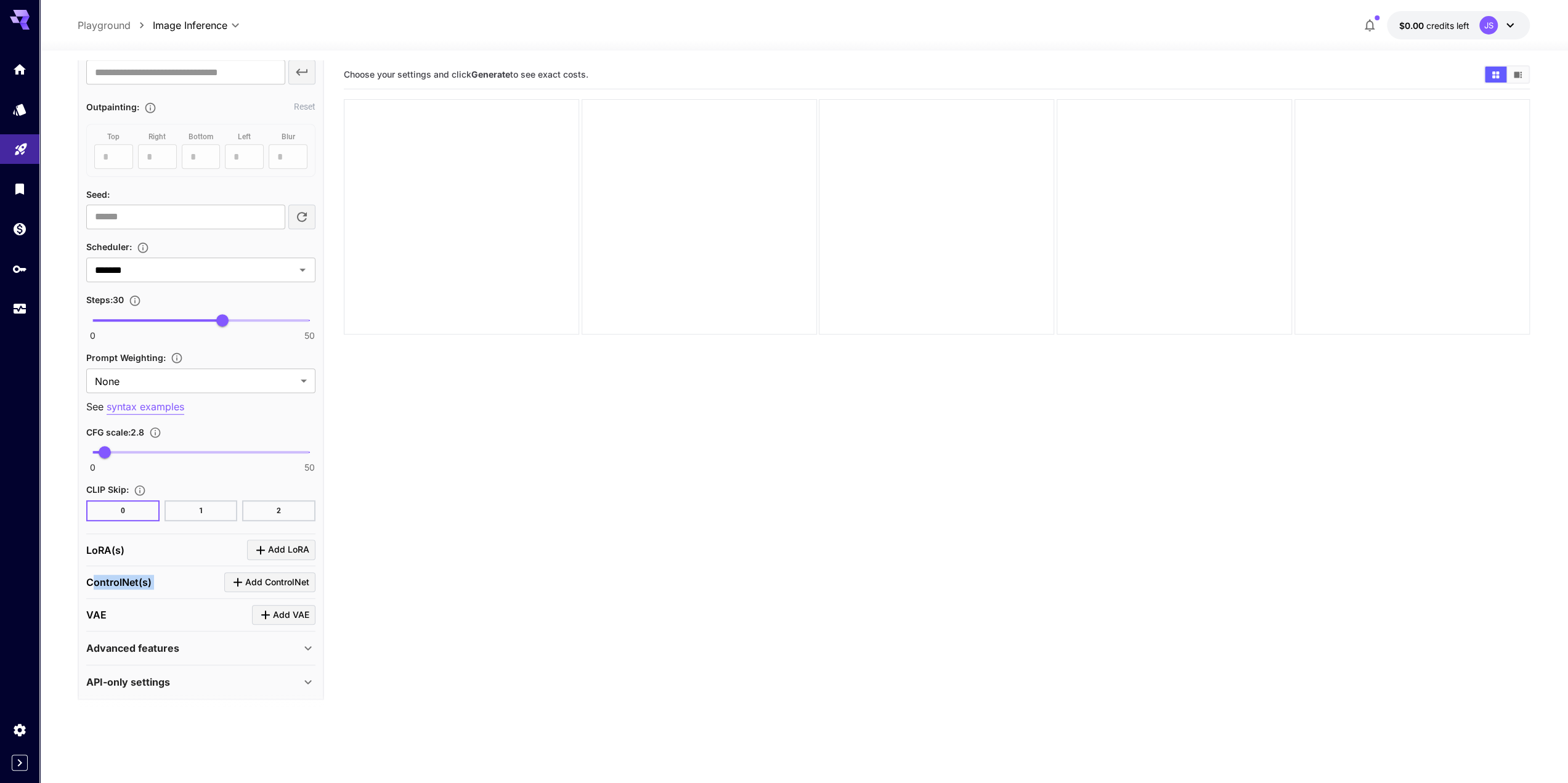 drag, startPoint x: 134, startPoint y: 581, endPoint x: 201, endPoint y: 585, distance: 67.119297 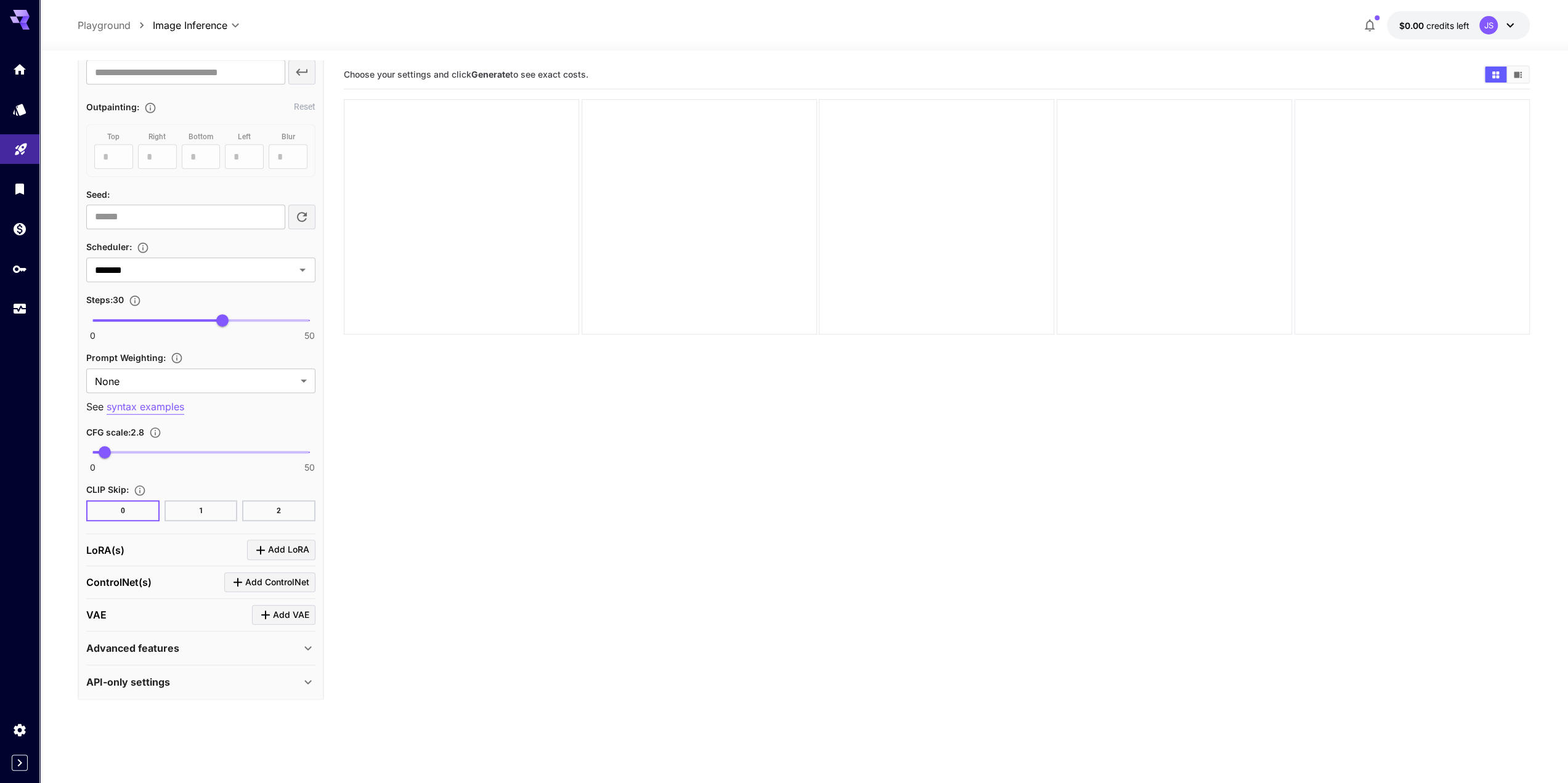 click on "VAE Add VAE" at bounding box center (201, 615) 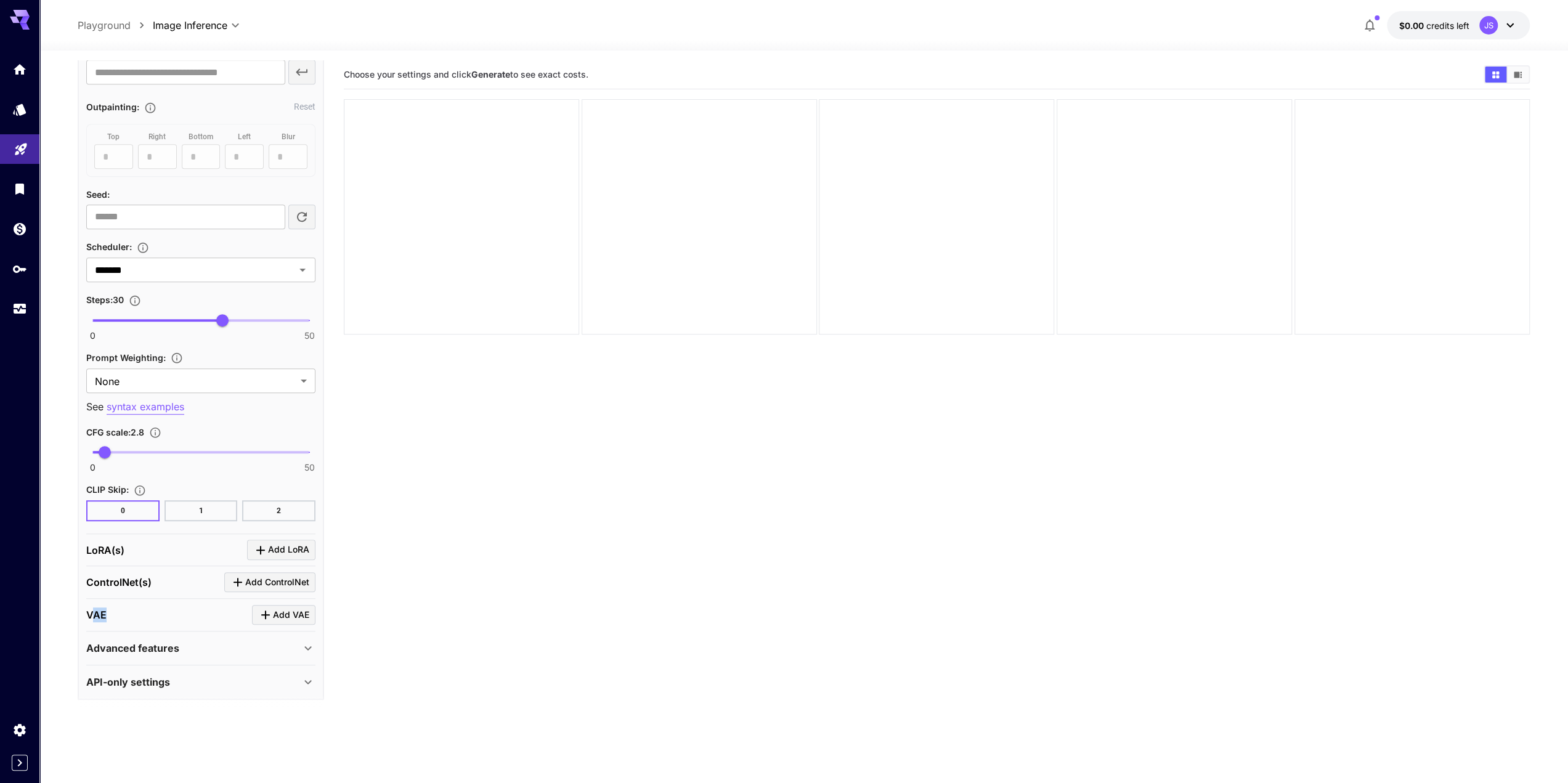 drag, startPoint x: 94, startPoint y: 609, endPoint x: 171, endPoint y: 614, distance: 77.16217 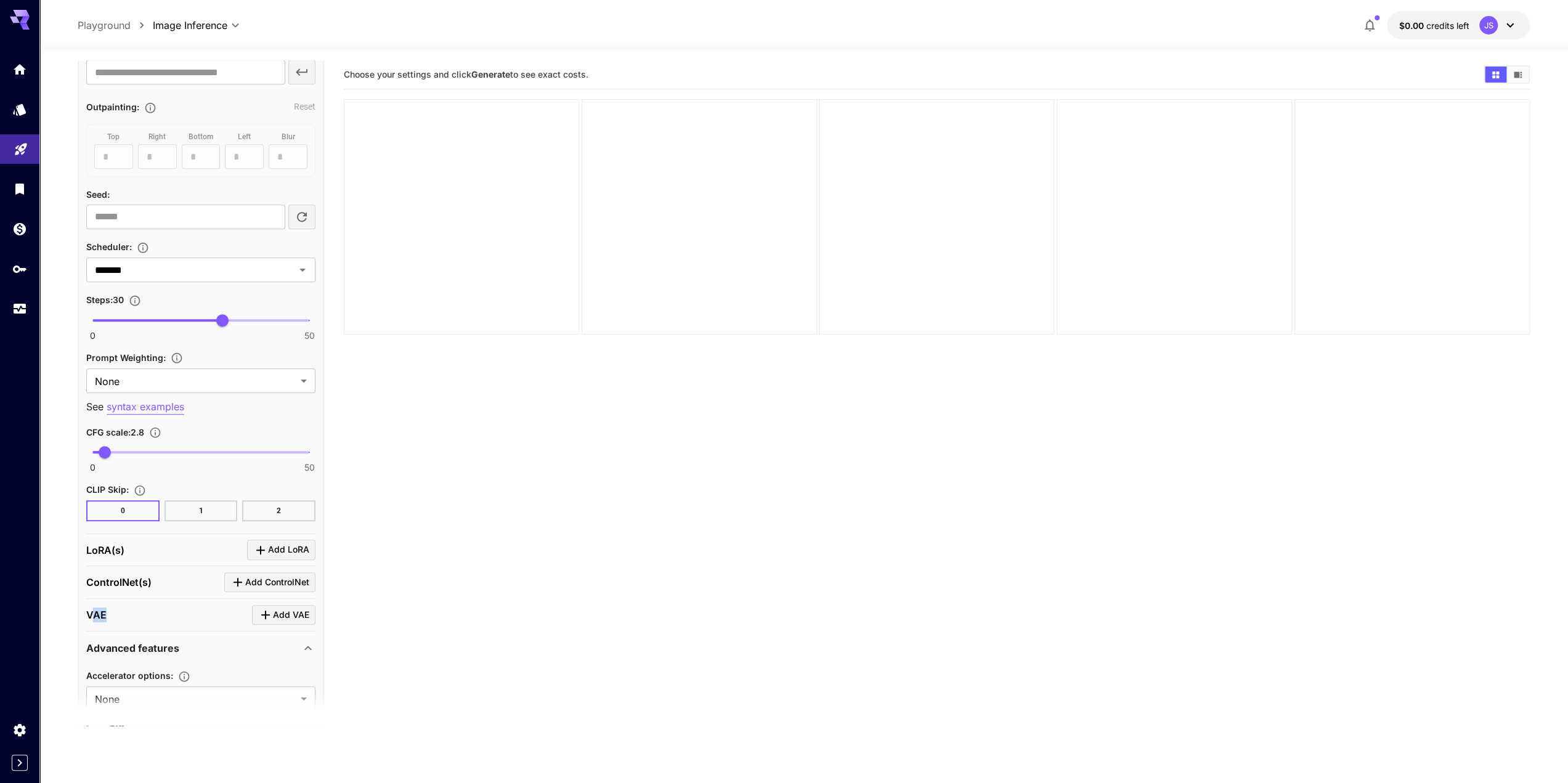 click on "Advanced features" at bounding box center [132, 648] 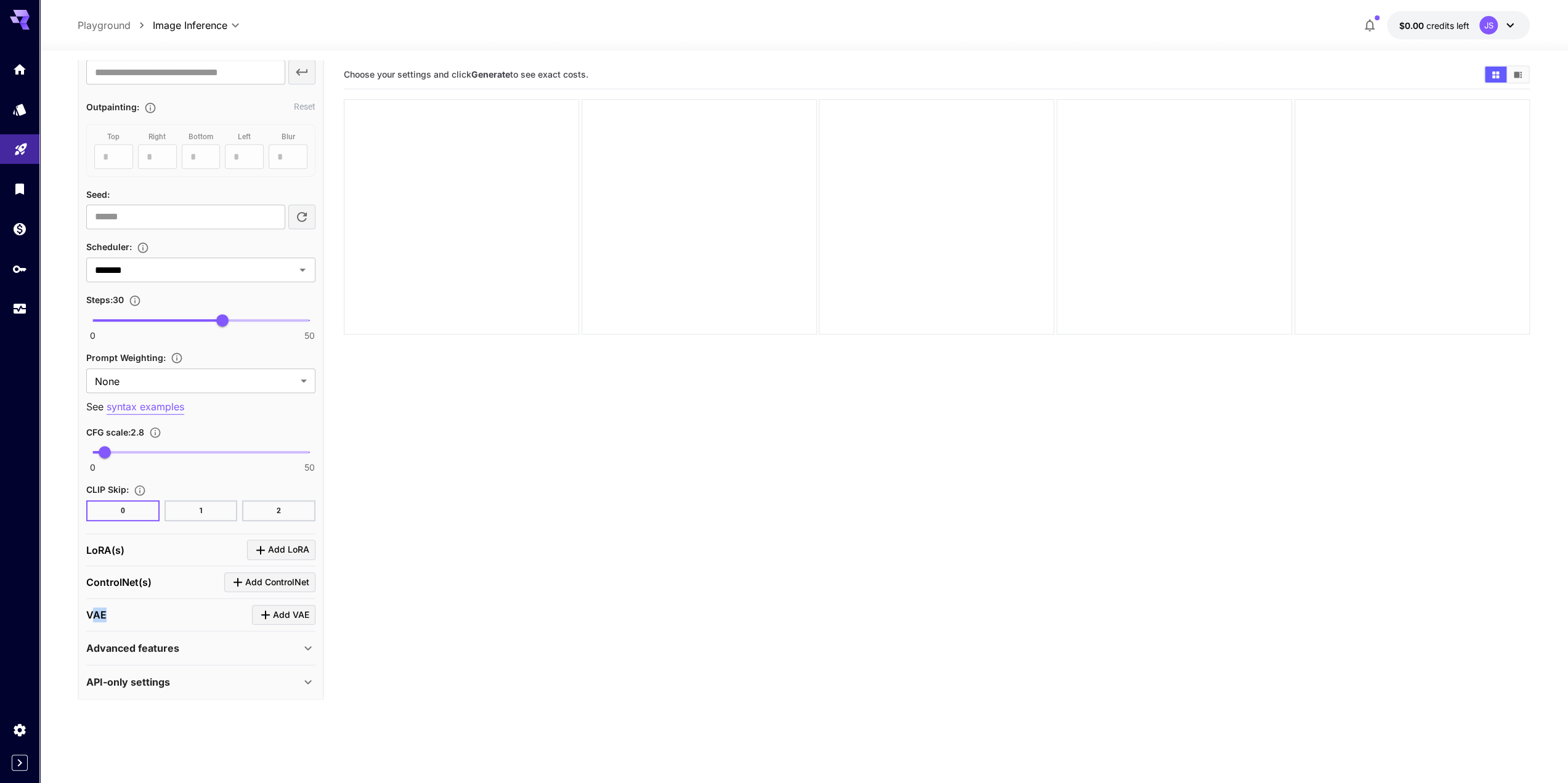 drag, startPoint x: 121, startPoint y: 611, endPoint x: 114, endPoint y: 607, distance: 8.062258 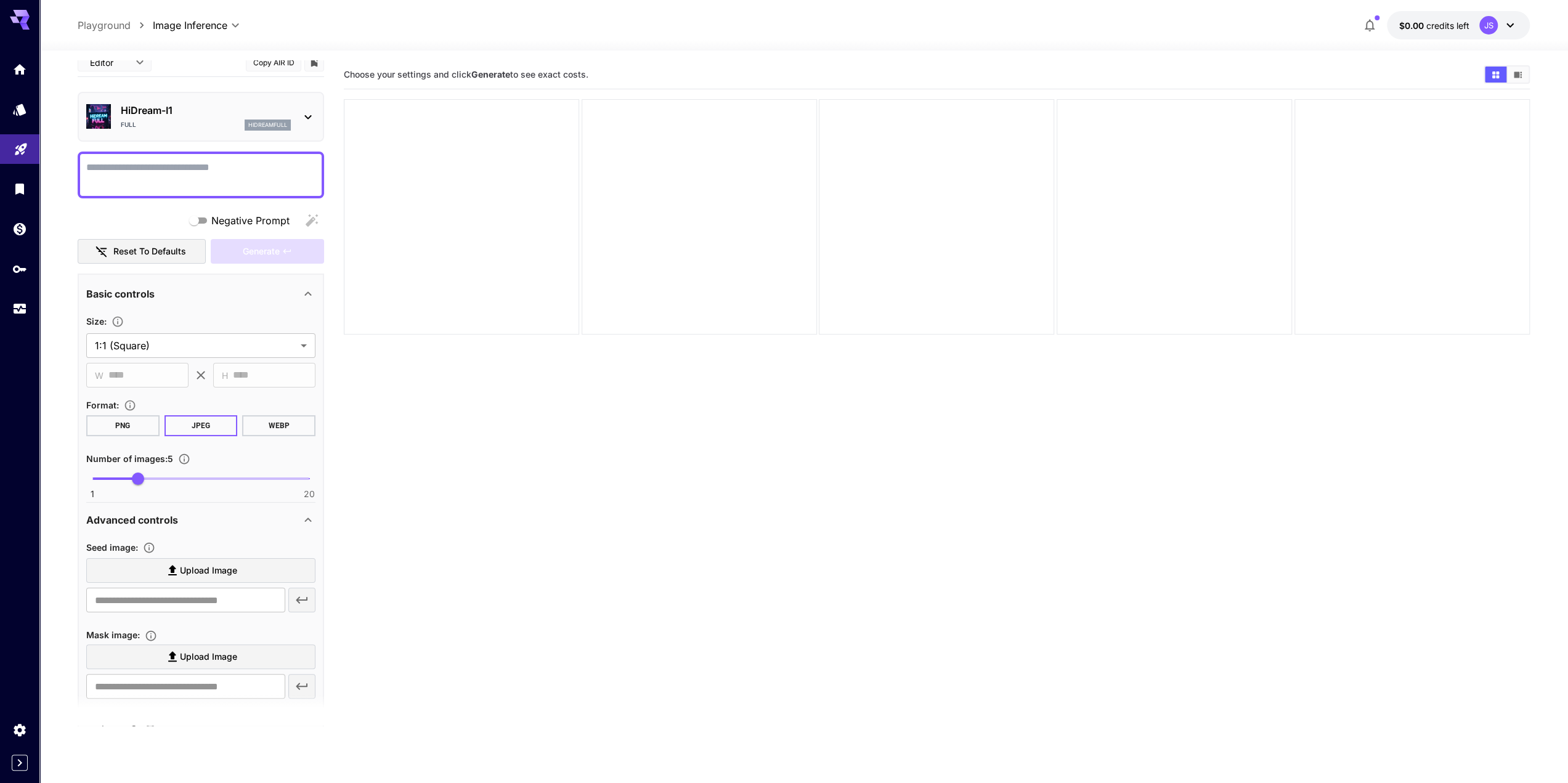 scroll, scrollTop: 0, scrollLeft: 0, axis: both 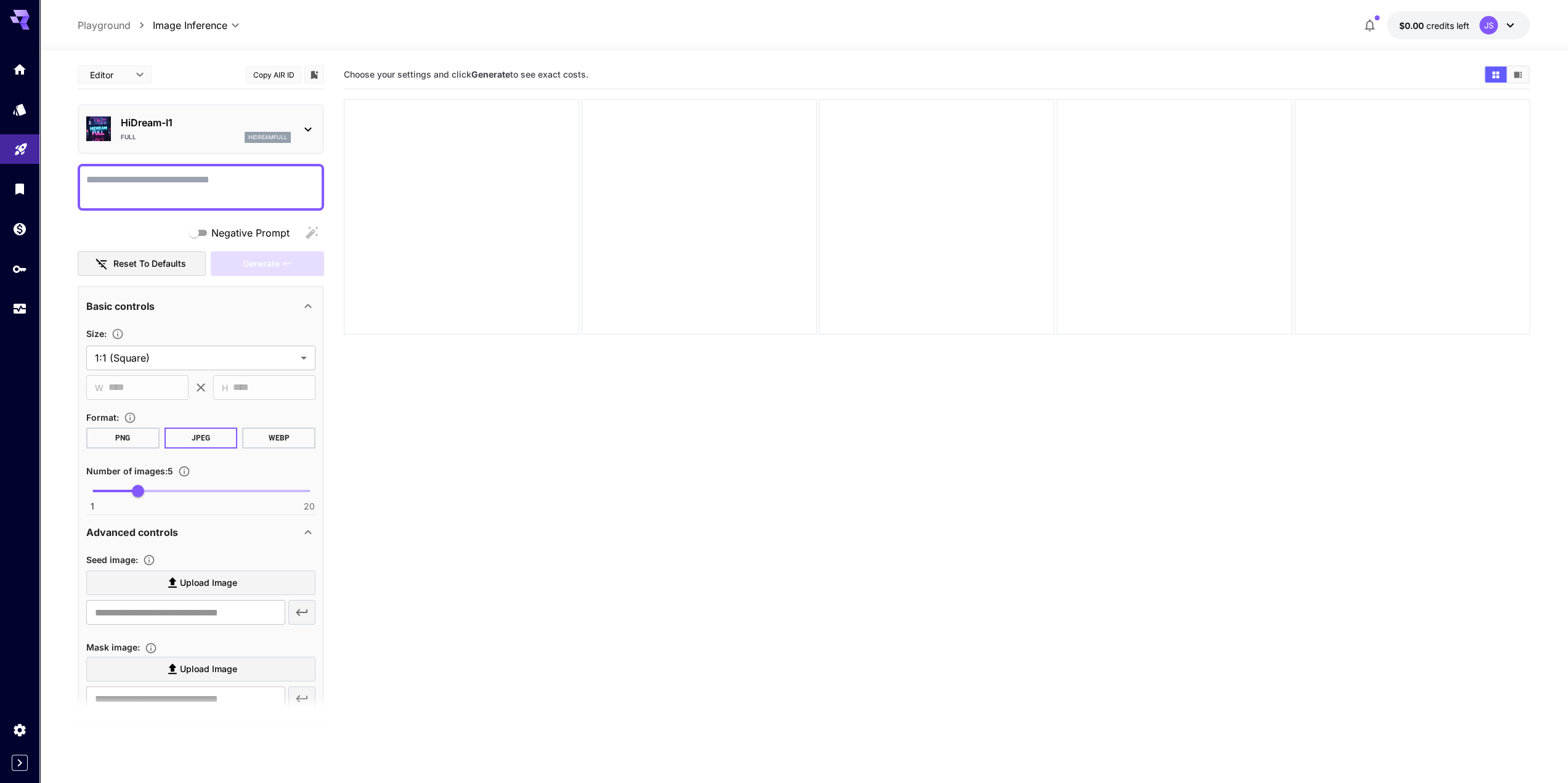 click on "Negative Prompt" at bounding box center [201, 187] 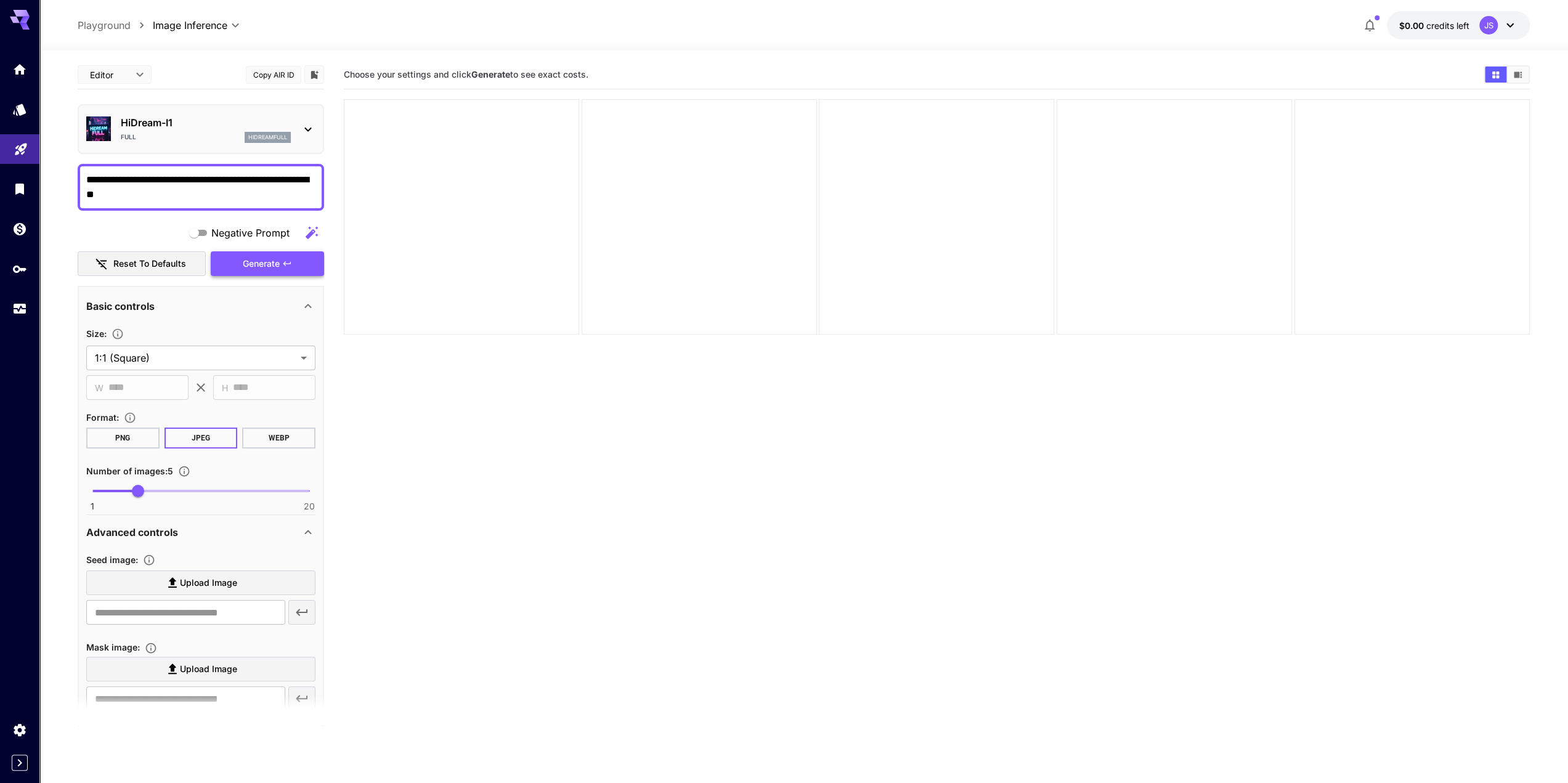 click on "Generate" at bounding box center (267, 264) 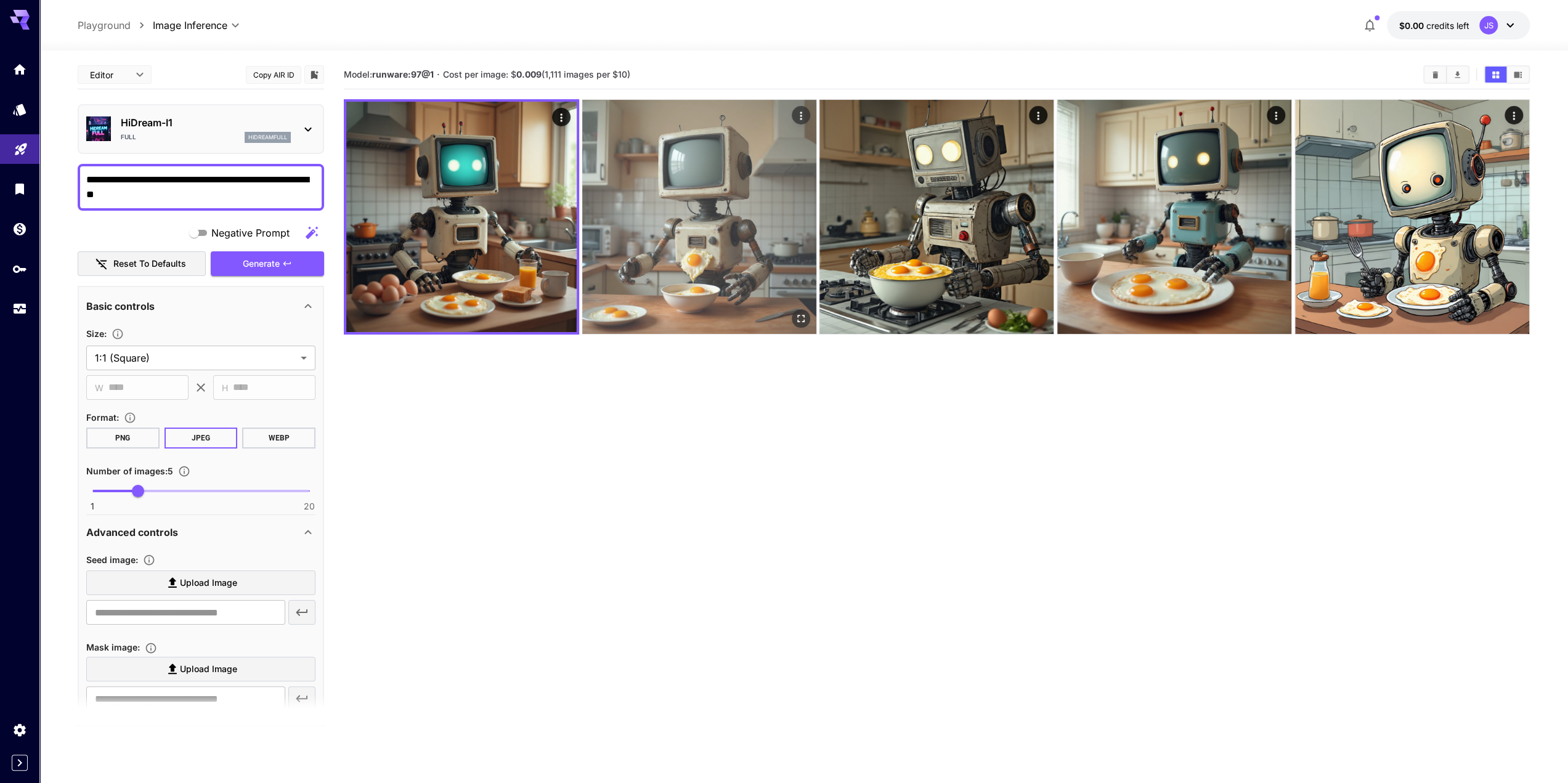 click at bounding box center [699, 217] 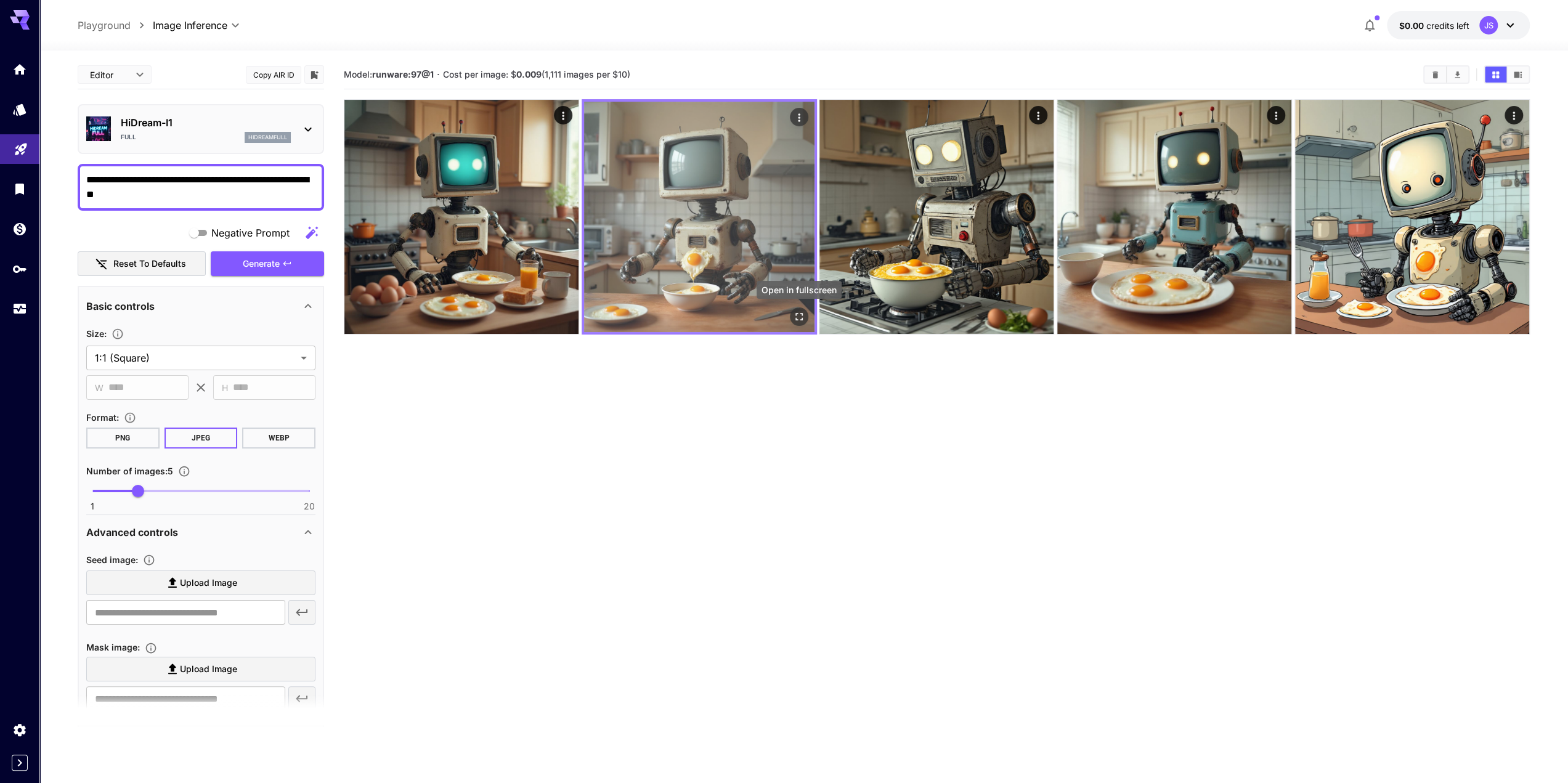 click 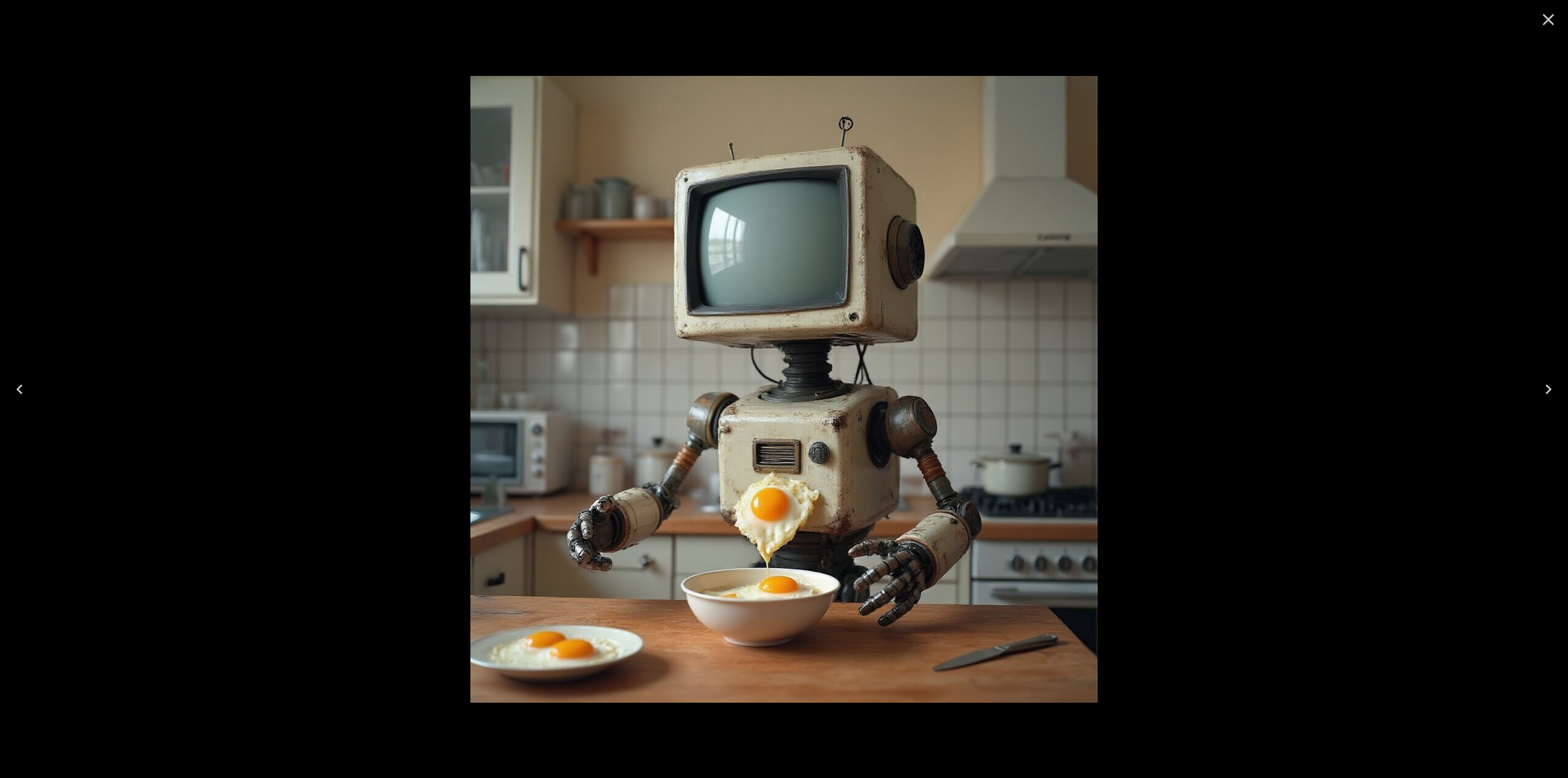 click 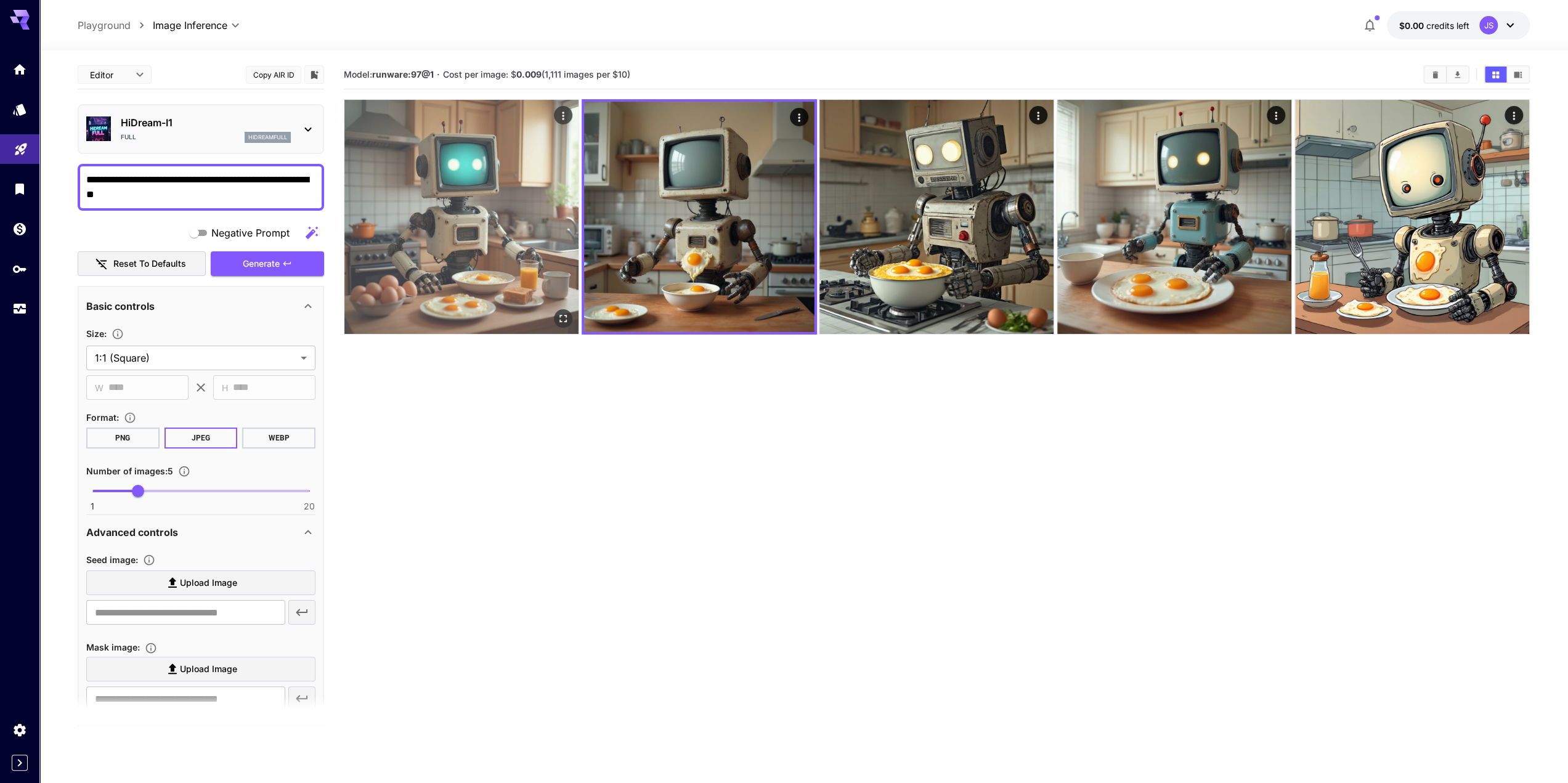 click 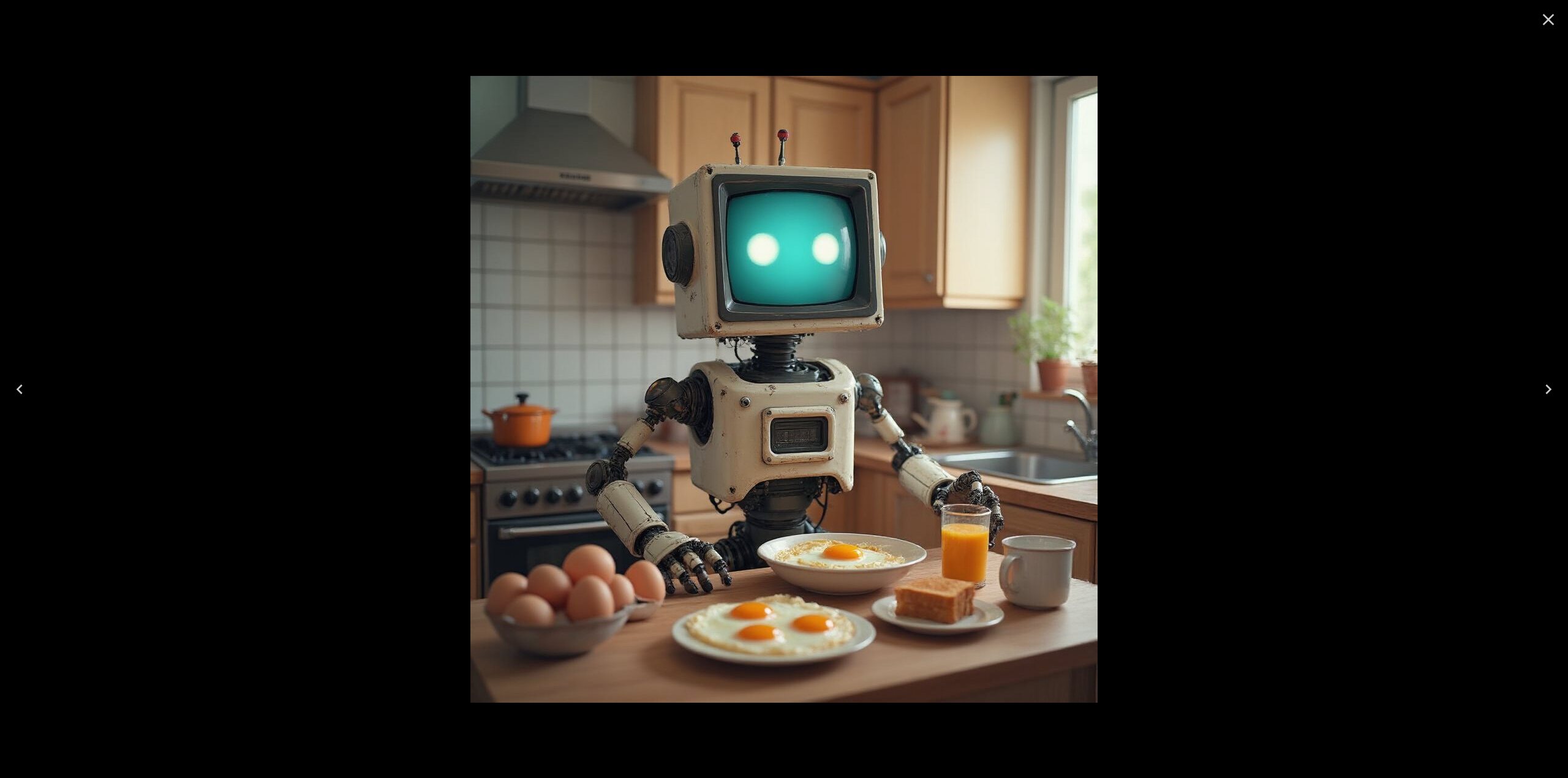 click 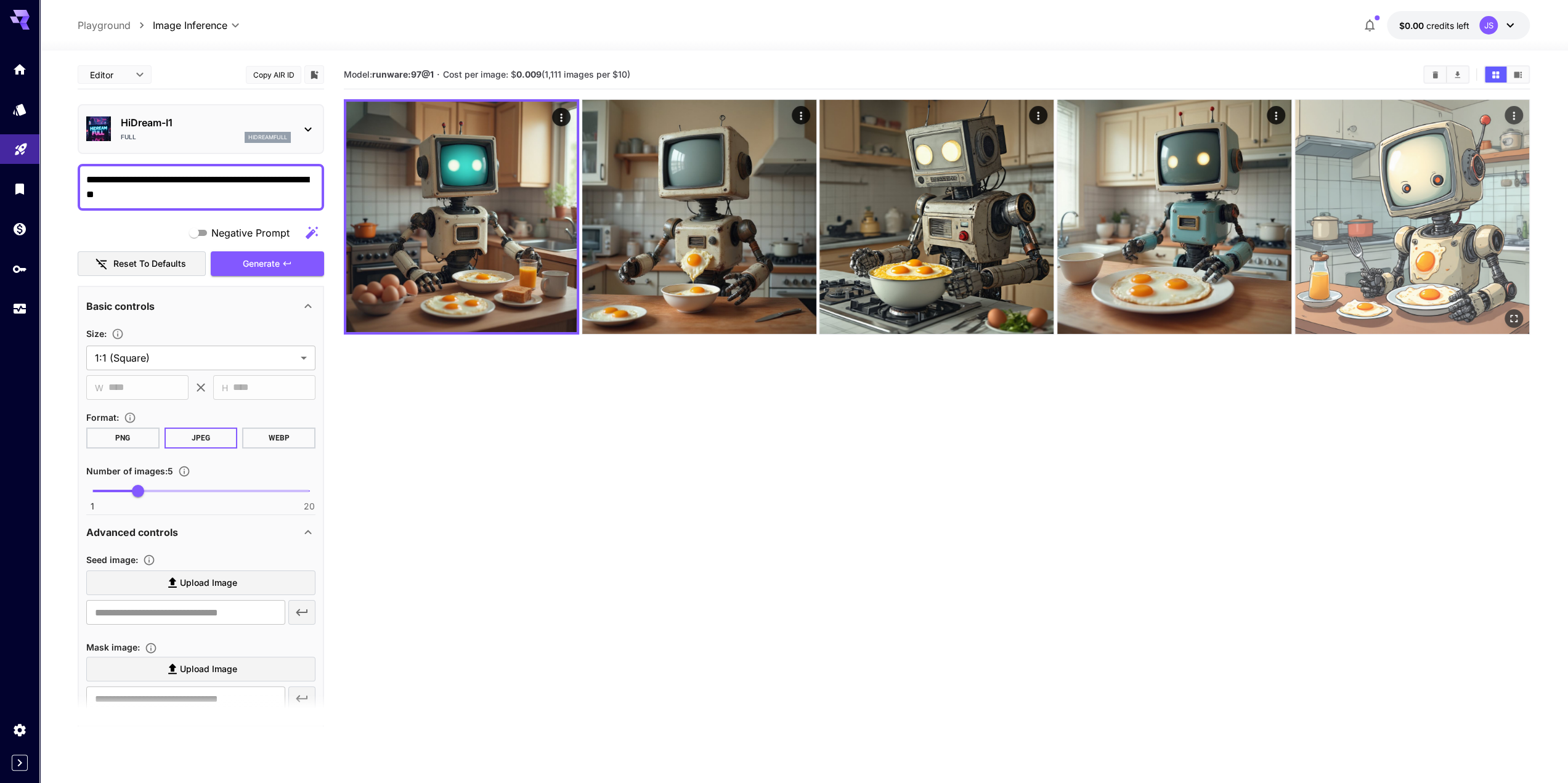 click at bounding box center (1412, 217) 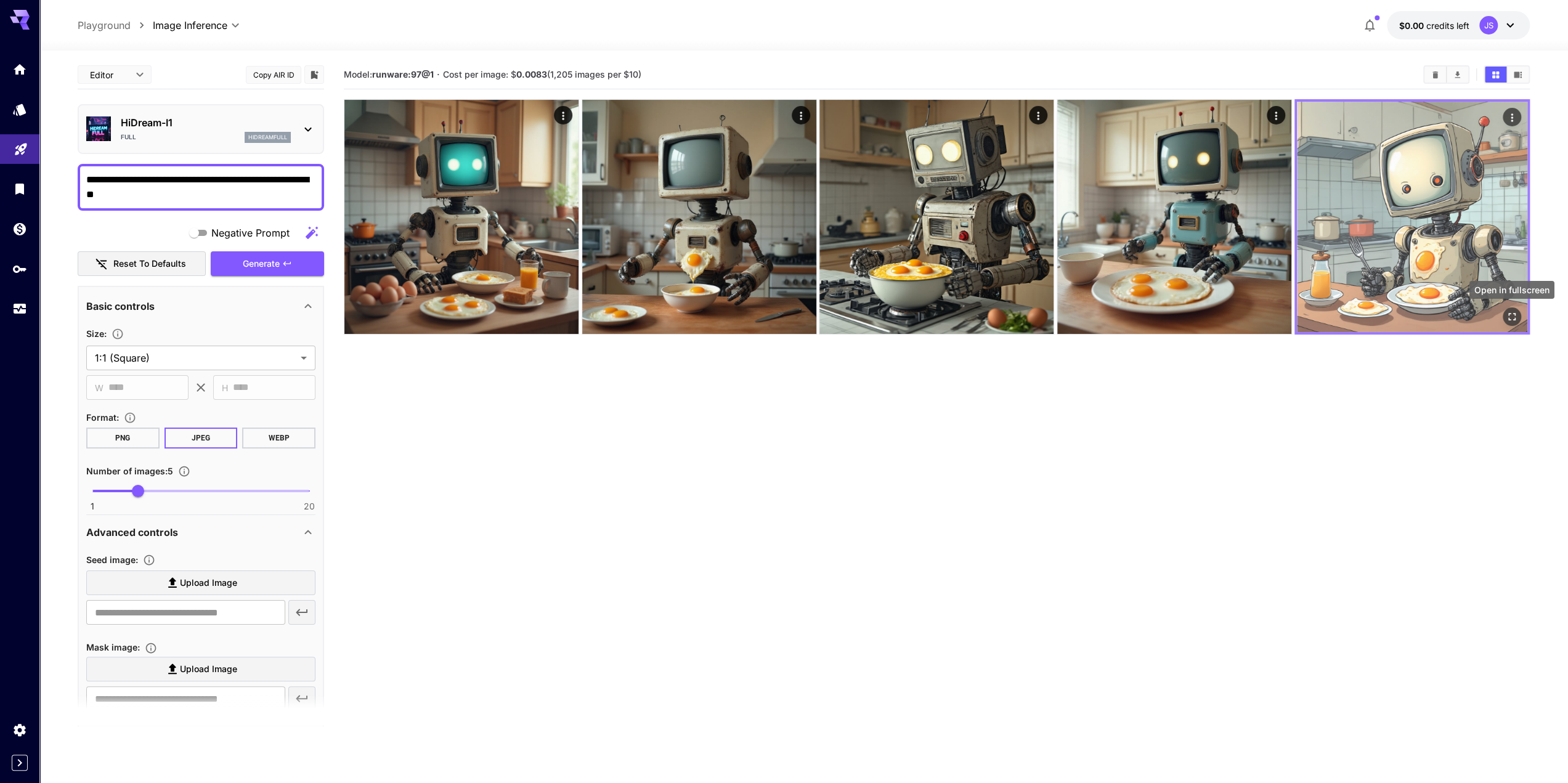 click 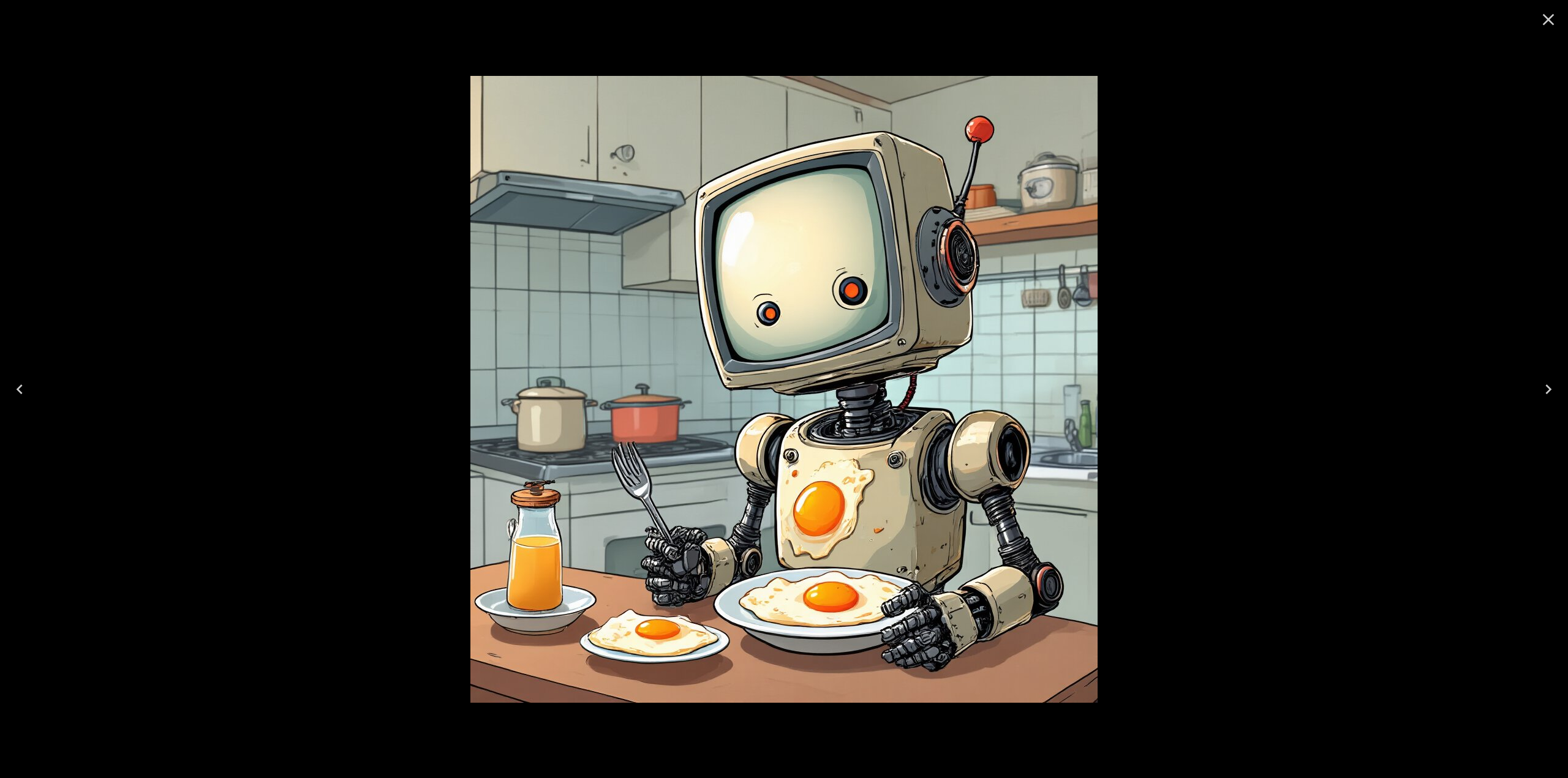 click 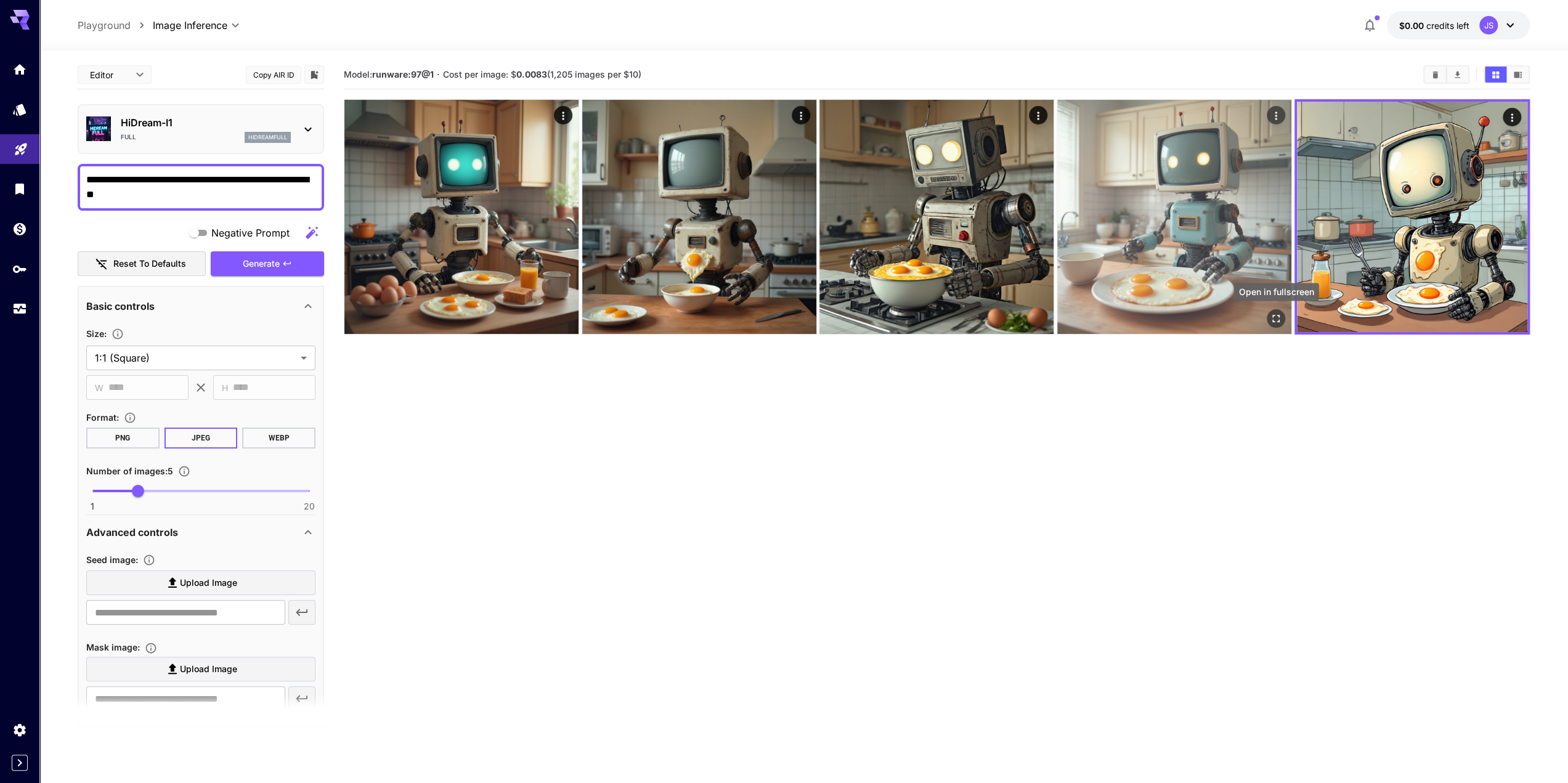 click 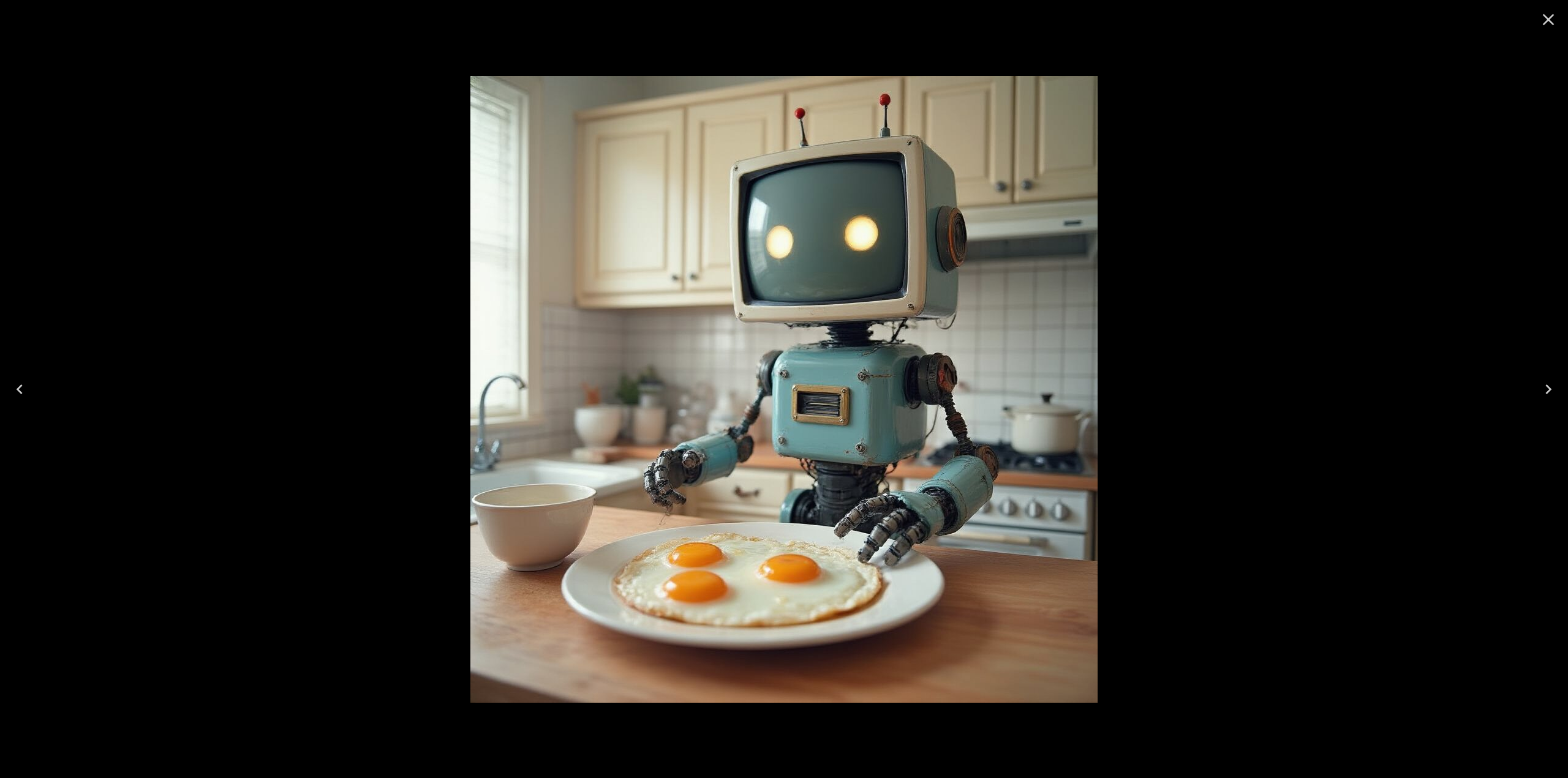 click 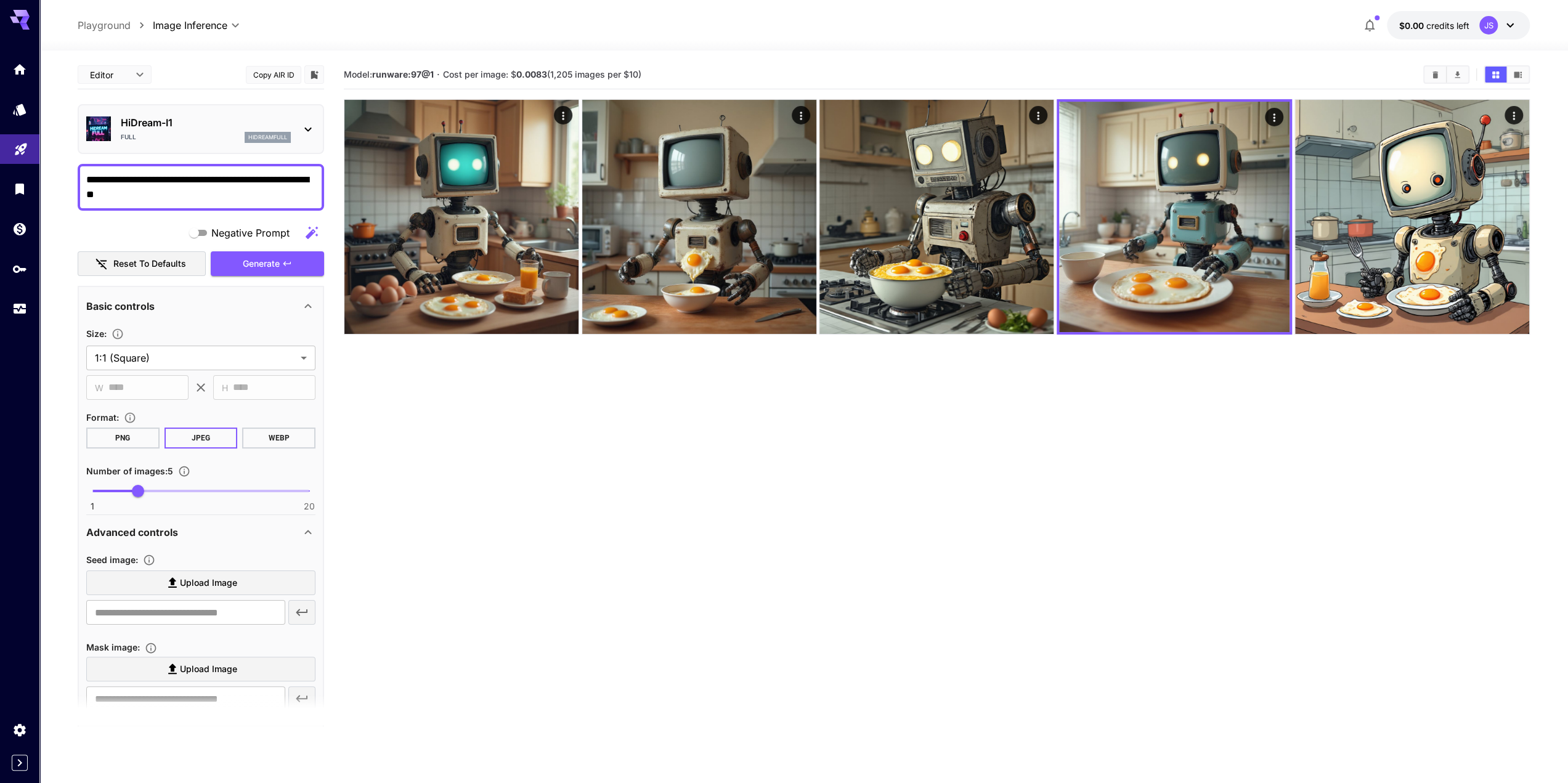 click on "WEBP" at bounding box center [278, 438] 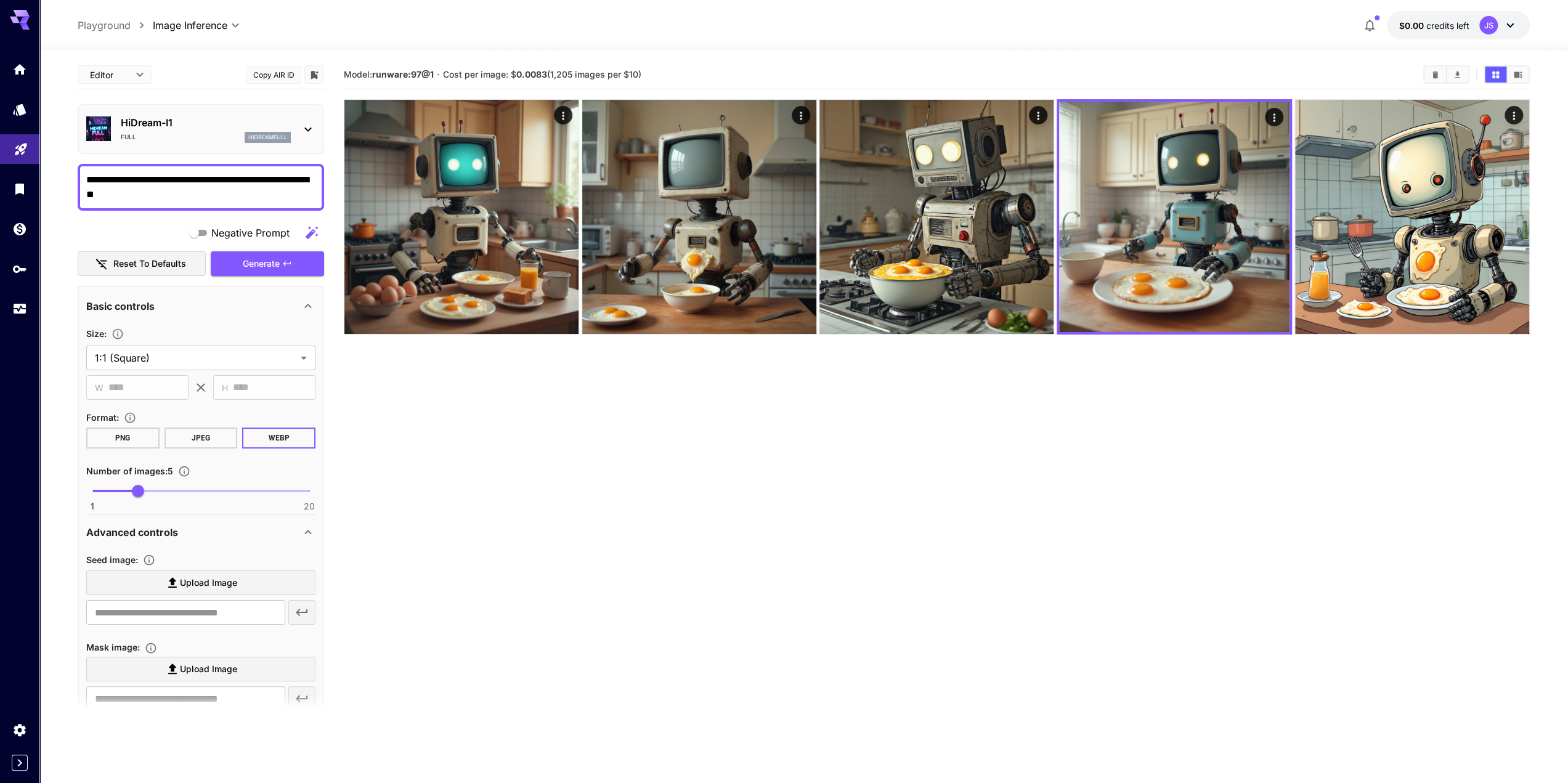 click on "**********" at bounding box center (201, 187) 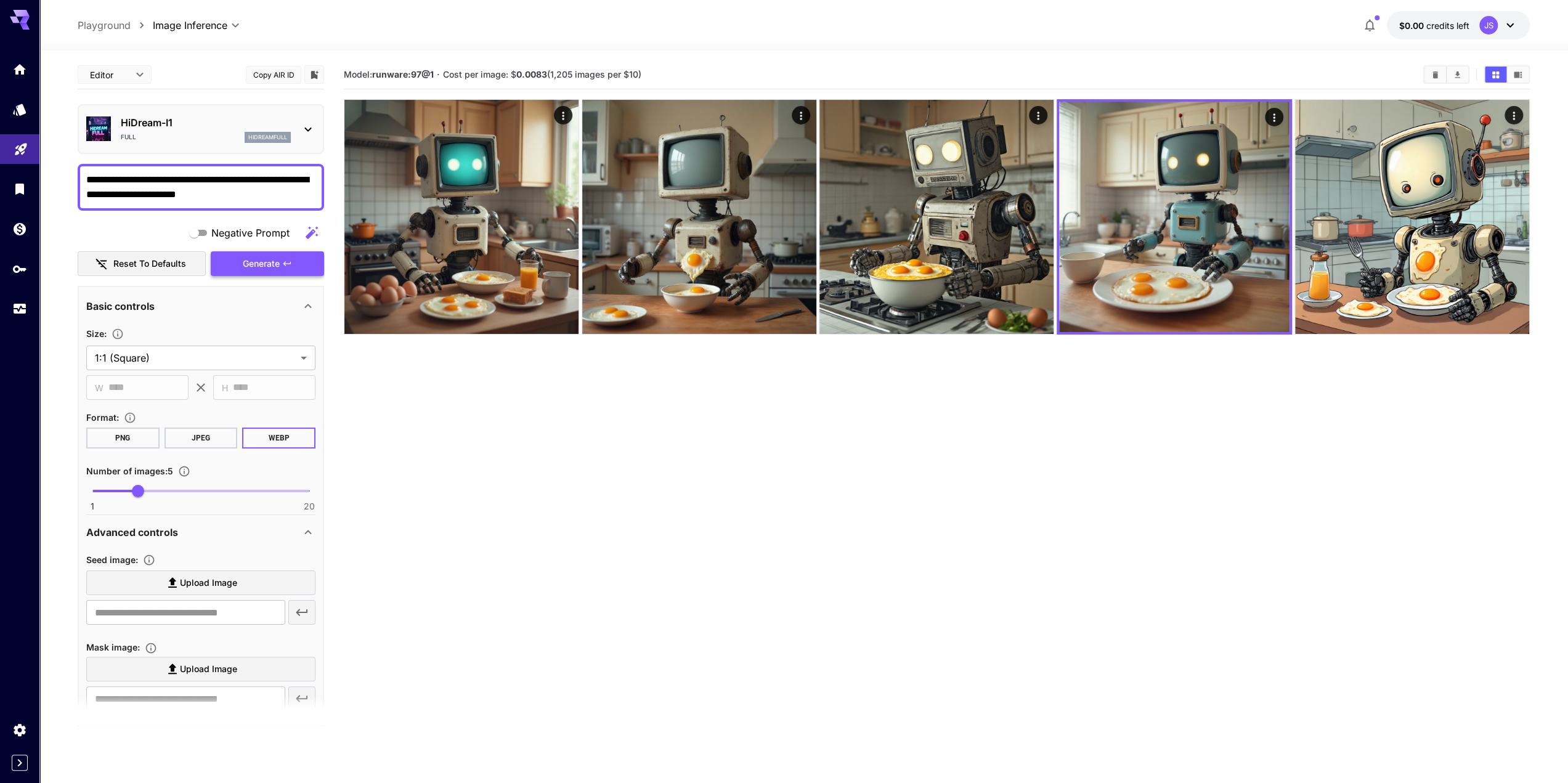 click on "Generate" at bounding box center (267, 264) 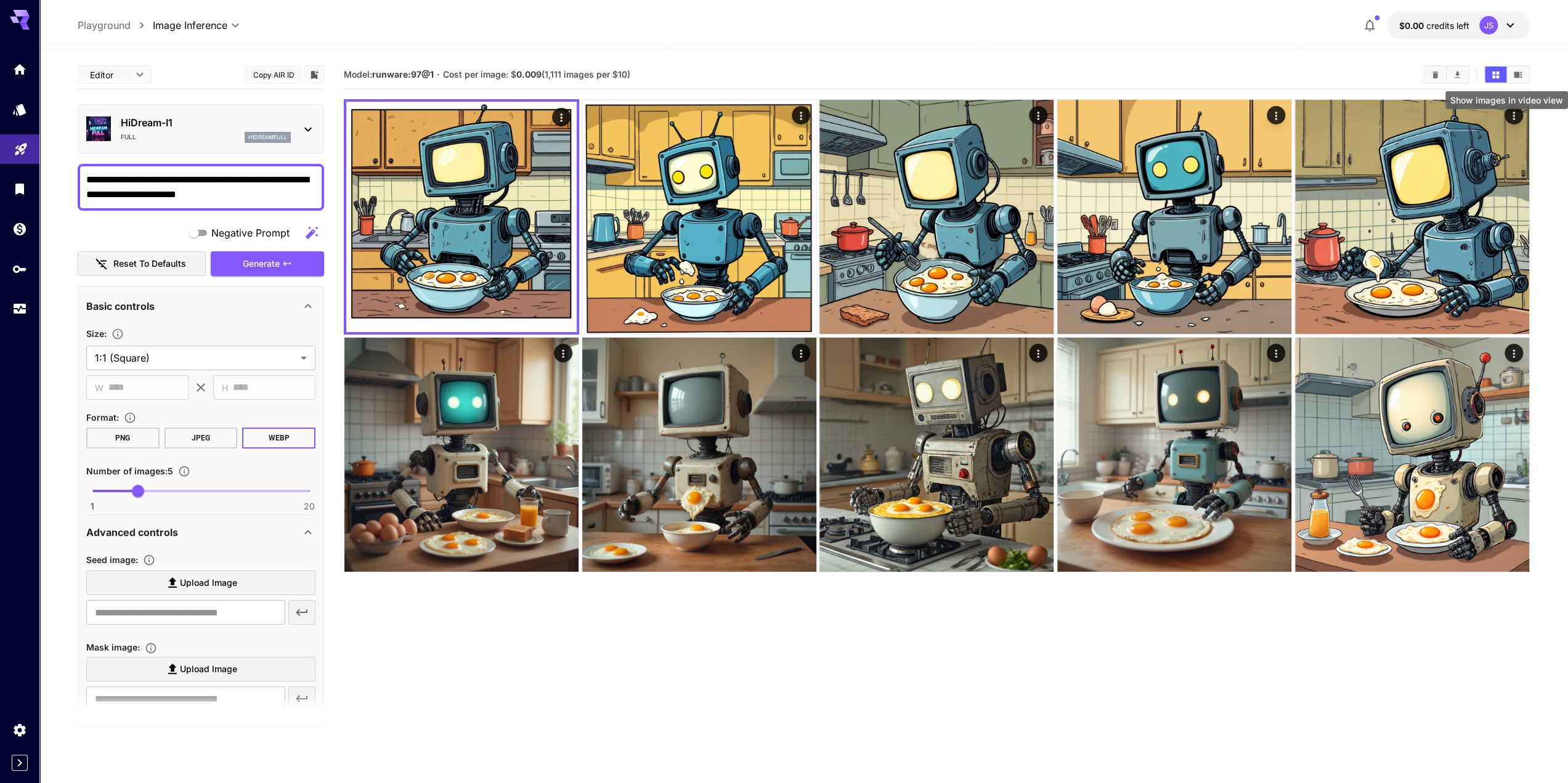click at bounding box center [1517, 75] 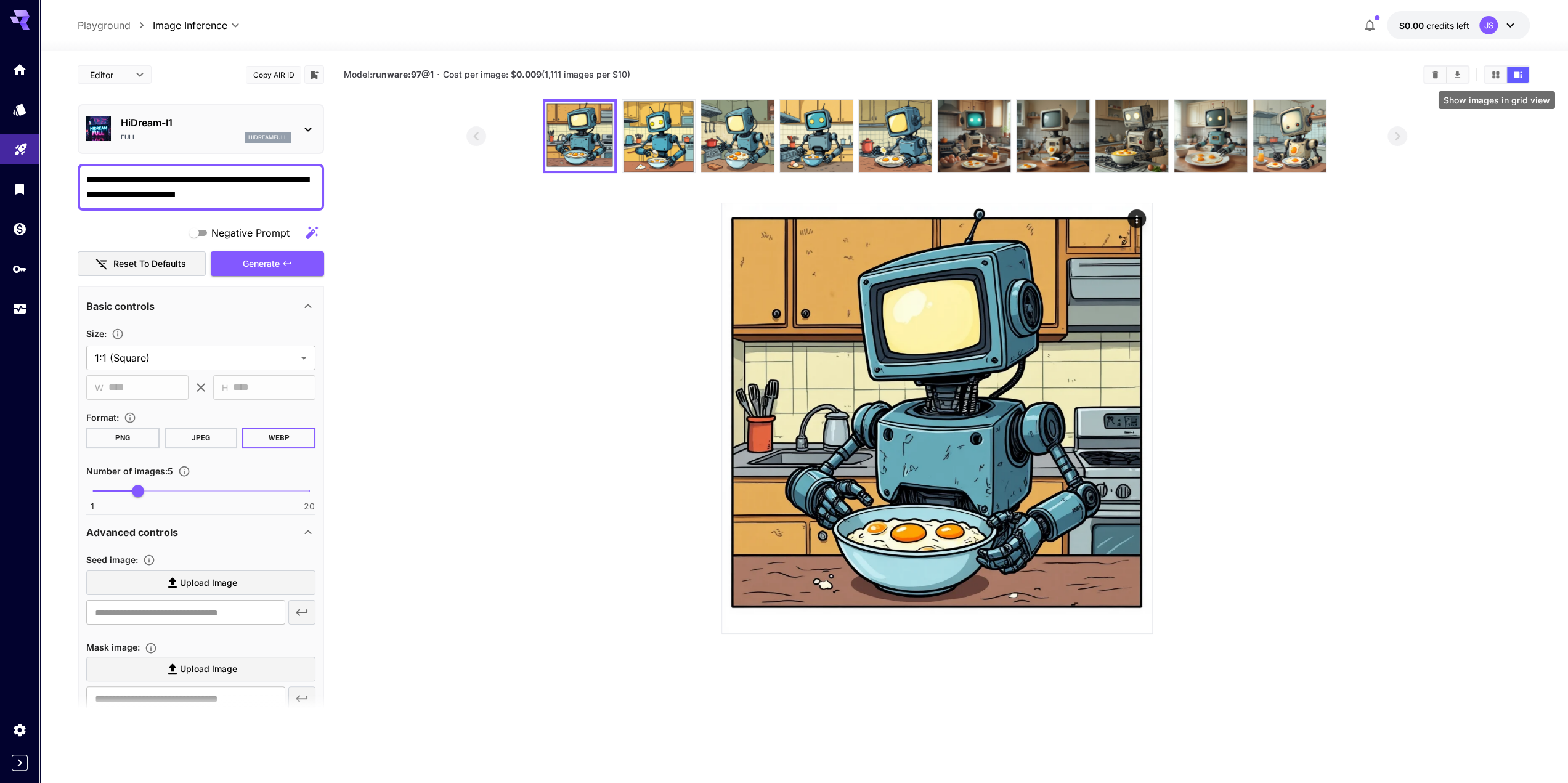 click 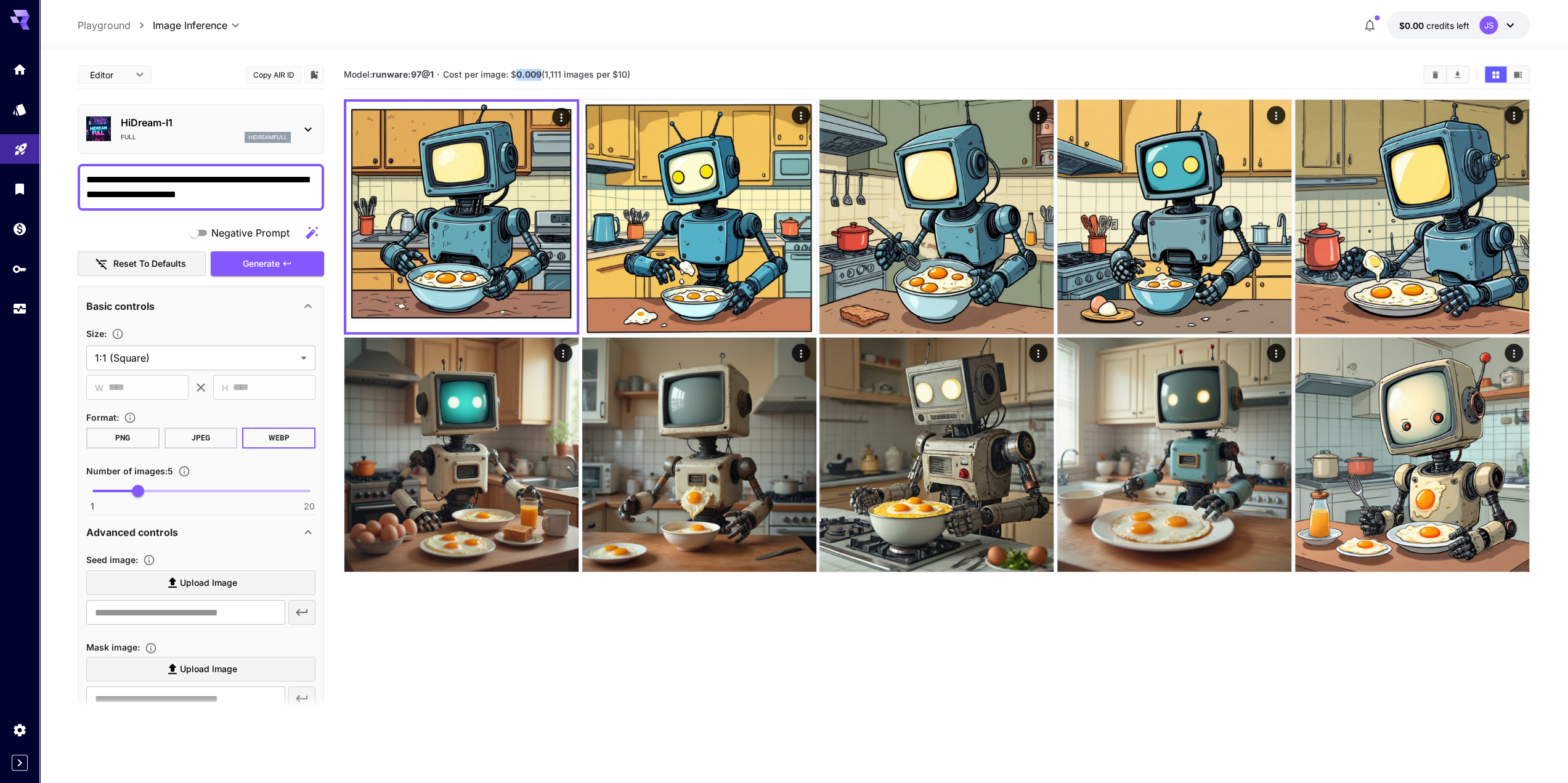 drag, startPoint x: 517, startPoint y: 75, endPoint x: 542, endPoint y: 67, distance: 26.248809 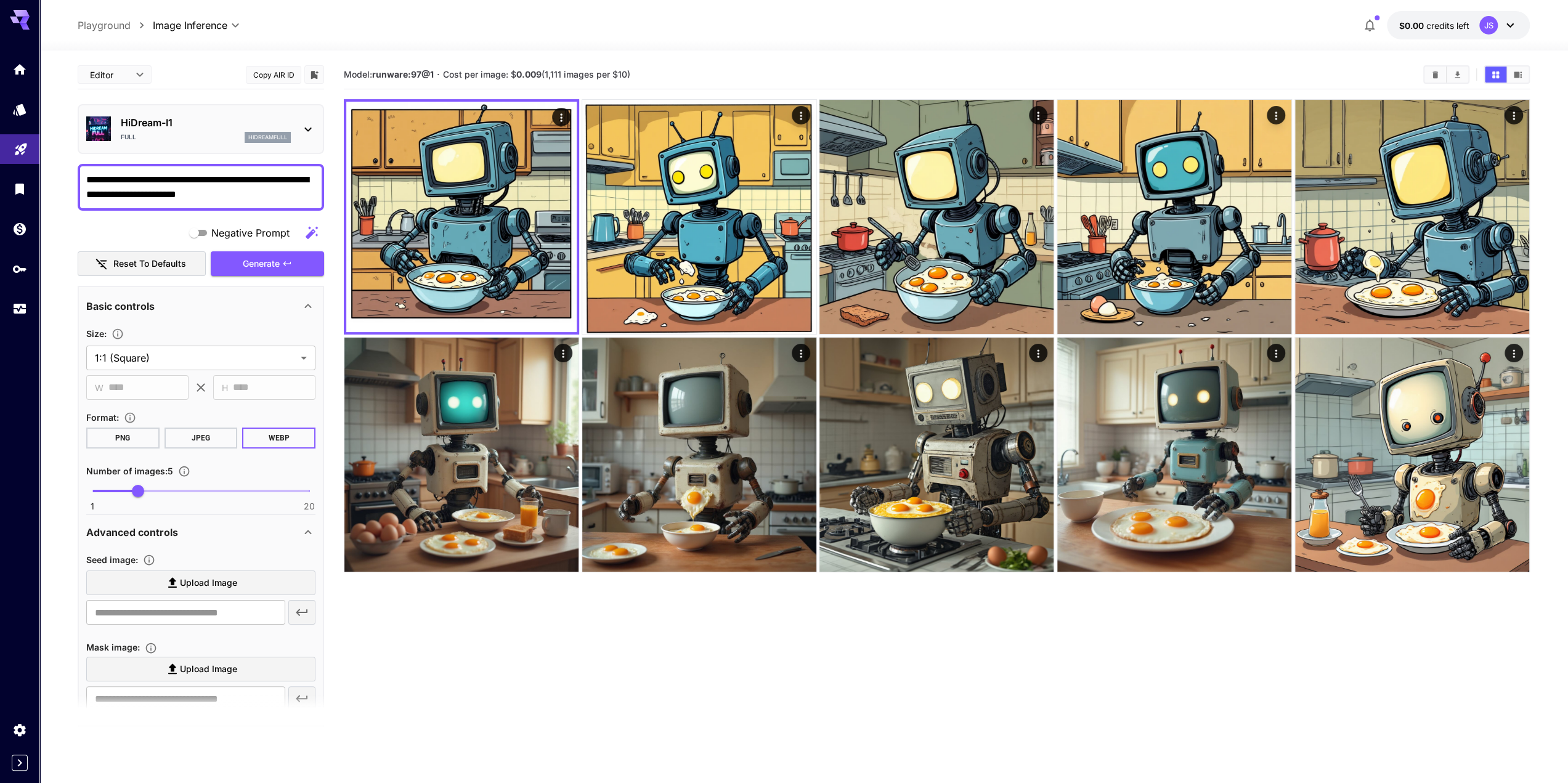 click on "Model:  runware:97@1 · Cost per image: $ 0.009  (1,111 images per $10)" at bounding box center (879, 75) 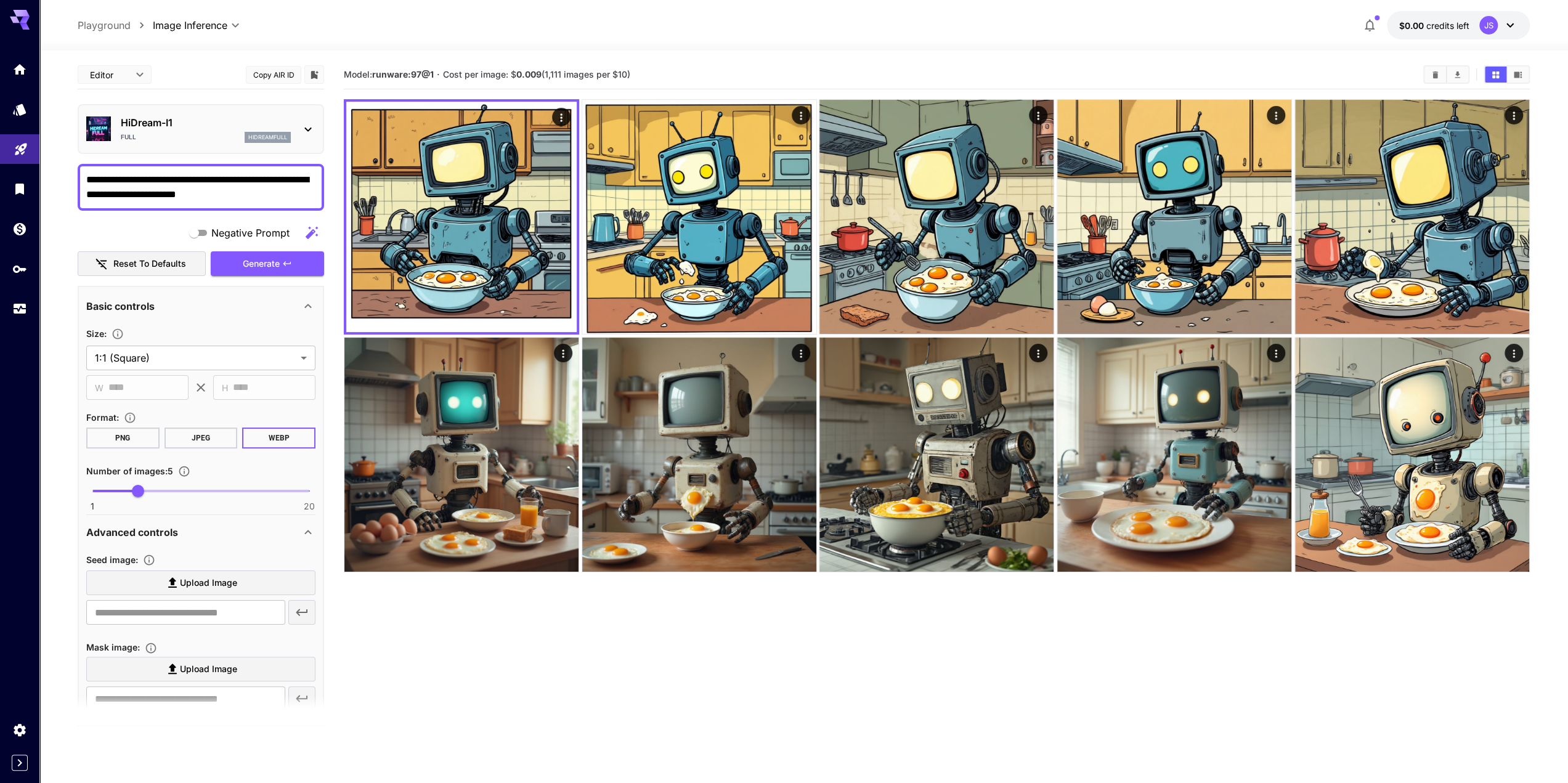 drag, startPoint x: 632, startPoint y: 76, endPoint x: 546, endPoint y: 78, distance: 86.02325 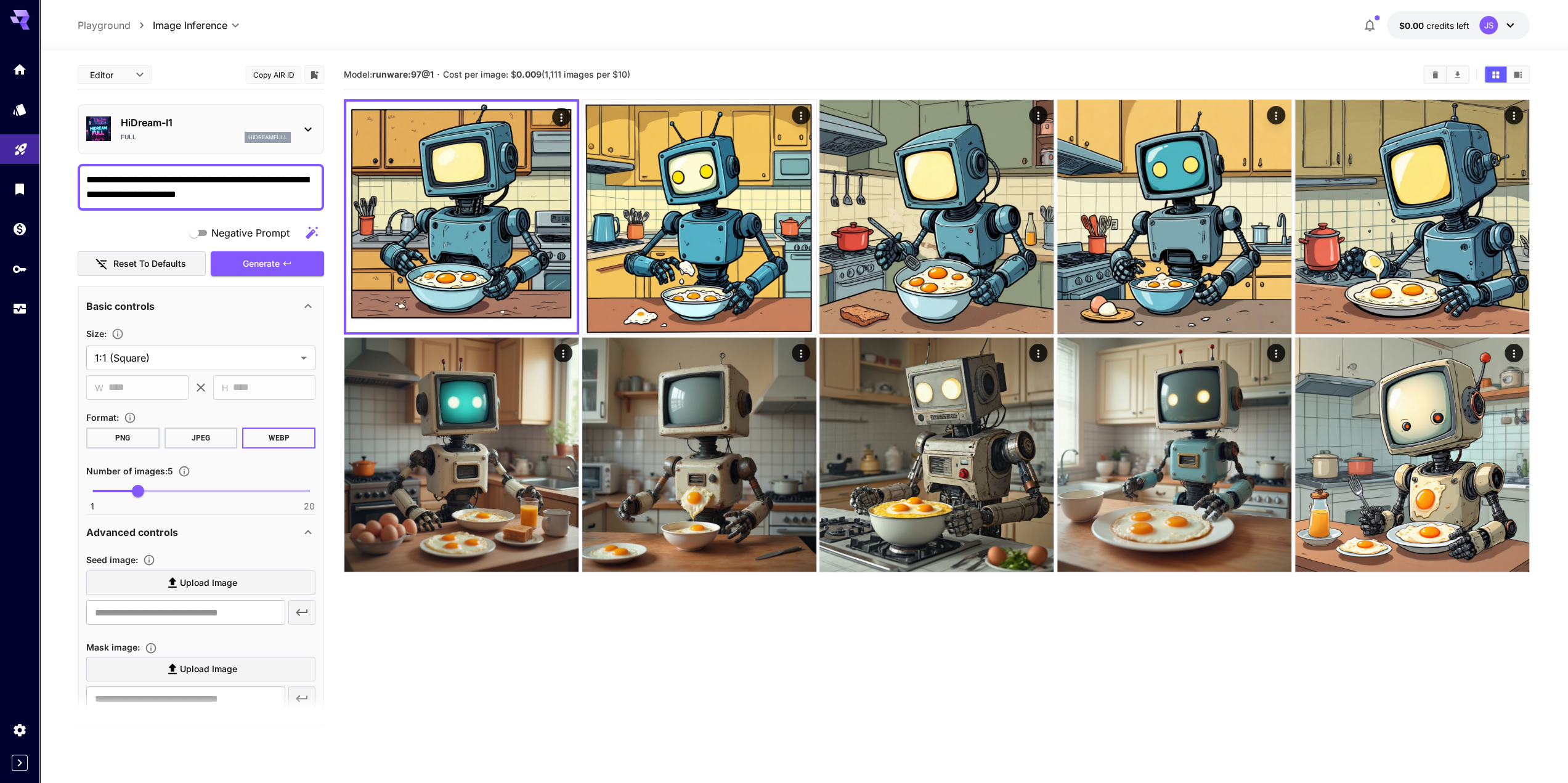 click on "Model:  runware:97@1 · Cost per image: $ 0.009  (1,111 images per $10)" at bounding box center [879, 75] 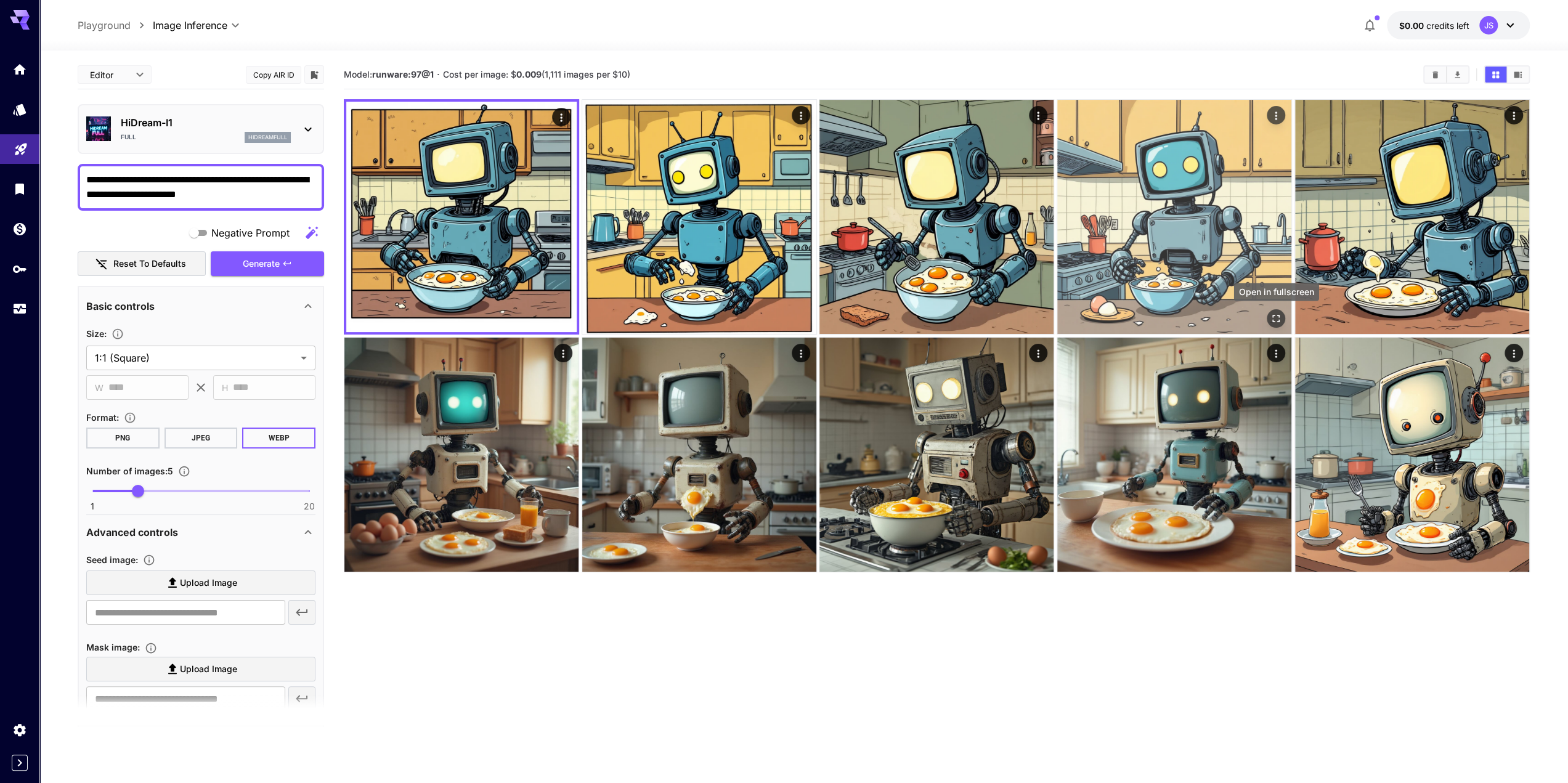 click at bounding box center (1276, 318) 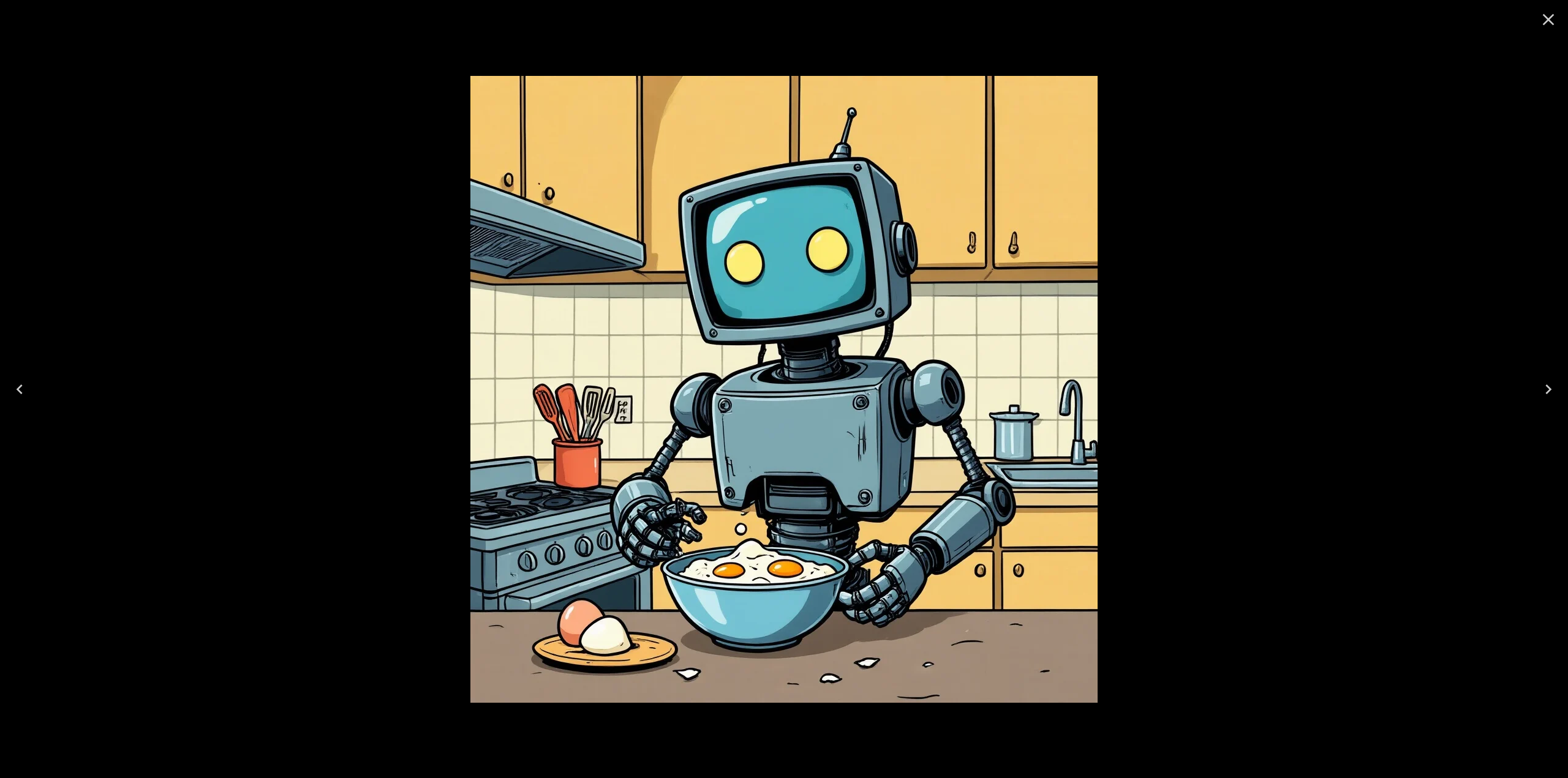 click 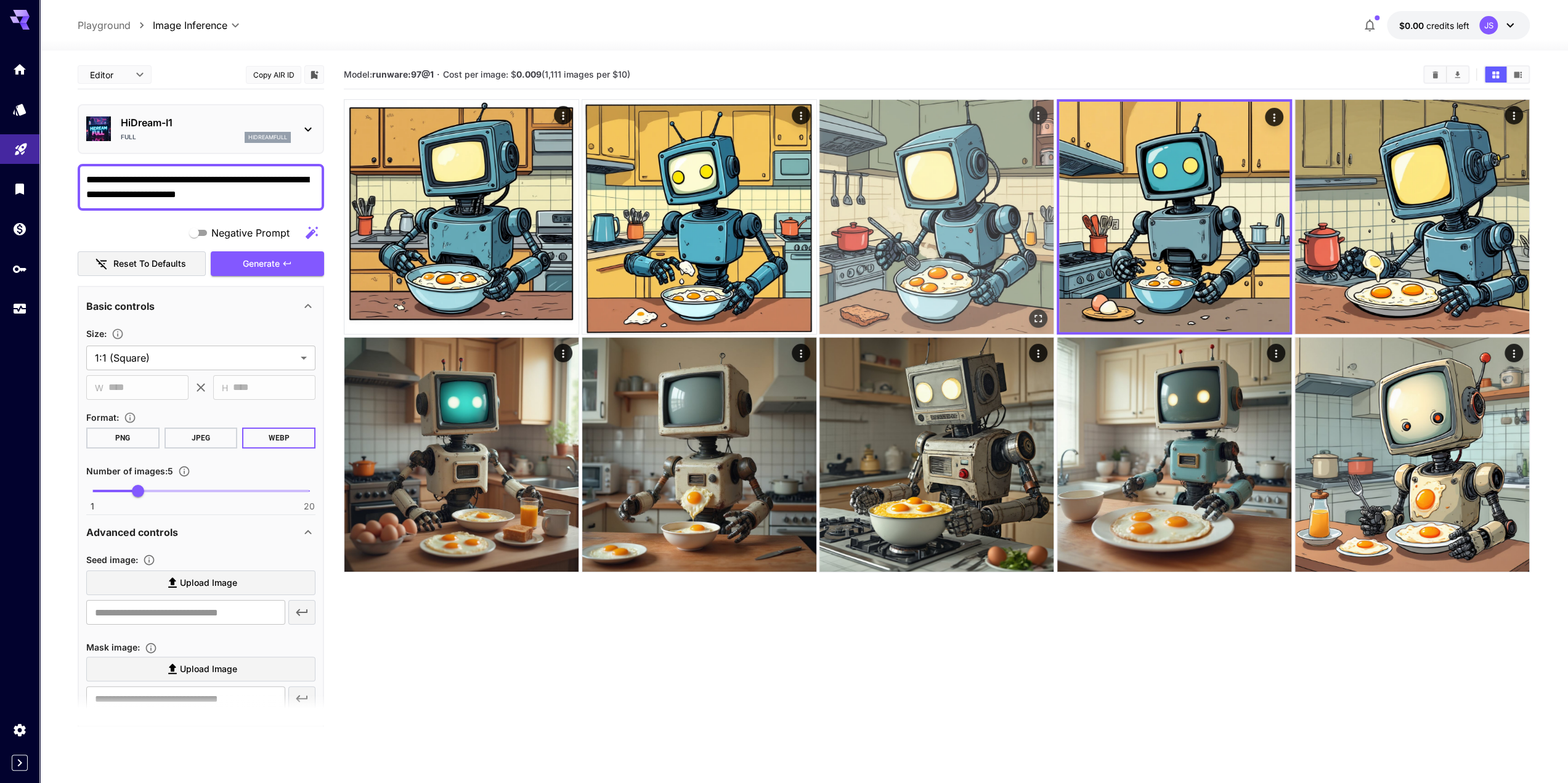 click at bounding box center (936, 217) 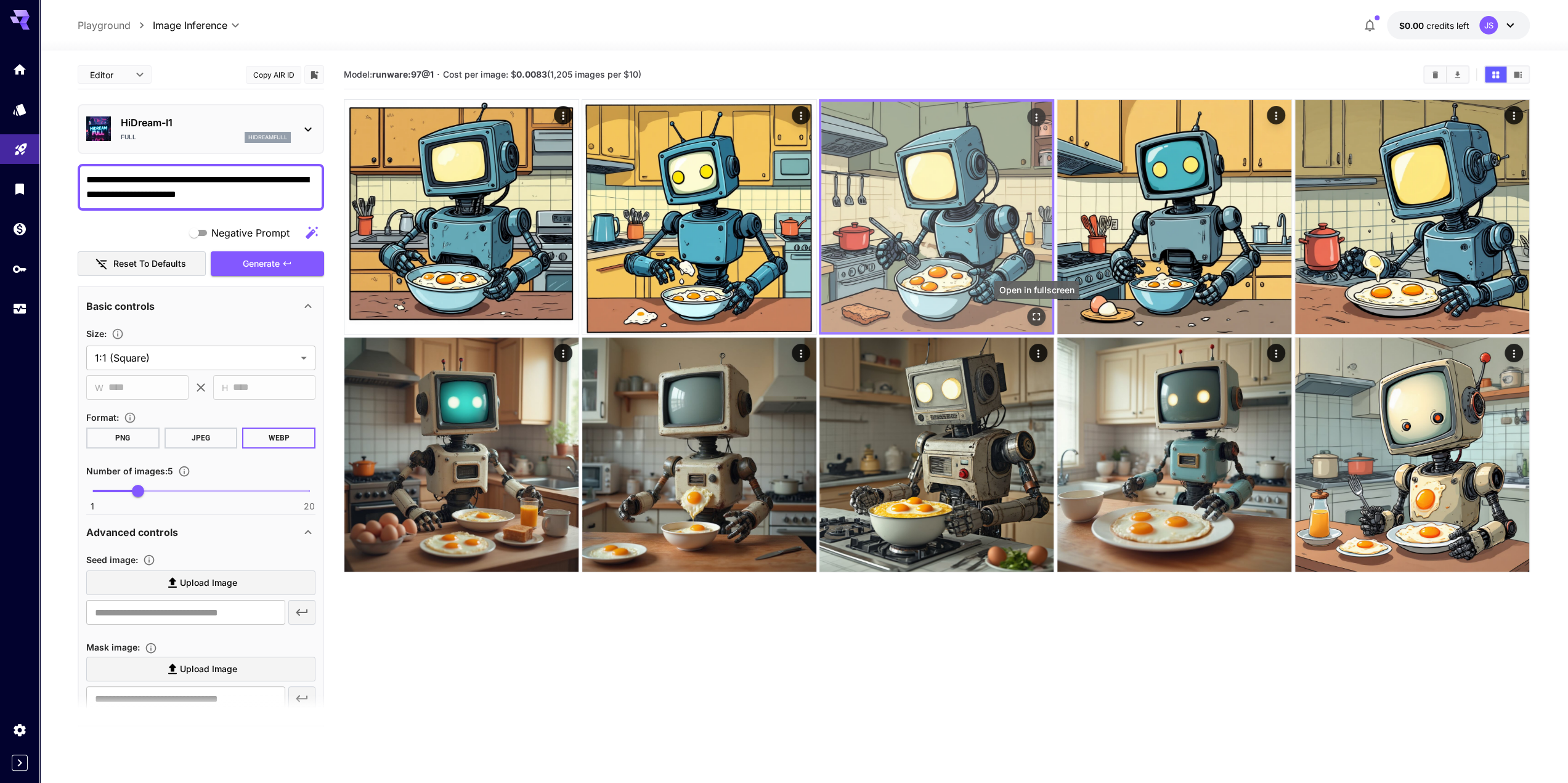 click 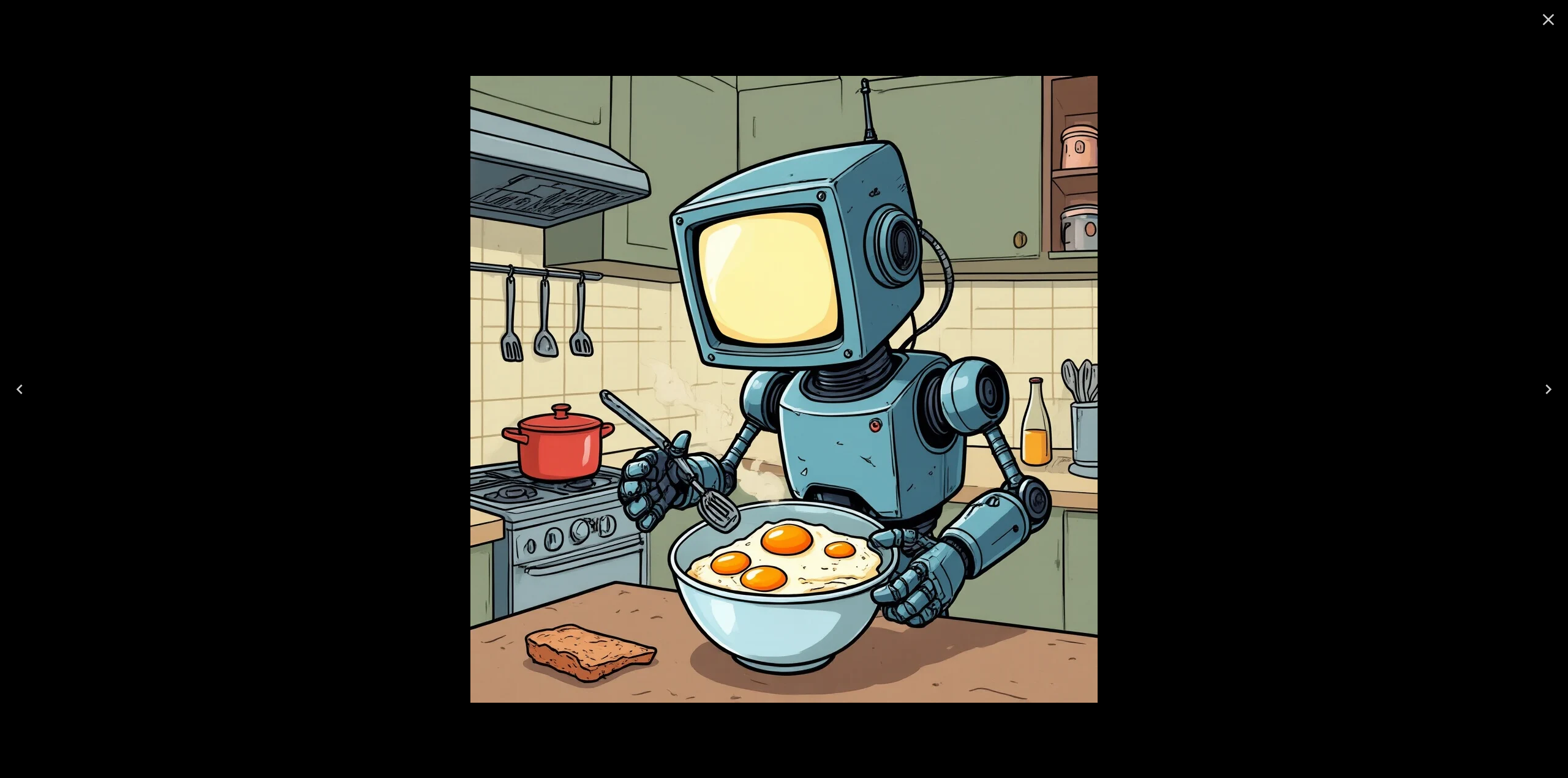 click 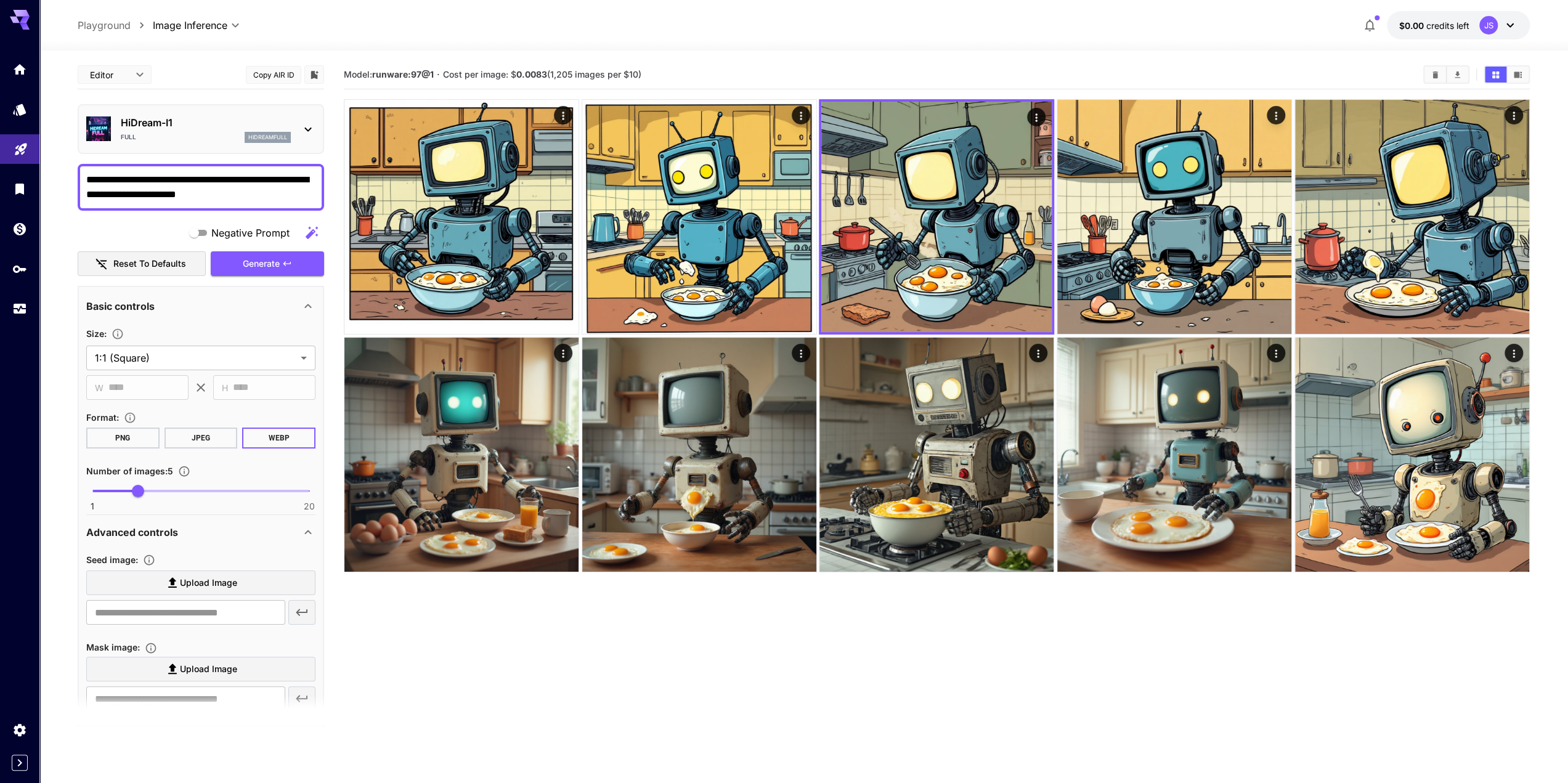 click on "Model:  runware:97@1 · Cost per image: $ 0.0083  (1,205 images per $10)" at bounding box center [936, 452] 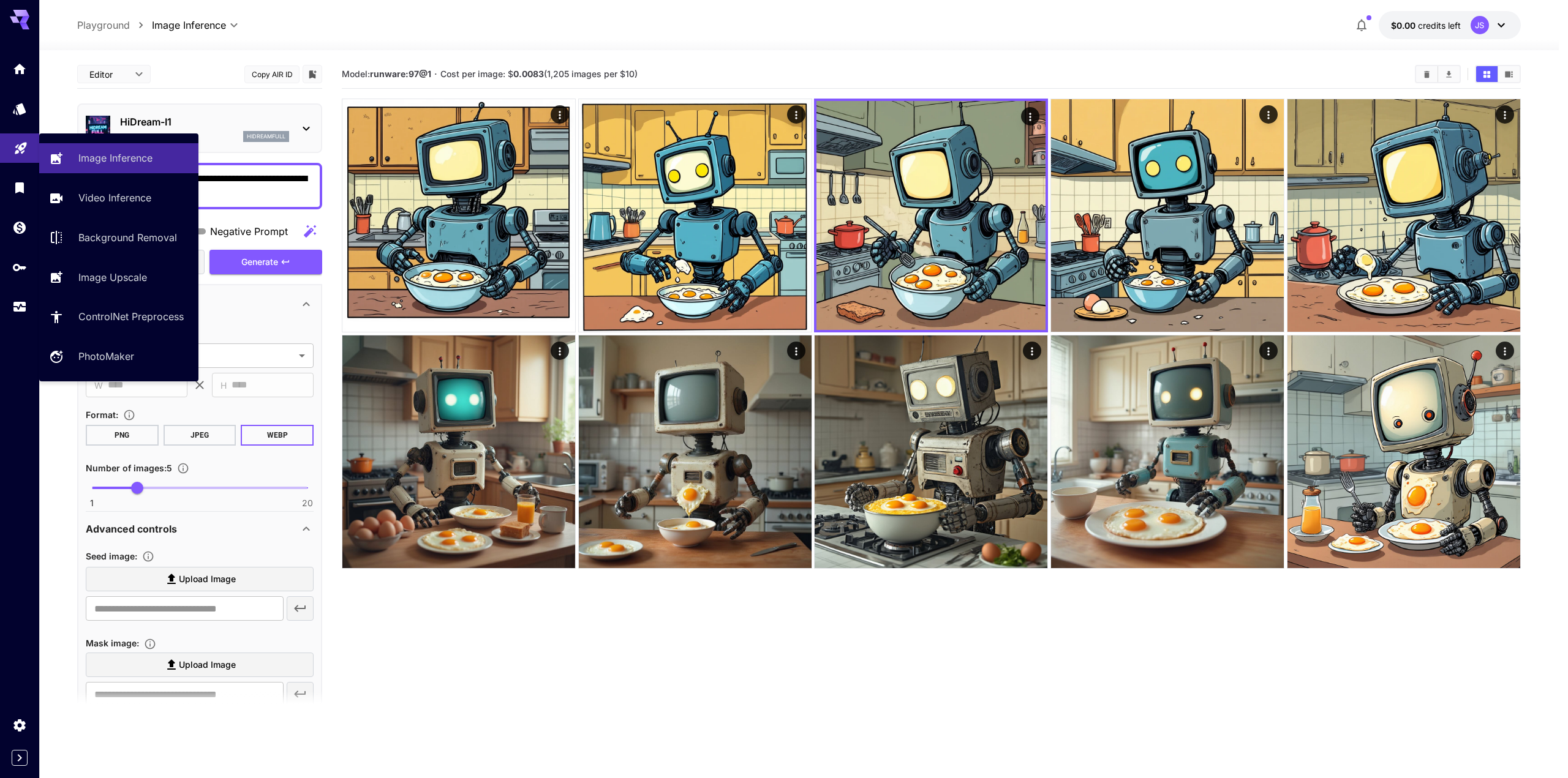 drag, startPoint x: 255, startPoint y: 193, endPoint x: 0, endPoint y: 158, distance: 257.3908 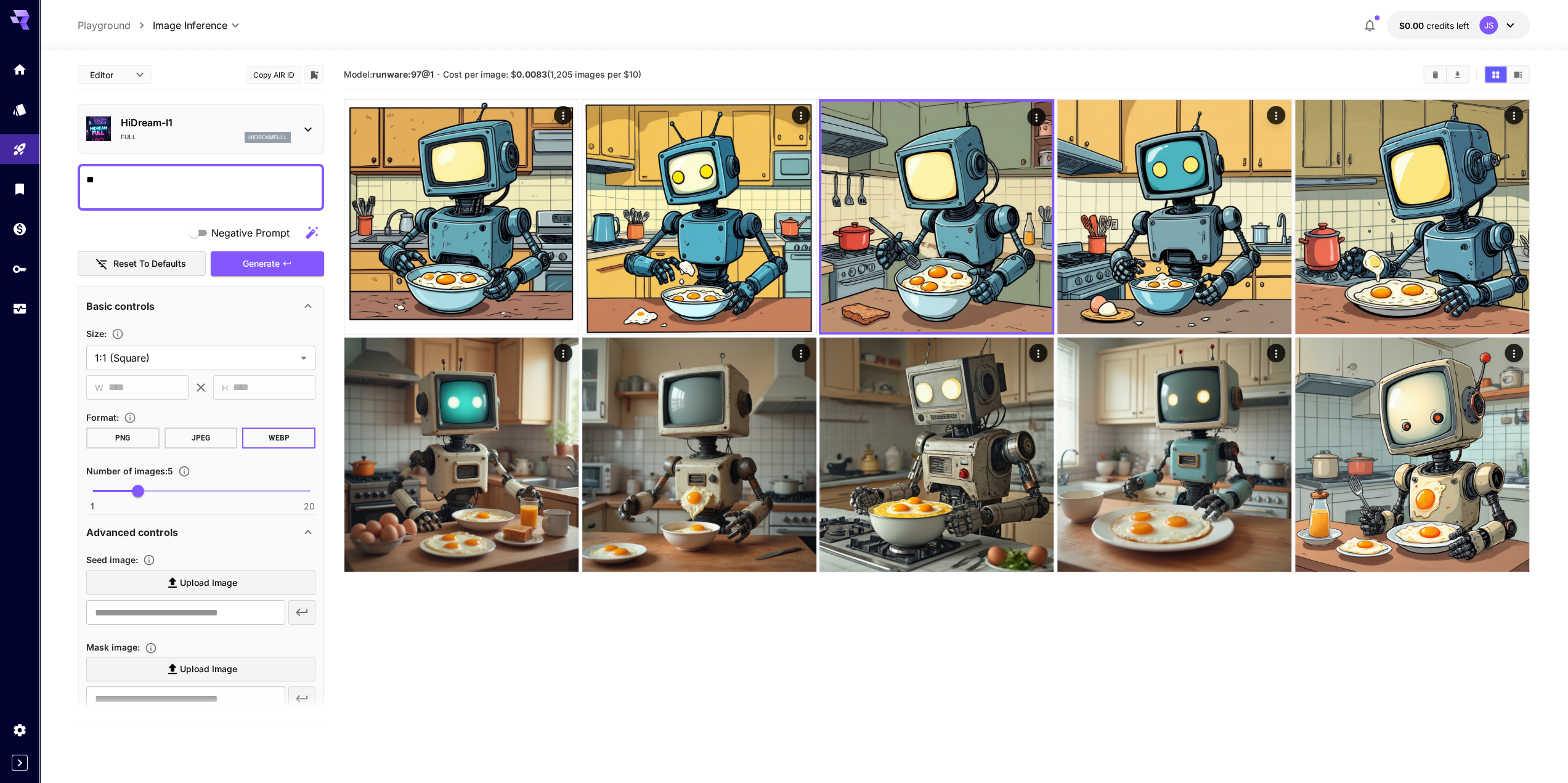 type on "*" 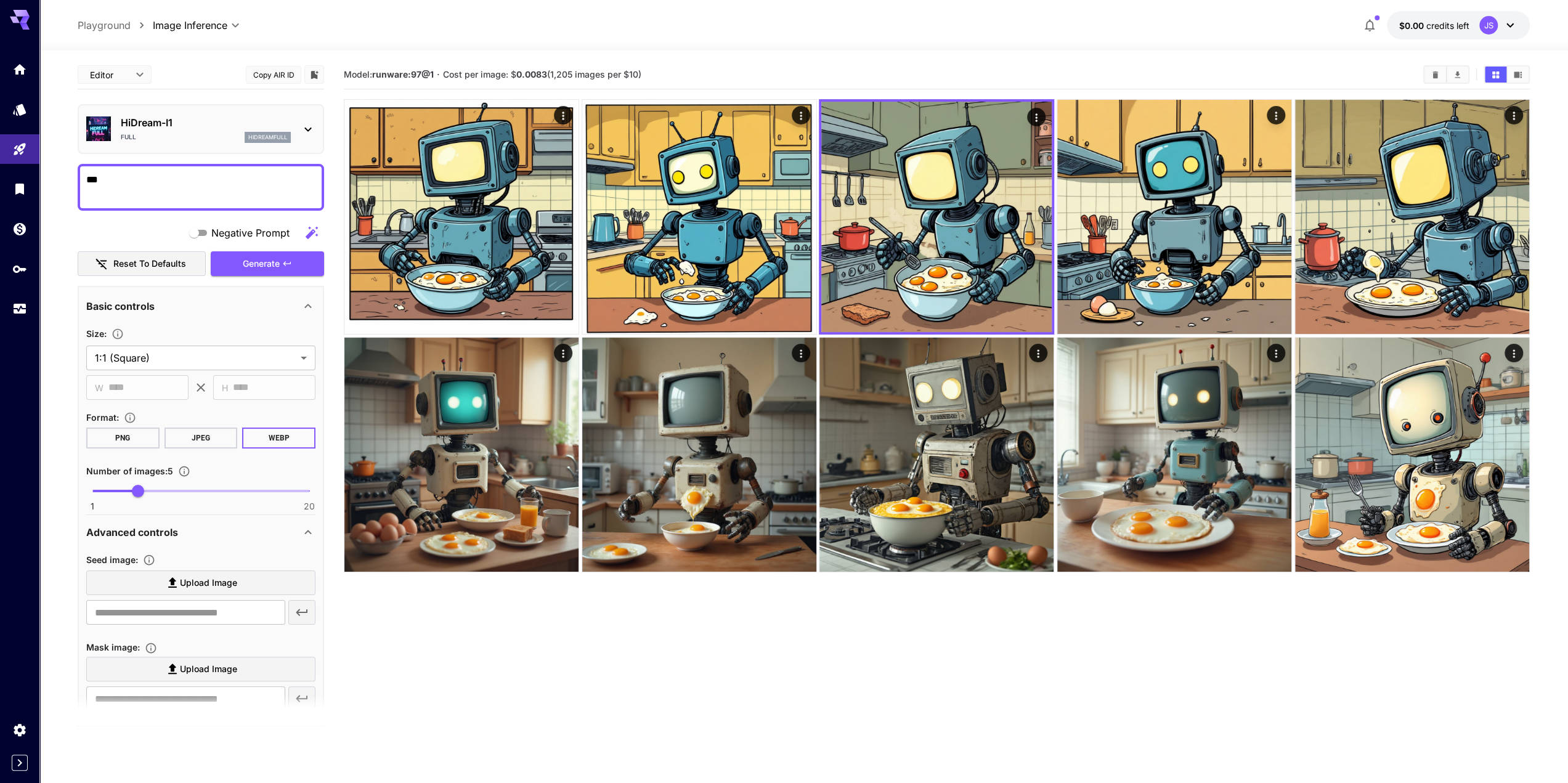 type on "**" 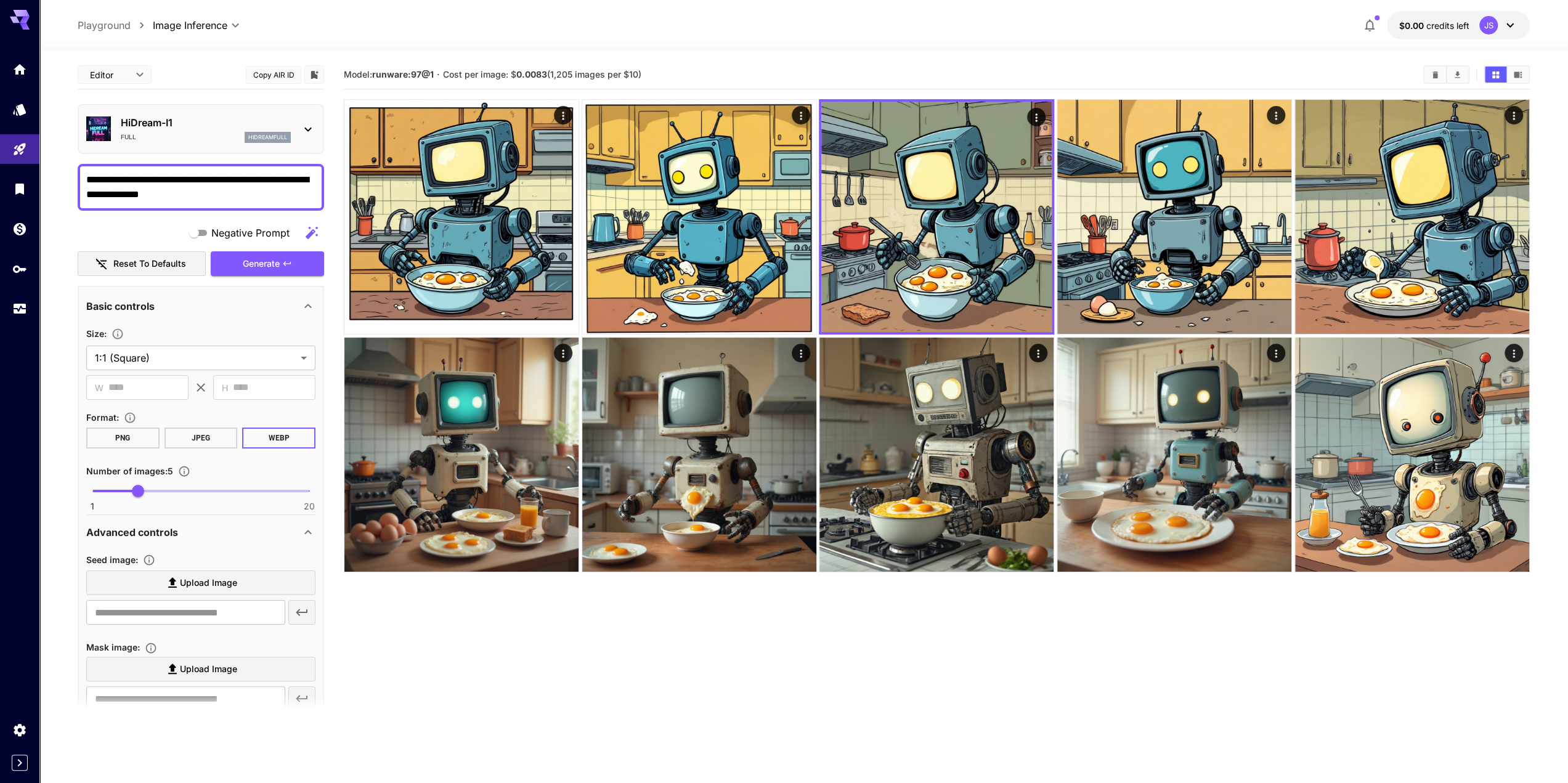 drag, startPoint x: 206, startPoint y: 192, endPoint x: 297, endPoint y: 178, distance: 92.07063 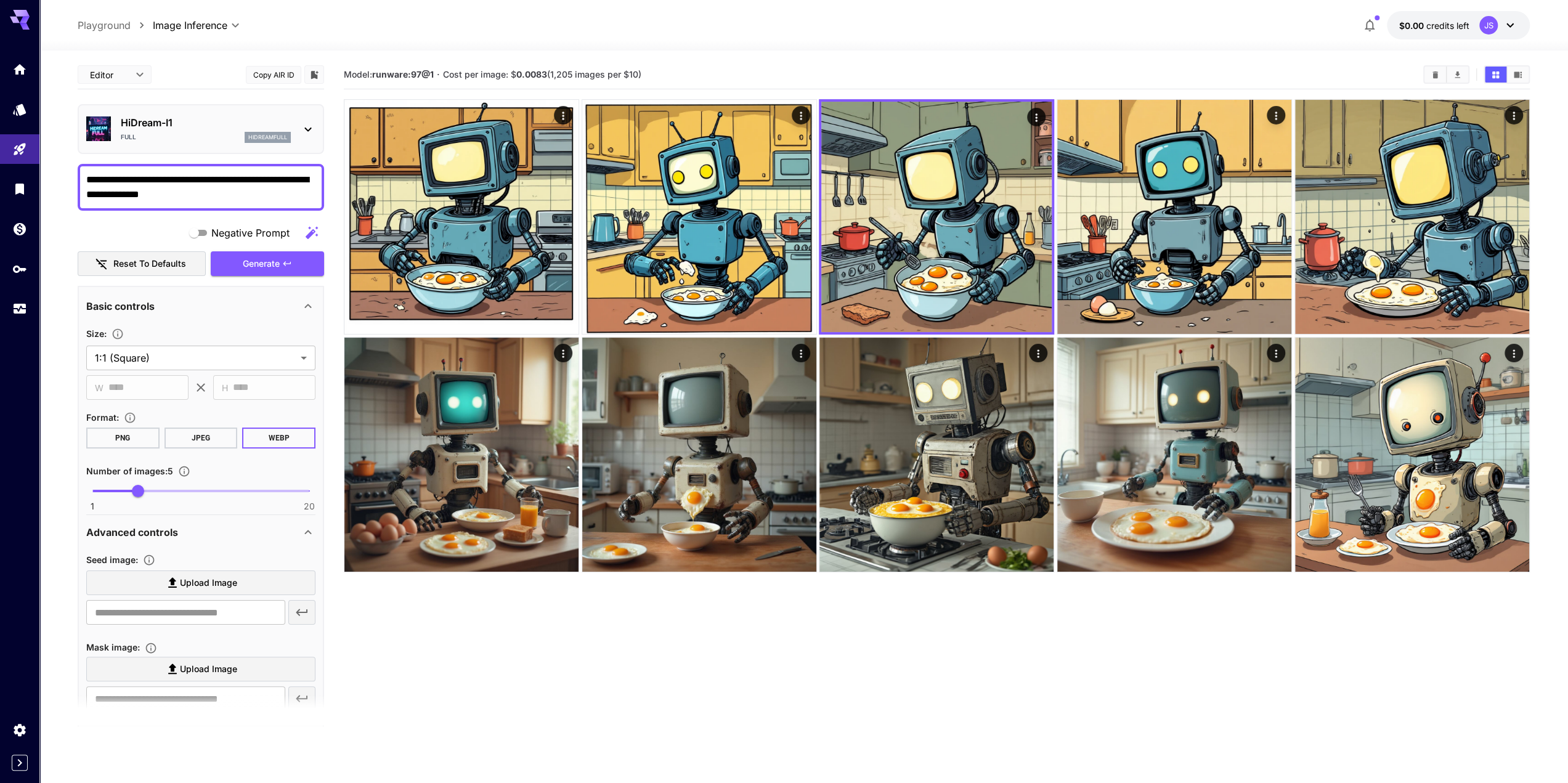 click on "**********" at bounding box center (201, 187) 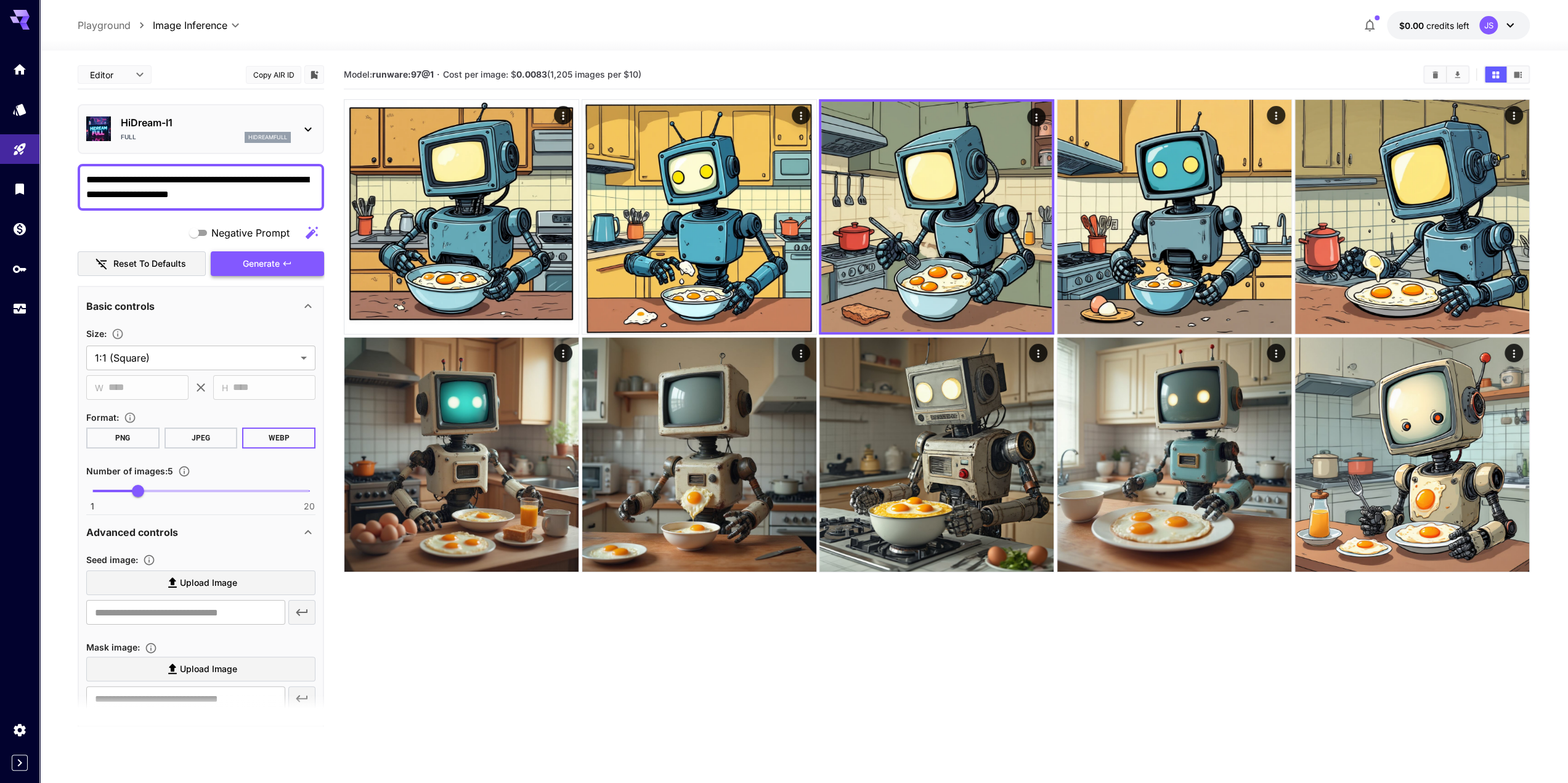 type on "**********" 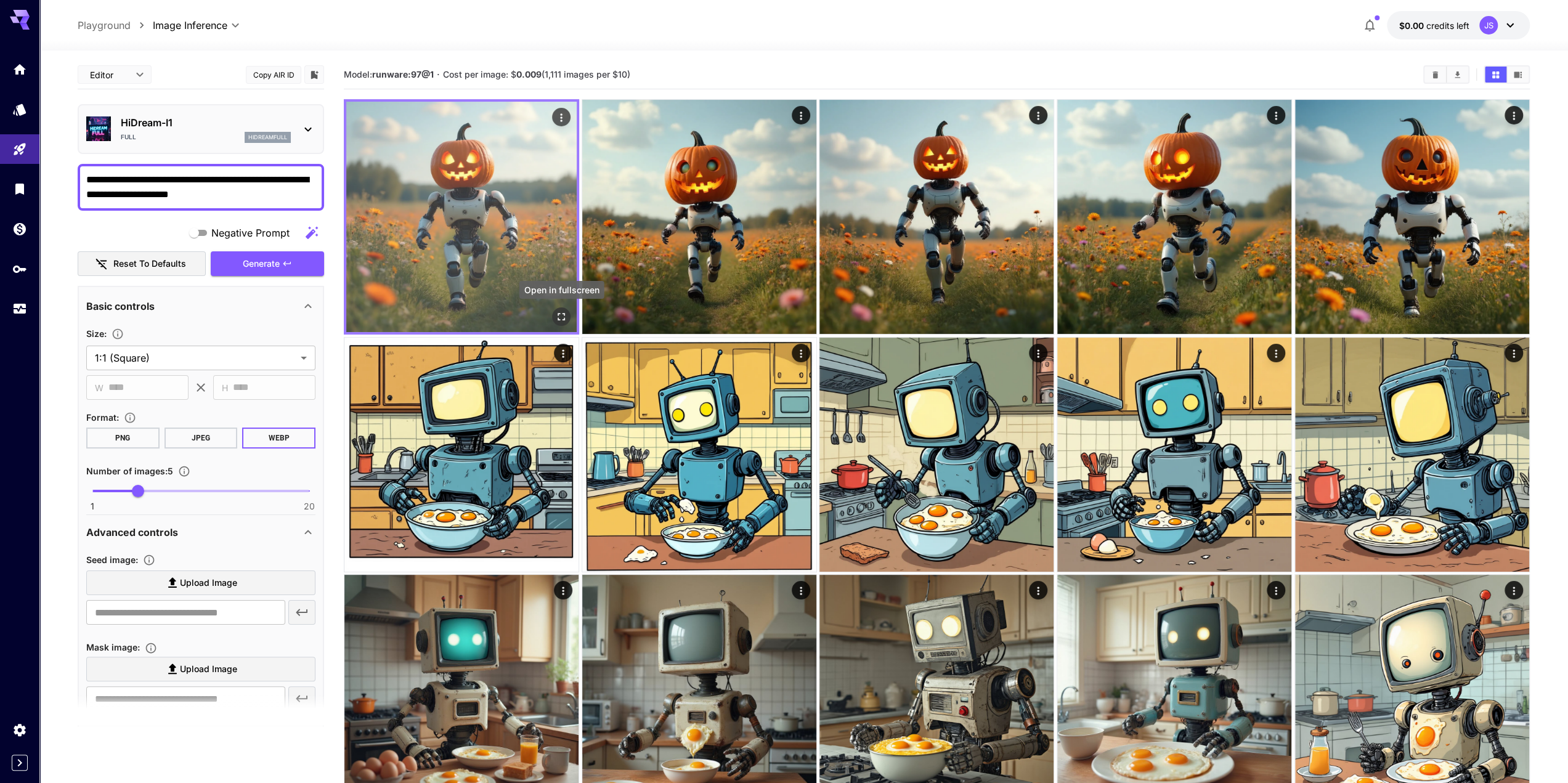 click 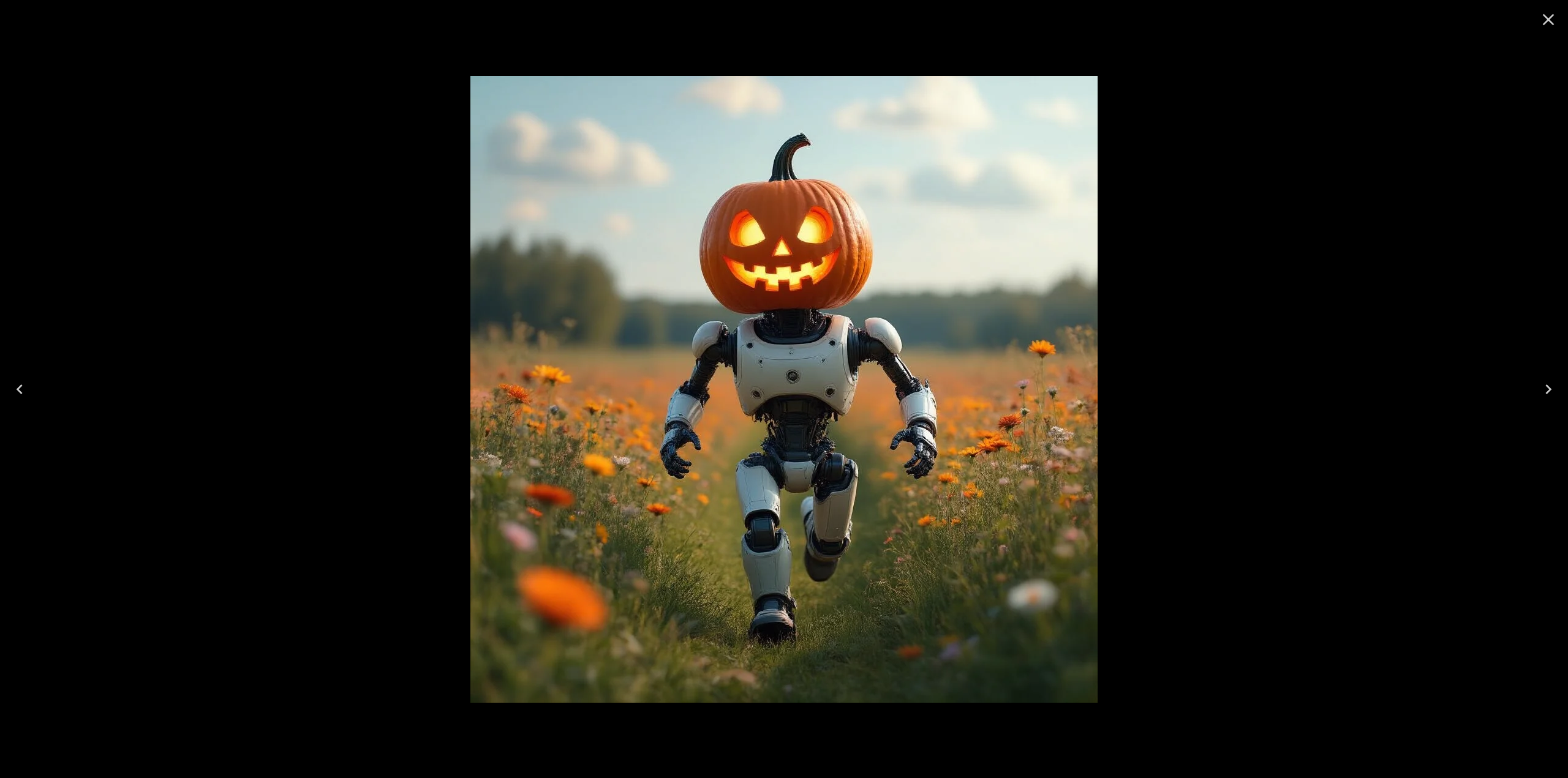 click 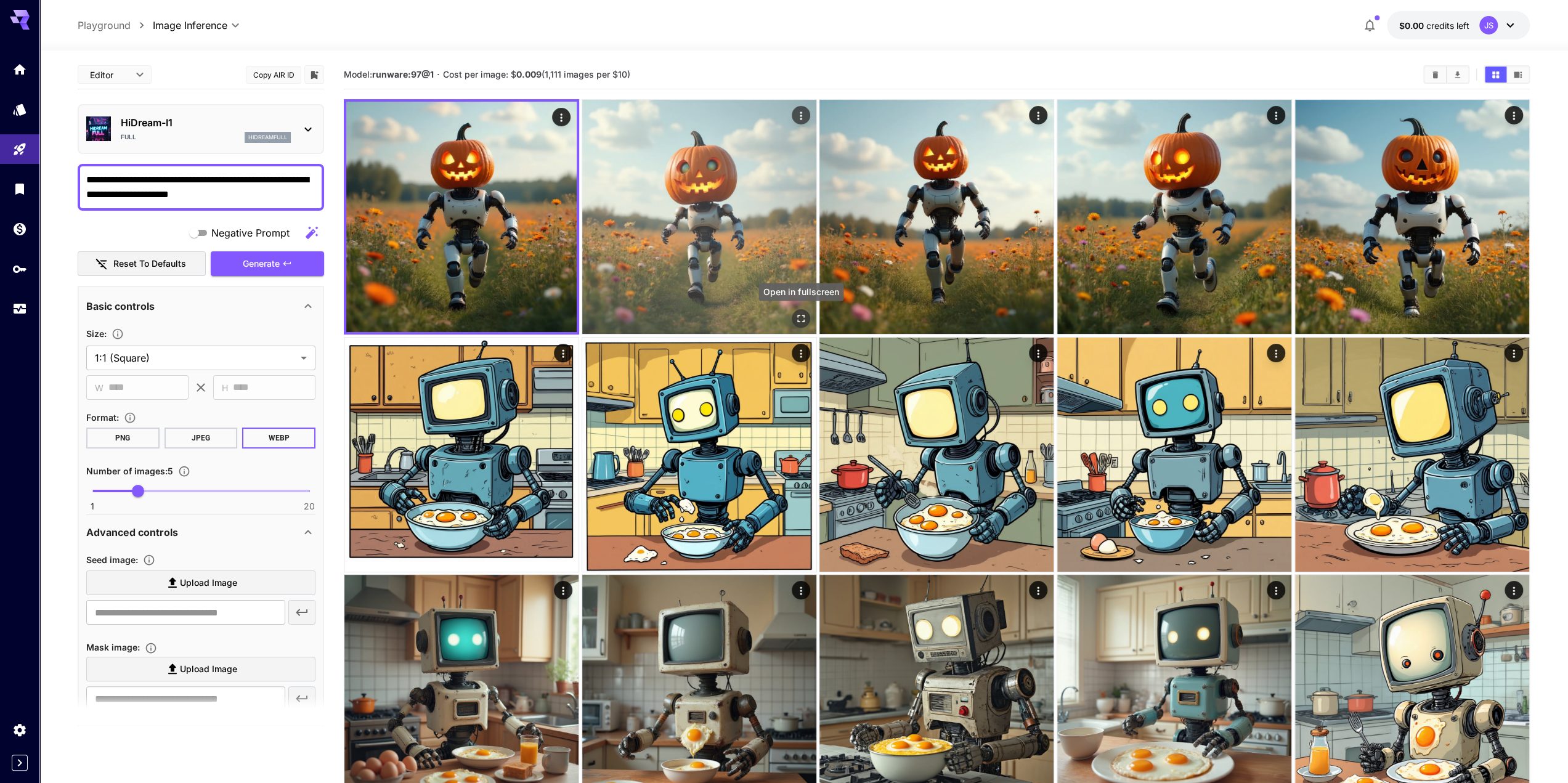 click 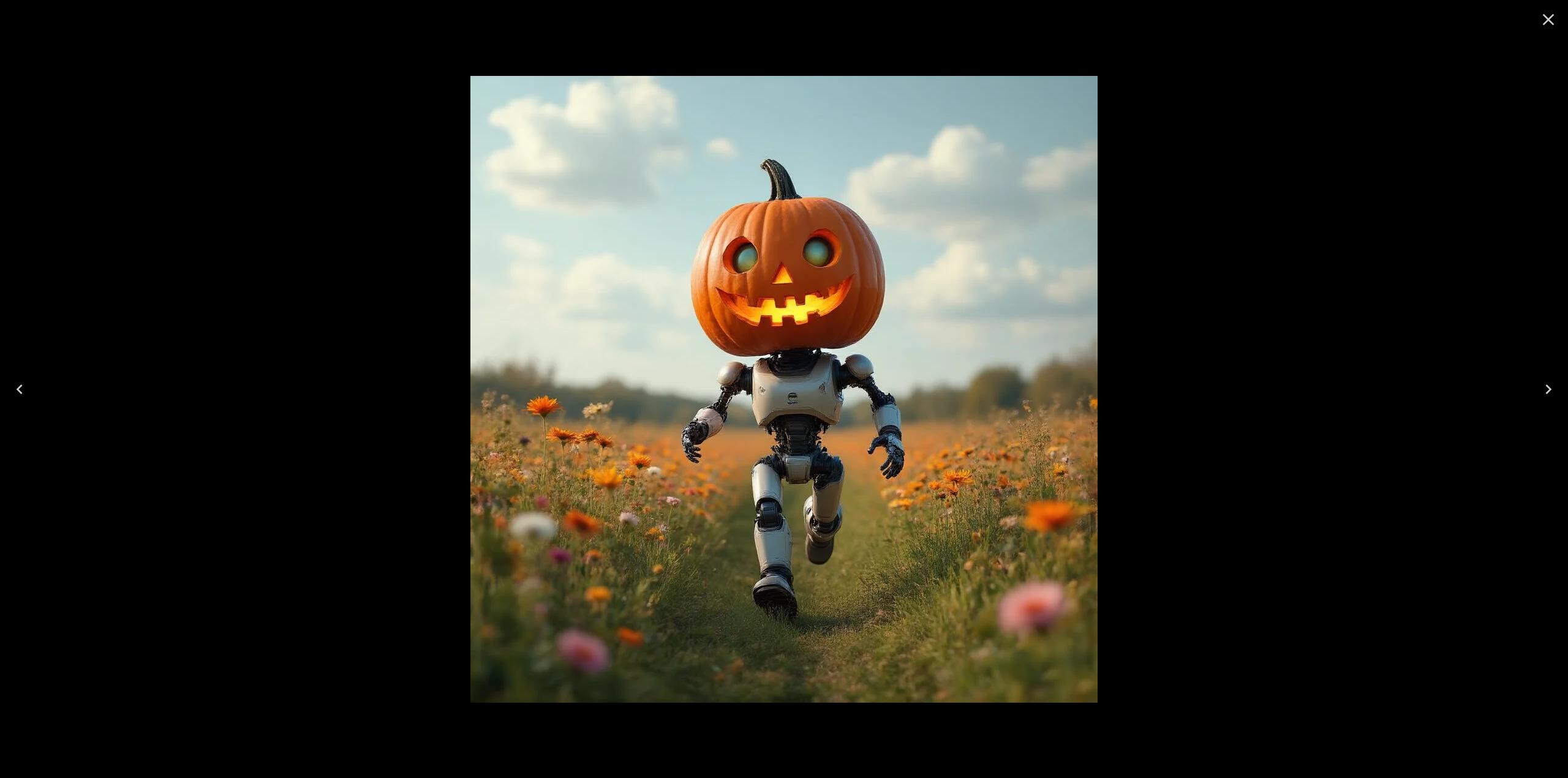 click 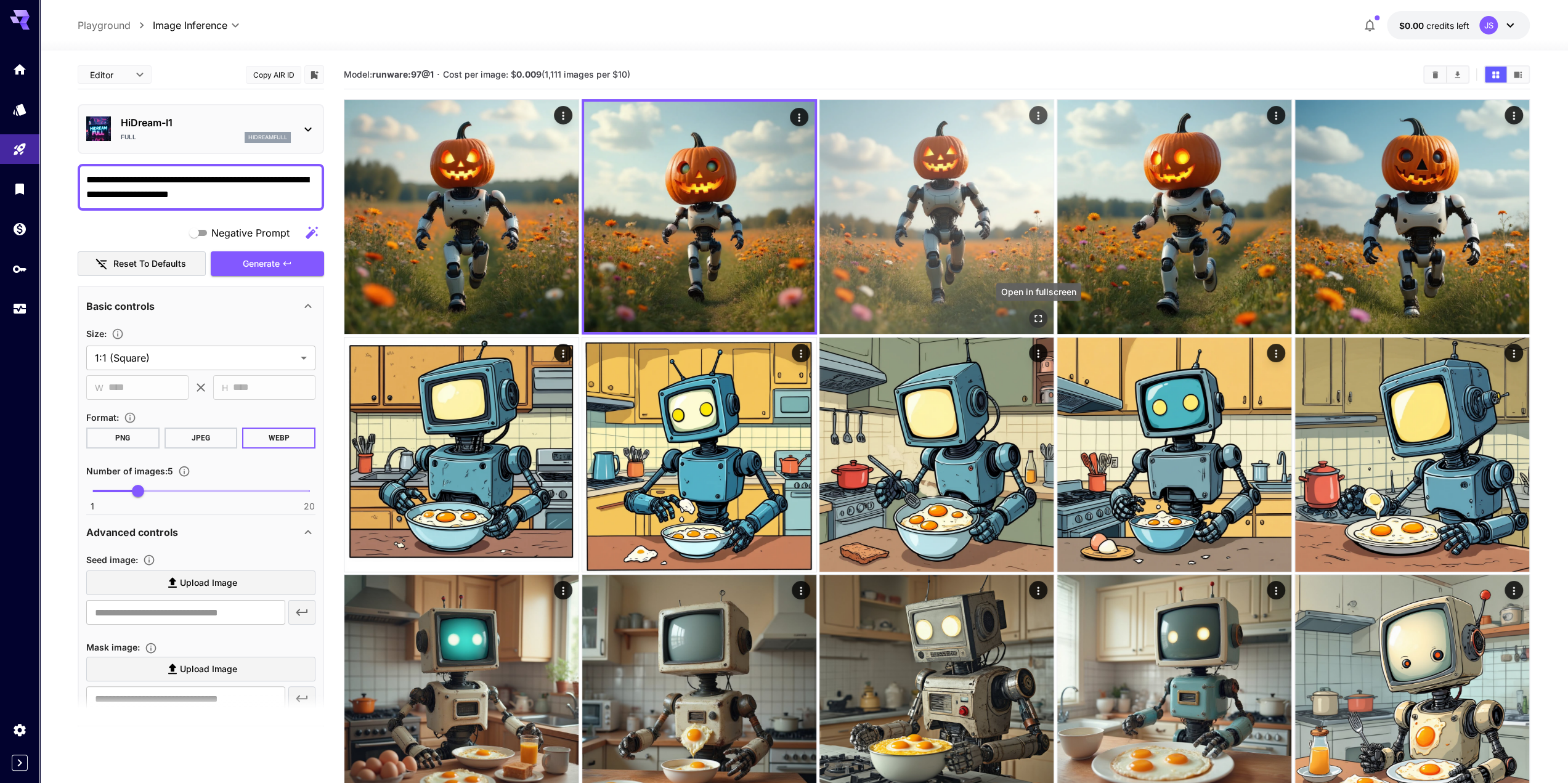 click 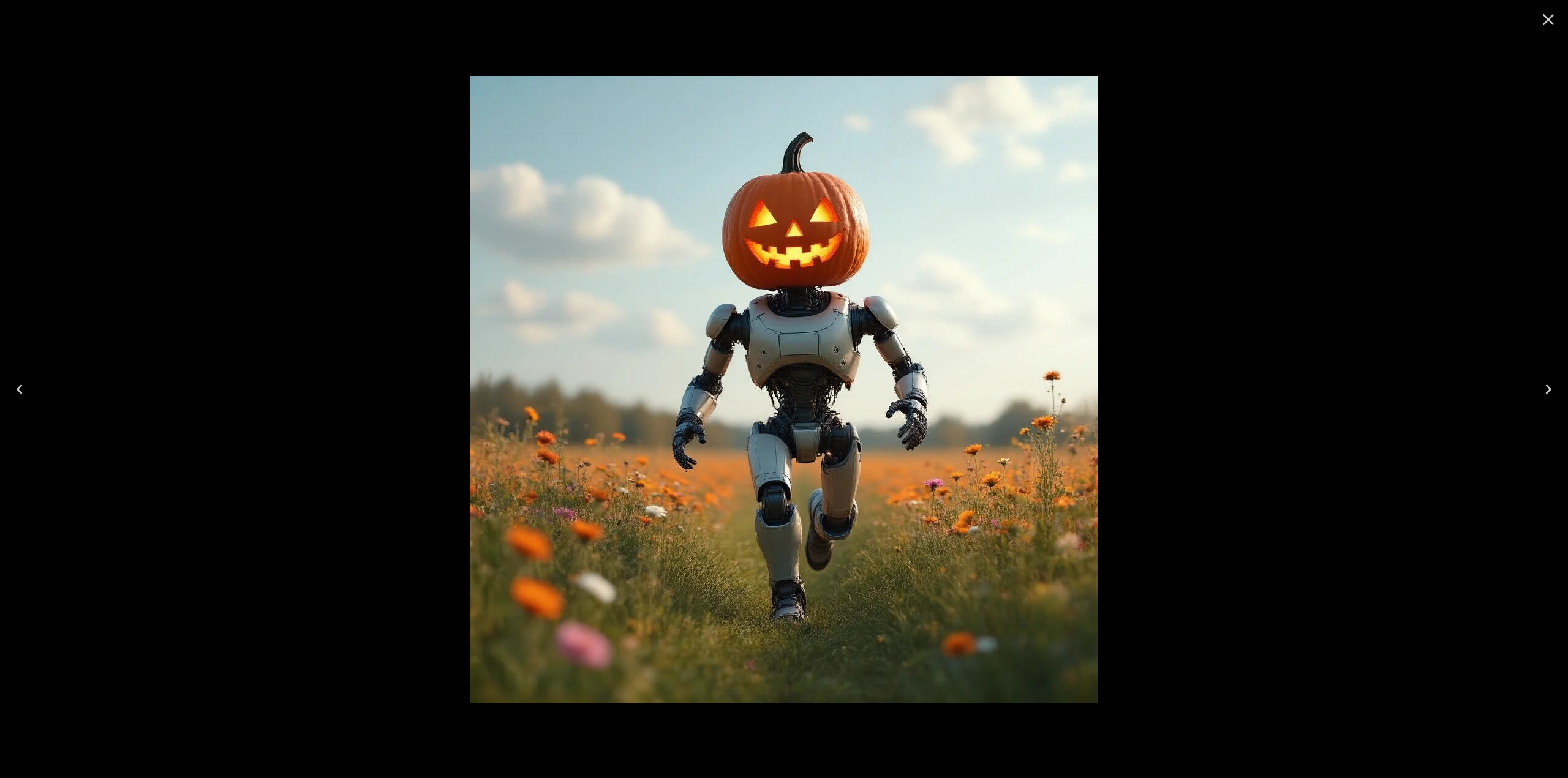 click 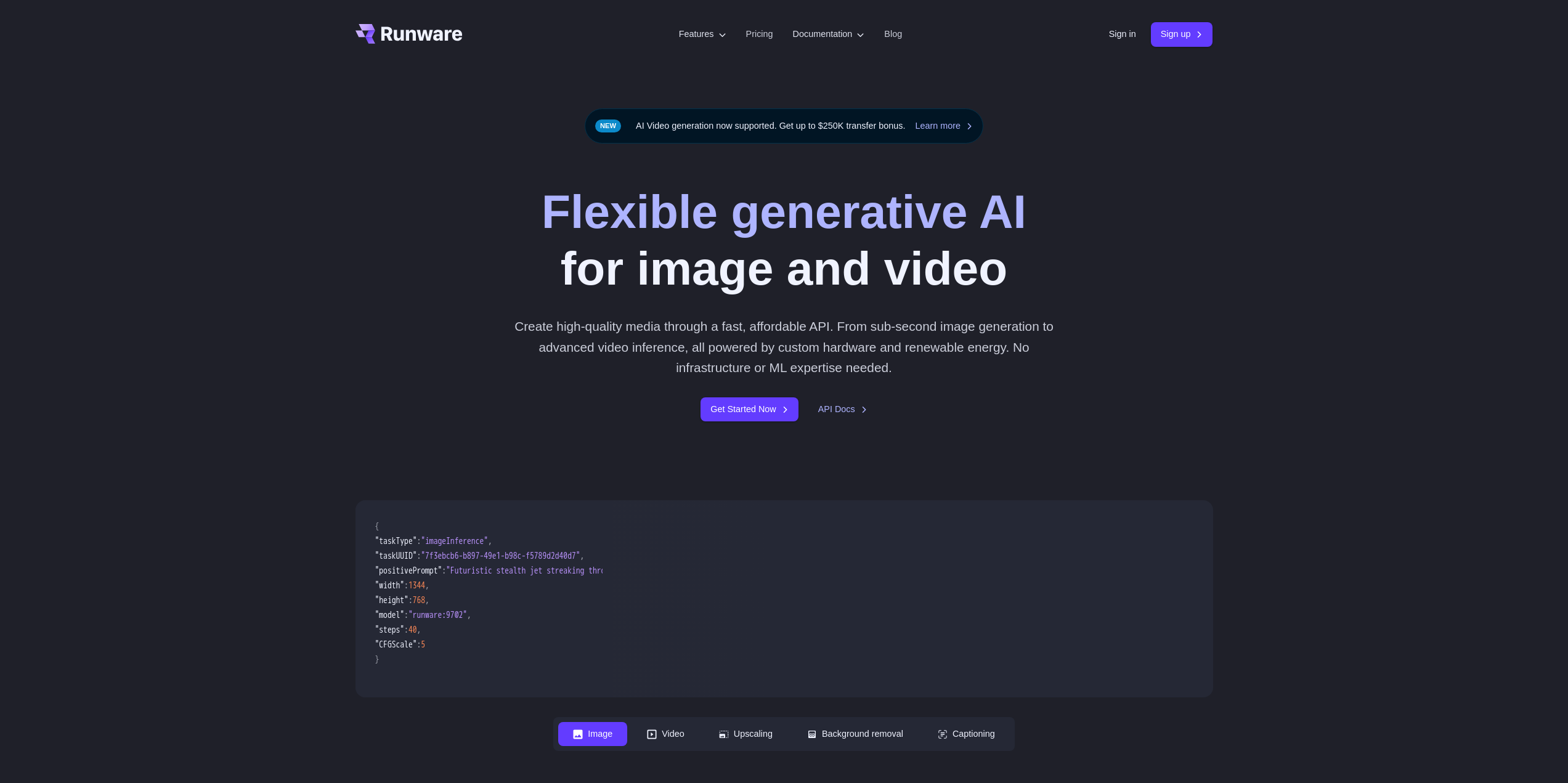 scroll, scrollTop: 0, scrollLeft: 0, axis: both 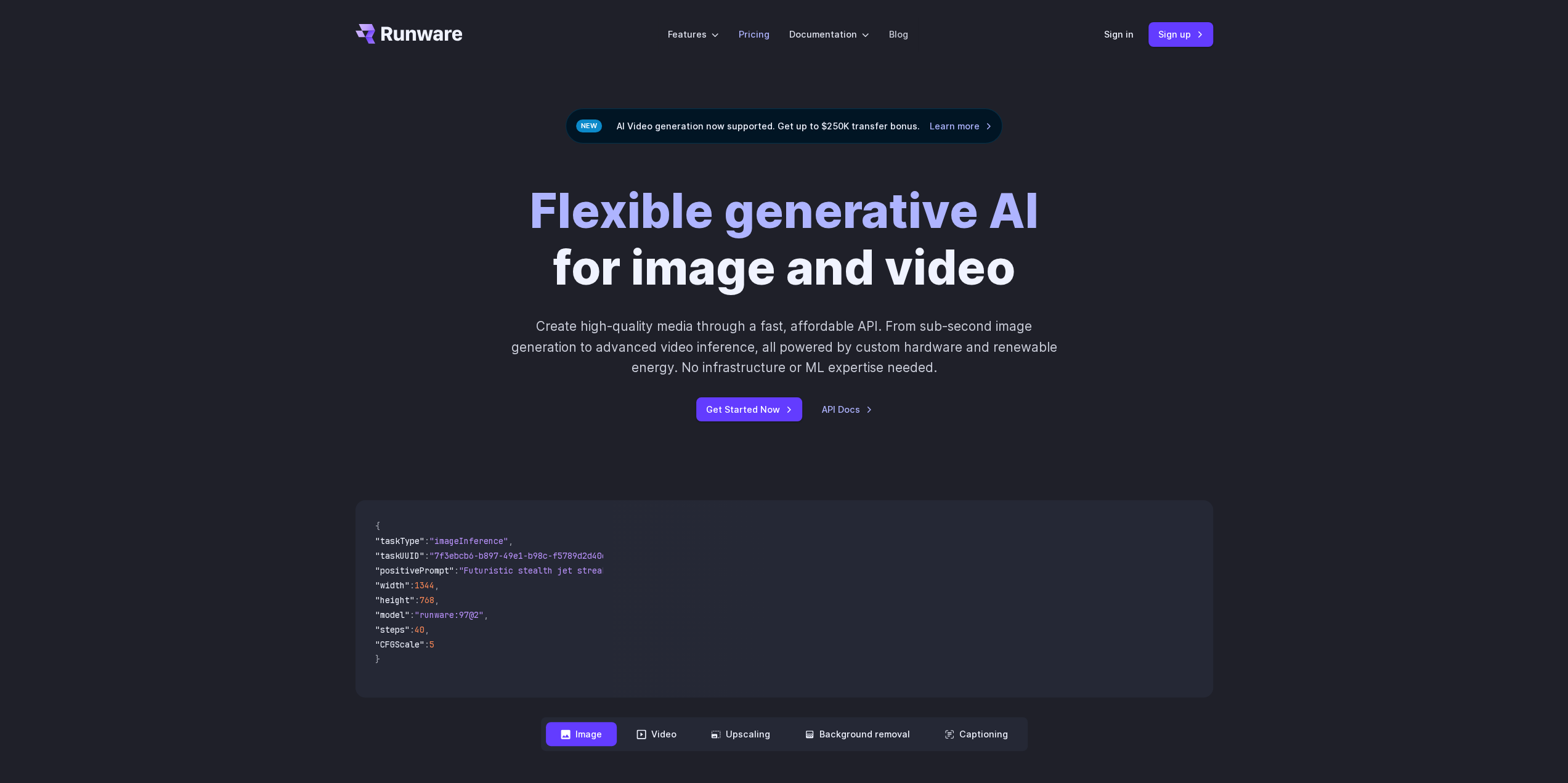 click on "Pricing" at bounding box center [754, 34] 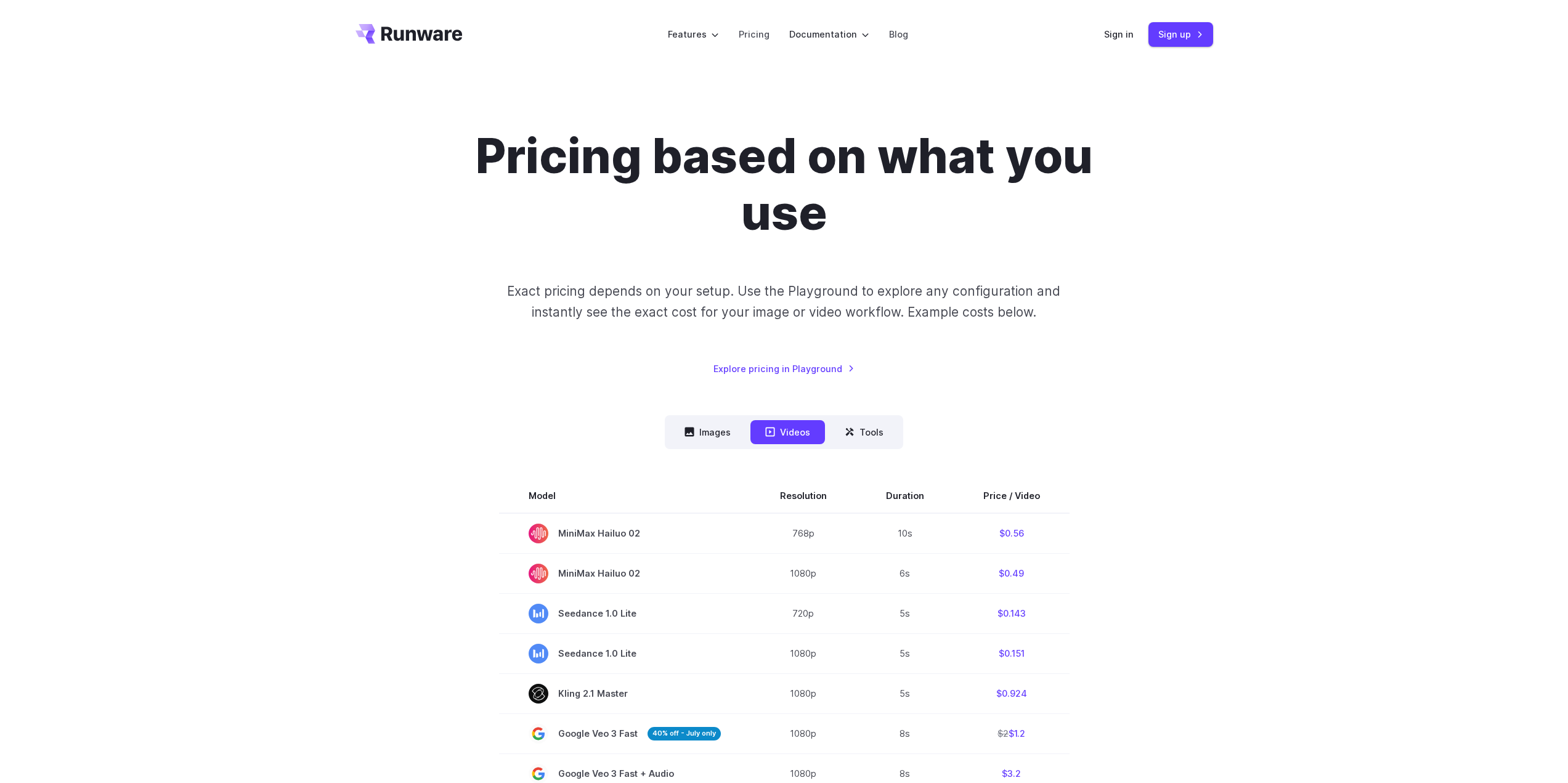 scroll, scrollTop: 0, scrollLeft: 0, axis: both 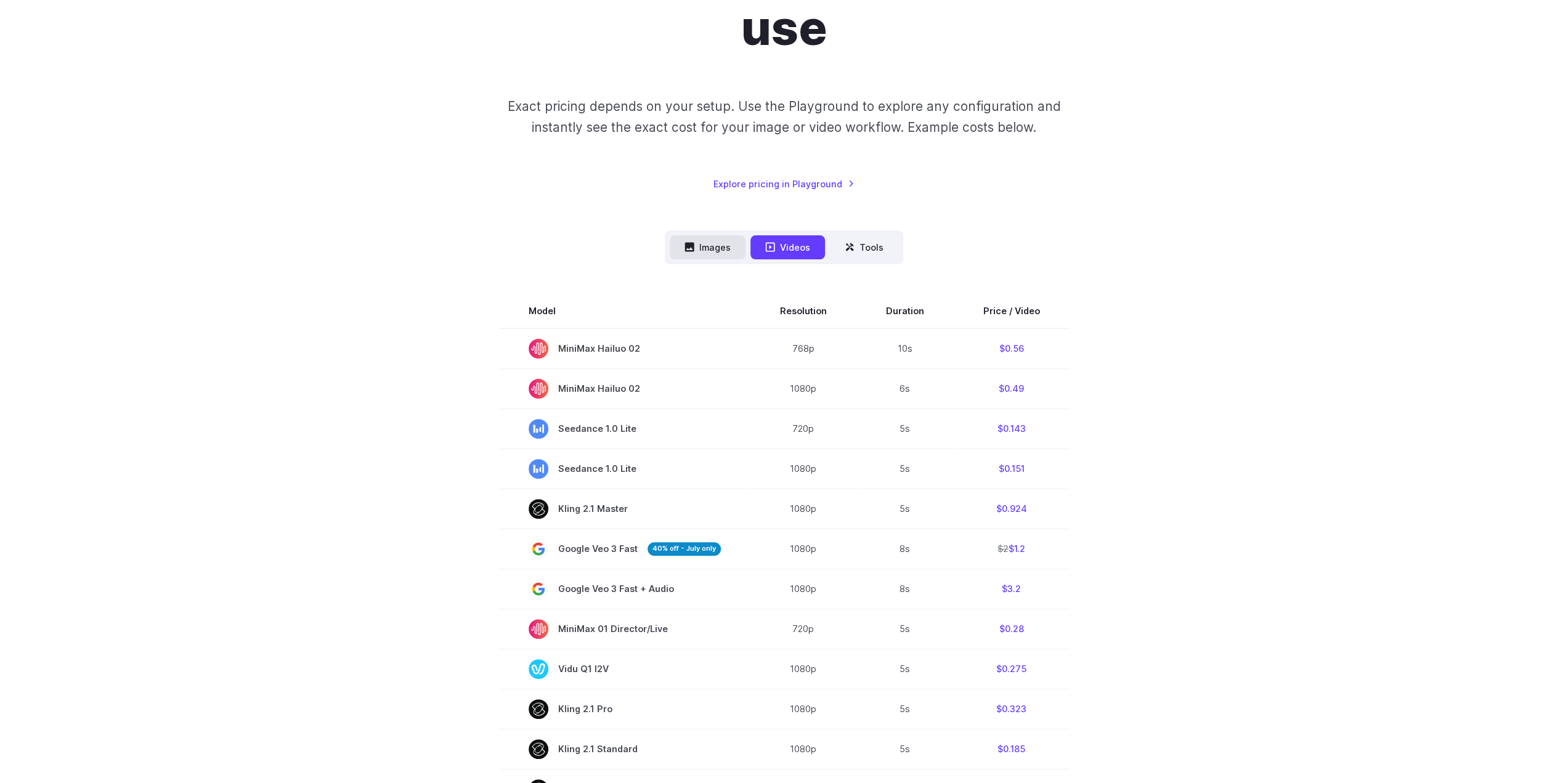 click on "Images" at bounding box center (707, 247) 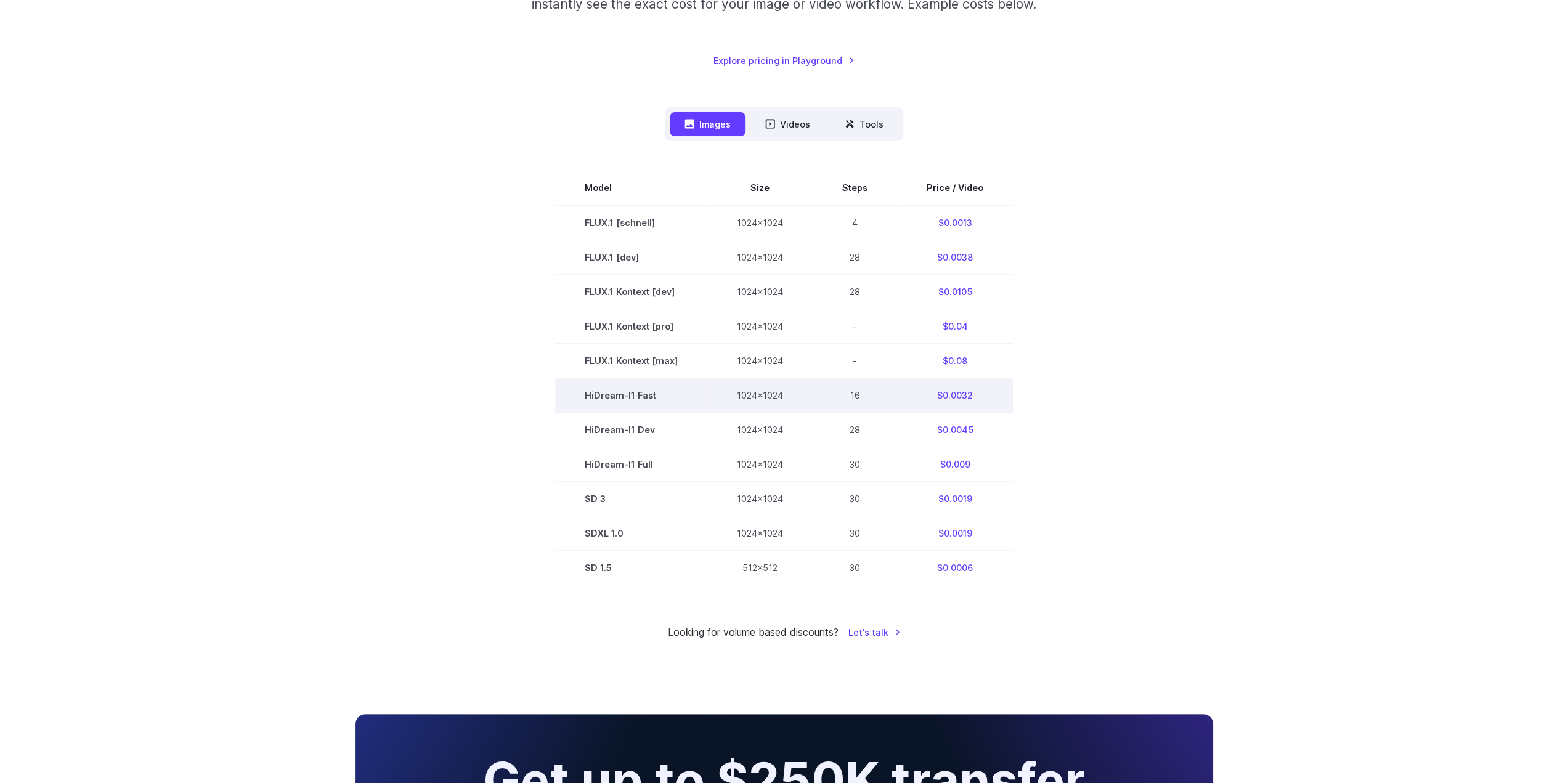 type 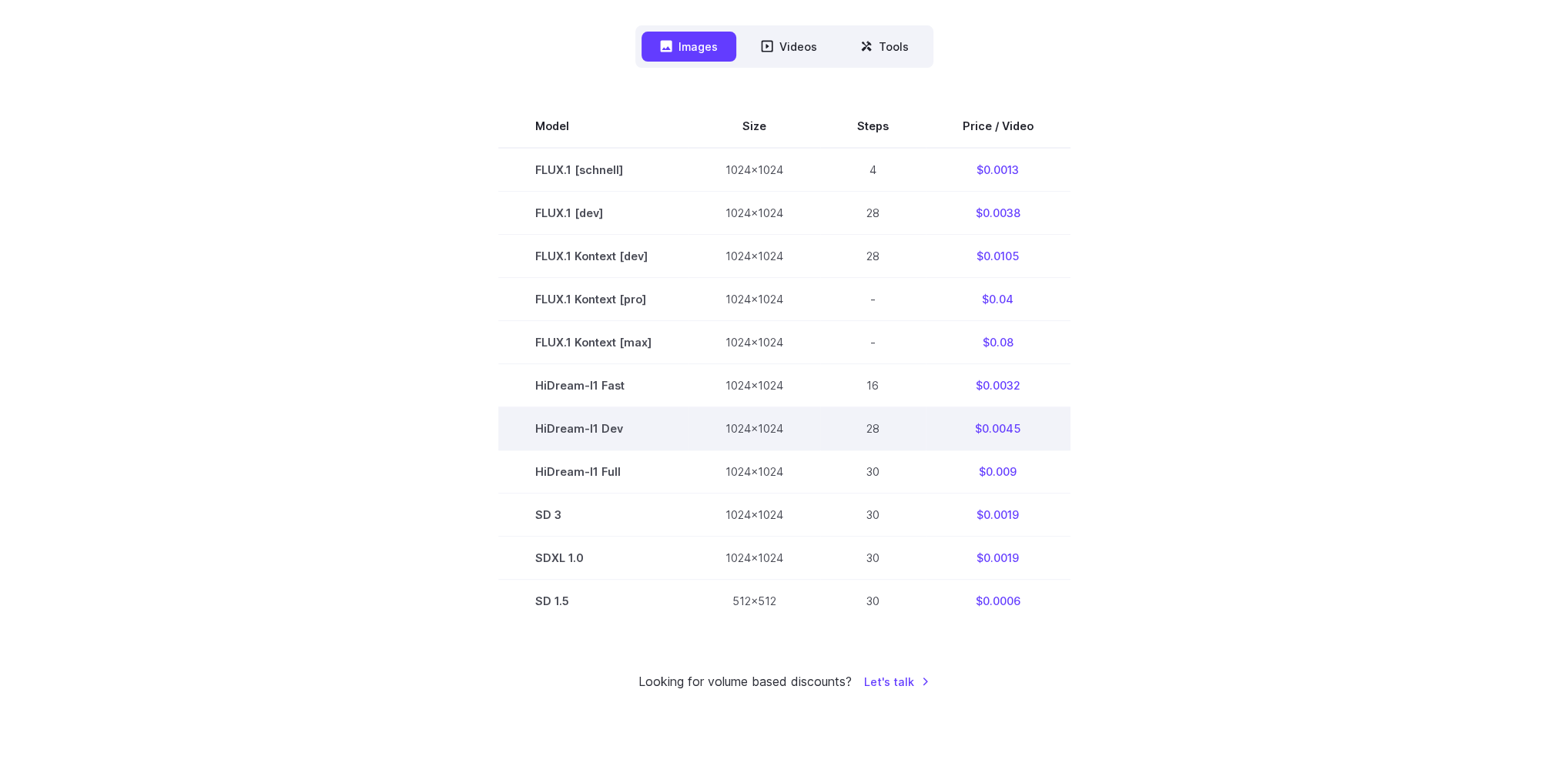 scroll, scrollTop: 508, scrollLeft: 0, axis: vertical 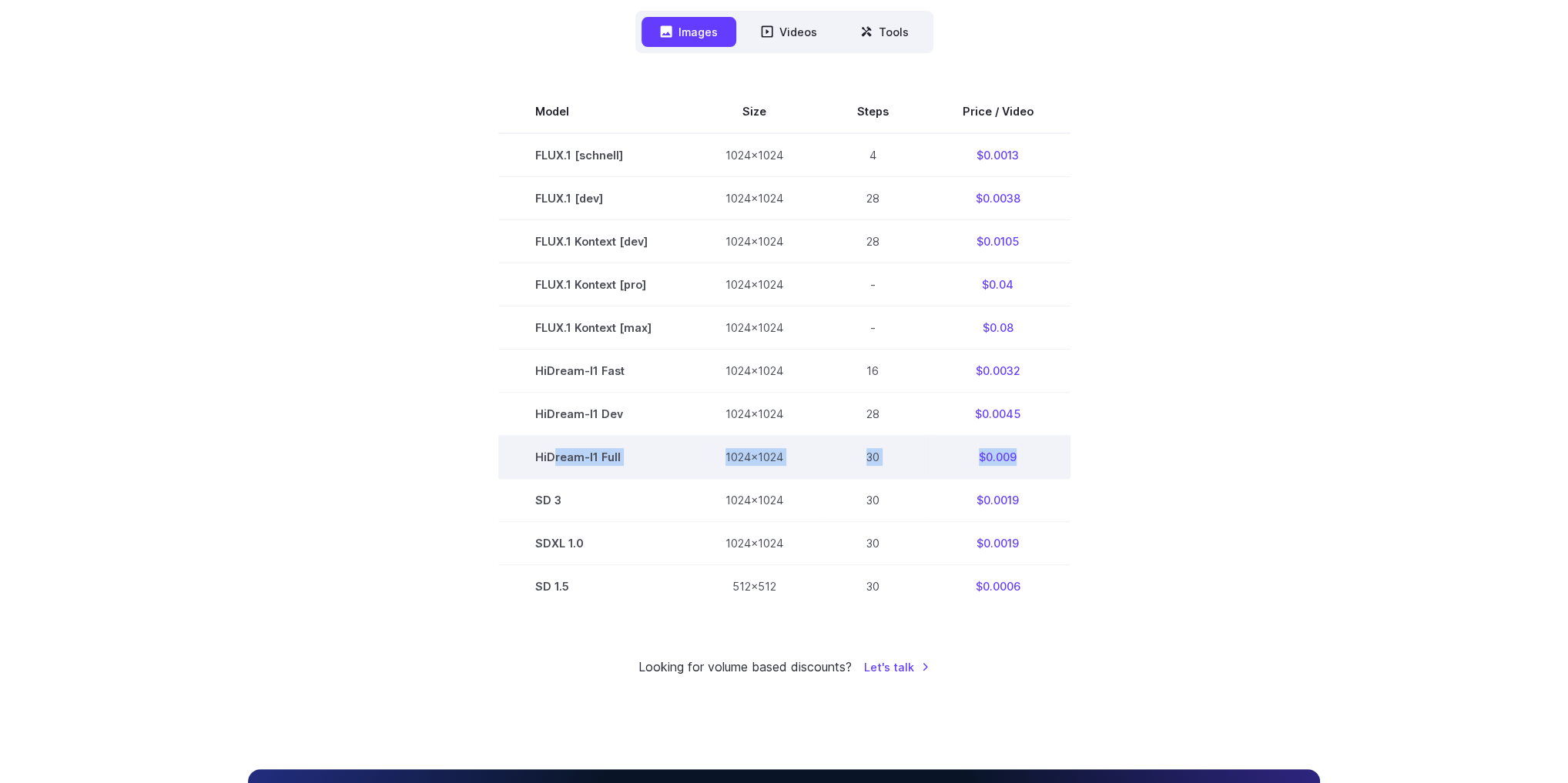 drag, startPoint x: 1032, startPoint y: 455, endPoint x: 554, endPoint y: 457, distance: 478.00418 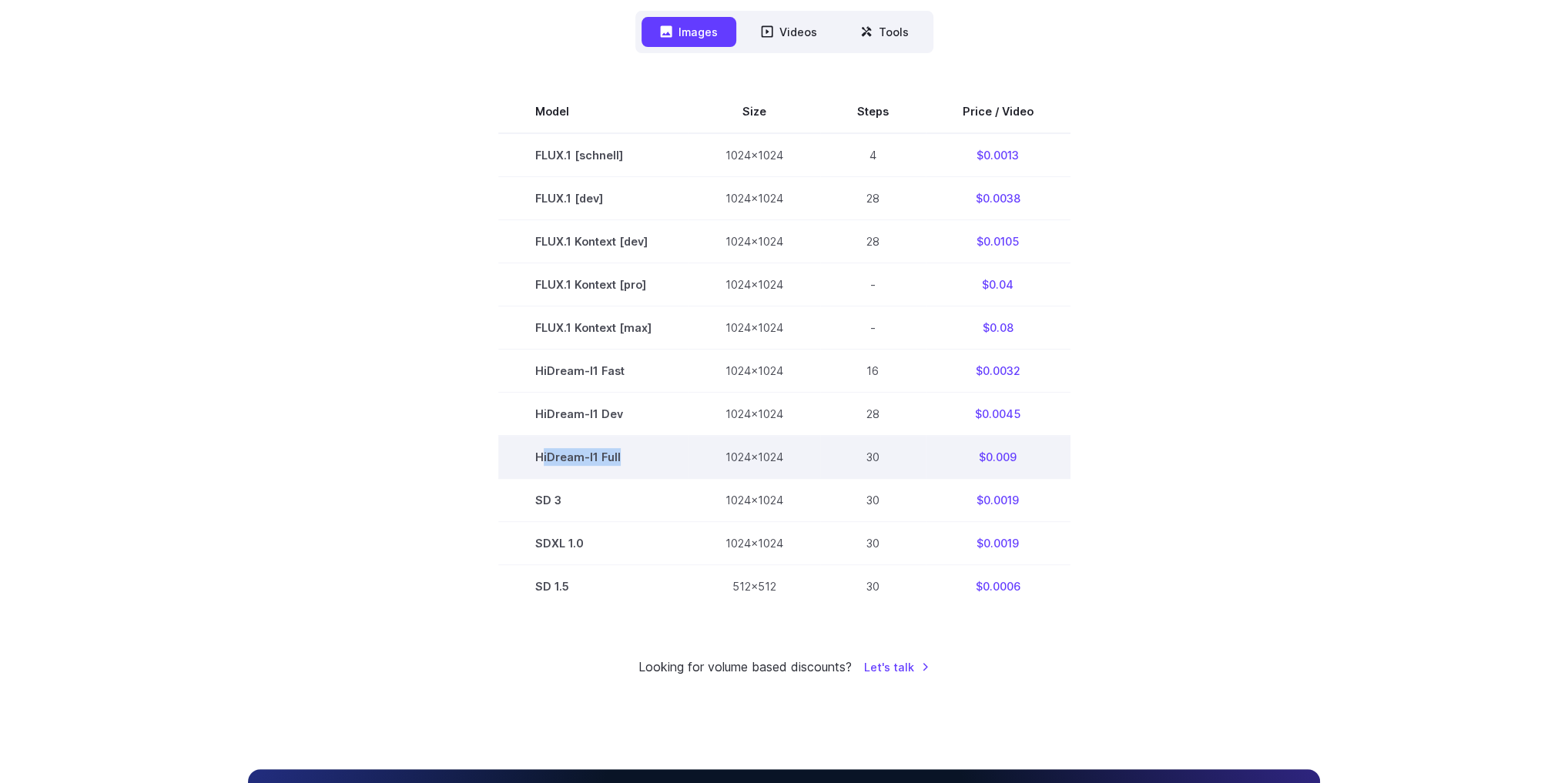 drag, startPoint x: 600, startPoint y: 459, endPoint x: 541, endPoint y: 456, distance: 59.07622 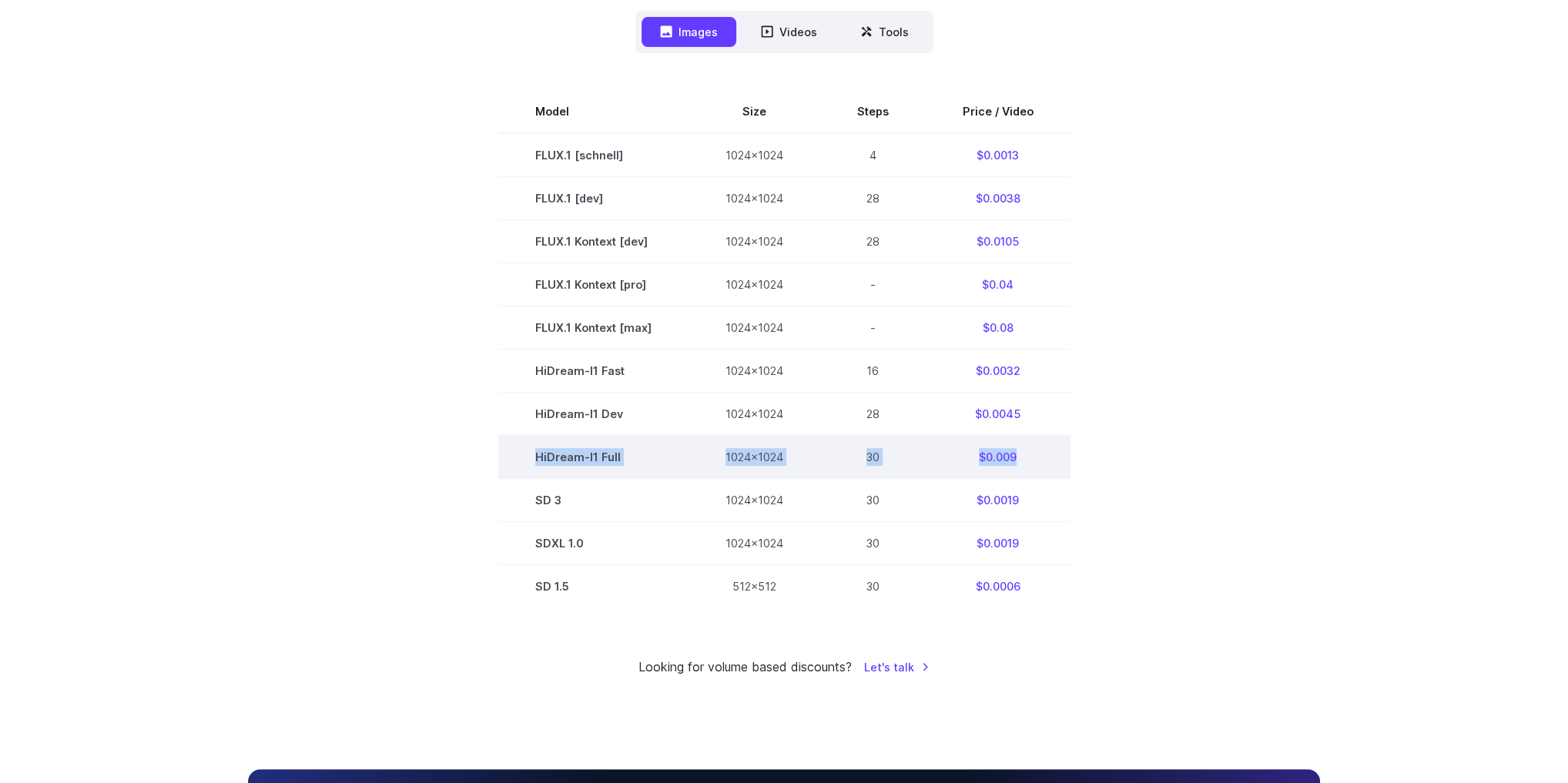 drag, startPoint x: 871, startPoint y: 457, endPoint x: 528, endPoint y: 457, distance: 343 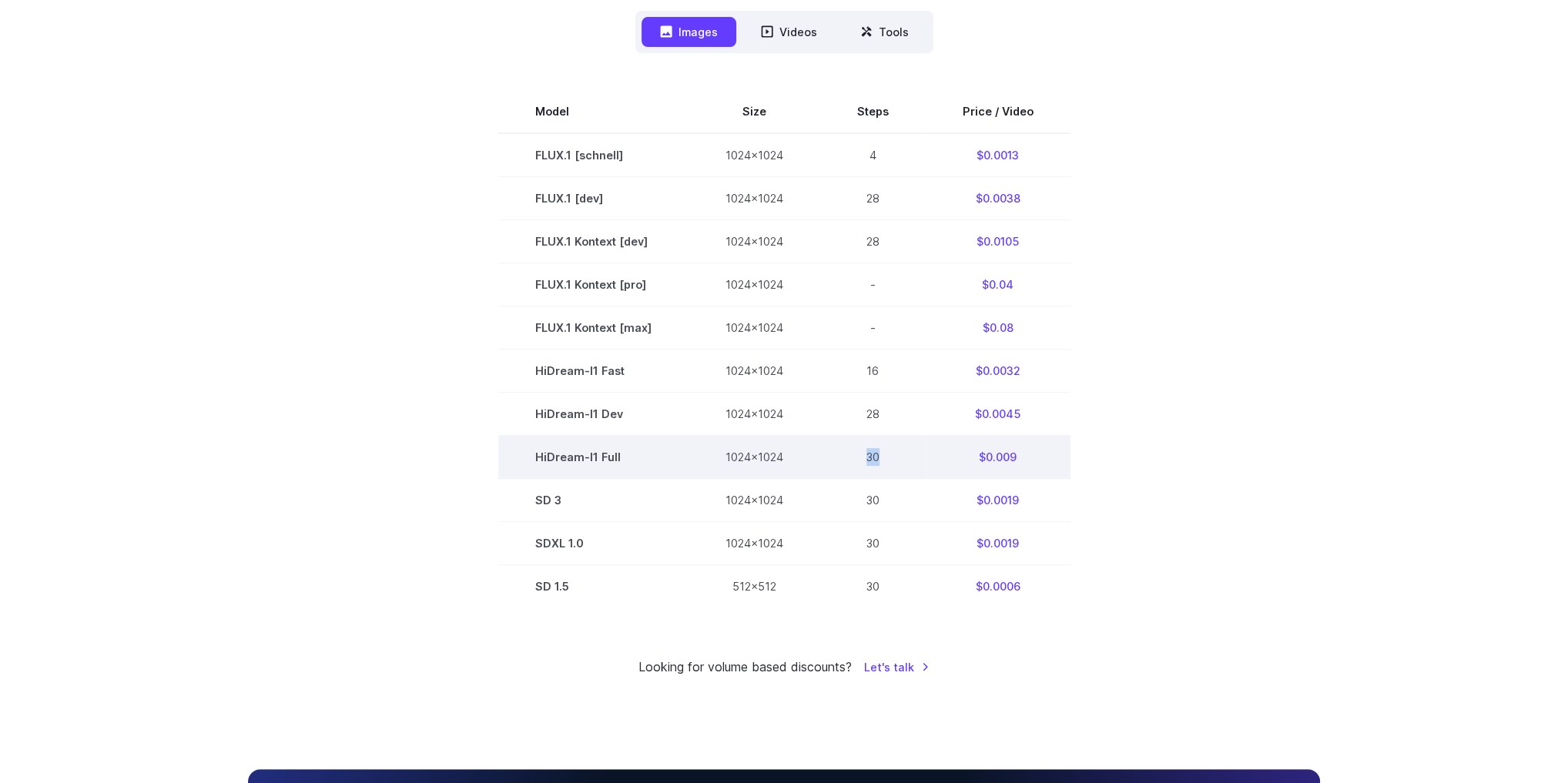 drag, startPoint x: 878, startPoint y: 461, endPoint x: 844, endPoint y: 460, distance: 34.0147 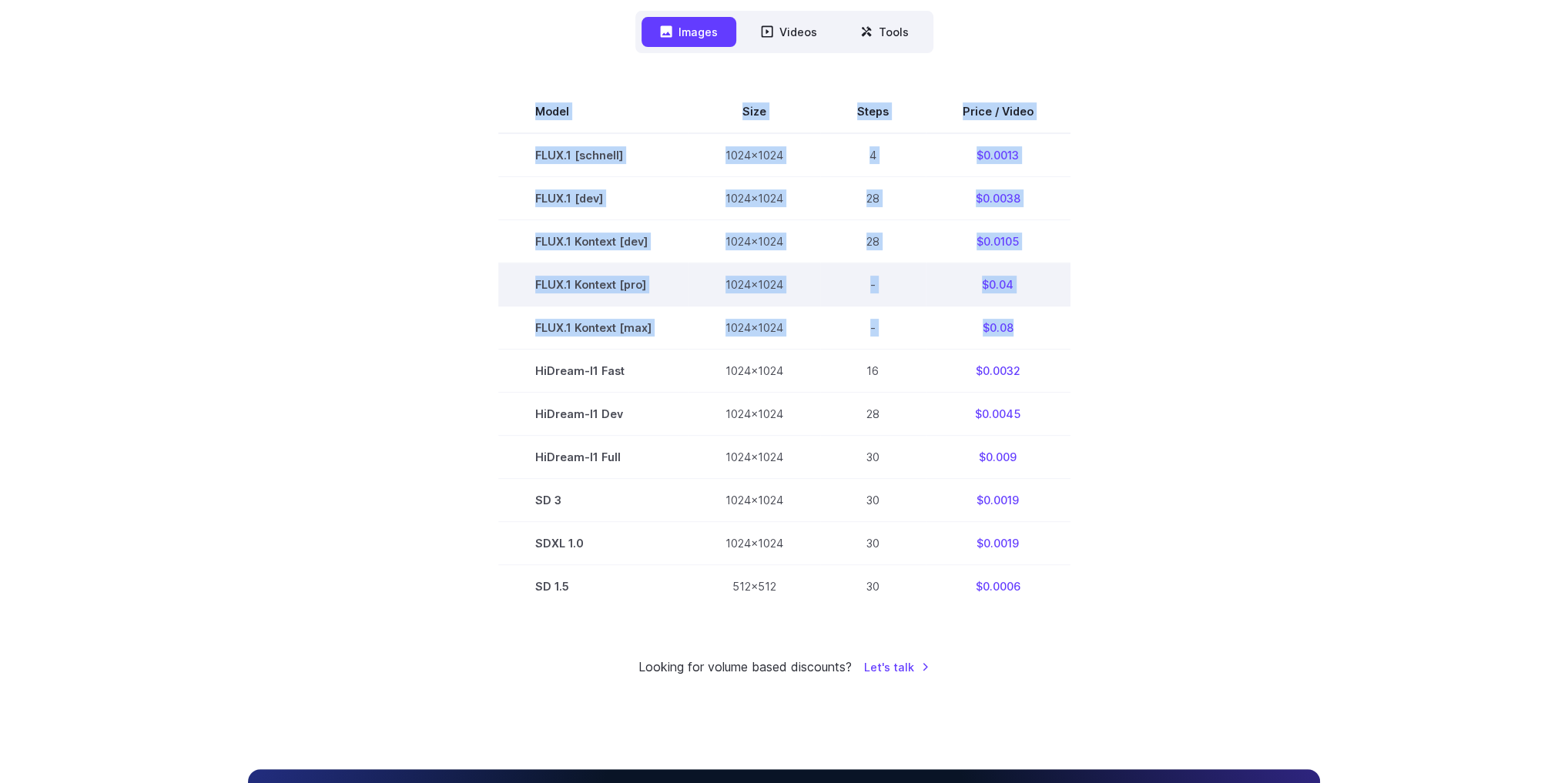 drag, startPoint x: 1005, startPoint y: 330, endPoint x: 645, endPoint y: 282, distance: 363.1859 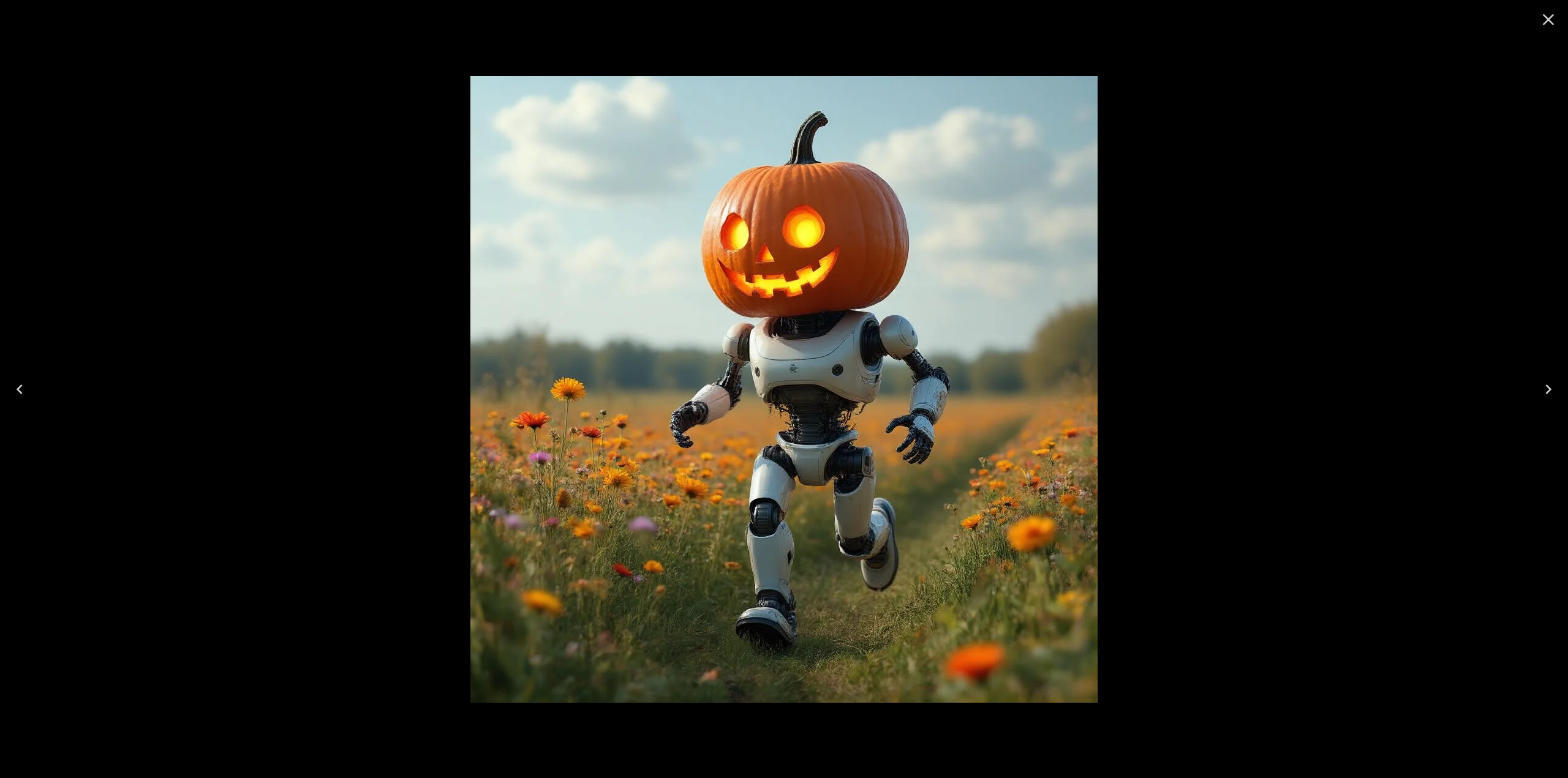 scroll, scrollTop: 0, scrollLeft: 0, axis: both 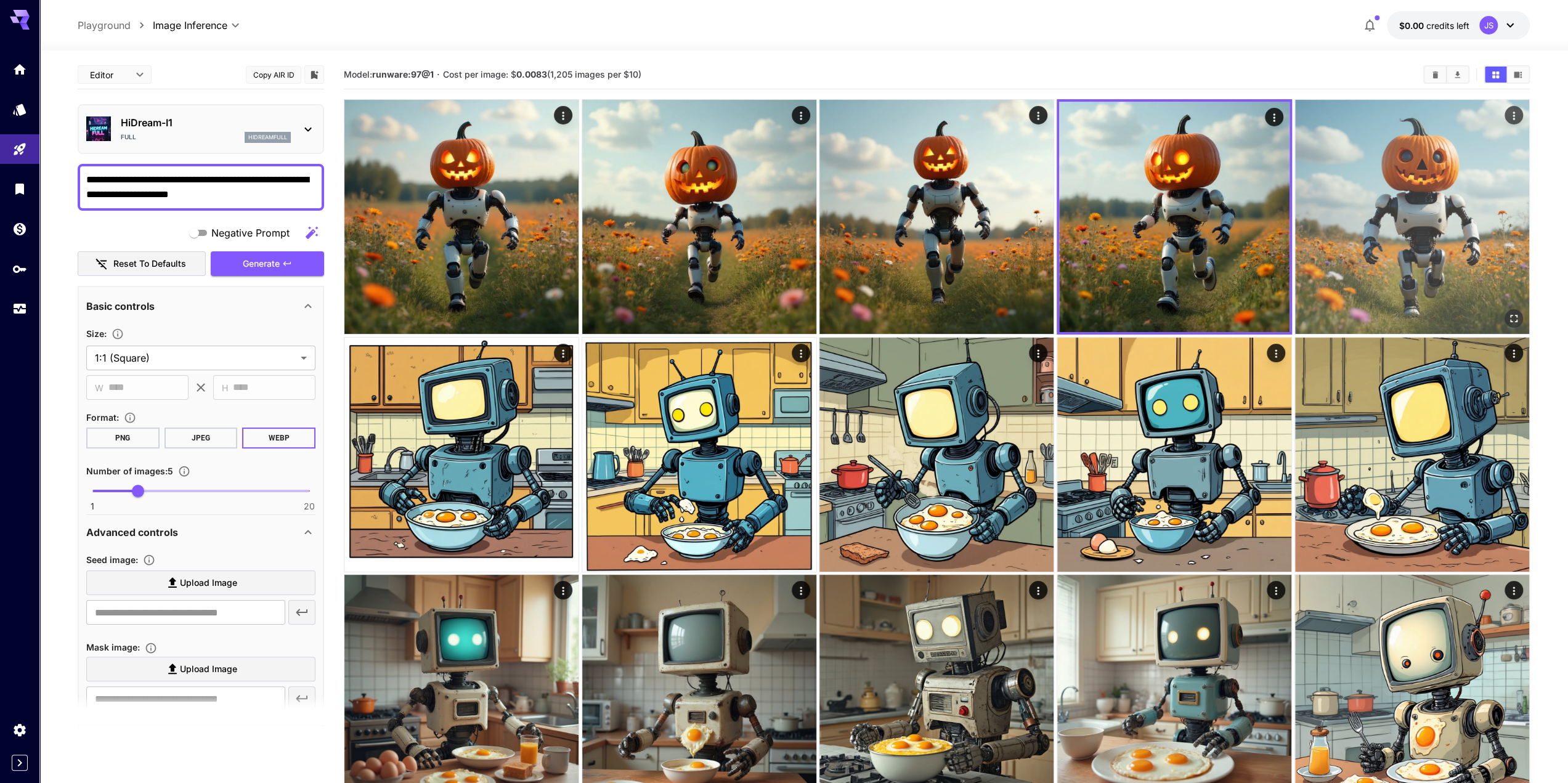 click at bounding box center [1412, 217] 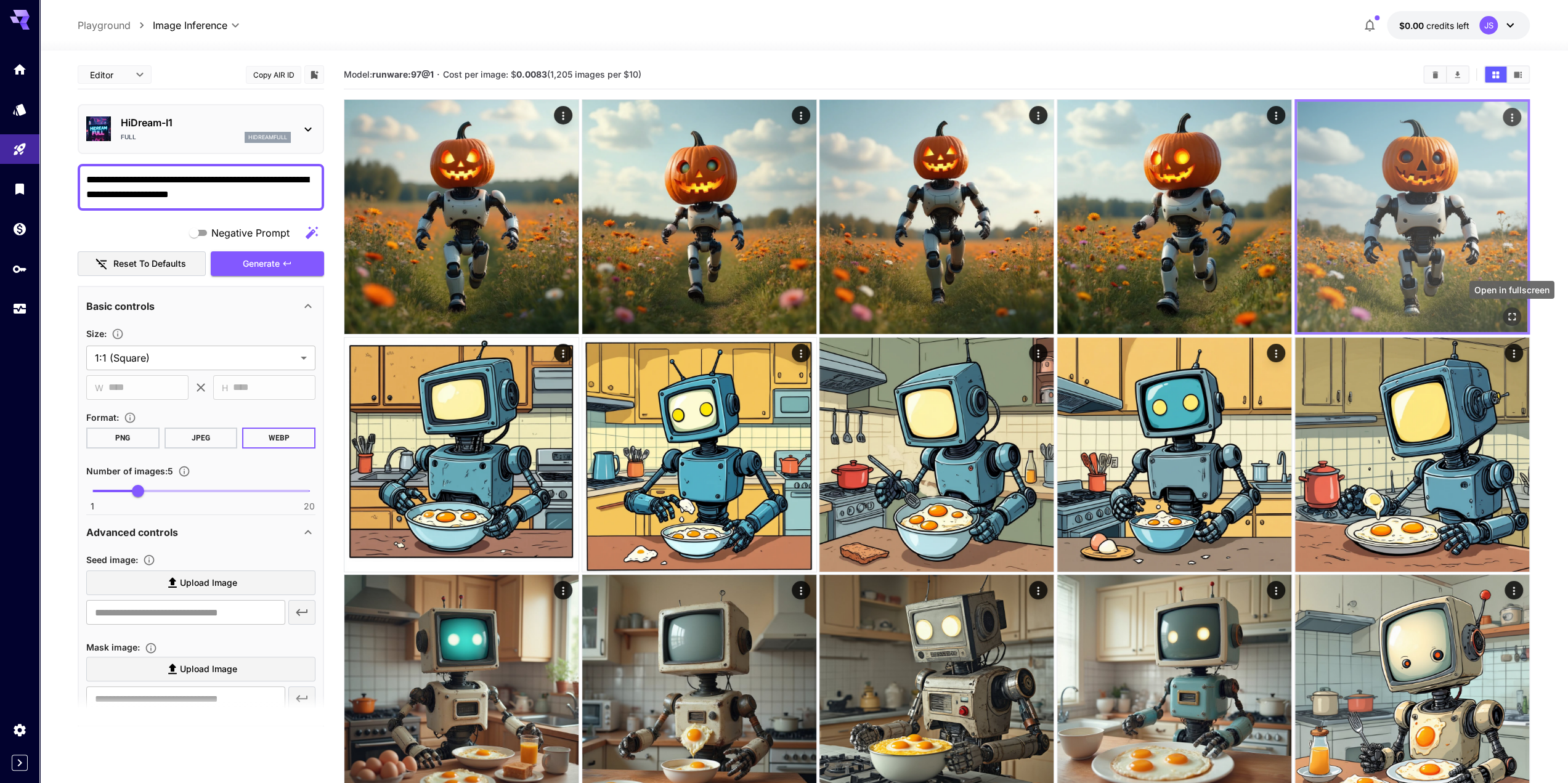 click 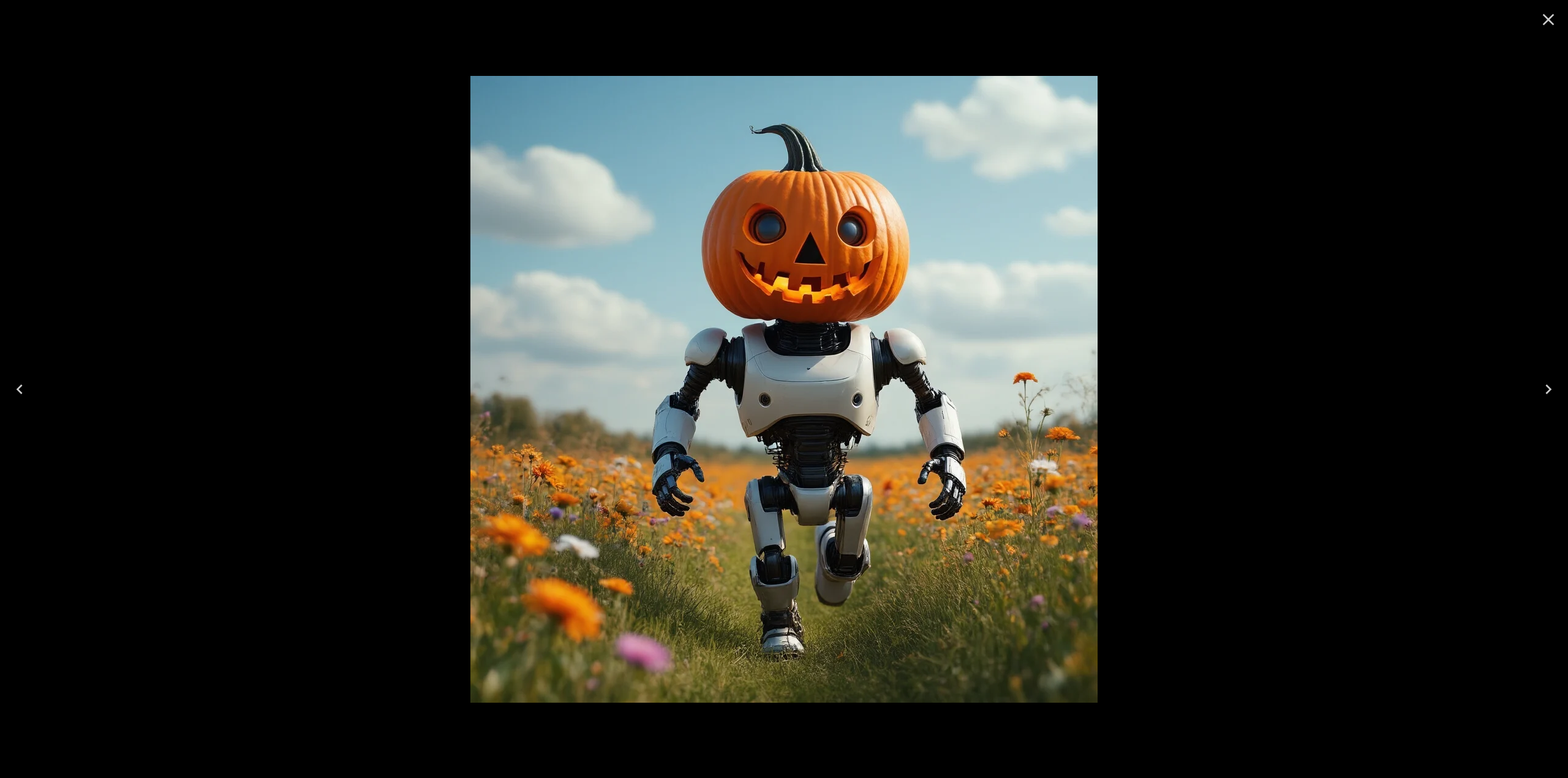 click 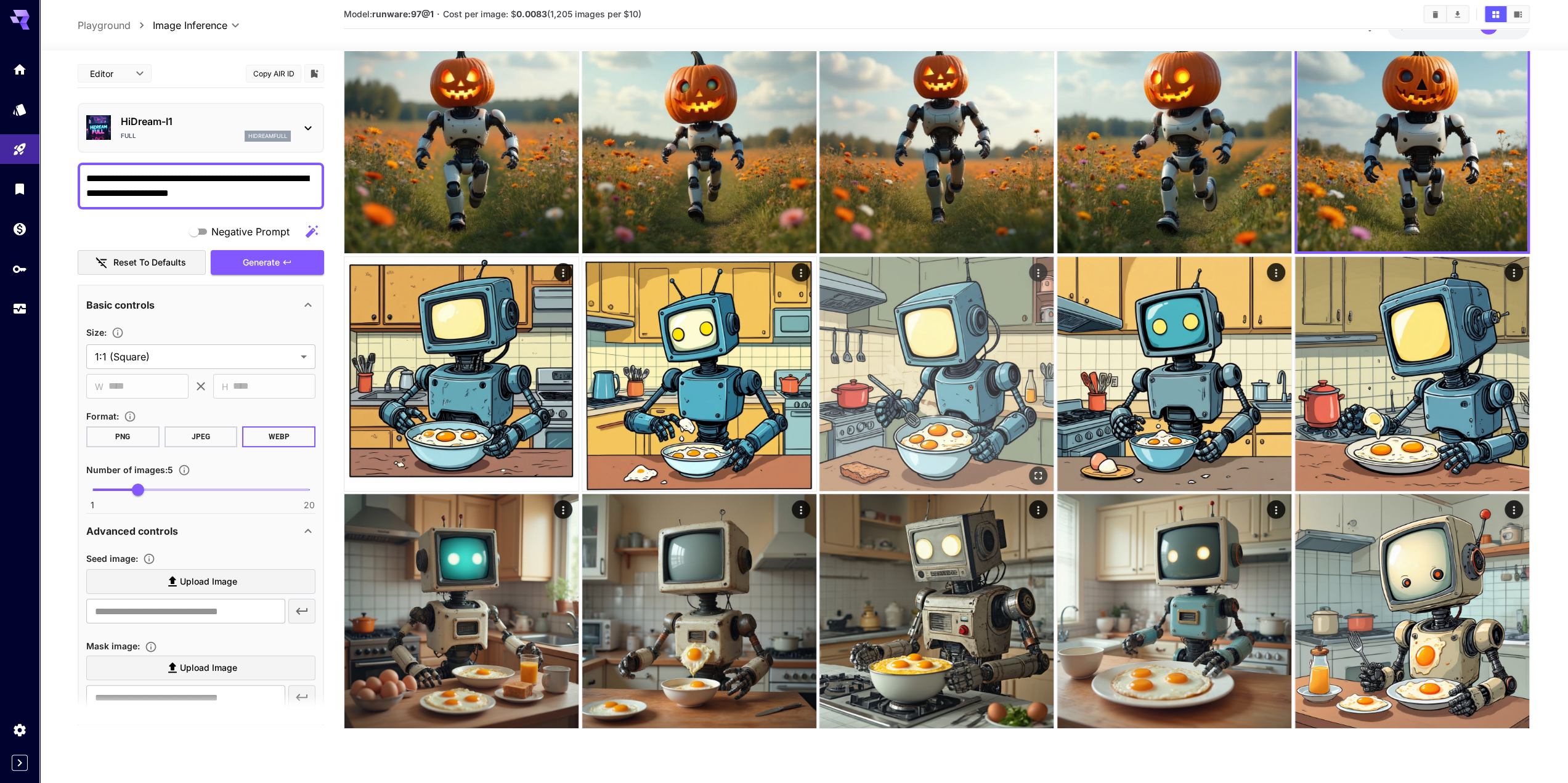 scroll, scrollTop: 97, scrollLeft: 0, axis: vertical 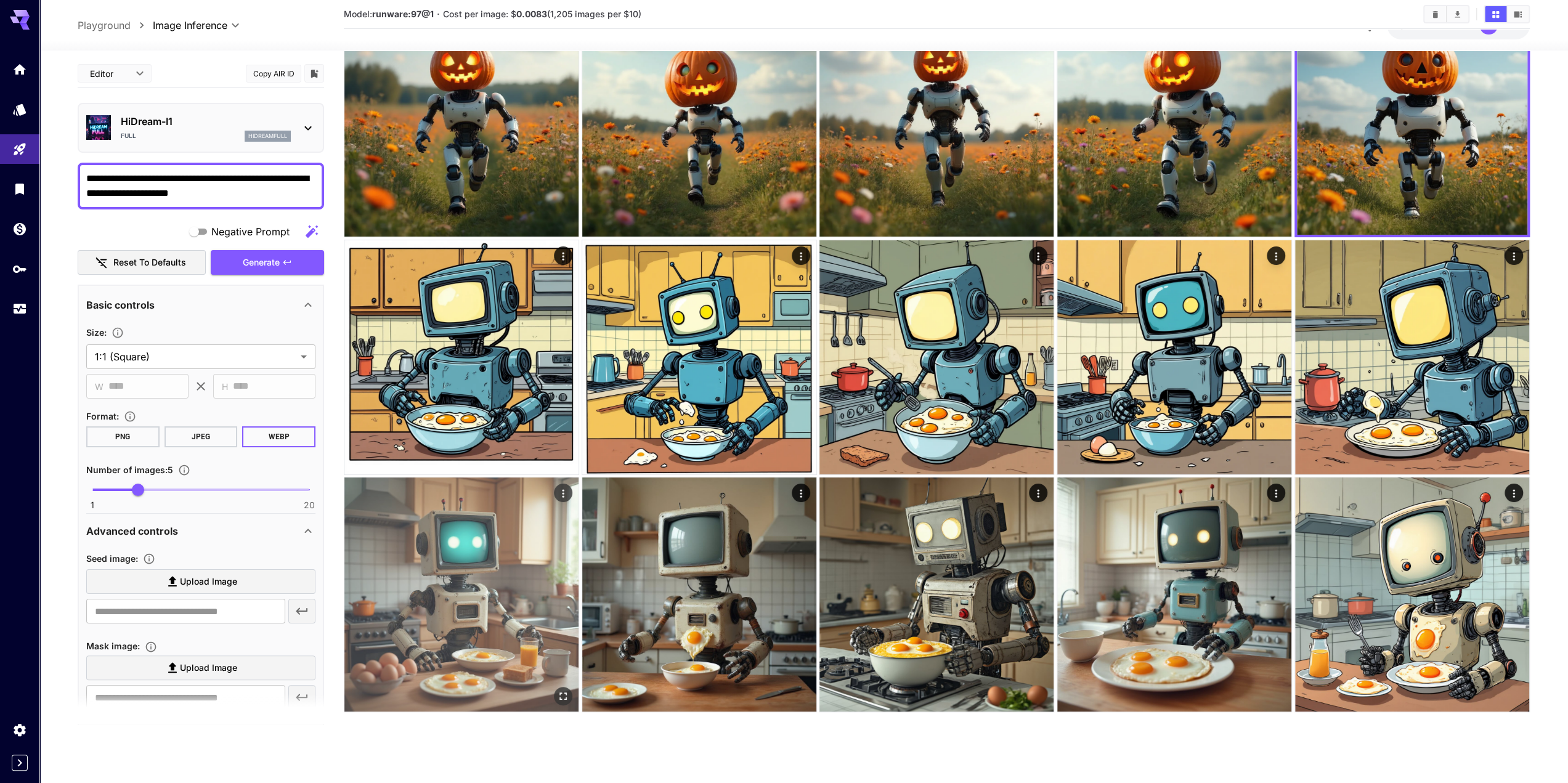 click at bounding box center [461, 594] 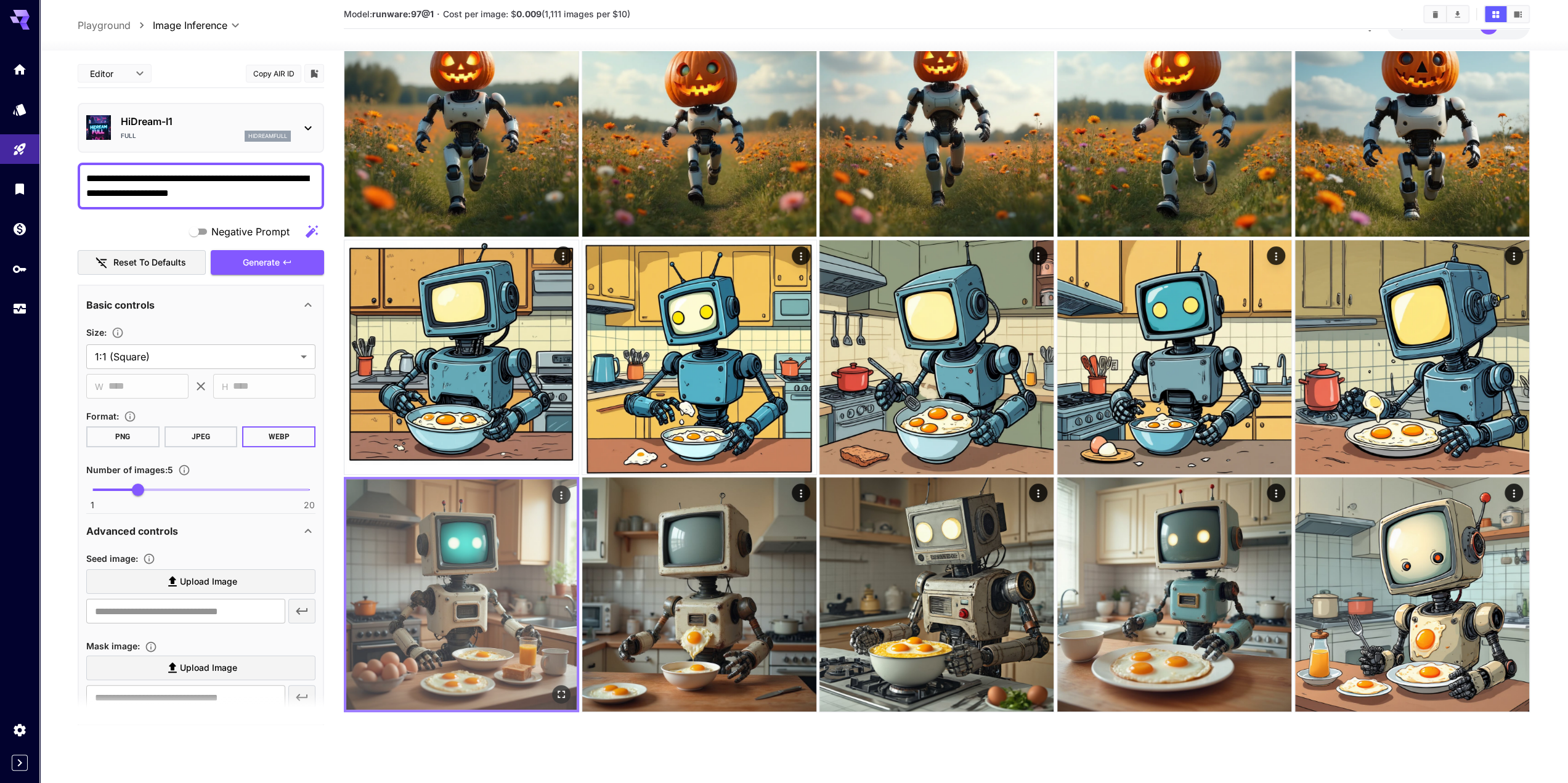 click at bounding box center [461, 594] 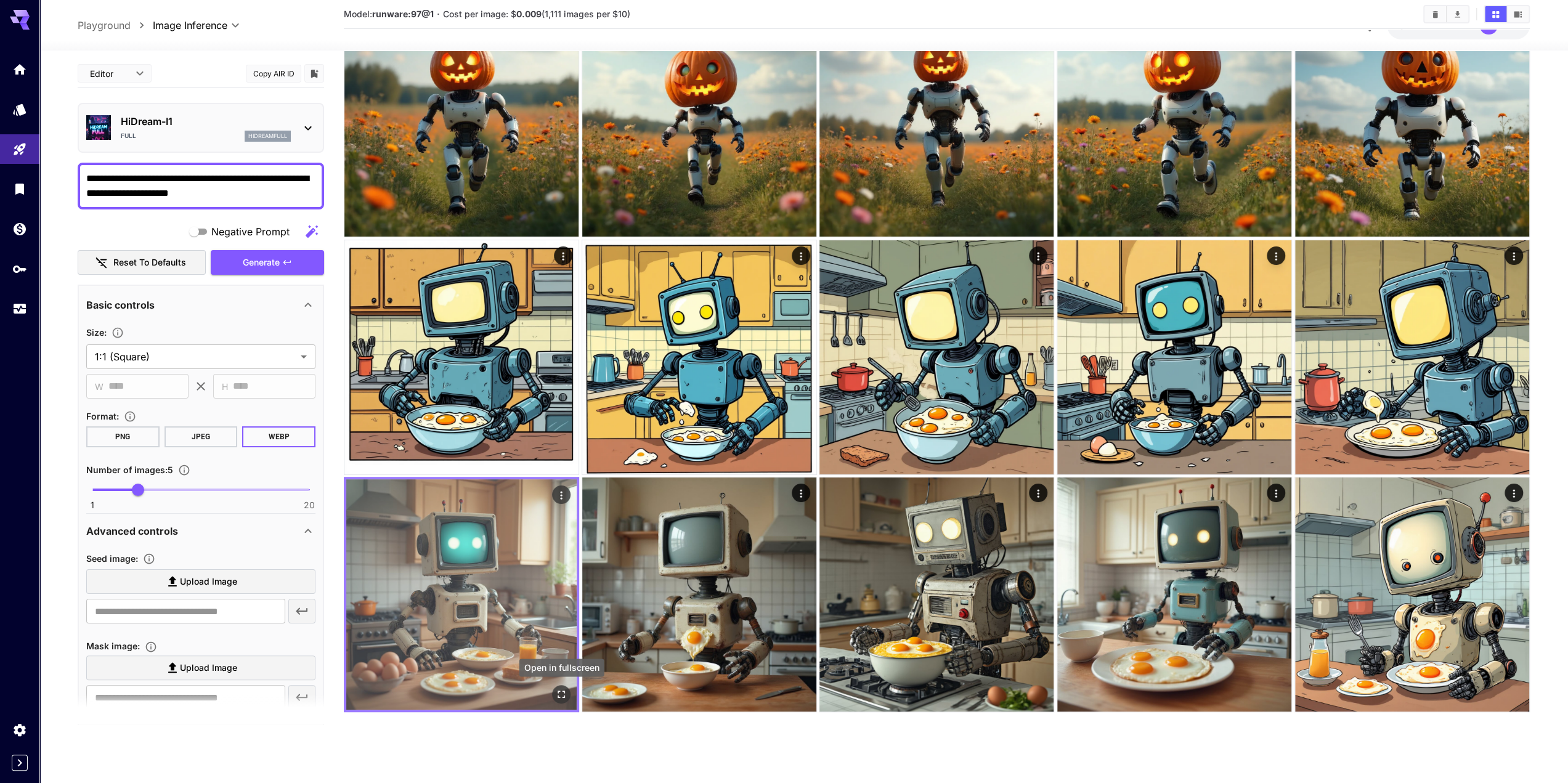 click 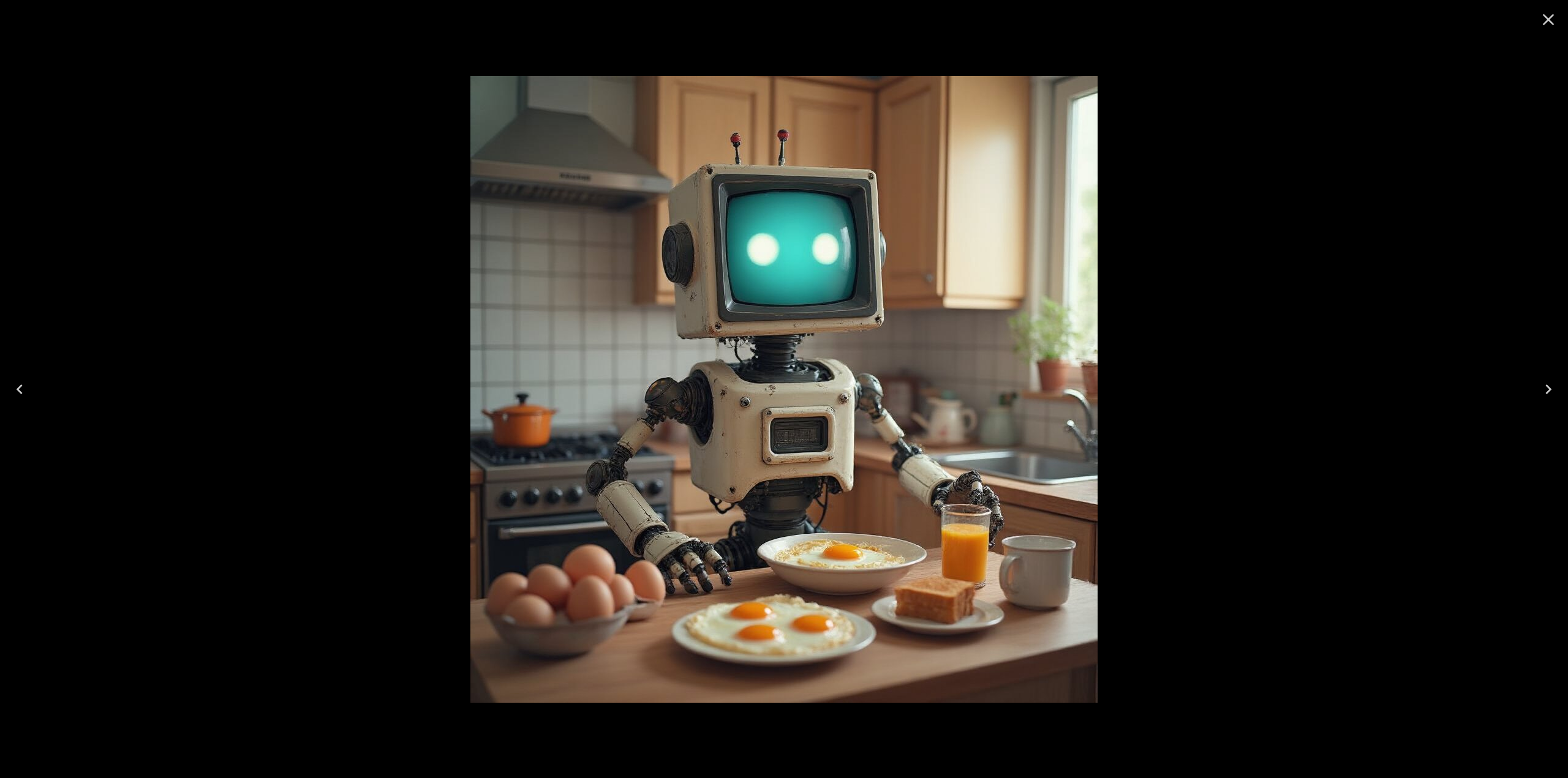 click 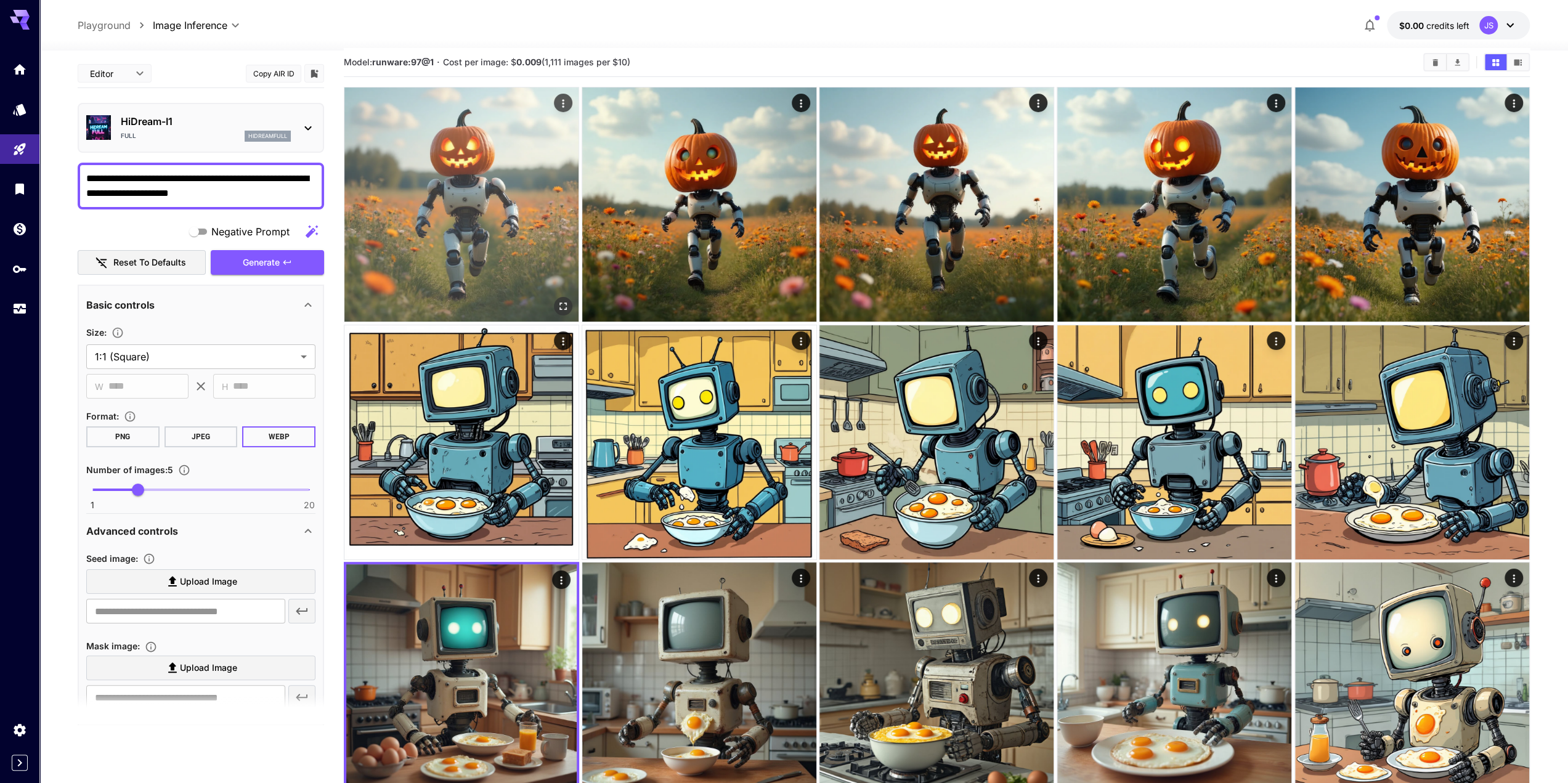 scroll, scrollTop: 0, scrollLeft: 0, axis: both 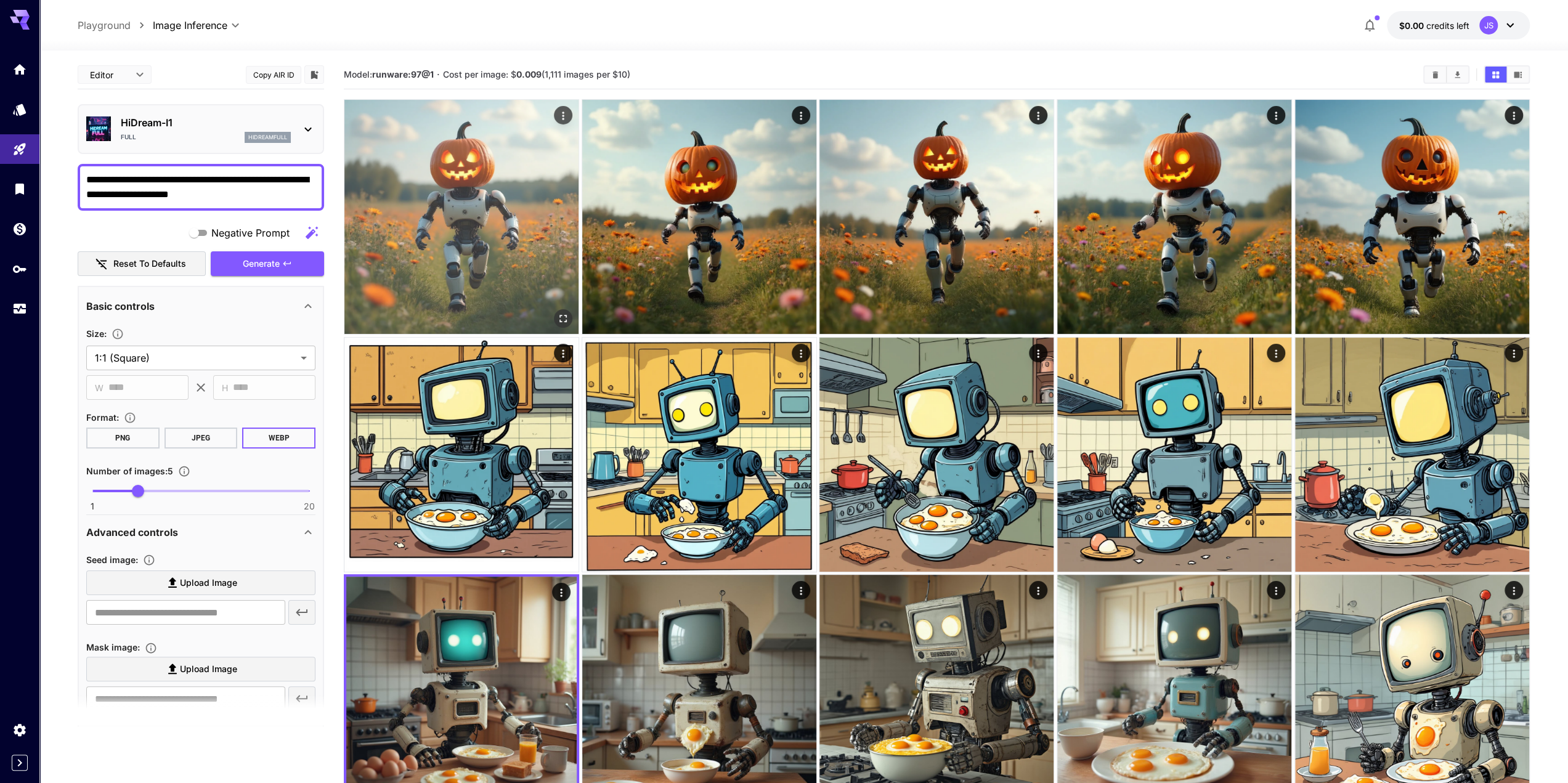 click 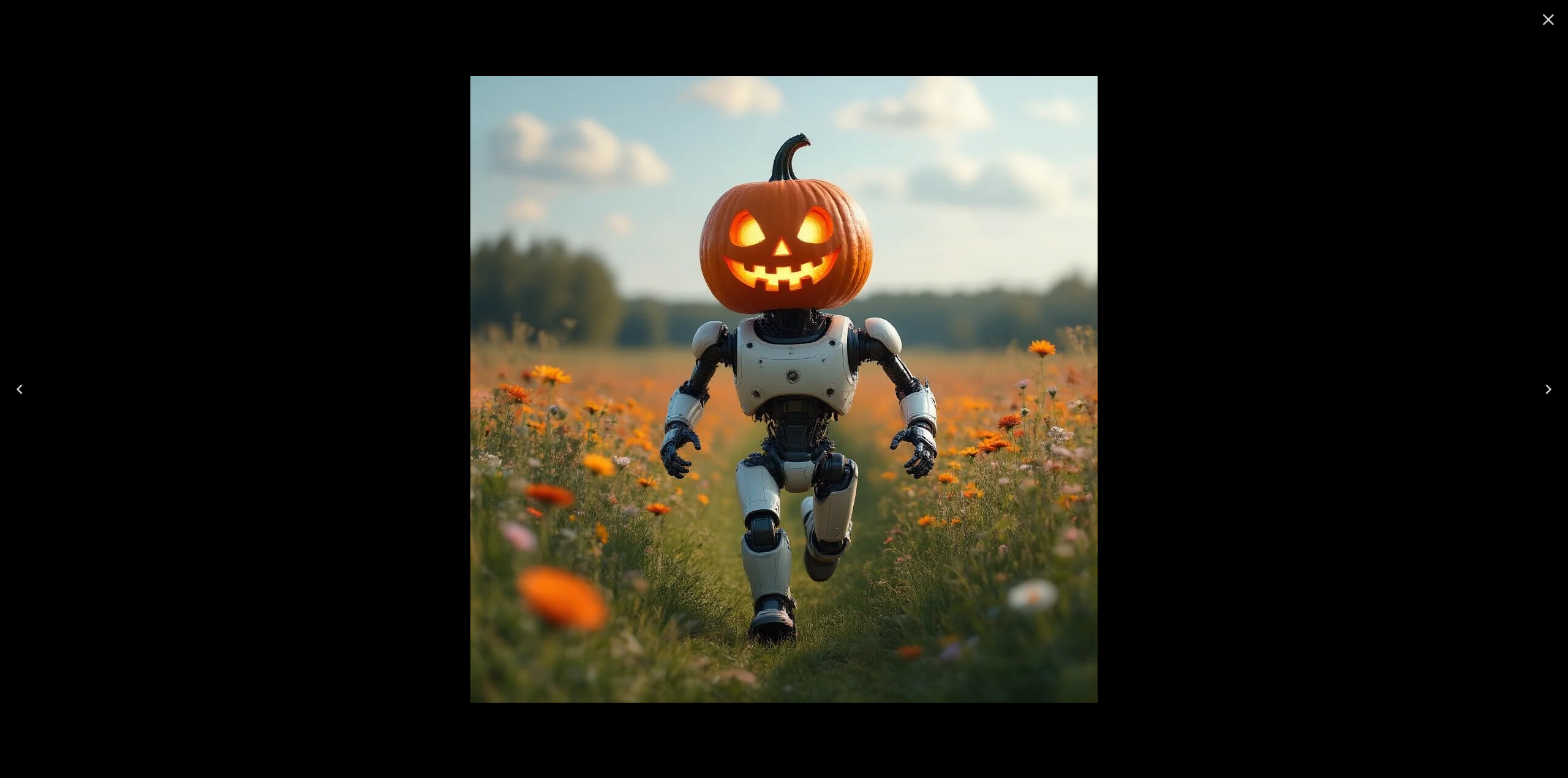 click 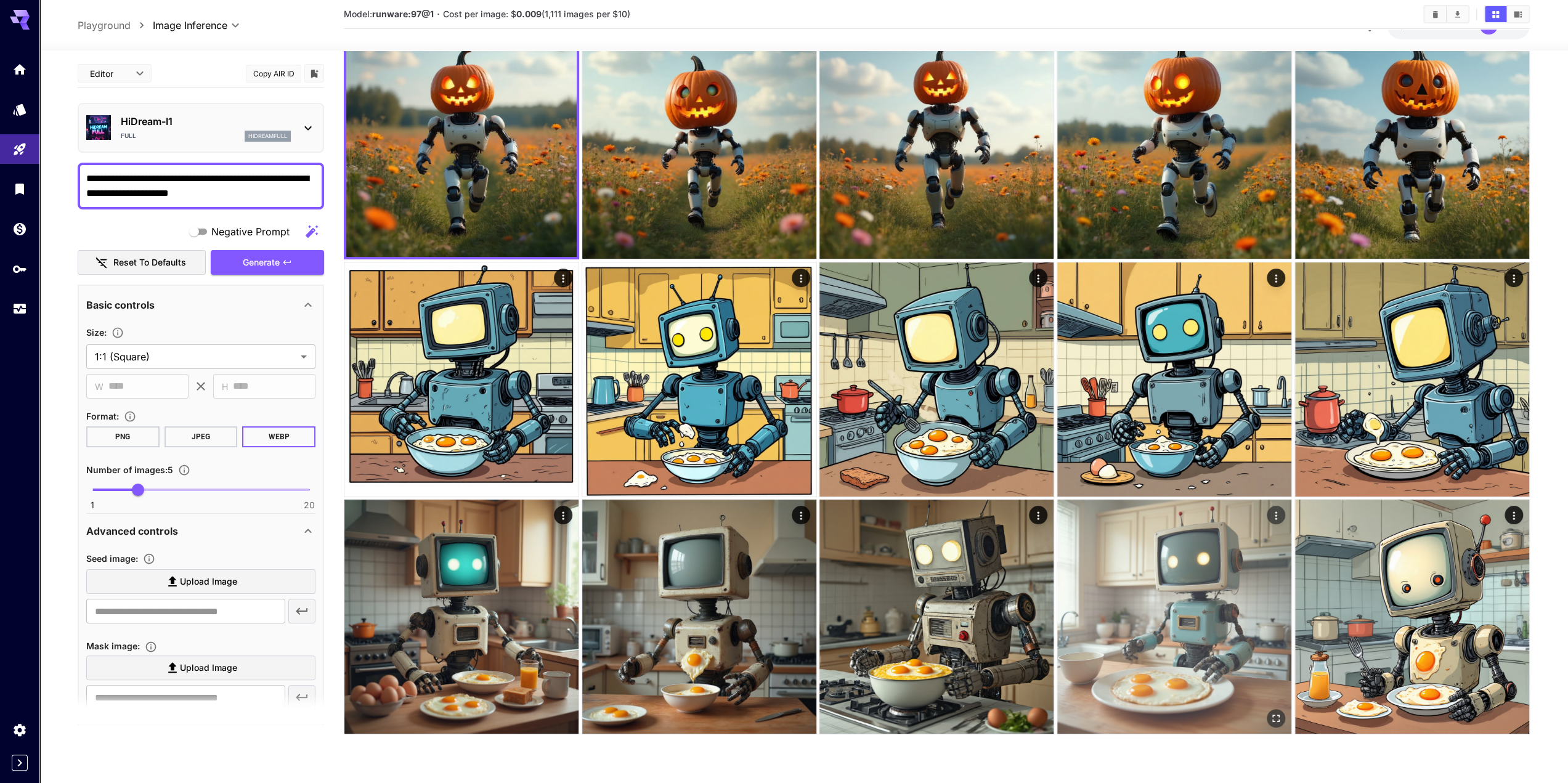 scroll, scrollTop: 97, scrollLeft: 0, axis: vertical 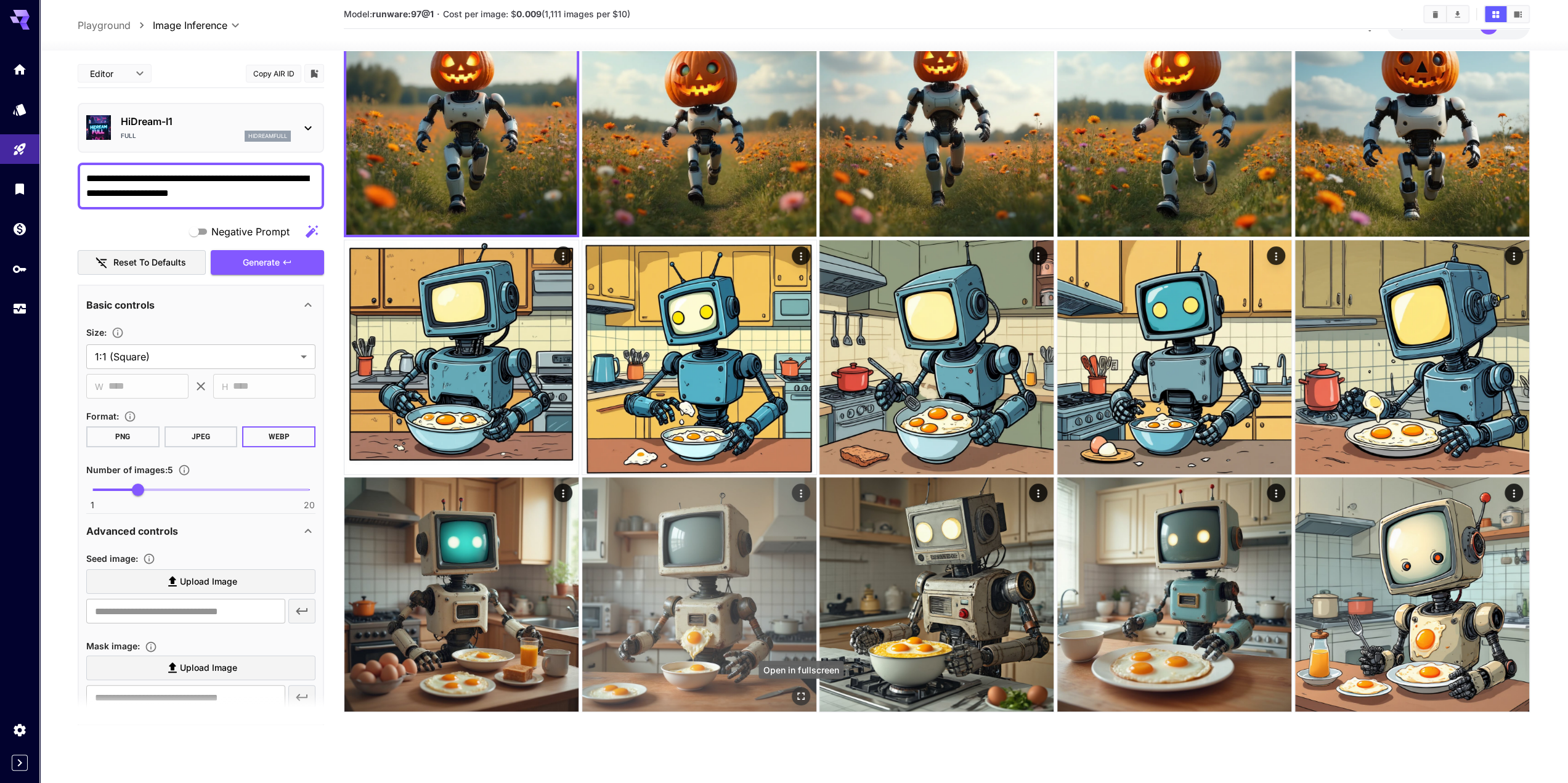 click 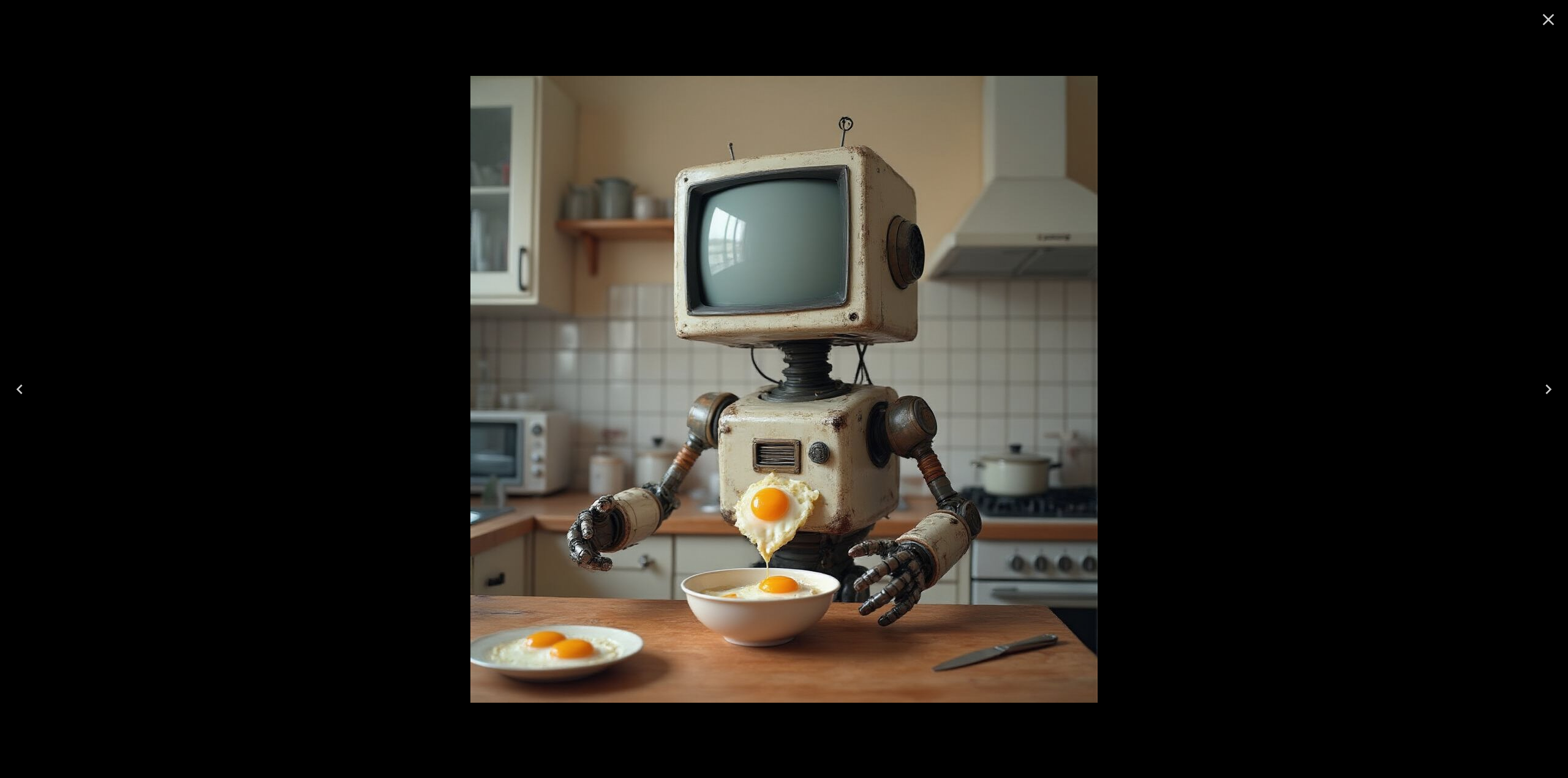 click at bounding box center (1548, 20) 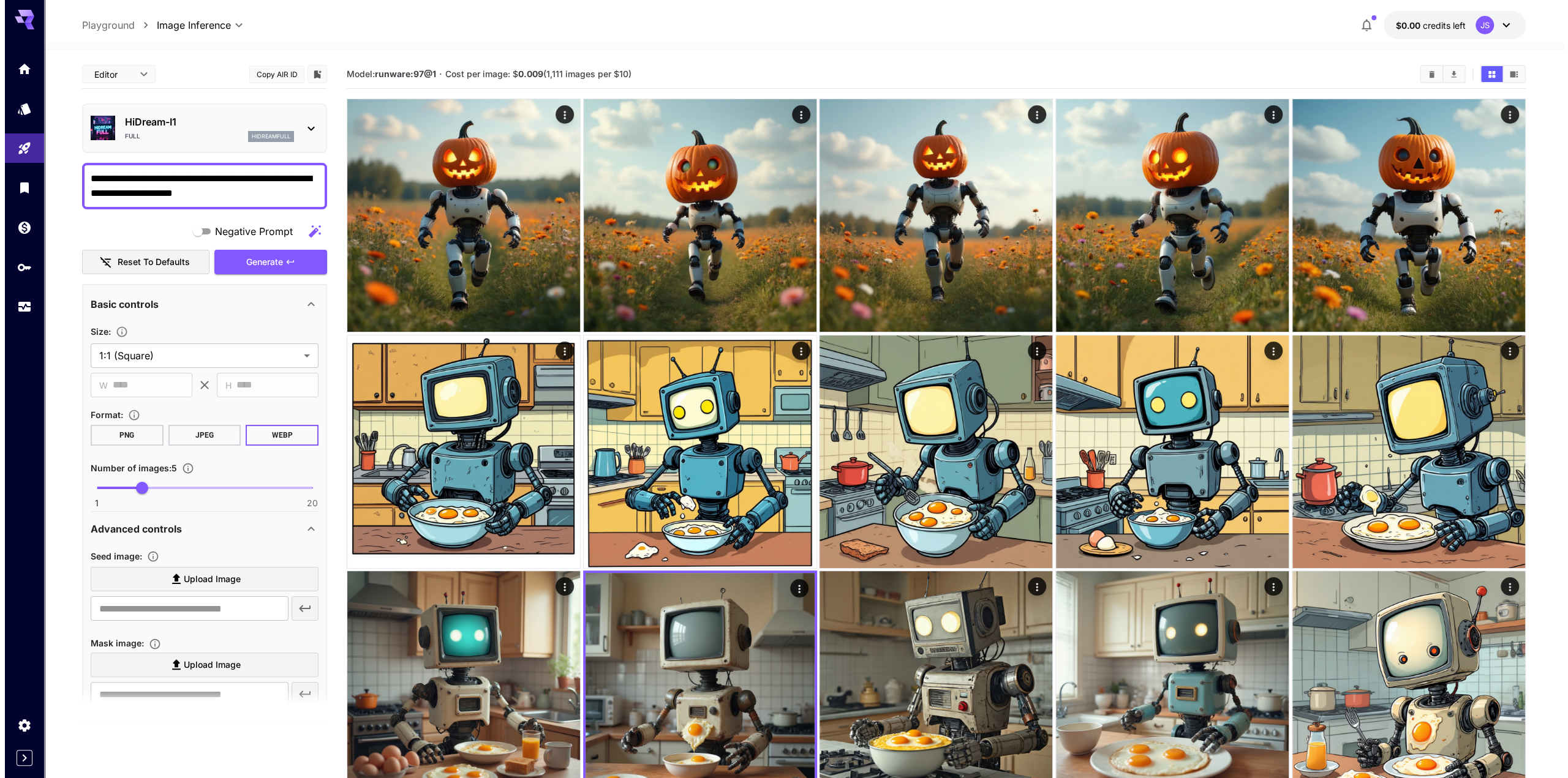 scroll, scrollTop: 0, scrollLeft: 0, axis: both 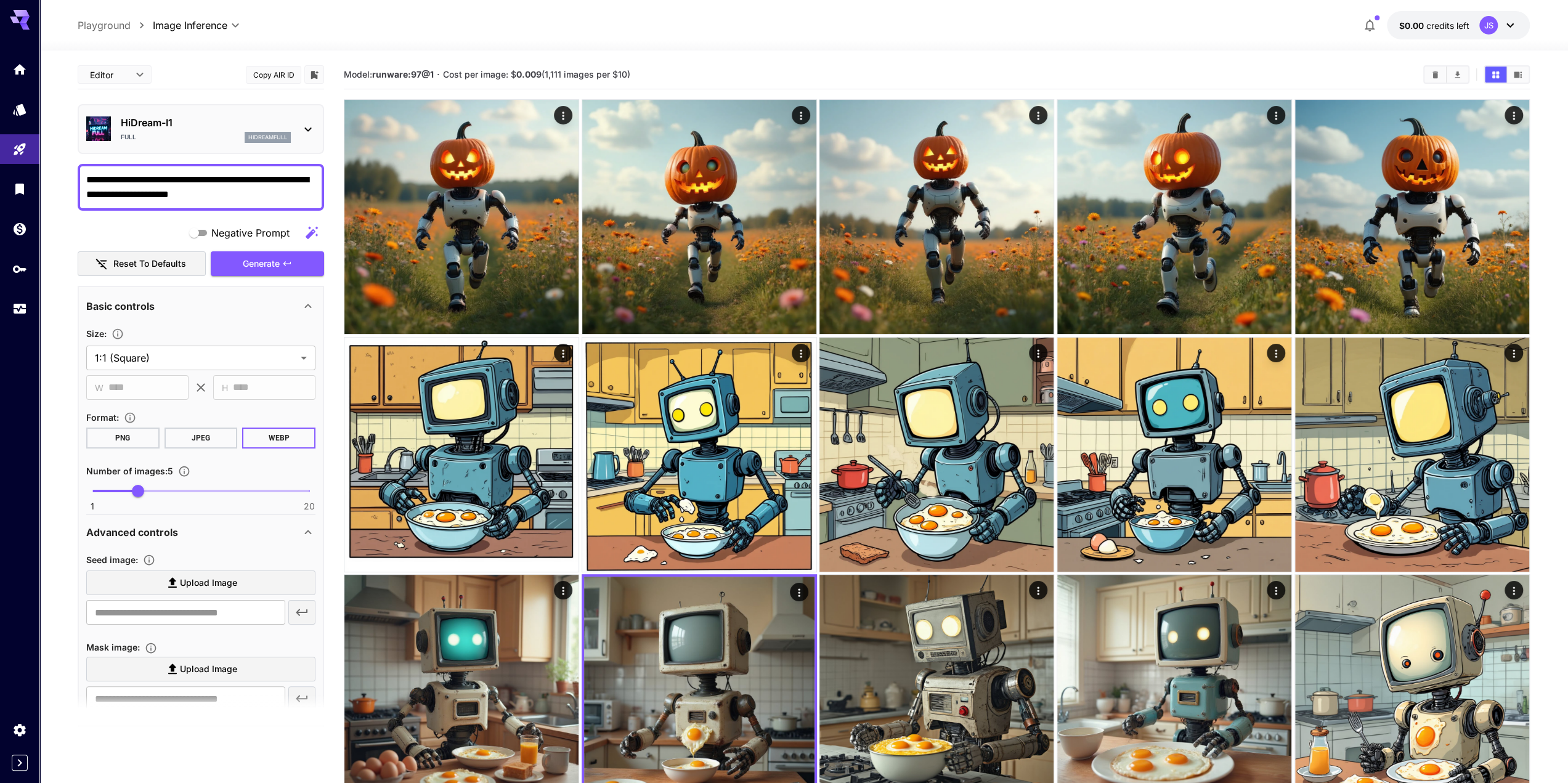 click on "**********" at bounding box center (201, 187) 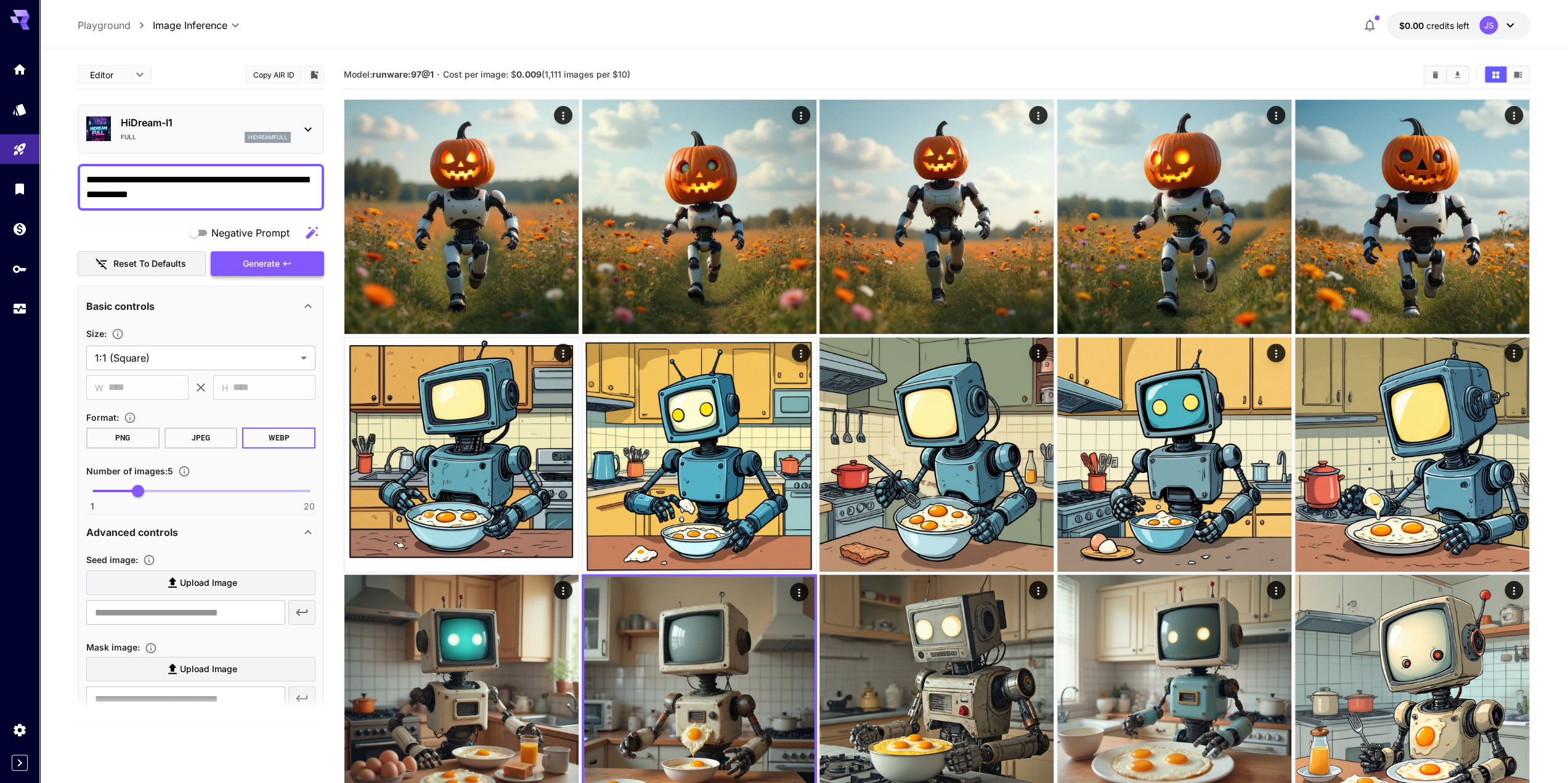 click on "Generate" at bounding box center [267, 264] 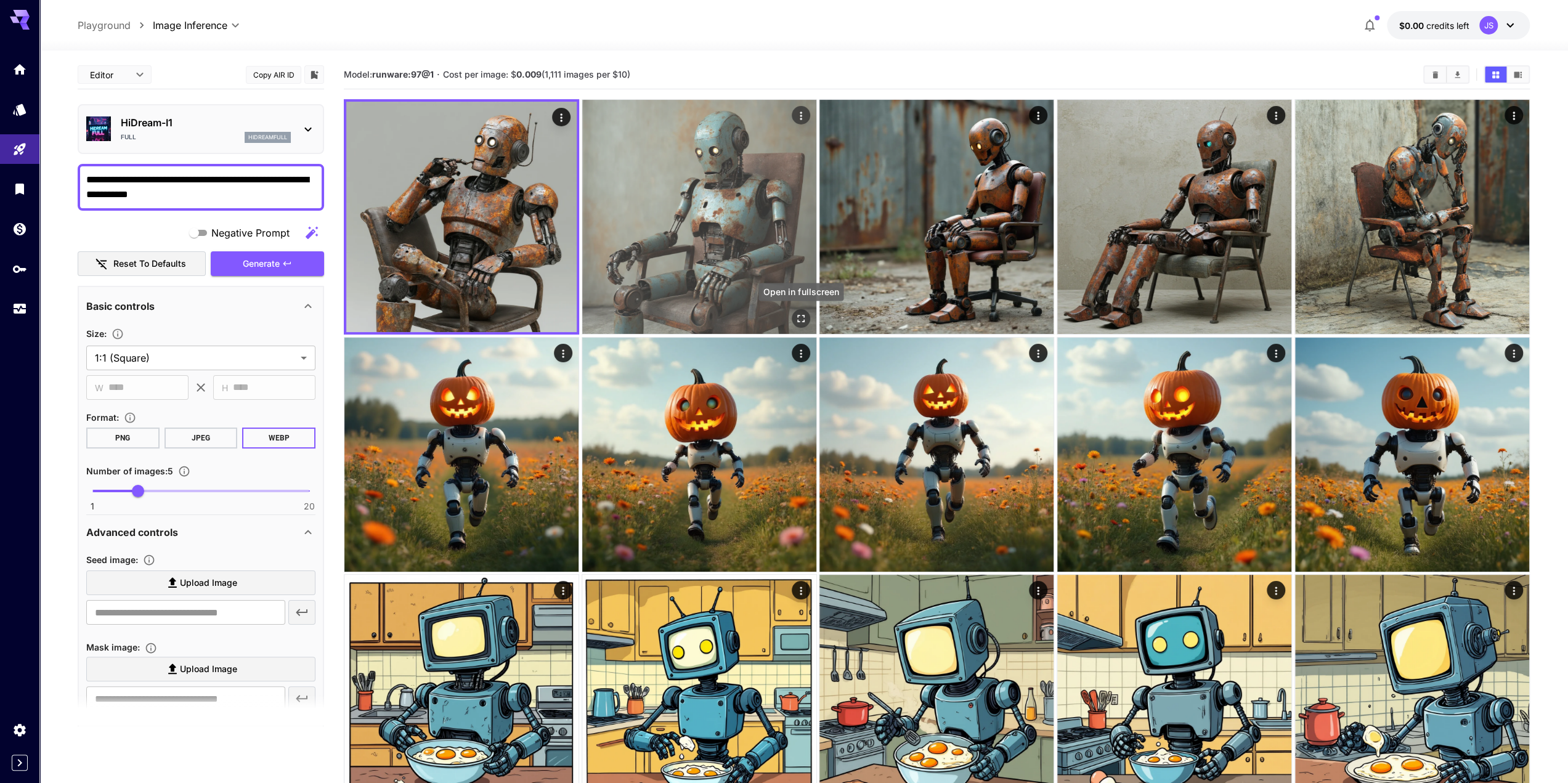 click 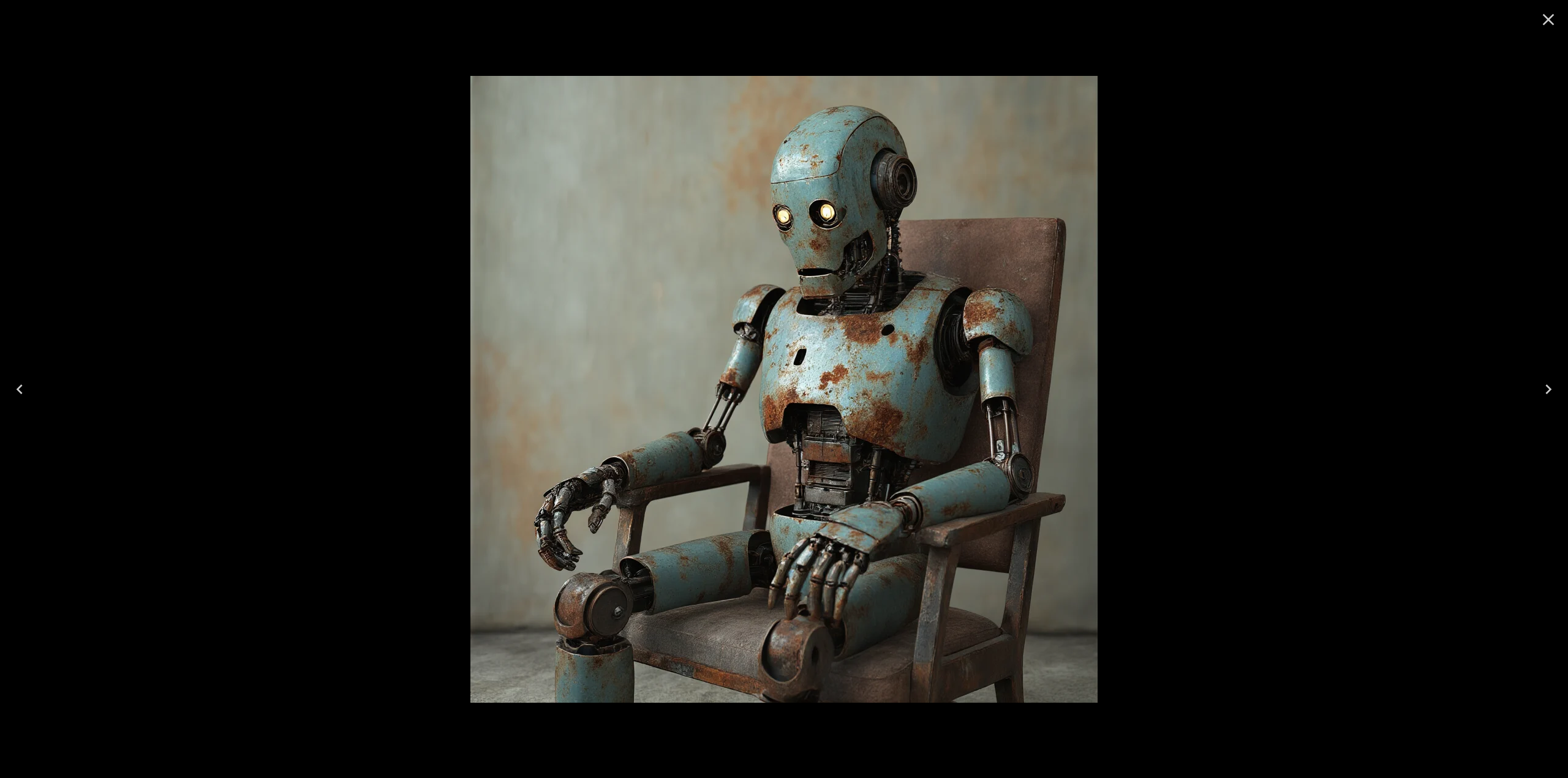 click 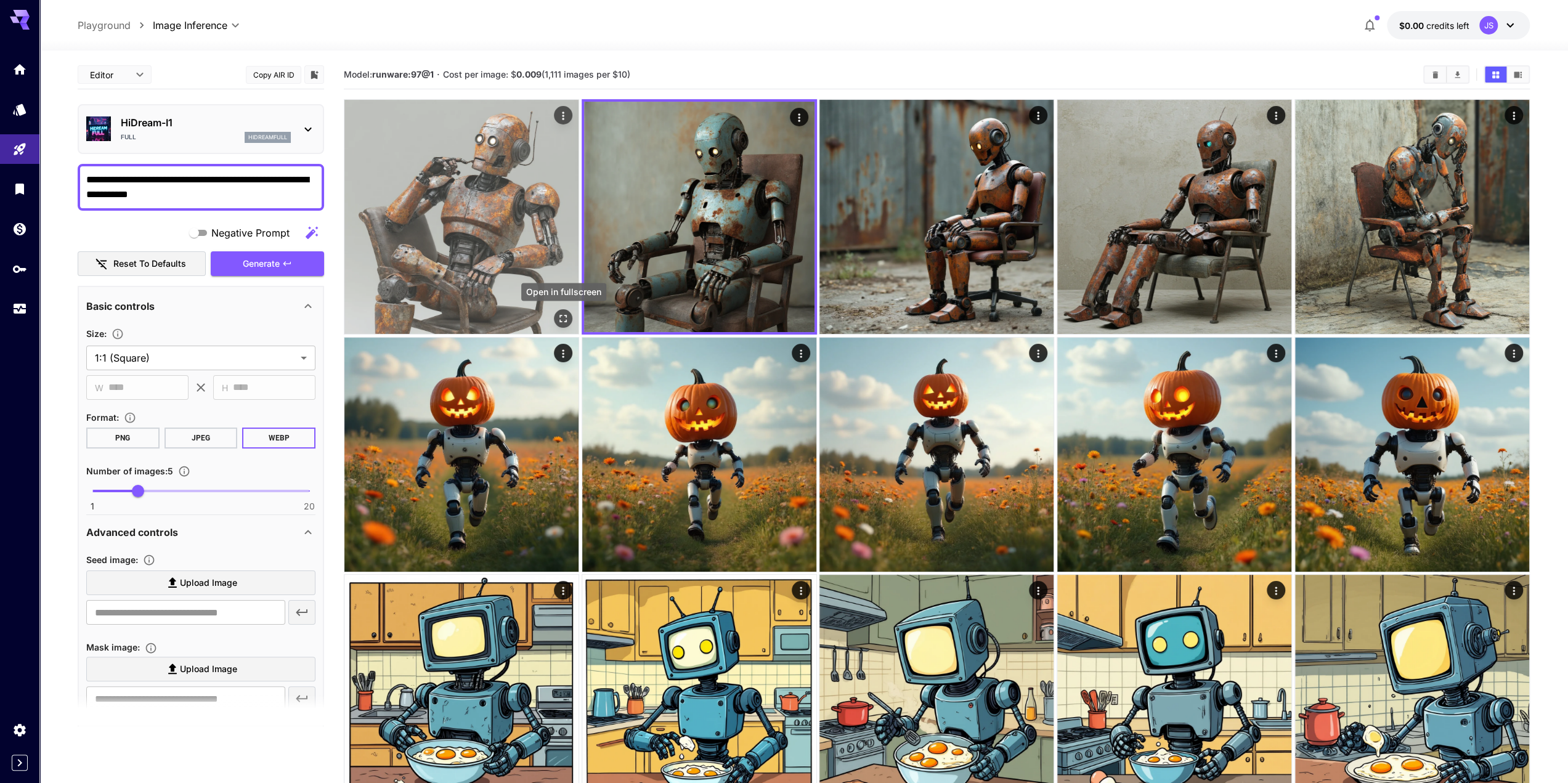 click 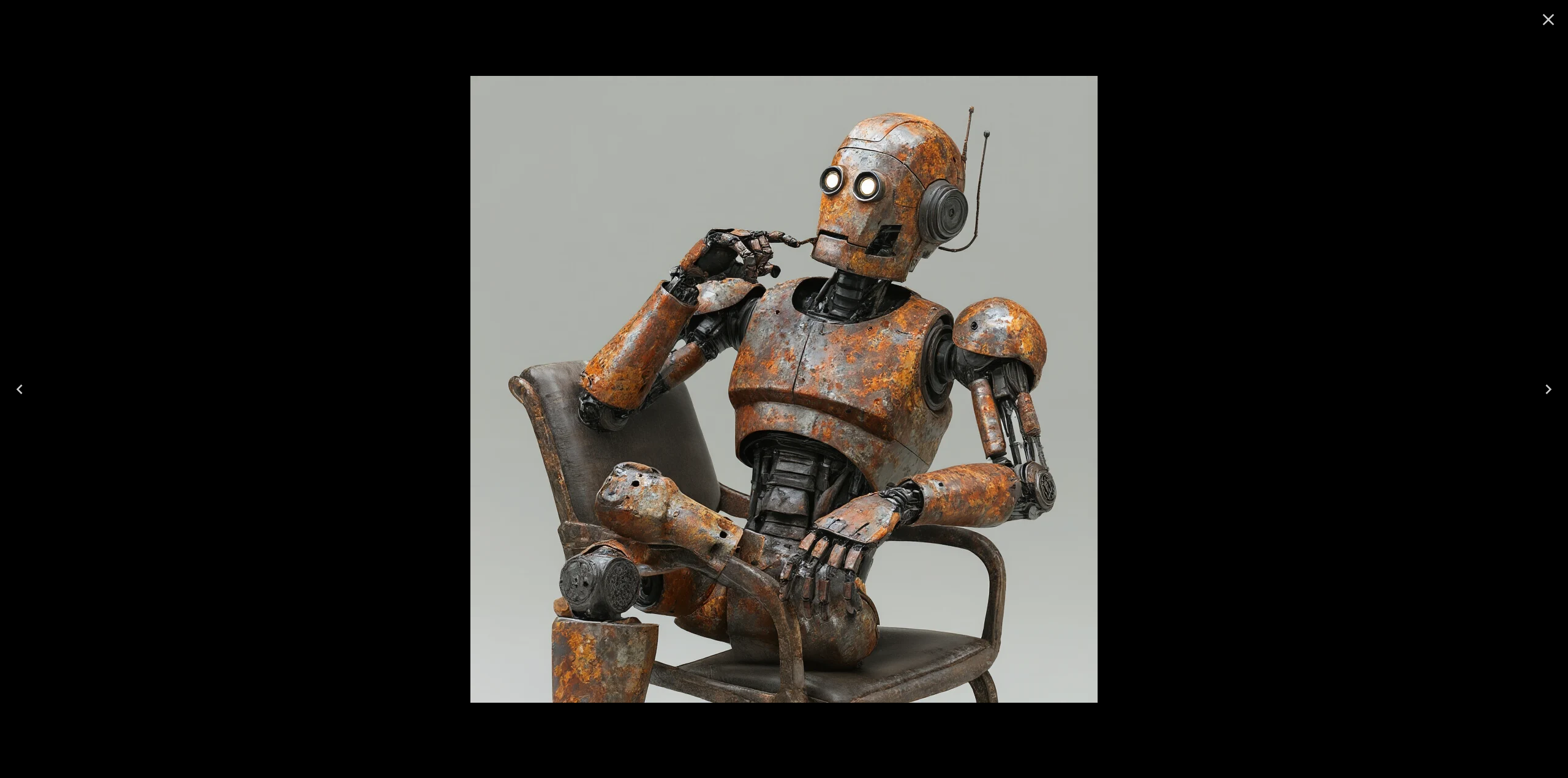 click 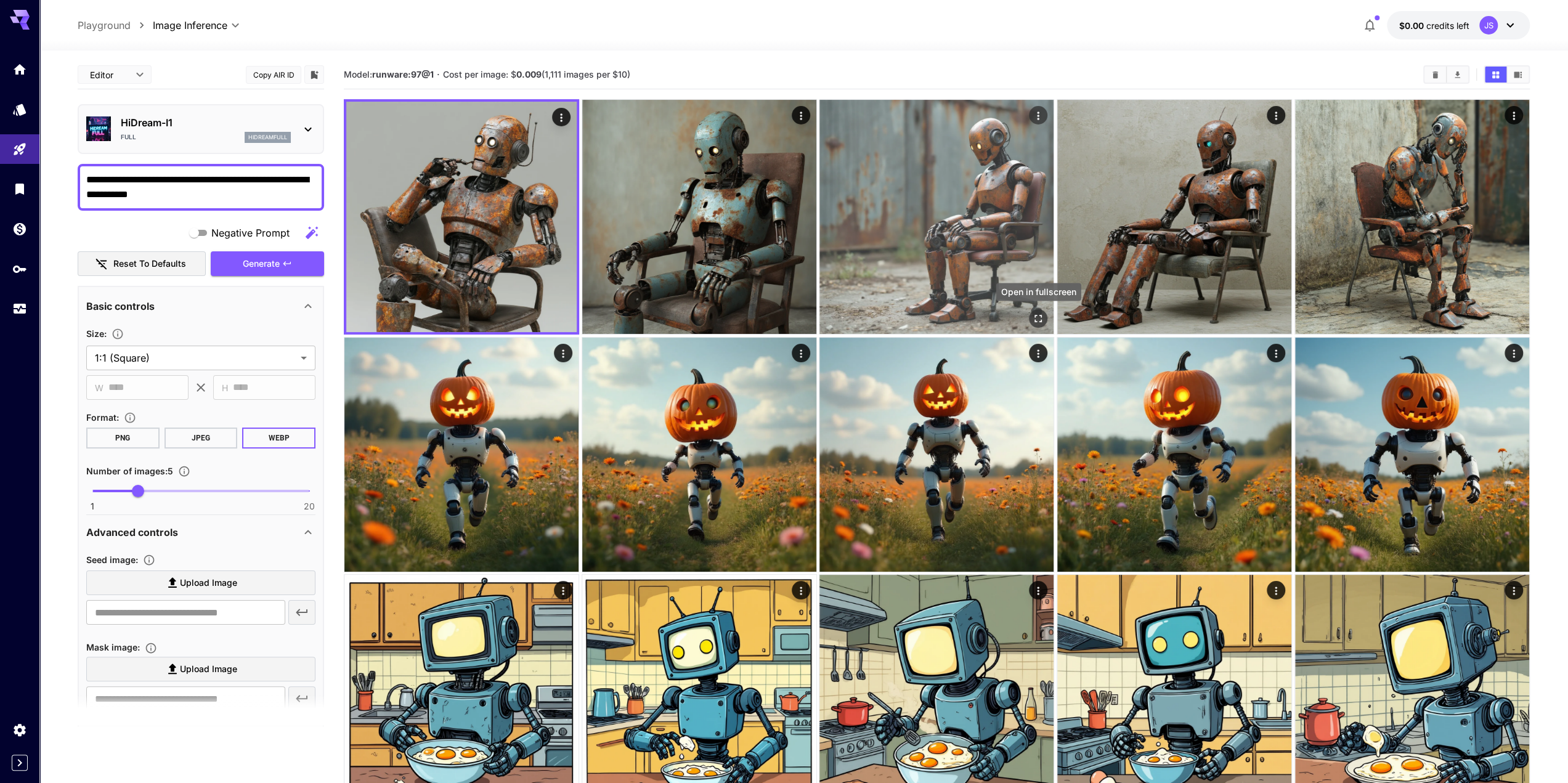 click 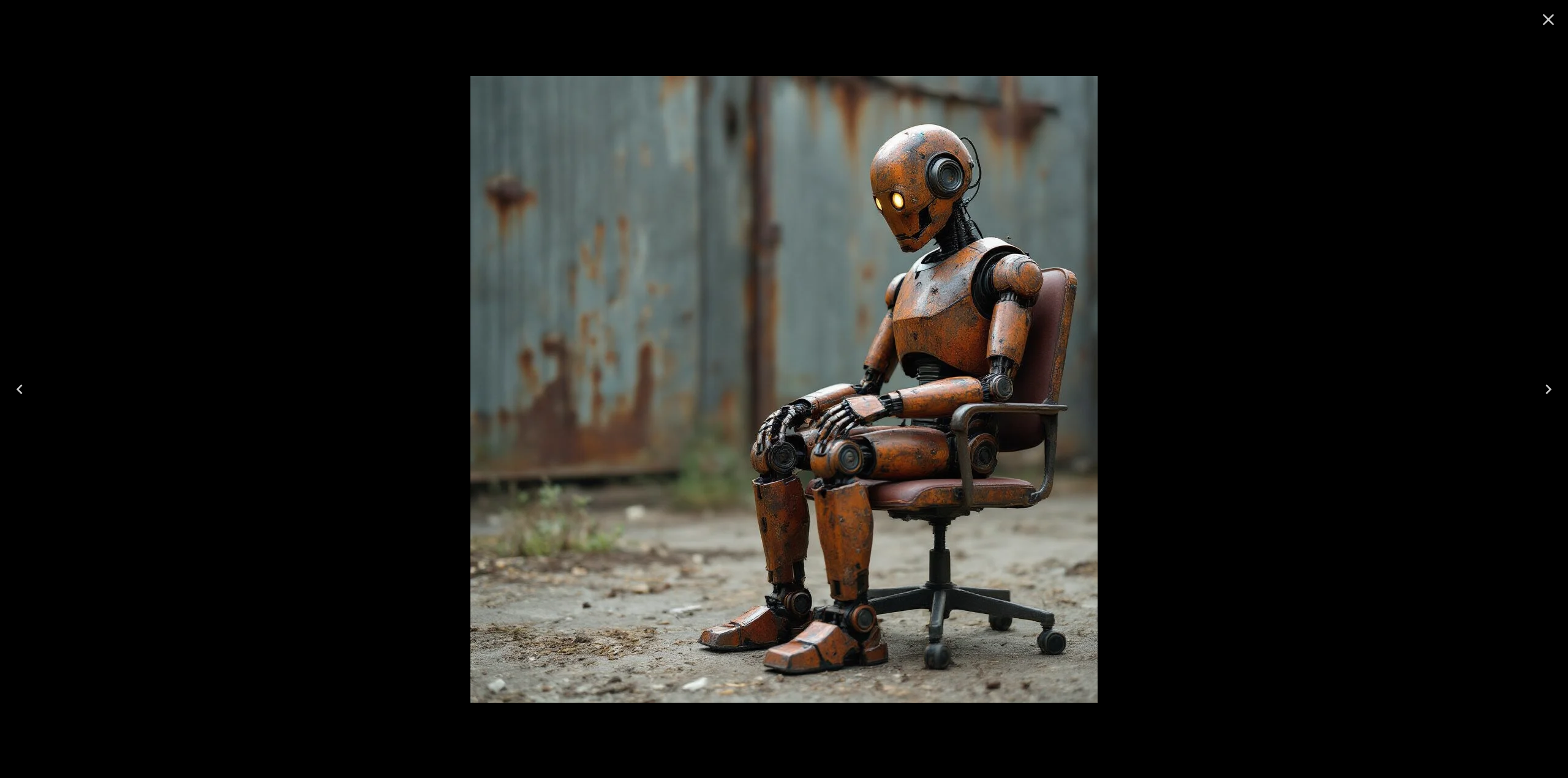 click 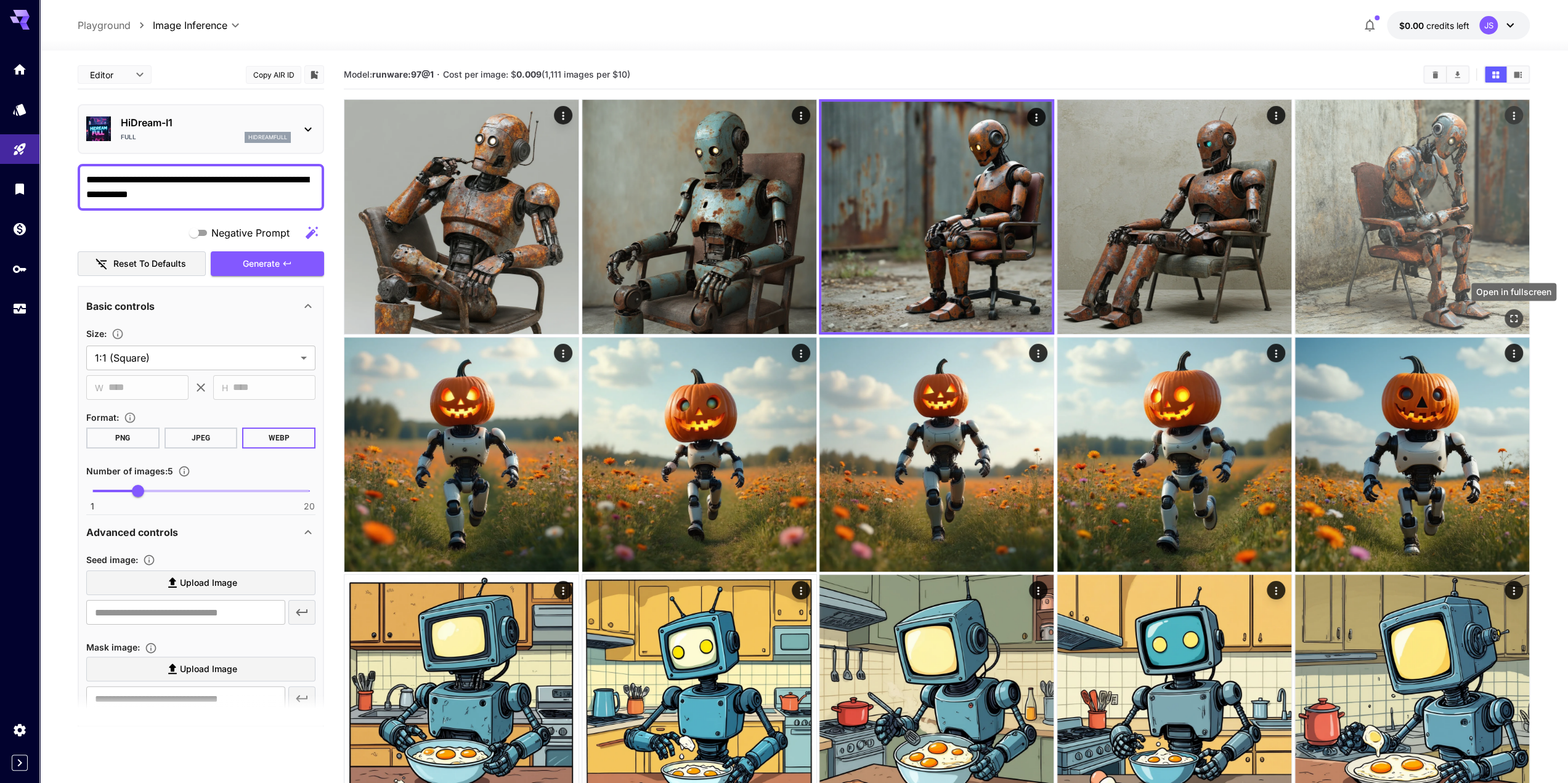 click 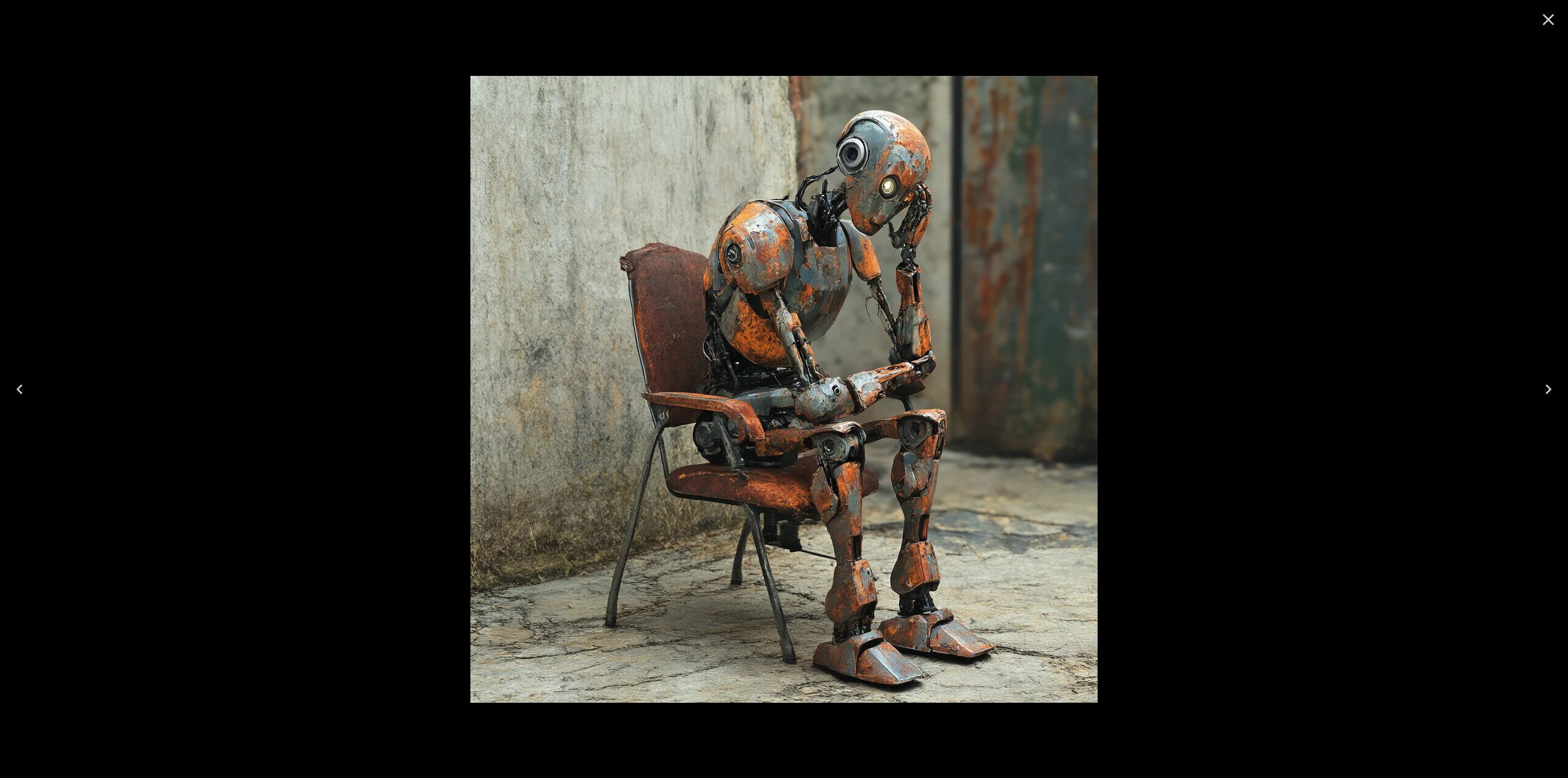 click 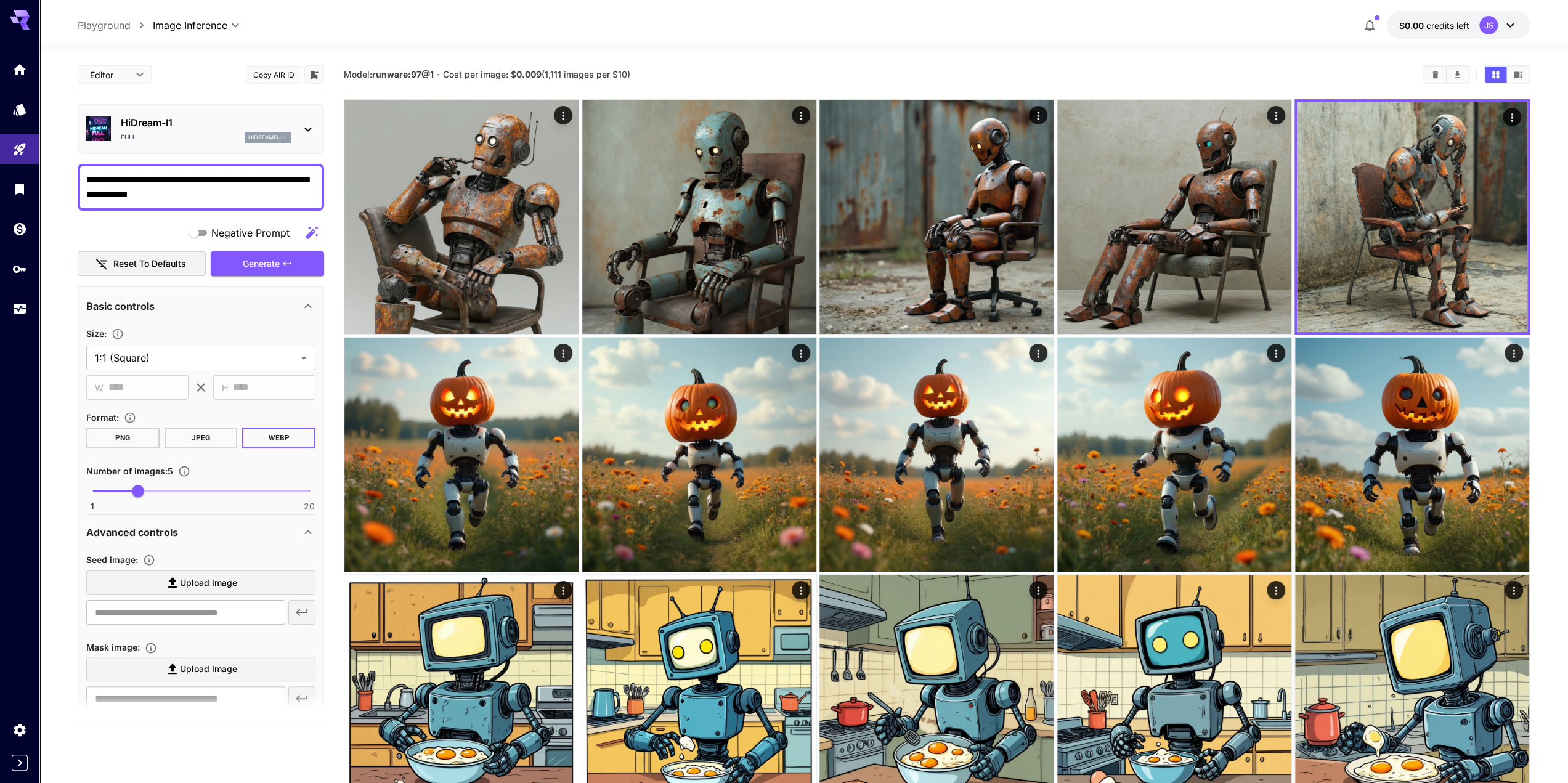 click on "Full hidreamfull" at bounding box center (206, 137) 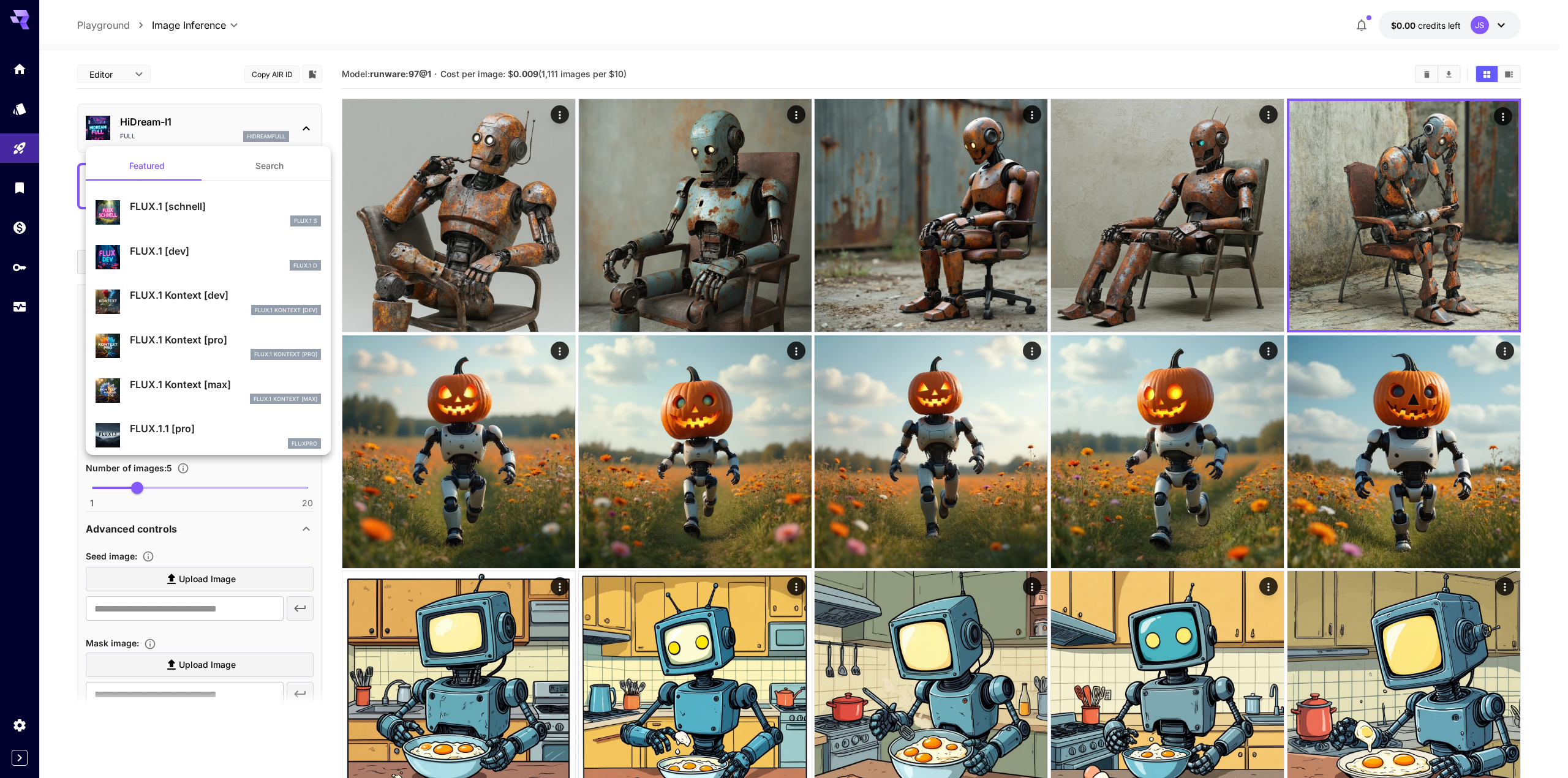 click at bounding box center (784, 389) 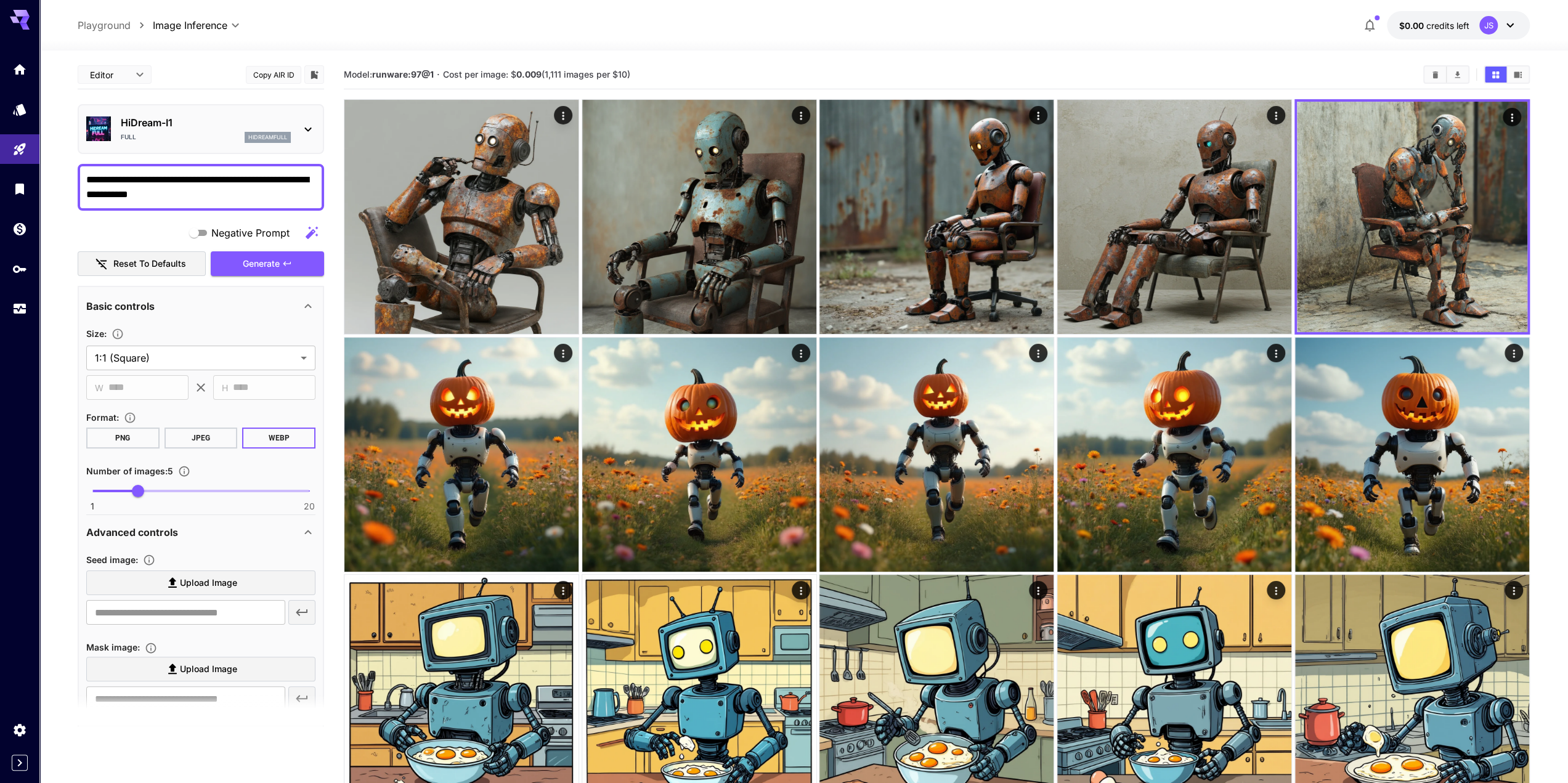 drag, startPoint x: 550, startPoint y: 76, endPoint x: 631, endPoint y: 80, distance: 81.09871 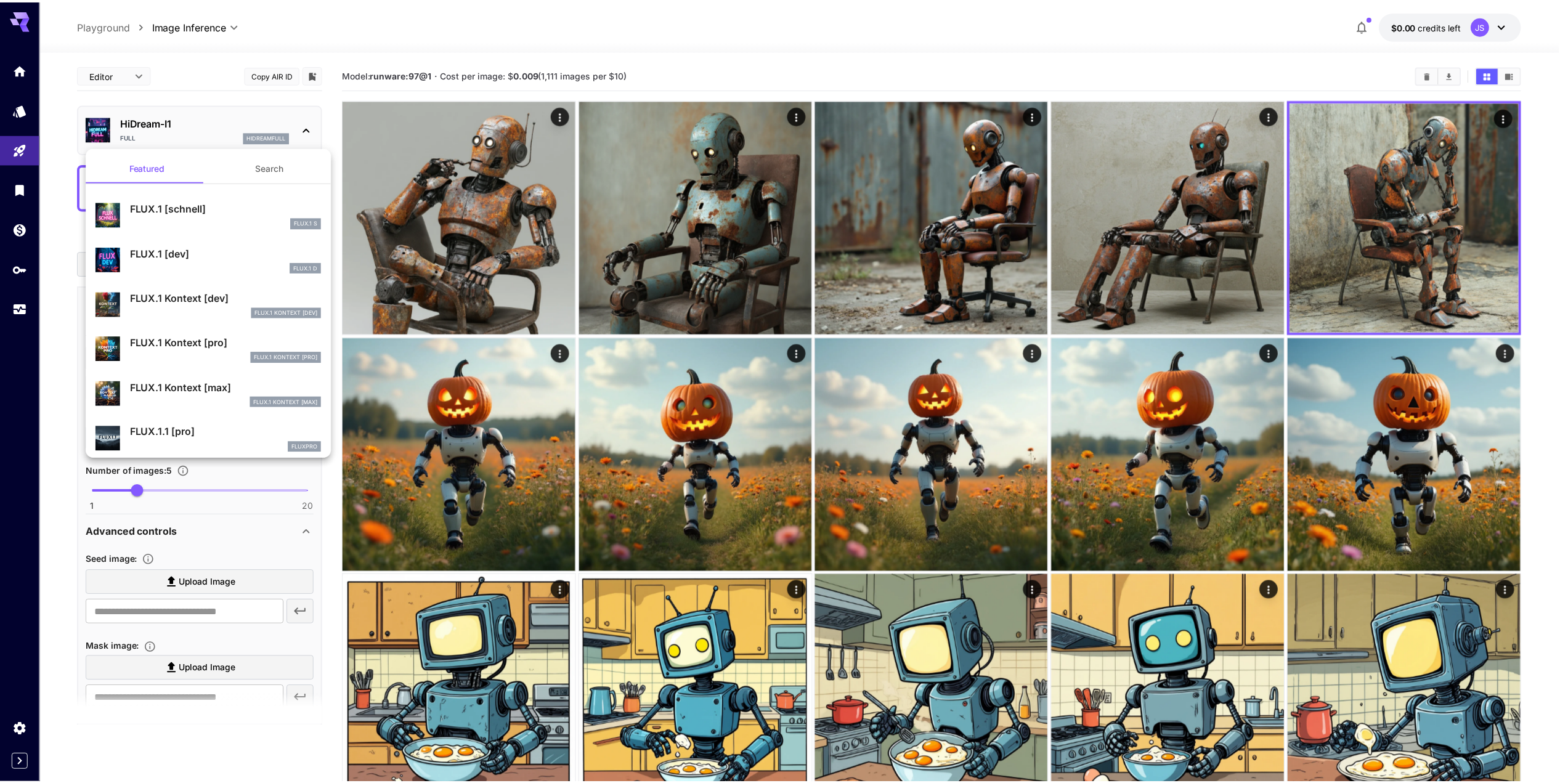 scroll, scrollTop: 0, scrollLeft: 0, axis: both 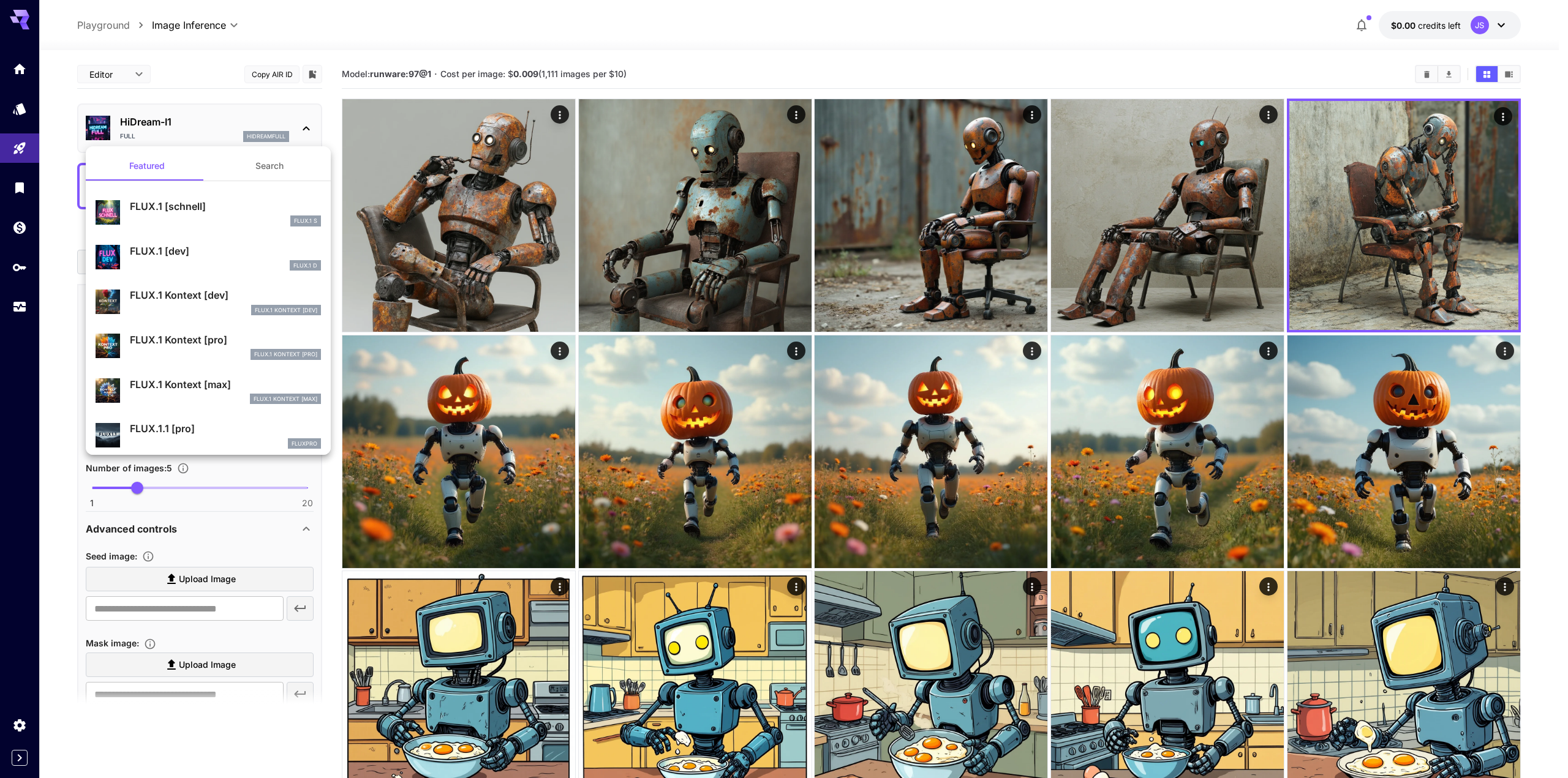 click at bounding box center [784, 389] 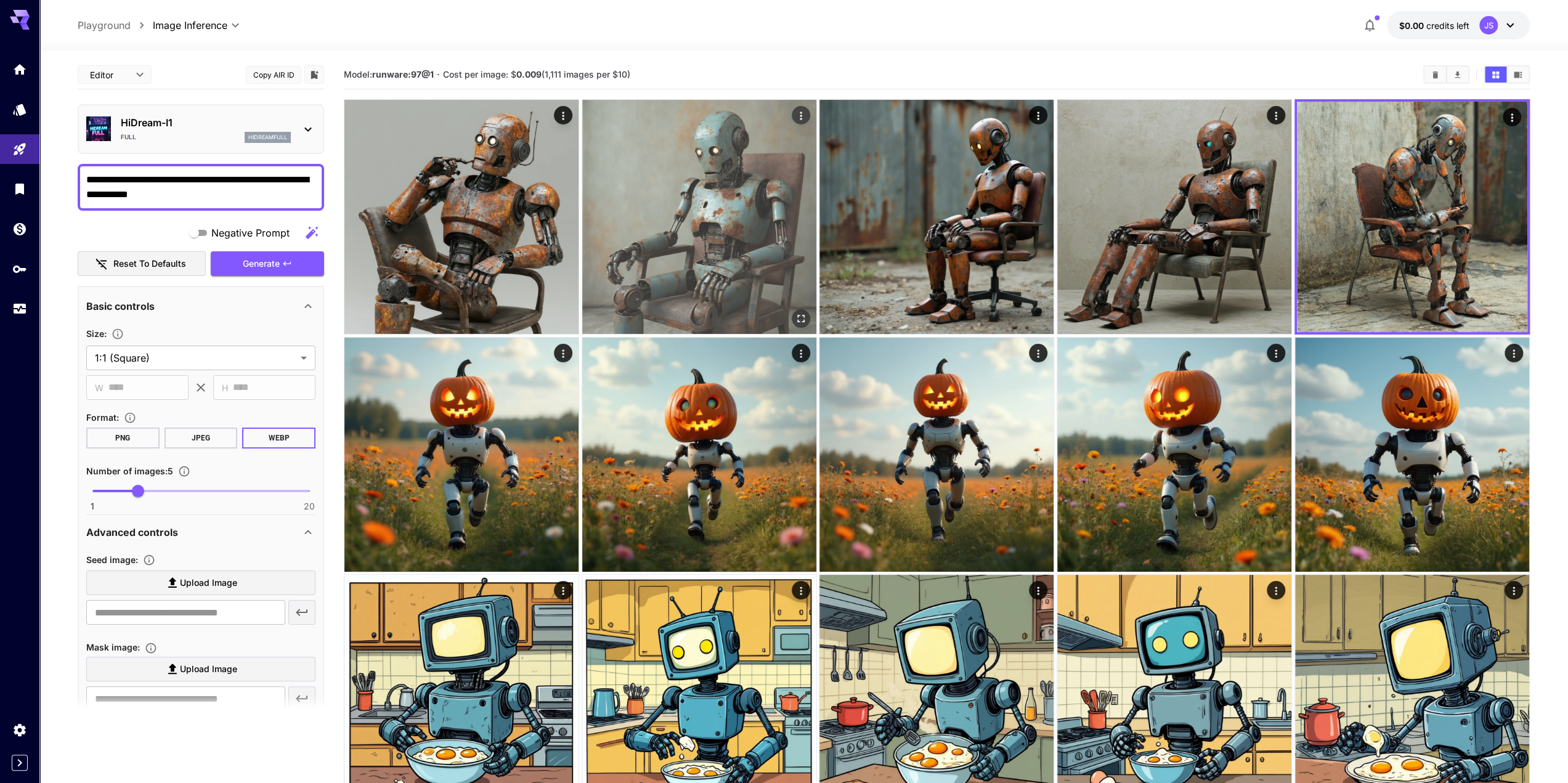 click at bounding box center [699, 217] 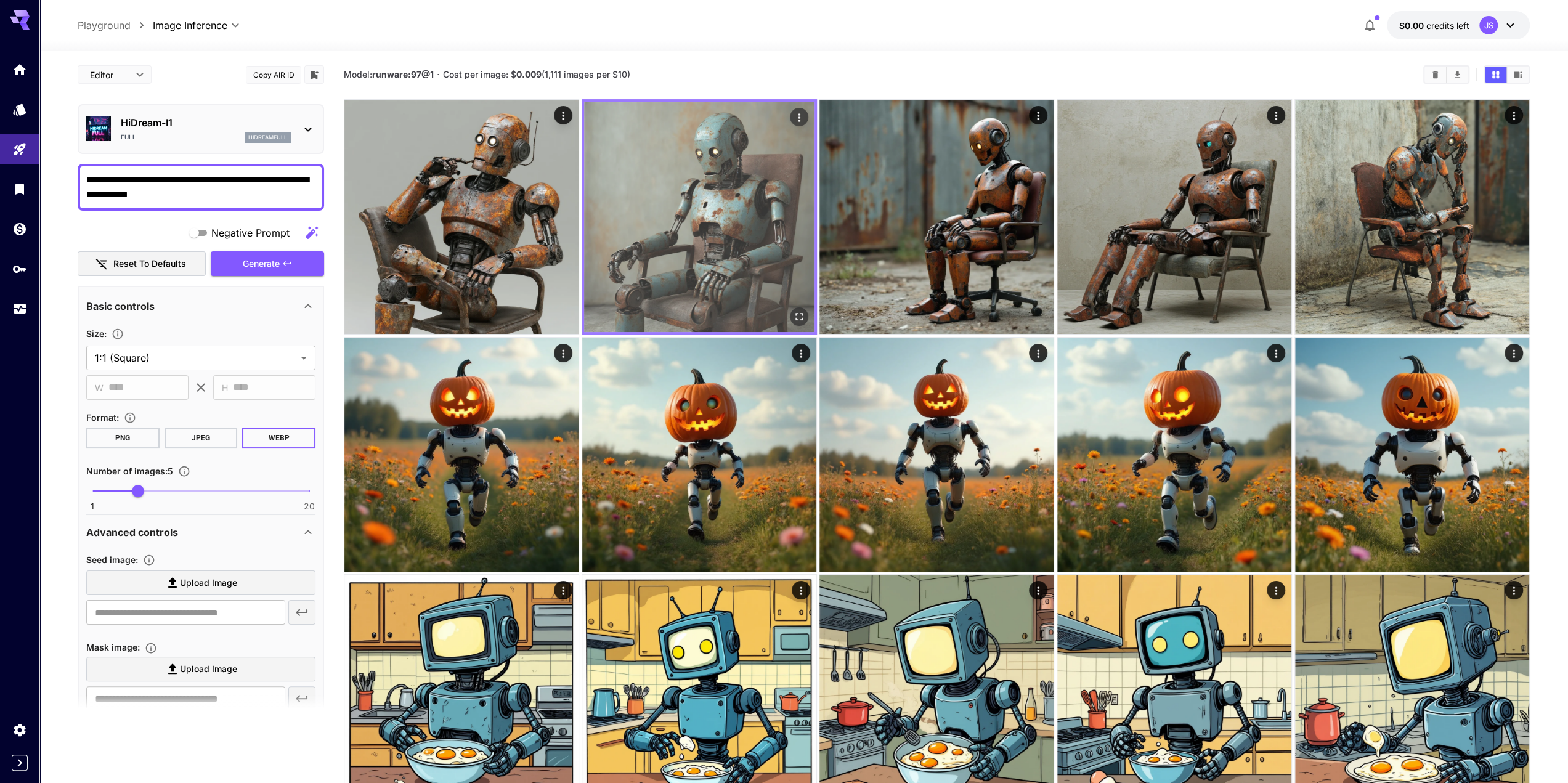 click 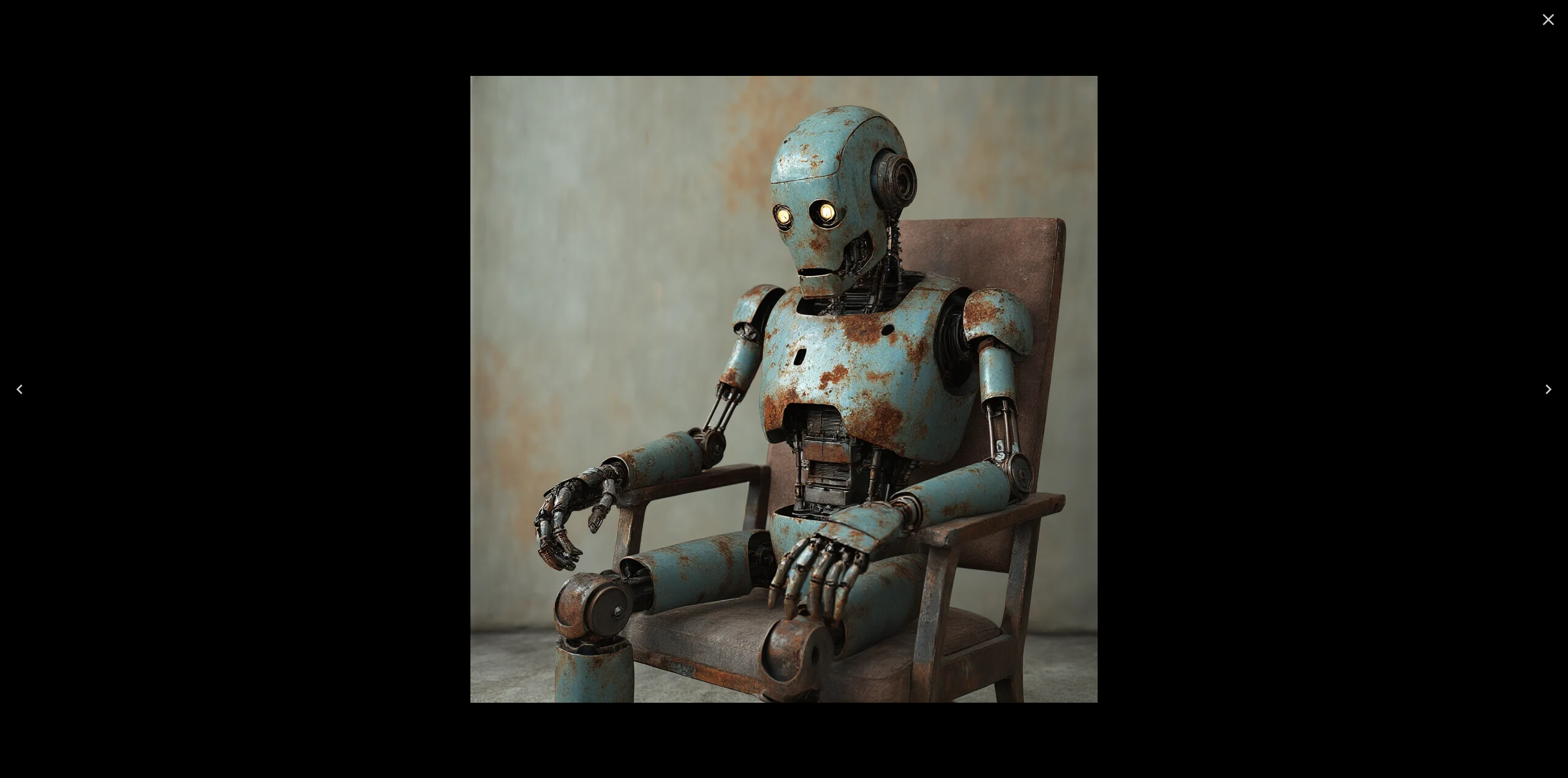 click 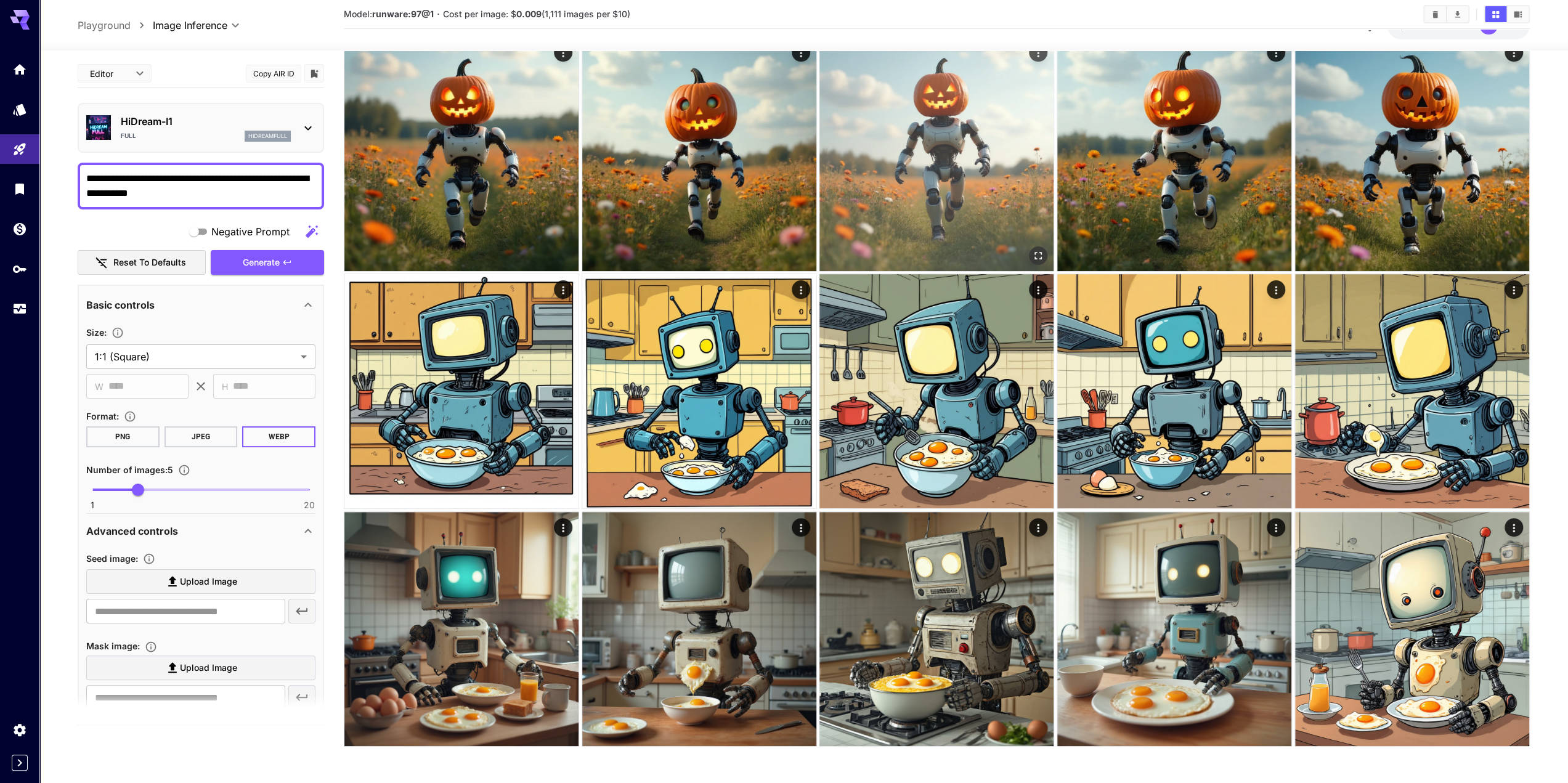 scroll, scrollTop: 0, scrollLeft: 0, axis: both 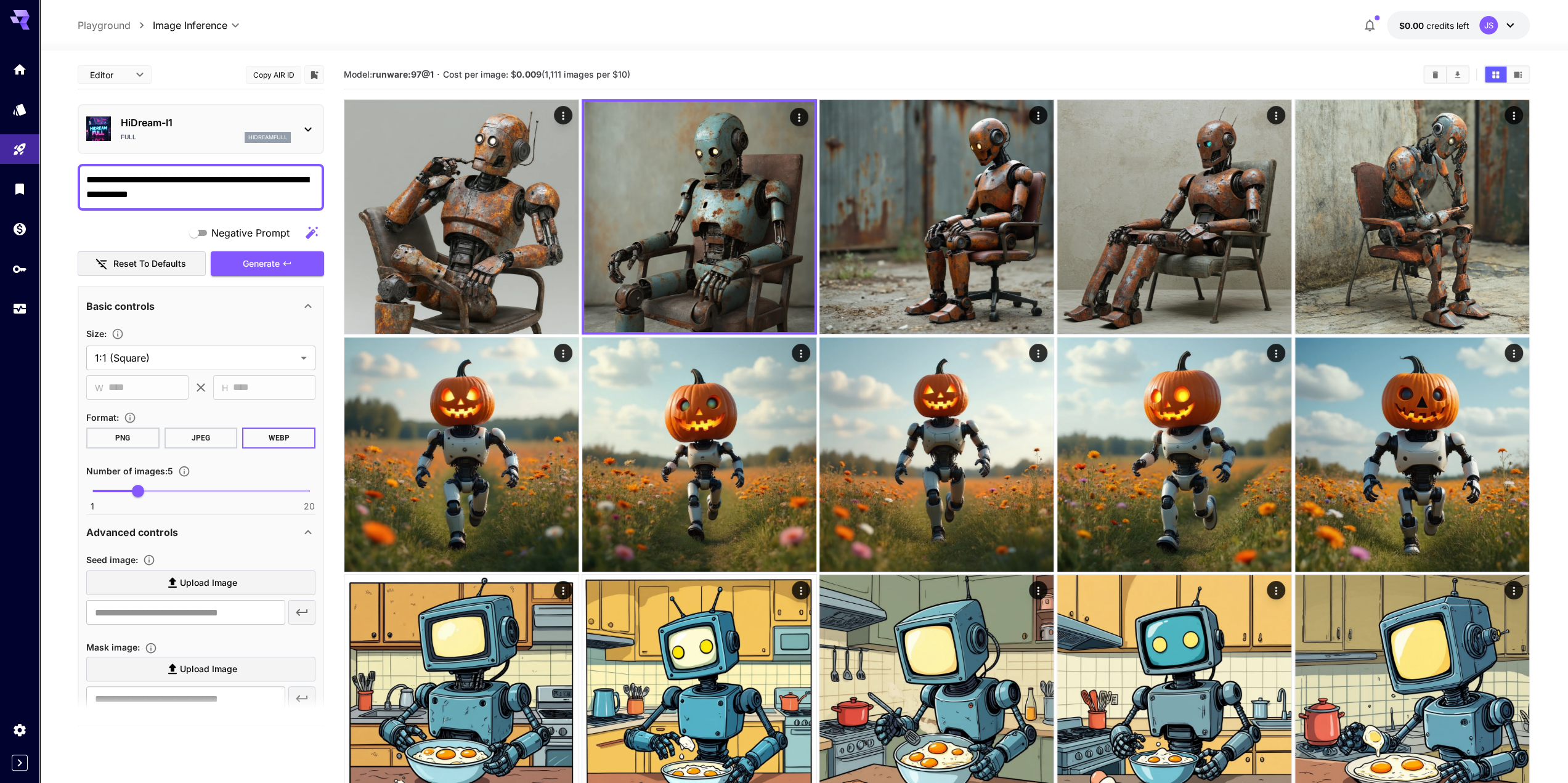 click on "**********" at bounding box center [201, 187] 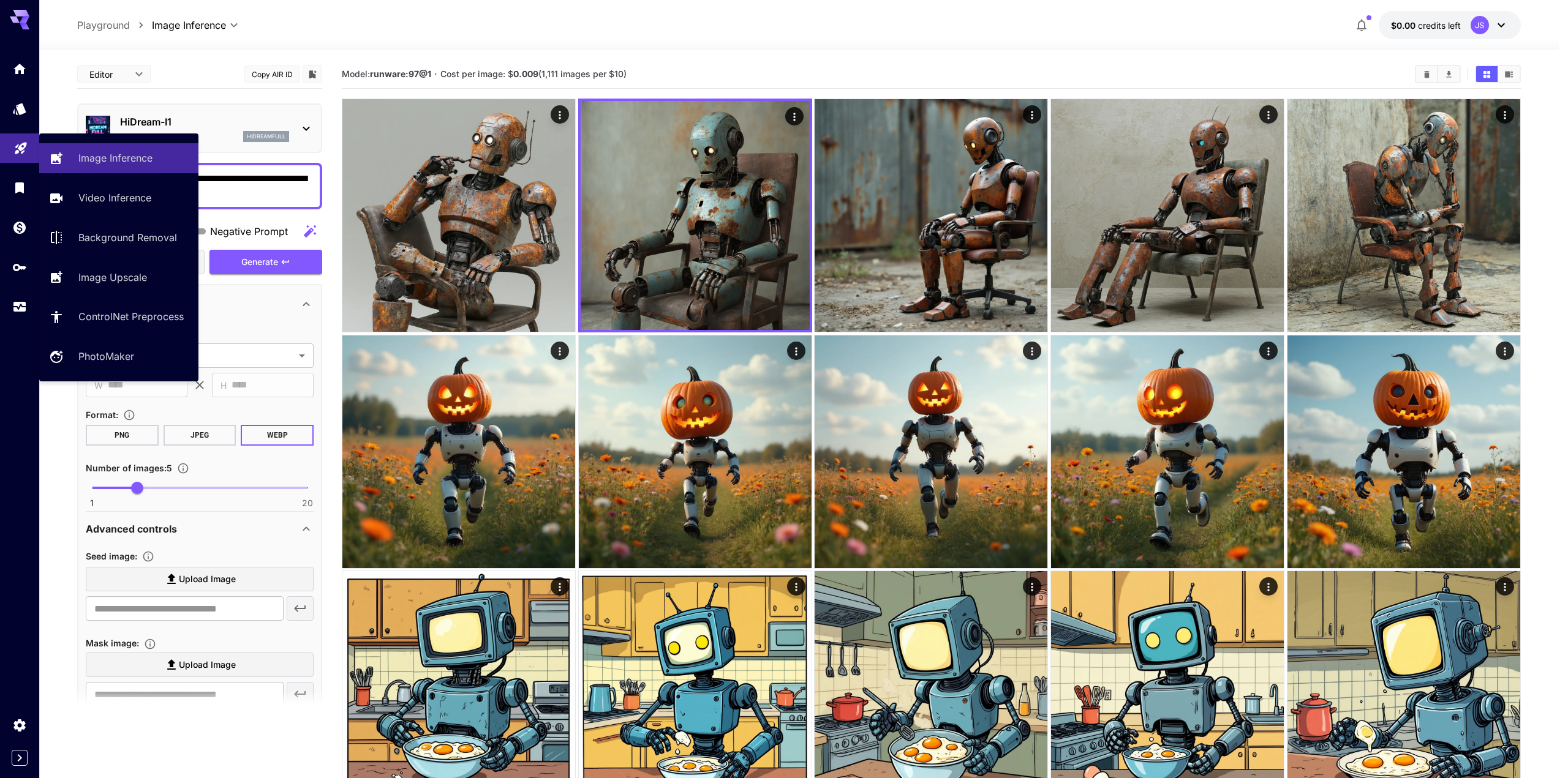 drag, startPoint x: 148, startPoint y: 199, endPoint x: 10, endPoint y: 154, distance: 145.15164 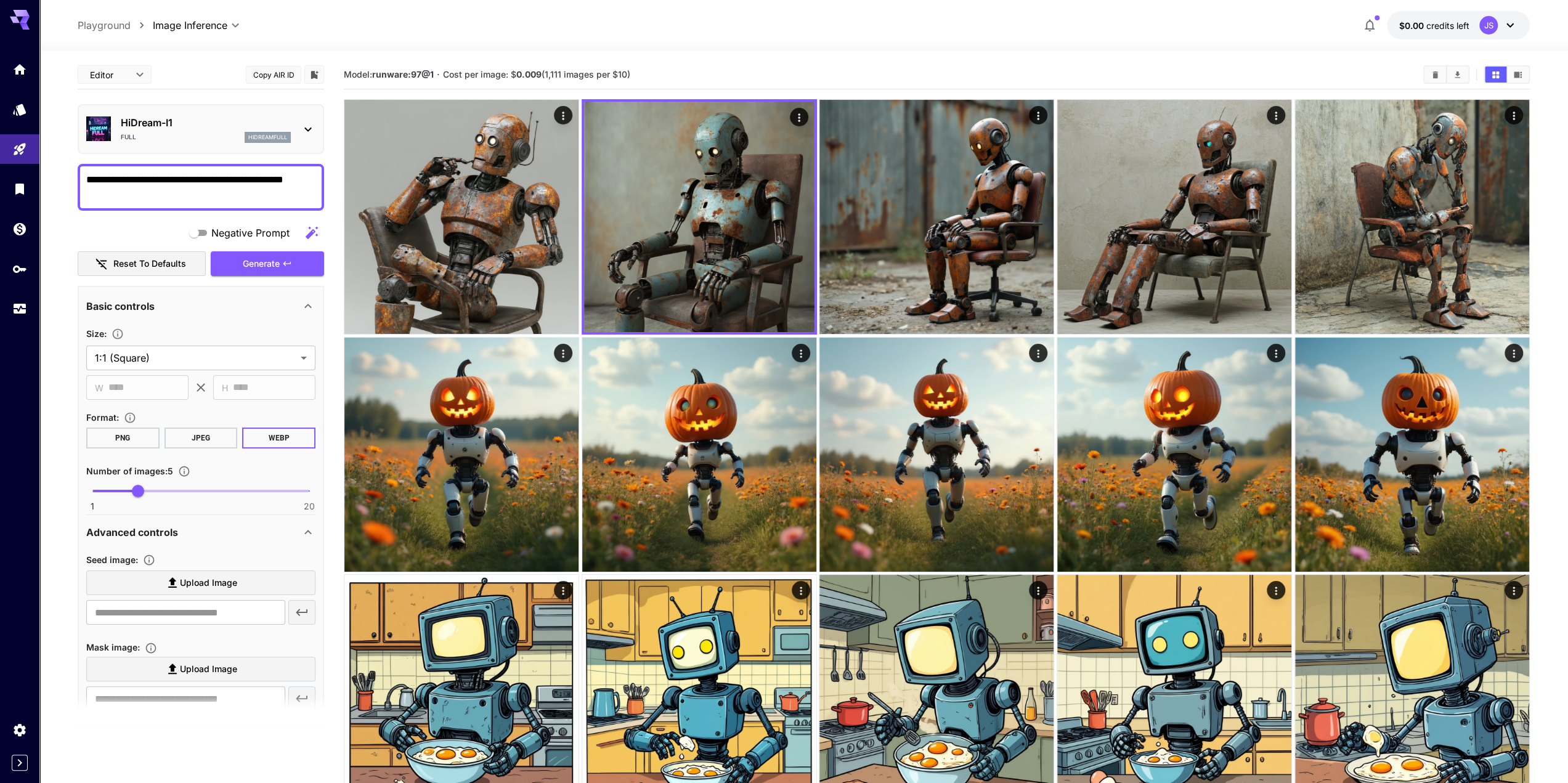 click on "**********" at bounding box center [201, 187] 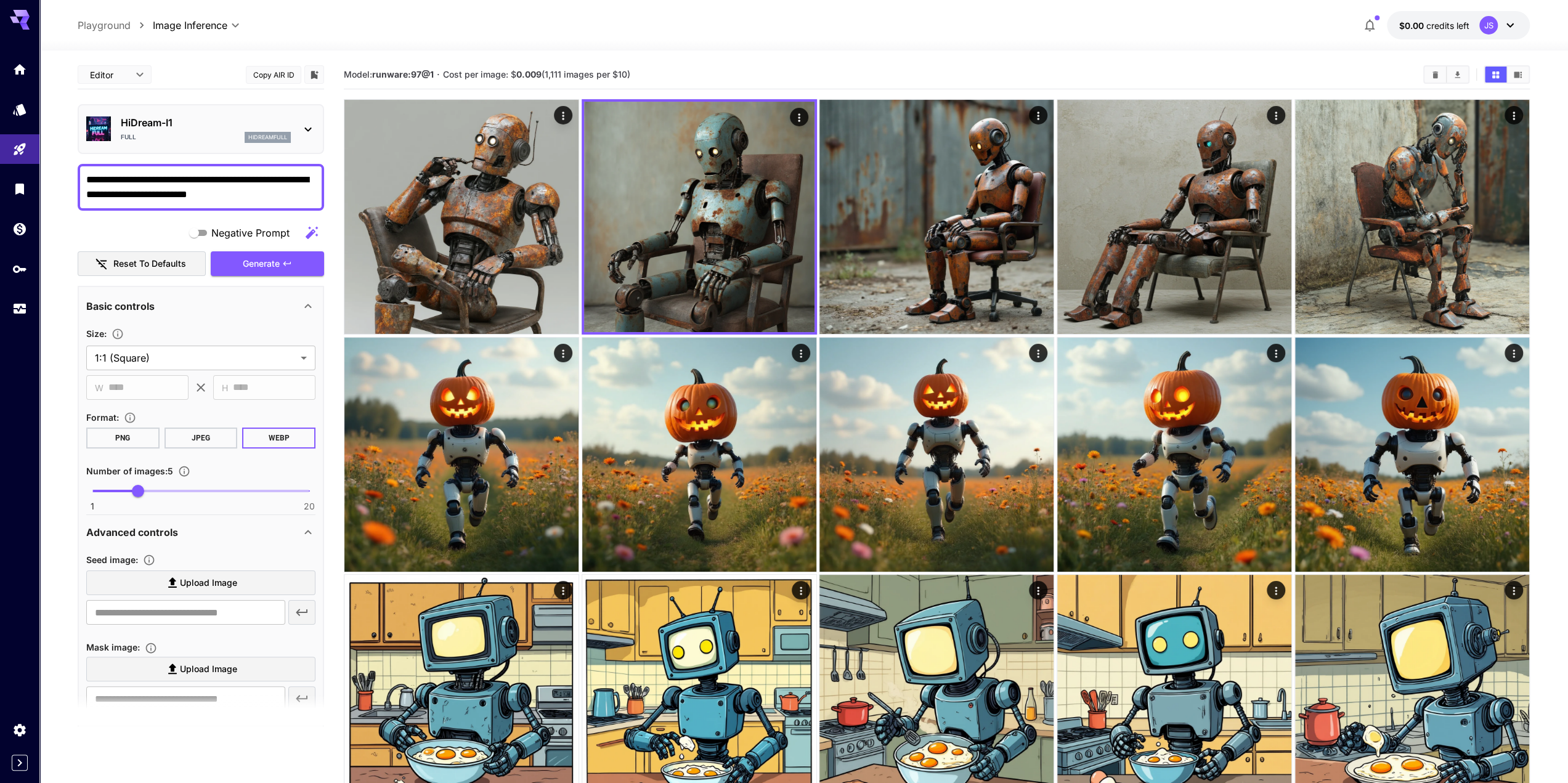 drag, startPoint x: 254, startPoint y: 195, endPoint x: 193, endPoint y: 197, distance: 61.032778 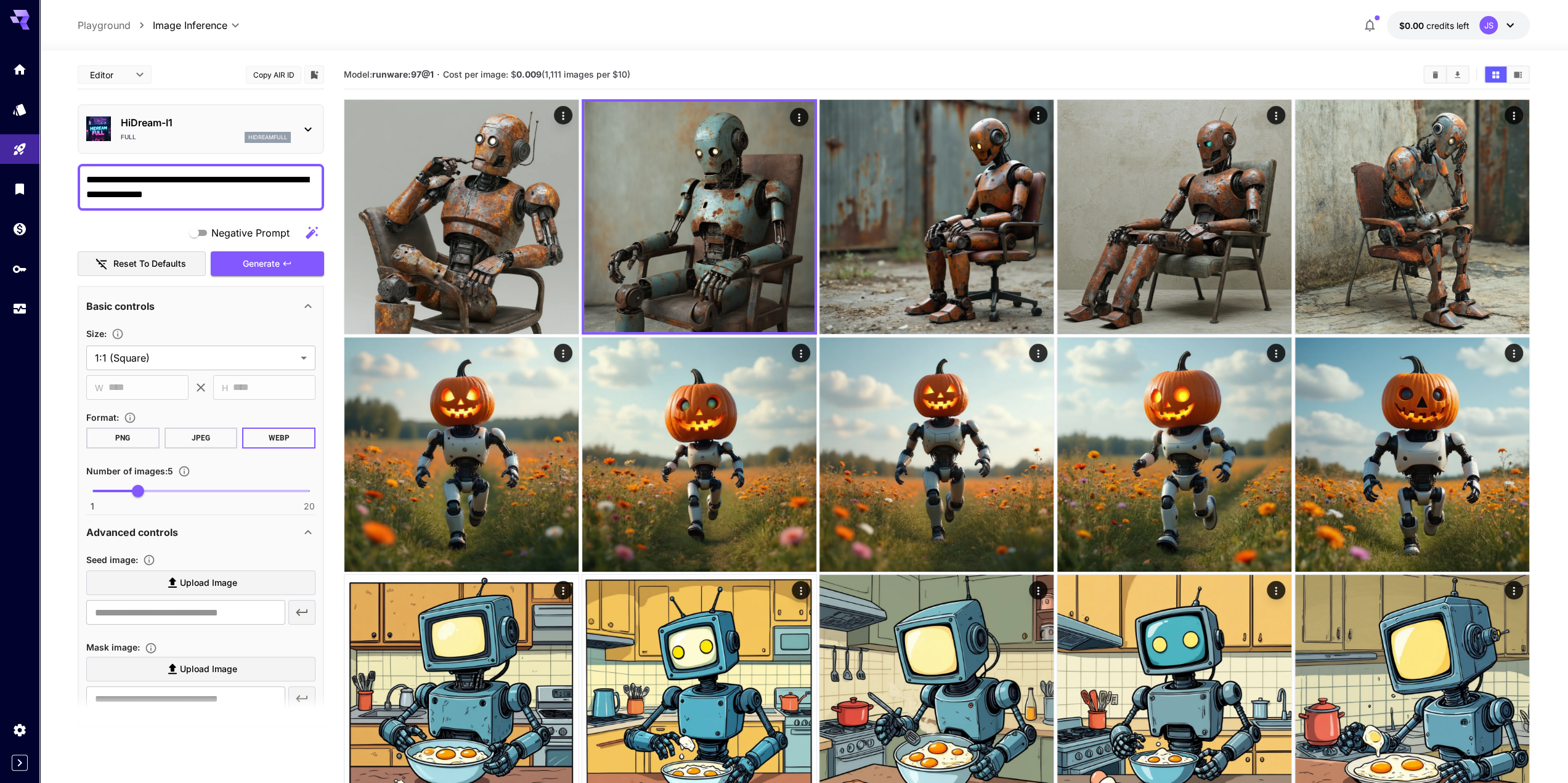 paste on "**********" 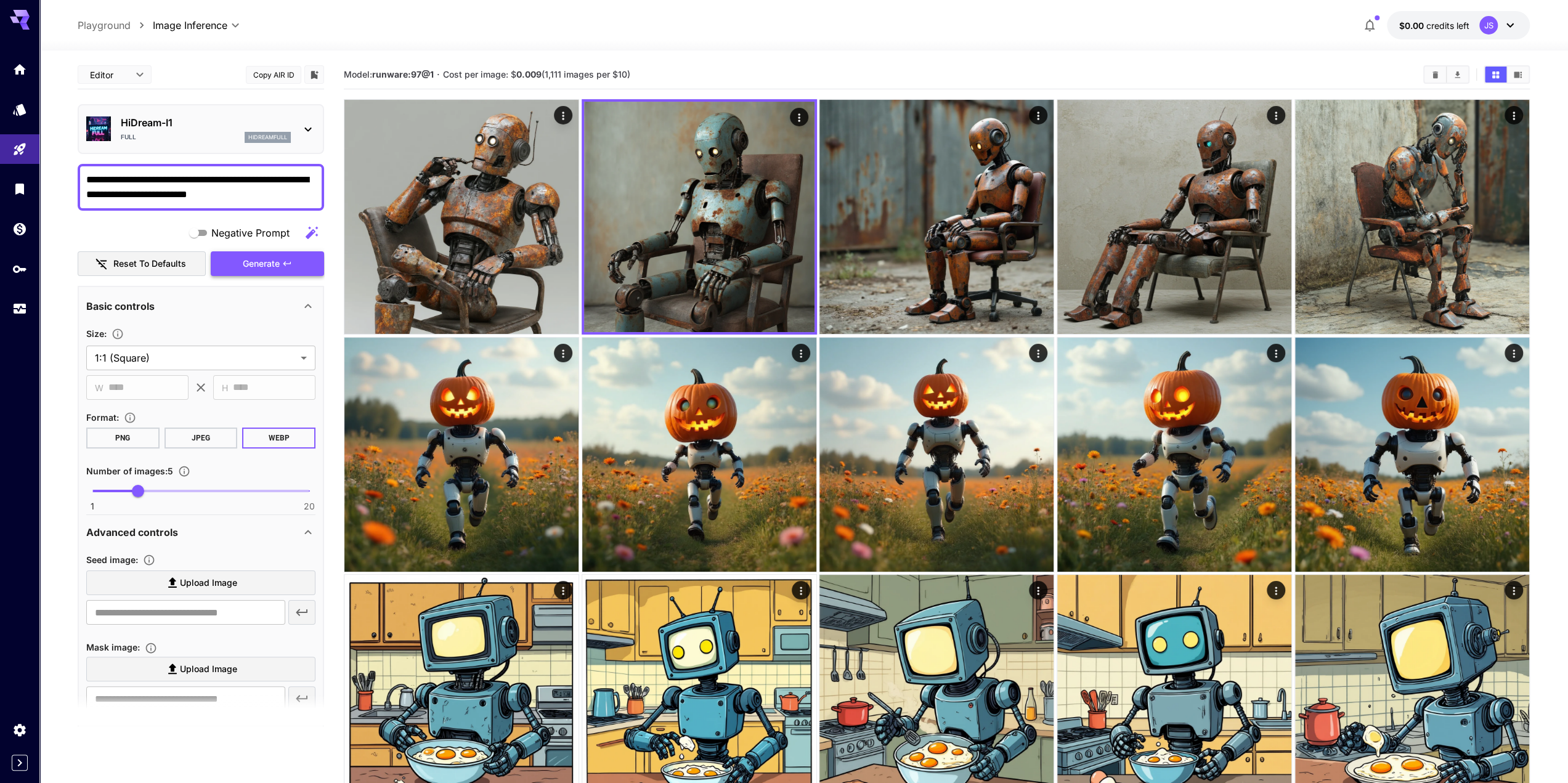 type on "**********" 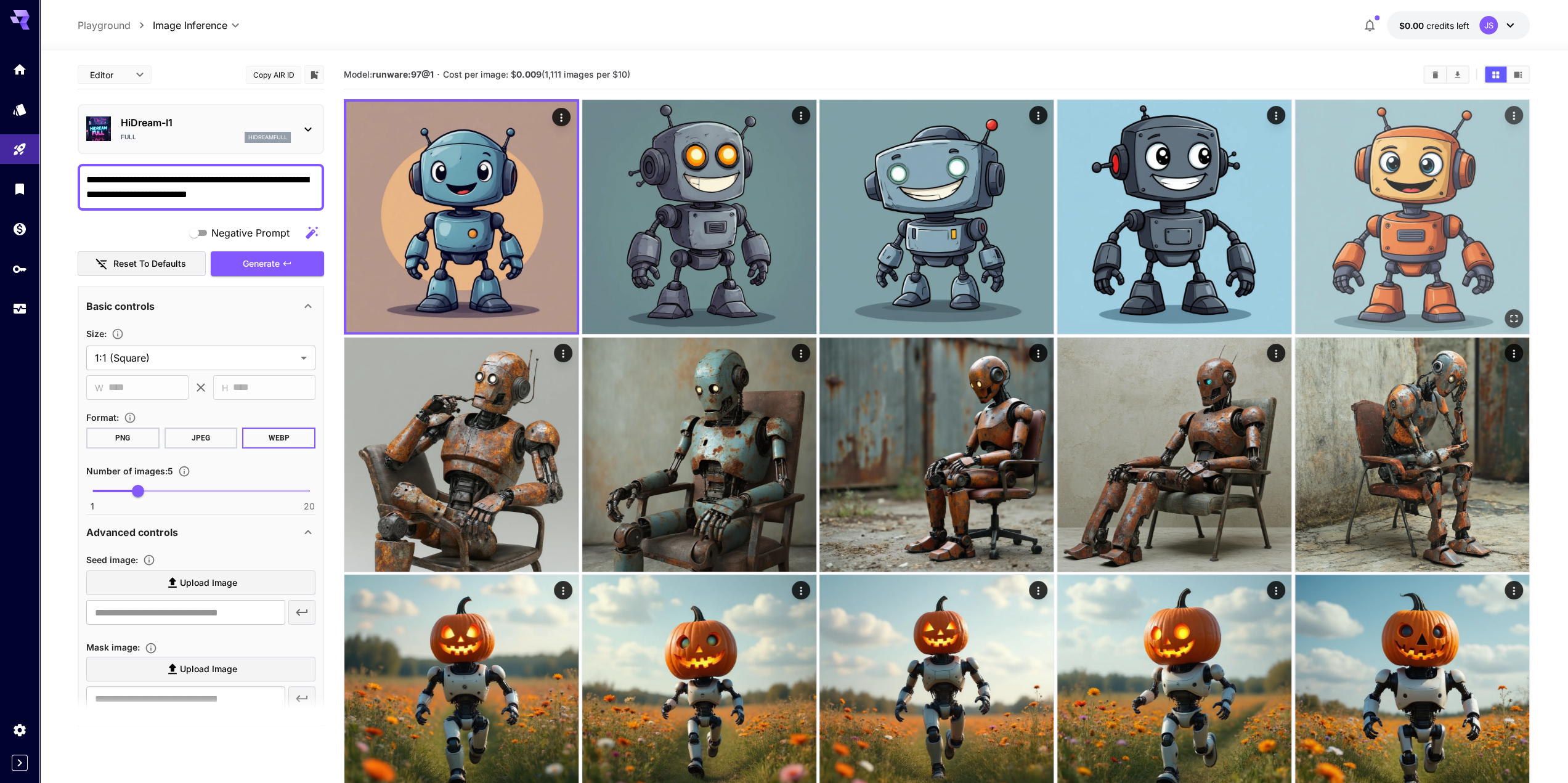 click at bounding box center (1514, 318) 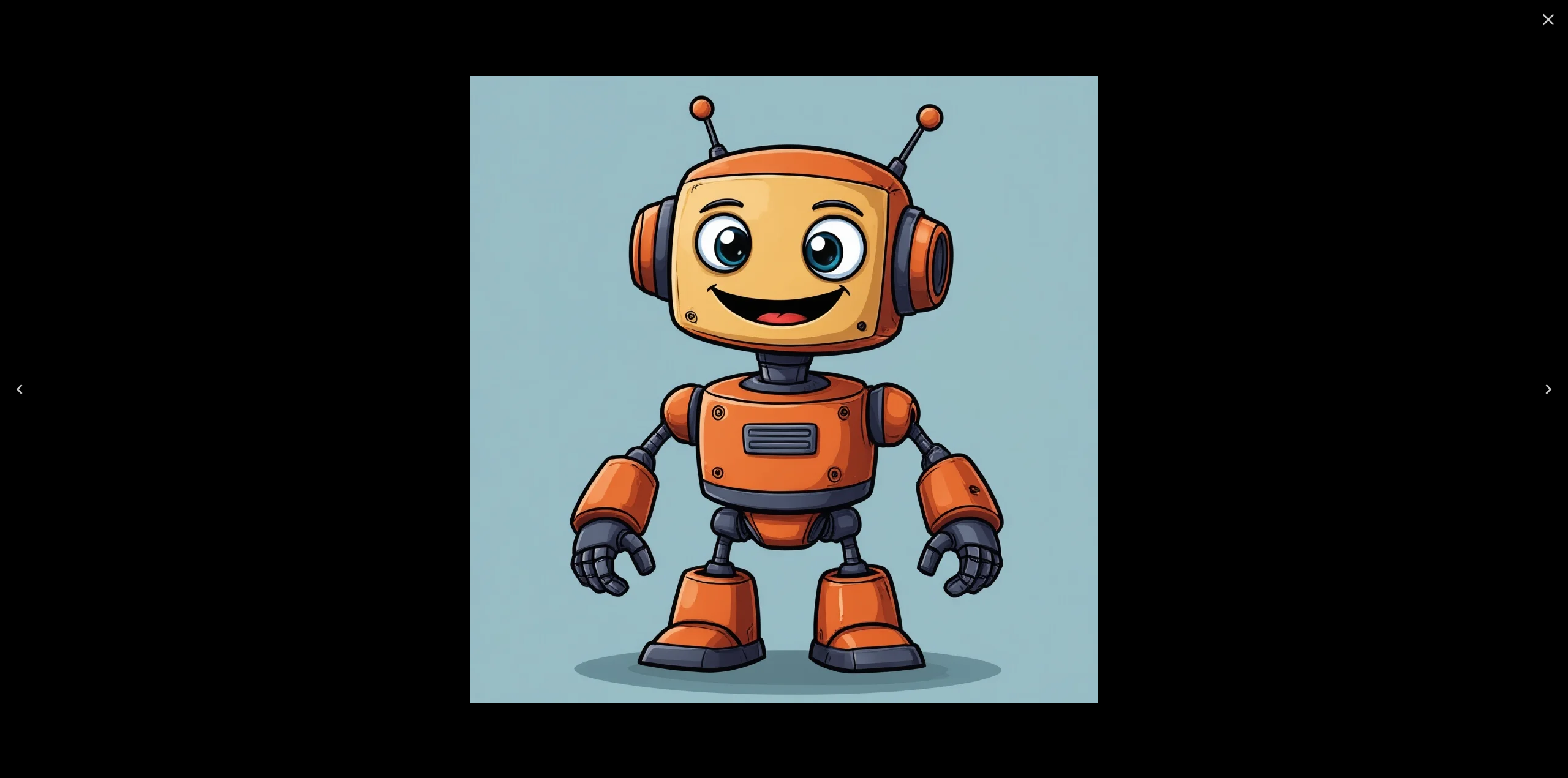 click 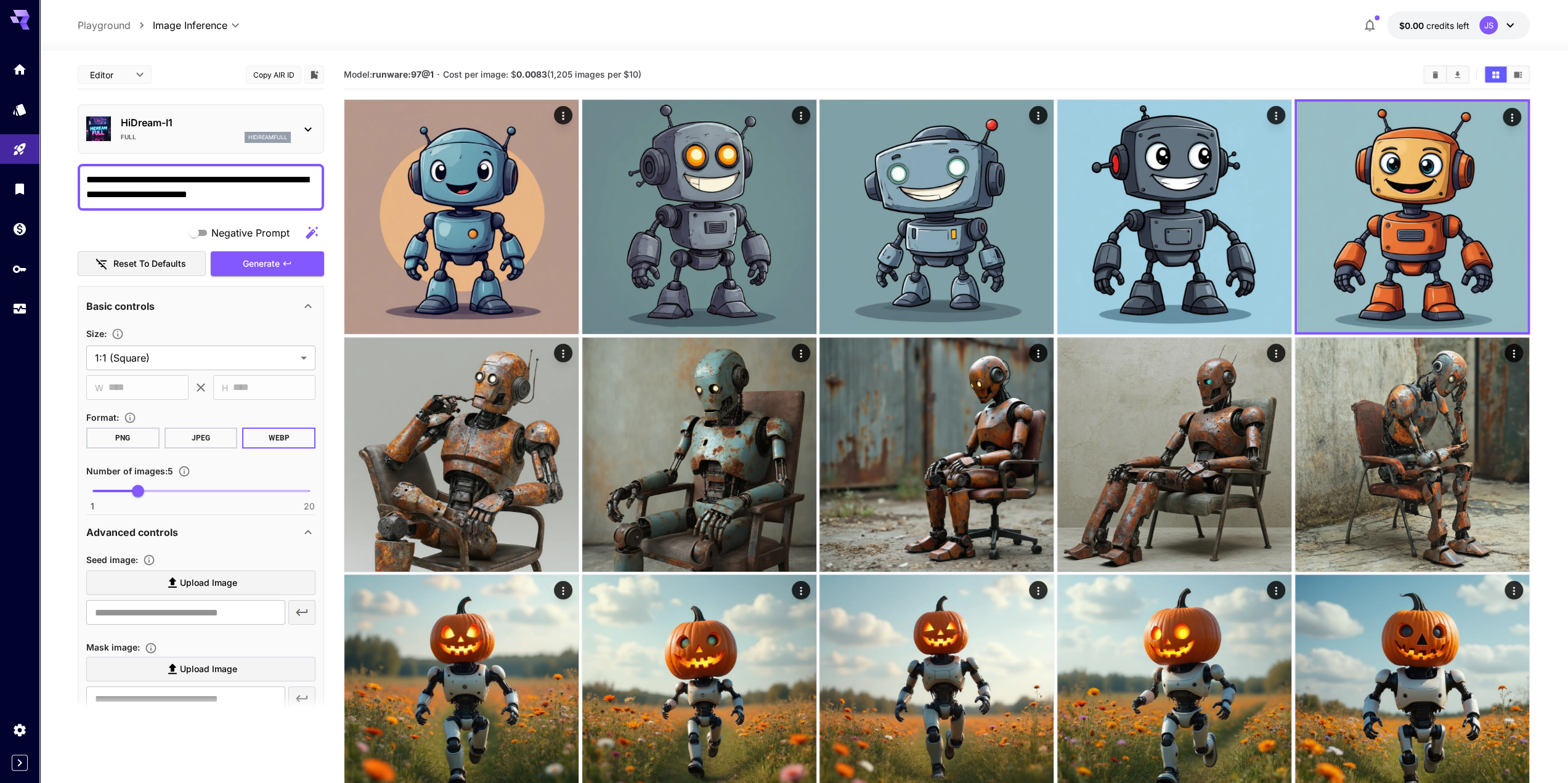 click on "HiDream-I1 Full hidreamfull" at bounding box center [201, 129] 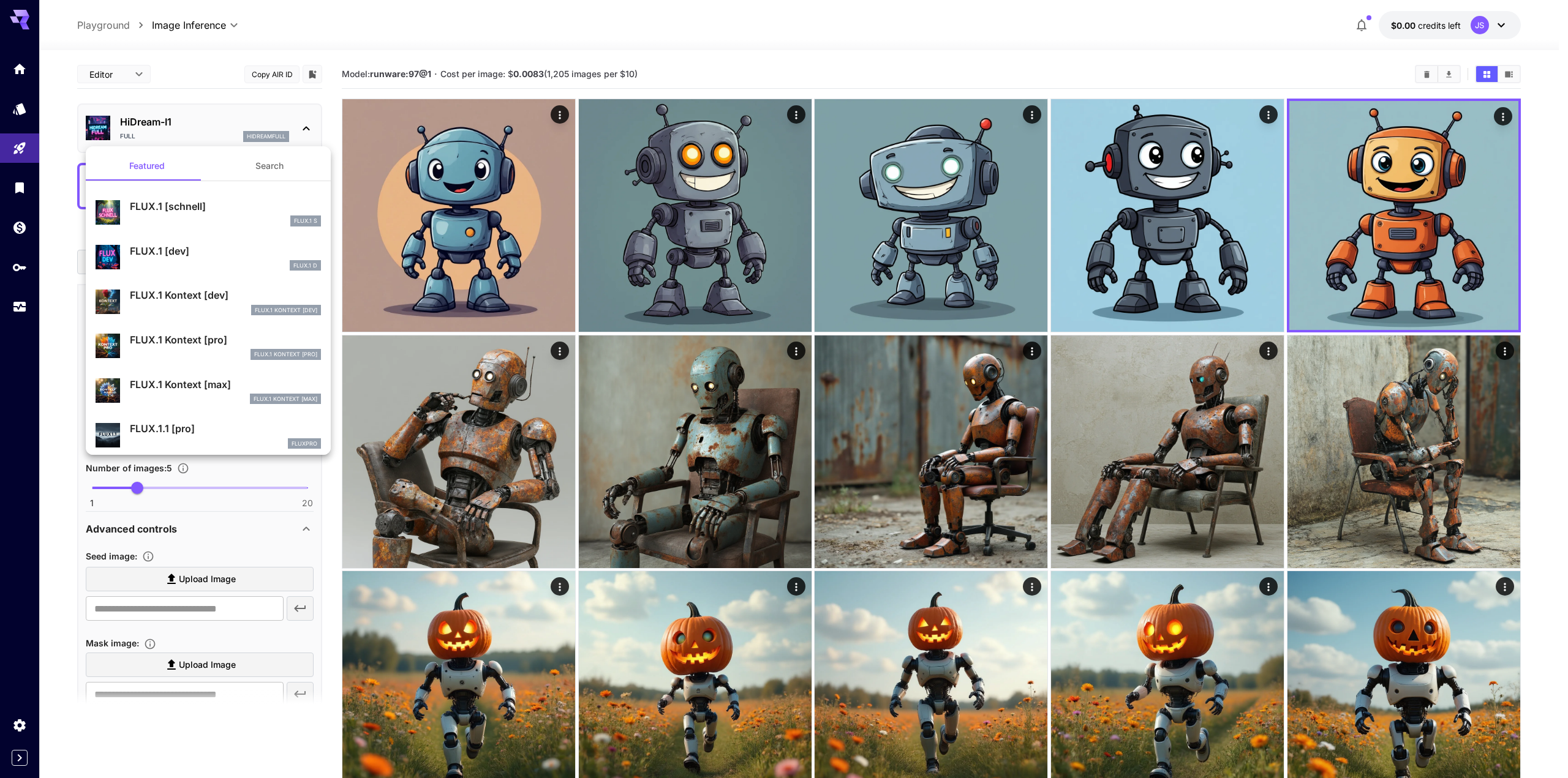 click at bounding box center [784, 389] 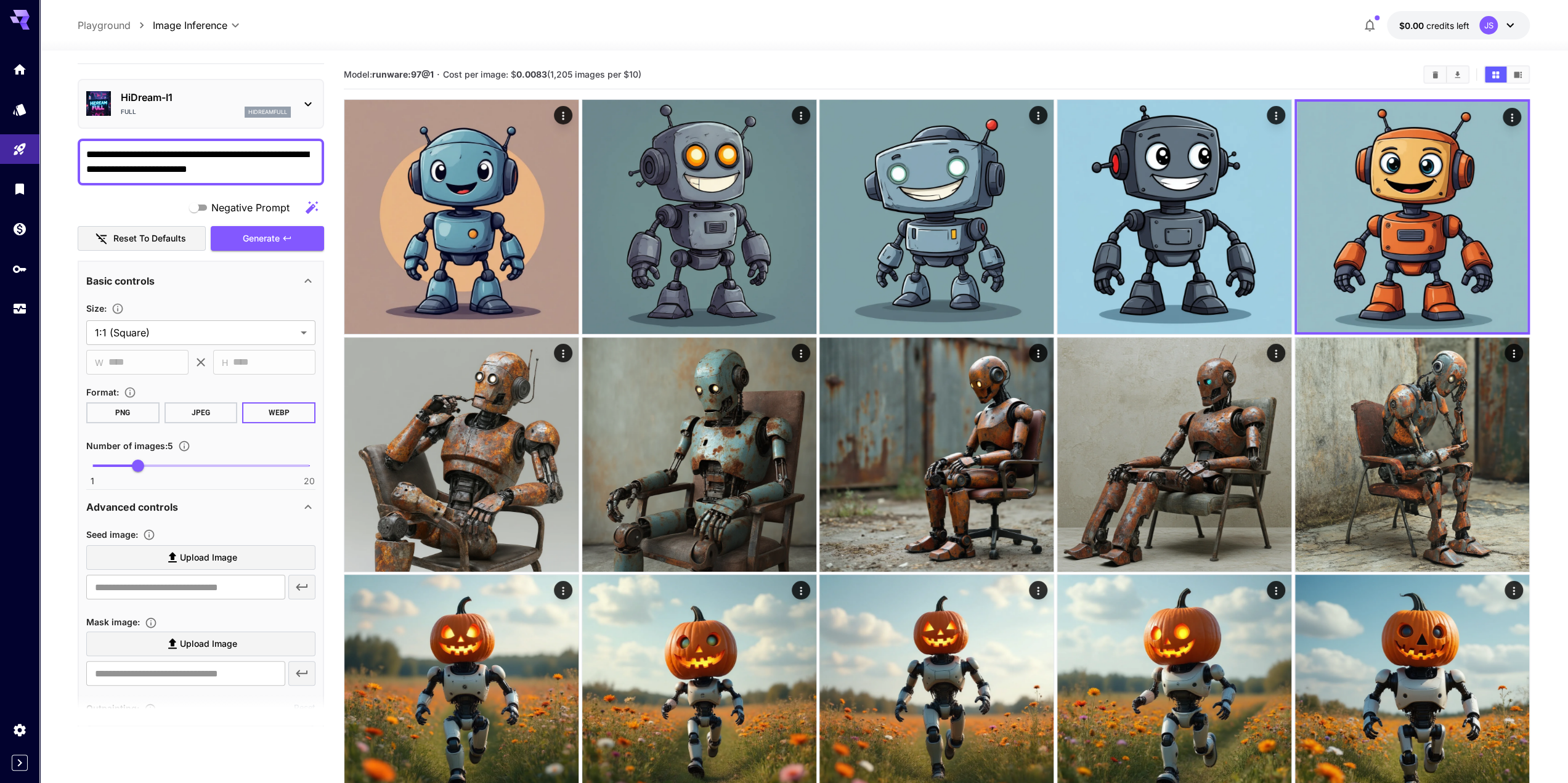 scroll, scrollTop: 246, scrollLeft: 0, axis: vertical 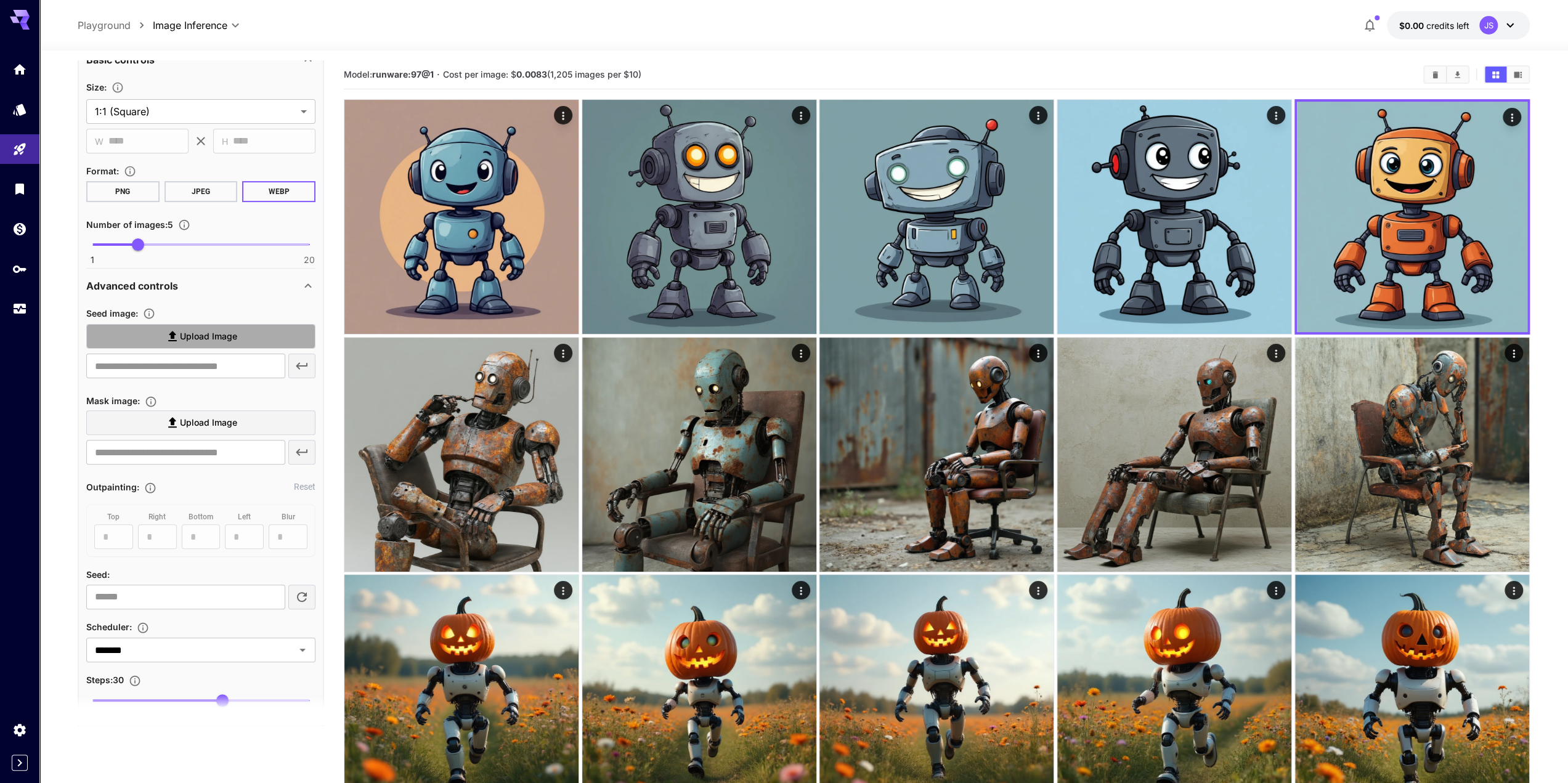 click on "Upload Image" at bounding box center [208, 336] 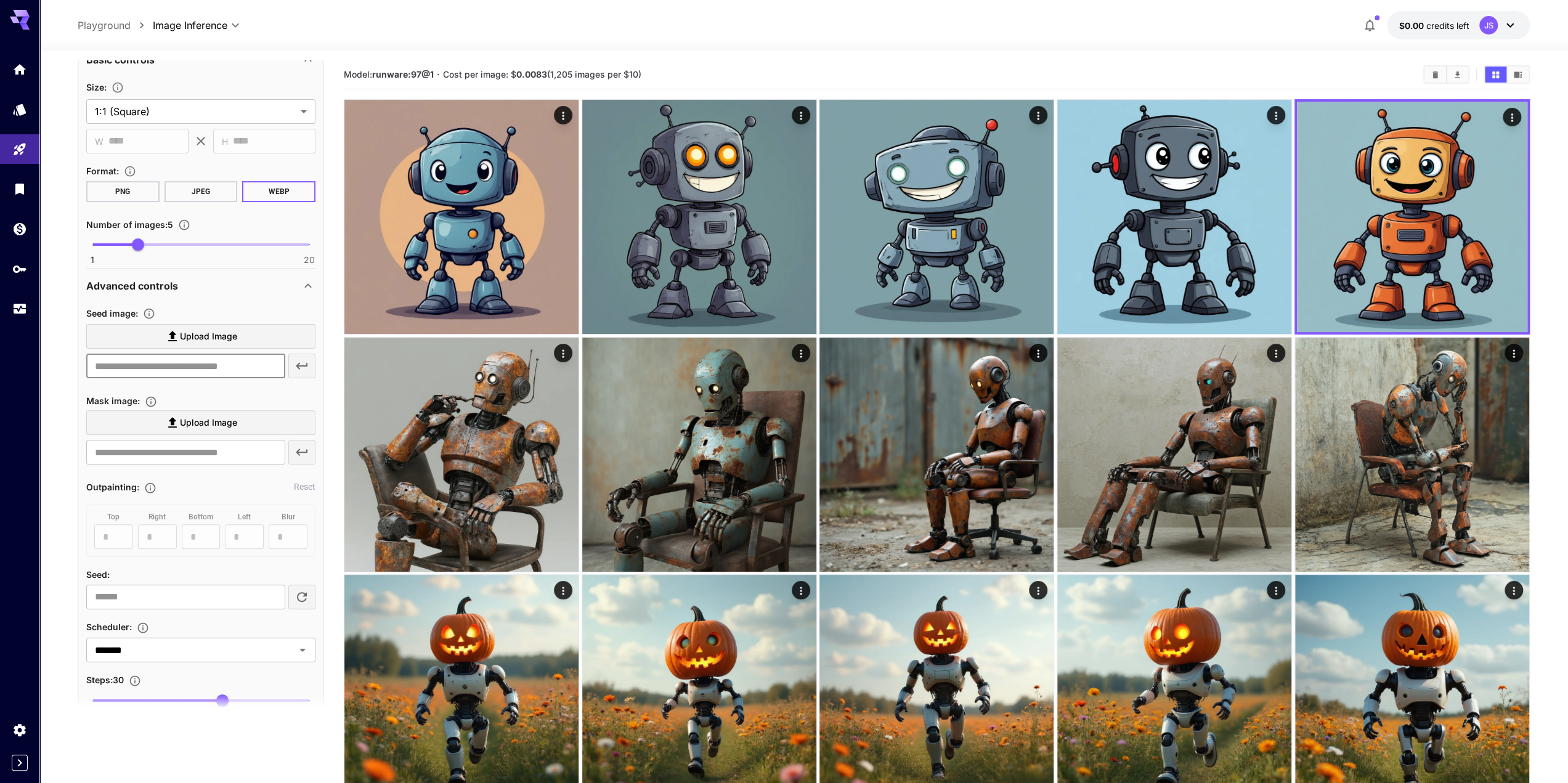 click at bounding box center (185, 366) 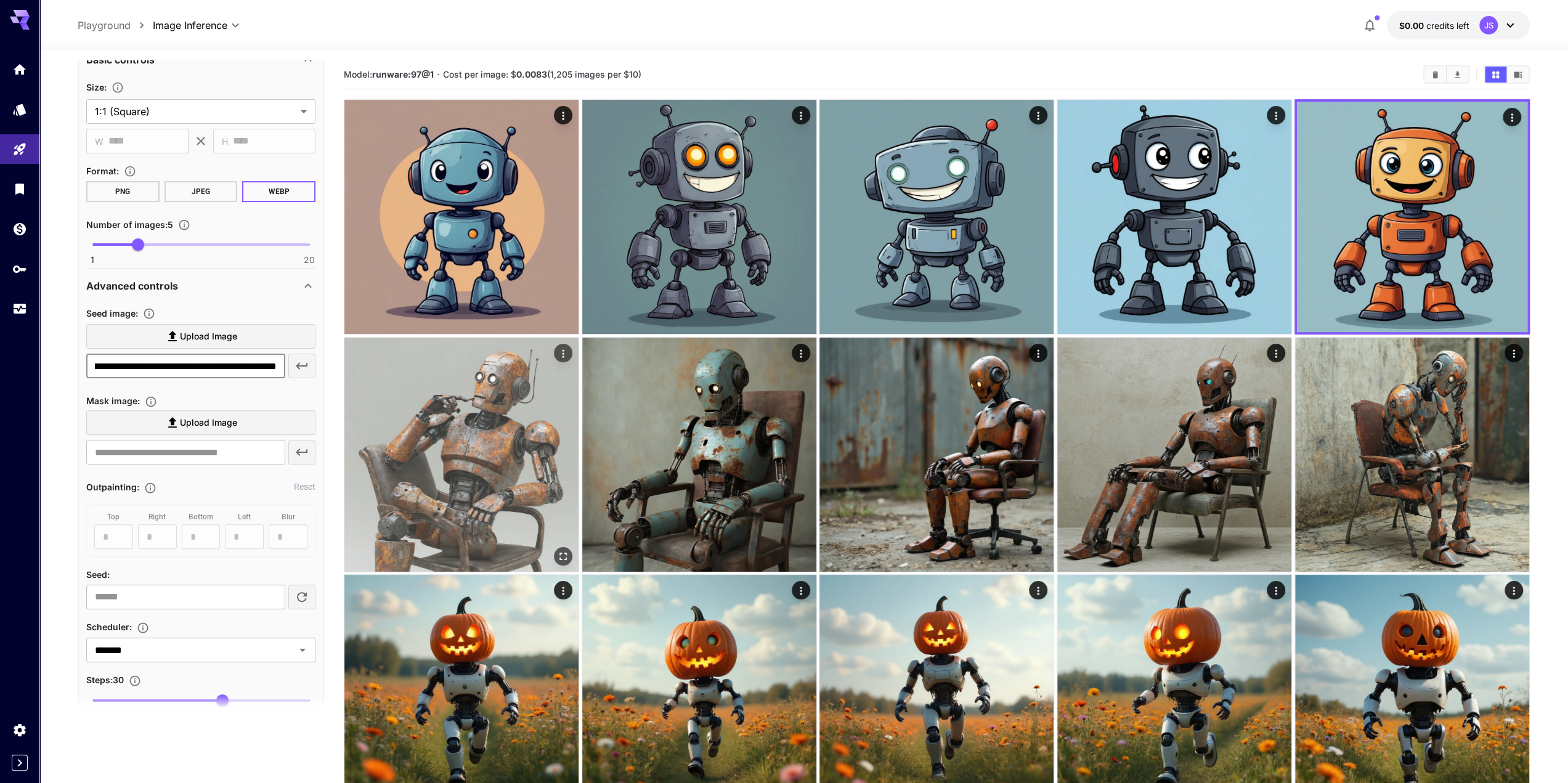 scroll, scrollTop: 0, scrollLeft: 0, axis: both 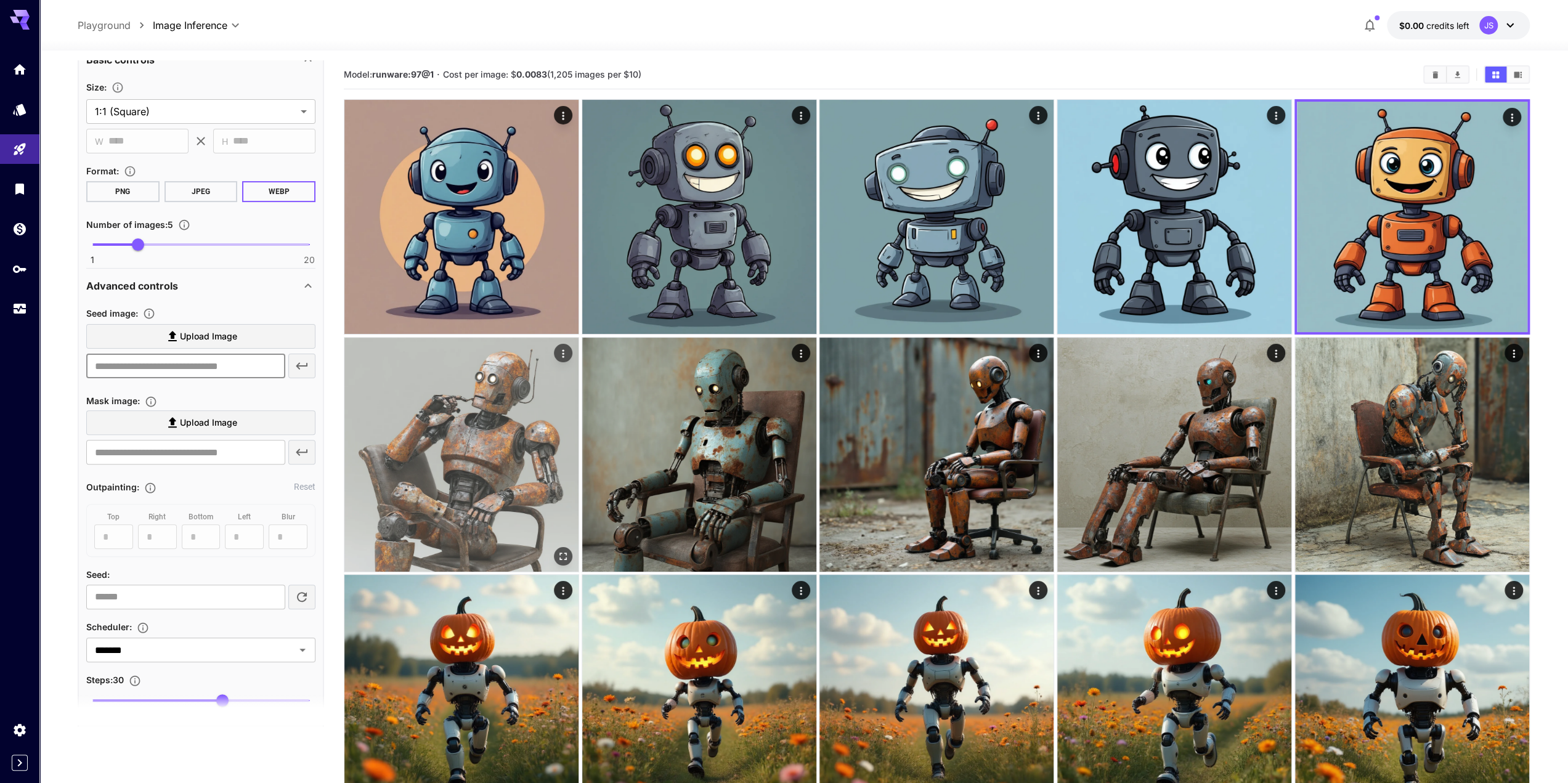 paste on "**********" 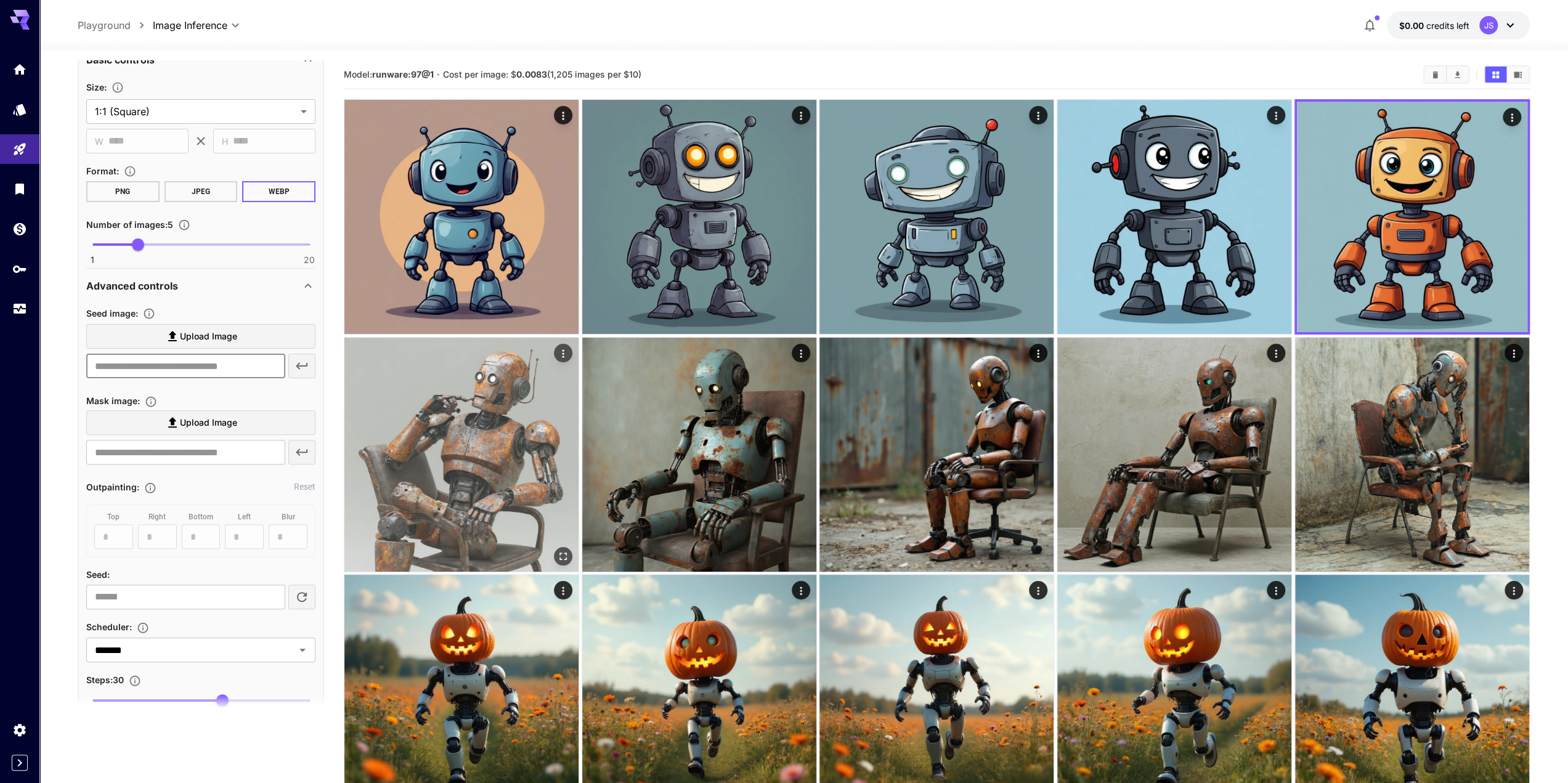 type on "**********" 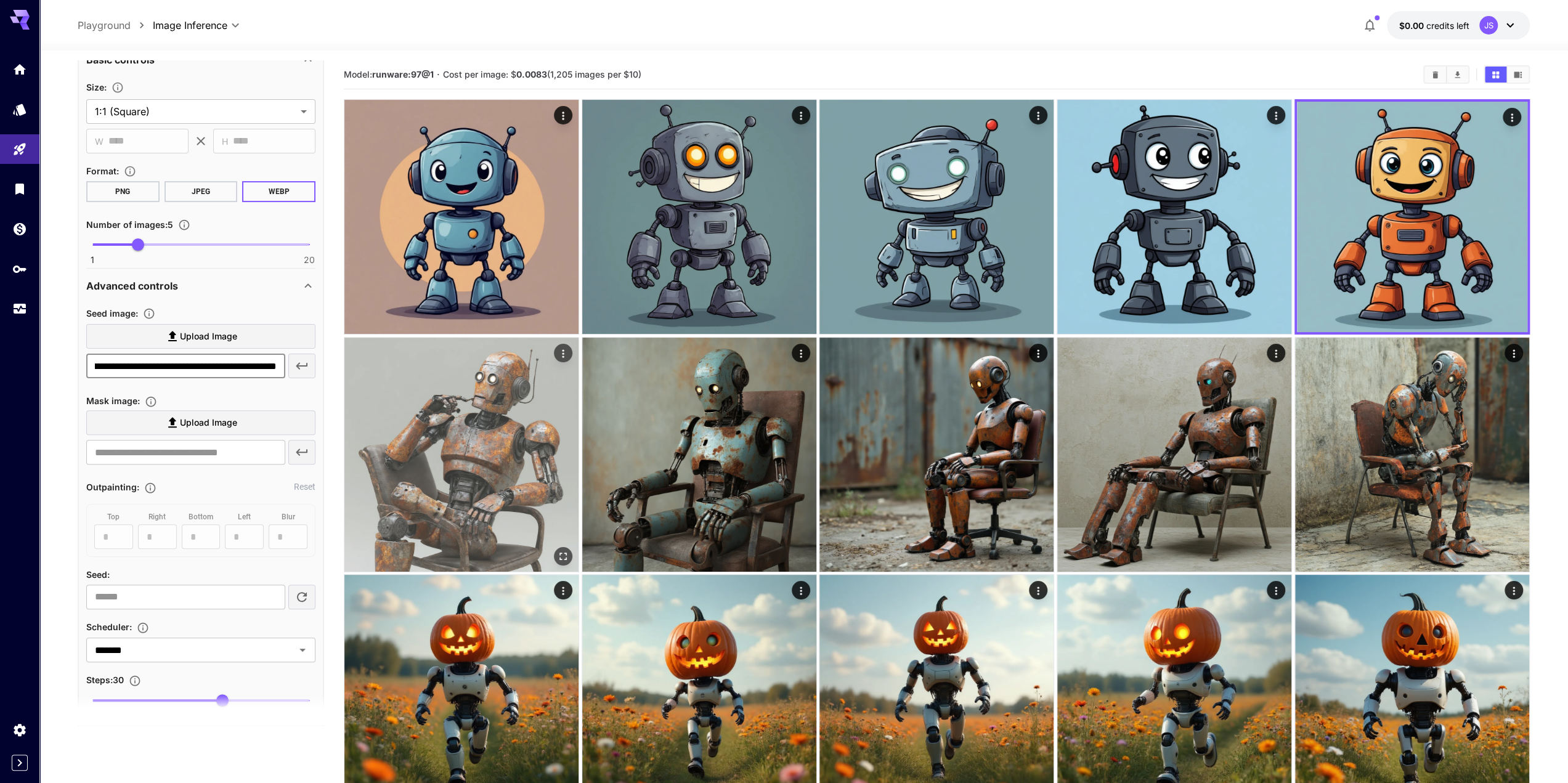 scroll, scrollTop: 0, scrollLeft: 0, axis: both 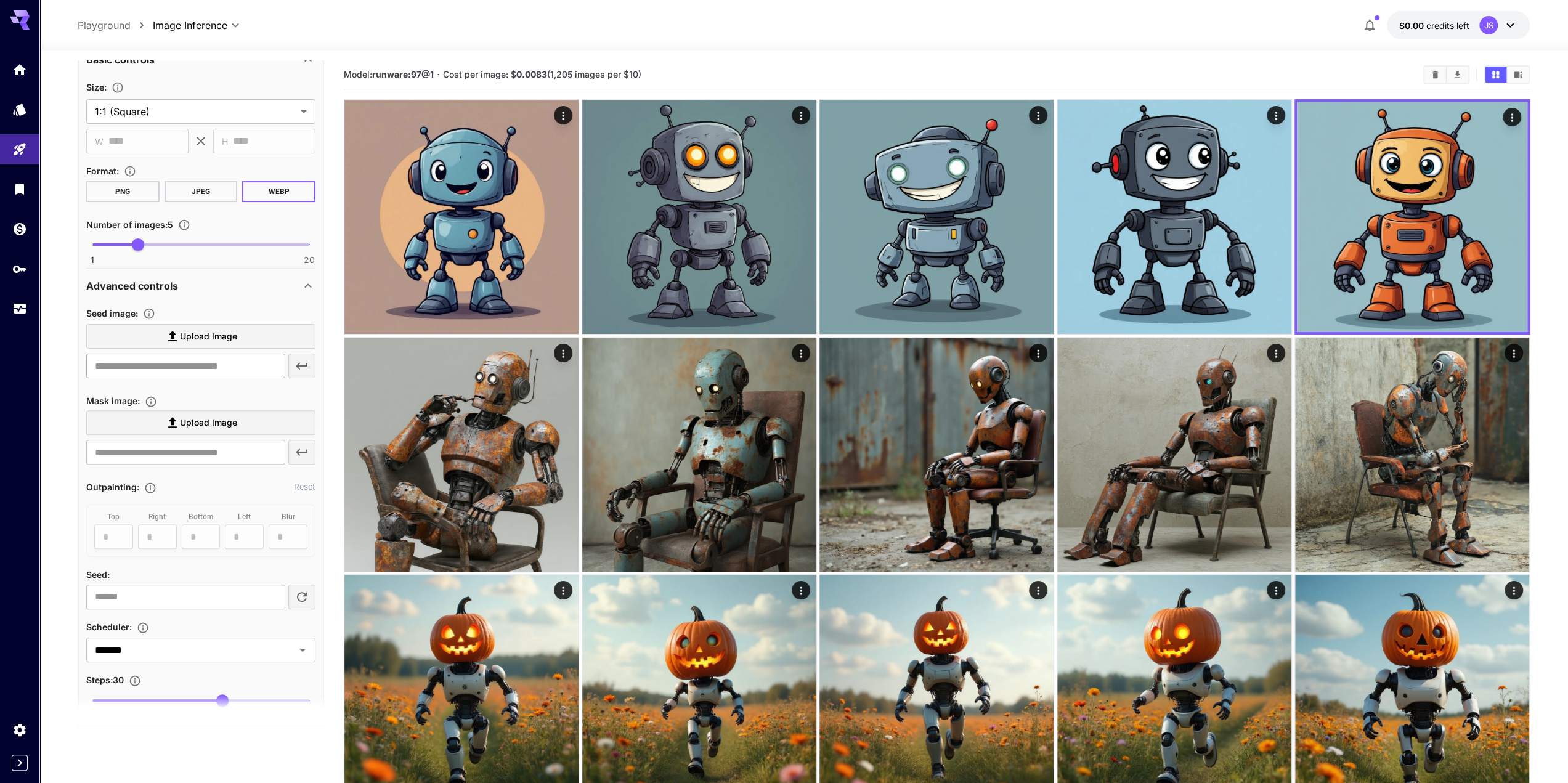 click at bounding box center (185, 366) 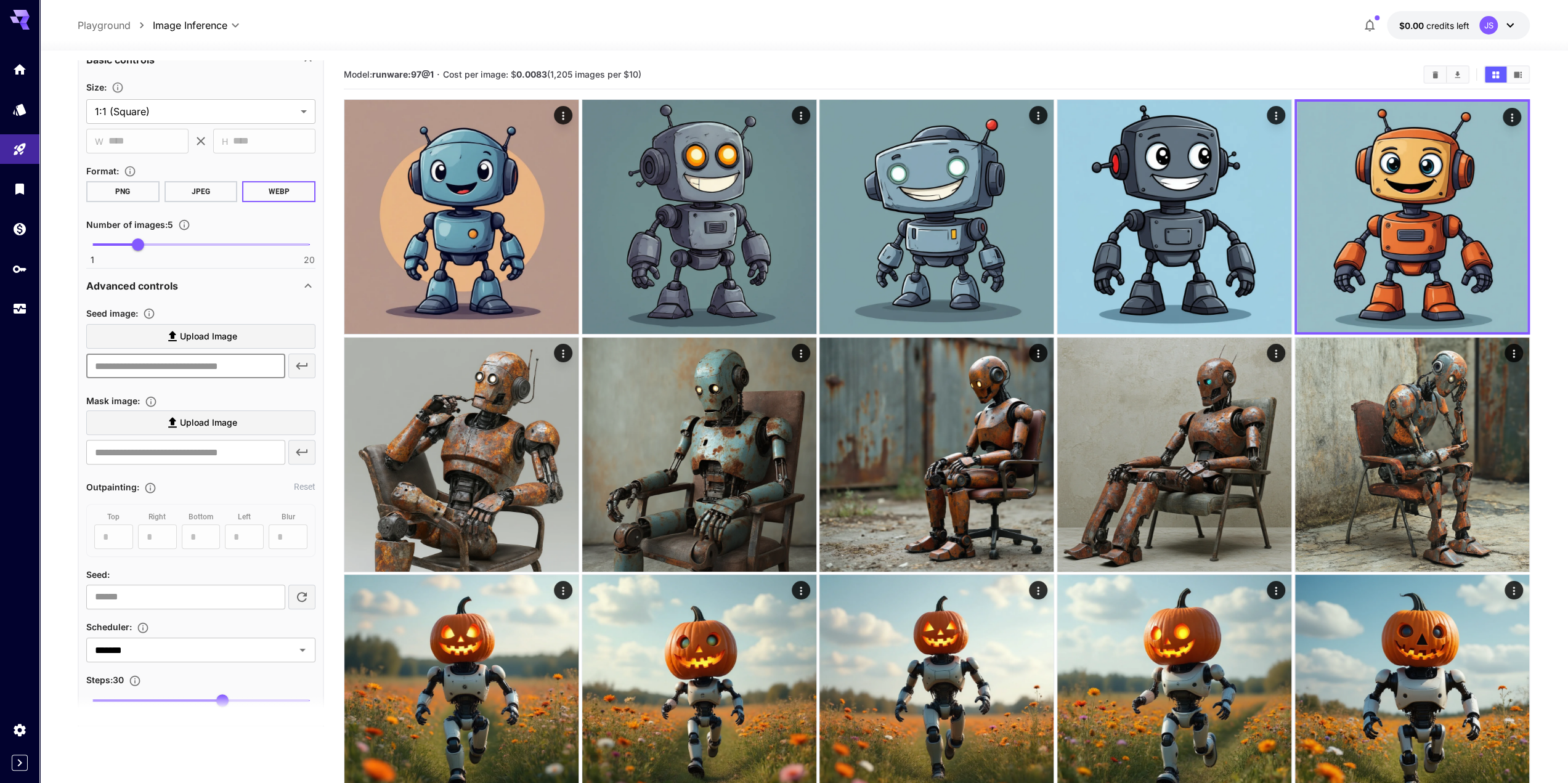 paste on "**********" 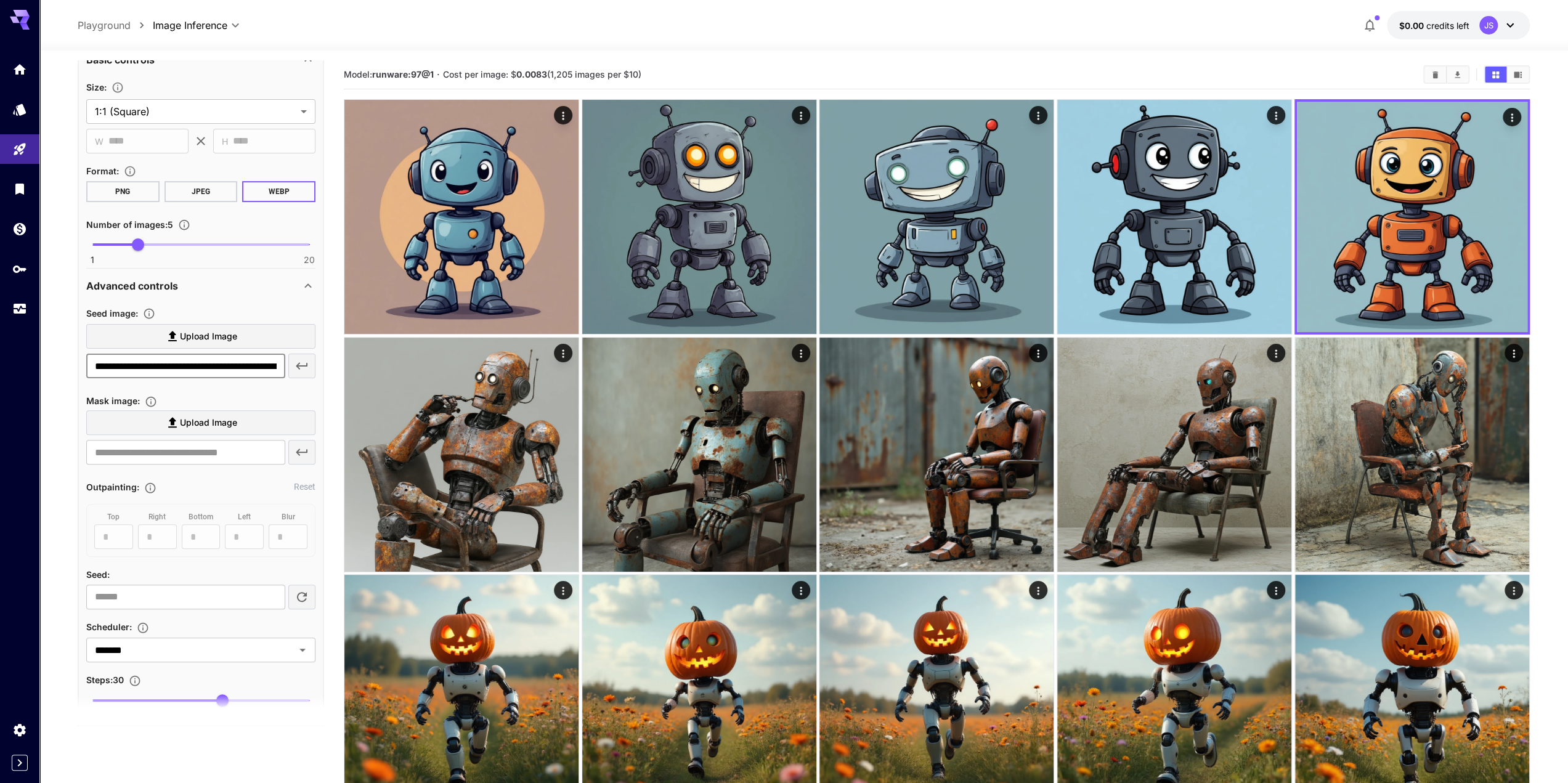 scroll, scrollTop: 0, scrollLeft: 410, axis: horizontal 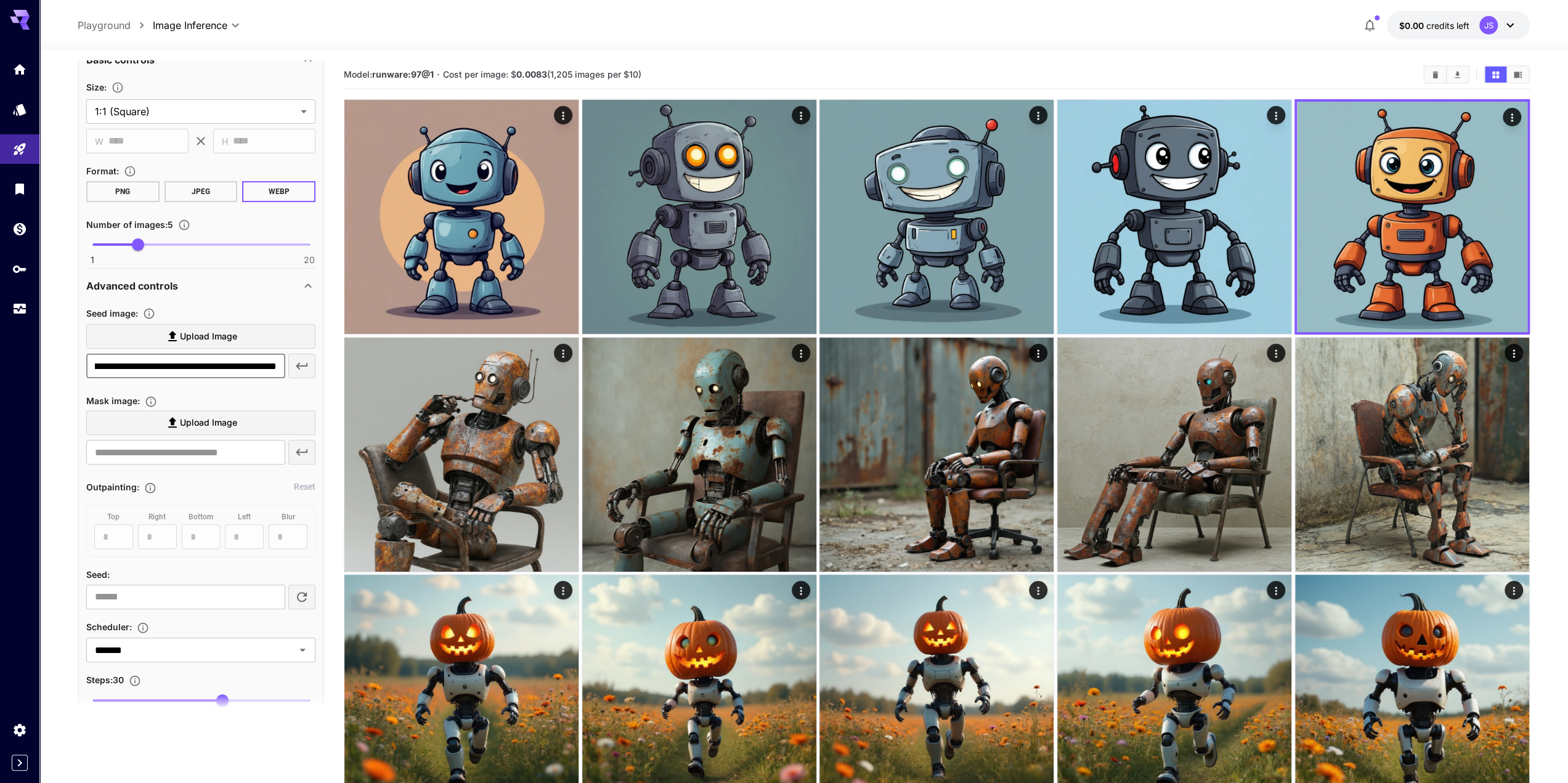 type on "**********" 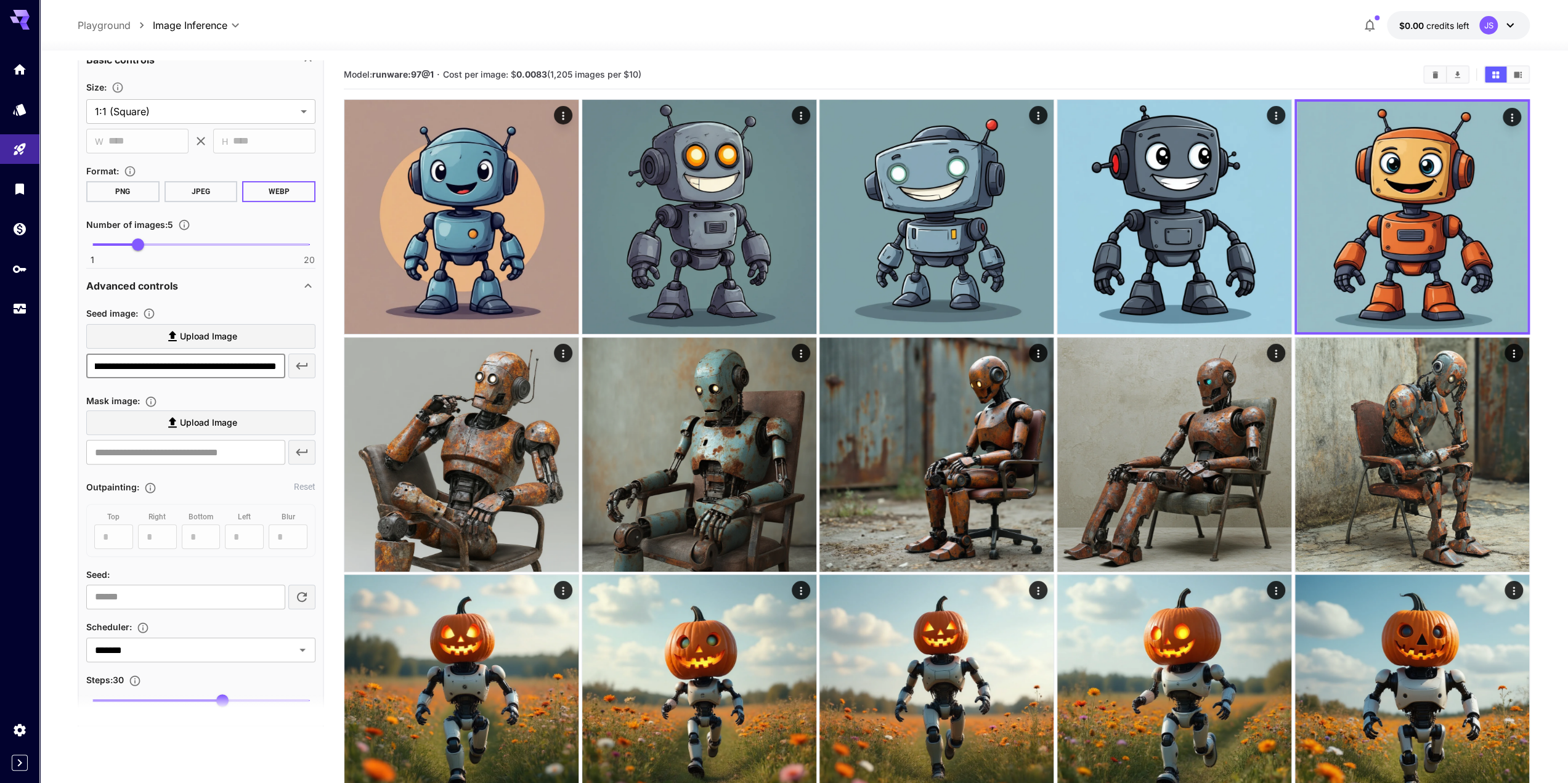 scroll, scrollTop: 0, scrollLeft: 0, axis: both 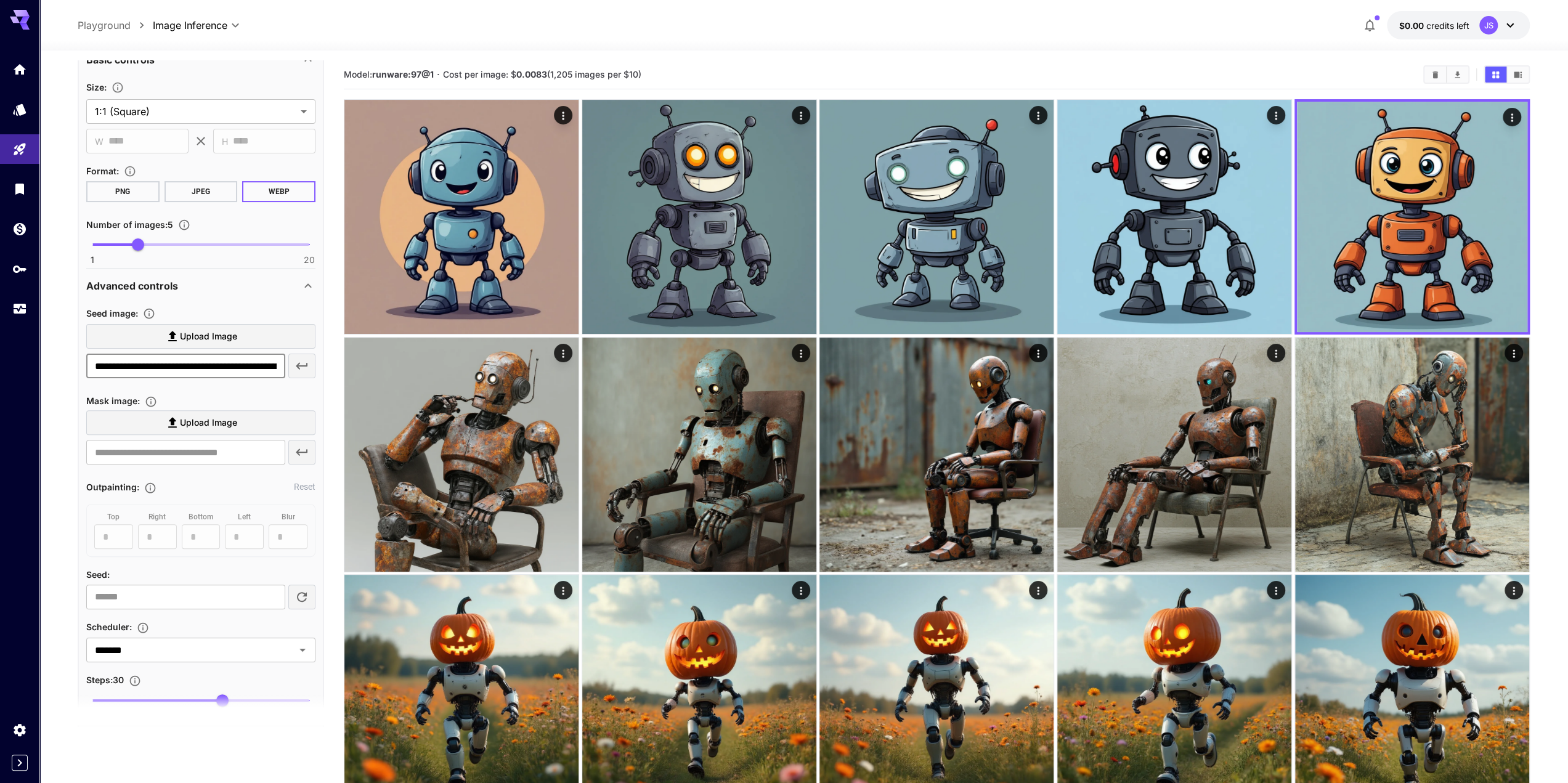 click 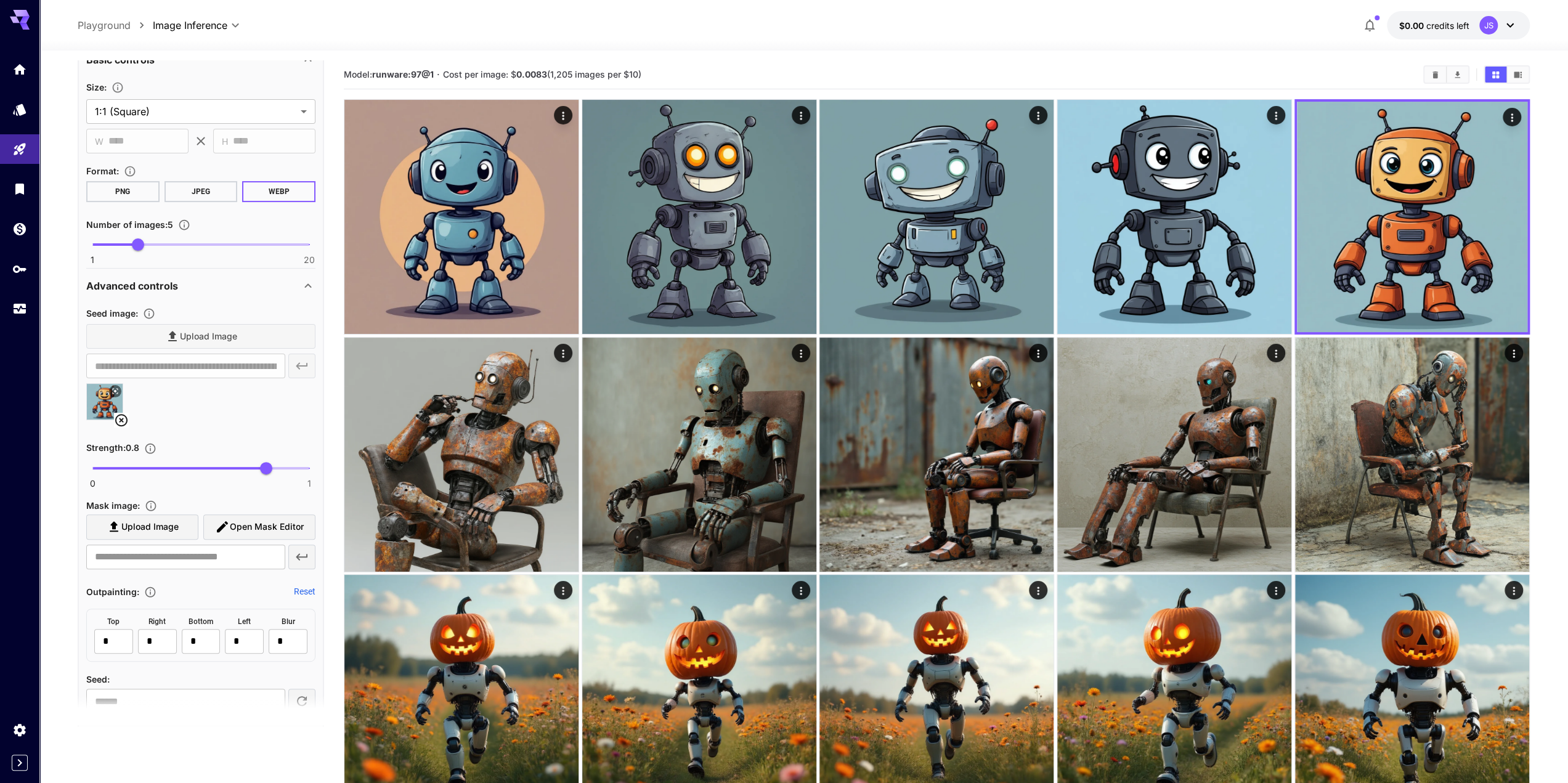 scroll, scrollTop: 0, scrollLeft: 0, axis: both 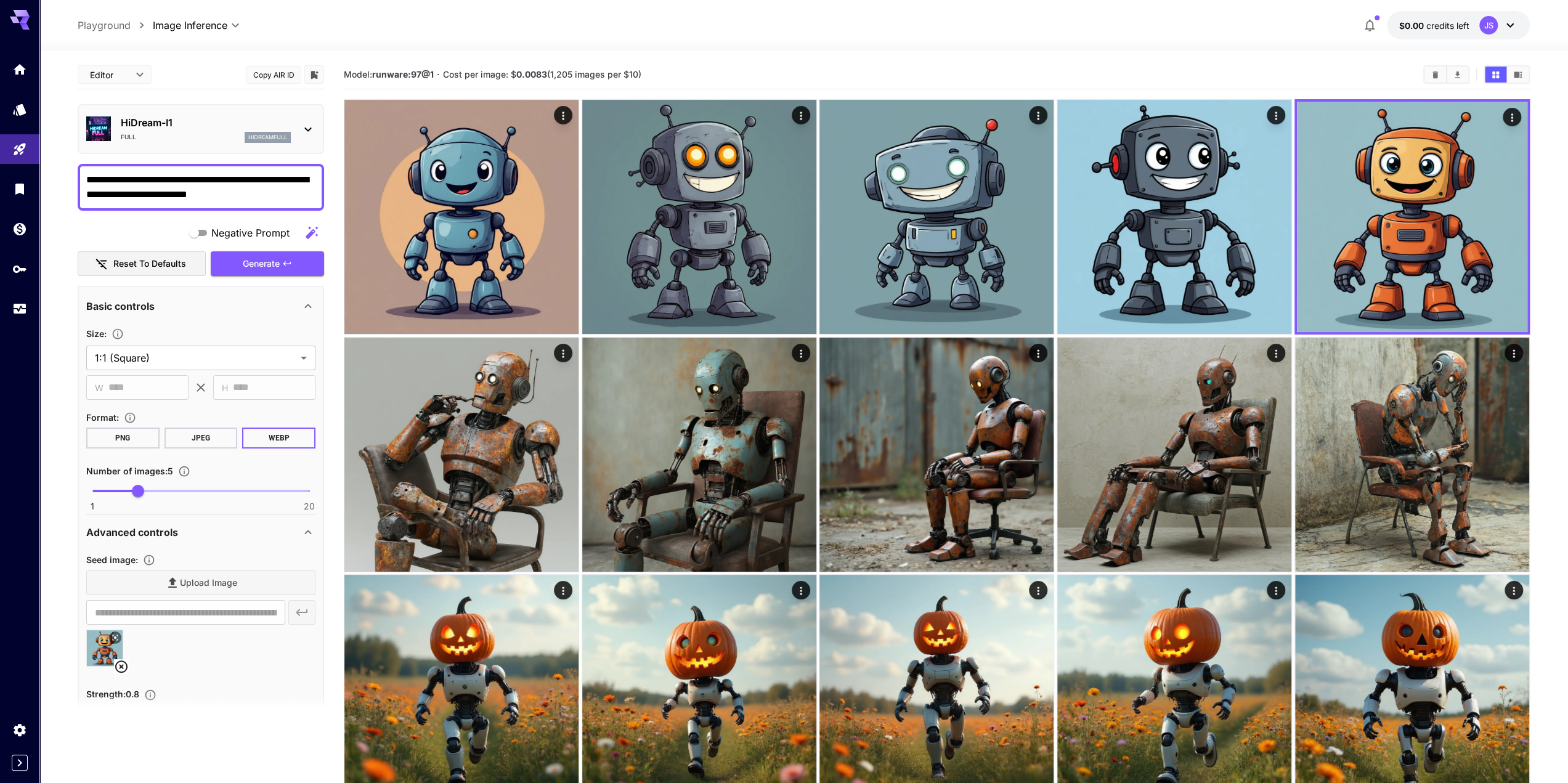 drag, startPoint x: 262, startPoint y: 194, endPoint x: 54, endPoint y: 168, distance: 209.6187 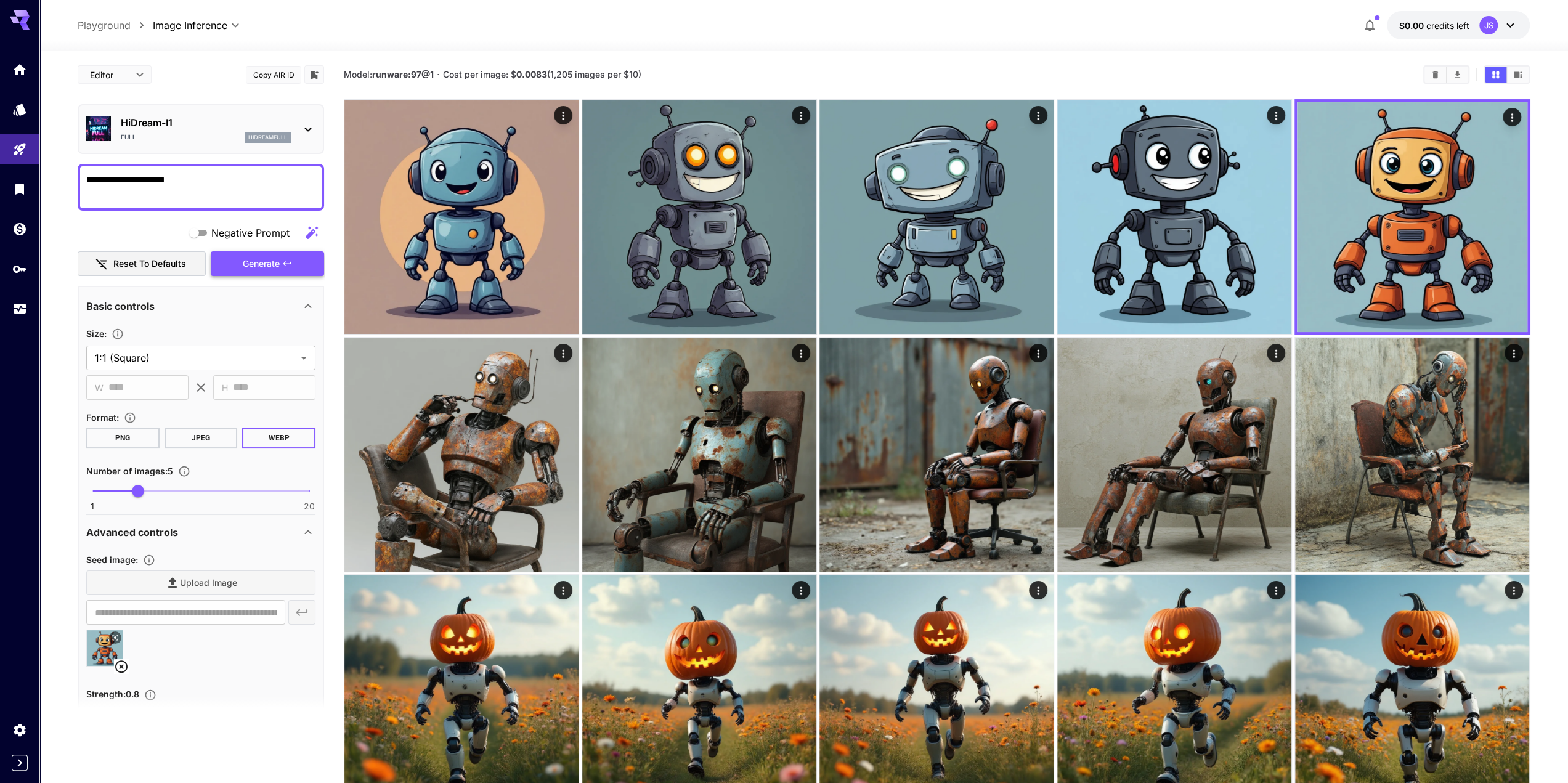 type on "**********" 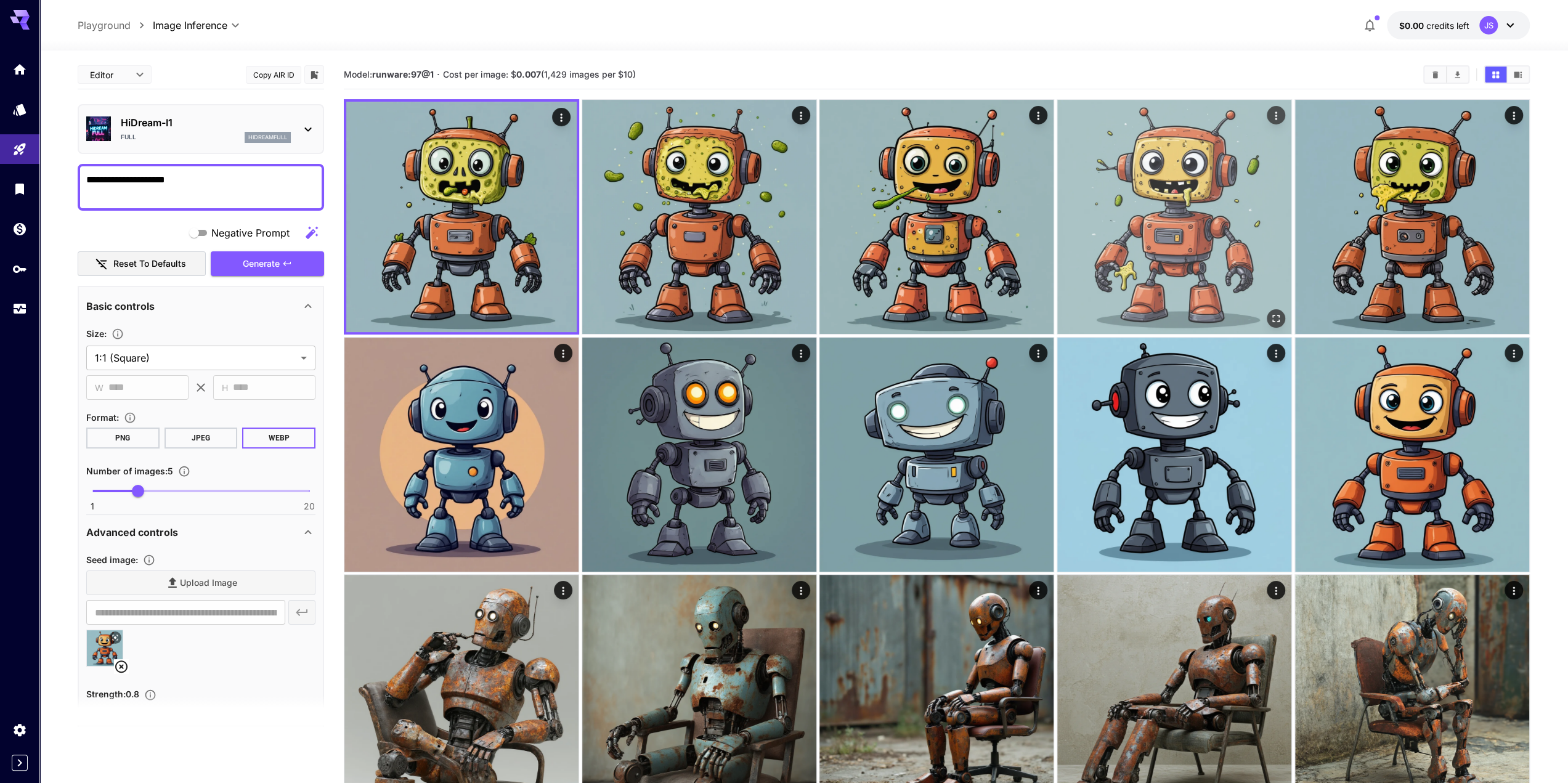 click at bounding box center (1174, 217) 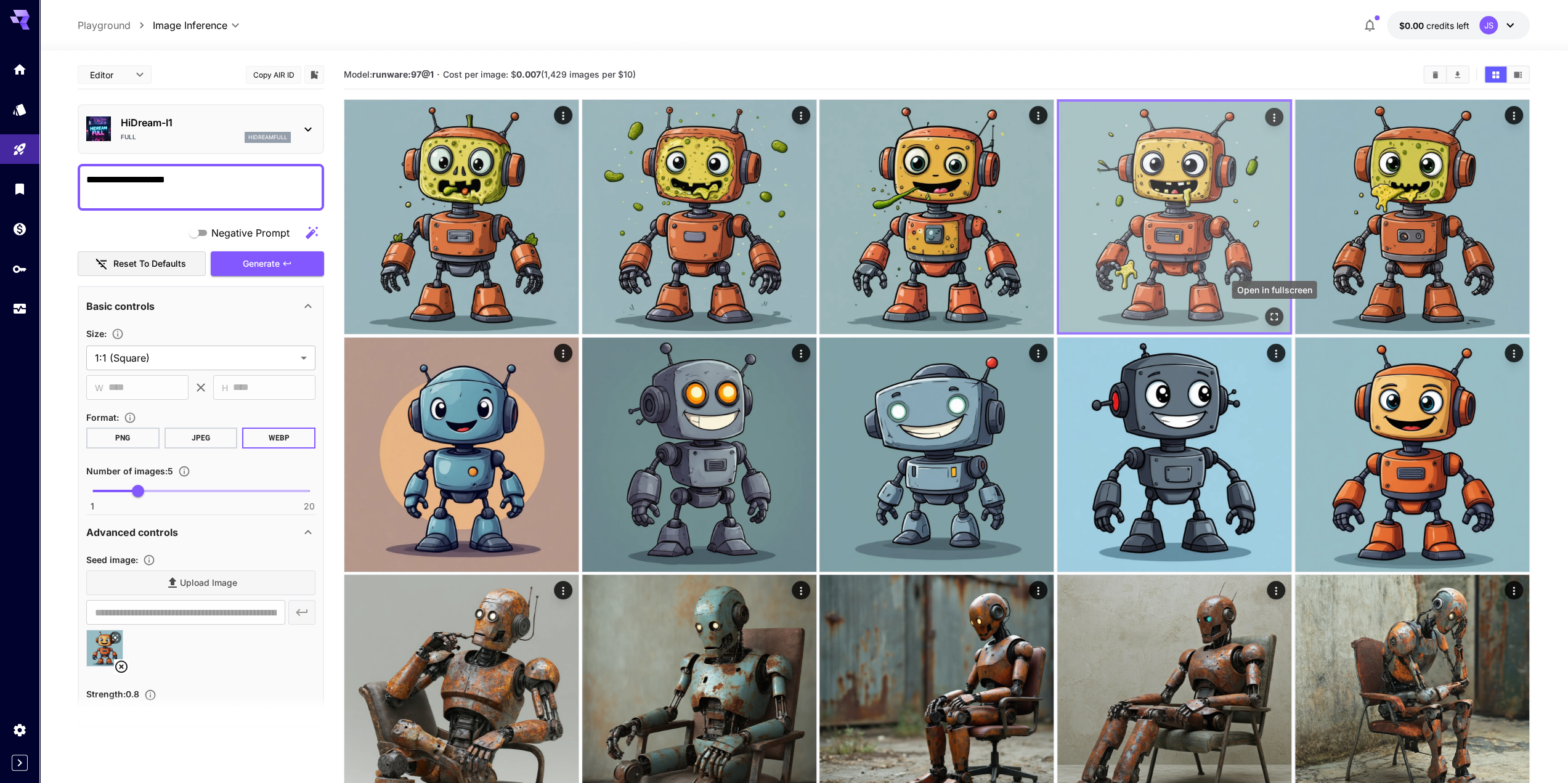click 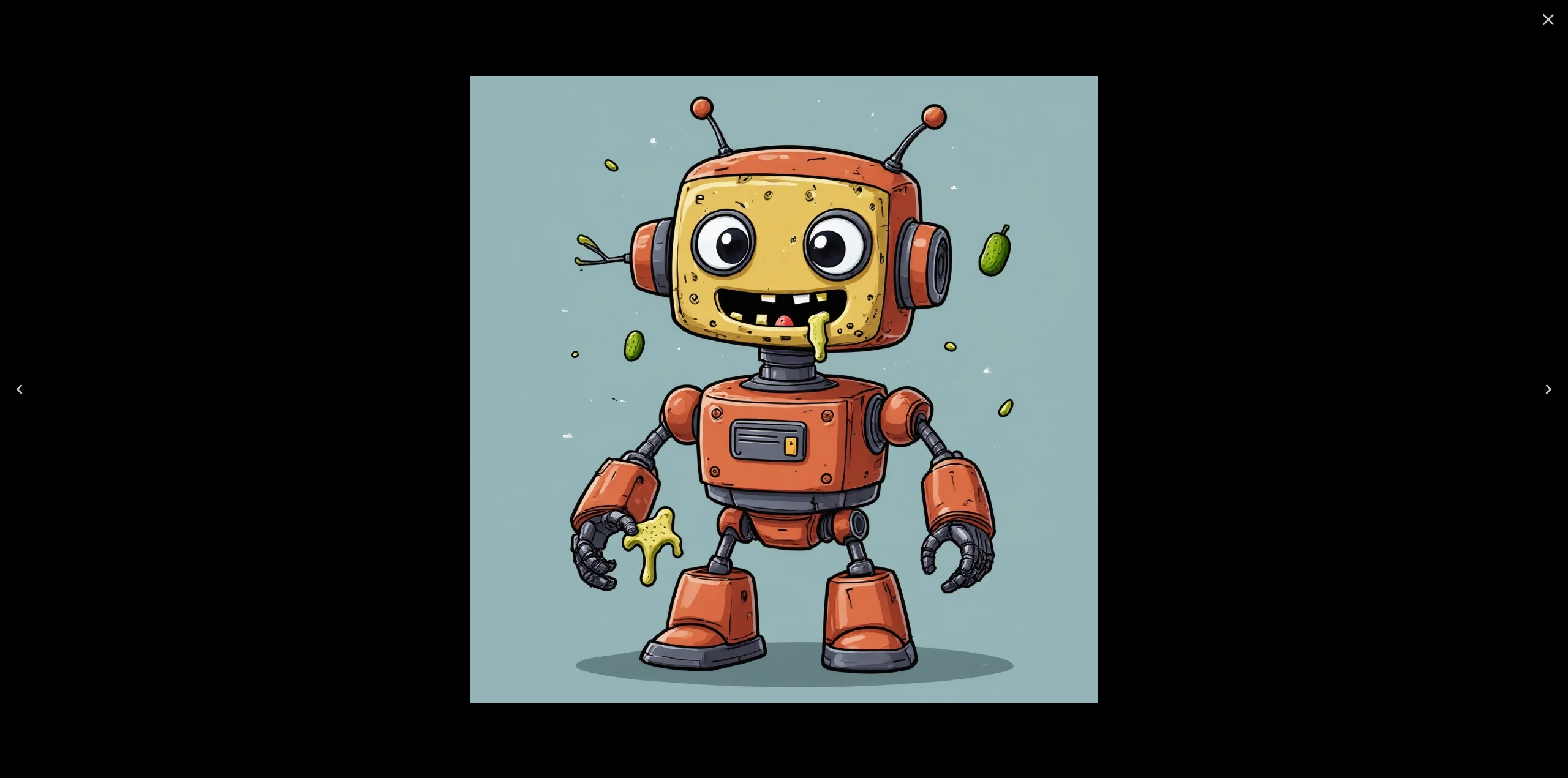 click 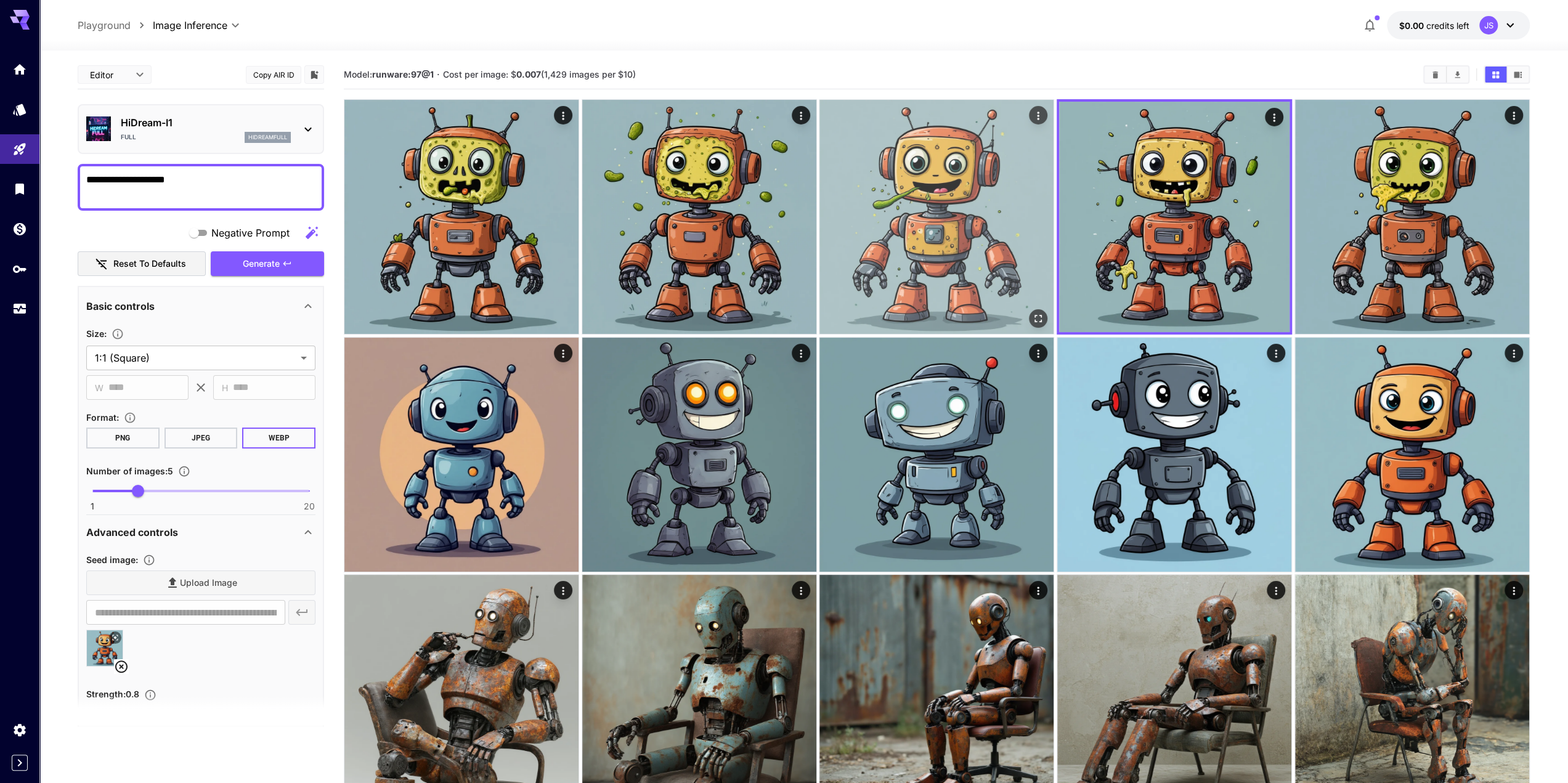 drag, startPoint x: 970, startPoint y: 238, endPoint x: 991, endPoint y: 268, distance: 36.619667 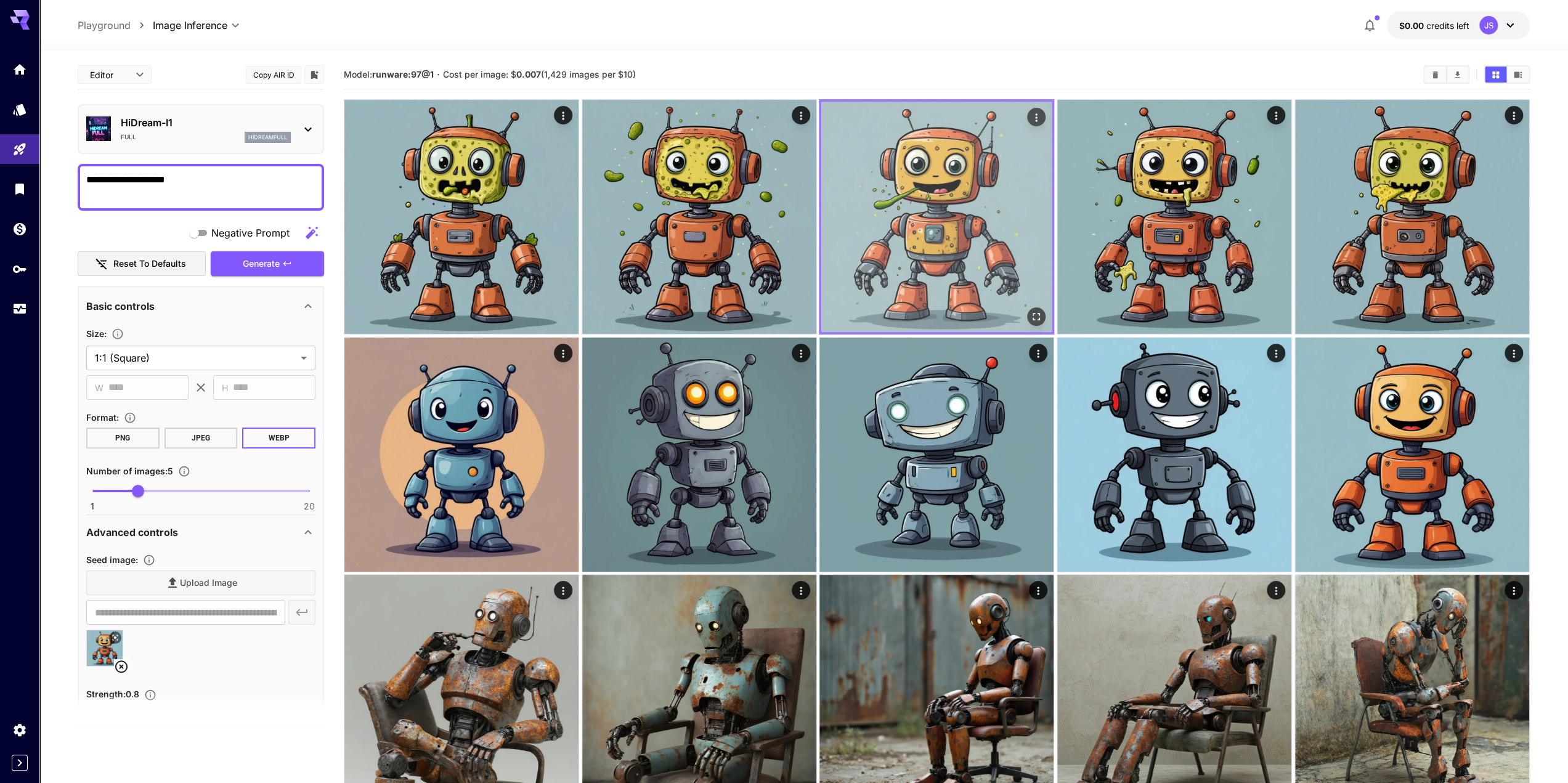 click 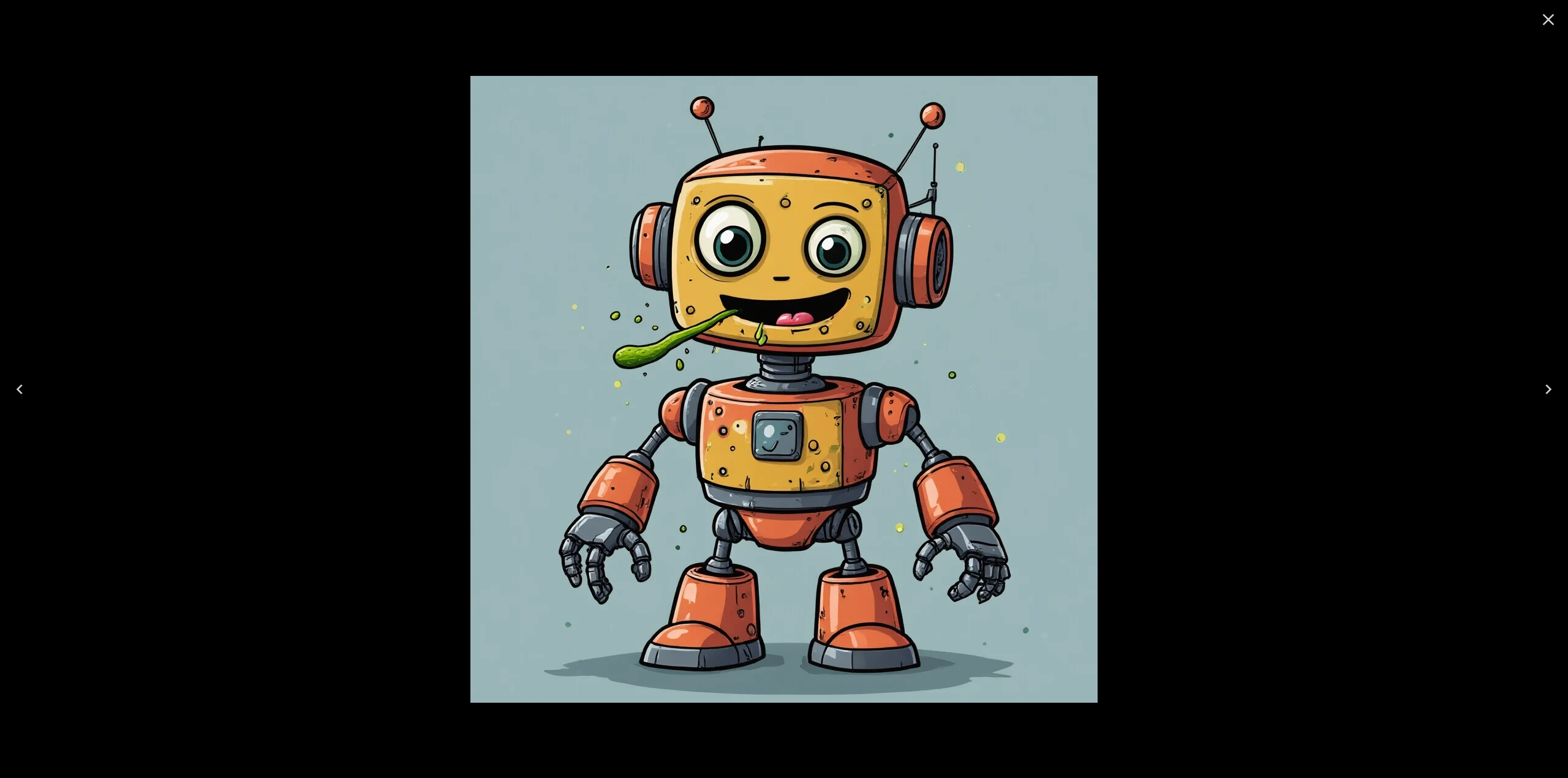 click 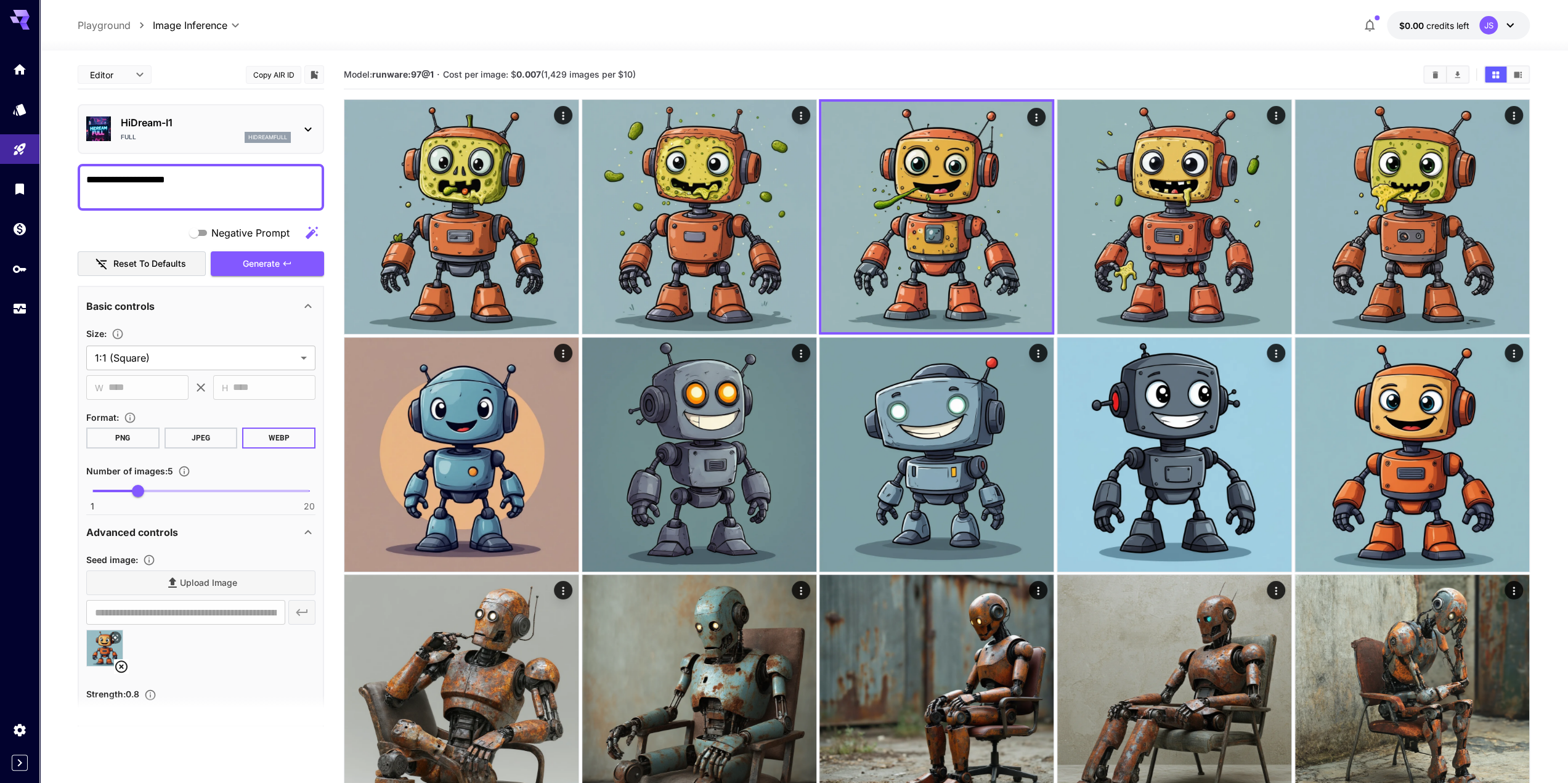 drag, startPoint x: 181, startPoint y: 182, endPoint x: 73, endPoint y: 178, distance: 108.07405 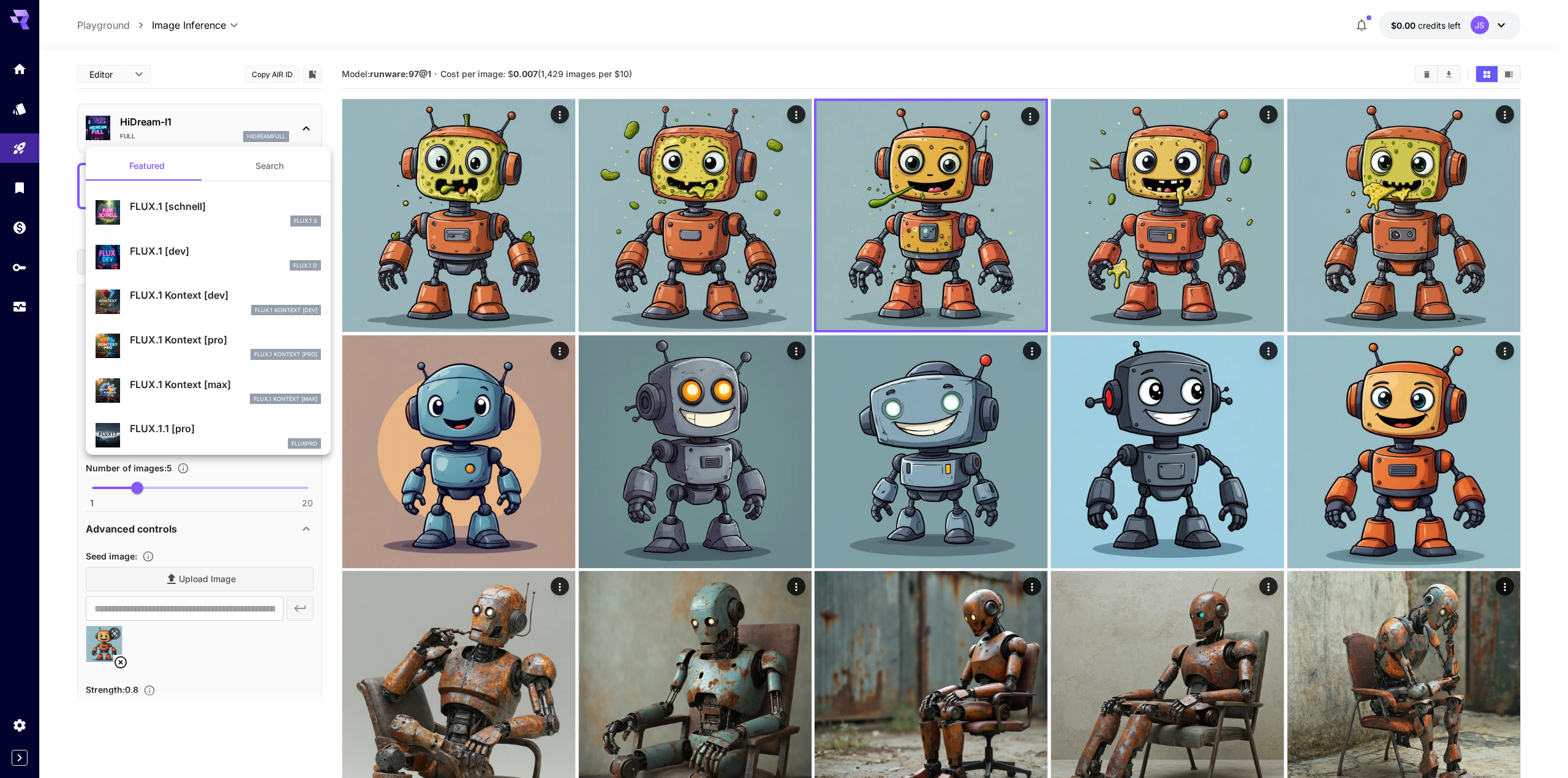 click on "FLUX.1 Kontext [max]" at bounding box center (225, 384) 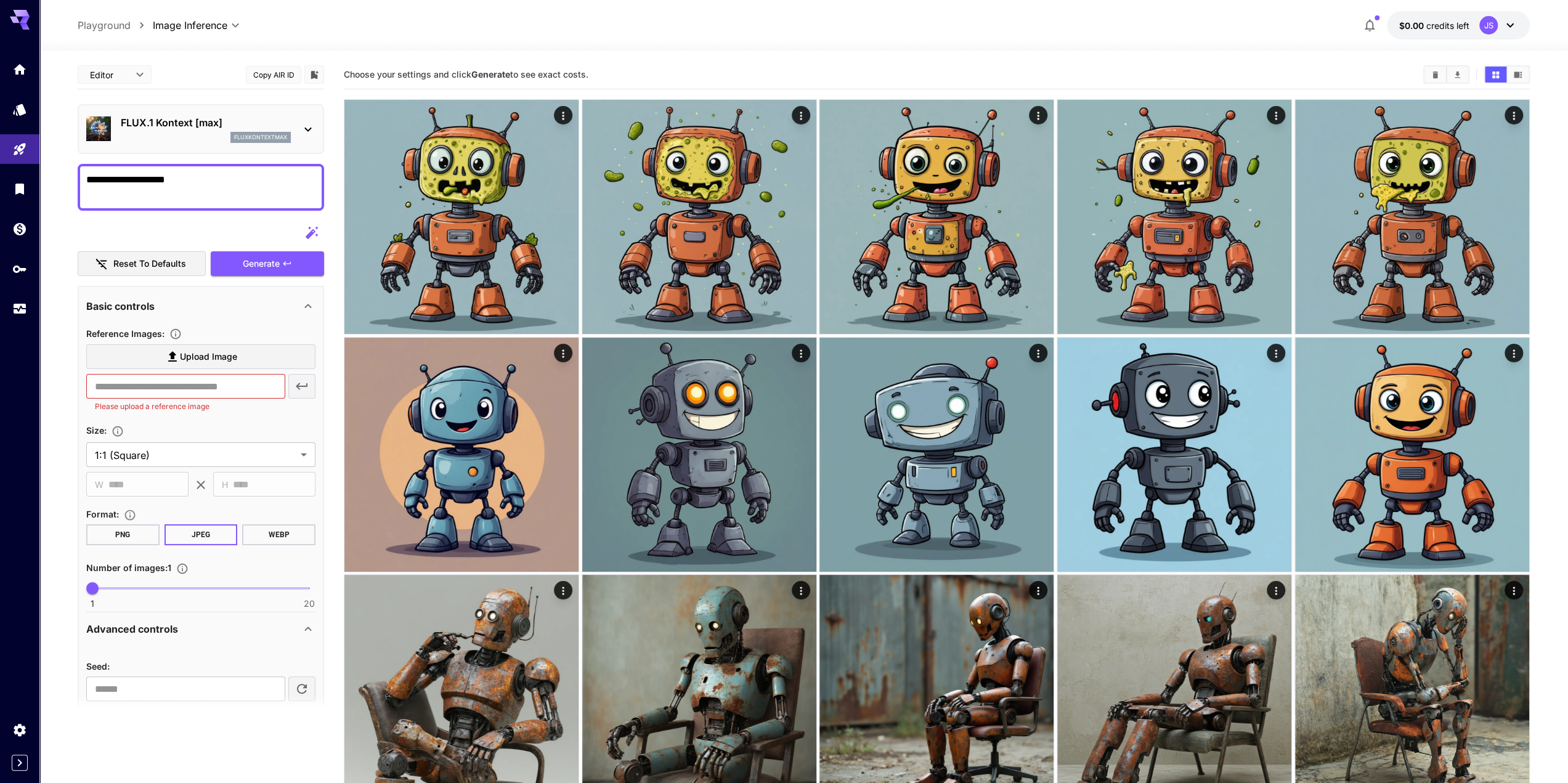 click on "FLUX.1 Kontext [max]" at bounding box center (206, 123) 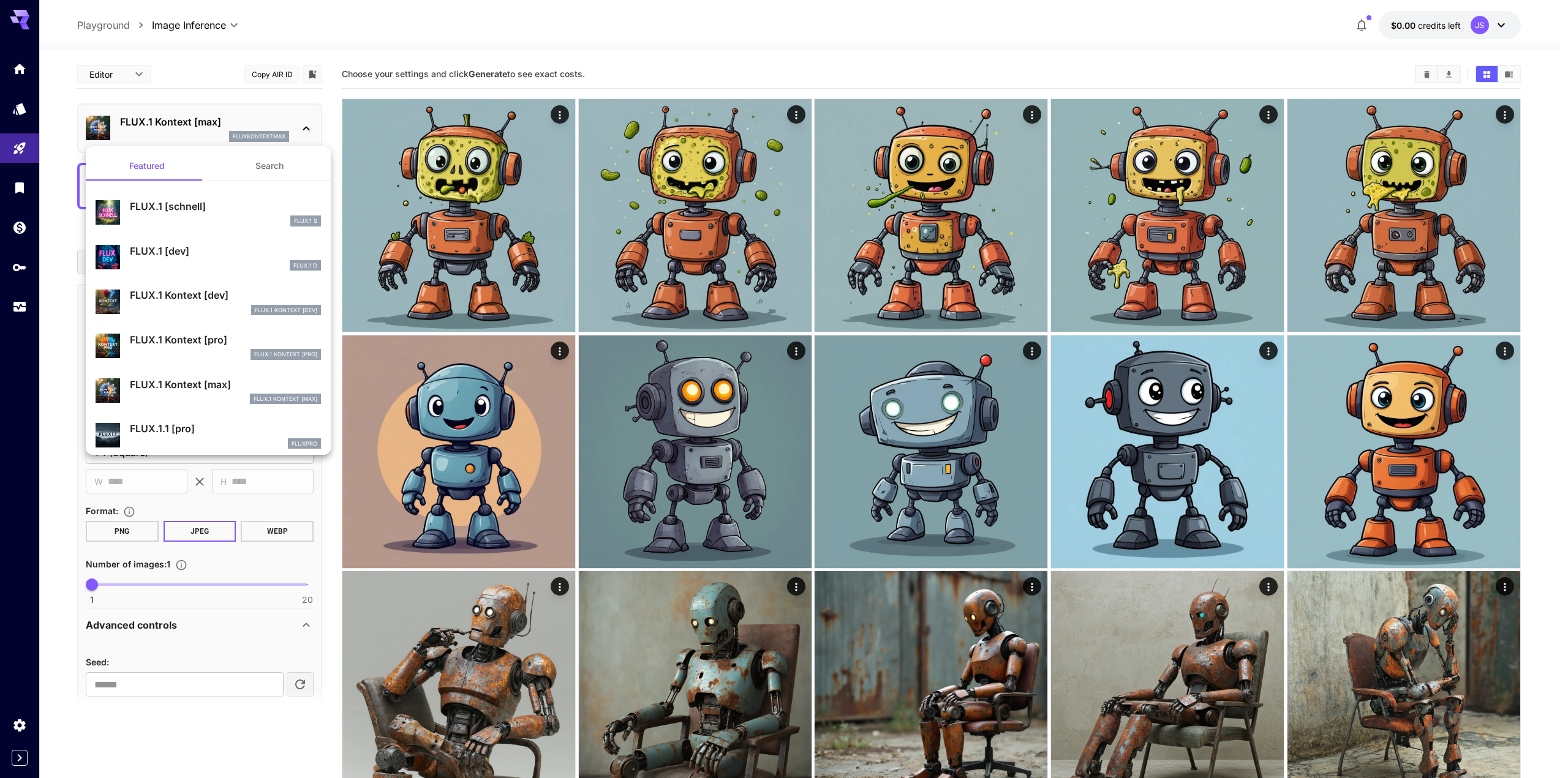 click at bounding box center (784, 389) 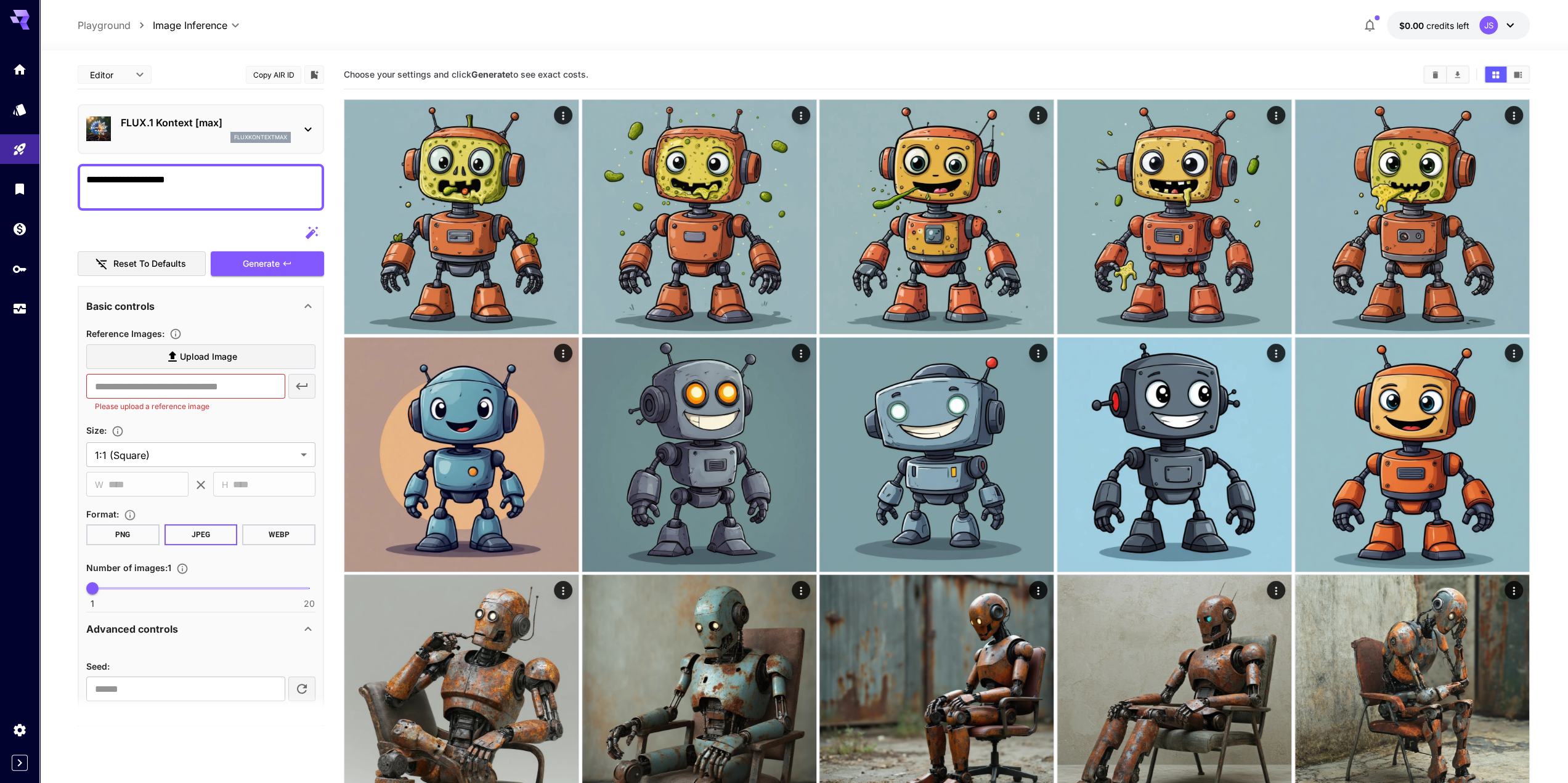 click on "**********" at bounding box center [201, 187] 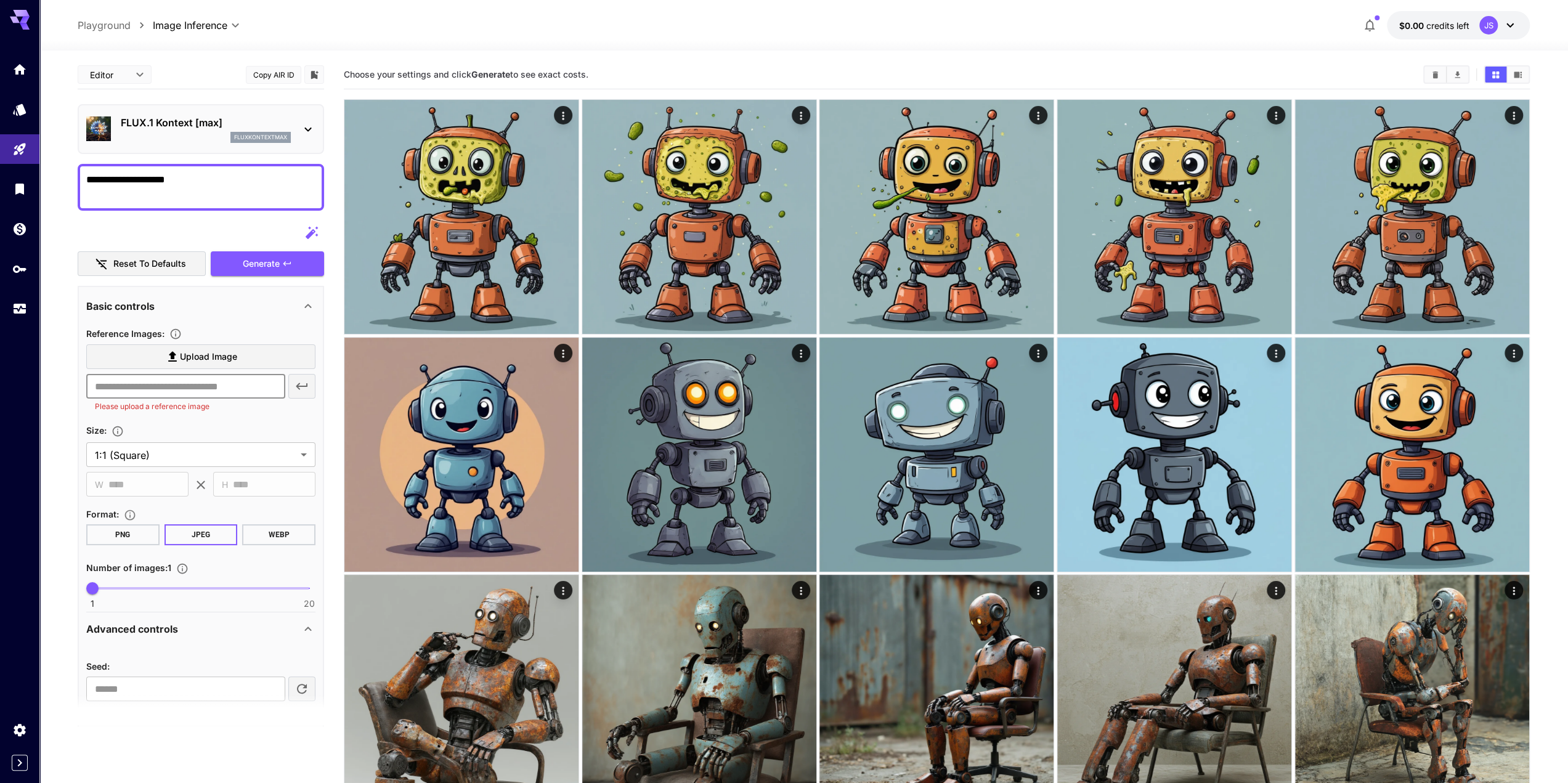 click at bounding box center (185, 386) 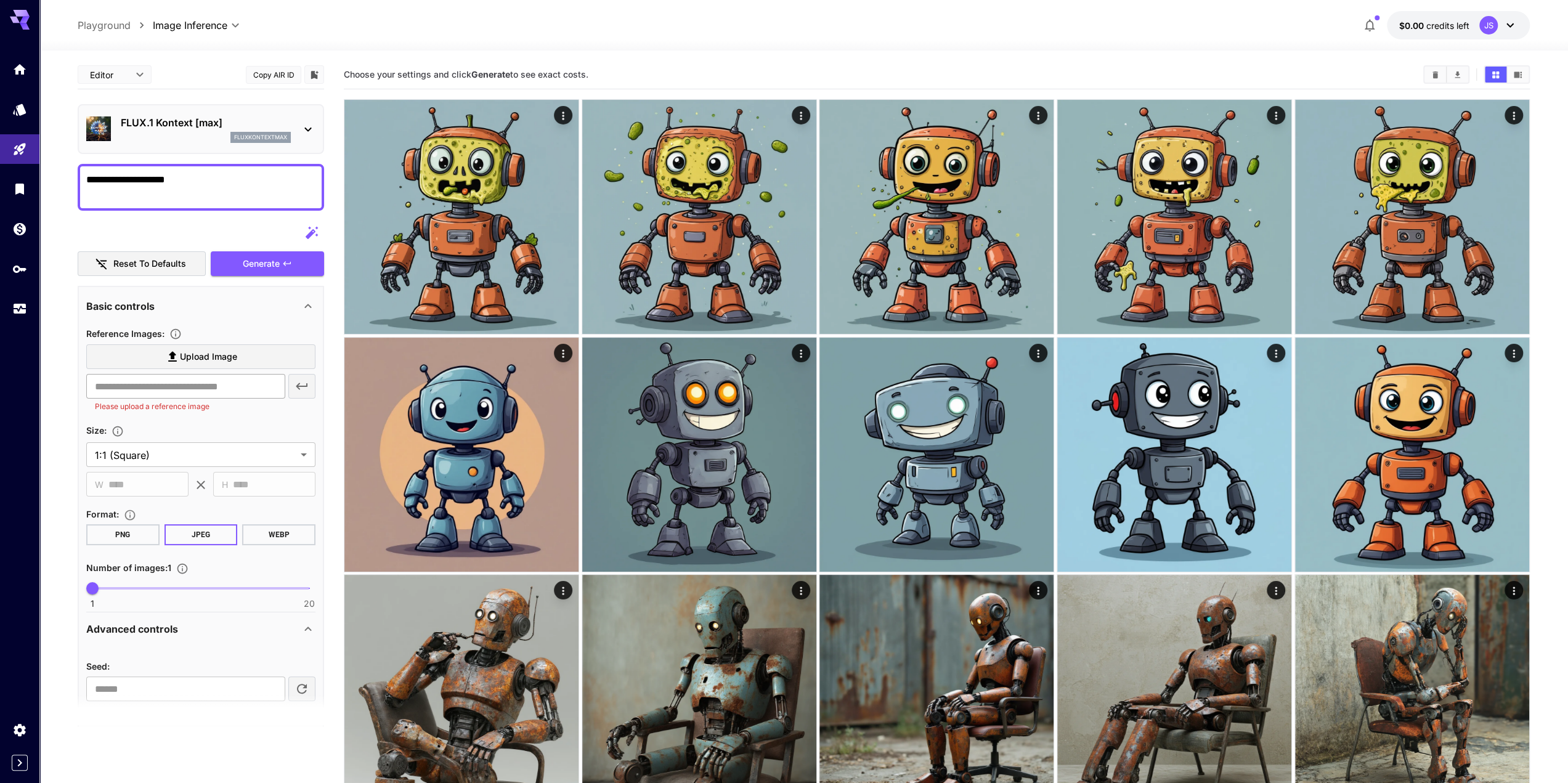click at bounding box center [185, 386] 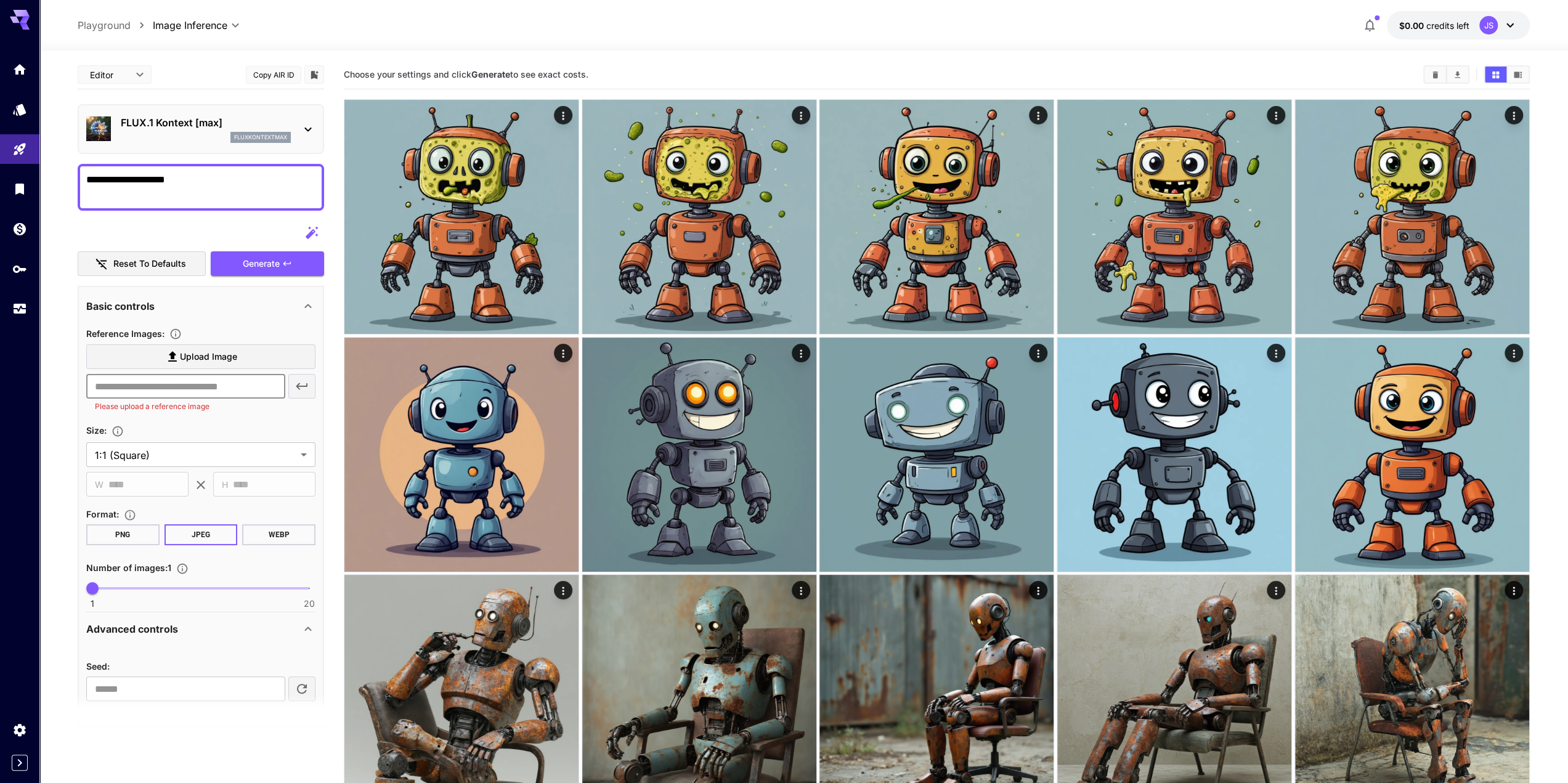 paste on "**********" 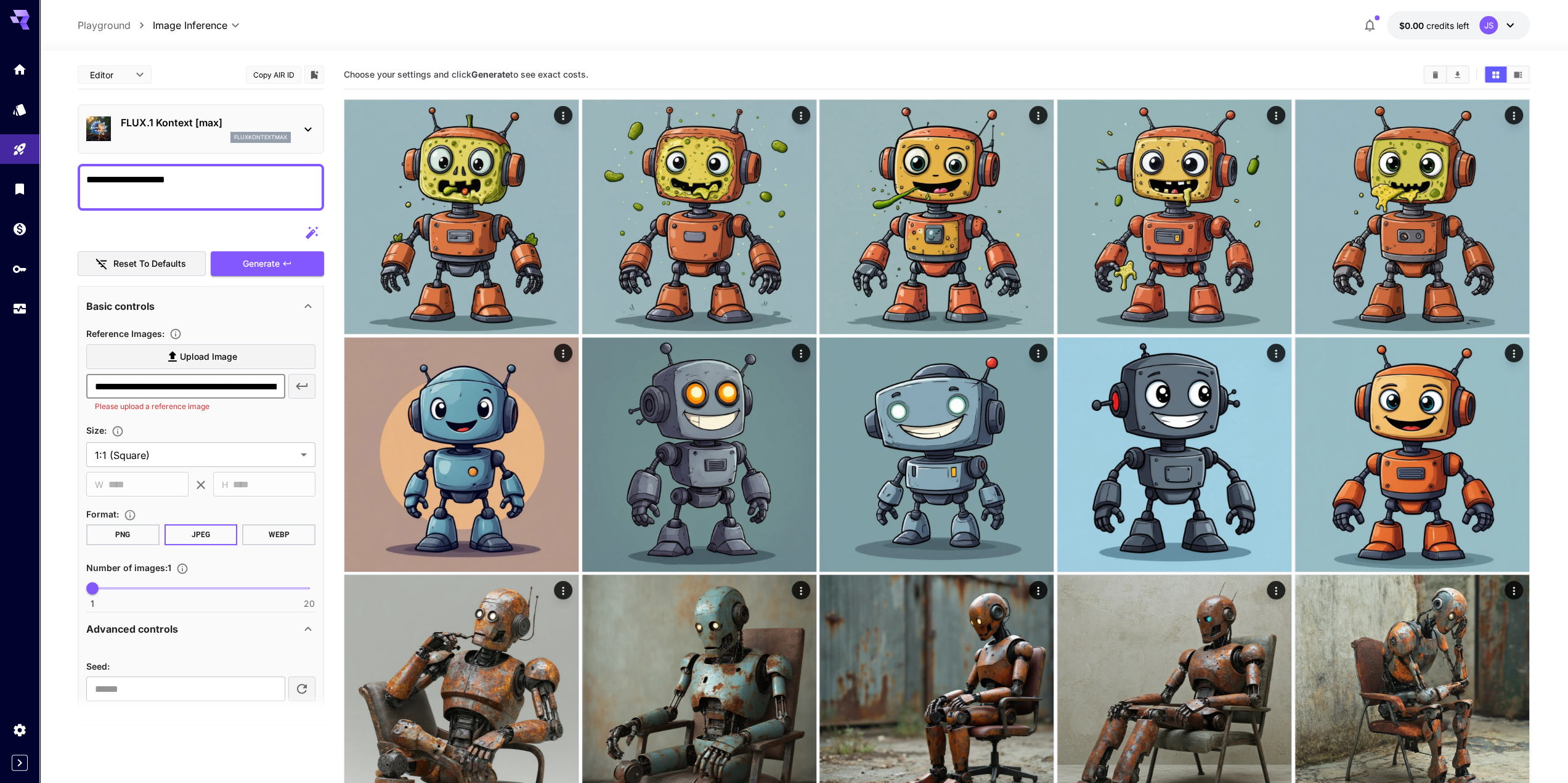 scroll, scrollTop: 0, scrollLeft: 410, axis: horizontal 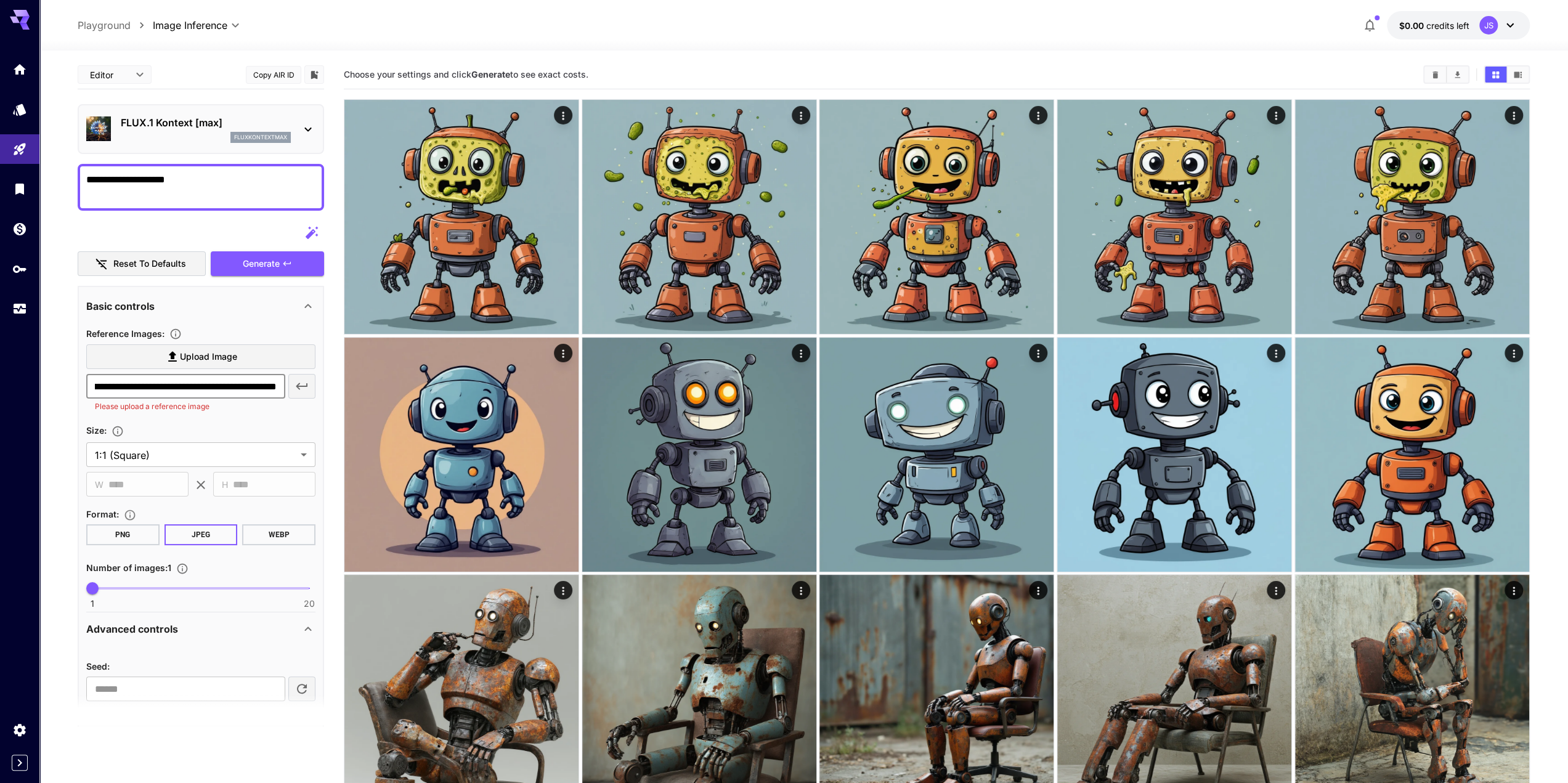 type on "**********" 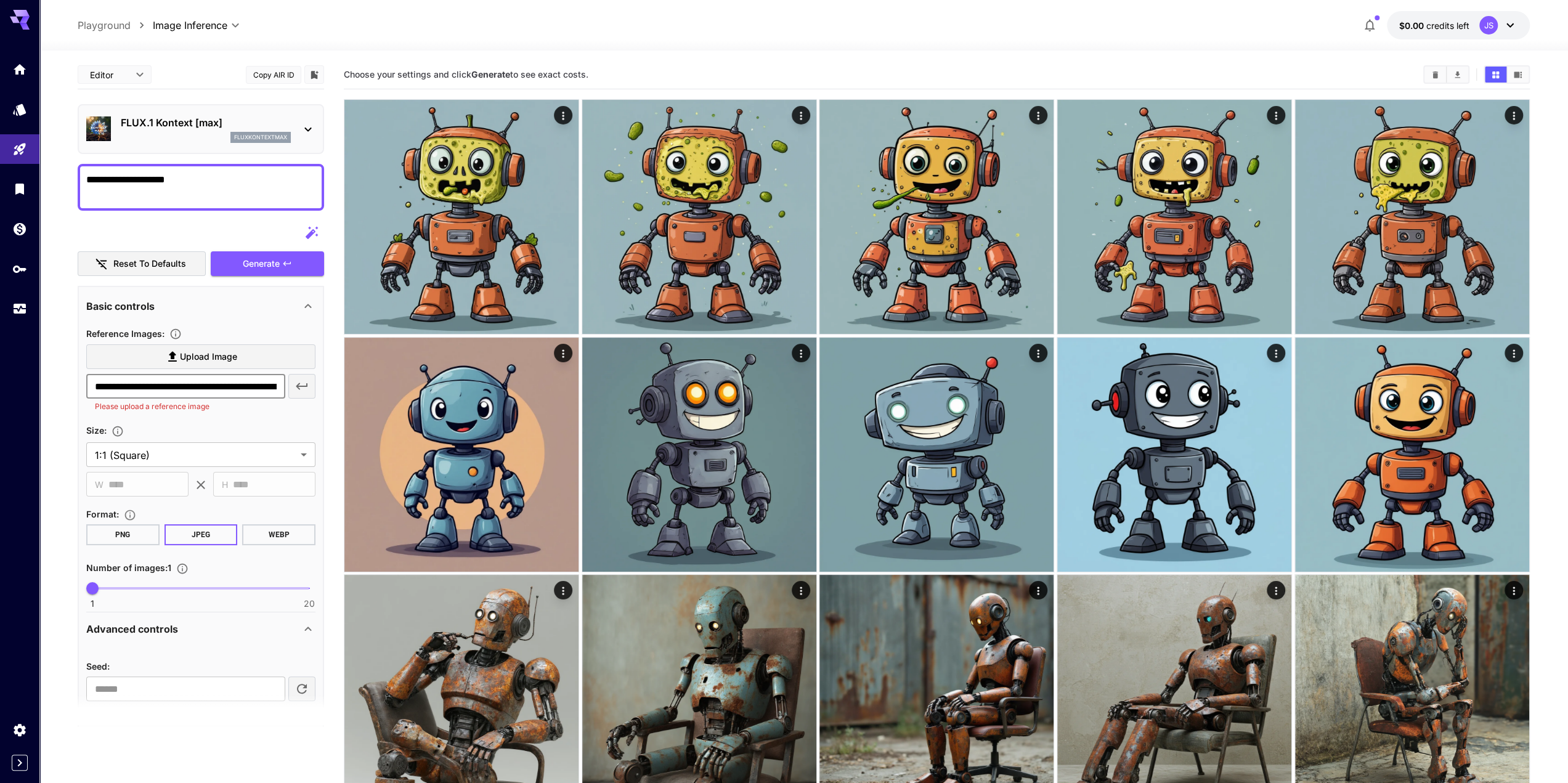 click at bounding box center (302, 386) 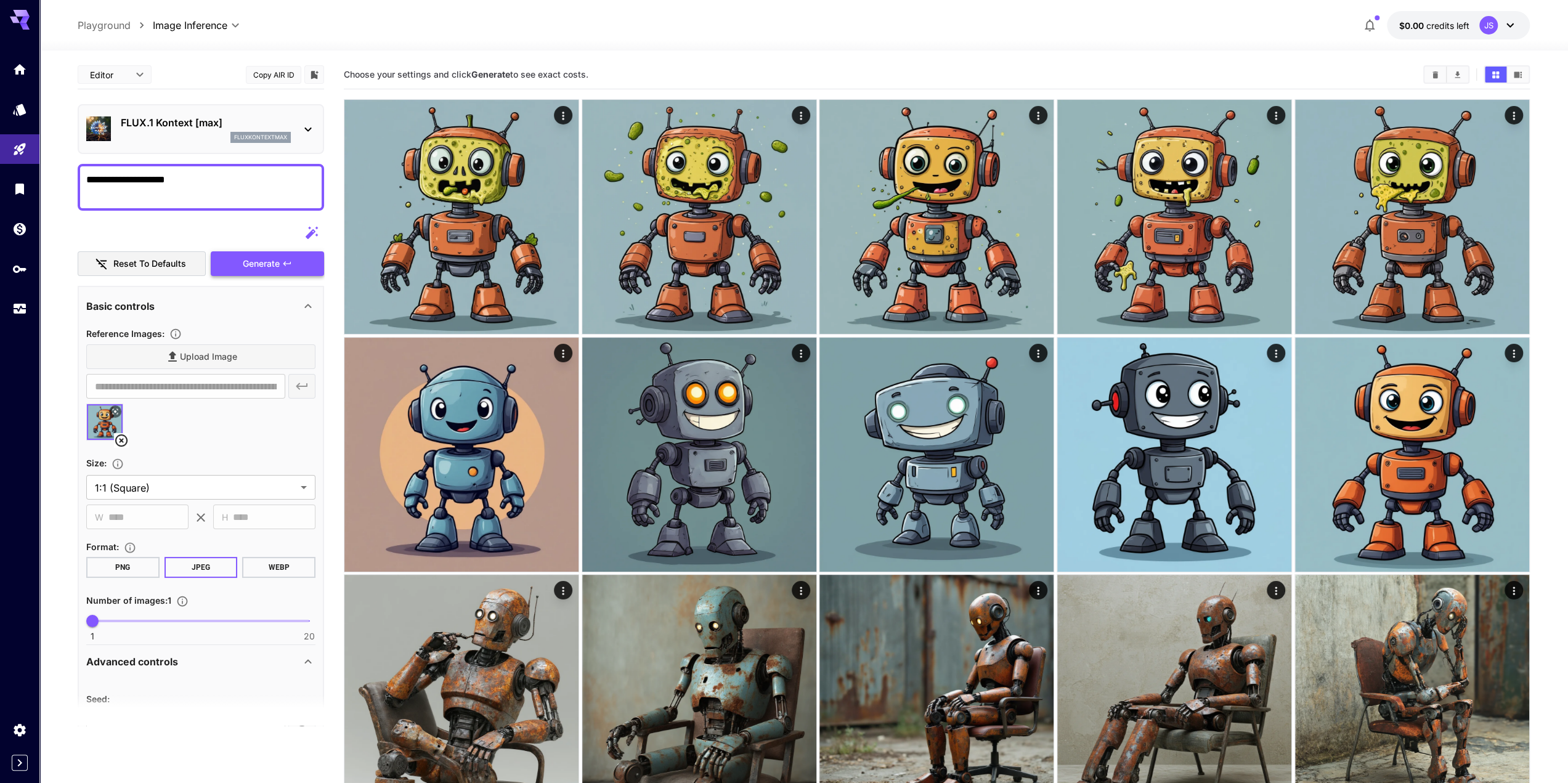 click on "Generate" at bounding box center [267, 264] 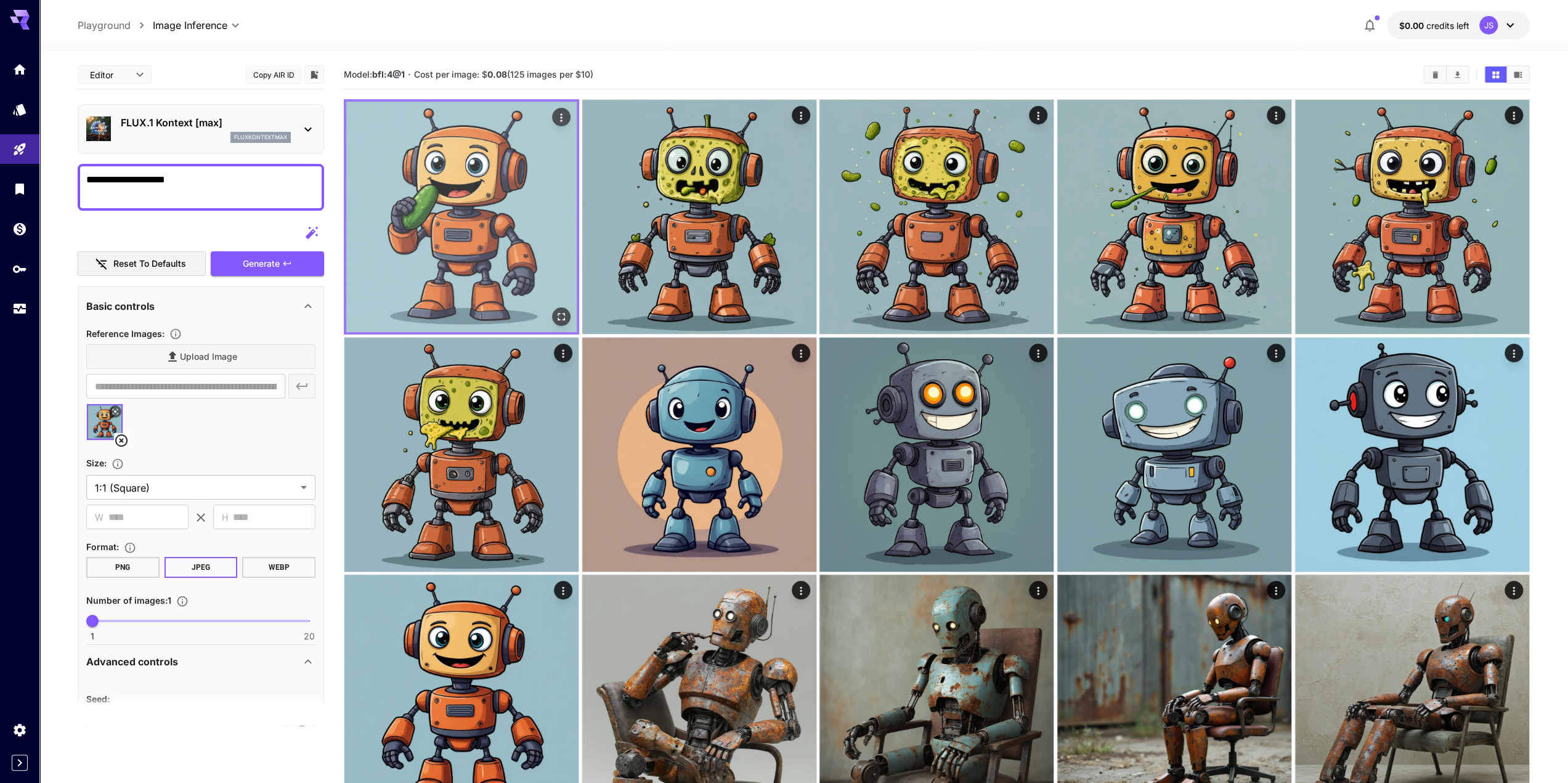 click 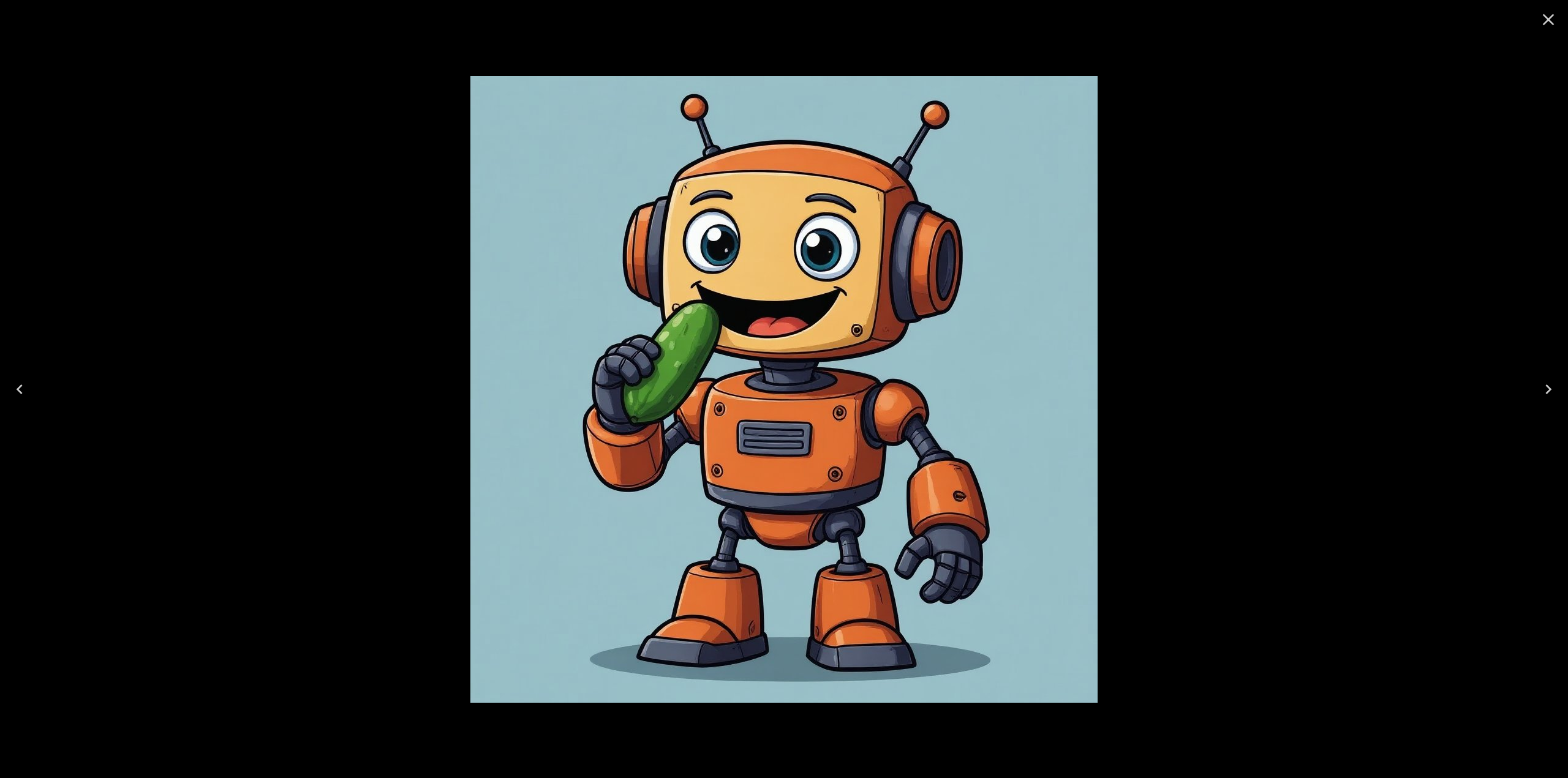click 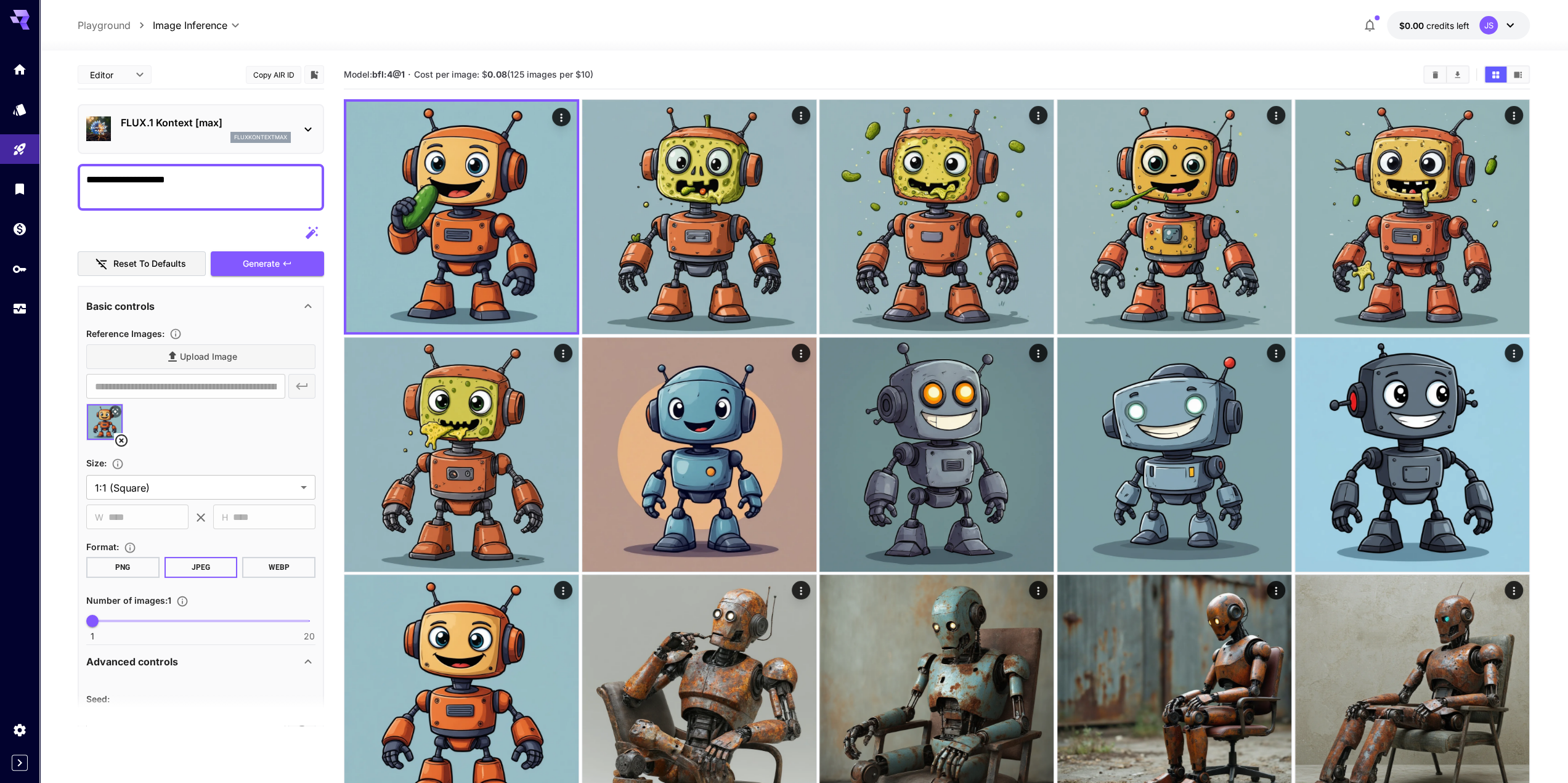 click on "fluxkontextmax" at bounding box center [206, 137] 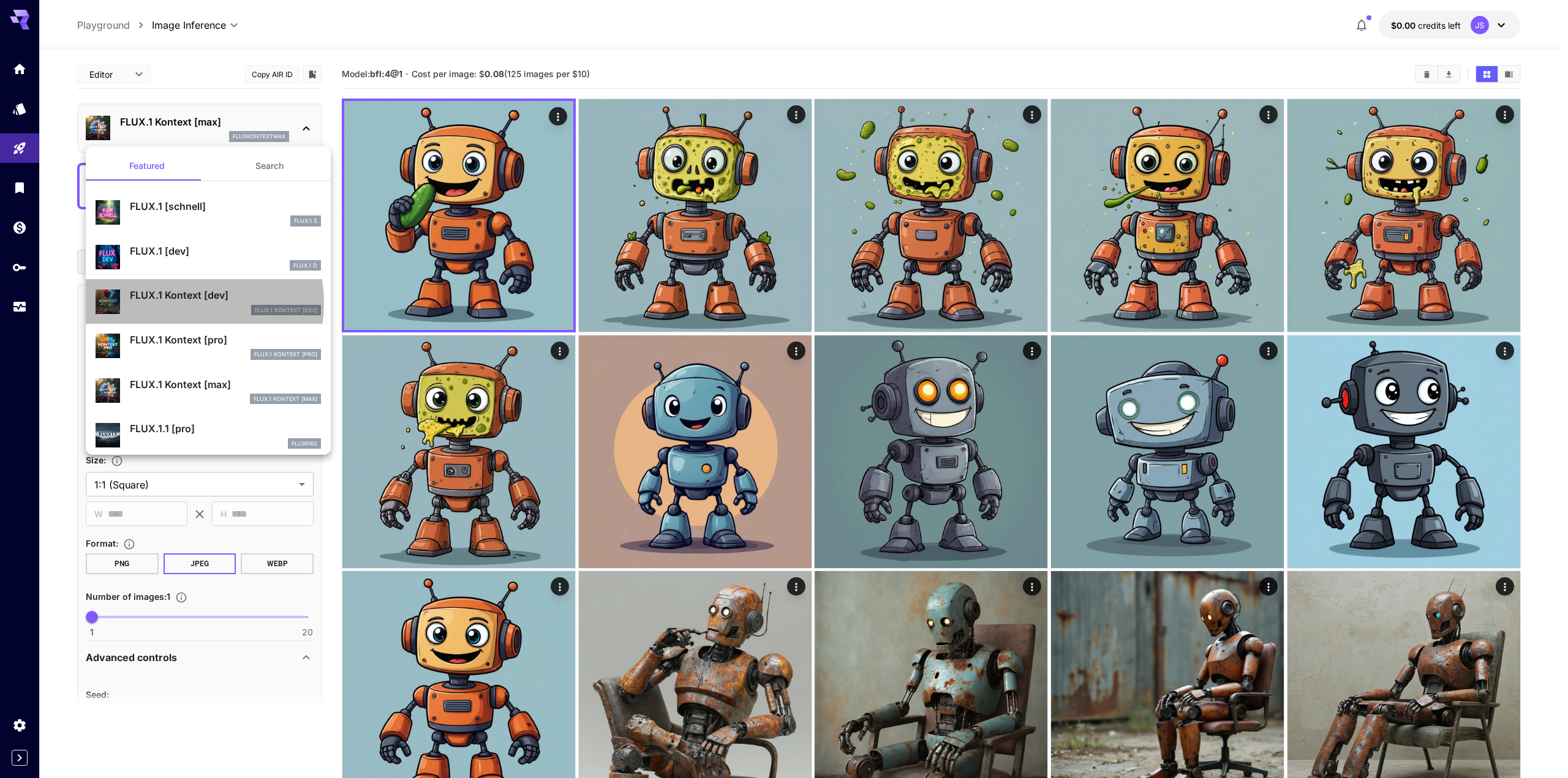 click on "FLUX.1 Kontext [dev] FlUX.1 Kontext [dev]" at bounding box center (225, 301) 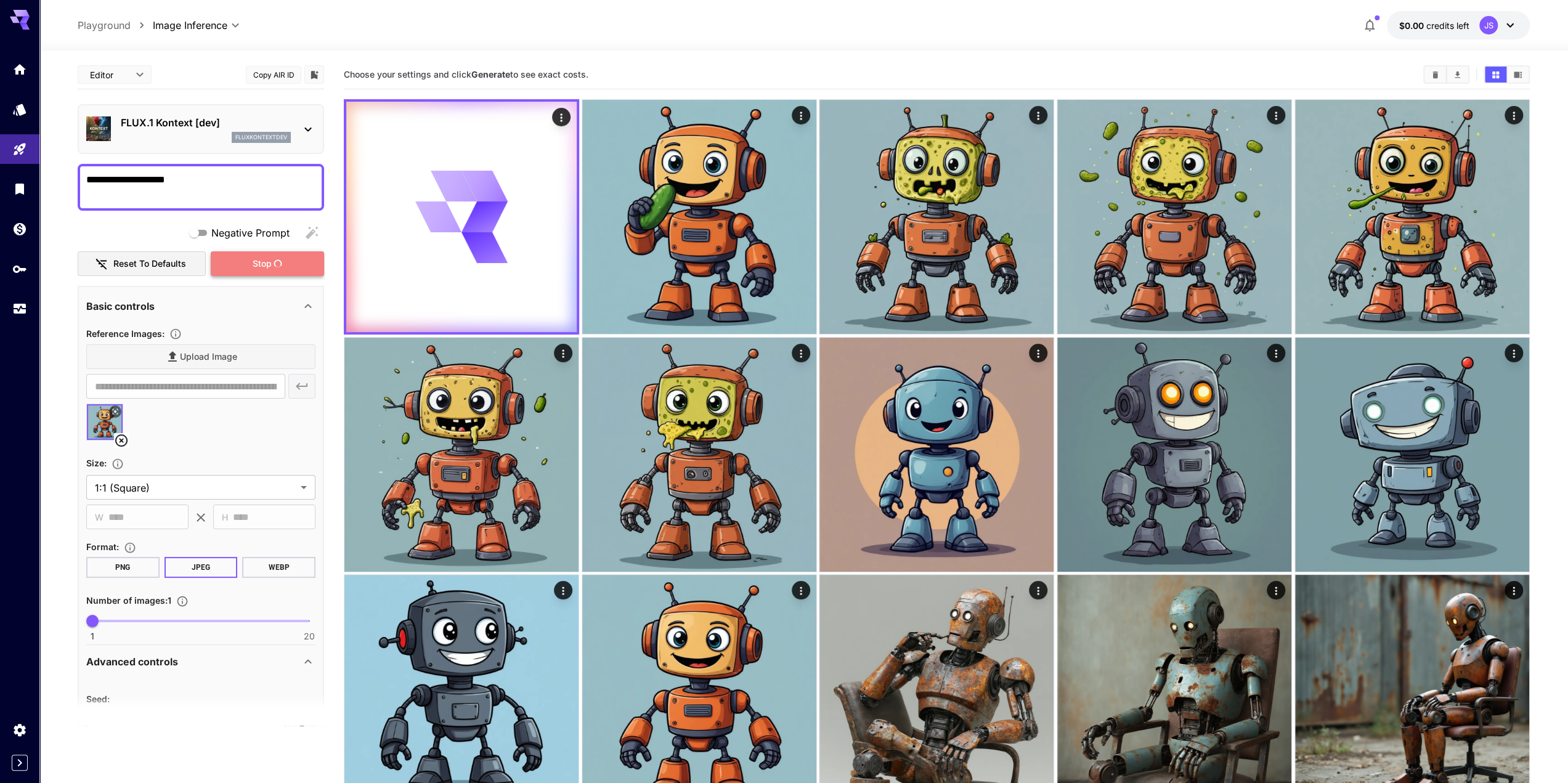 click on "Stop" at bounding box center [261, 264] 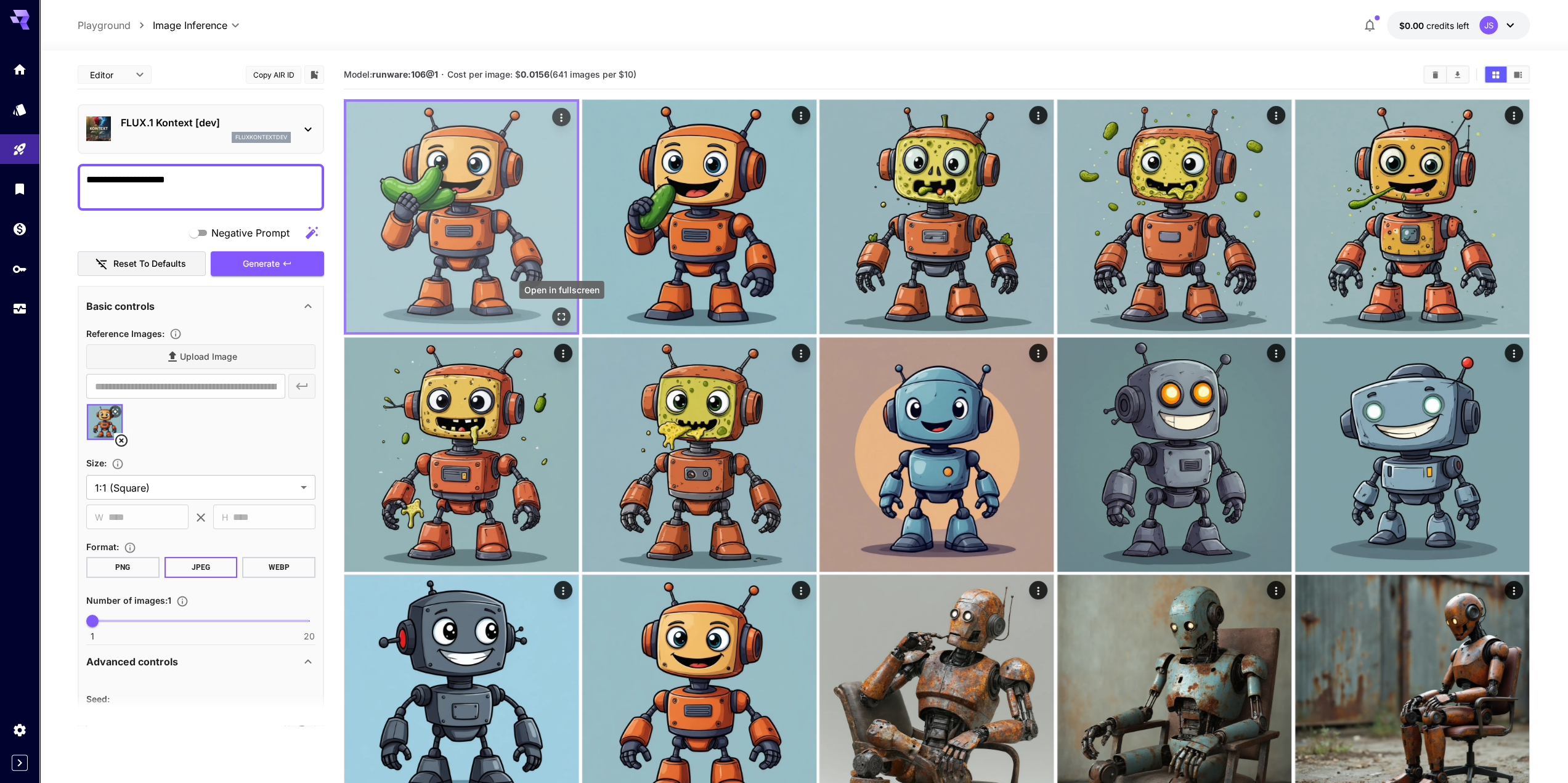 click 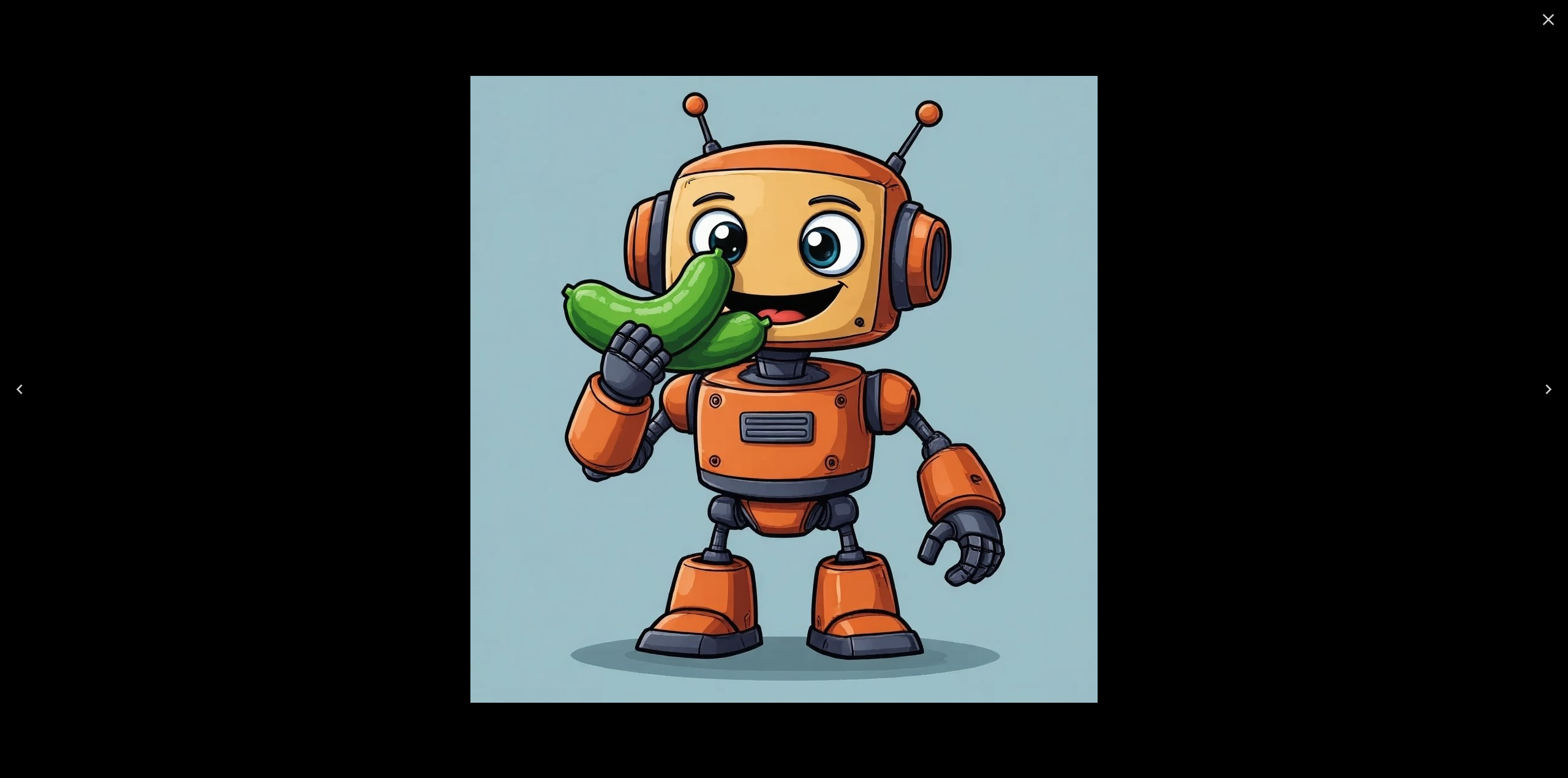 click 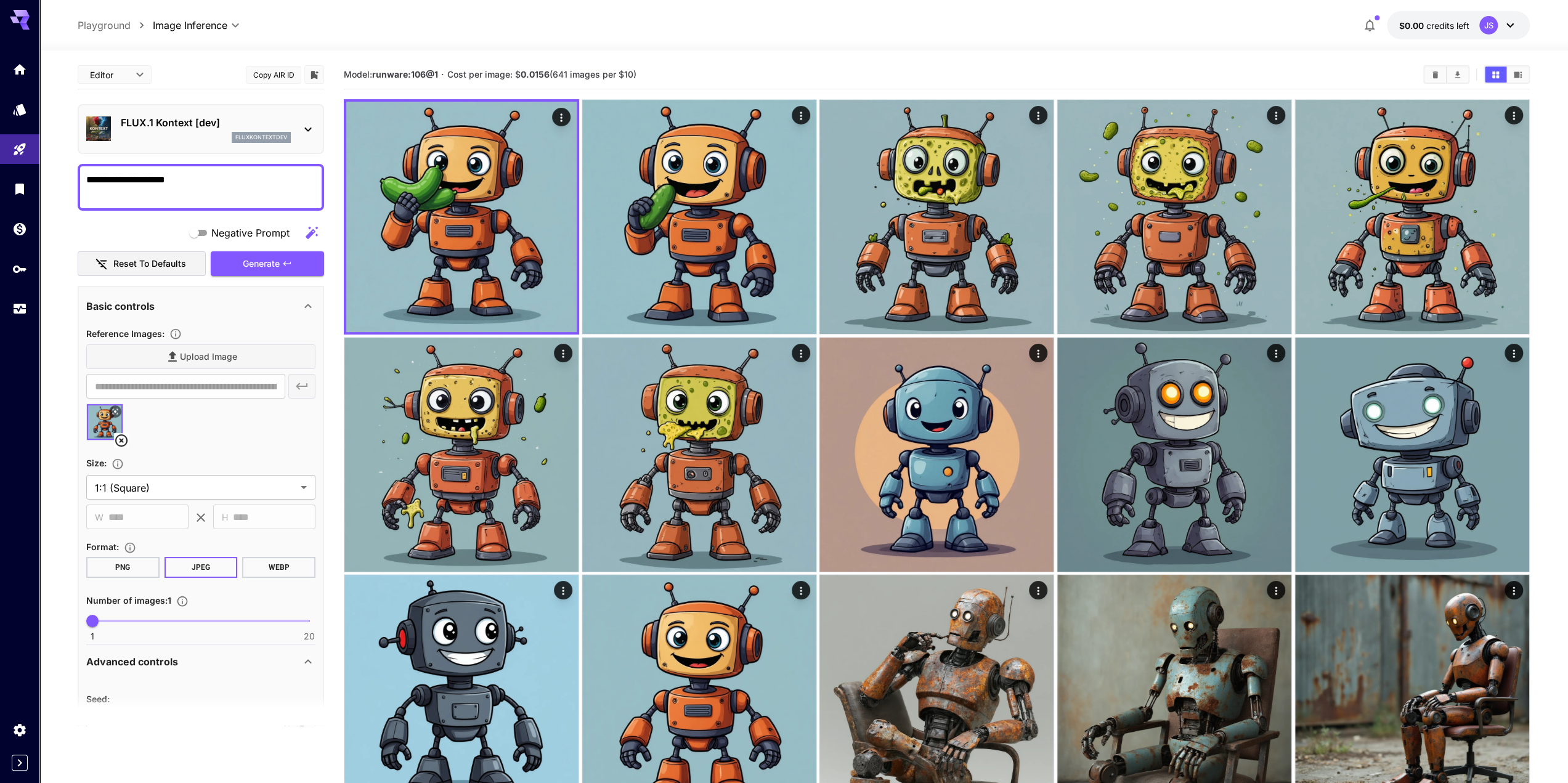 click on "FLUX.1 Kontext [dev] fluxkontextdev" at bounding box center [206, 129] 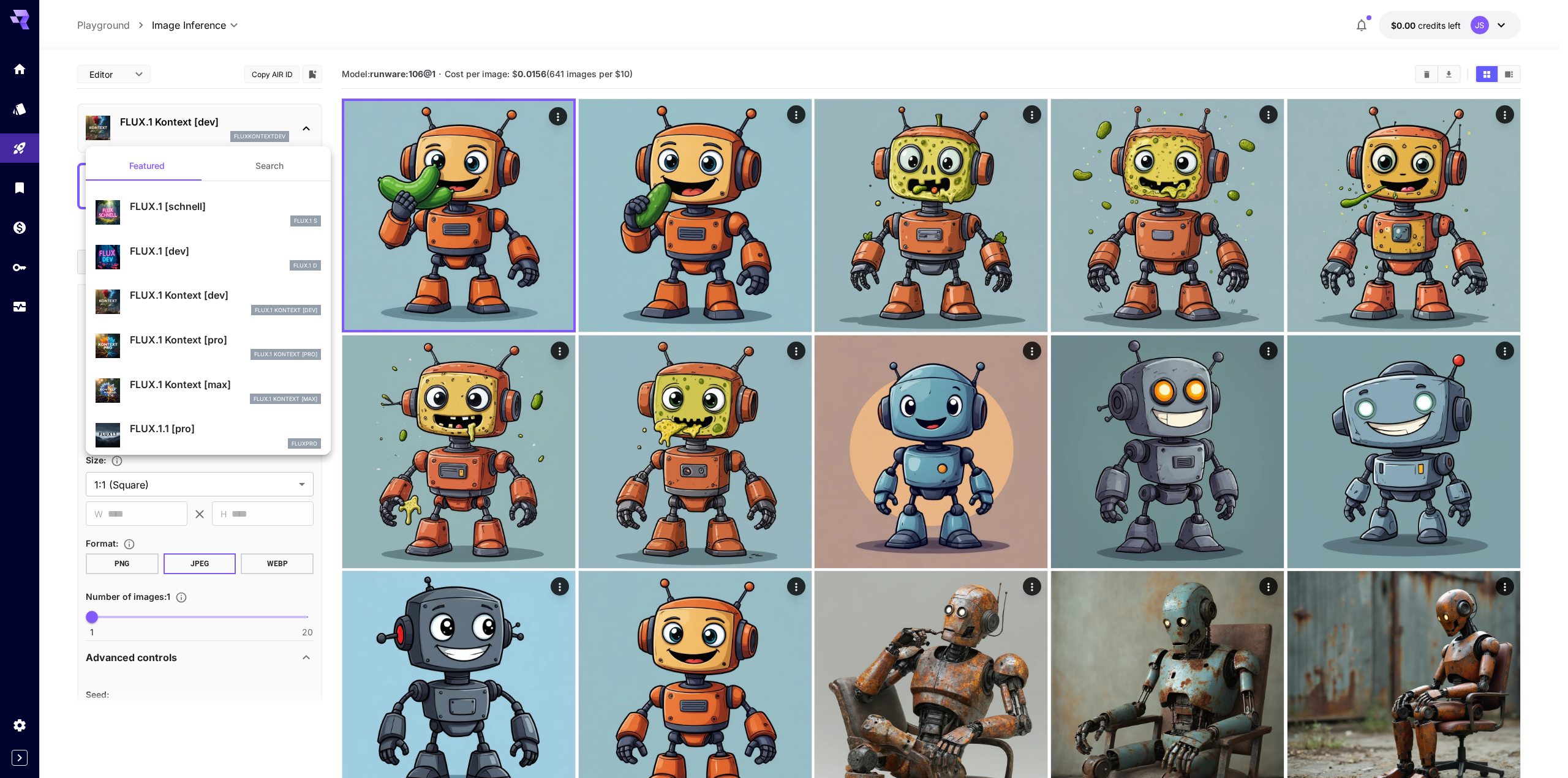 click on "FLUX.1 Kontext [pro] FlUX.1 Kontext [pro]" at bounding box center [225, 346] 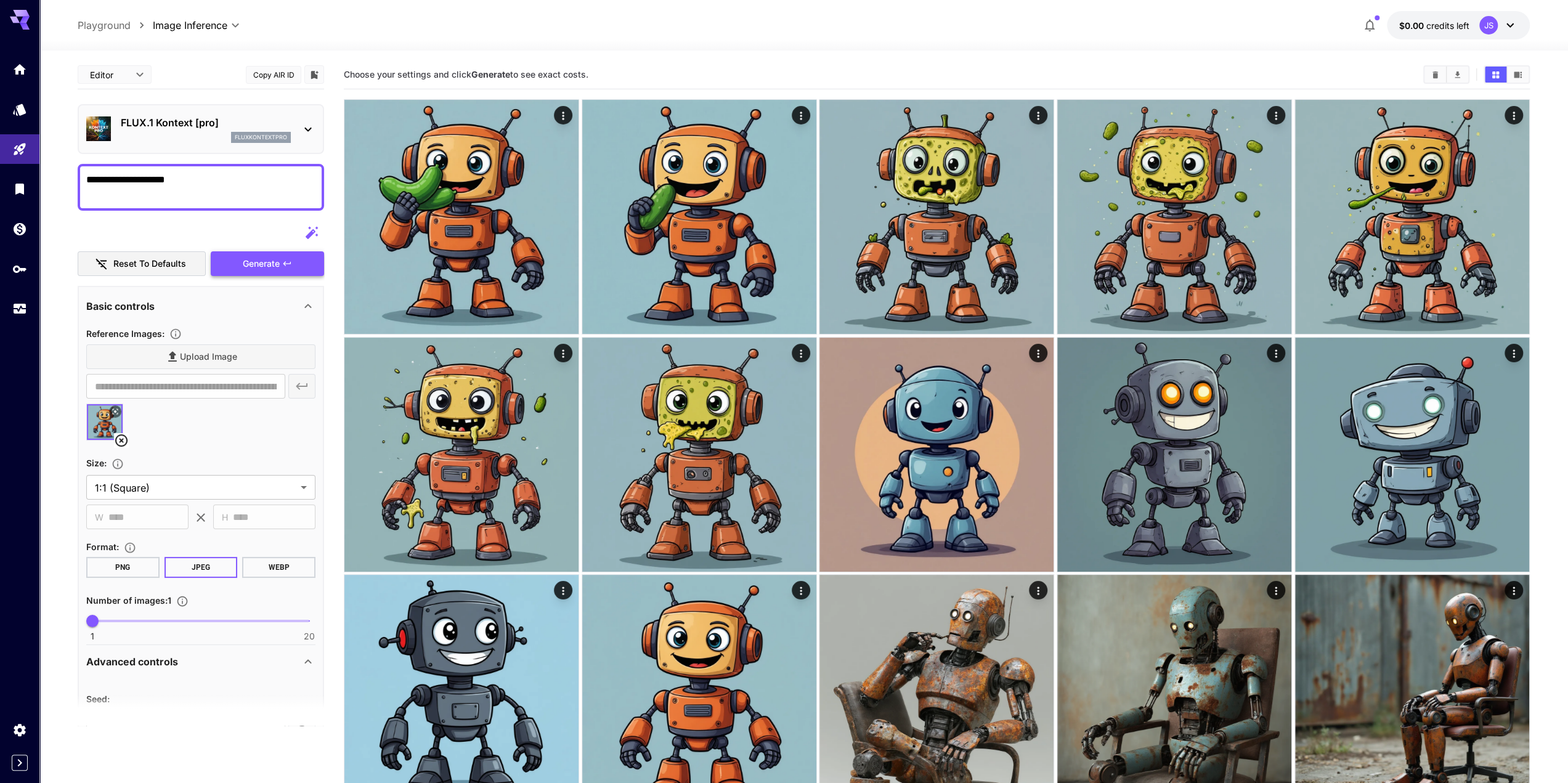 click on "Generate" at bounding box center (261, 264) 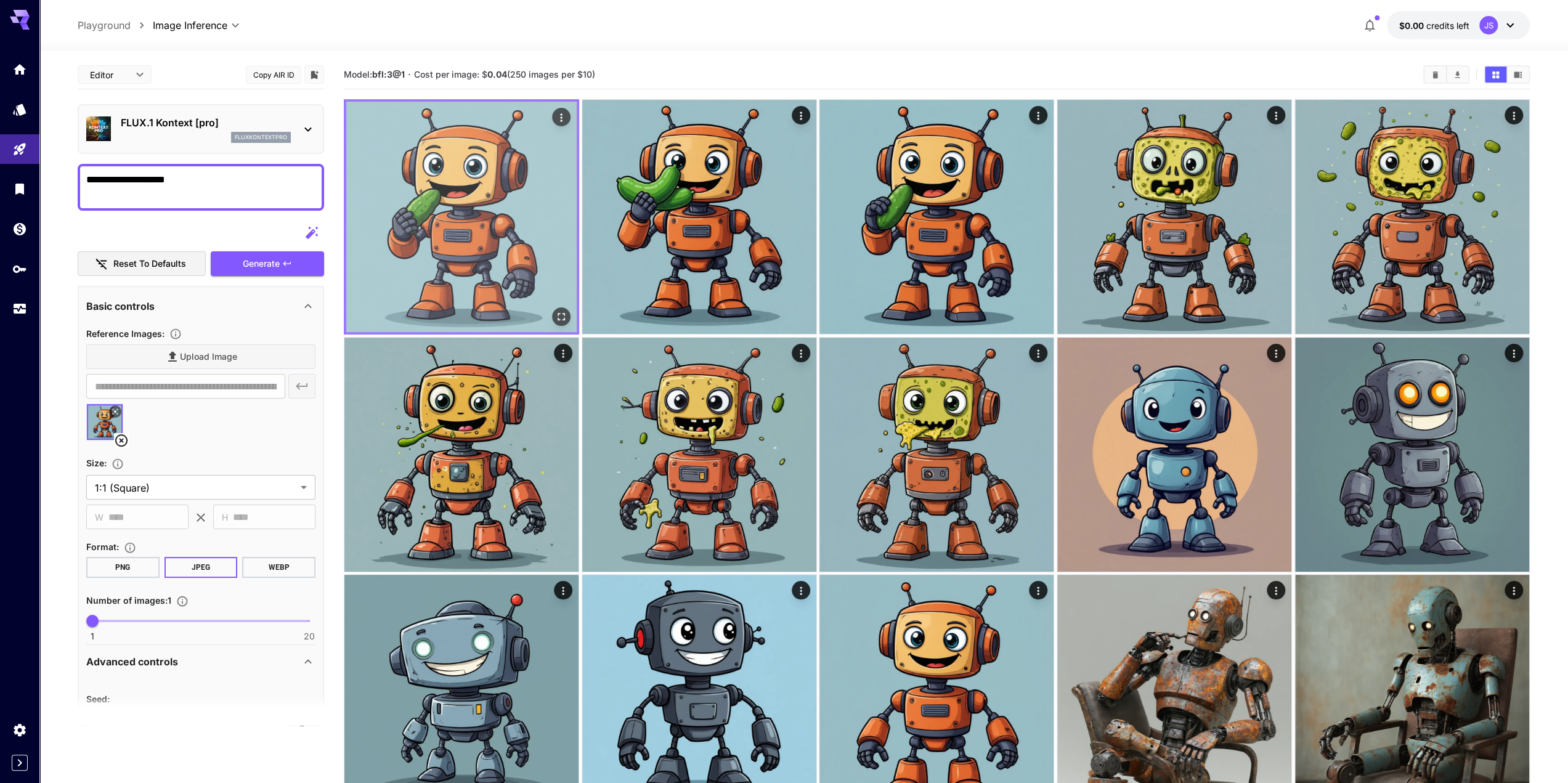 click 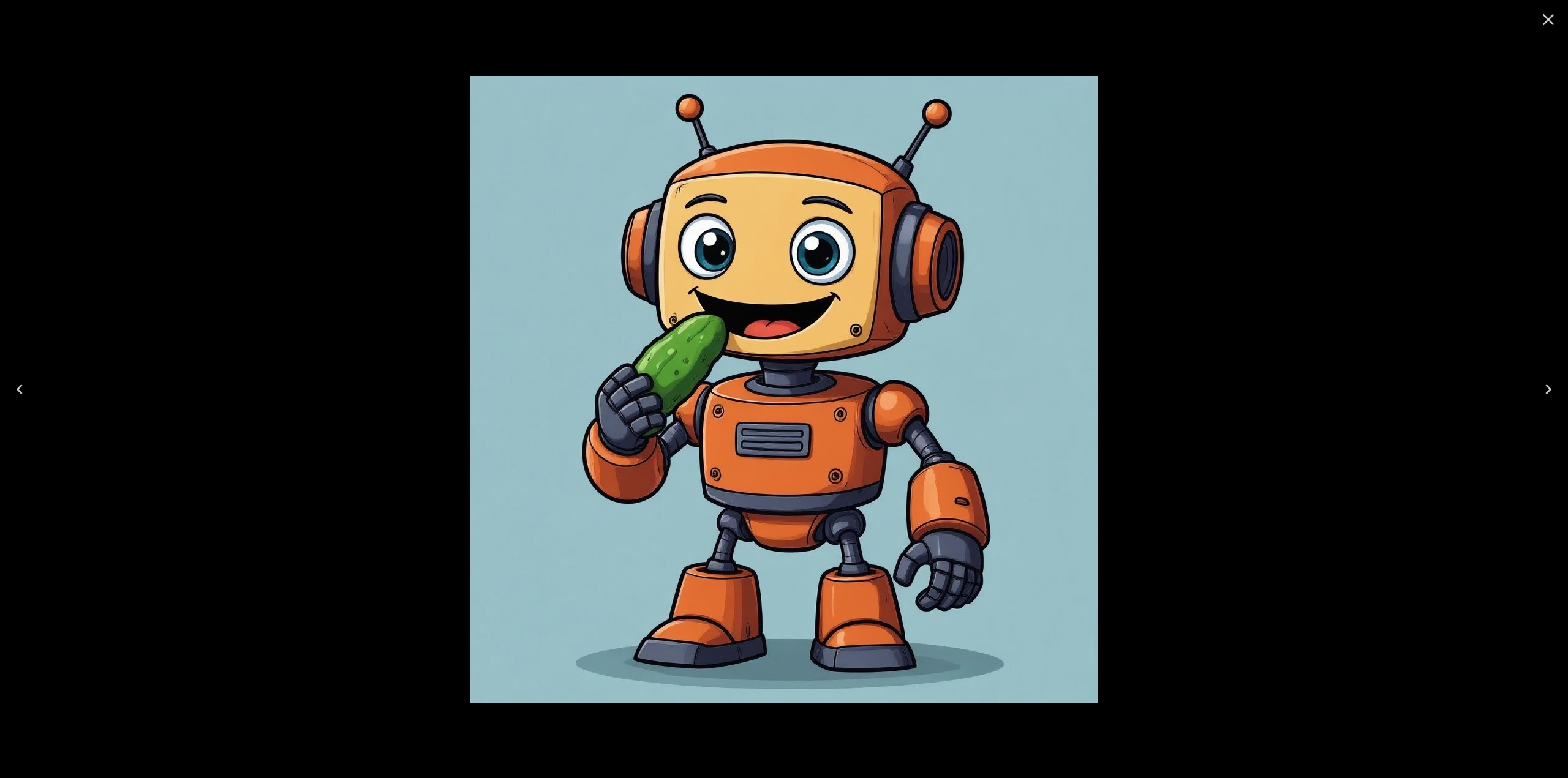 click 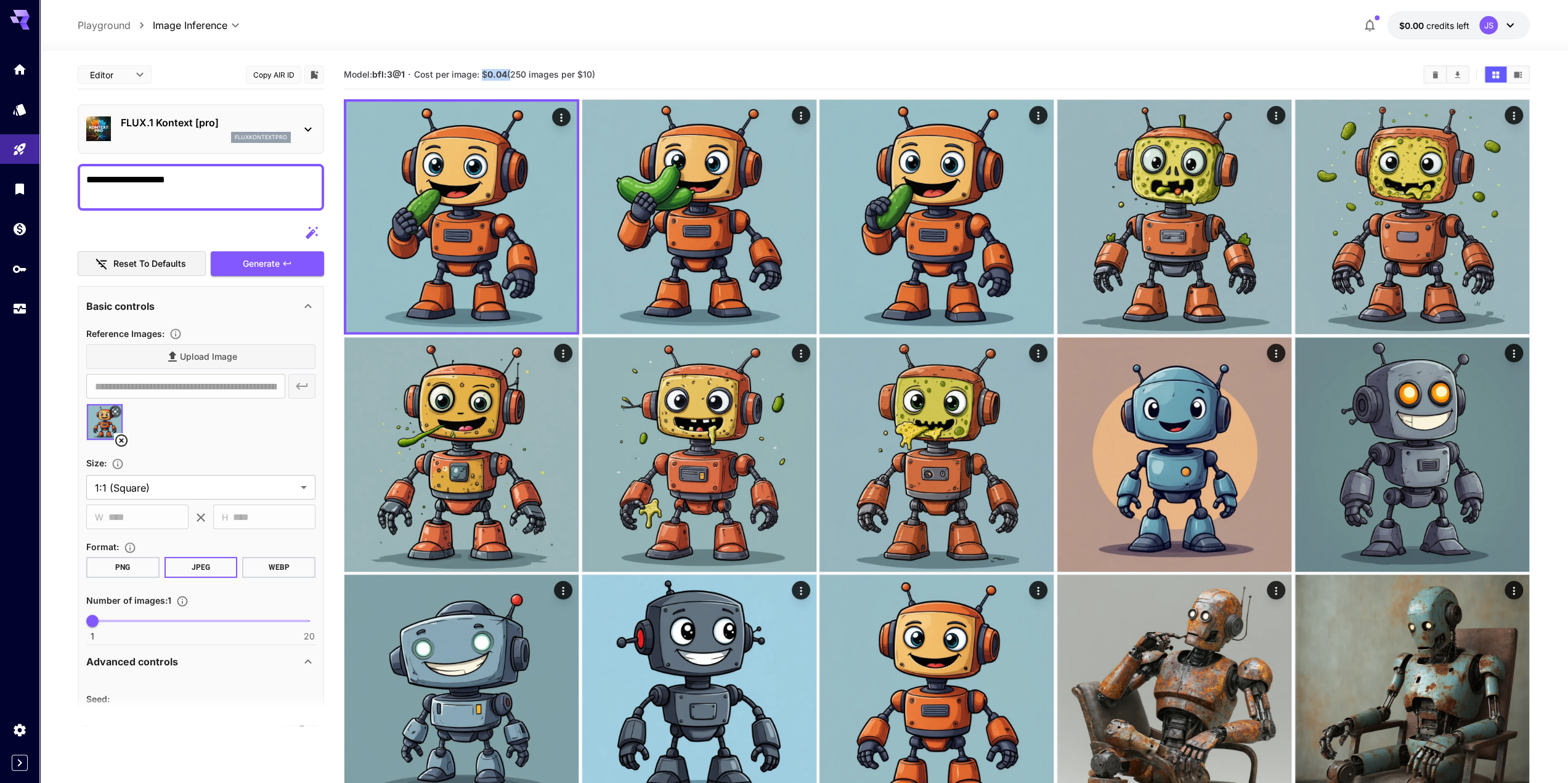 drag, startPoint x: 484, startPoint y: 73, endPoint x: 511, endPoint y: 72, distance: 27.018512 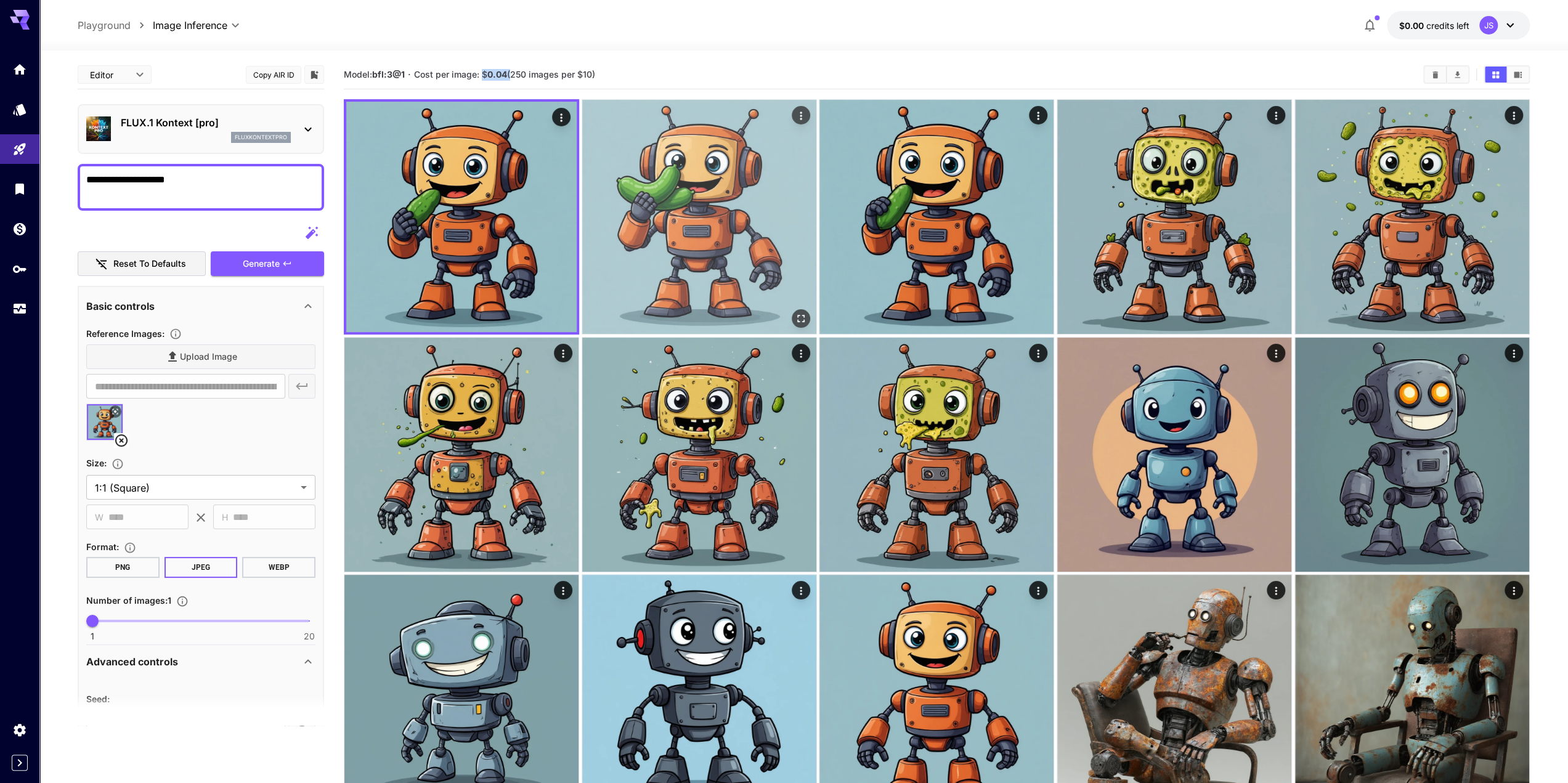 click at bounding box center (699, 217) 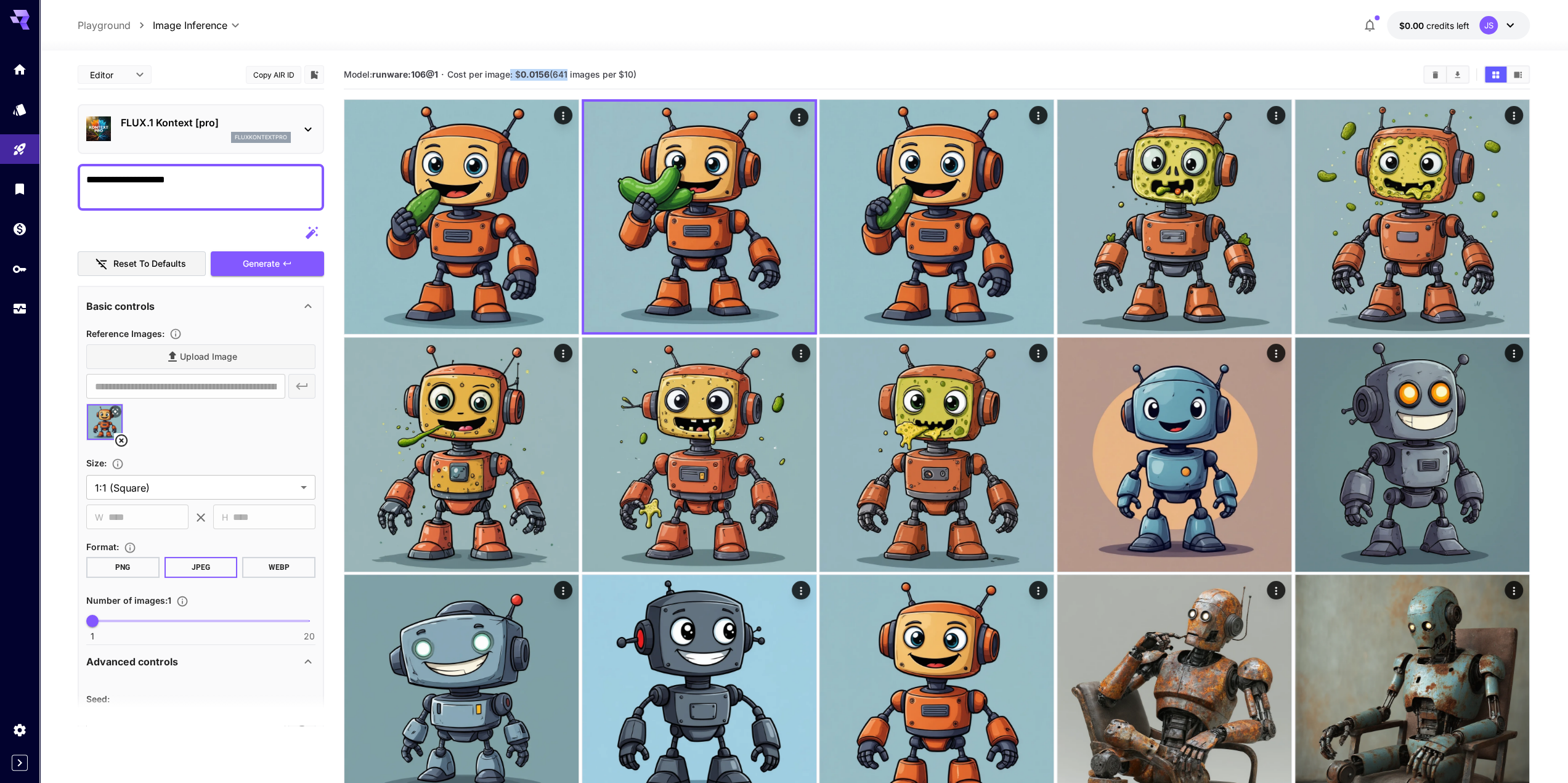 drag, startPoint x: 510, startPoint y: 73, endPoint x: 568, endPoint y: 73, distance: 58 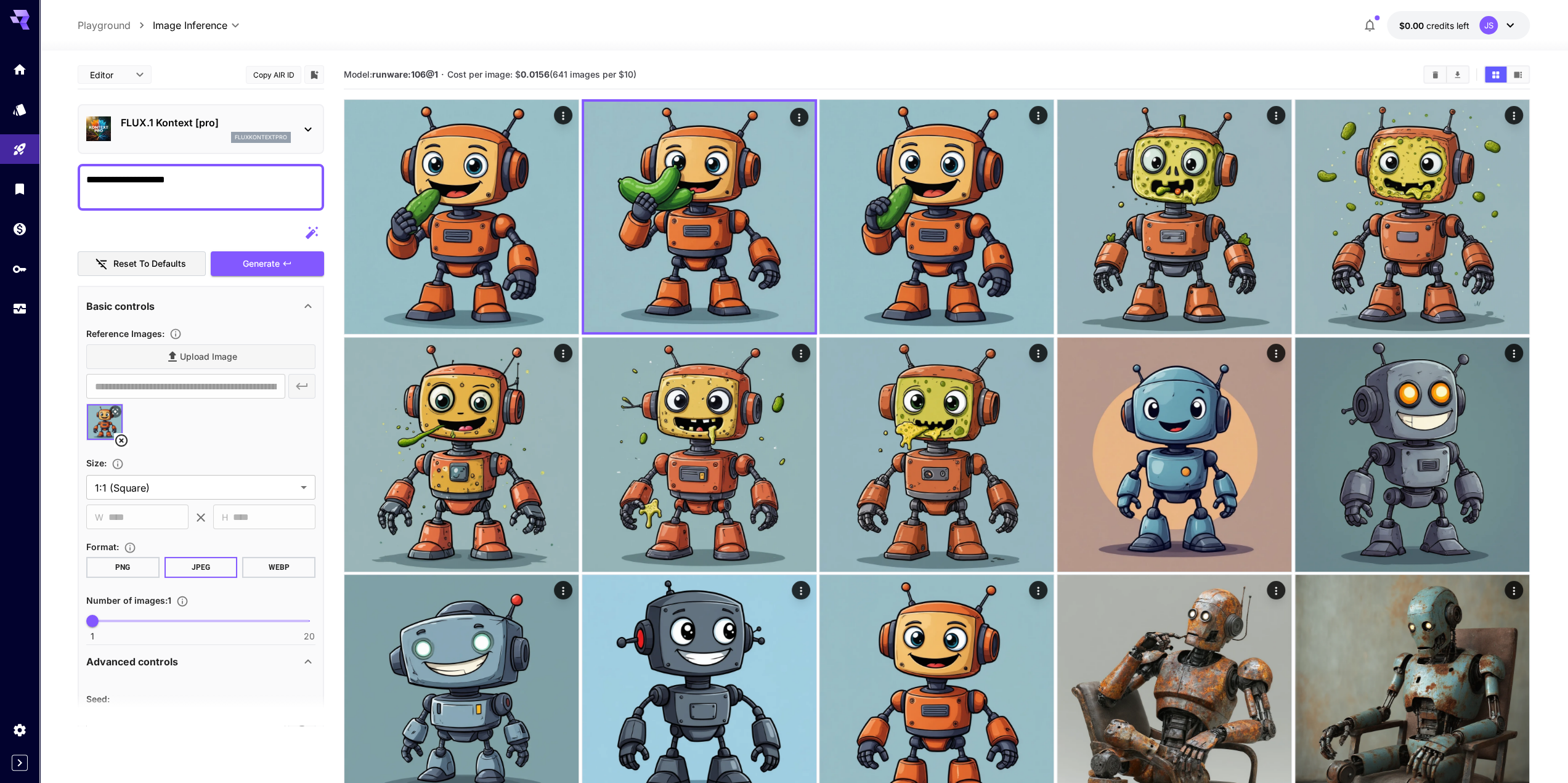 click on "Cost per image: $ 0.0156  (641 images per $10)" at bounding box center (542, 74) 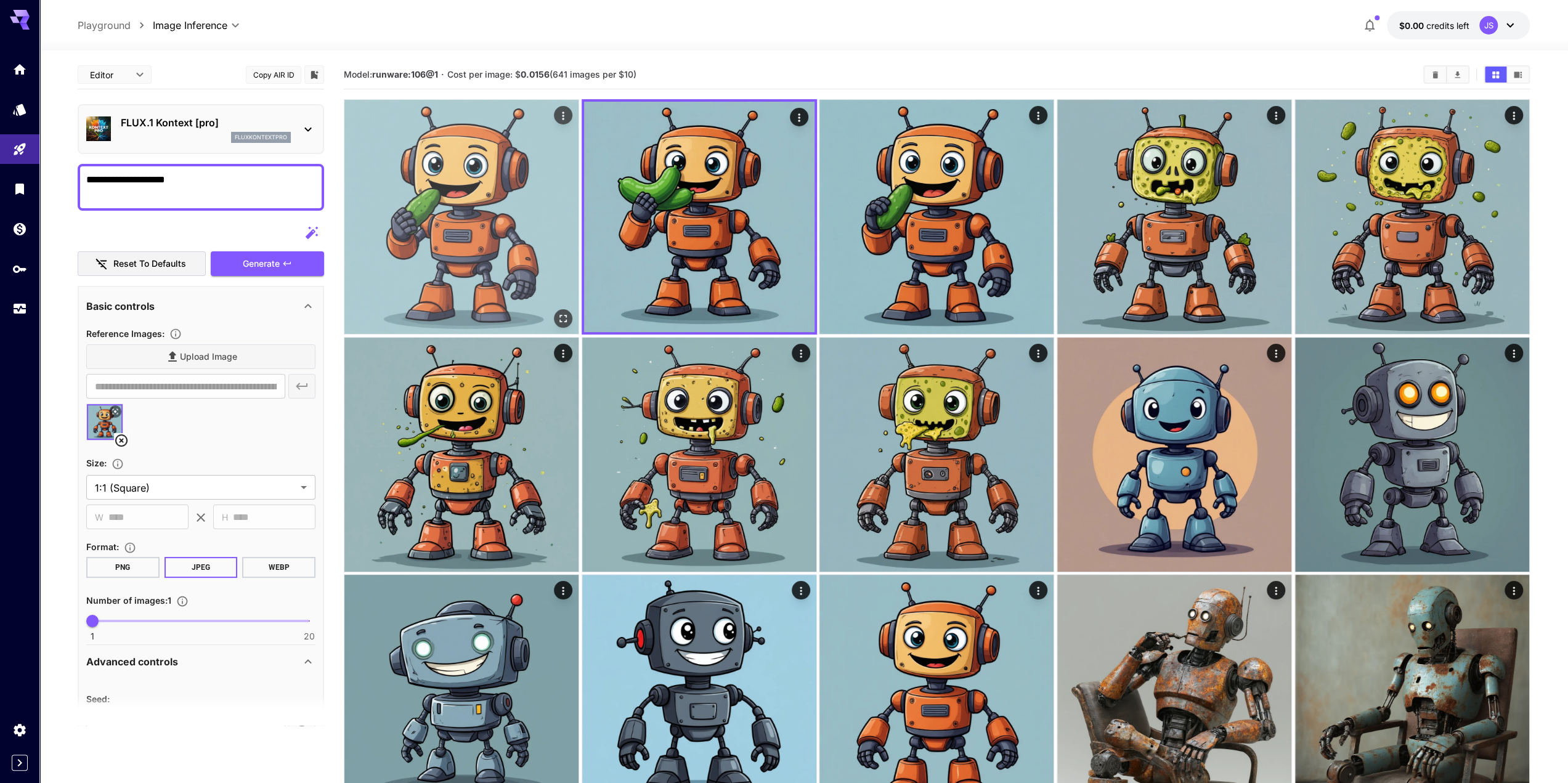 click at bounding box center [461, 217] 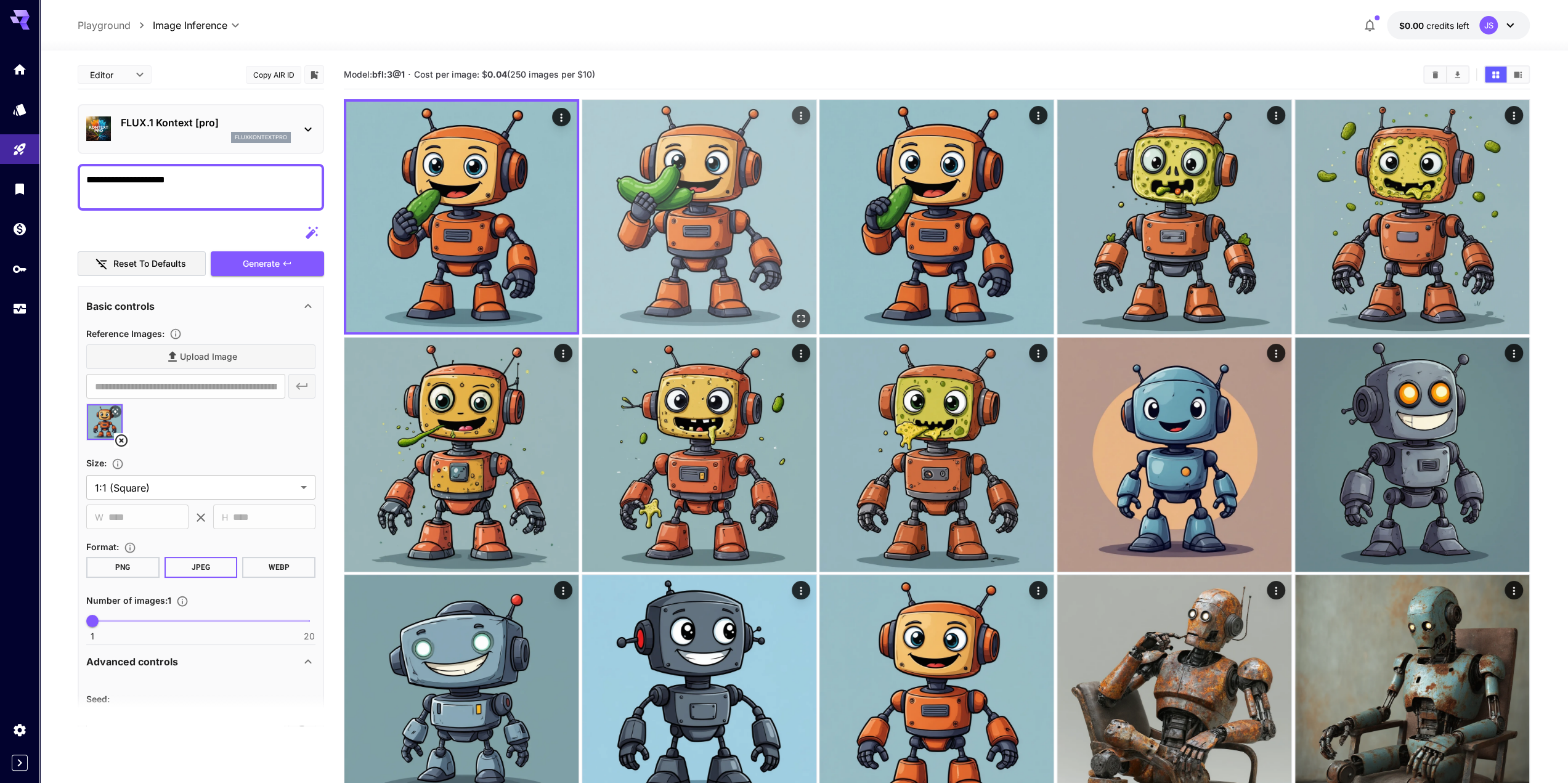 click at bounding box center (699, 217) 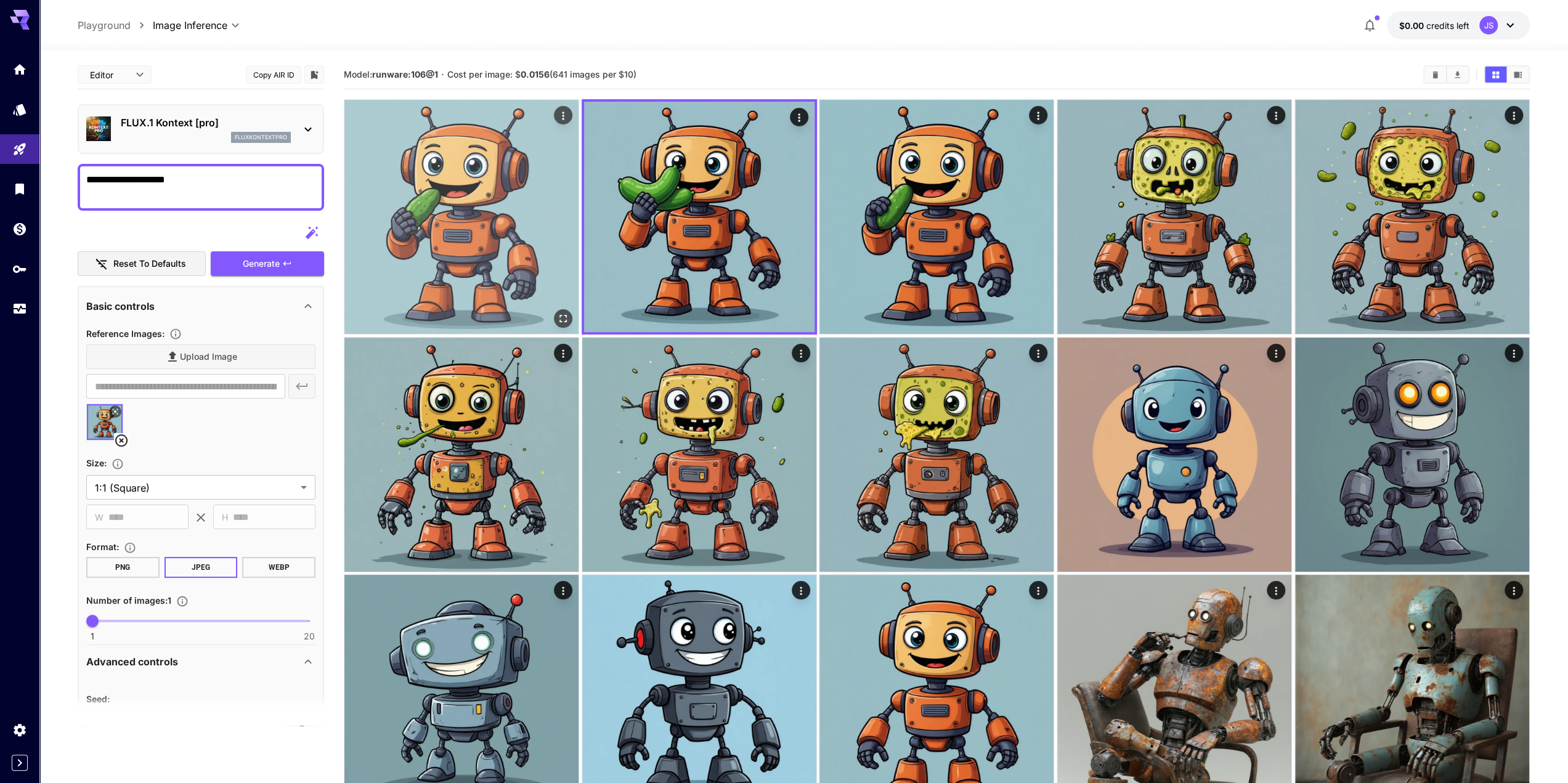 click at bounding box center (461, 217) 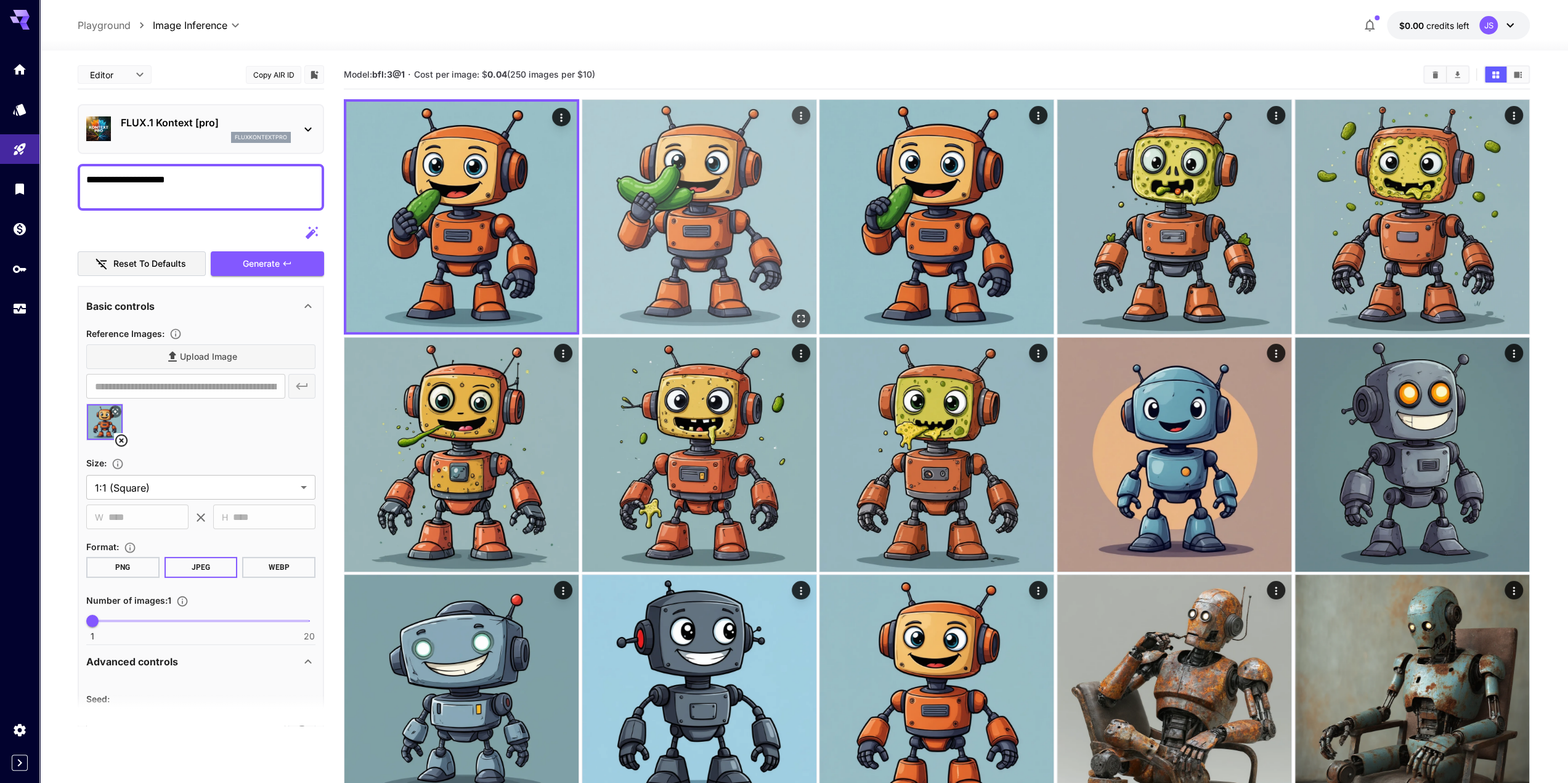 click at bounding box center [699, 217] 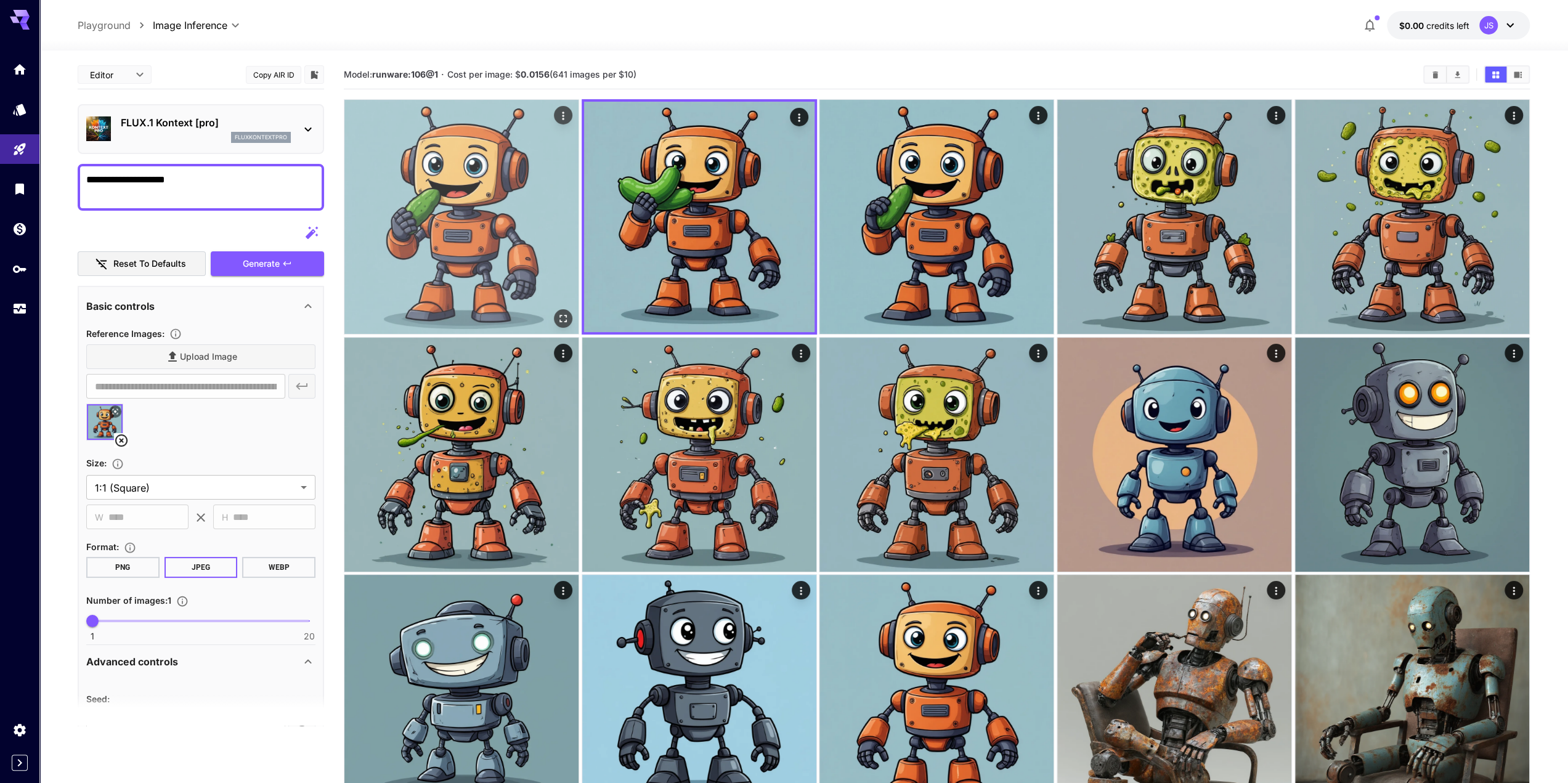 click at bounding box center (461, 217) 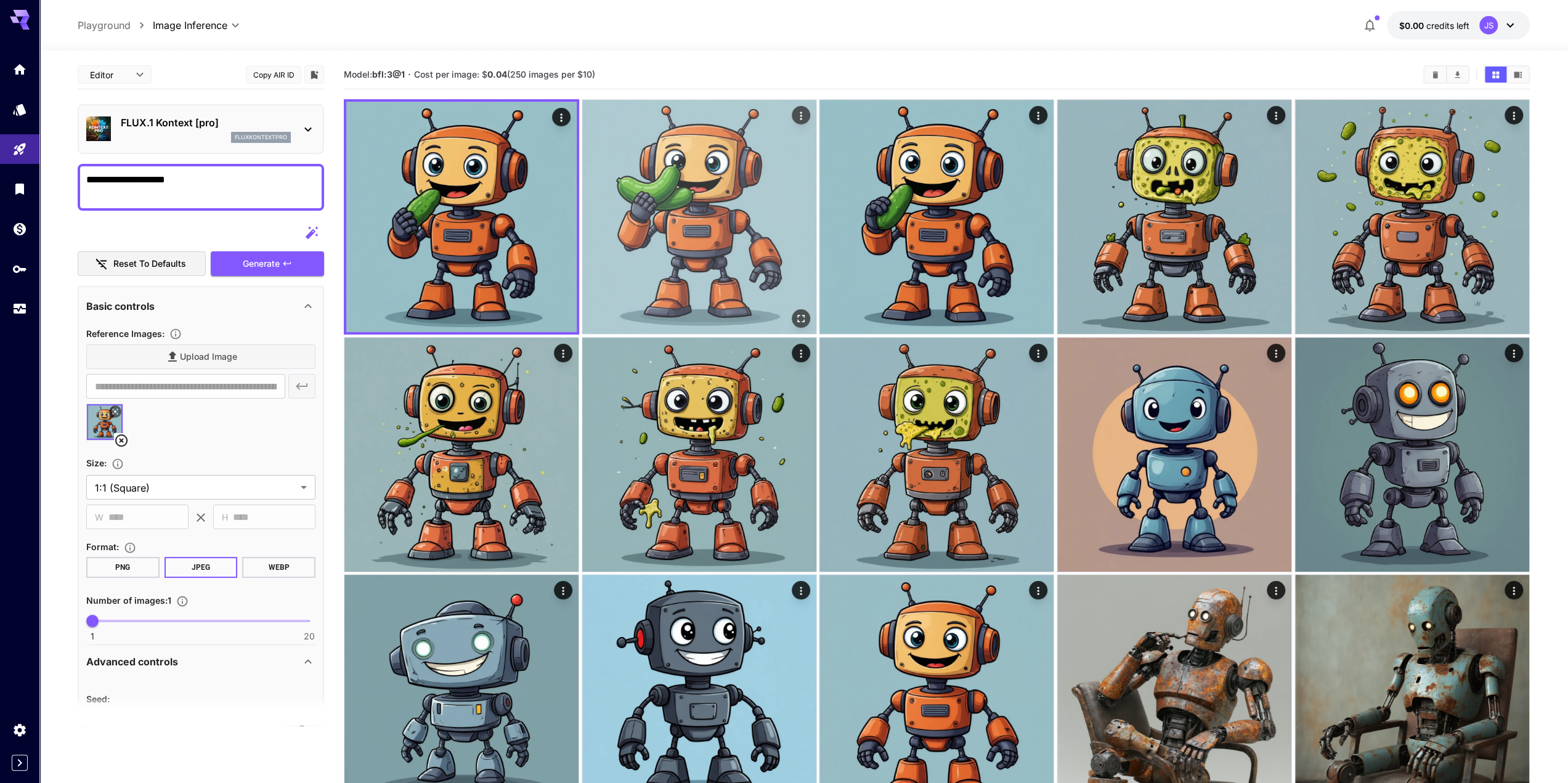 click at bounding box center [699, 217] 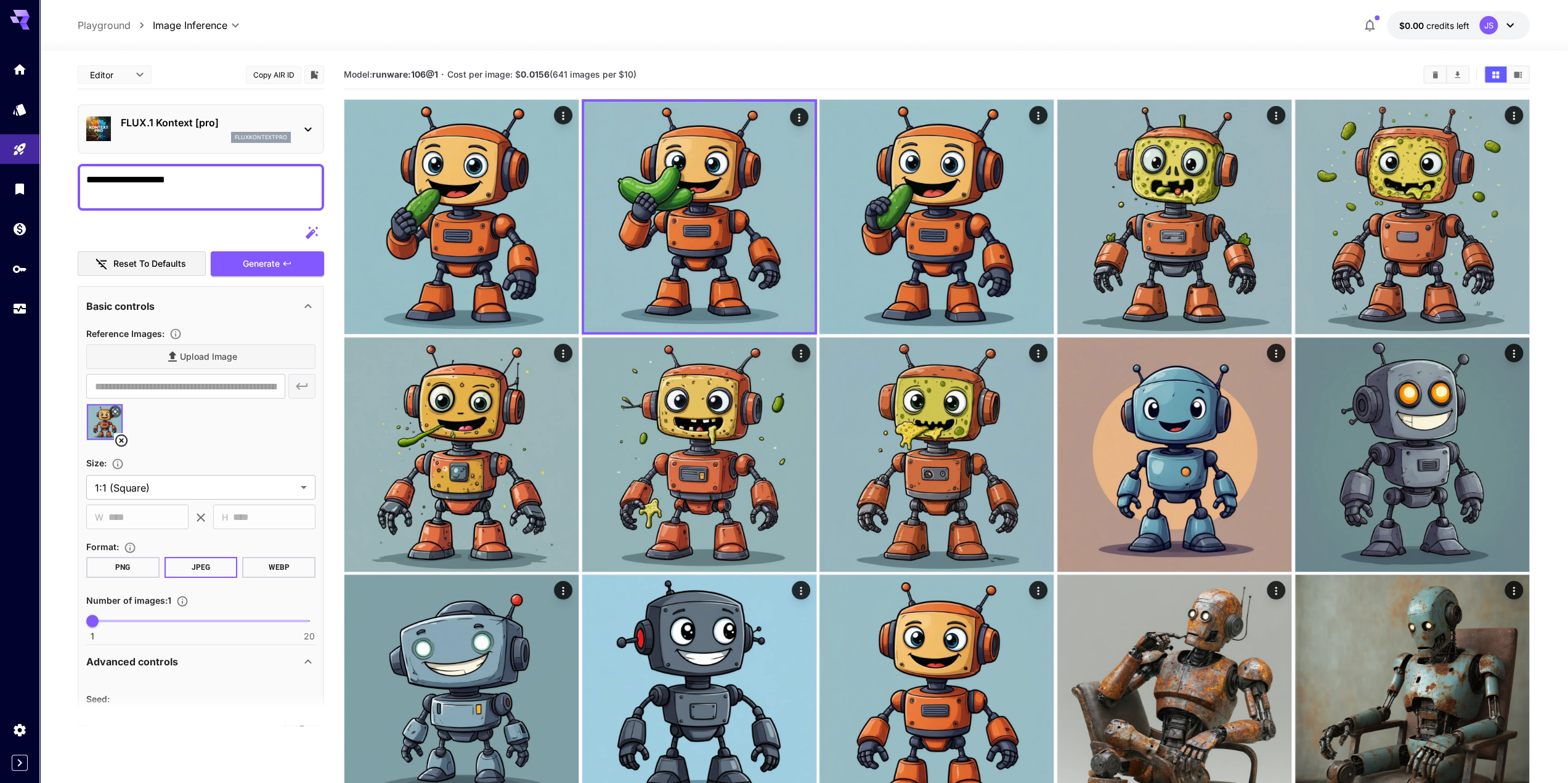 click on "FLUX.1 Kontext [pro]" at bounding box center [206, 123] 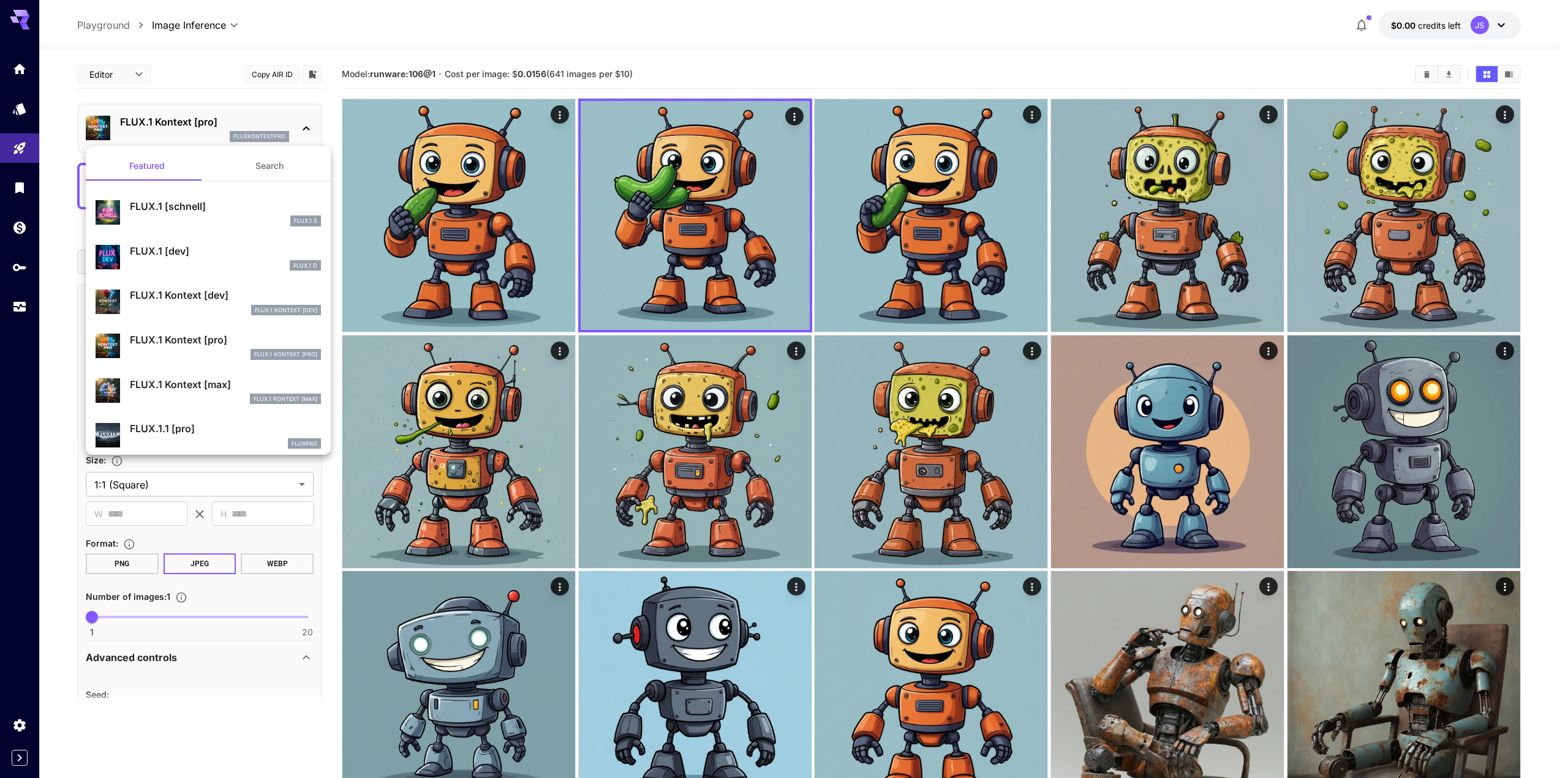 click at bounding box center (784, 389) 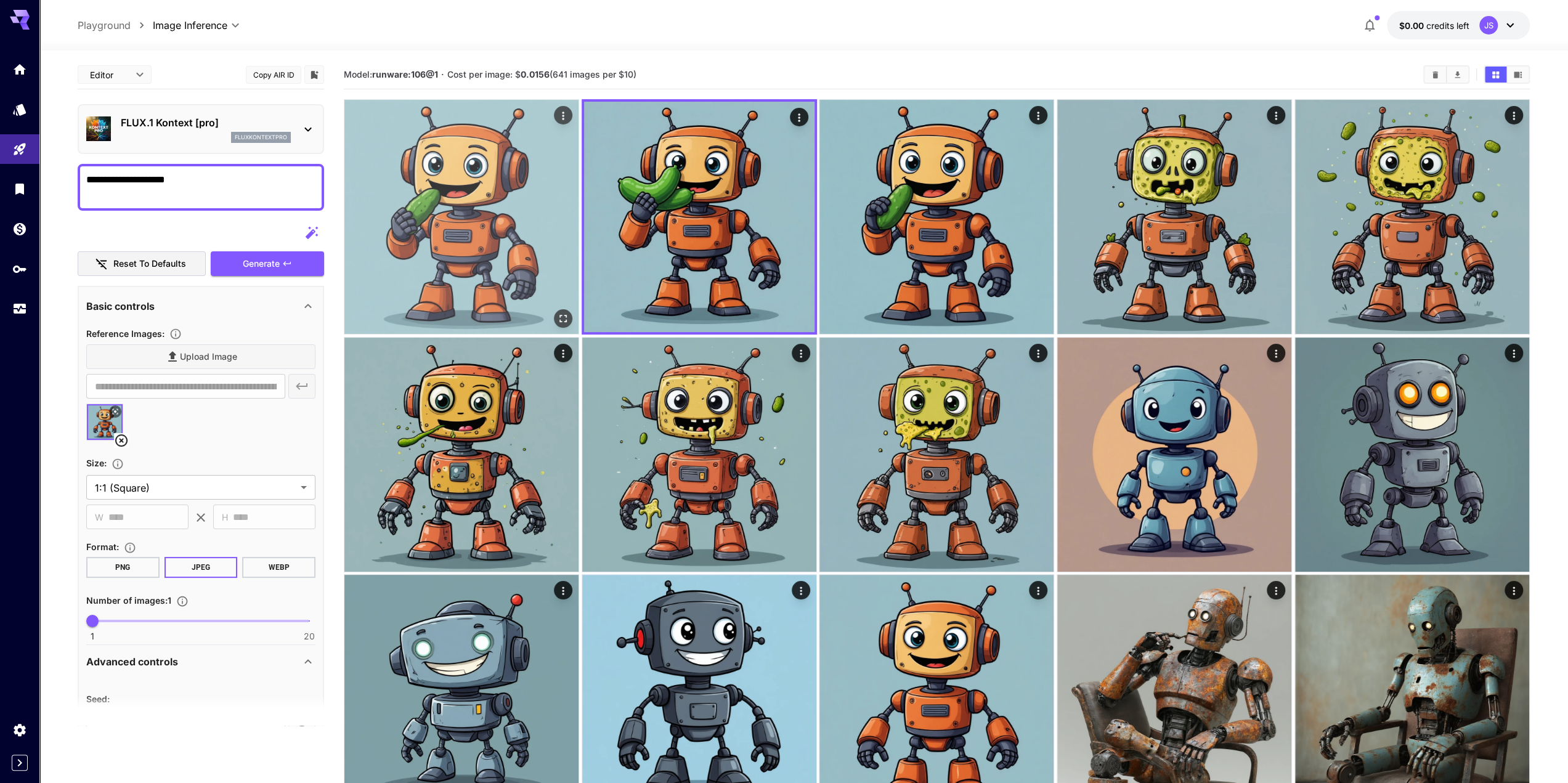 click at bounding box center (461, 217) 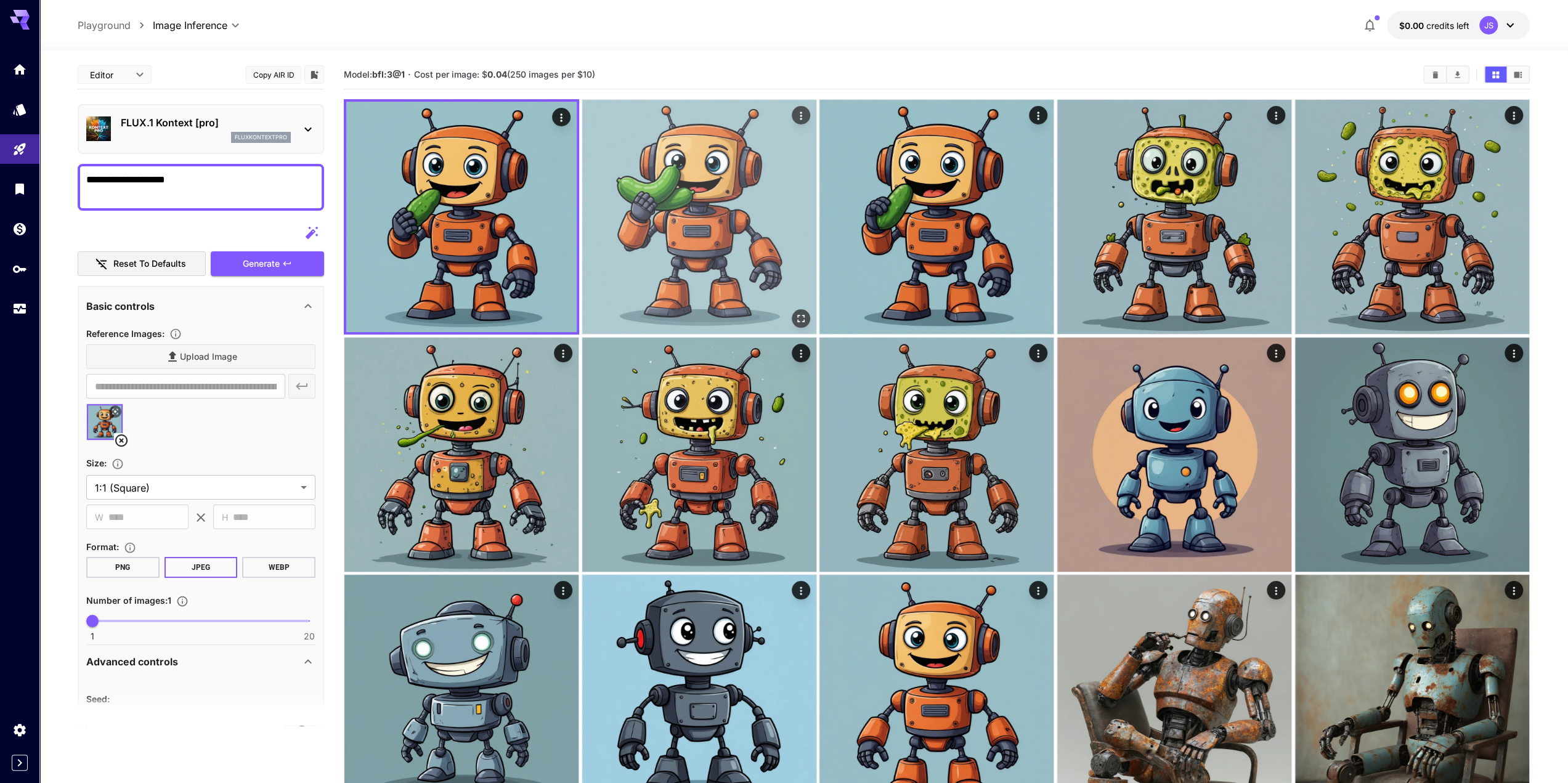 click at bounding box center [699, 217] 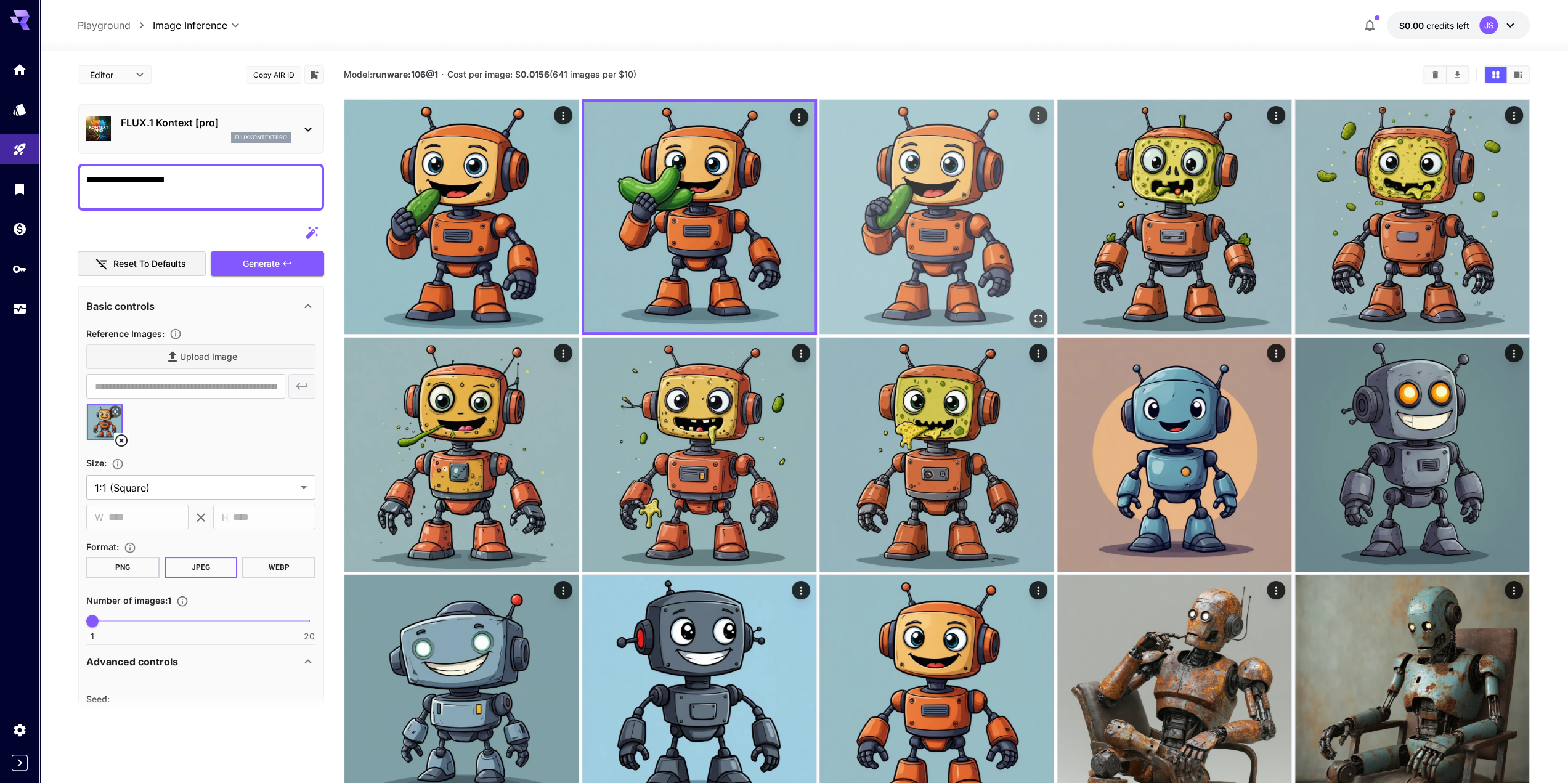 click at bounding box center (936, 217) 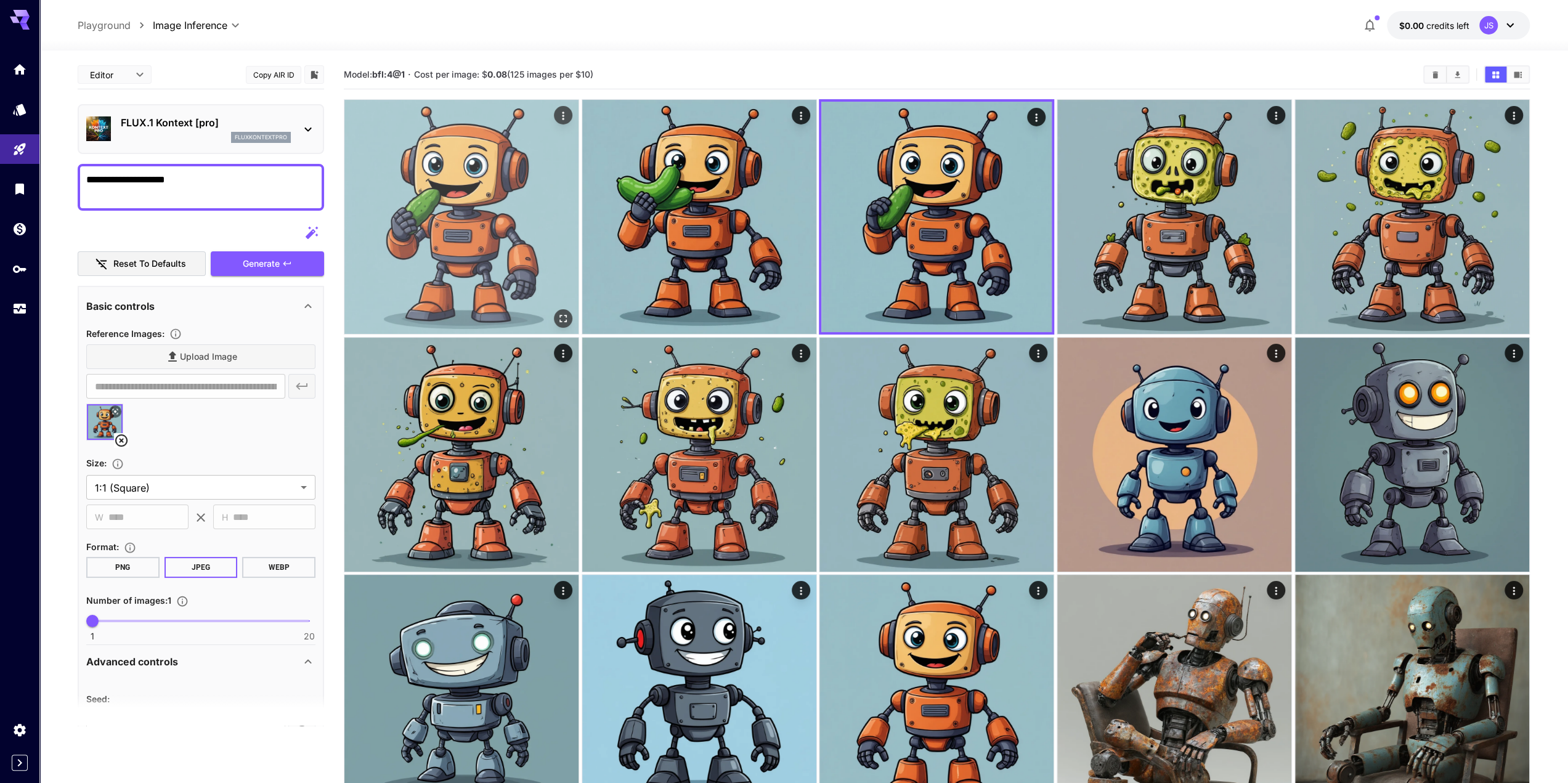 click at bounding box center [461, 217] 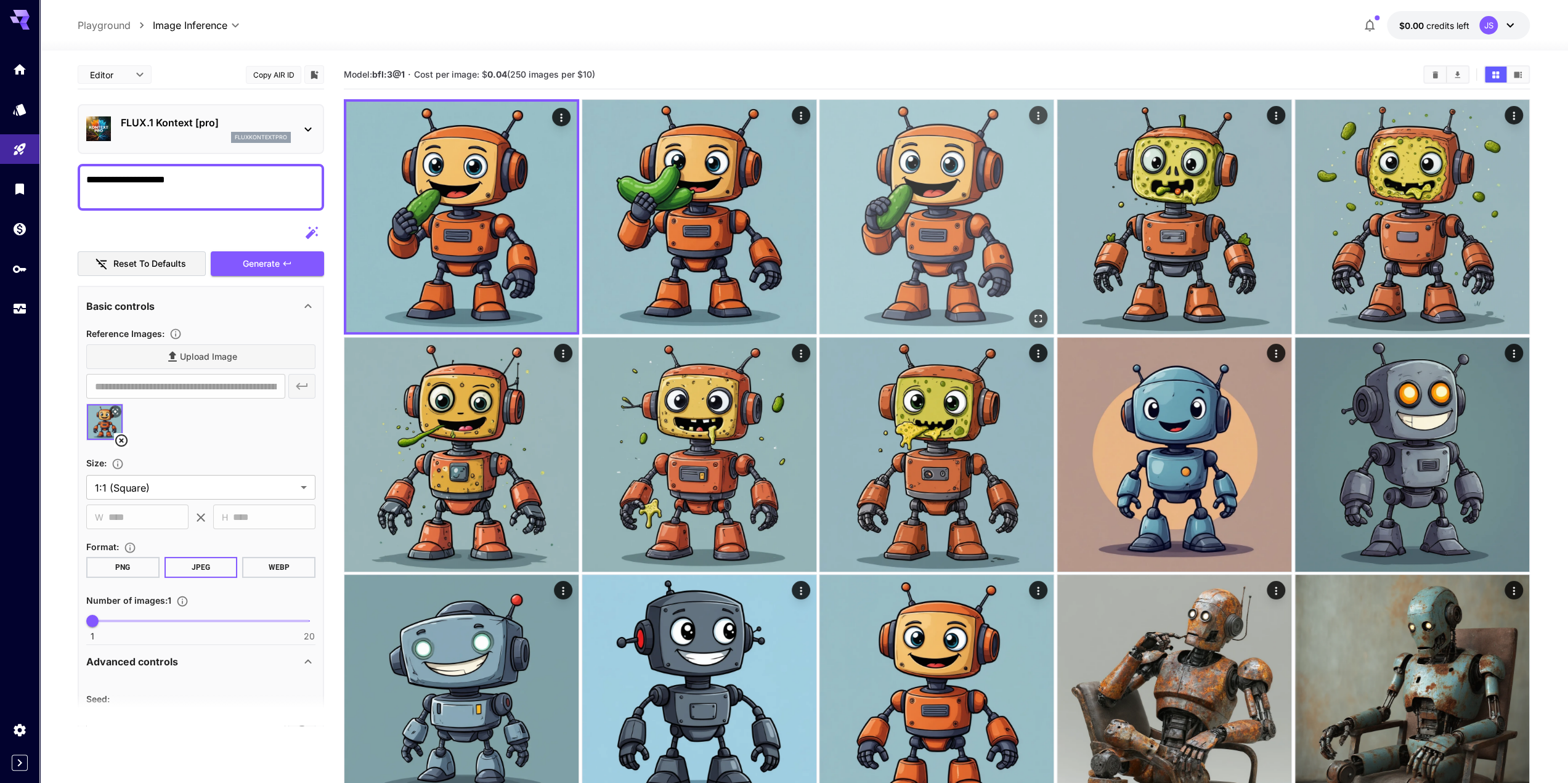 click at bounding box center [936, 217] 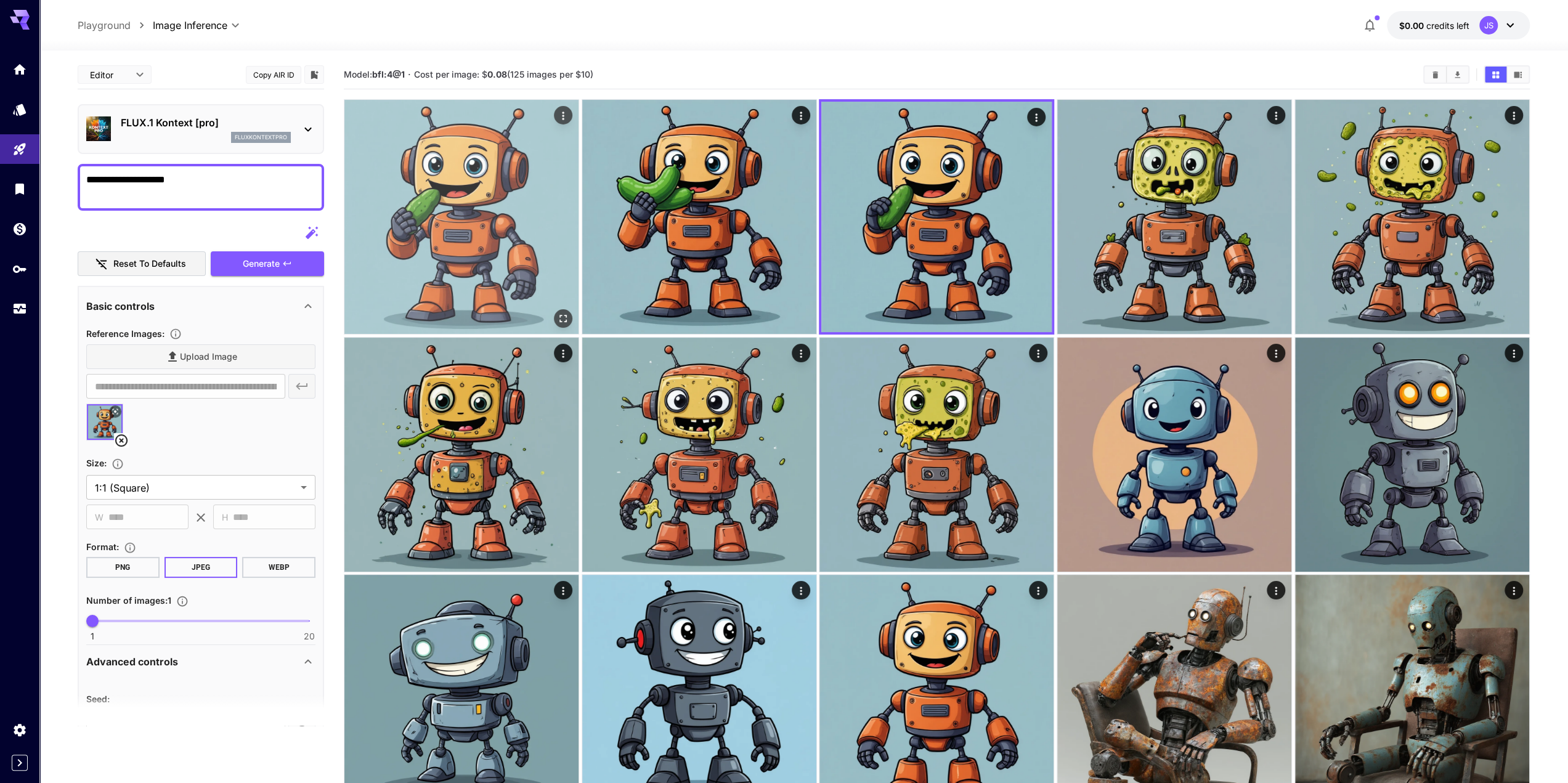 click at bounding box center (461, 217) 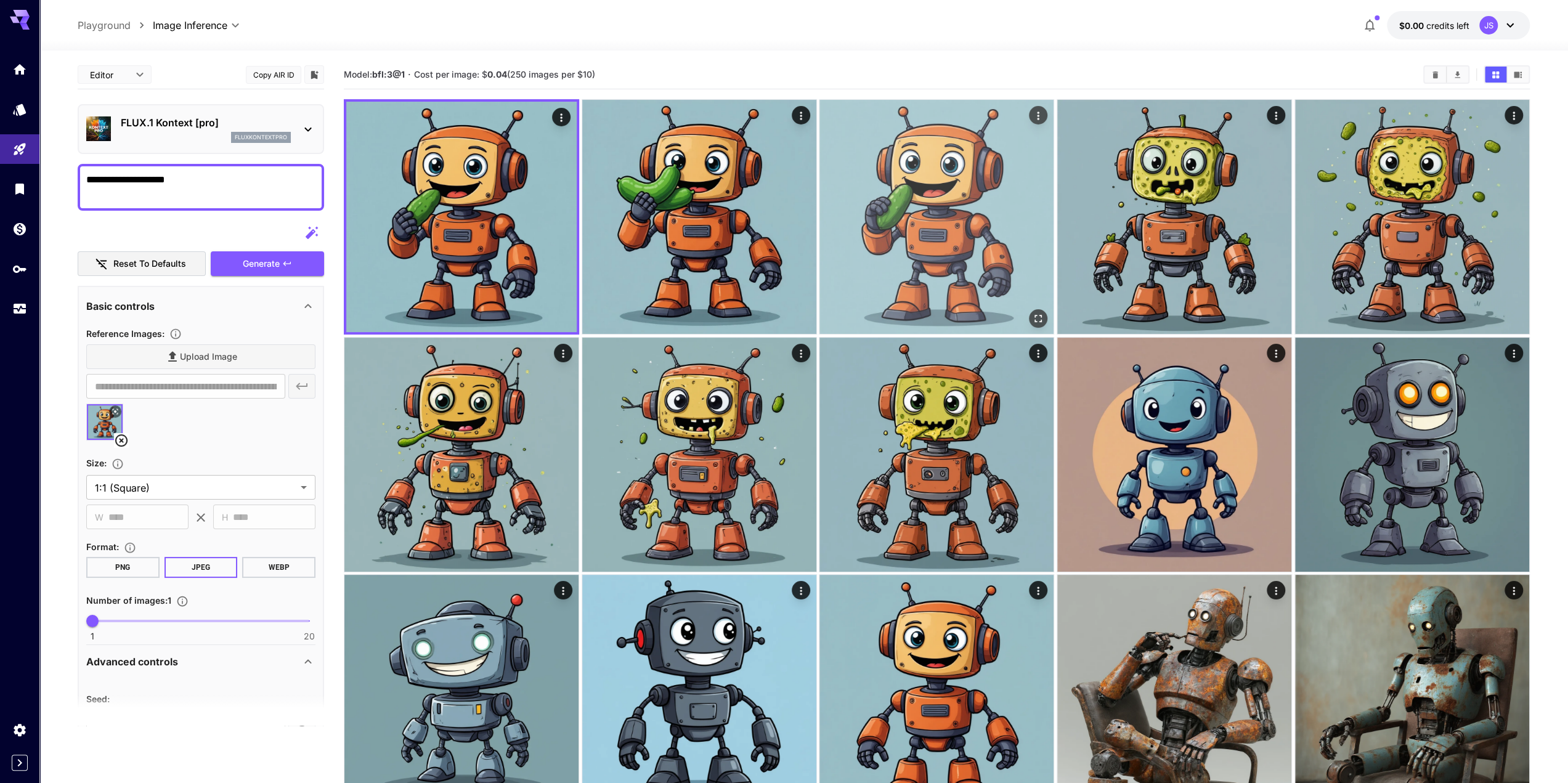 click at bounding box center (936, 217) 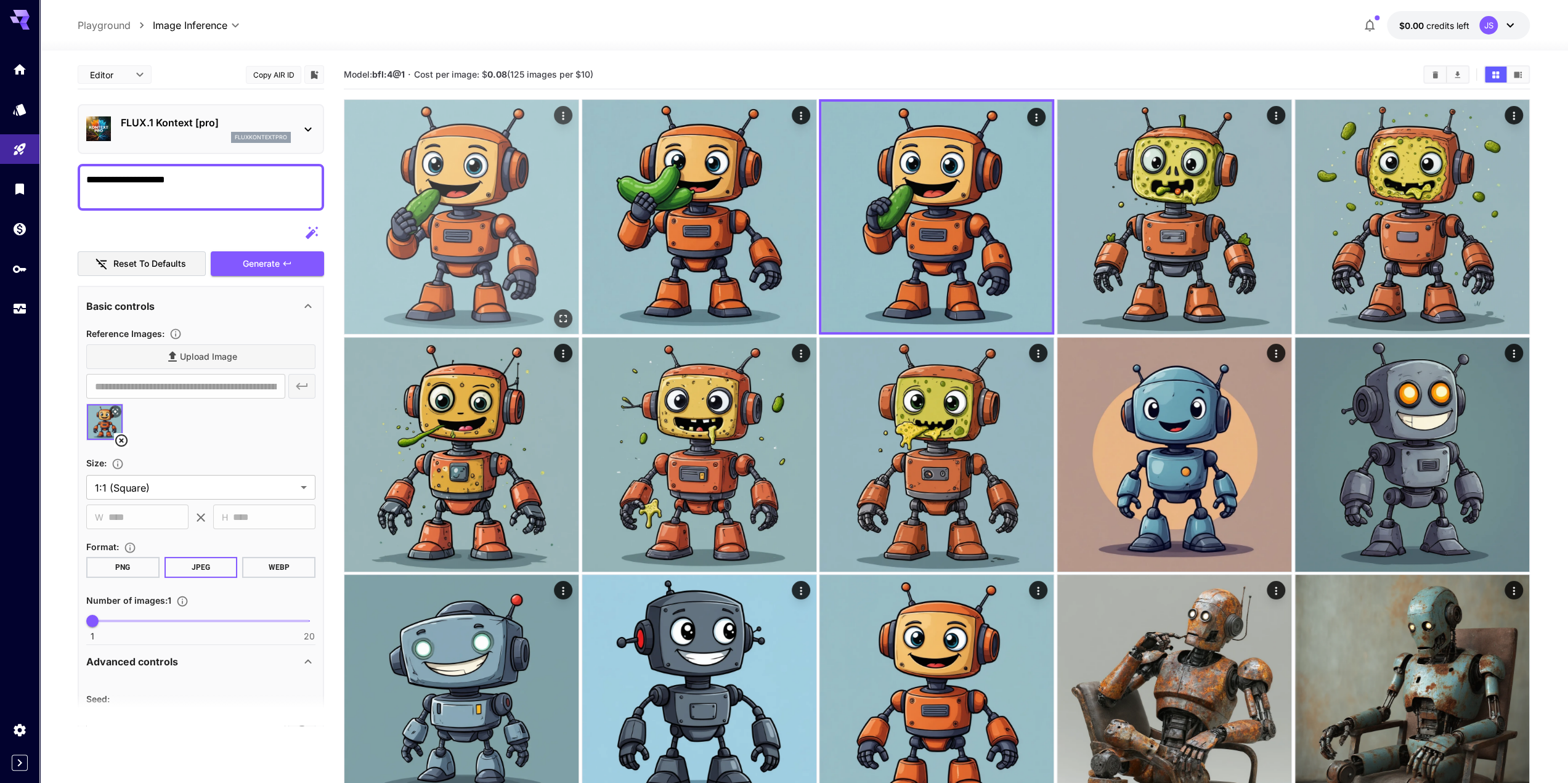 click at bounding box center [461, 217] 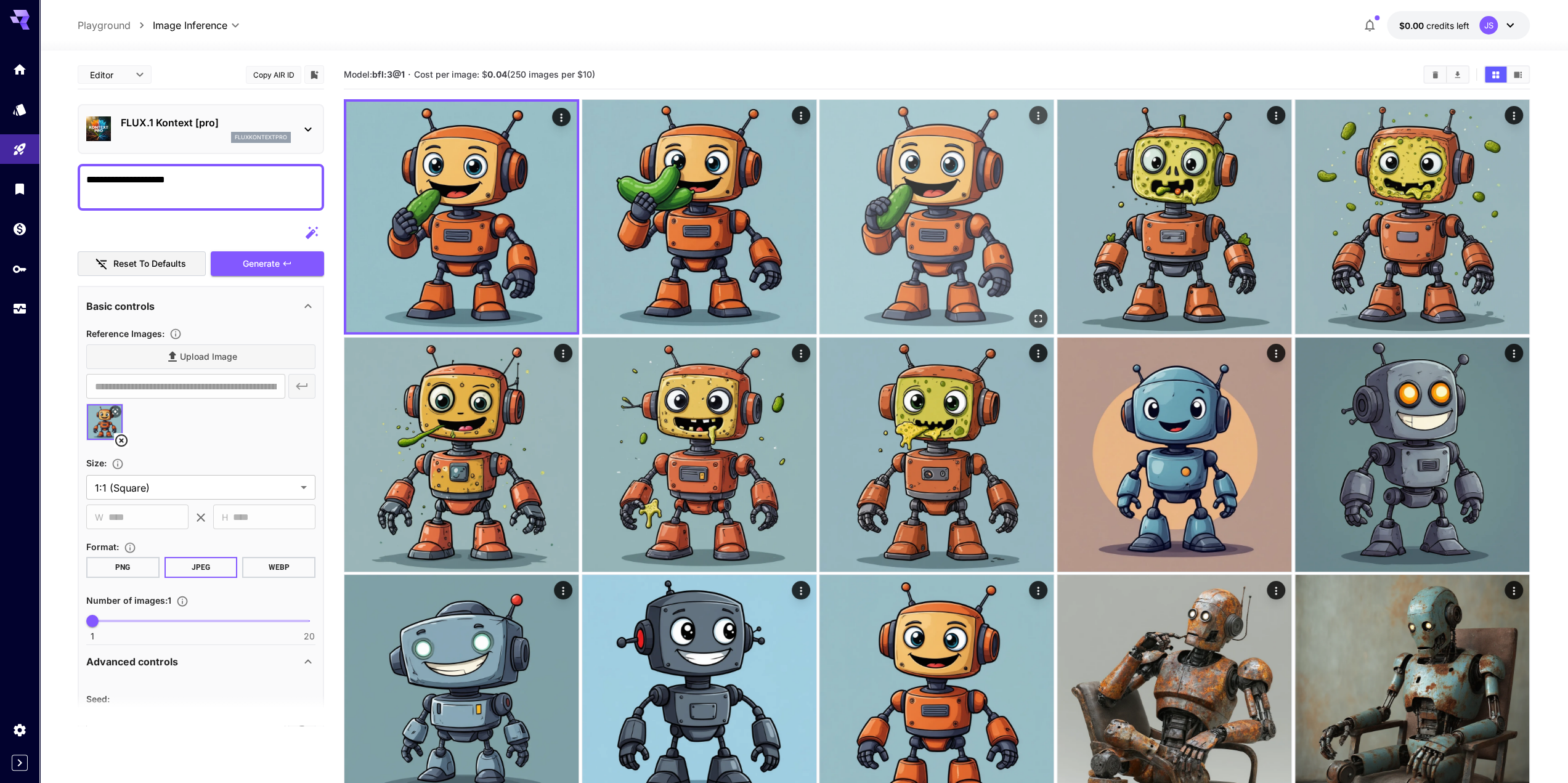 click at bounding box center [936, 217] 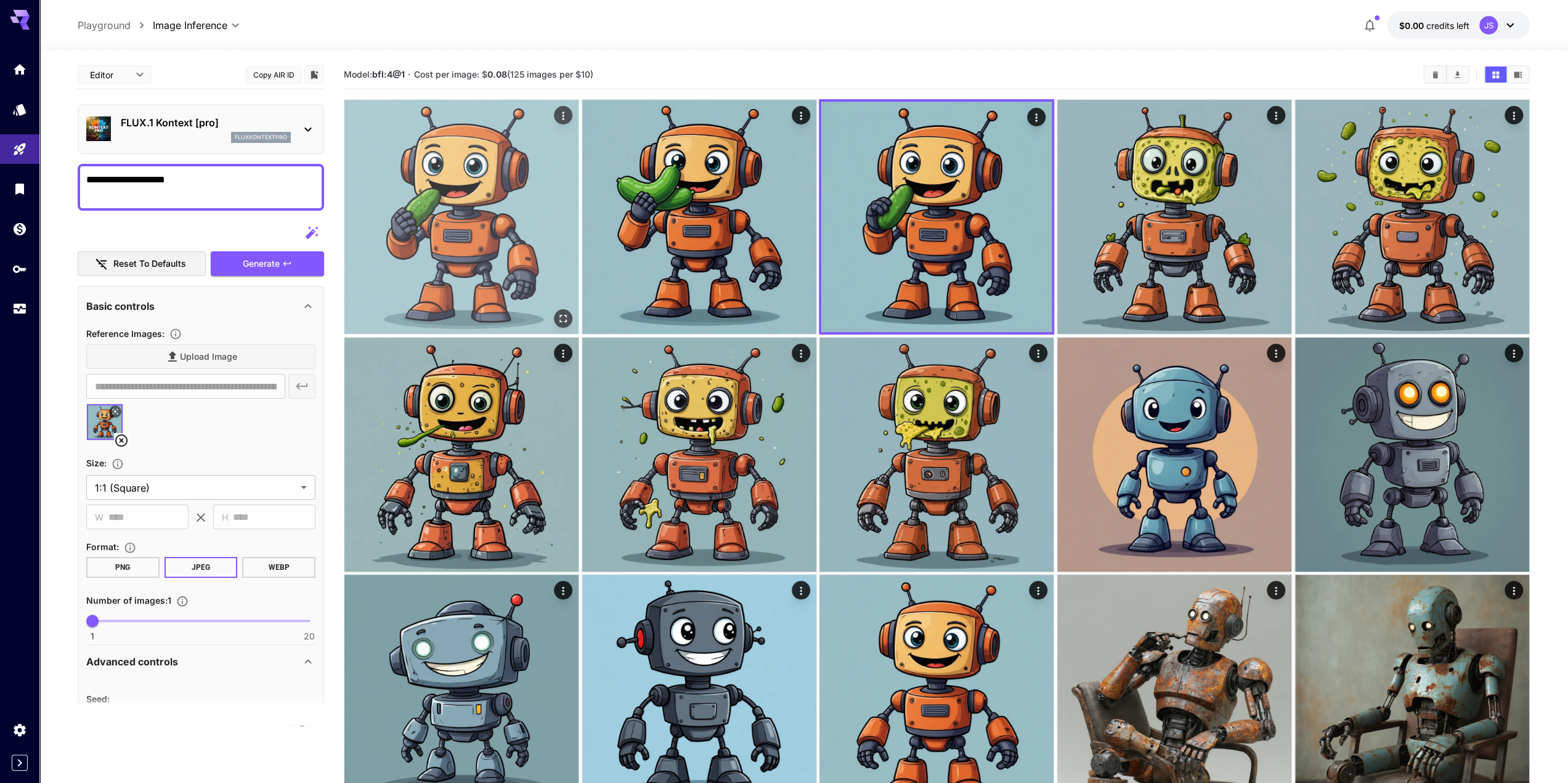 click at bounding box center [461, 217] 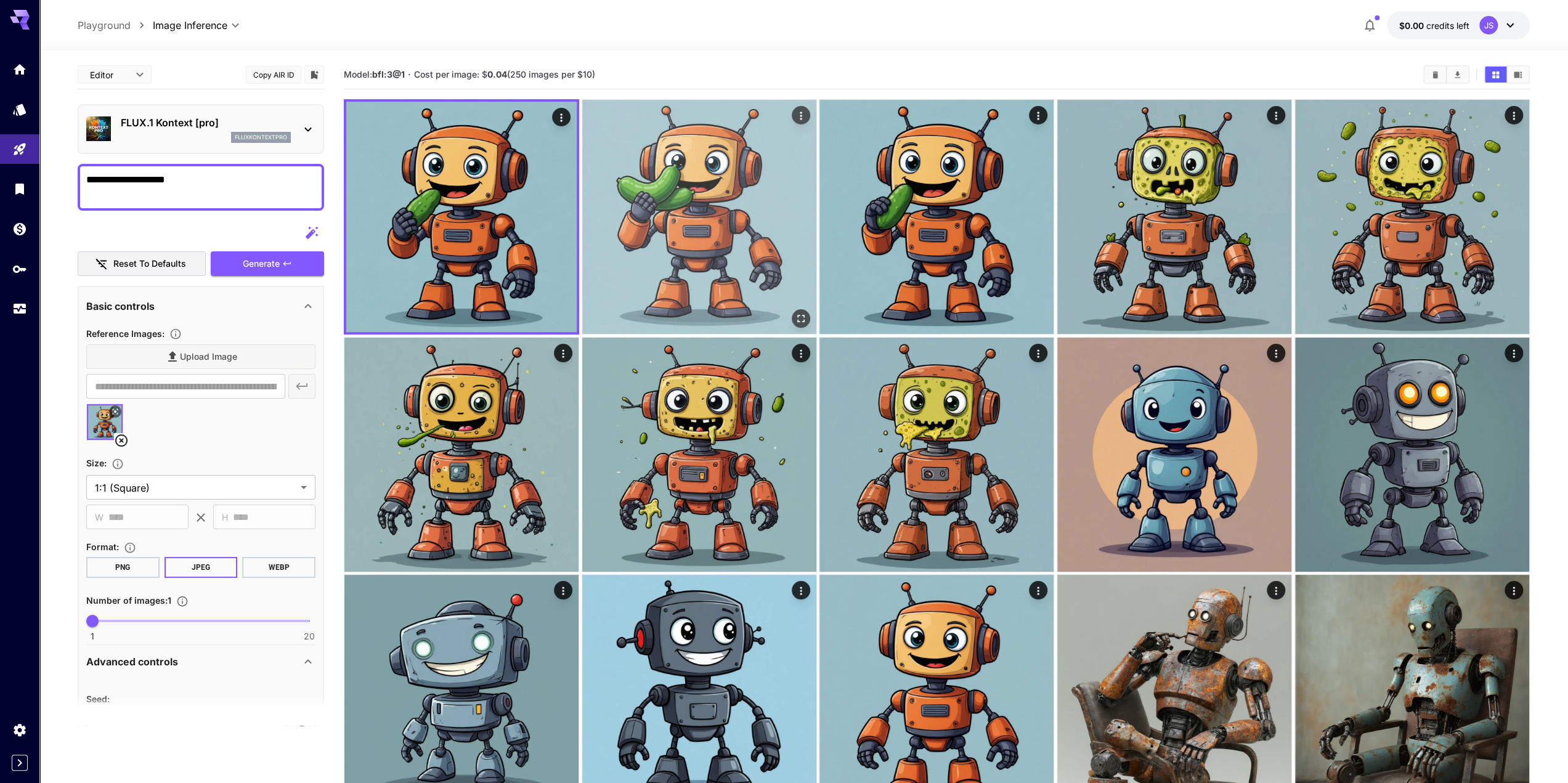 click at bounding box center (699, 217) 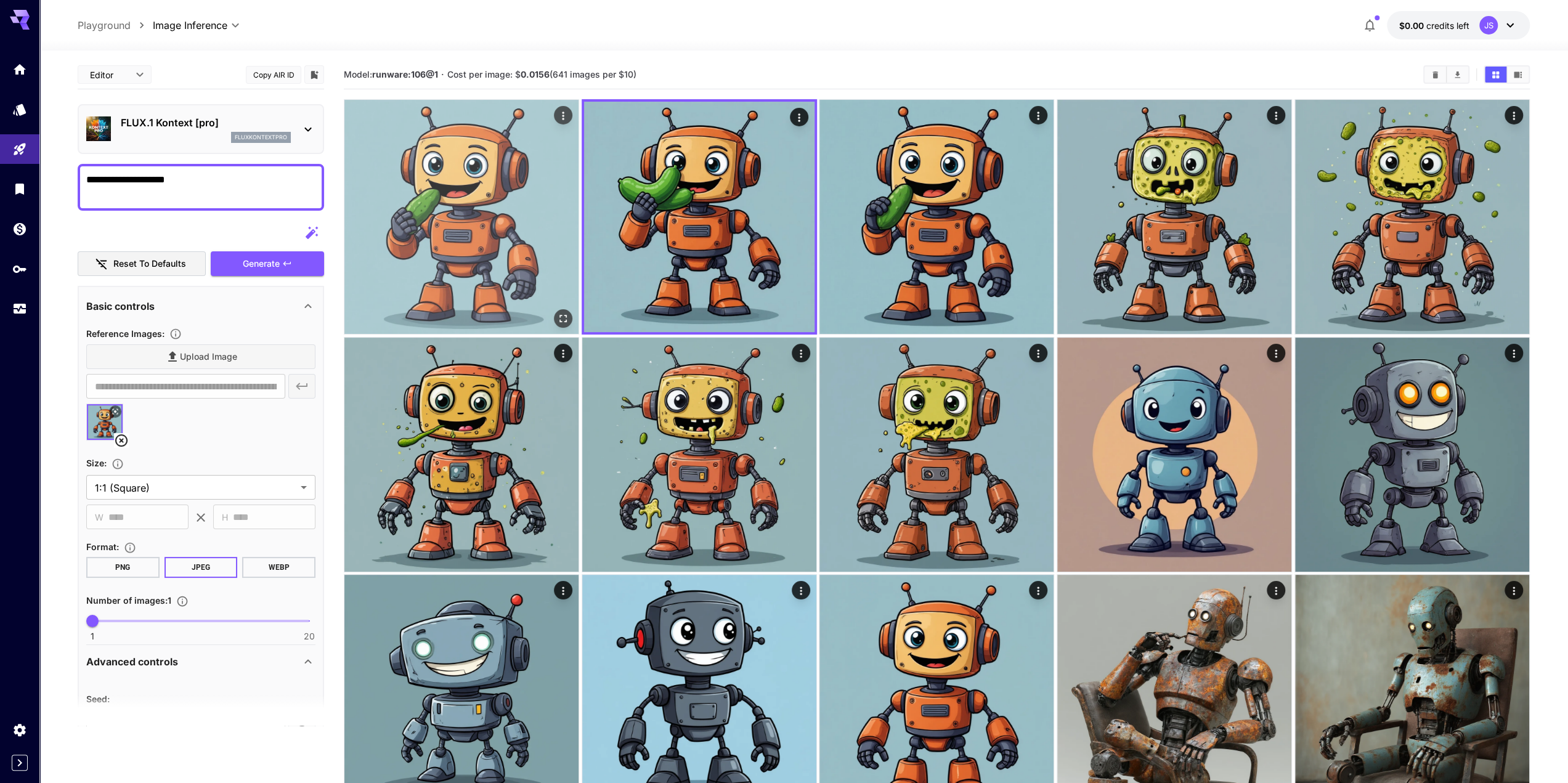 click at bounding box center (461, 217) 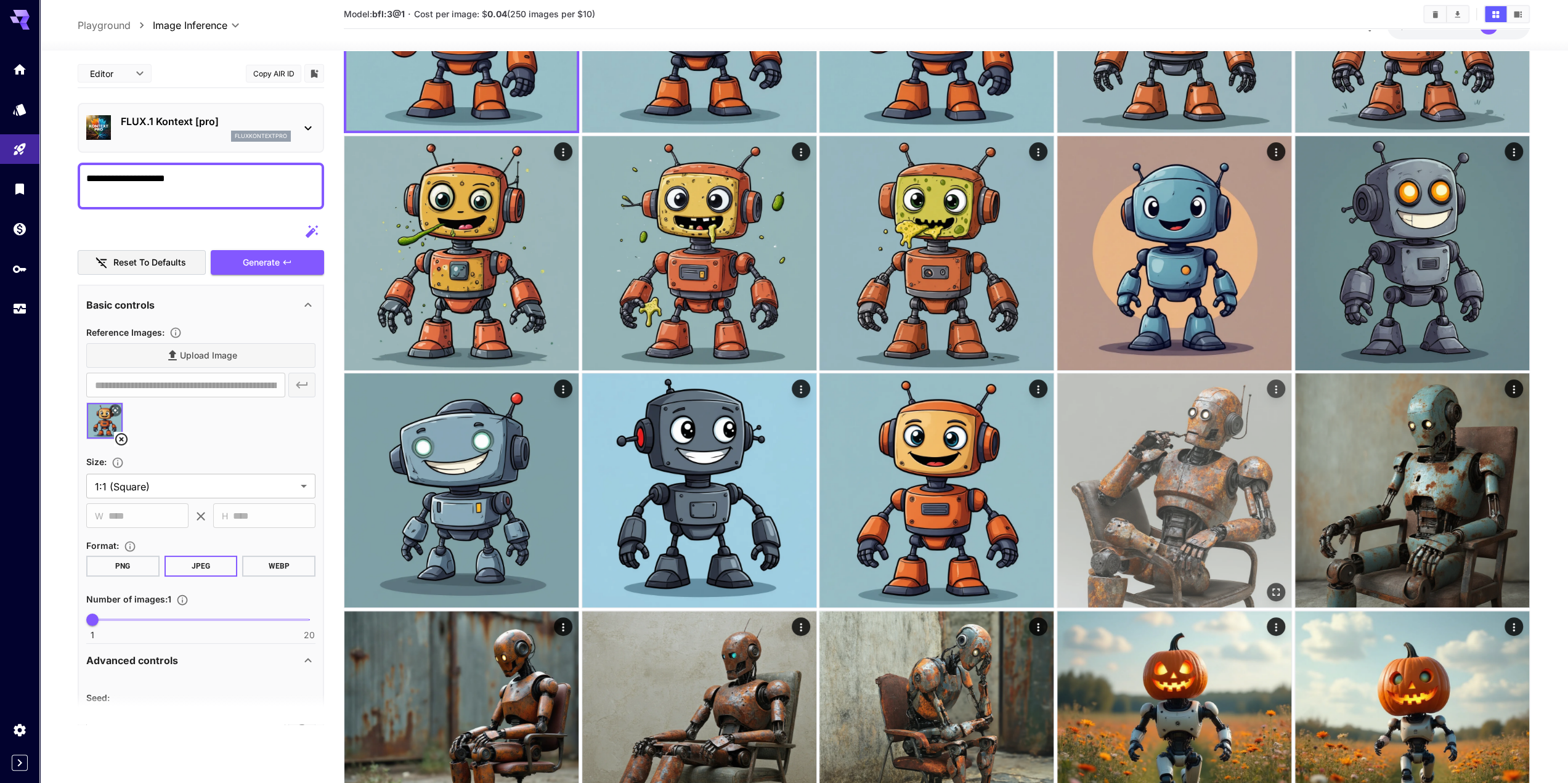 scroll, scrollTop: 308, scrollLeft: 0, axis: vertical 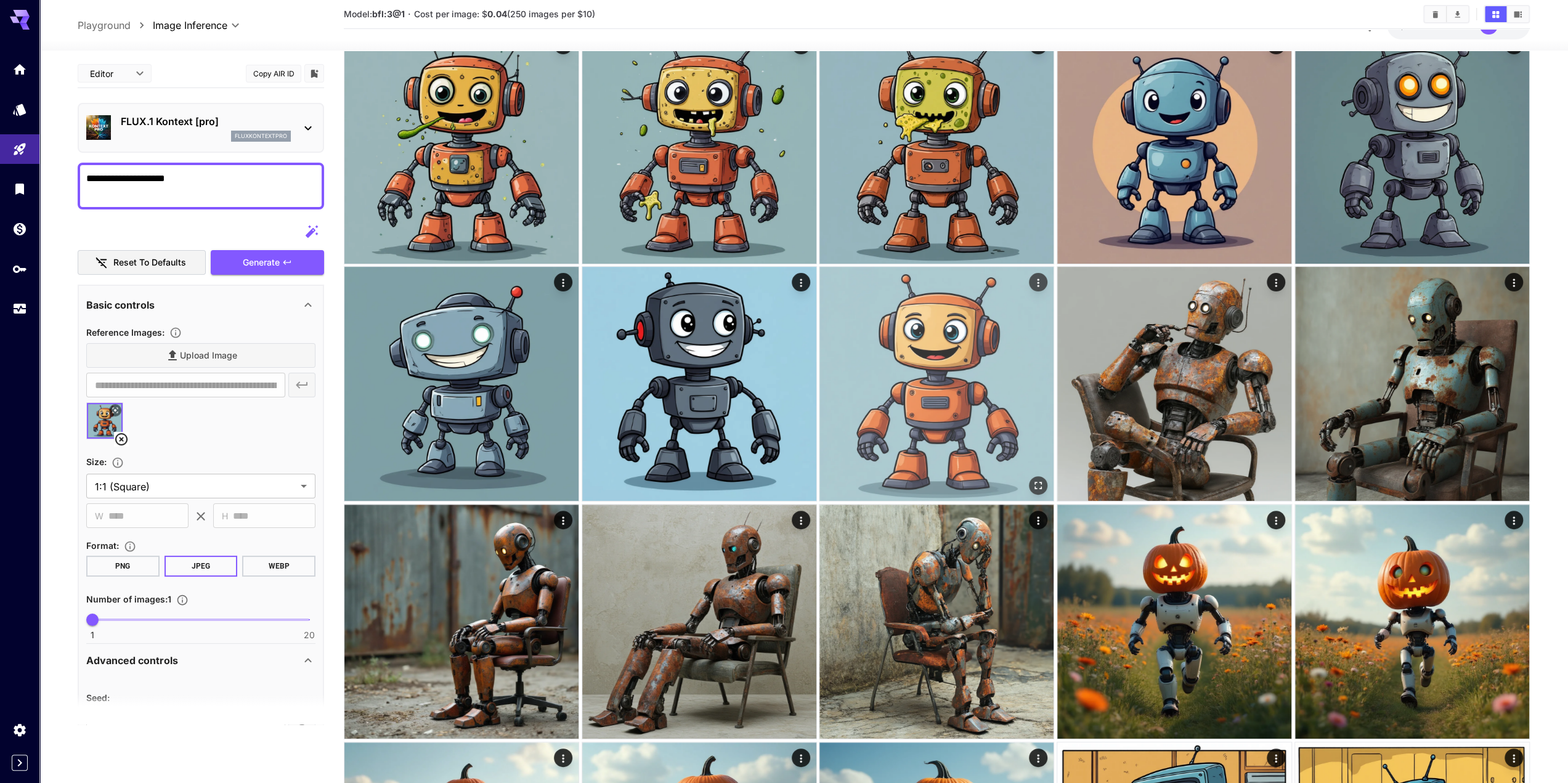 click at bounding box center (936, 384) 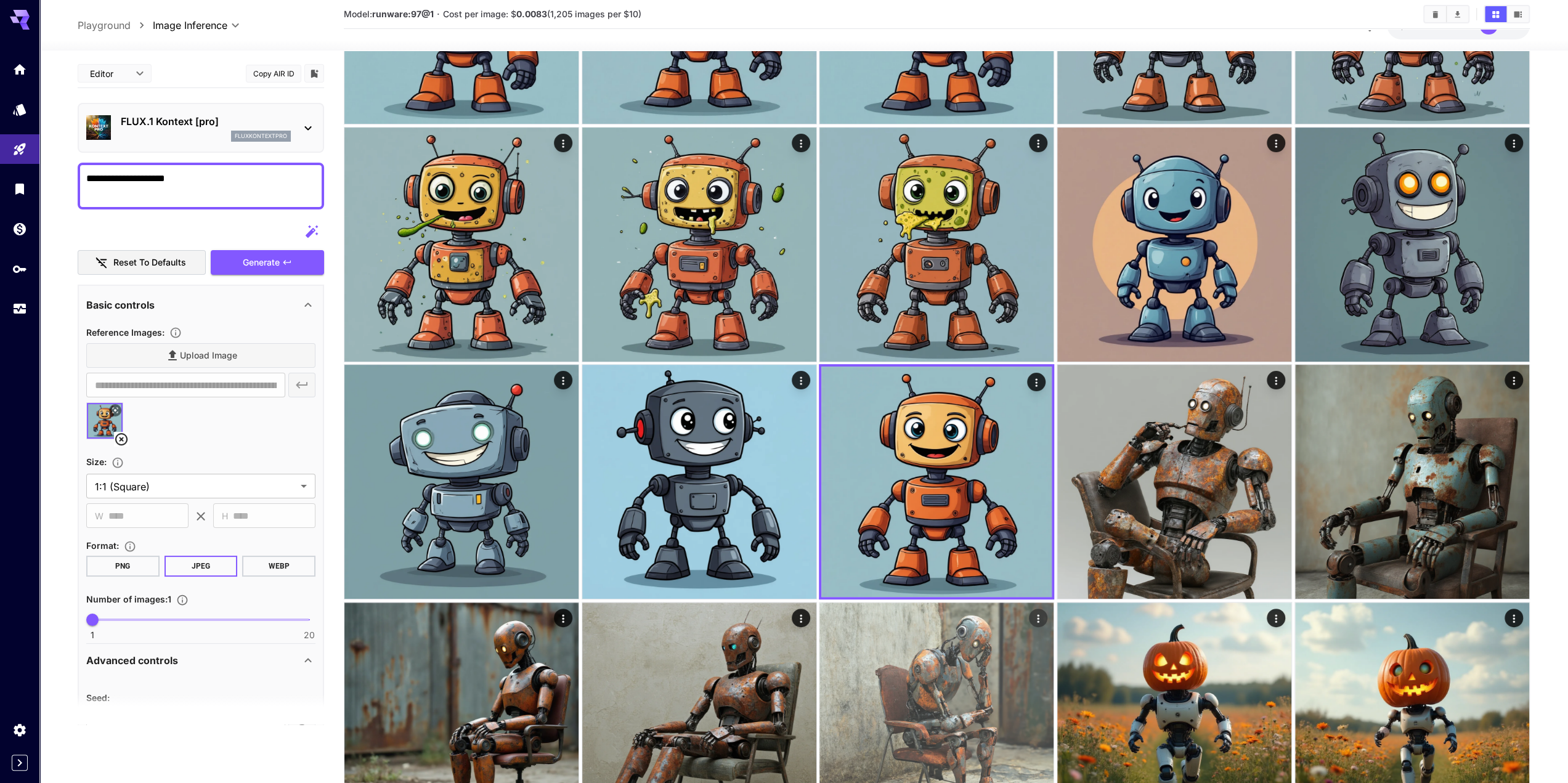 scroll, scrollTop: 431, scrollLeft: 0, axis: vertical 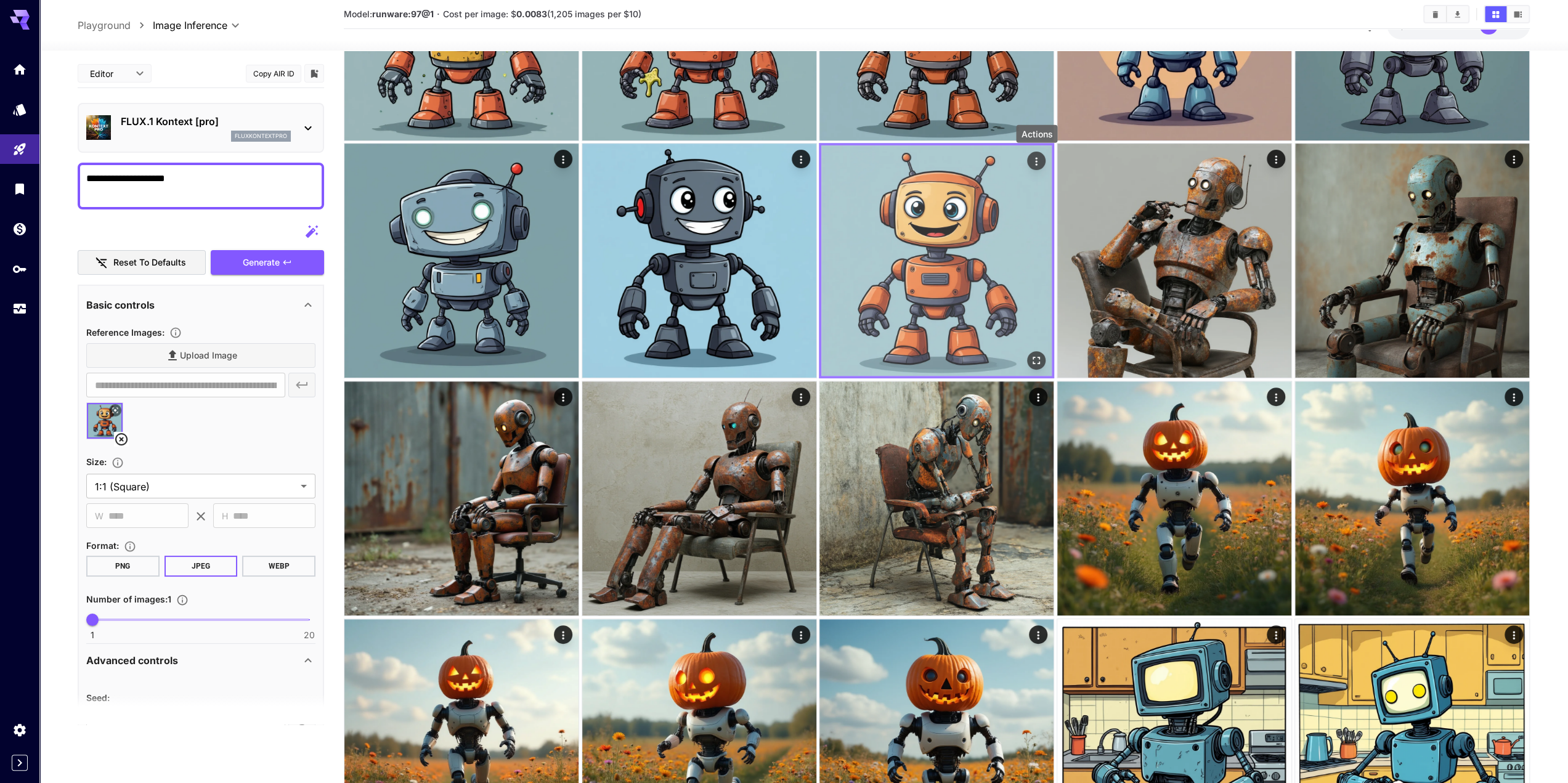 click 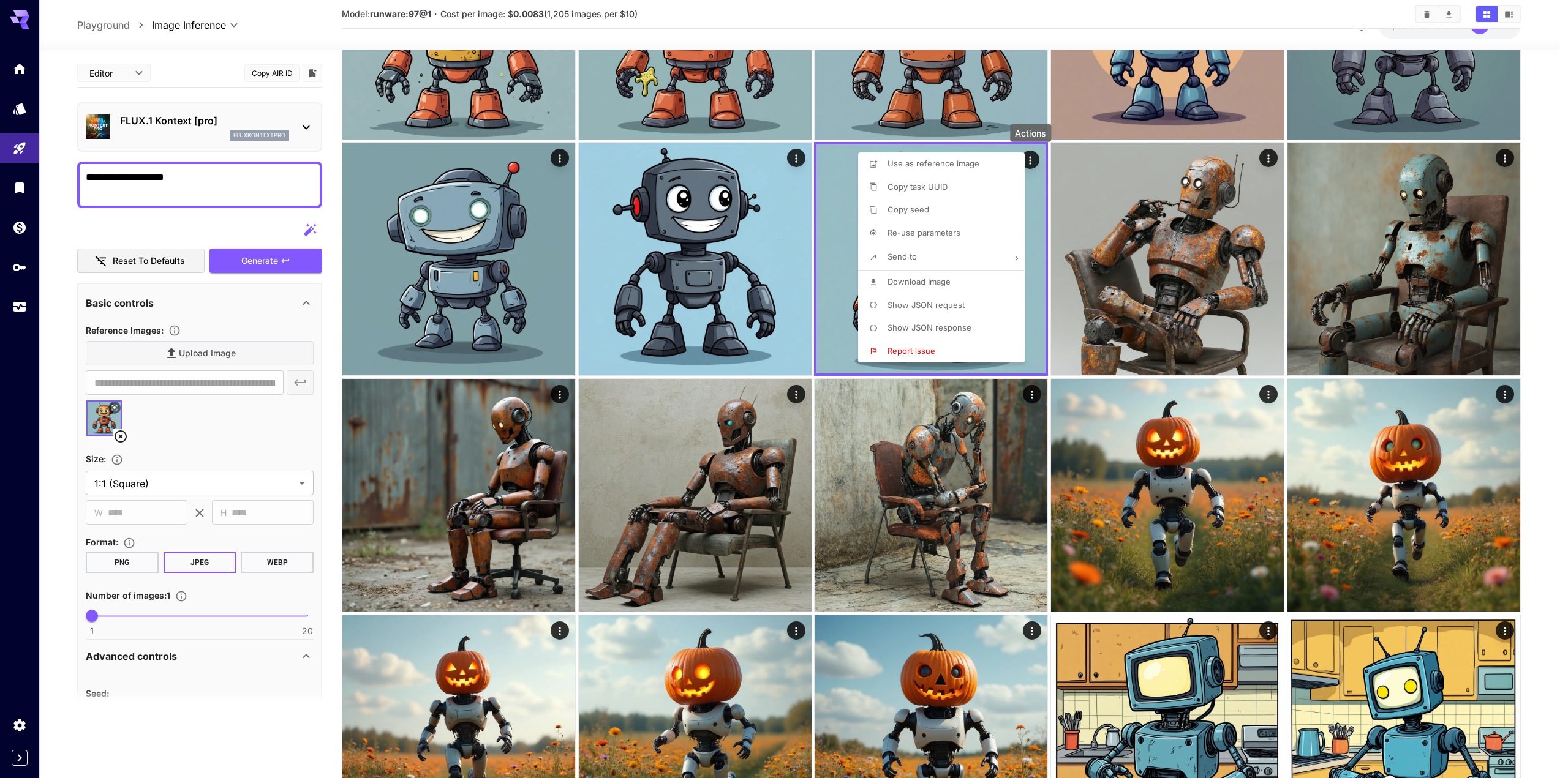 click on "Use as reference image" at bounding box center (933, 163) 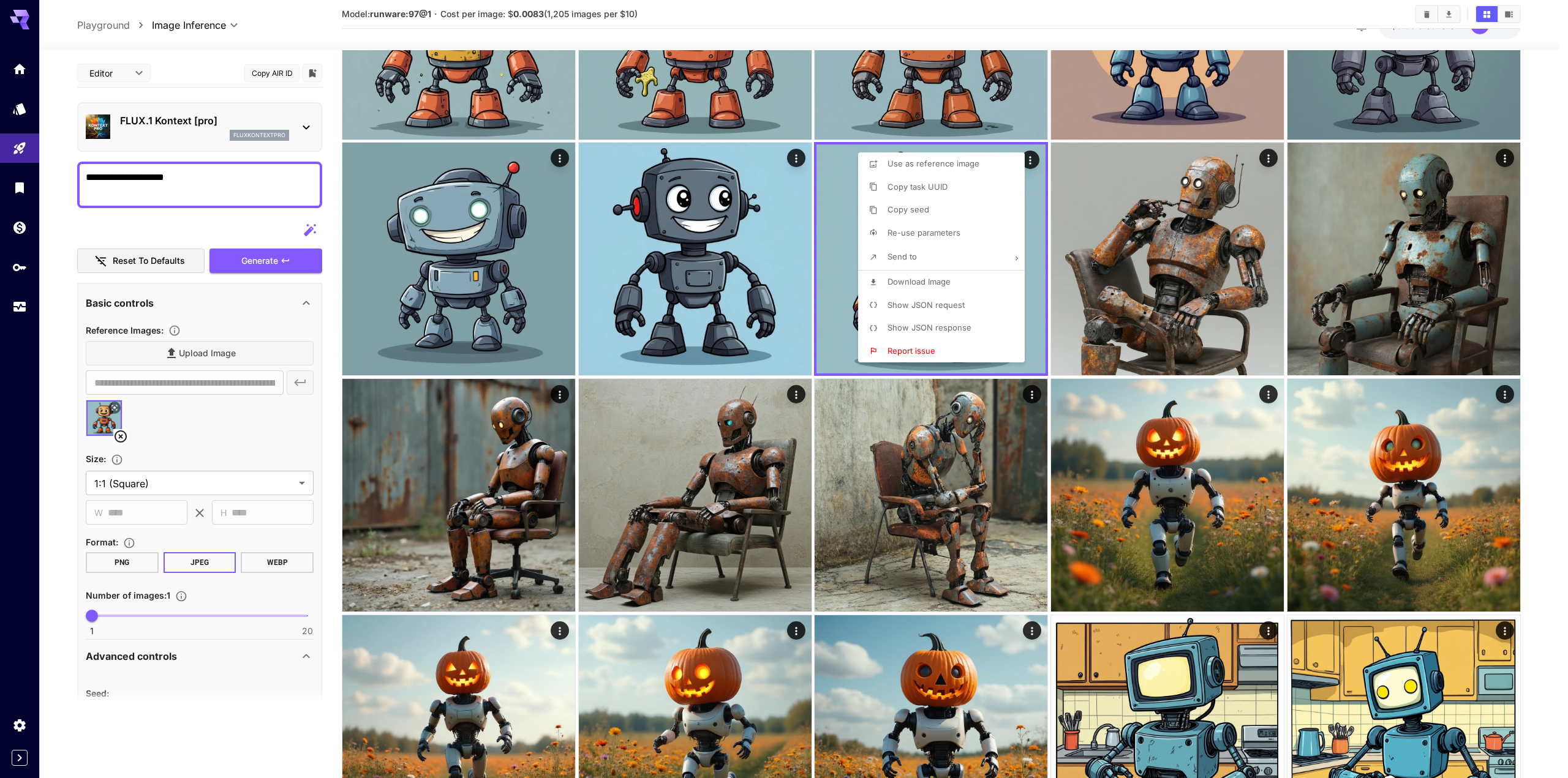 click at bounding box center [784, 389] 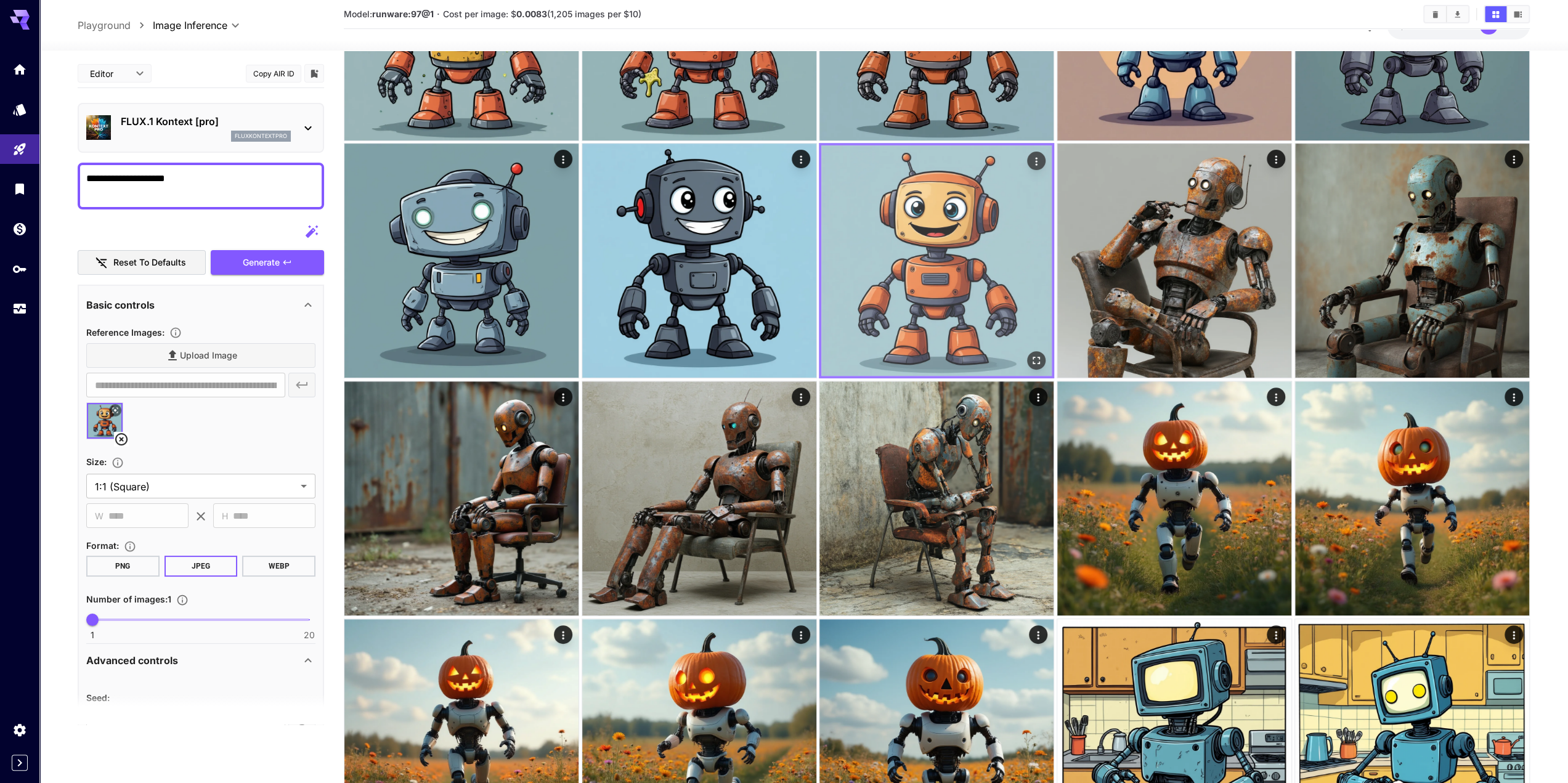 drag, startPoint x: 947, startPoint y: 182, endPoint x: 1029, endPoint y: 159, distance: 85.16455 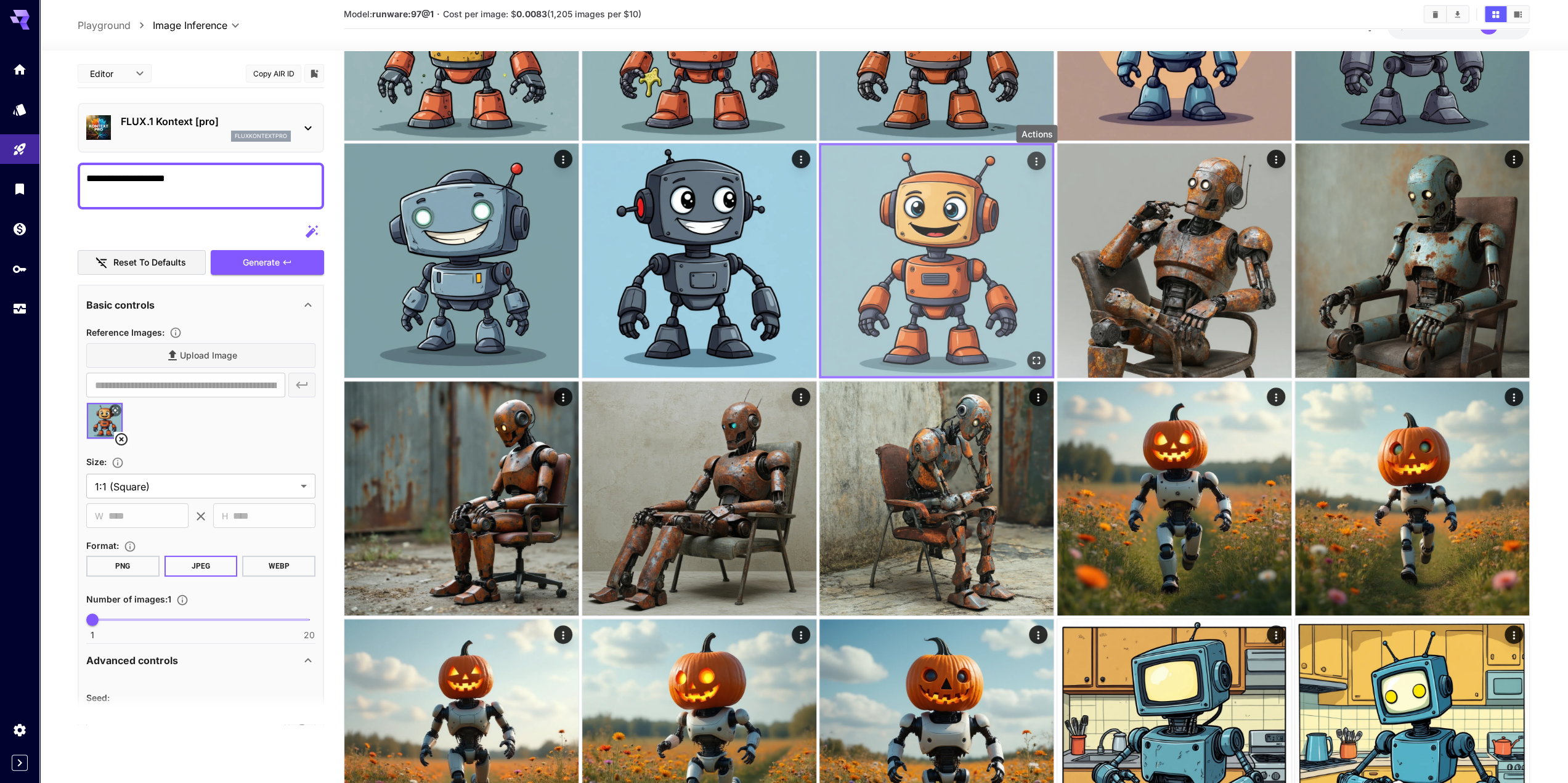 click 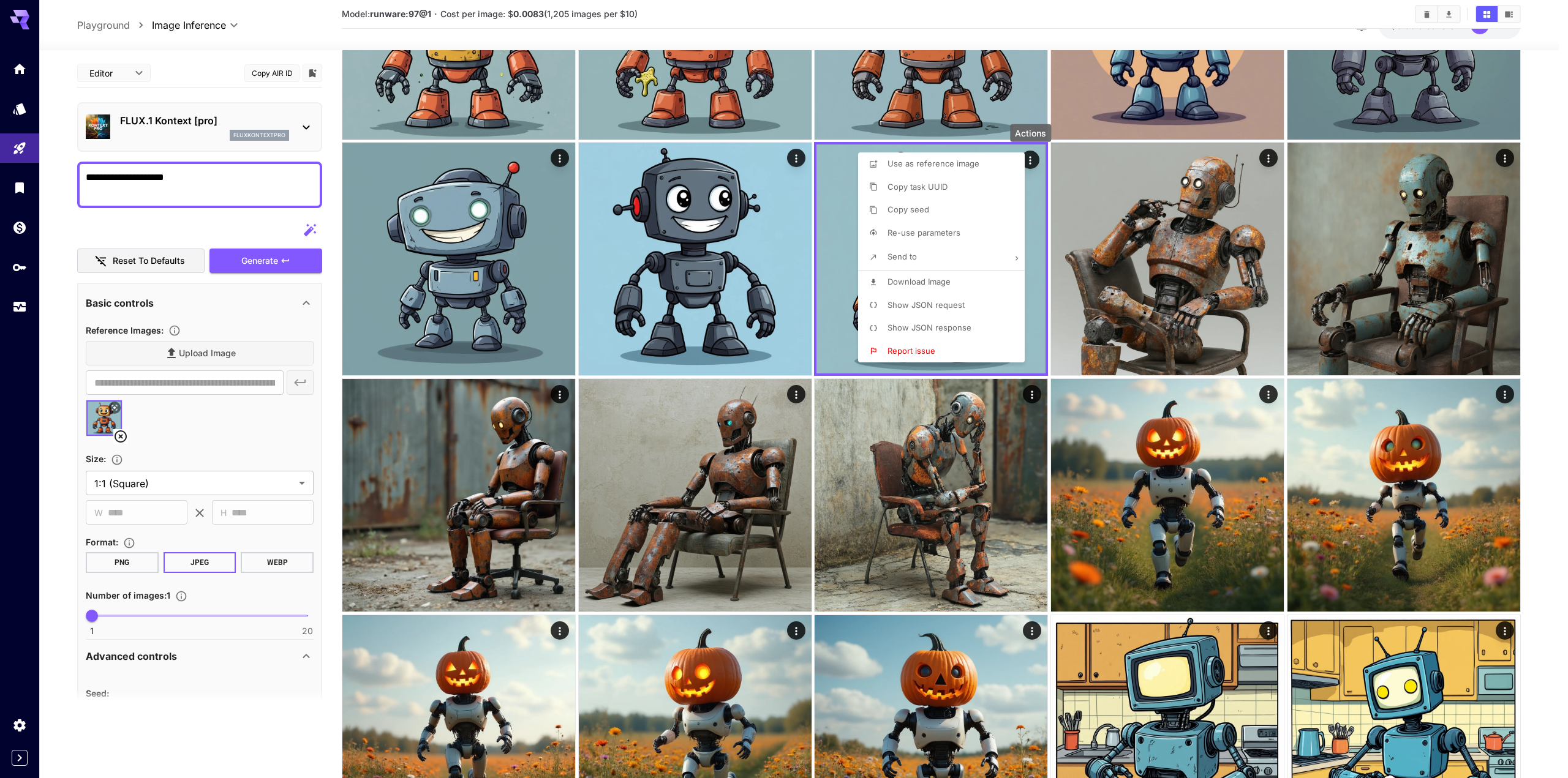 click on "Re-use parameters" at bounding box center [924, 233] 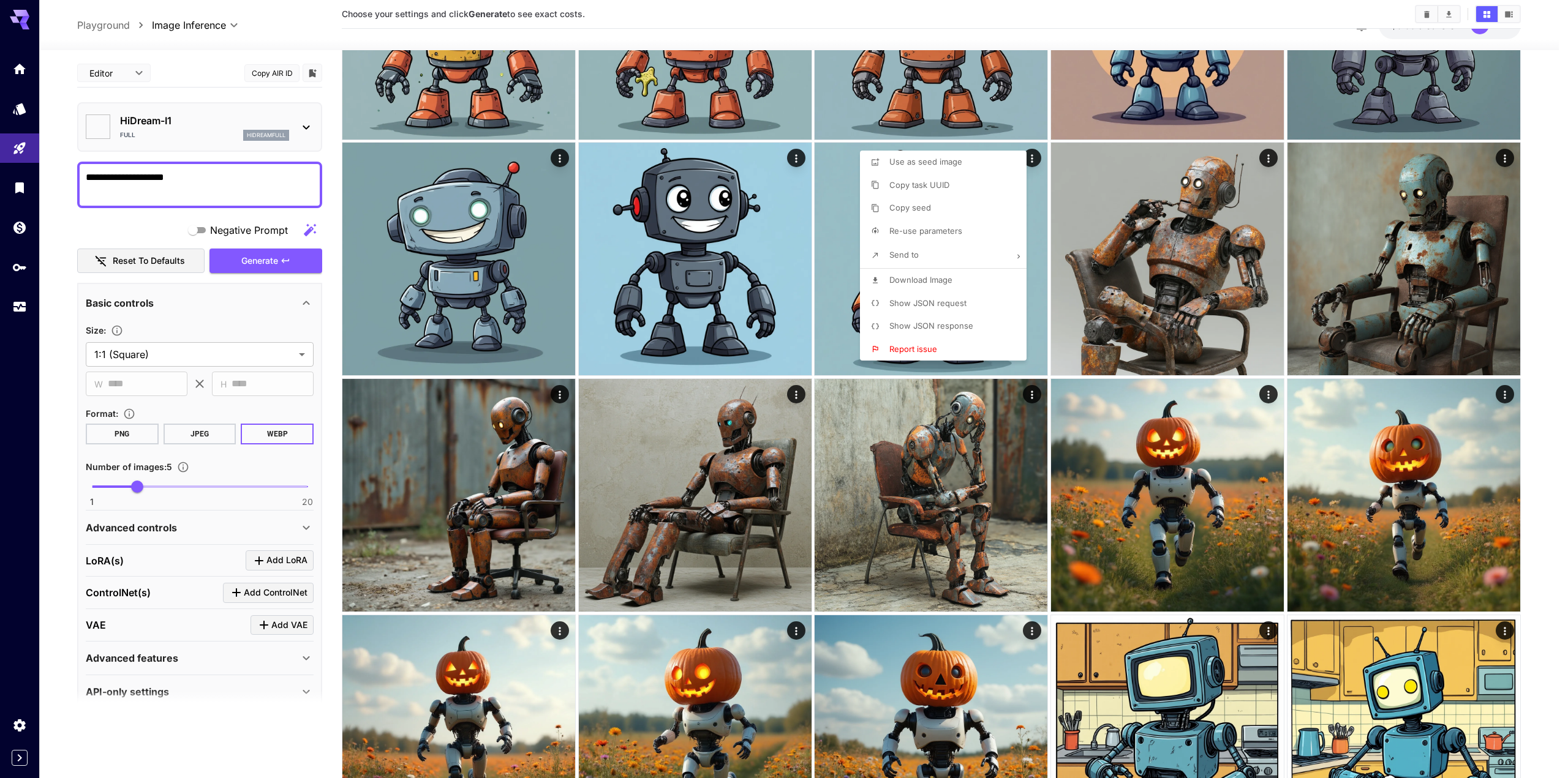 type on "*******" 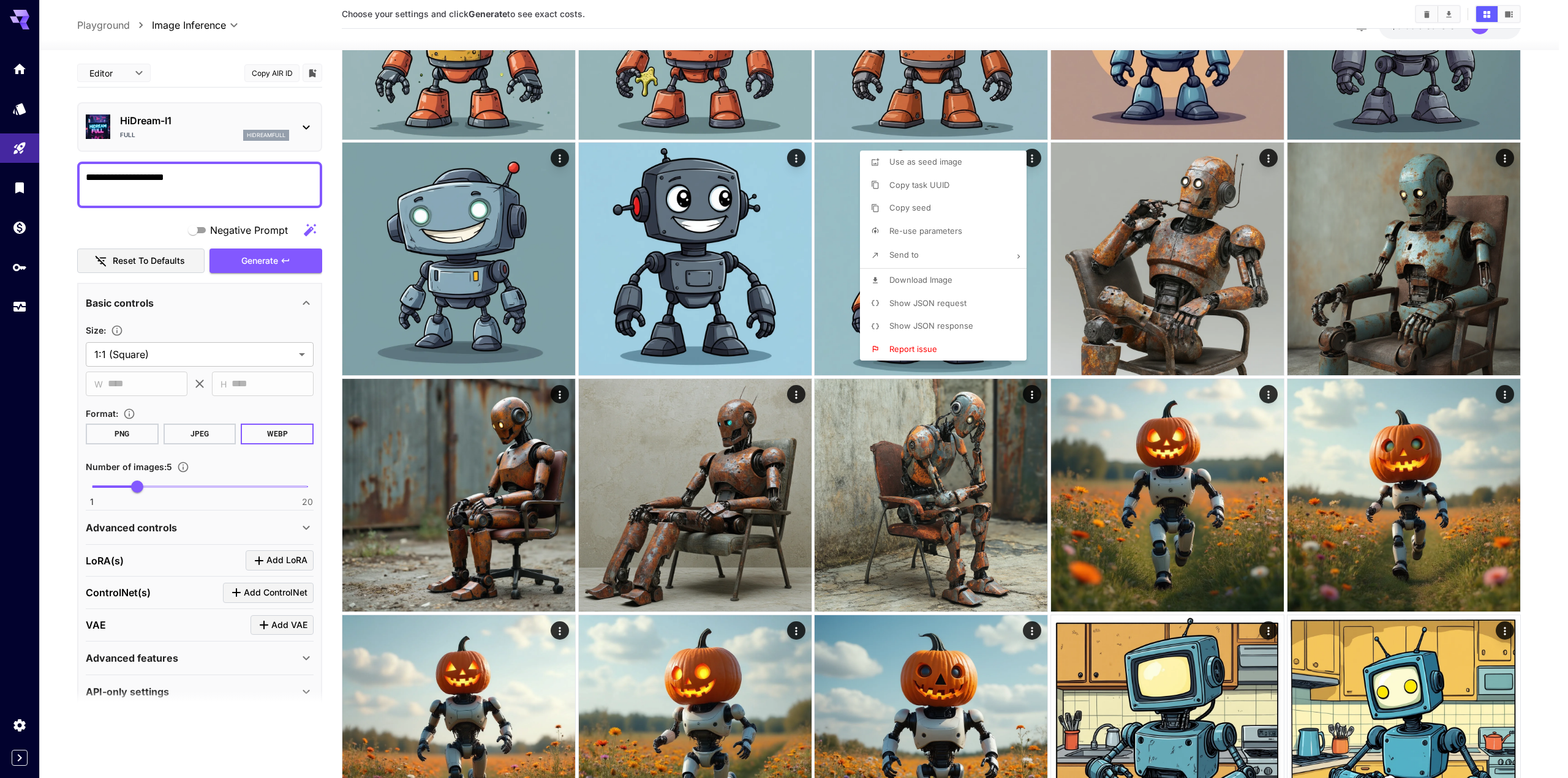 click at bounding box center [784, 389] 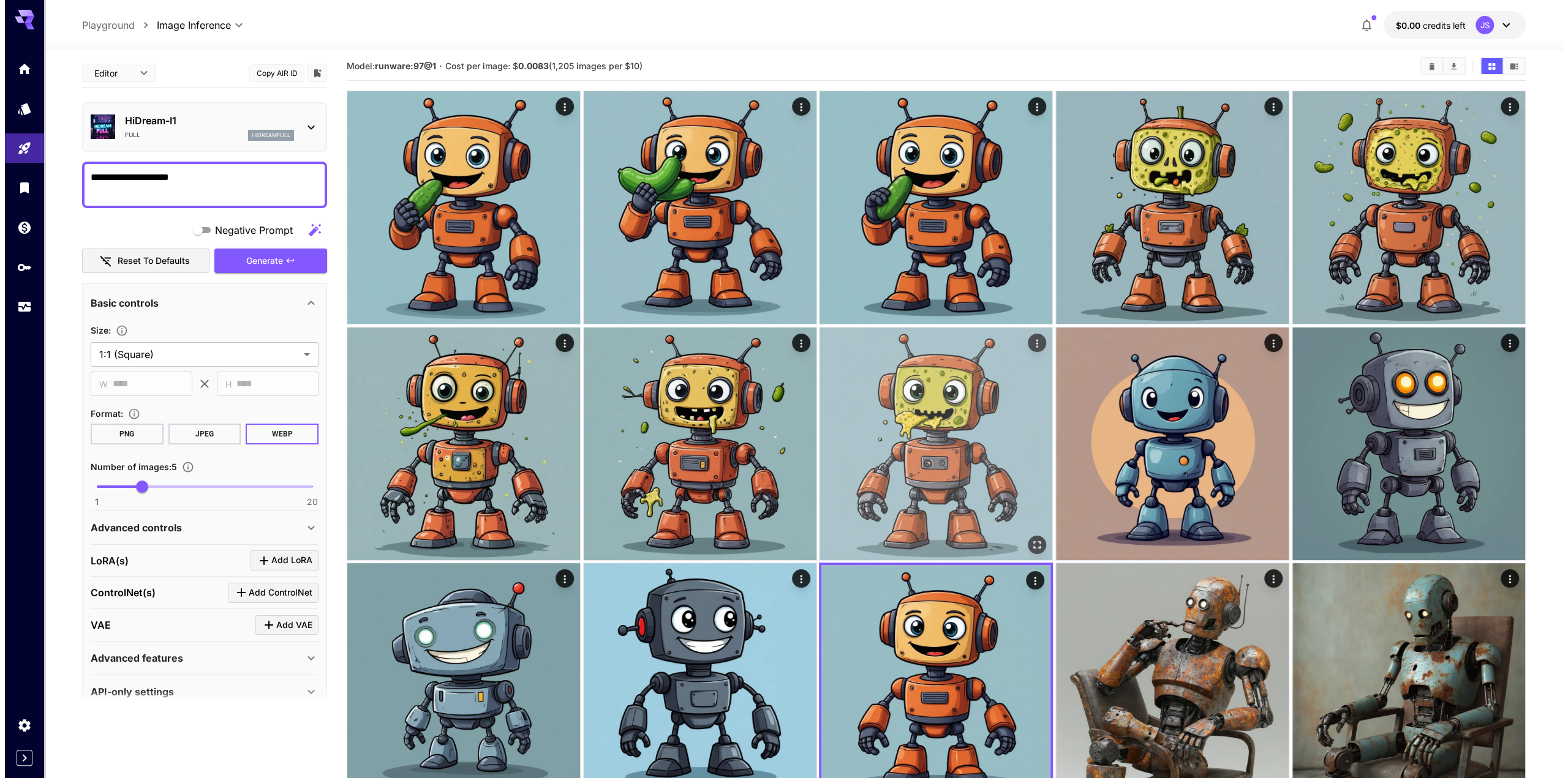 scroll, scrollTop: 0, scrollLeft: 0, axis: both 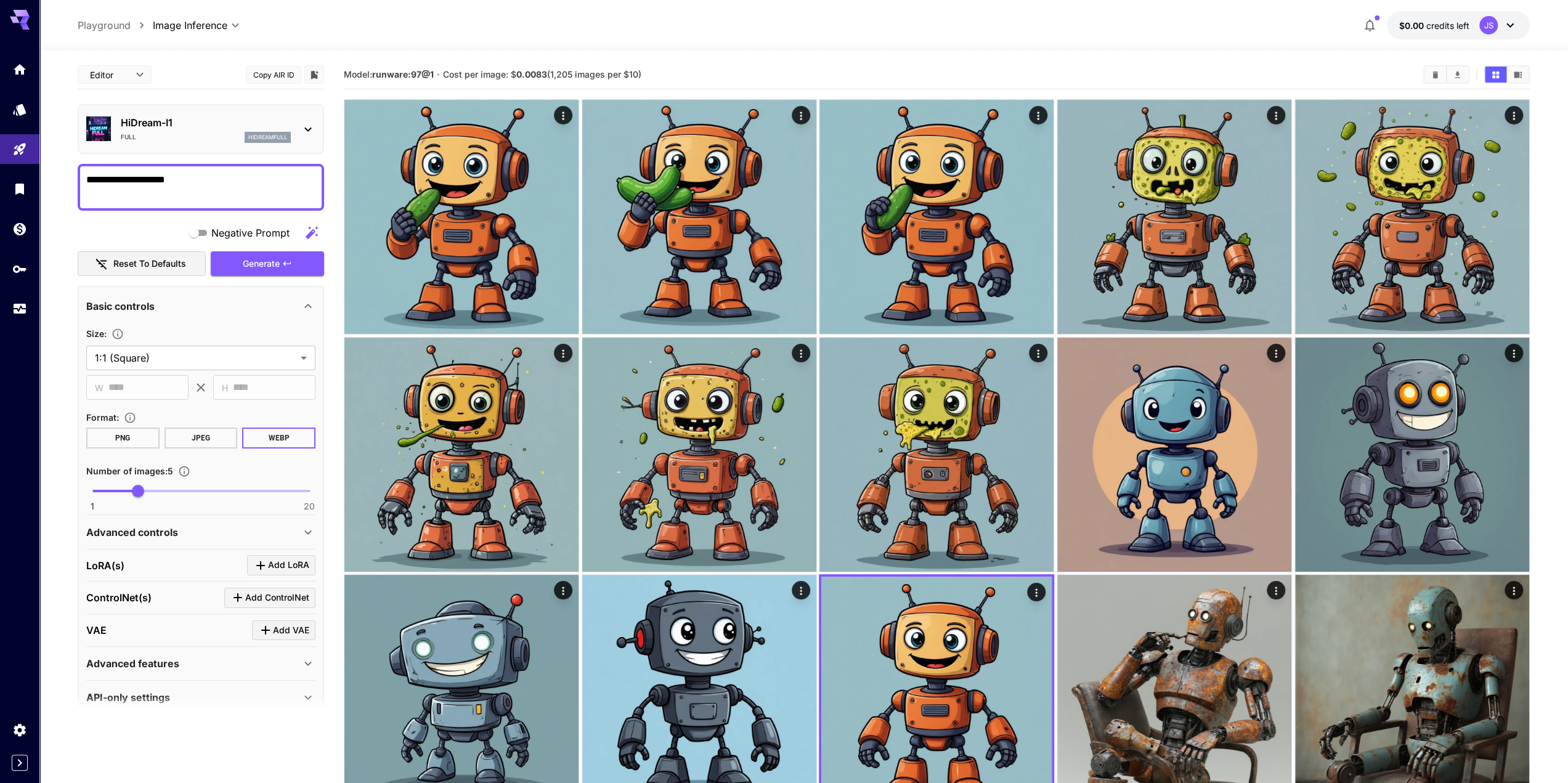 click on "HiDream-I1" at bounding box center [206, 123] 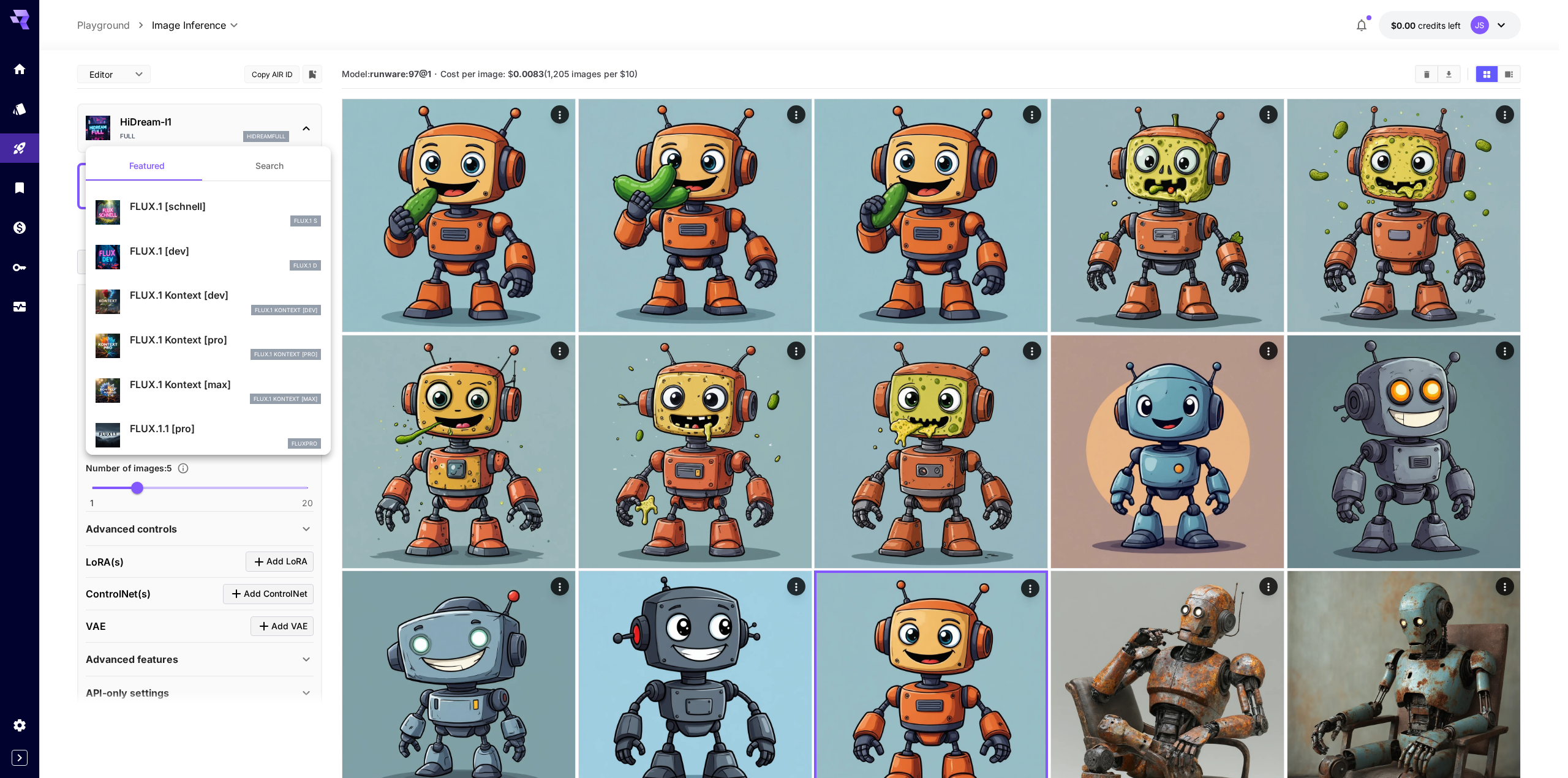 click at bounding box center [784, 389] 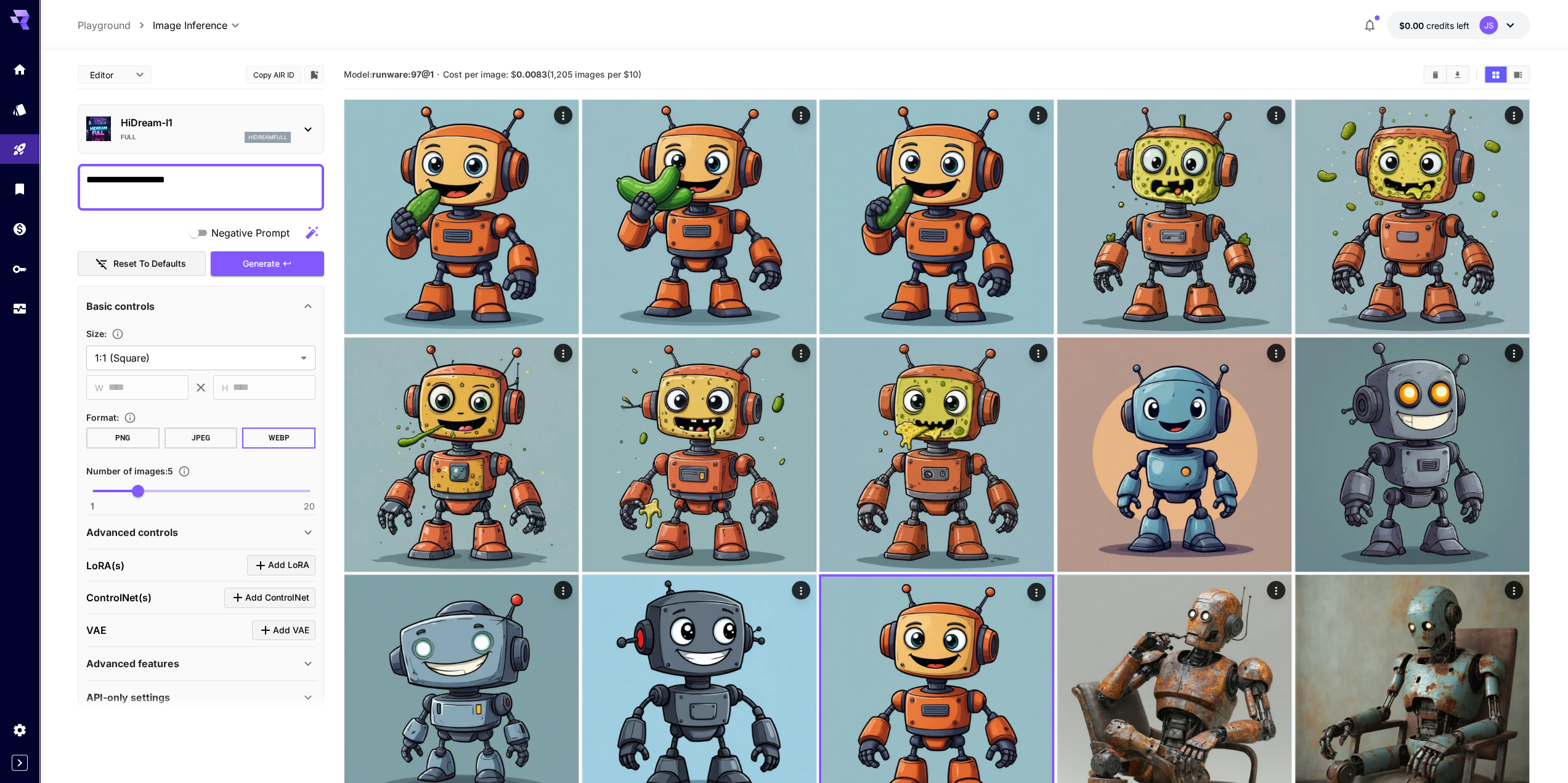 click on "HiDream-I1" at bounding box center [206, 123] 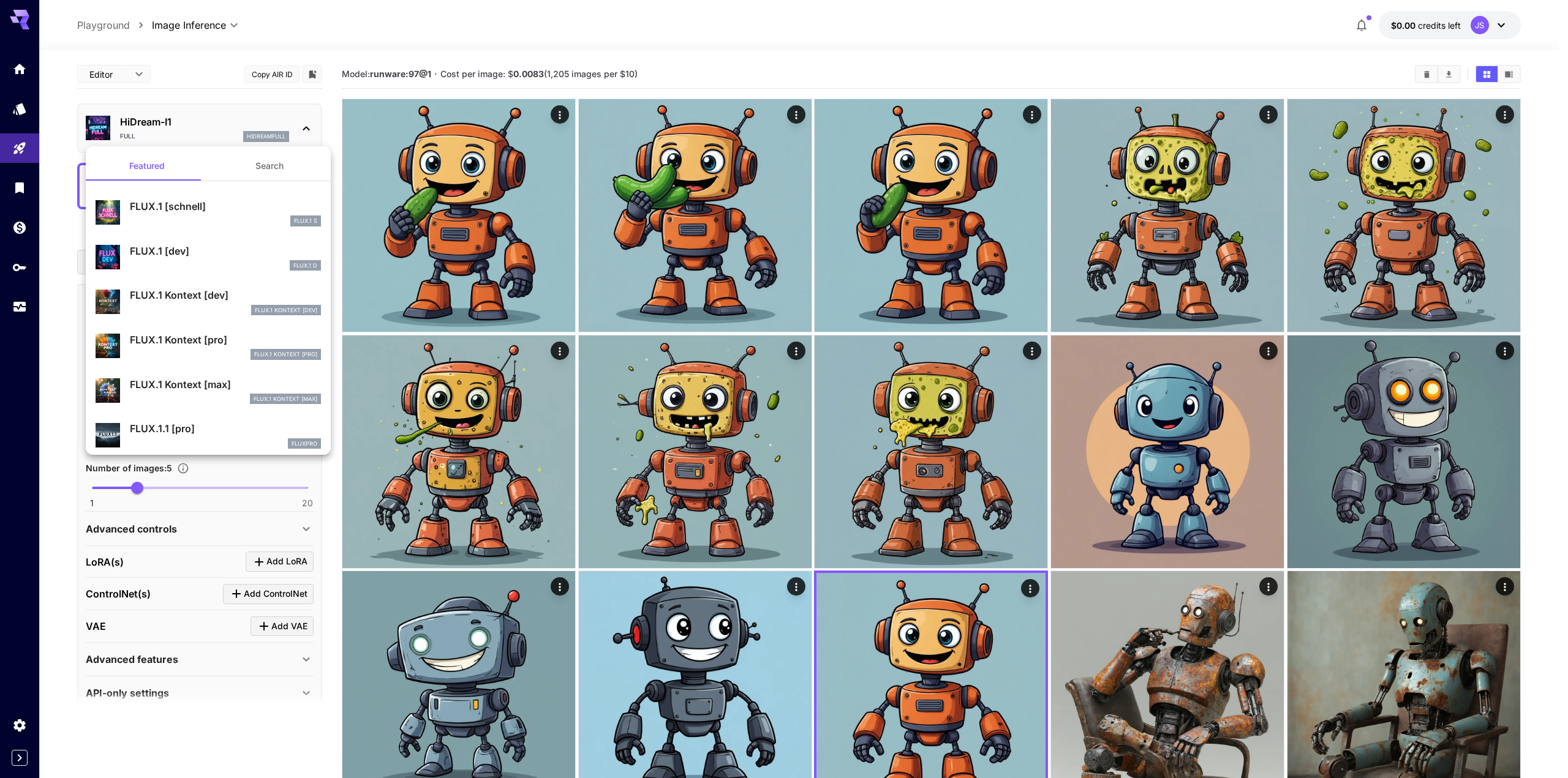 click on "FlUX.1 Kontext [dev]" at bounding box center (225, 310) 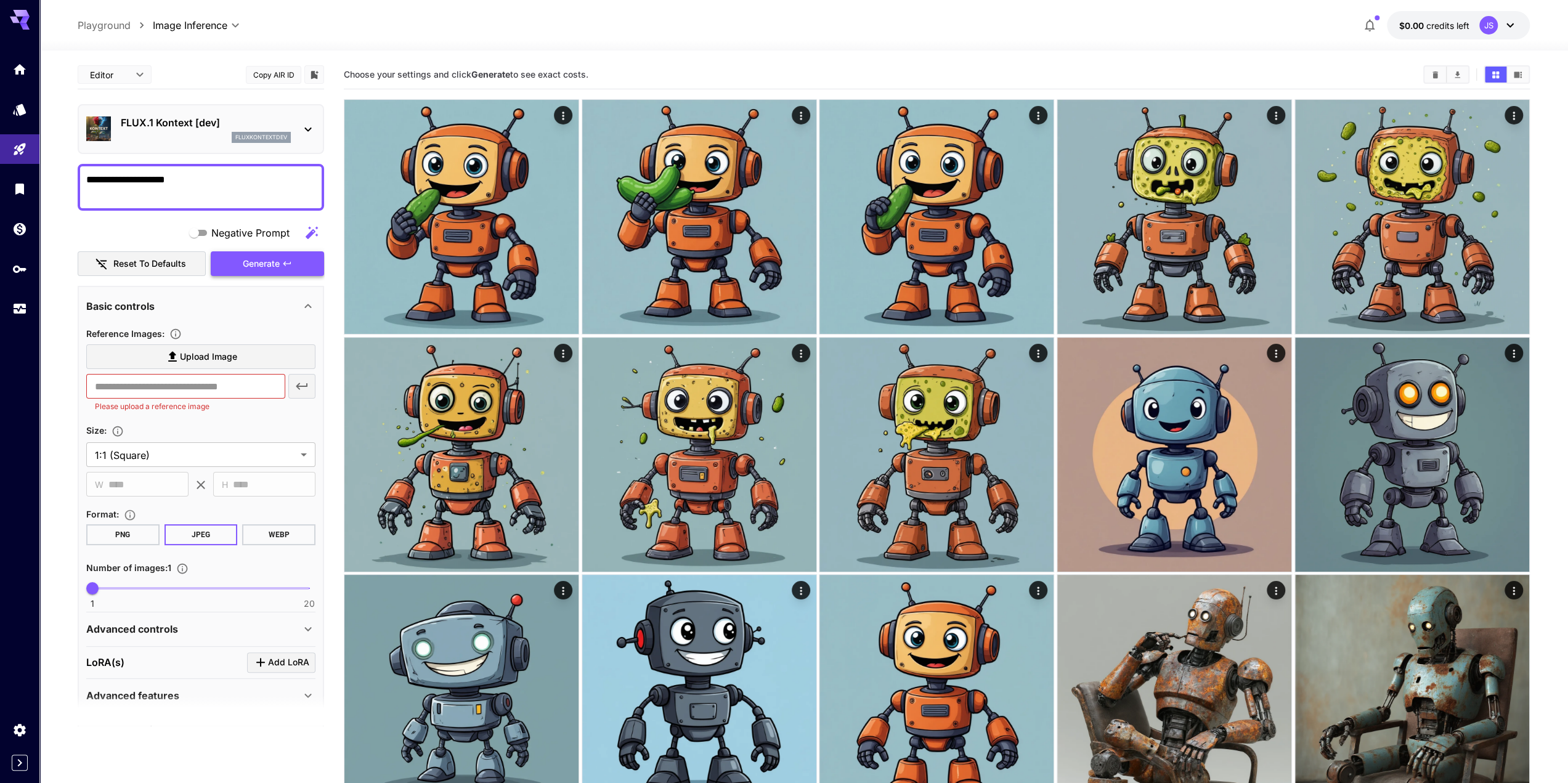 click on "Generate" at bounding box center [261, 264] 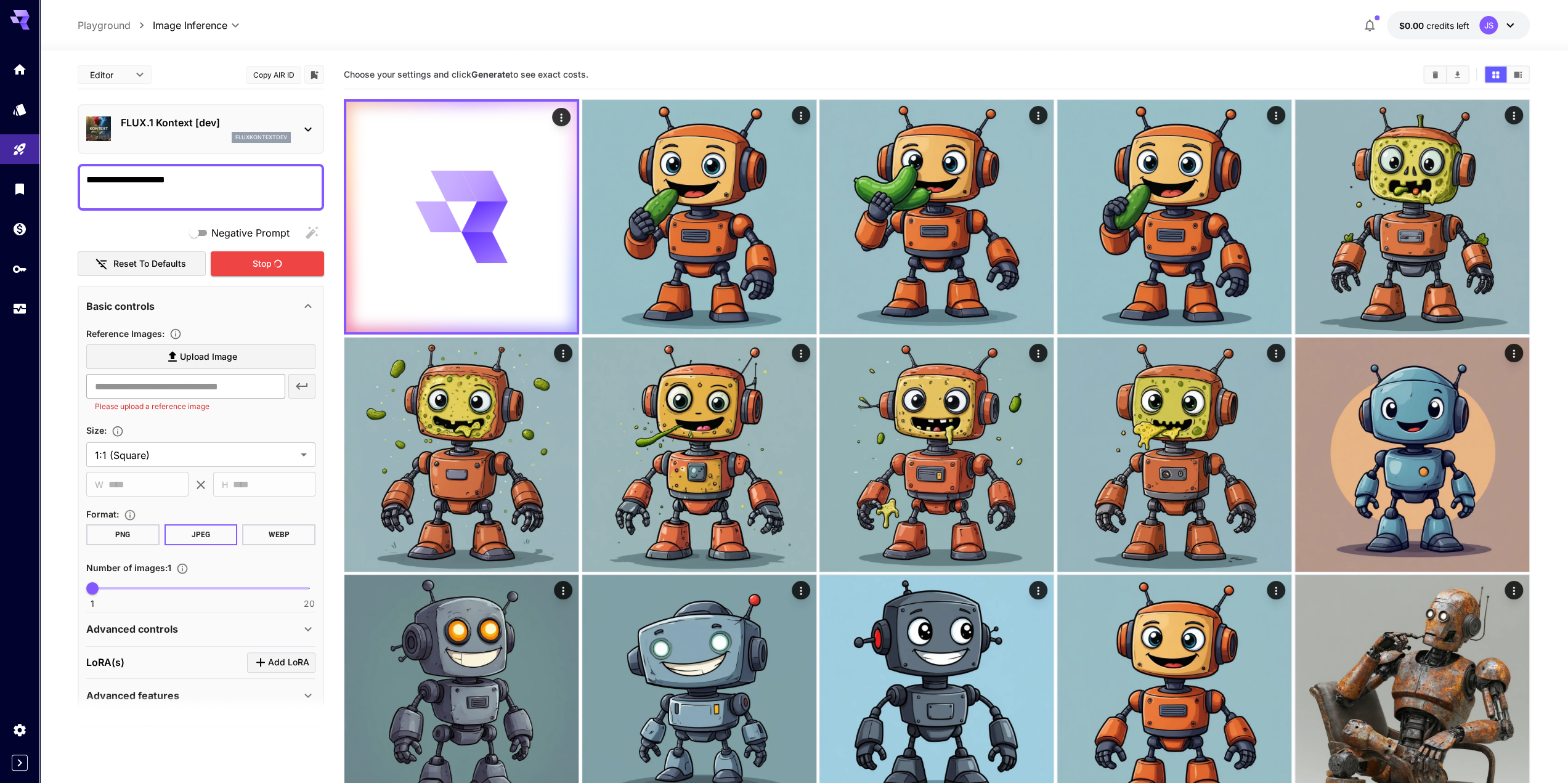 click at bounding box center (185, 386) 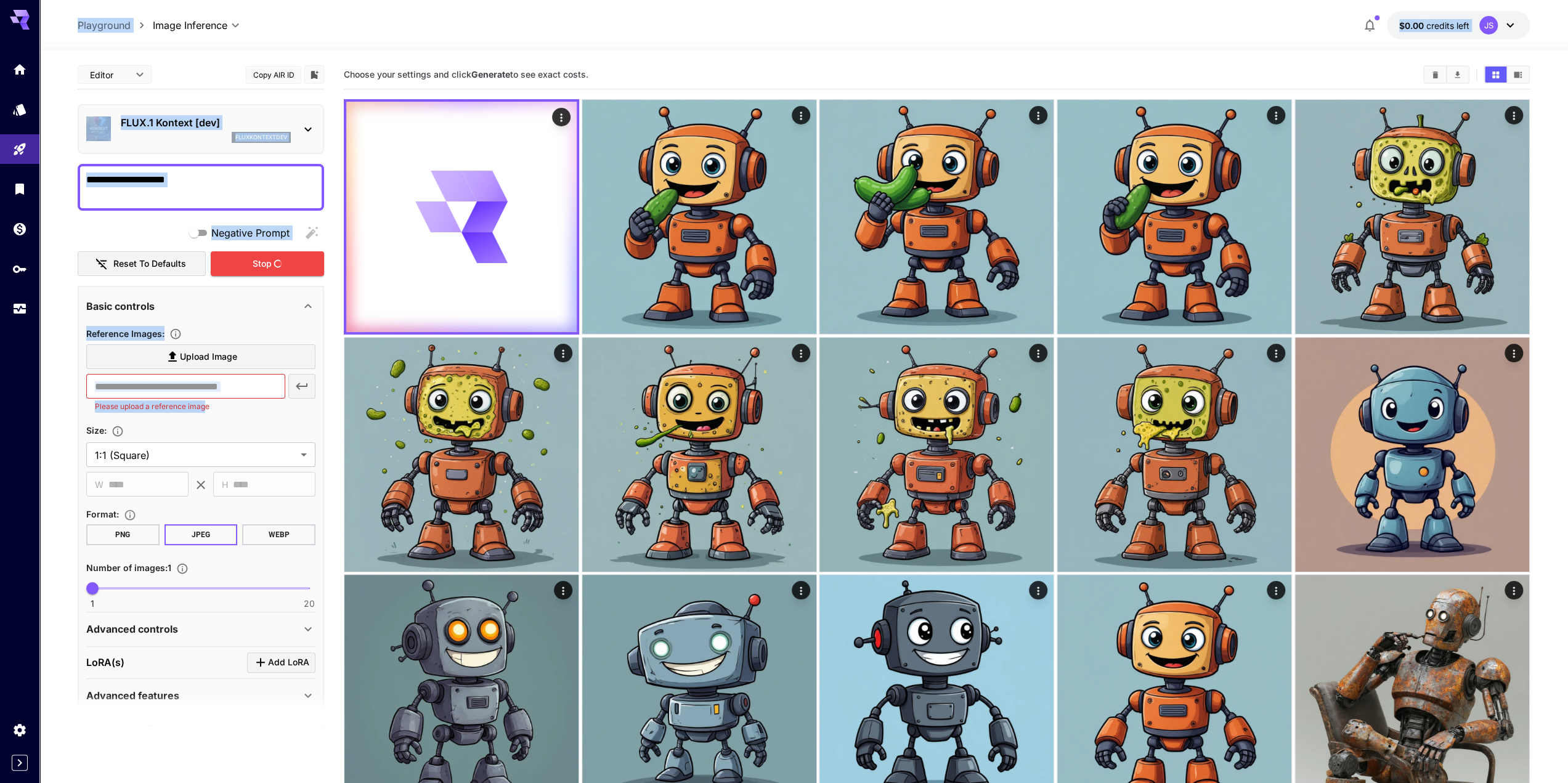 drag, startPoint x: 205, startPoint y: 402, endPoint x: 179, endPoint y: 404, distance: 26.07681 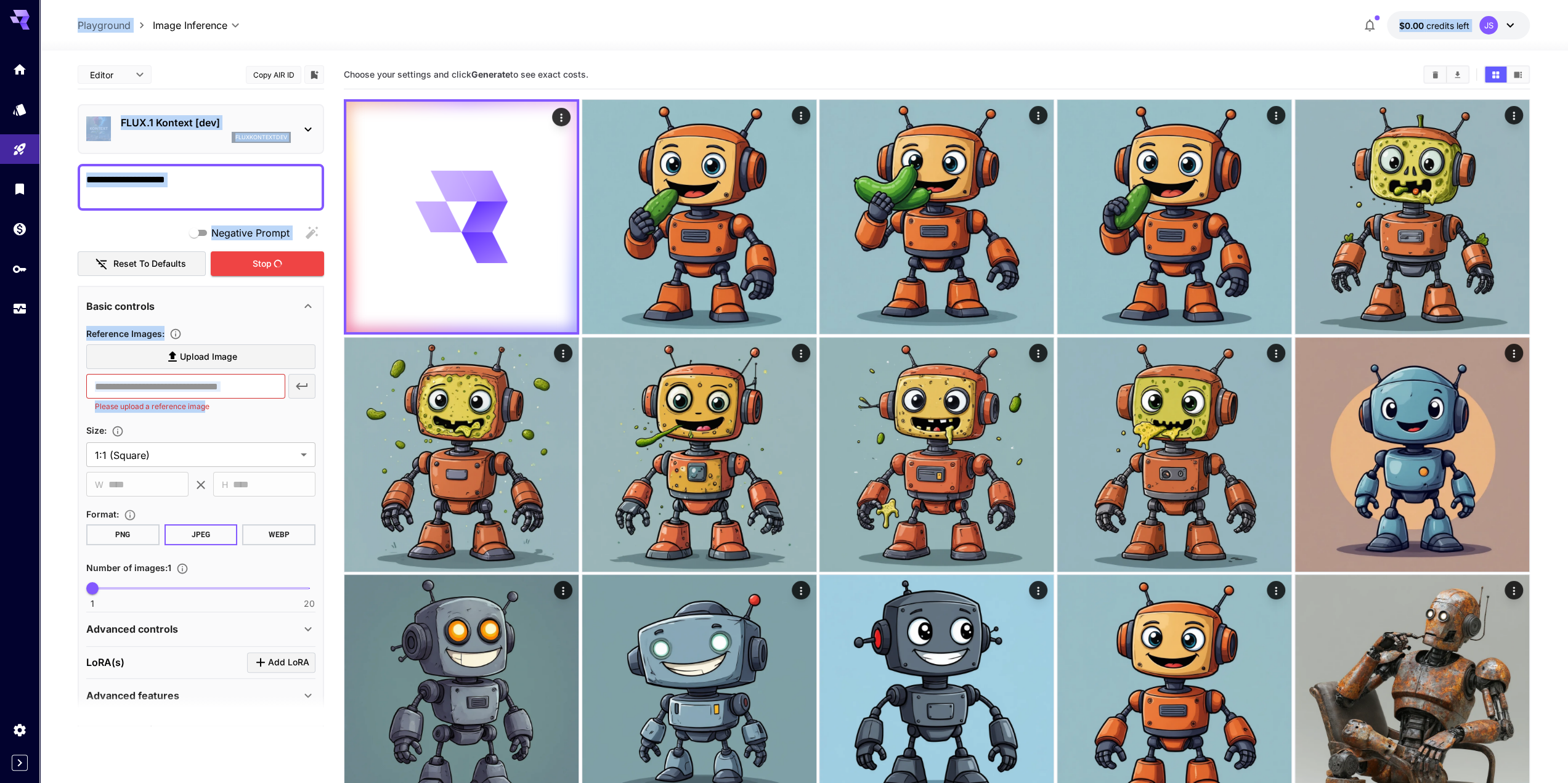 click on "**********" at bounding box center [784, 898] 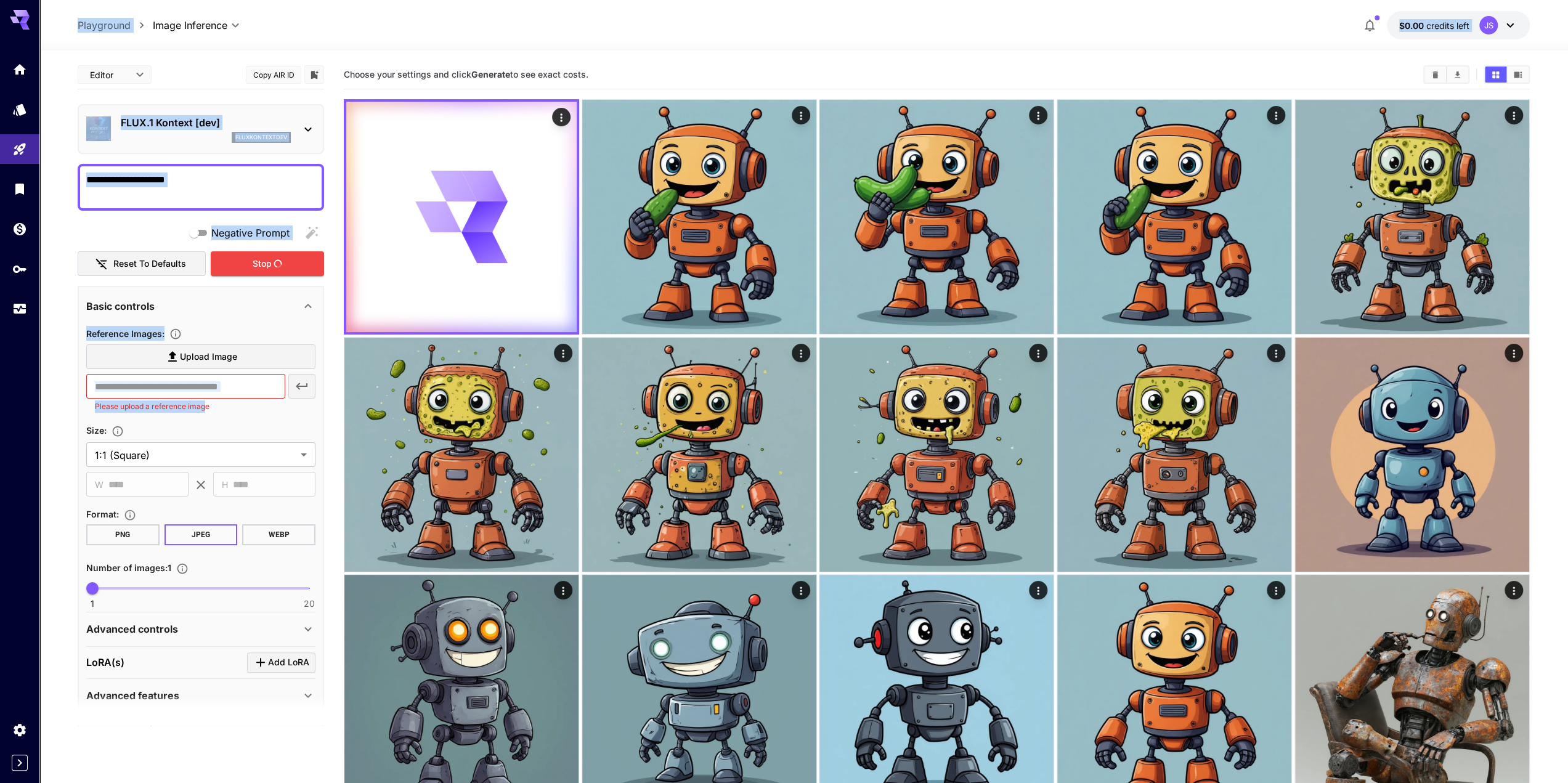 click on "Please upload a reference image" at bounding box center (185, 407) 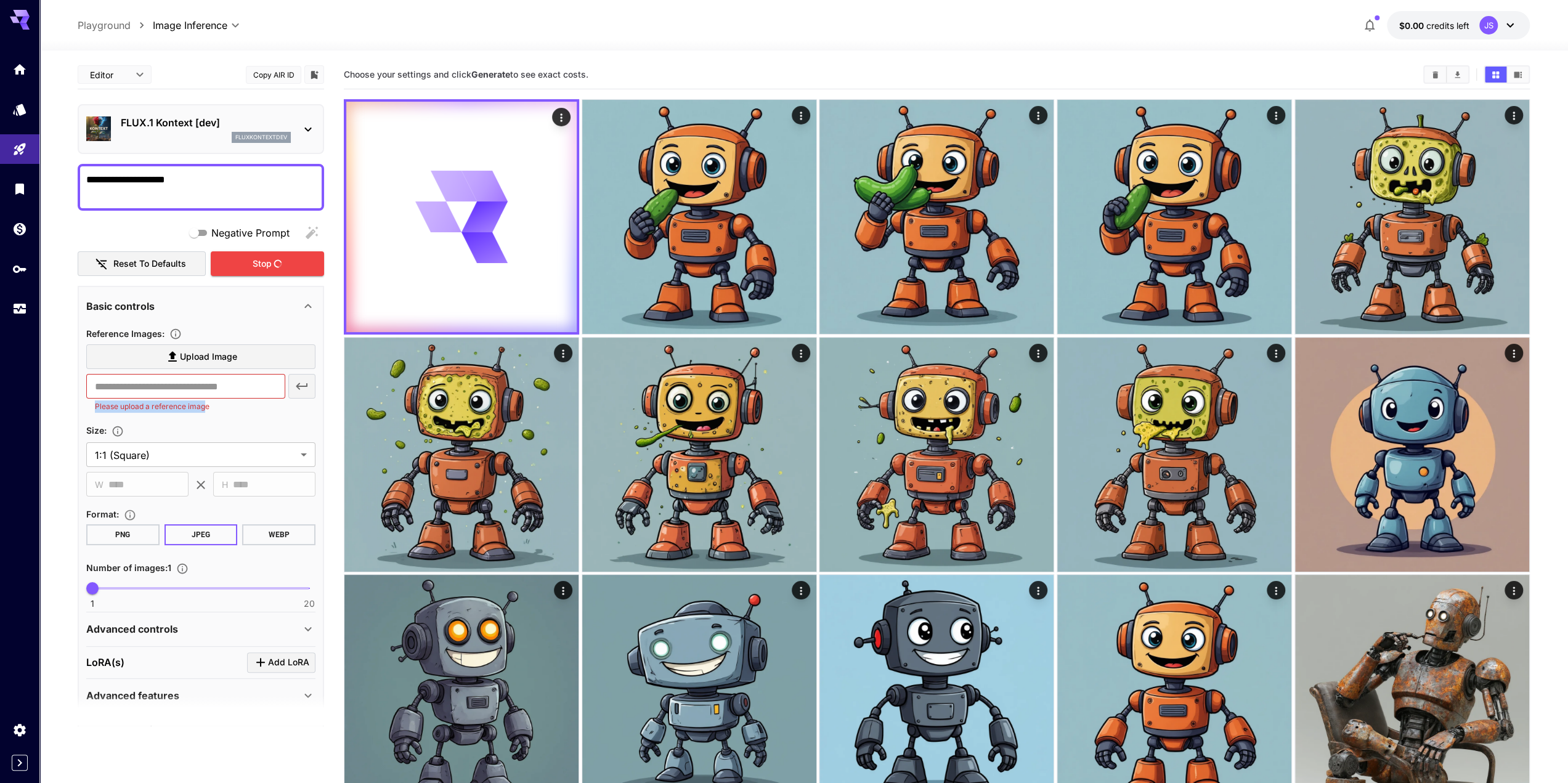 click on "Please upload a reference image" at bounding box center (185, 407) 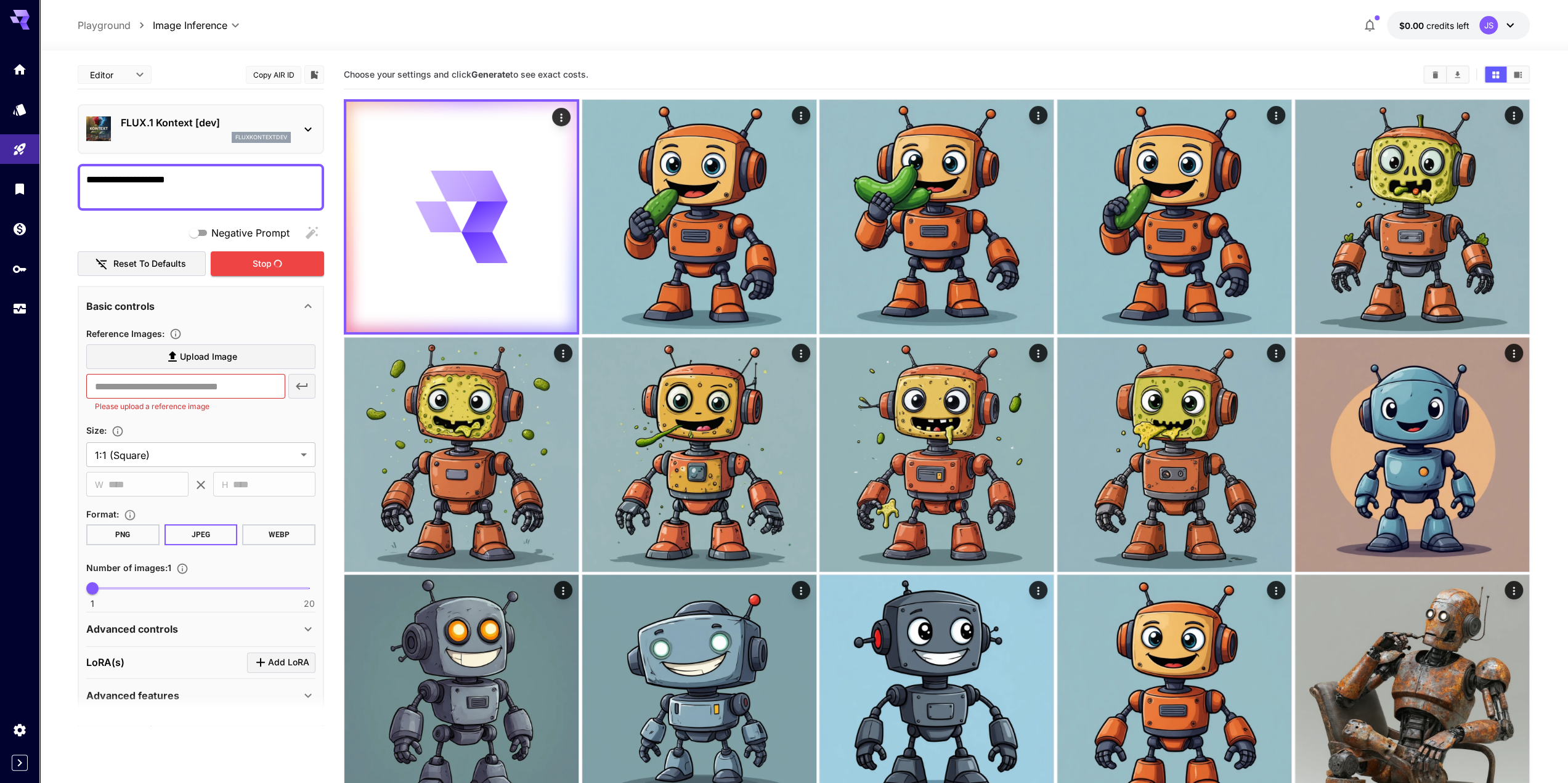 click on "Please upload a reference image" at bounding box center (185, 407) 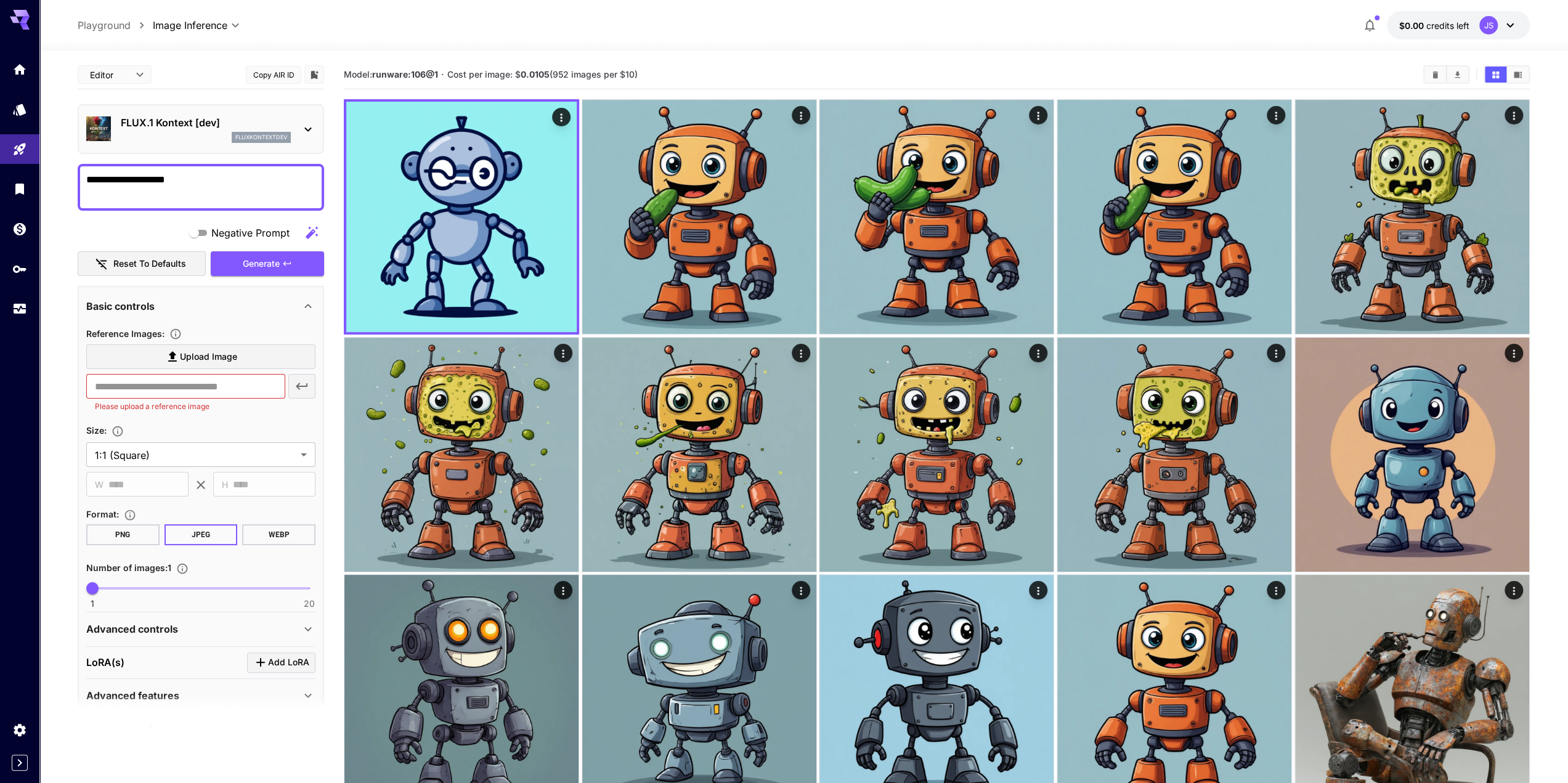 click on "FLUX.1 Kontext [dev] fluxkontextdev" at bounding box center [206, 129] 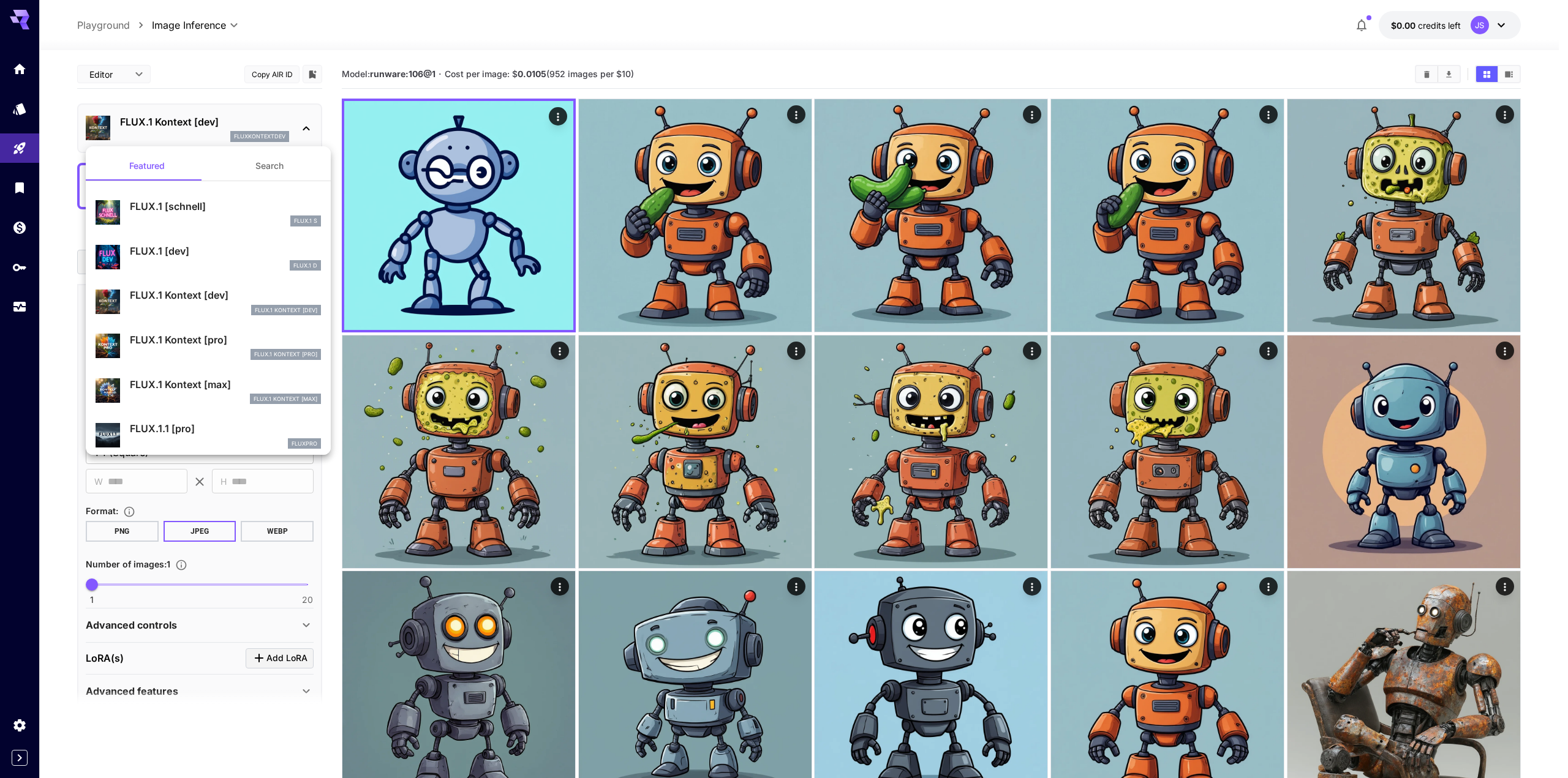 click at bounding box center [784, 389] 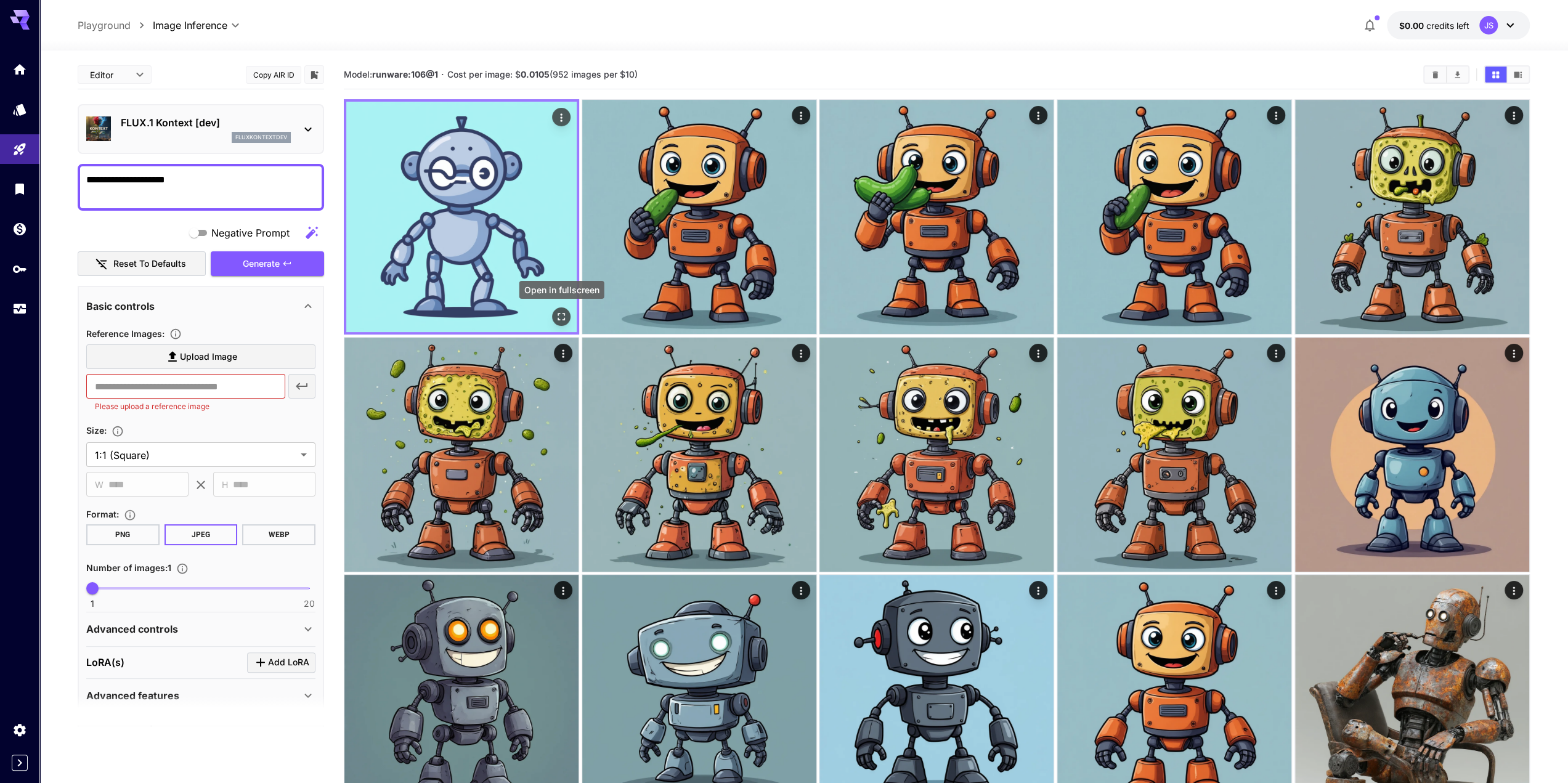 click 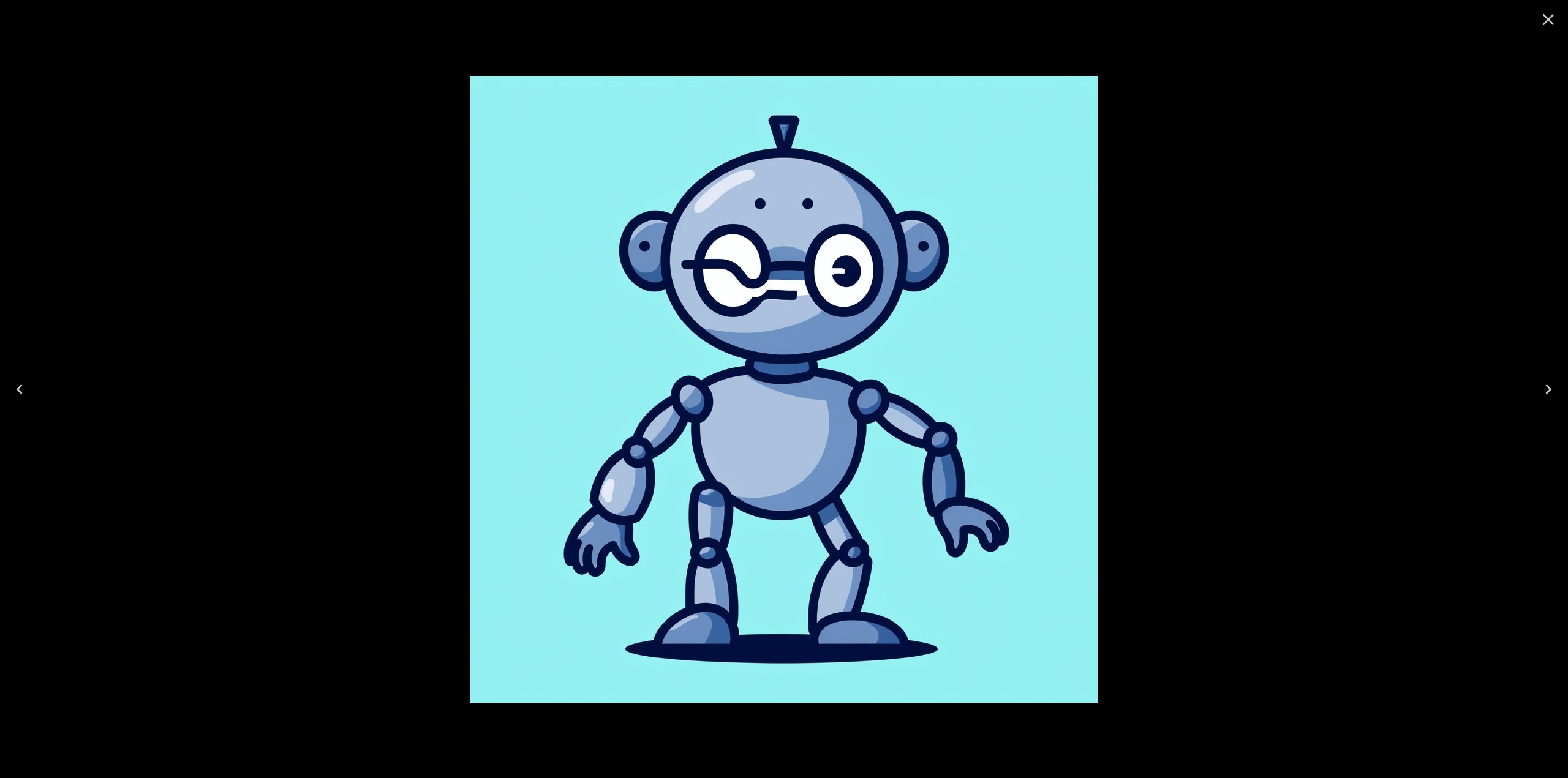 click 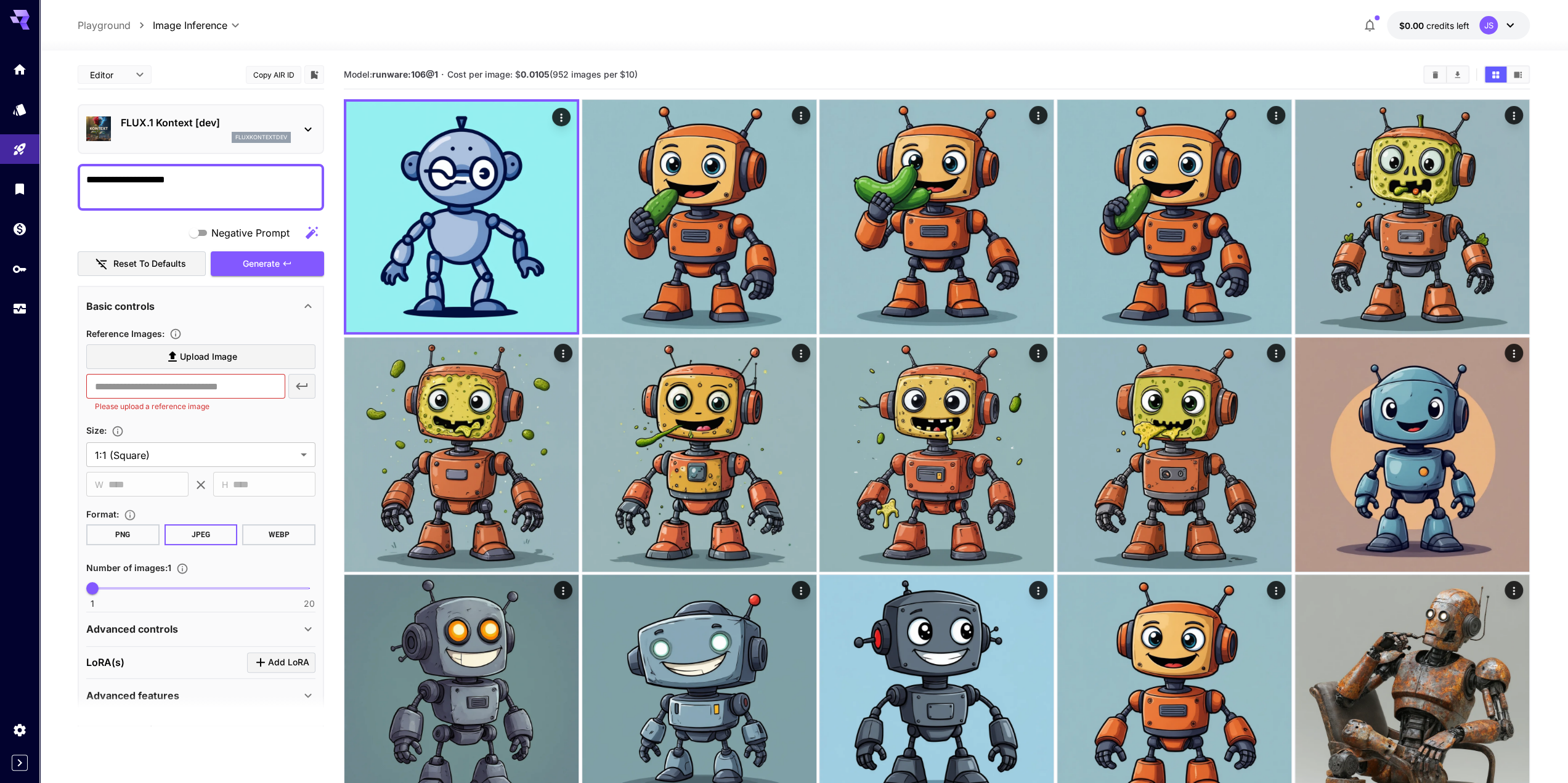 click on "FLUX.1 Kontext [dev]" at bounding box center [206, 123] 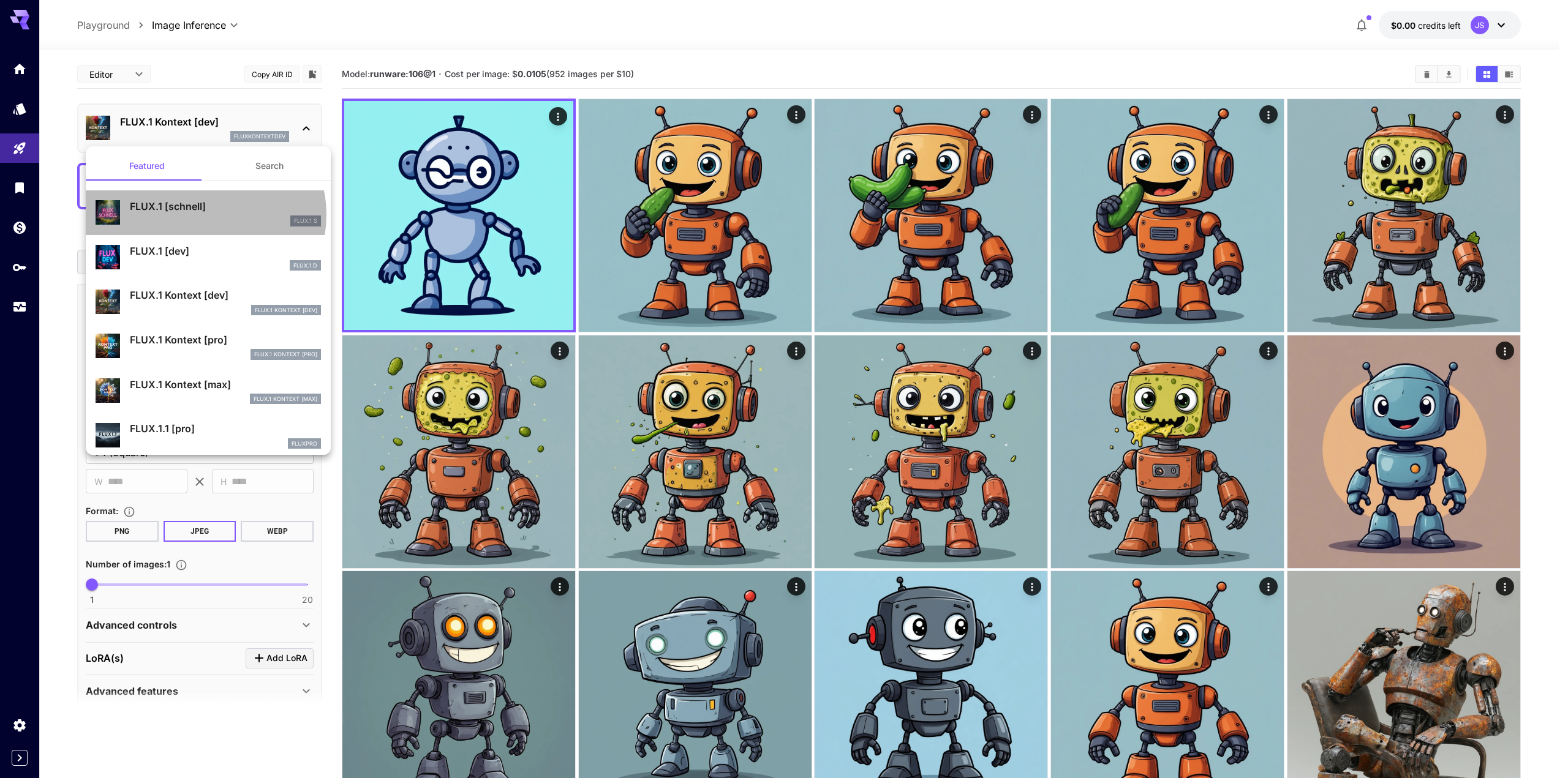 click on "FLUX.1 [schnell] FLUX.1 S" at bounding box center (225, 212) 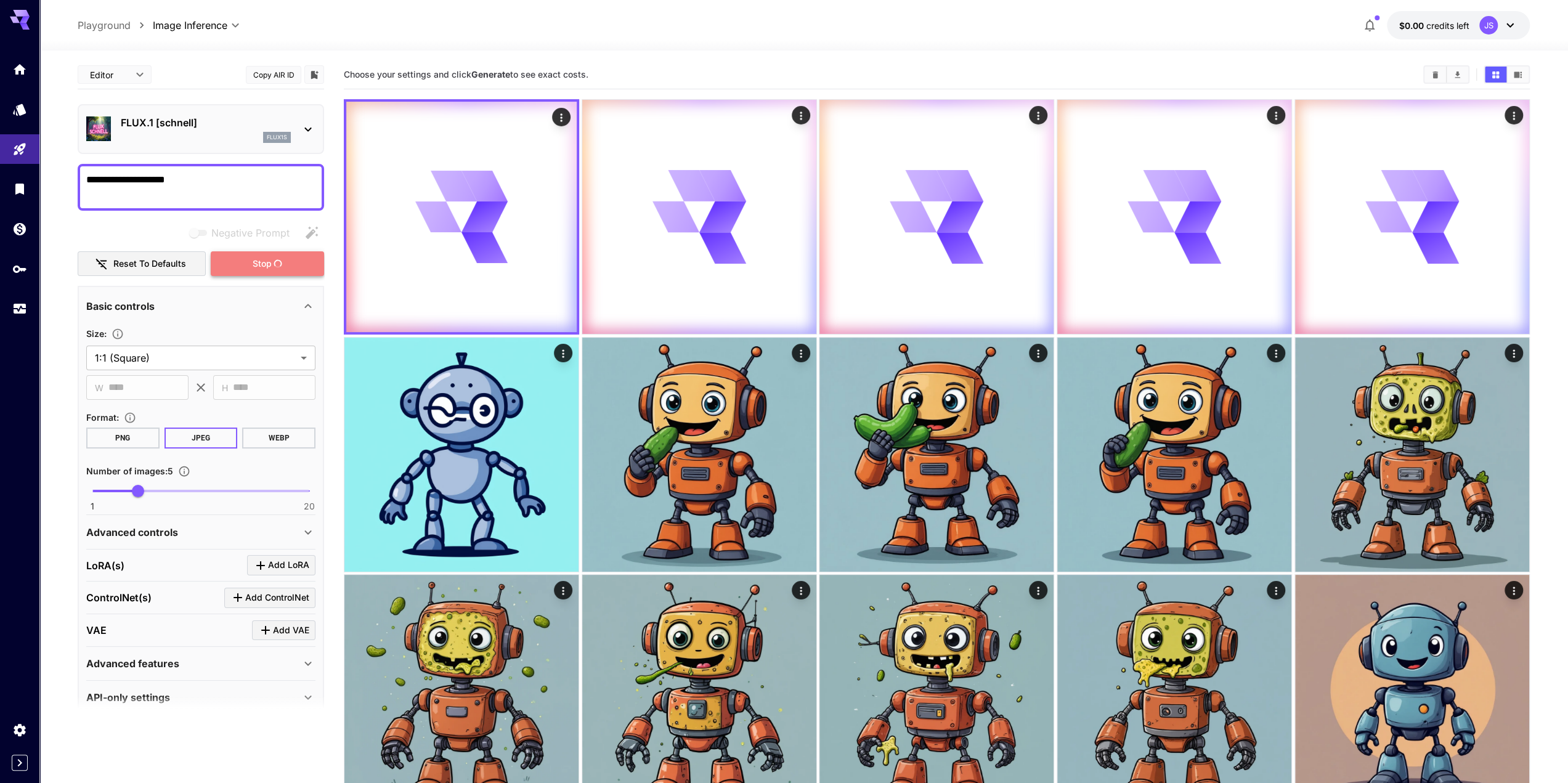 click on "Stop" at bounding box center (261, 264) 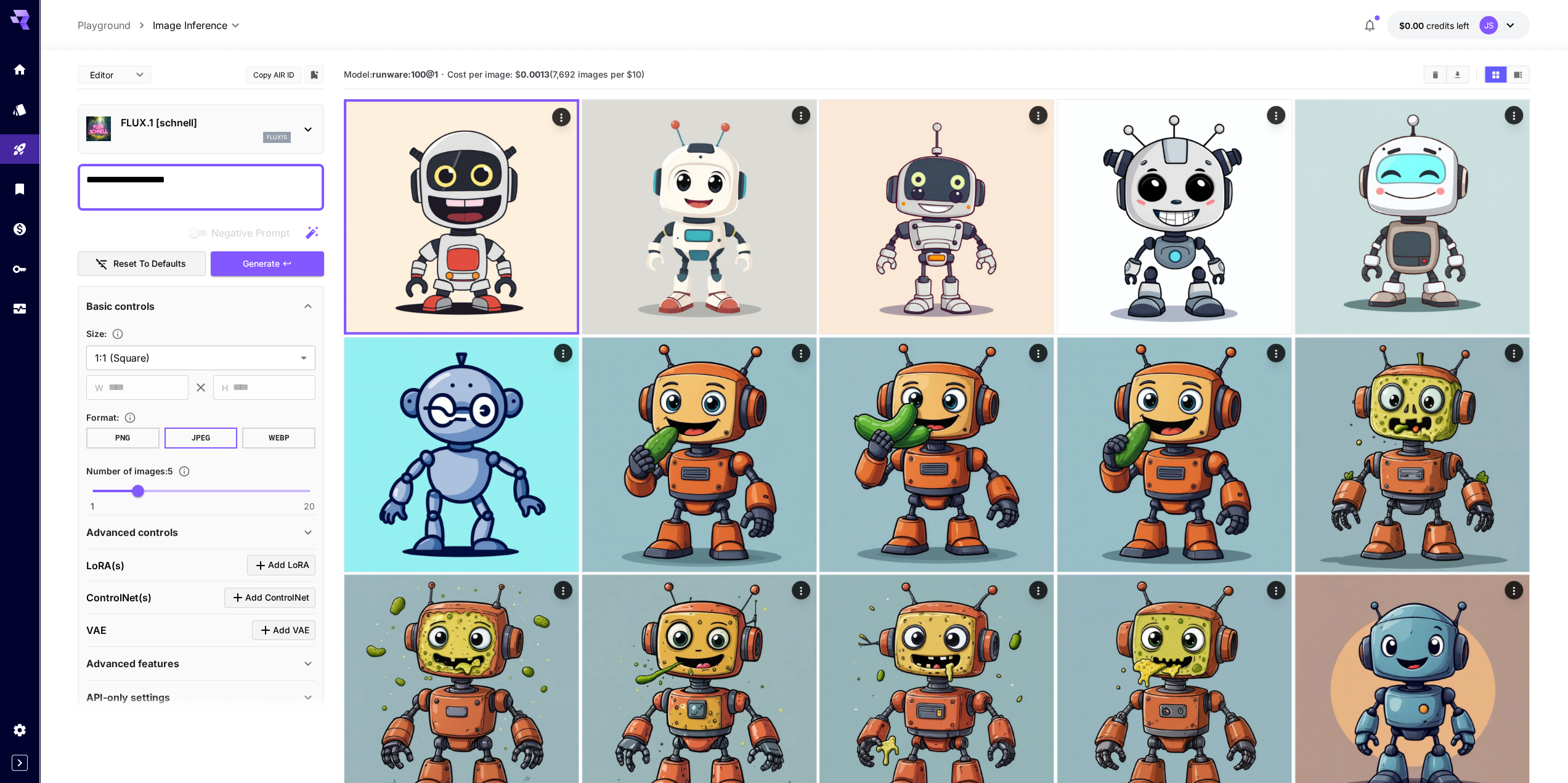 drag, startPoint x: 518, startPoint y: 73, endPoint x: 668, endPoint y: 75, distance: 150.01333 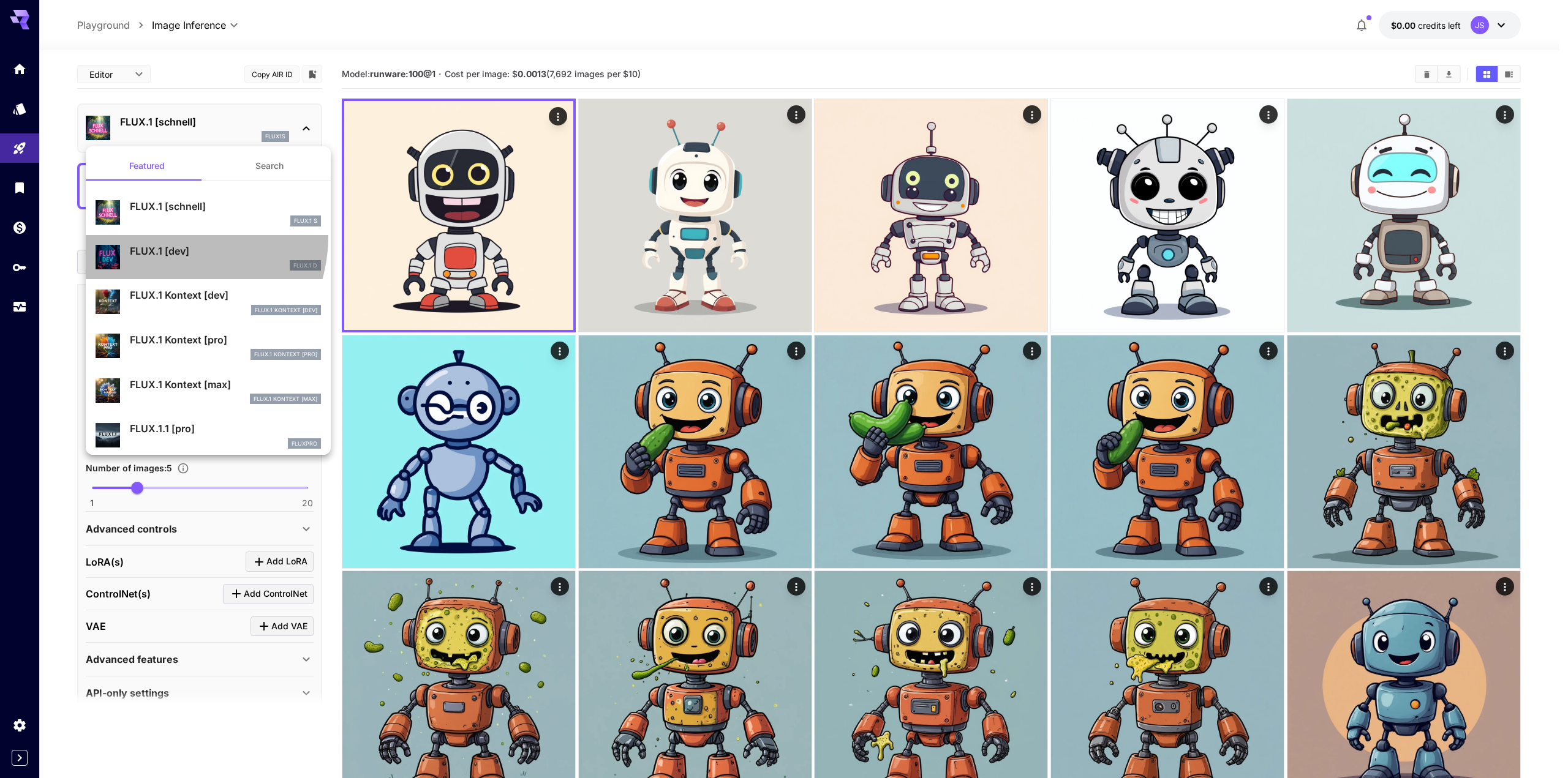 click on "FLUX.1 [dev] FLUX.1 D" at bounding box center [208, 257] 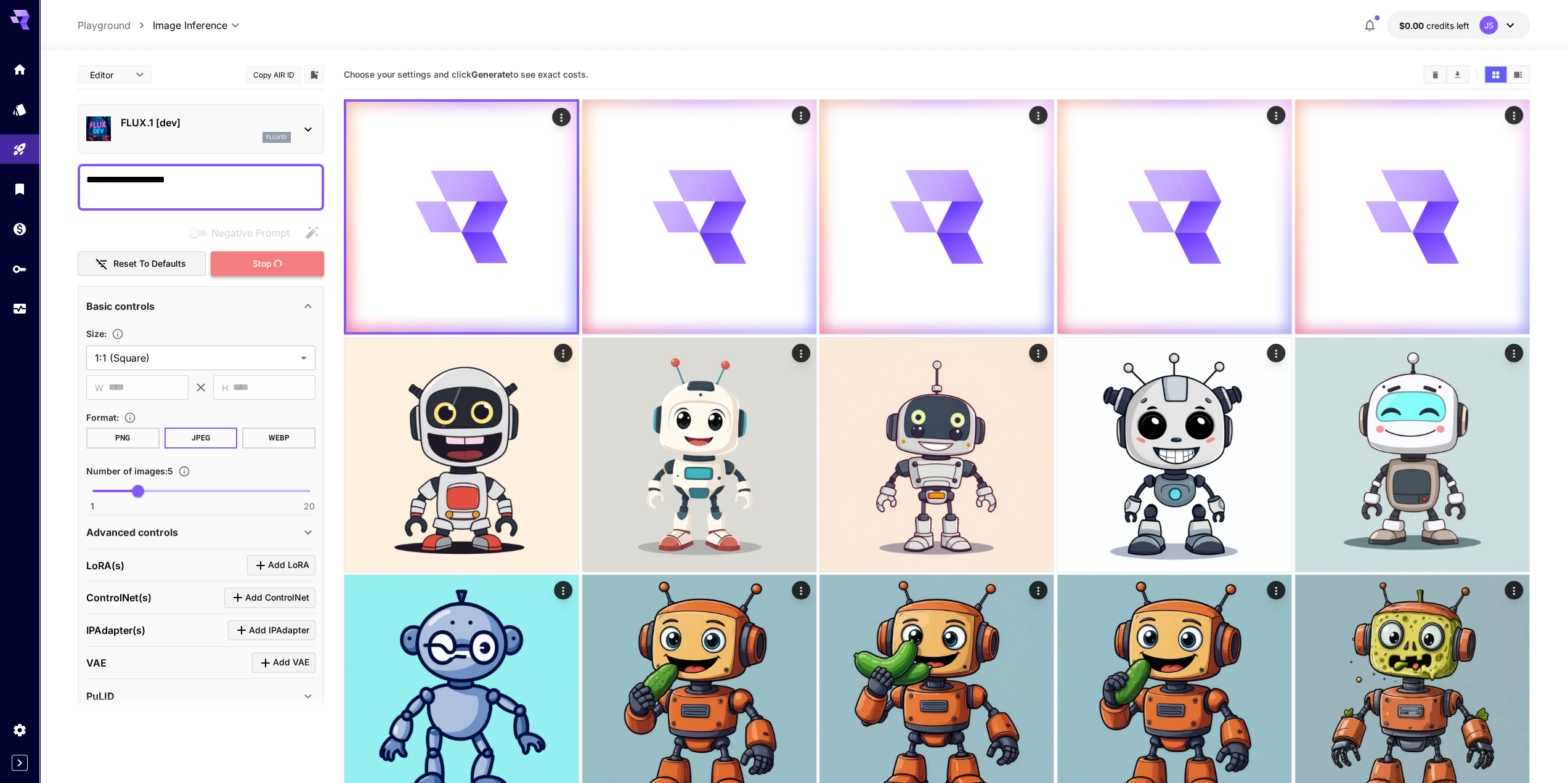 click on "Stop" at bounding box center [261, 264] 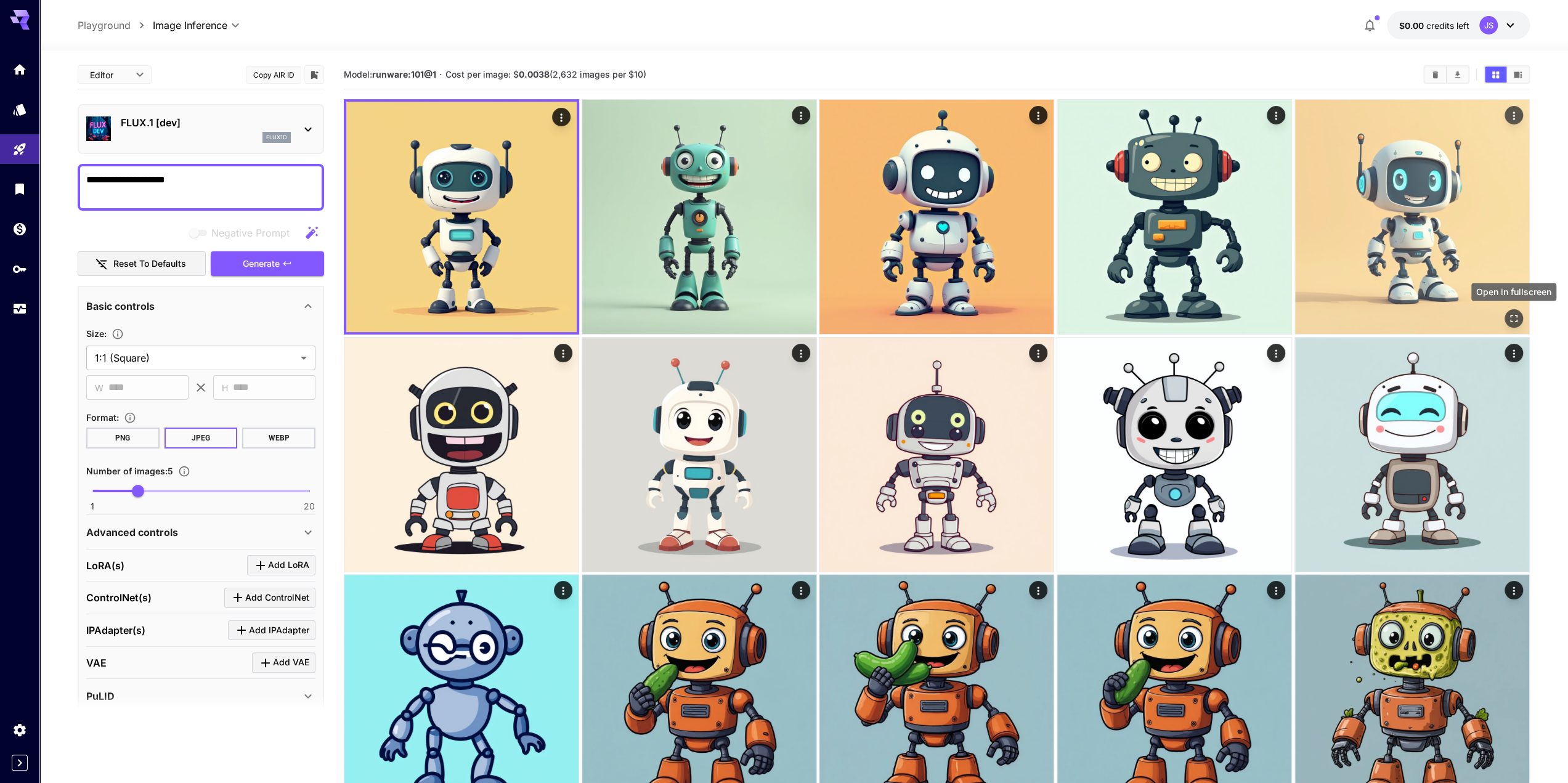 click 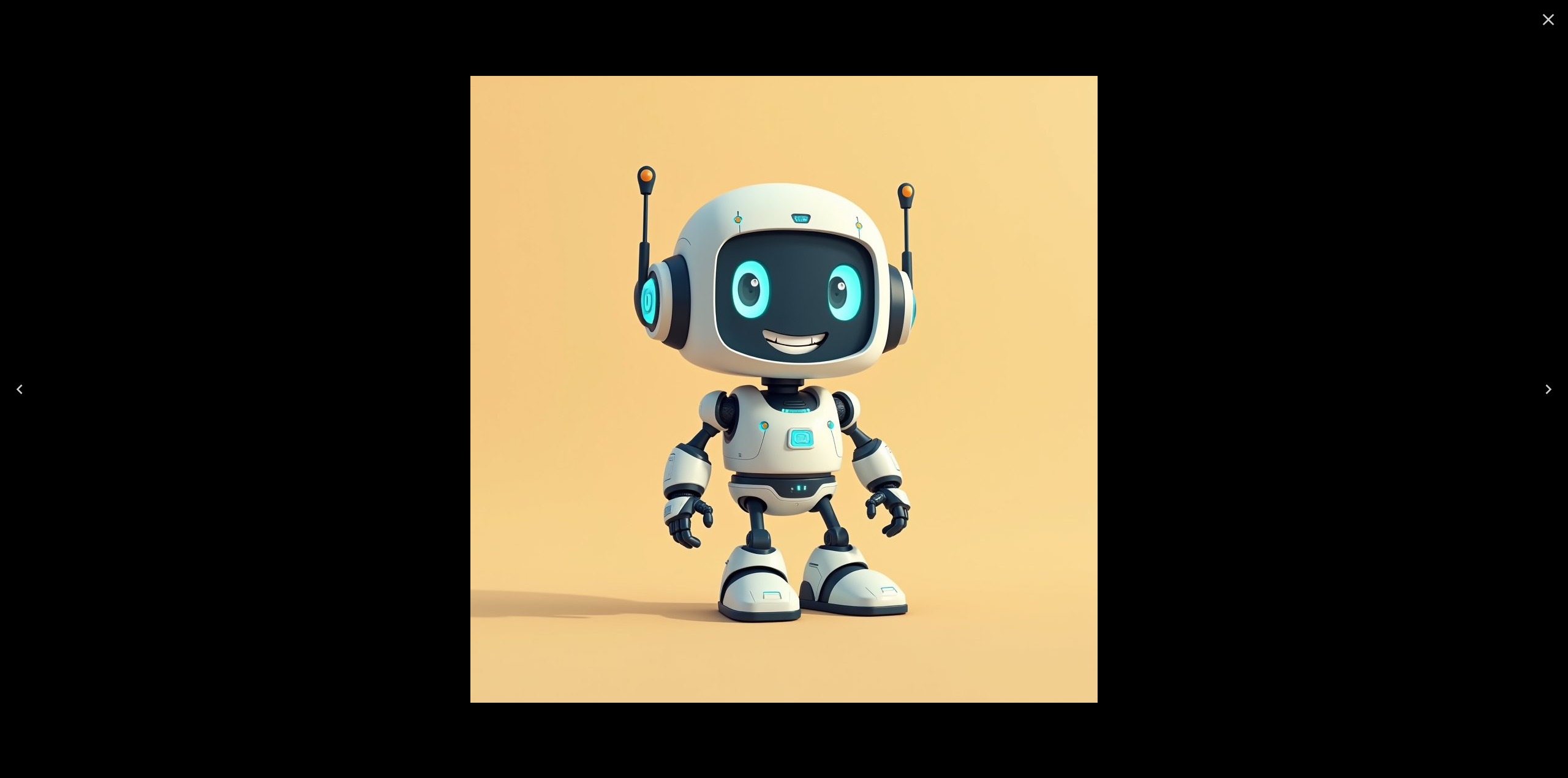 click 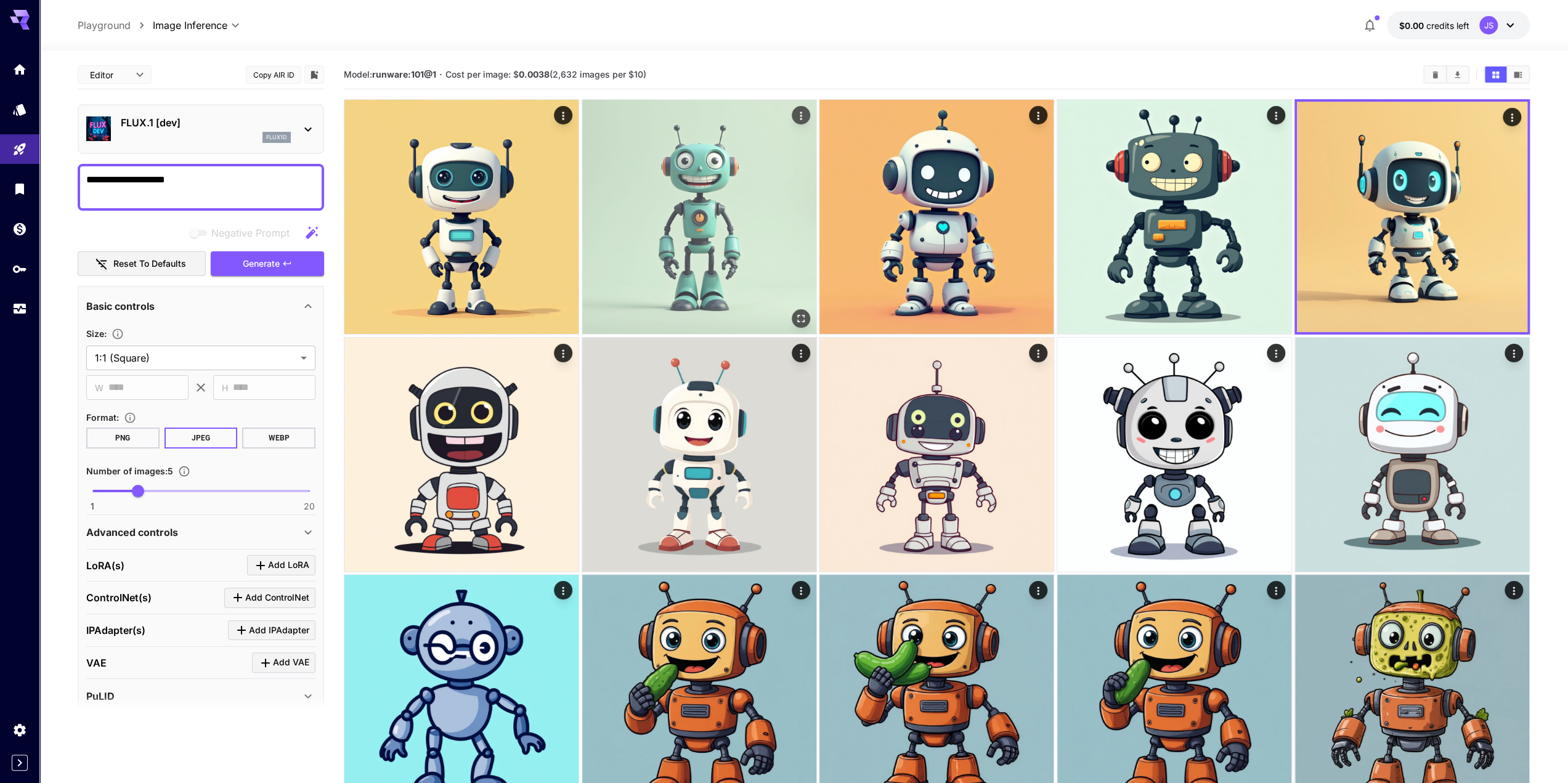 click 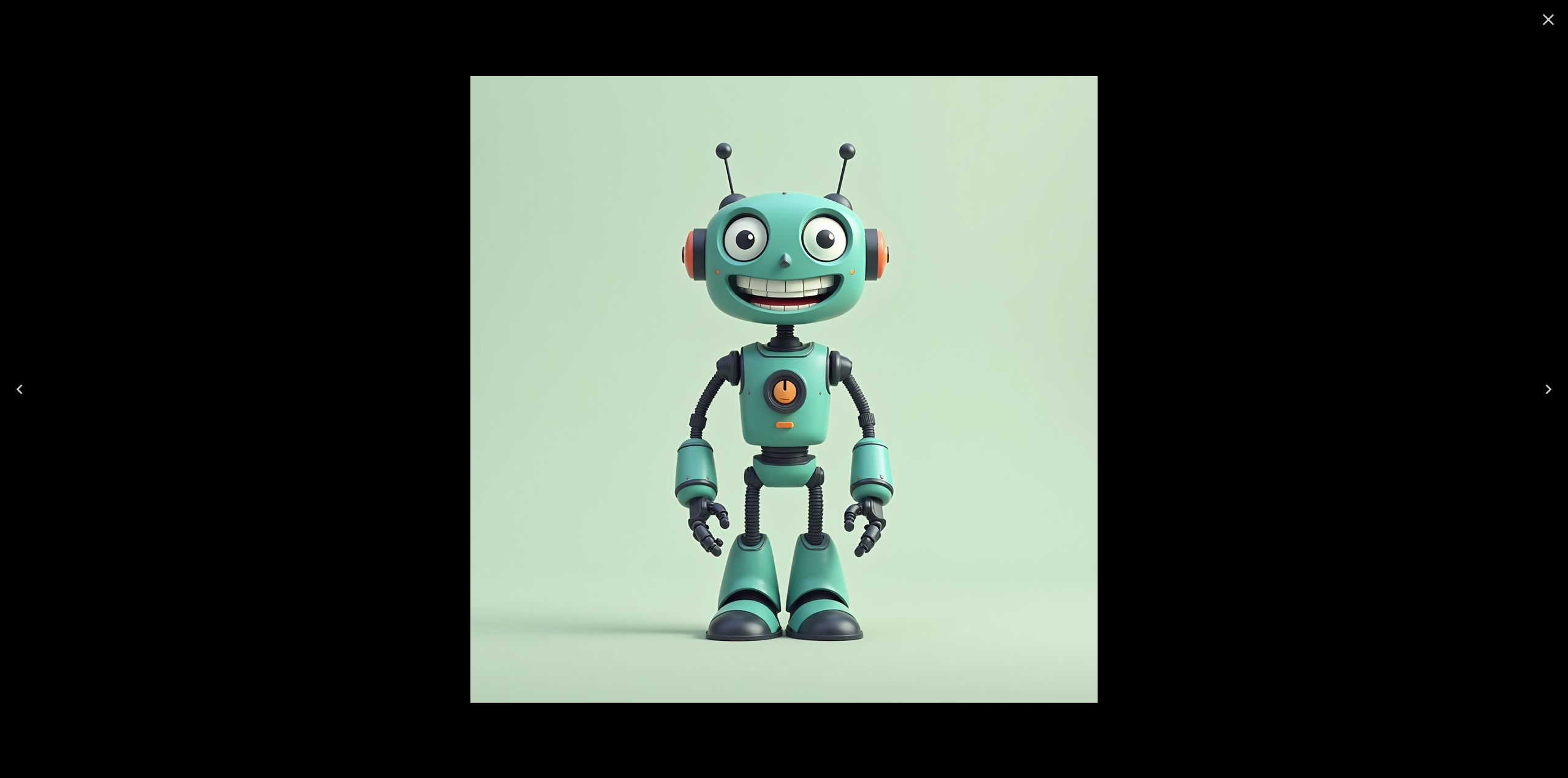 click 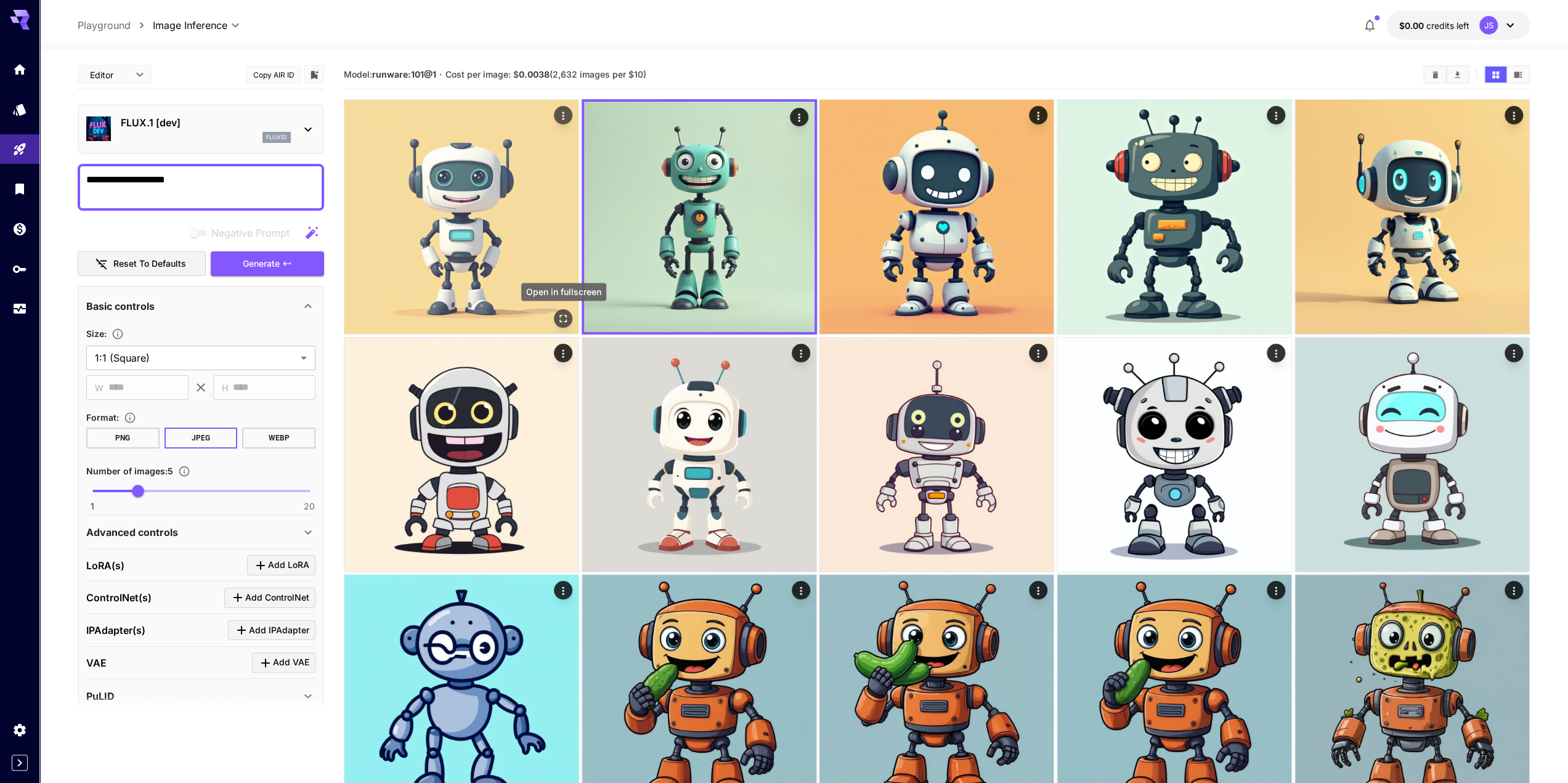 click 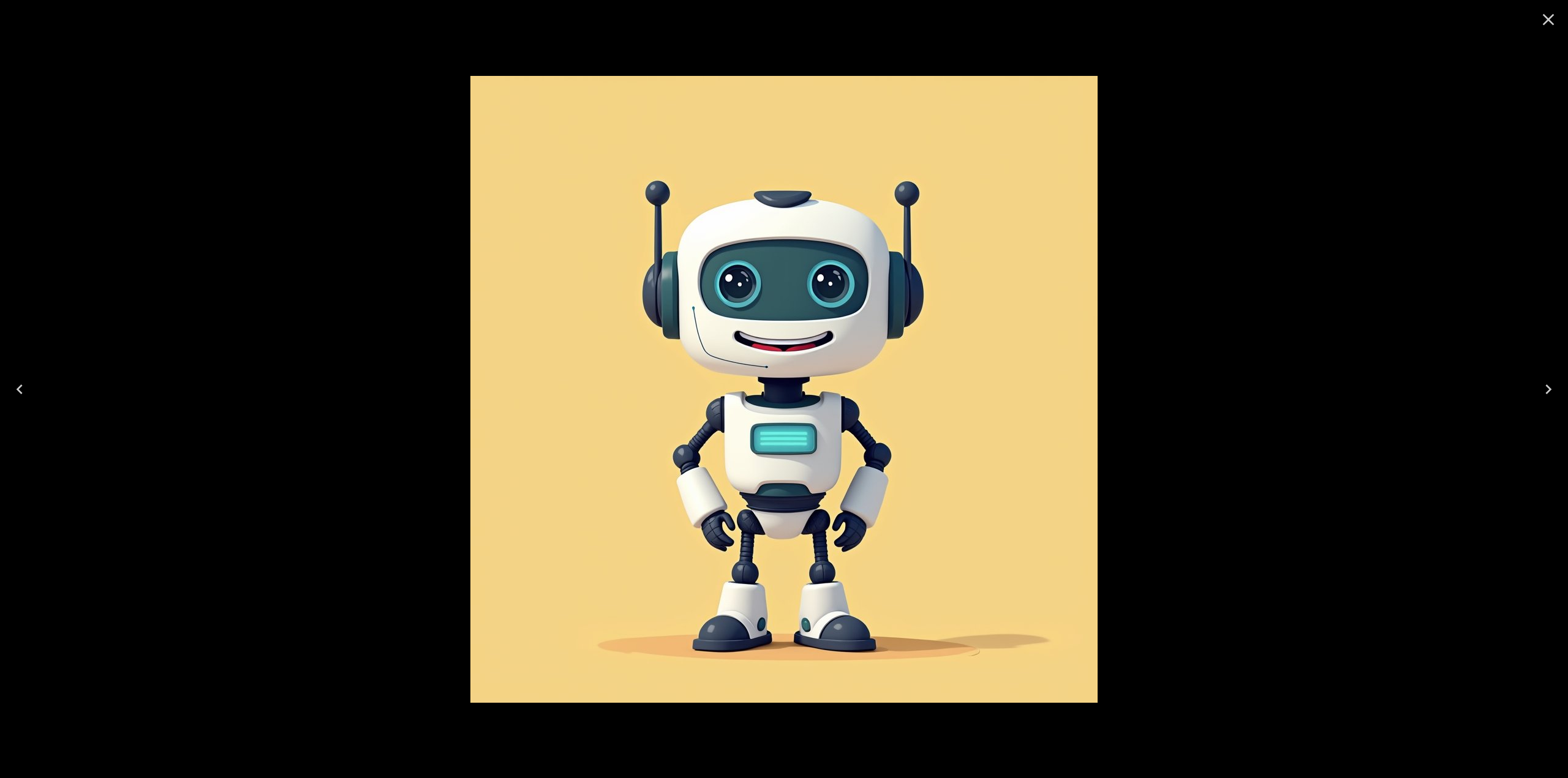 click 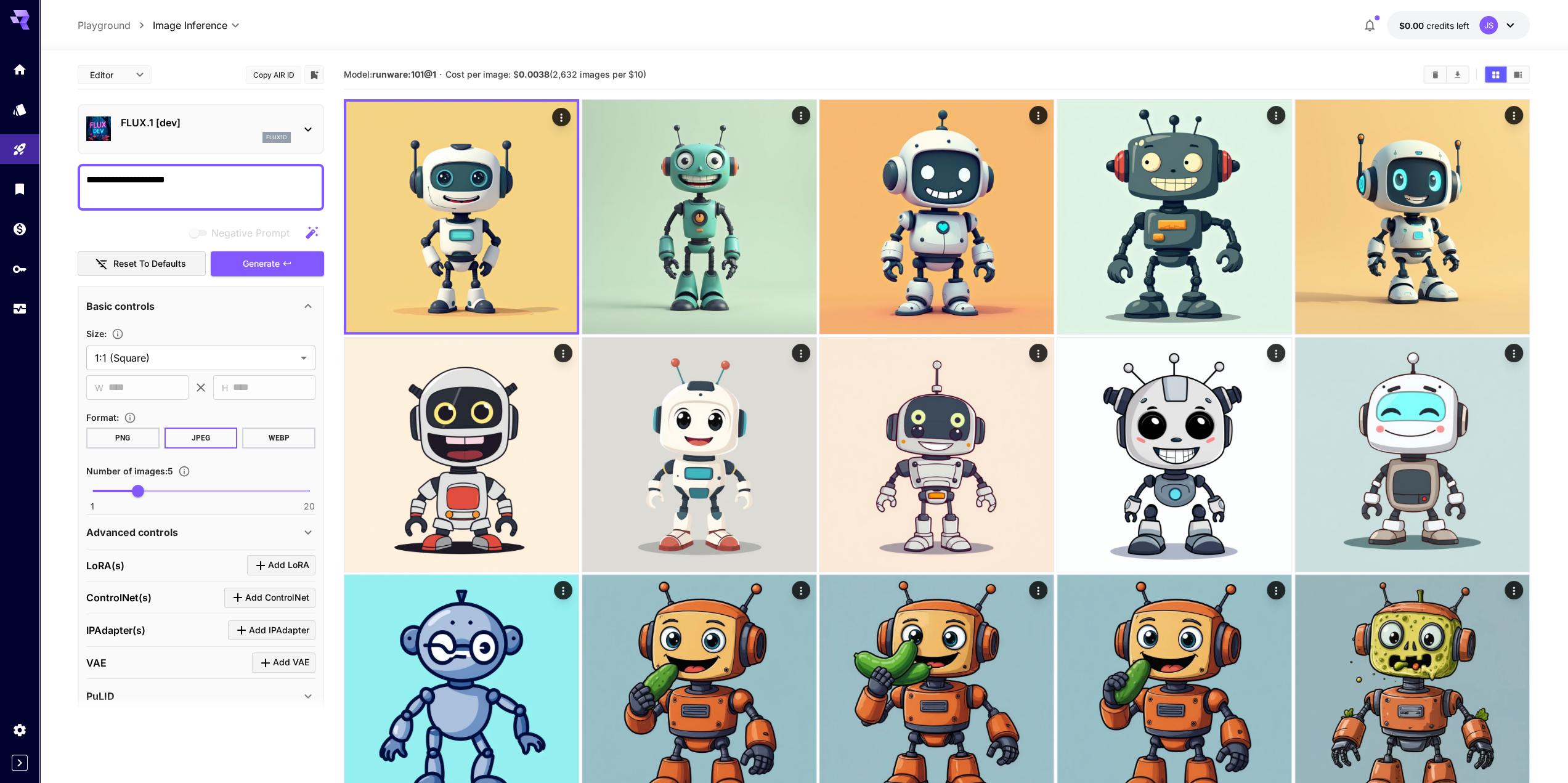 drag, startPoint x: 265, startPoint y: 198, endPoint x: 36, endPoint y: 172, distance: 230.47126 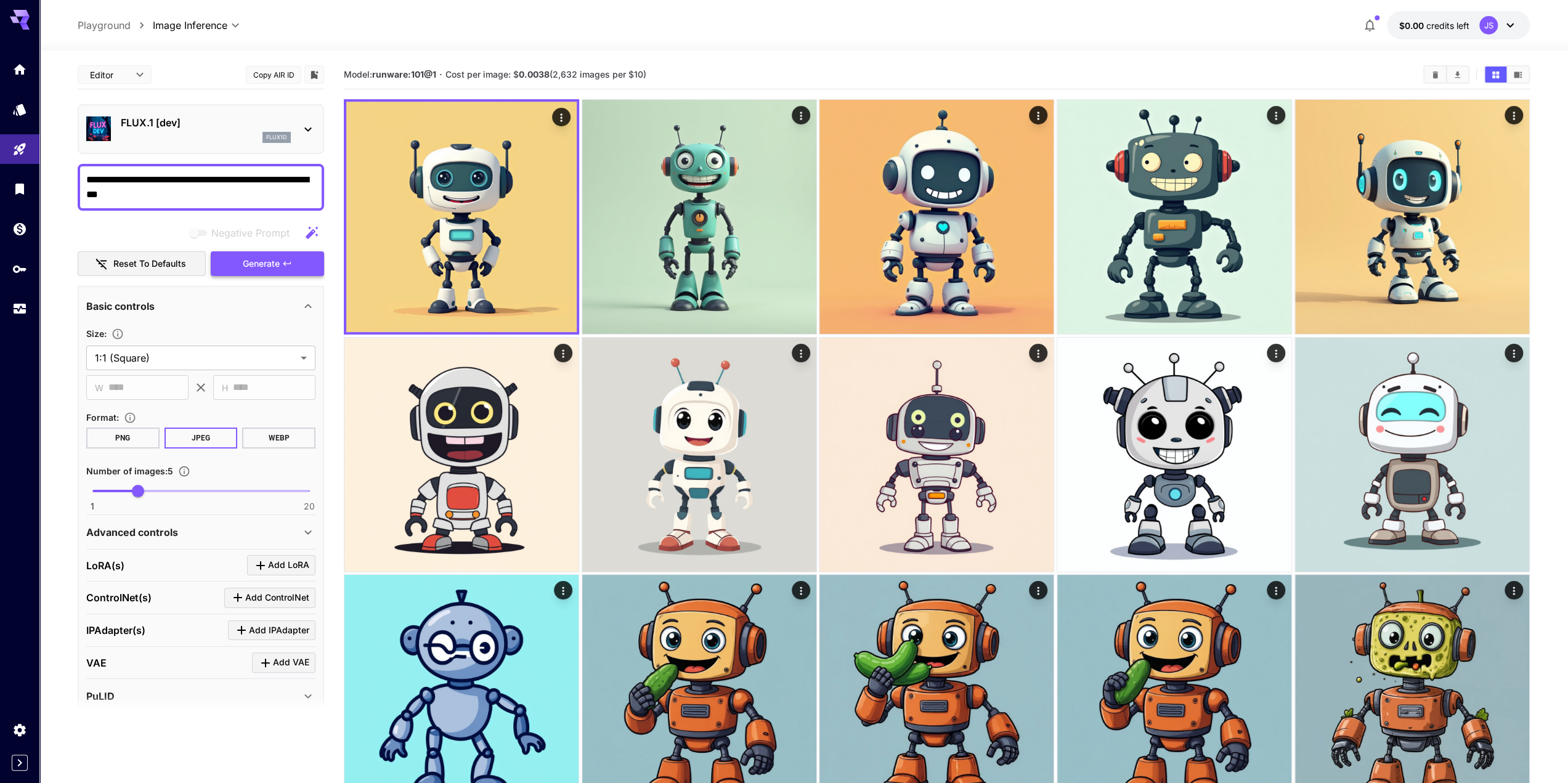 type on "**********" 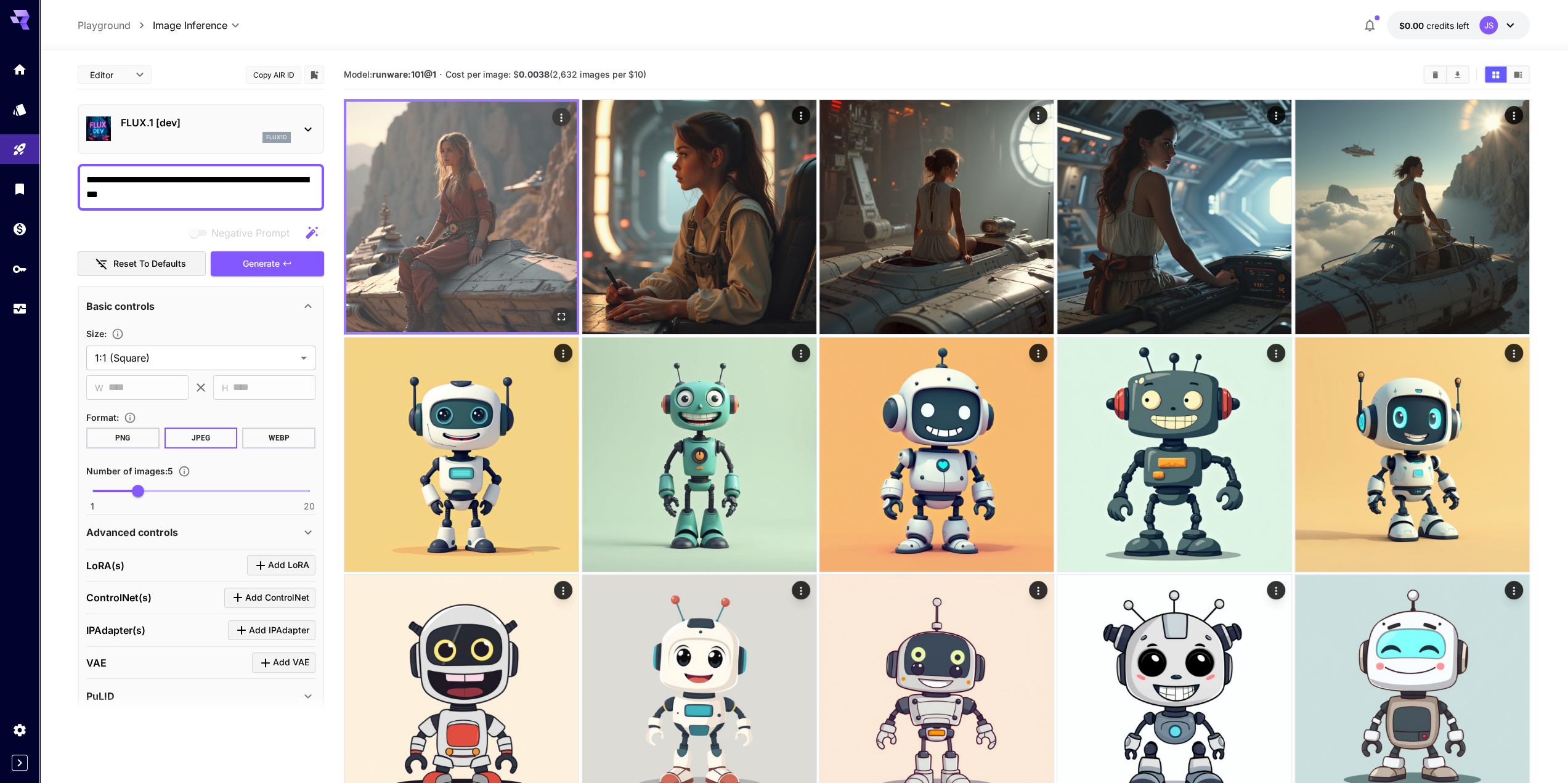 click 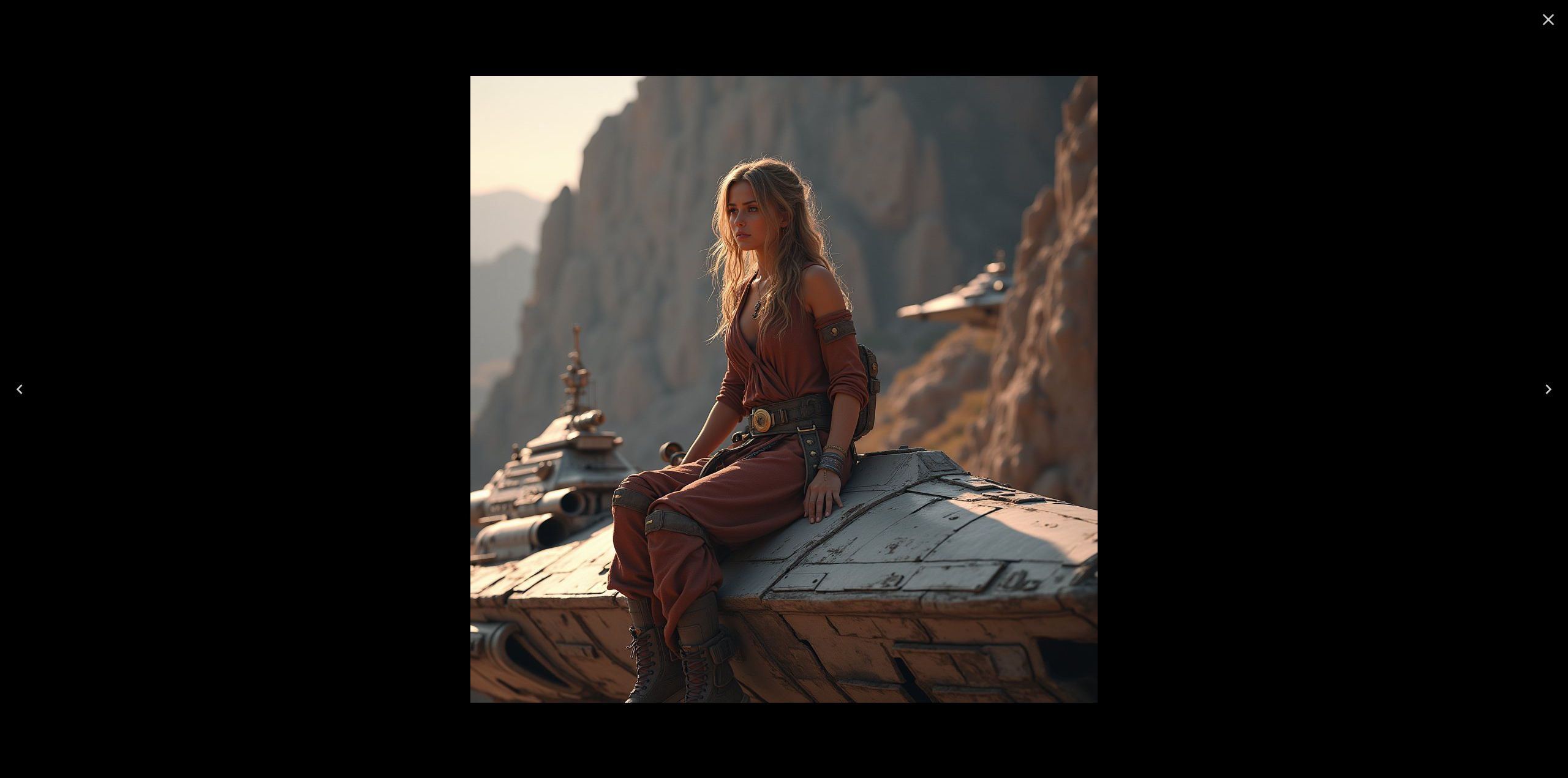 click 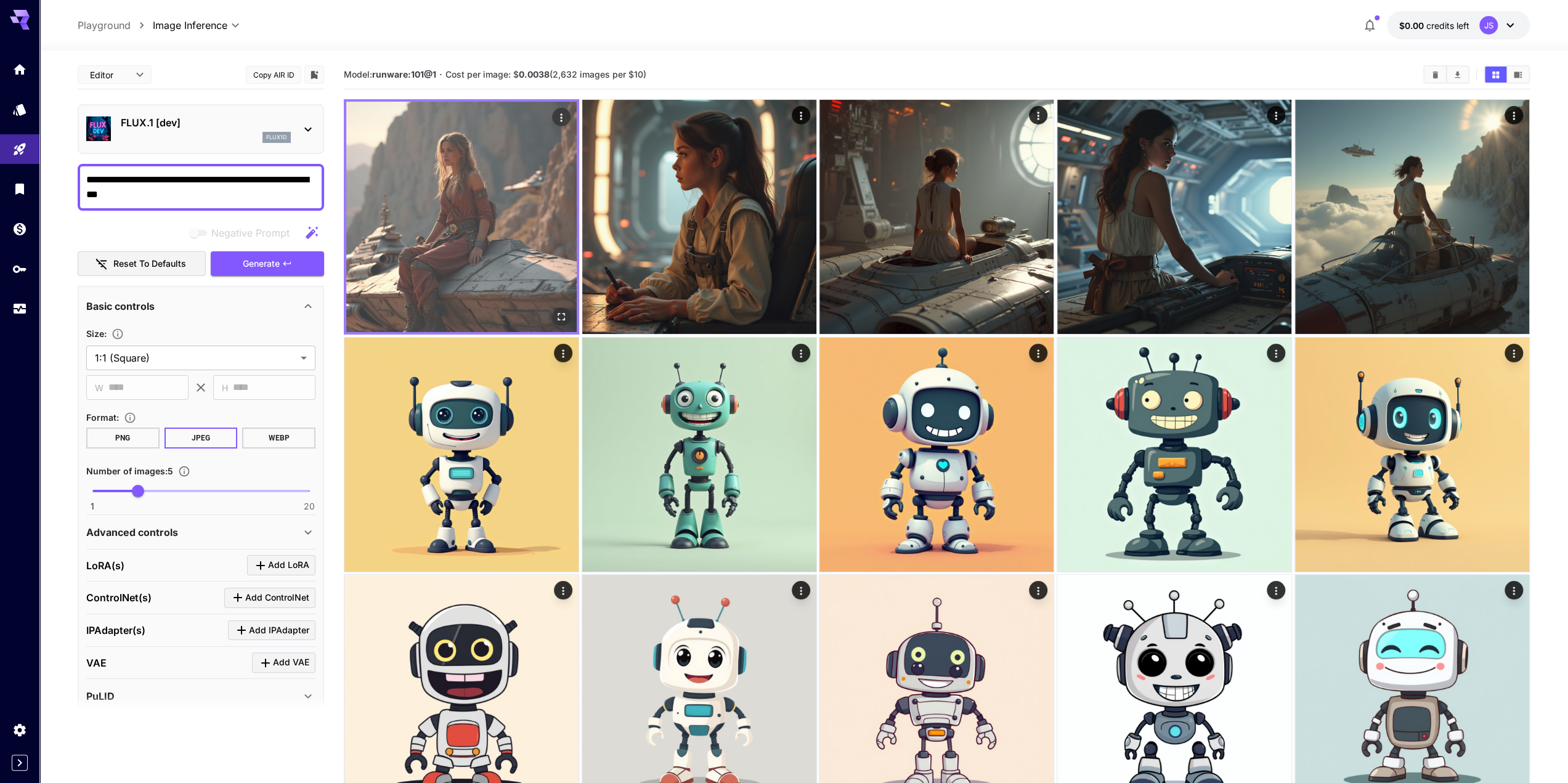 click 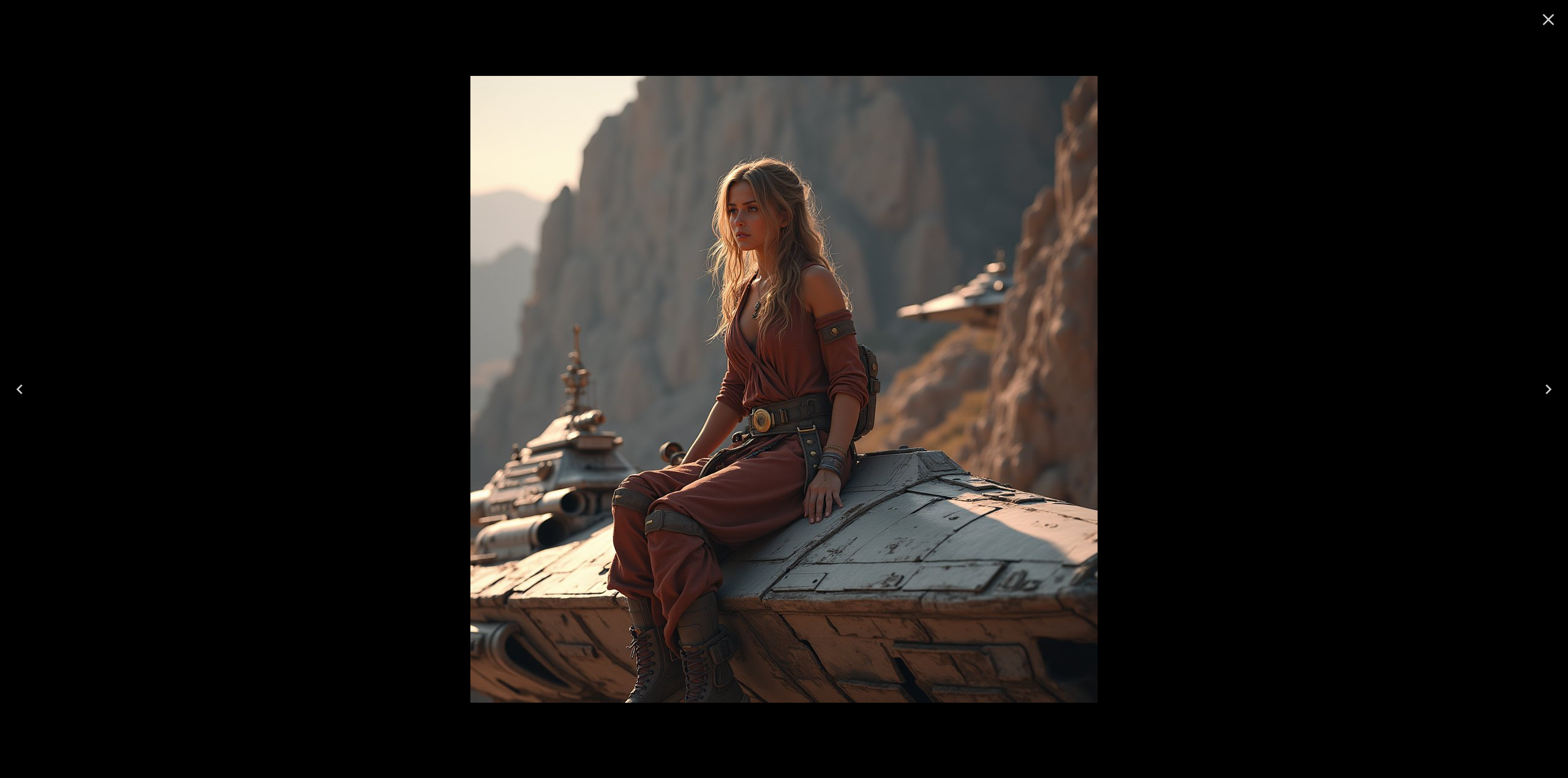 click 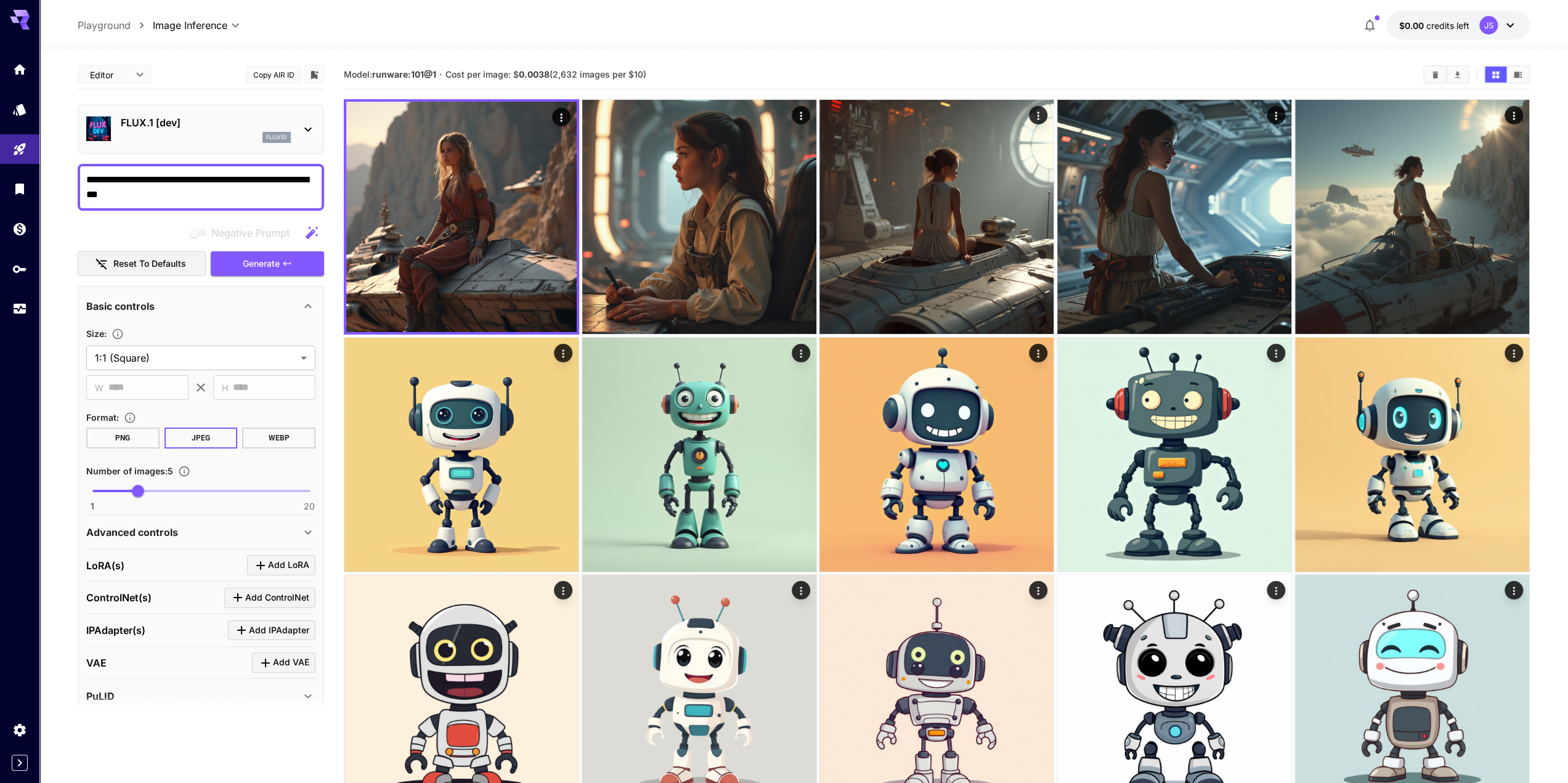 drag, startPoint x: 193, startPoint y: 178, endPoint x: 236, endPoint y: 182, distance: 43.185646 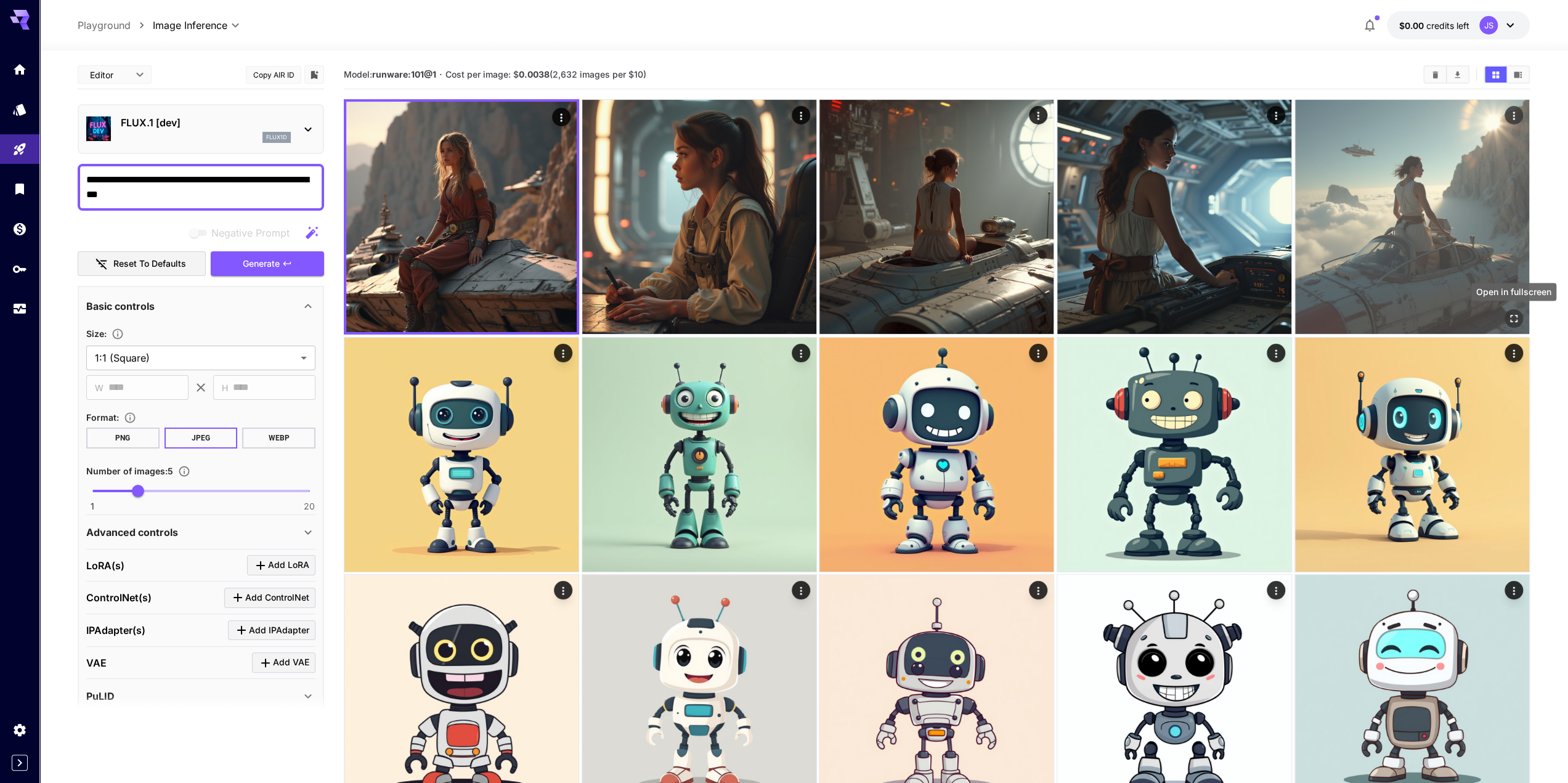 click 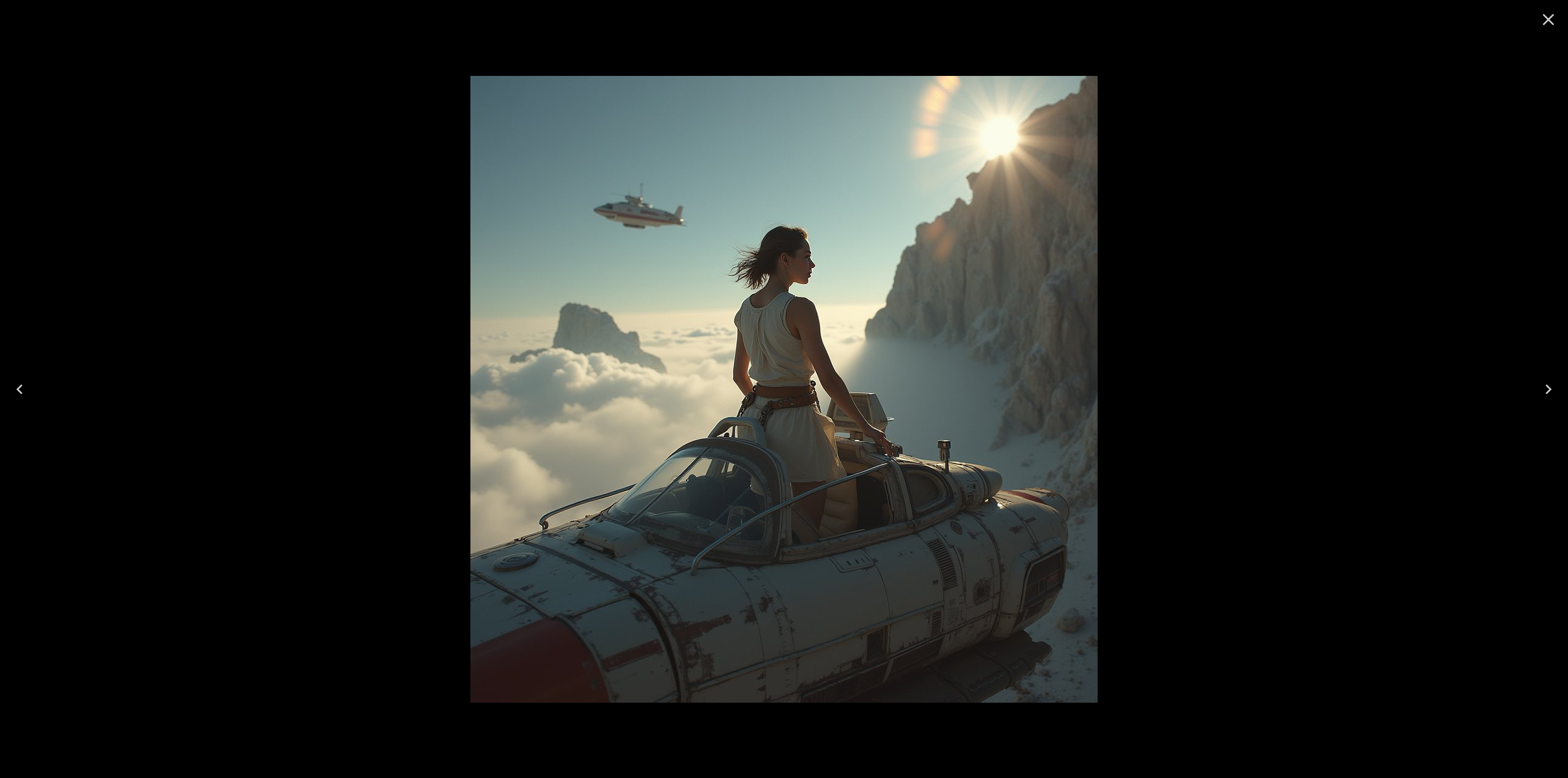 click 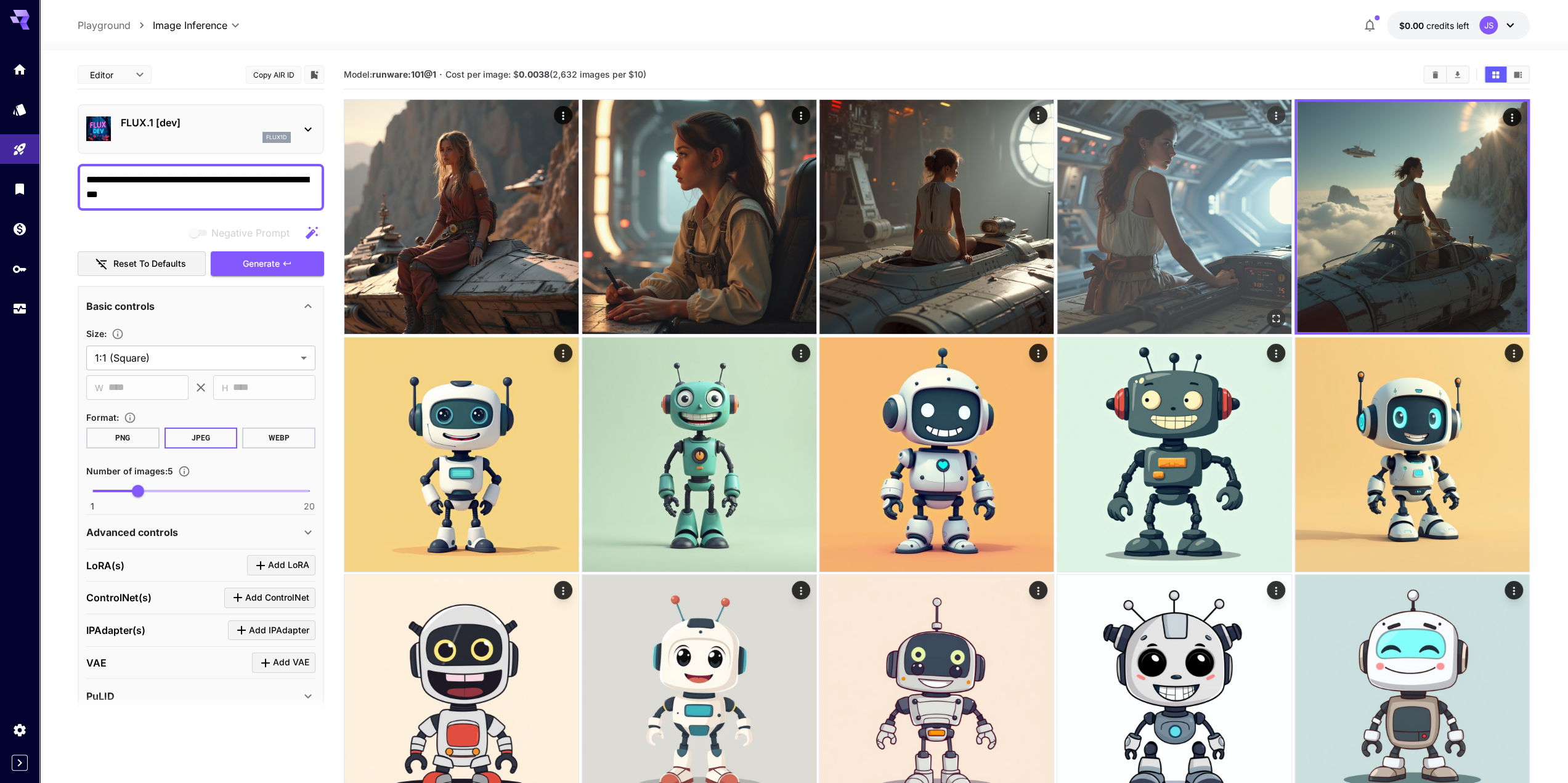 click 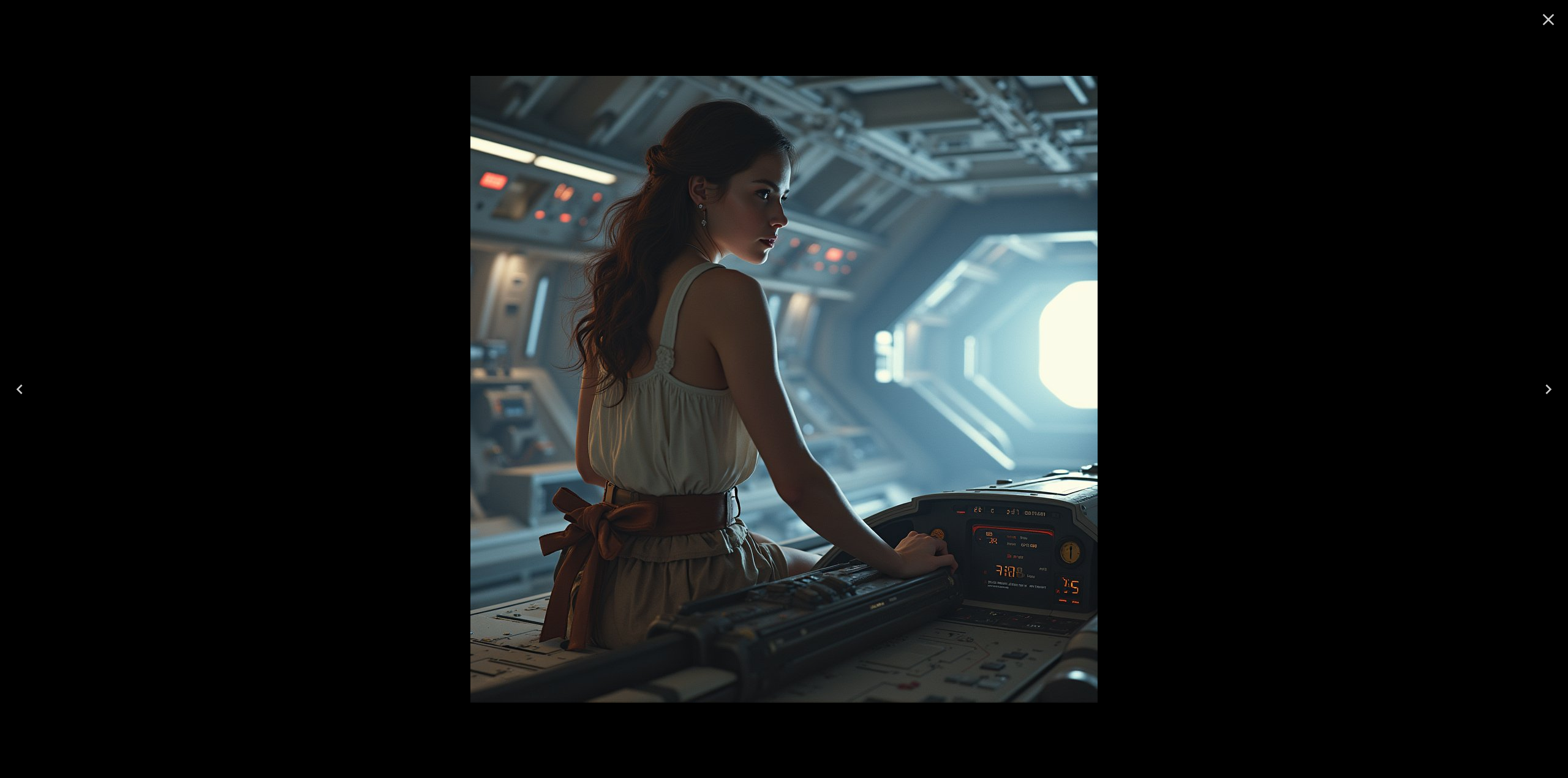 click at bounding box center (1548, 20) 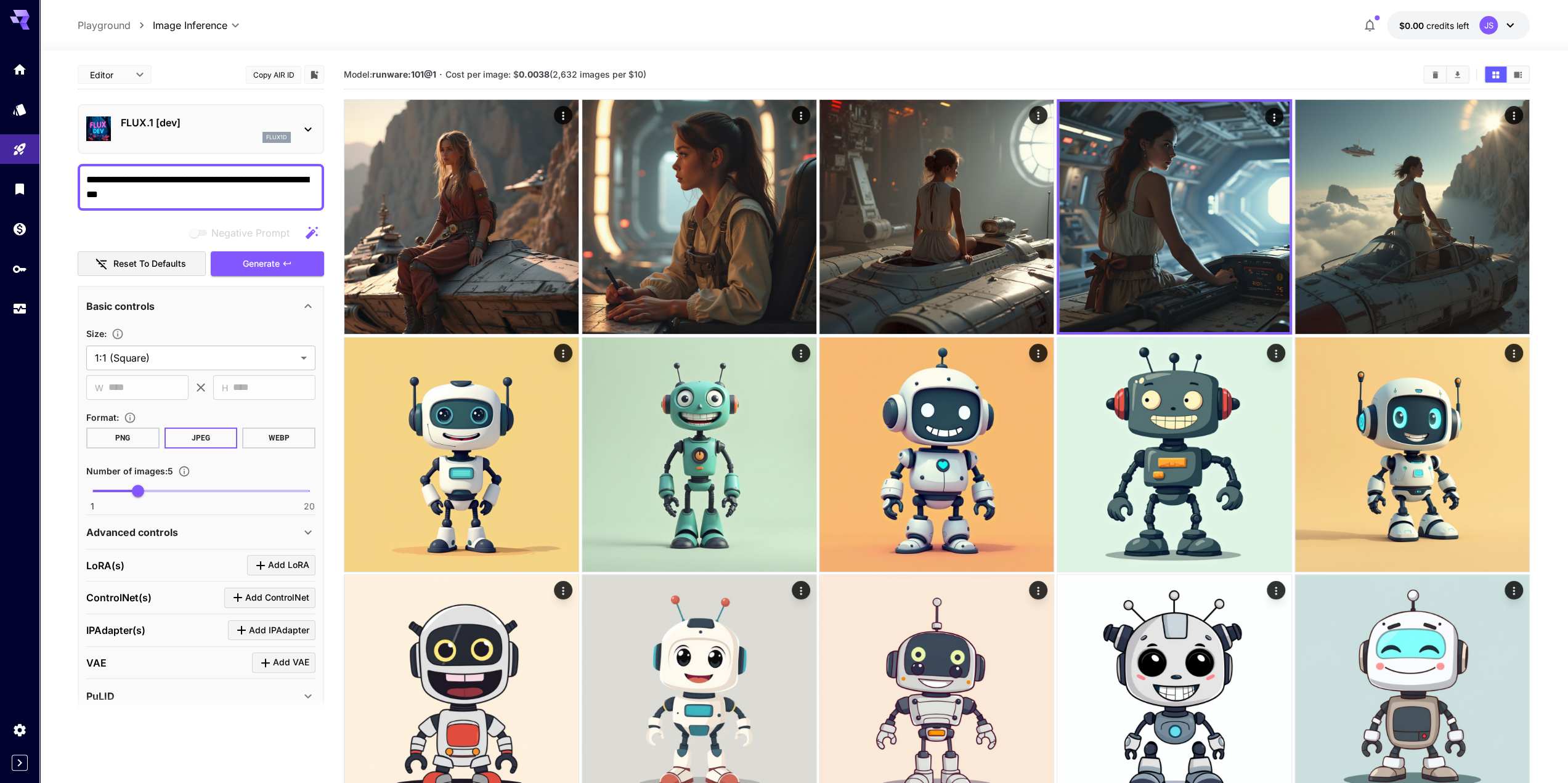 click on "flux1d" at bounding box center (206, 137) 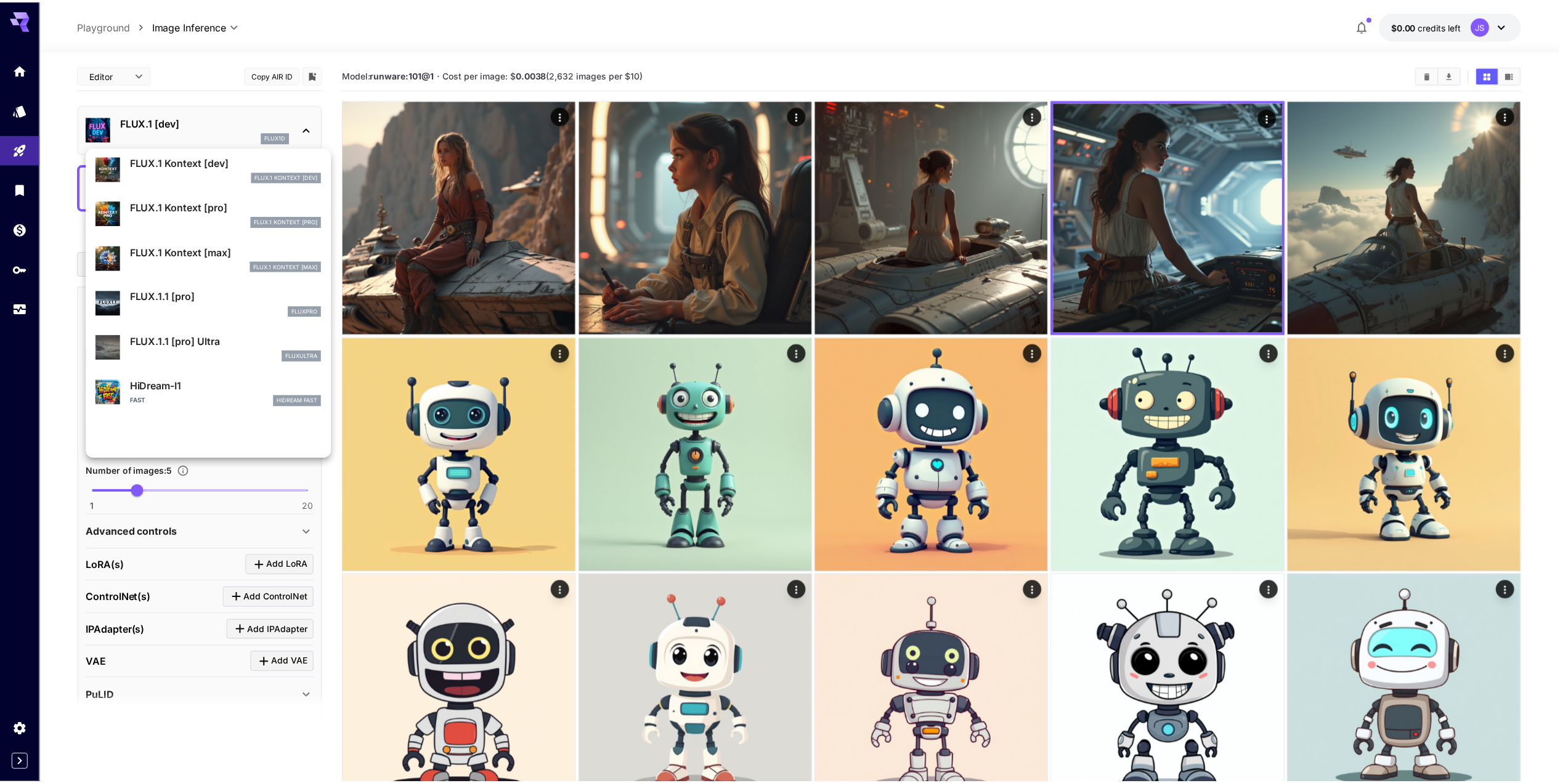 scroll, scrollTop: 185, scrollLeft: 0, axis: vertical 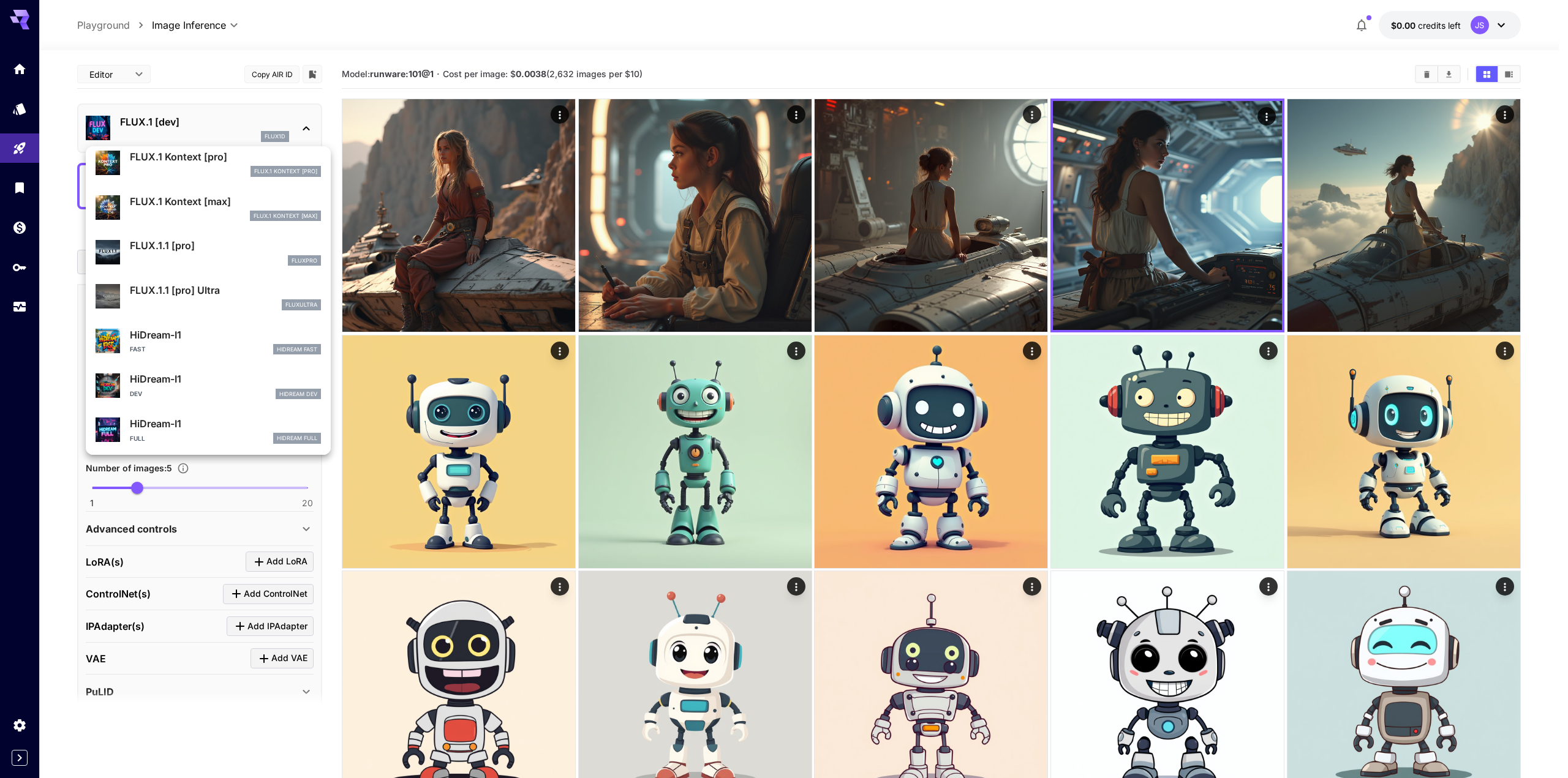 click on "FLUX.1.1 [pro] Ultra" at bounding box center (225, 290) 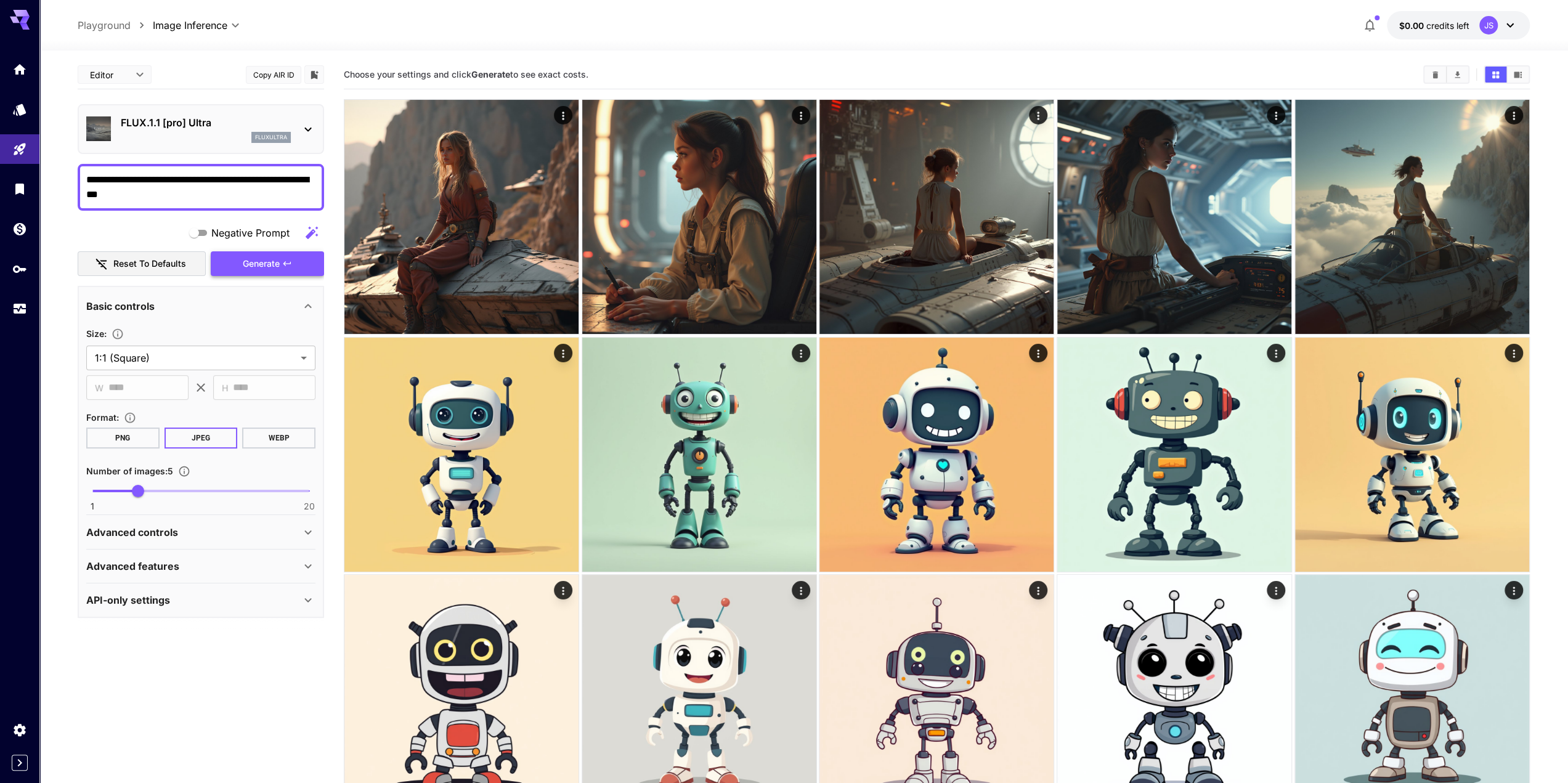click on "Generate" at bounding box center (261, 264) 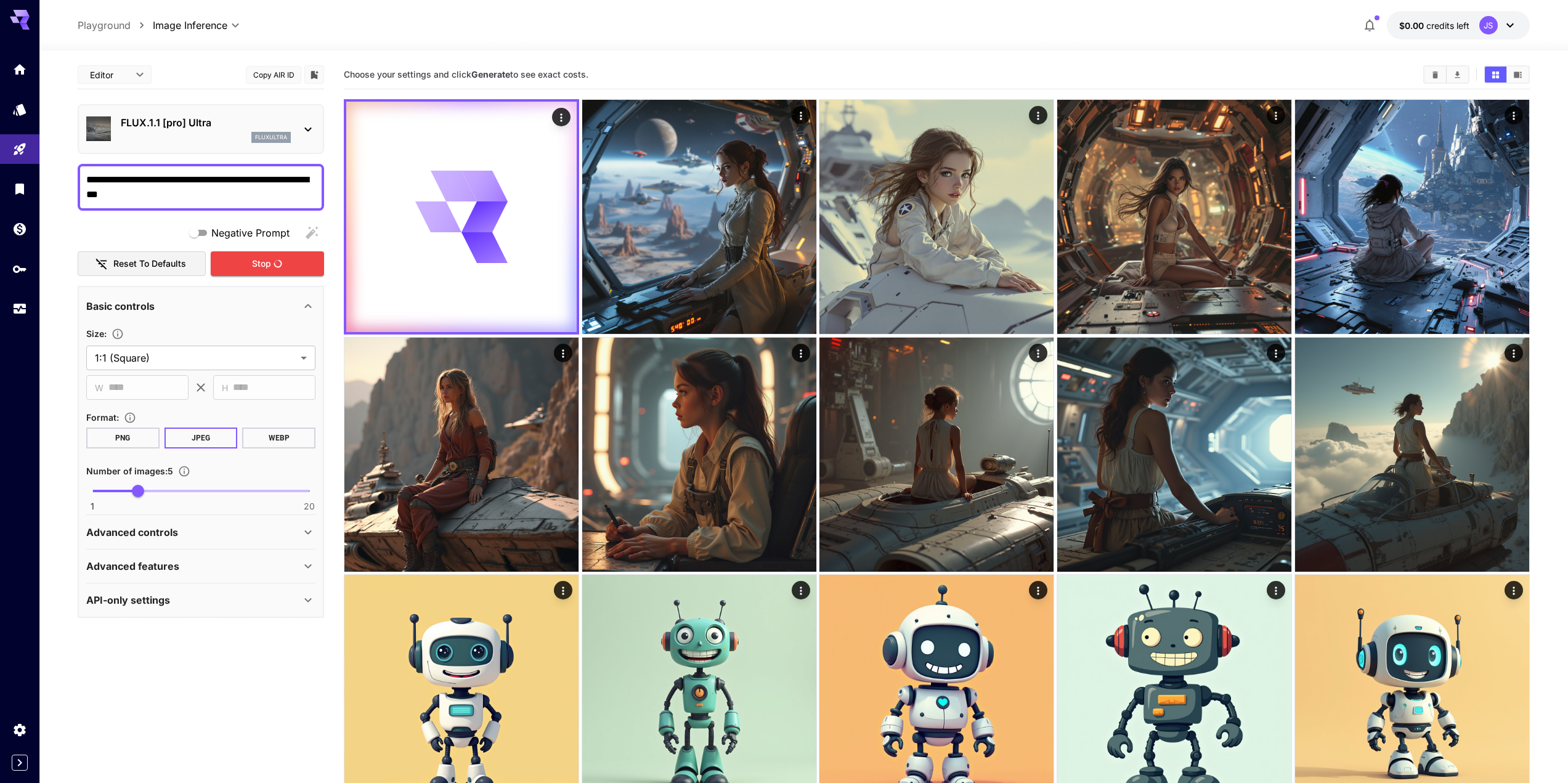 scroll, scrollTop: 0, scrollLeft: 0, axis: both 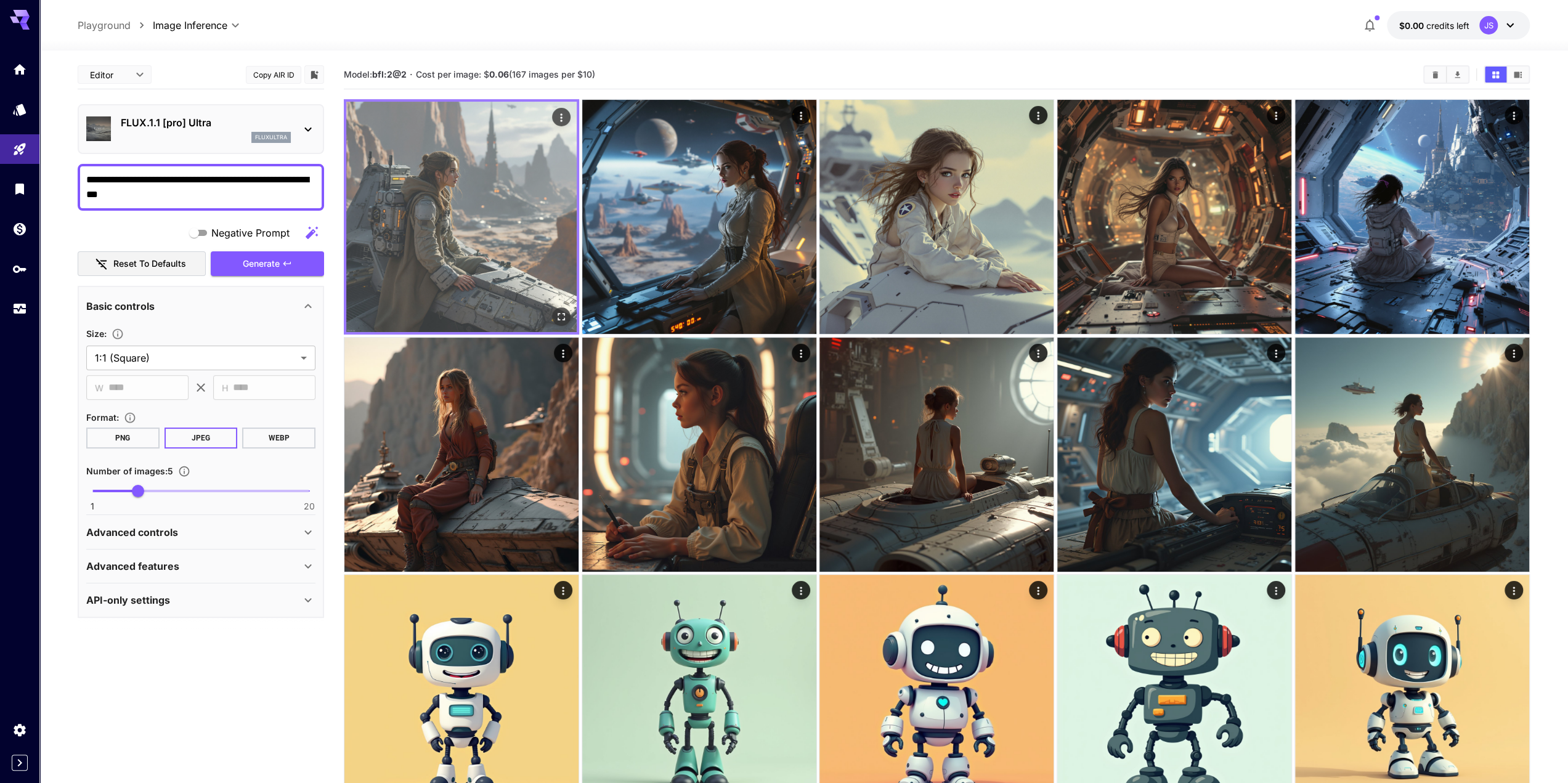 click 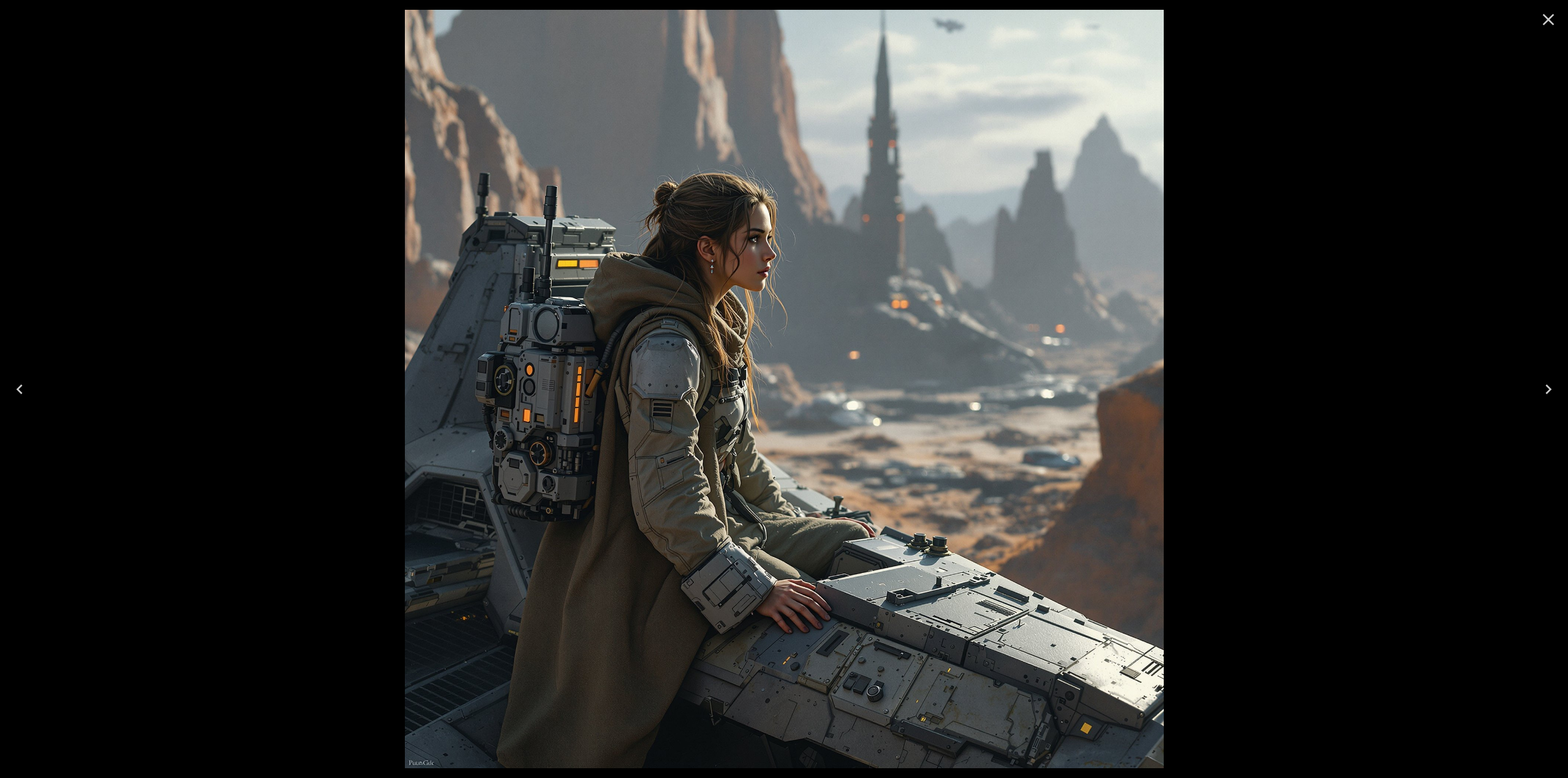 drag, startPoint x: 1549, startPoint y: 24, endPoint x: 1542, endPoint y: 29, distance: 8.602325 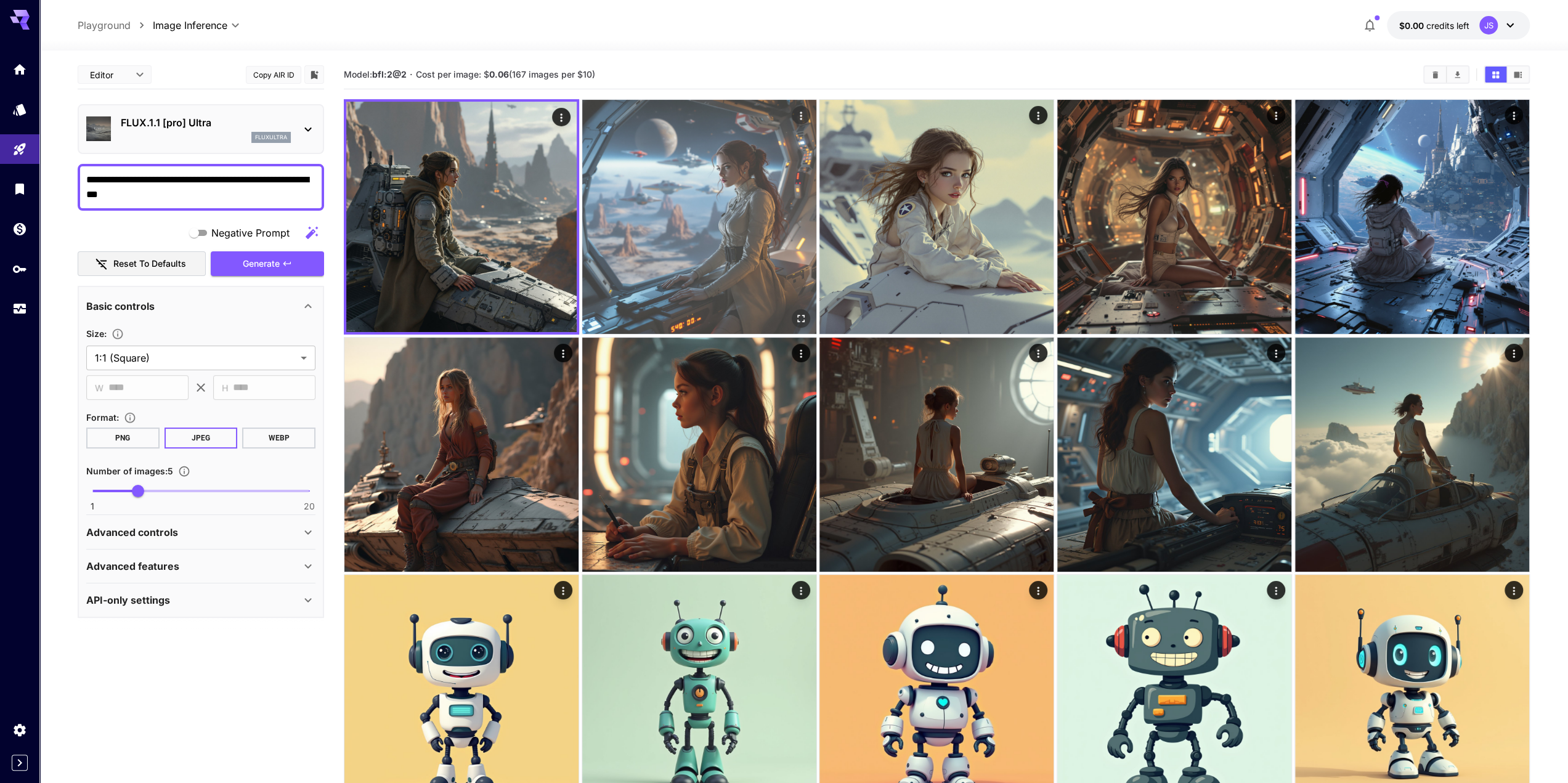click at bounding box center (801, 318) 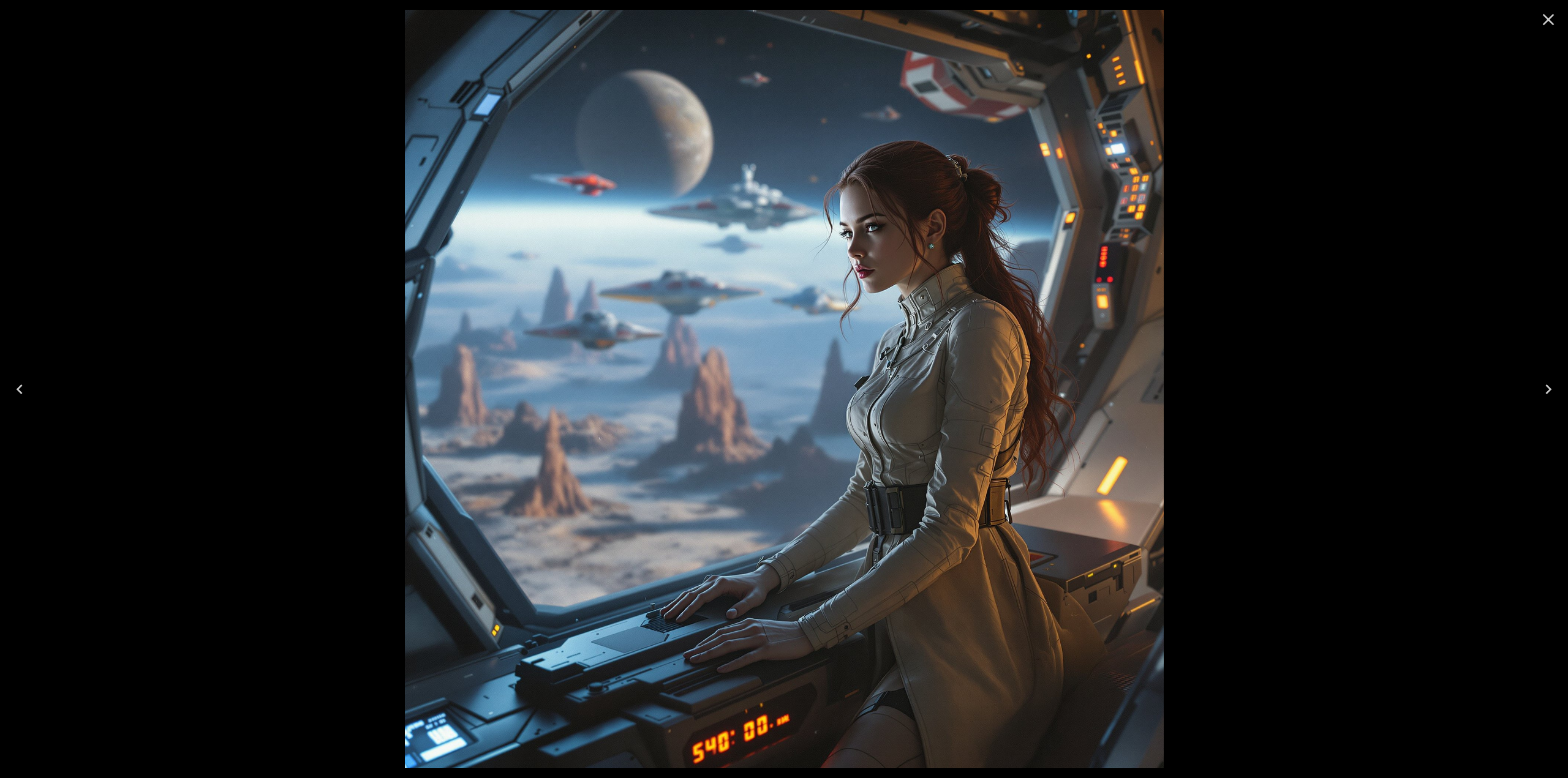 click 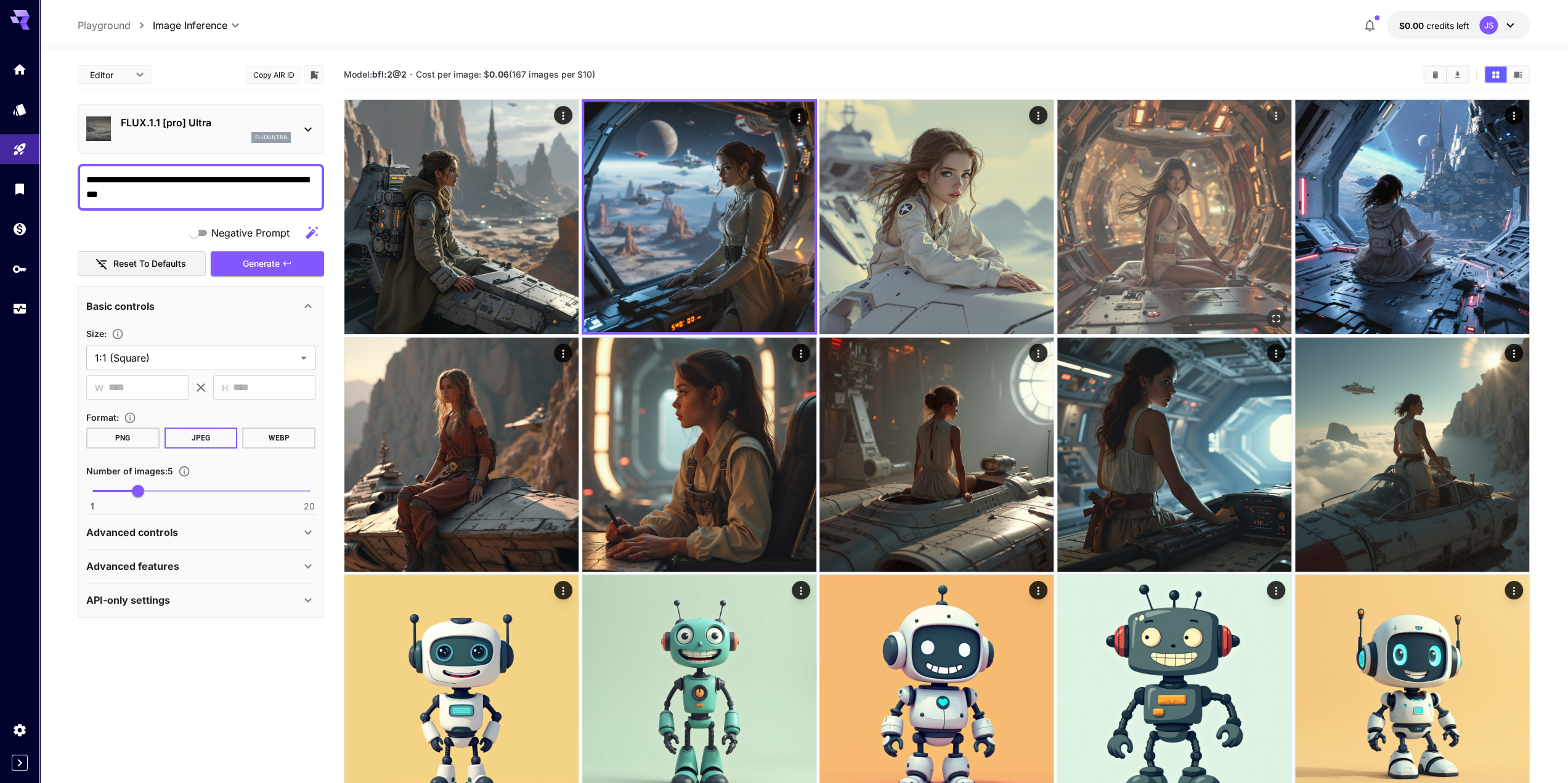 click 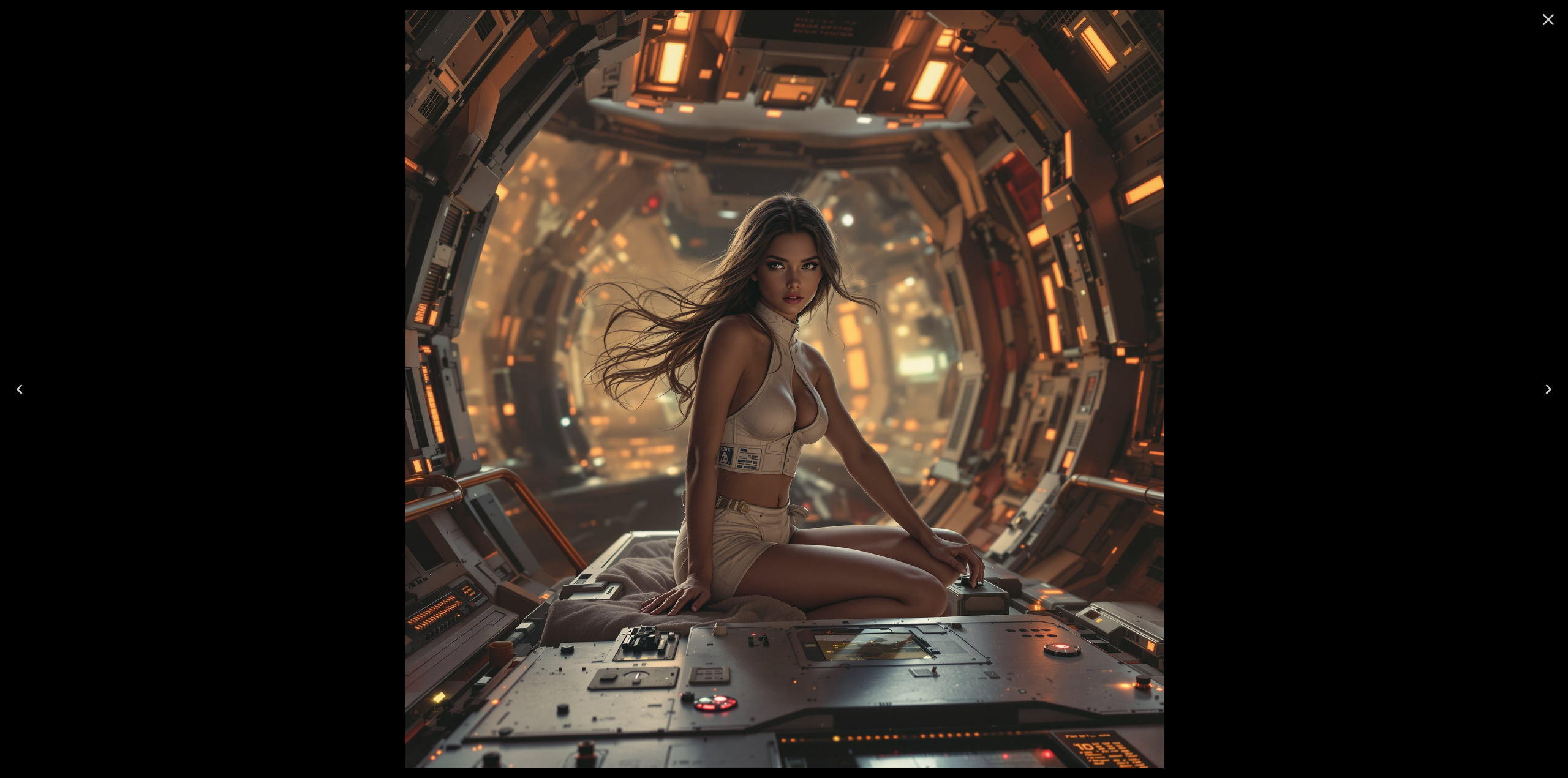 click 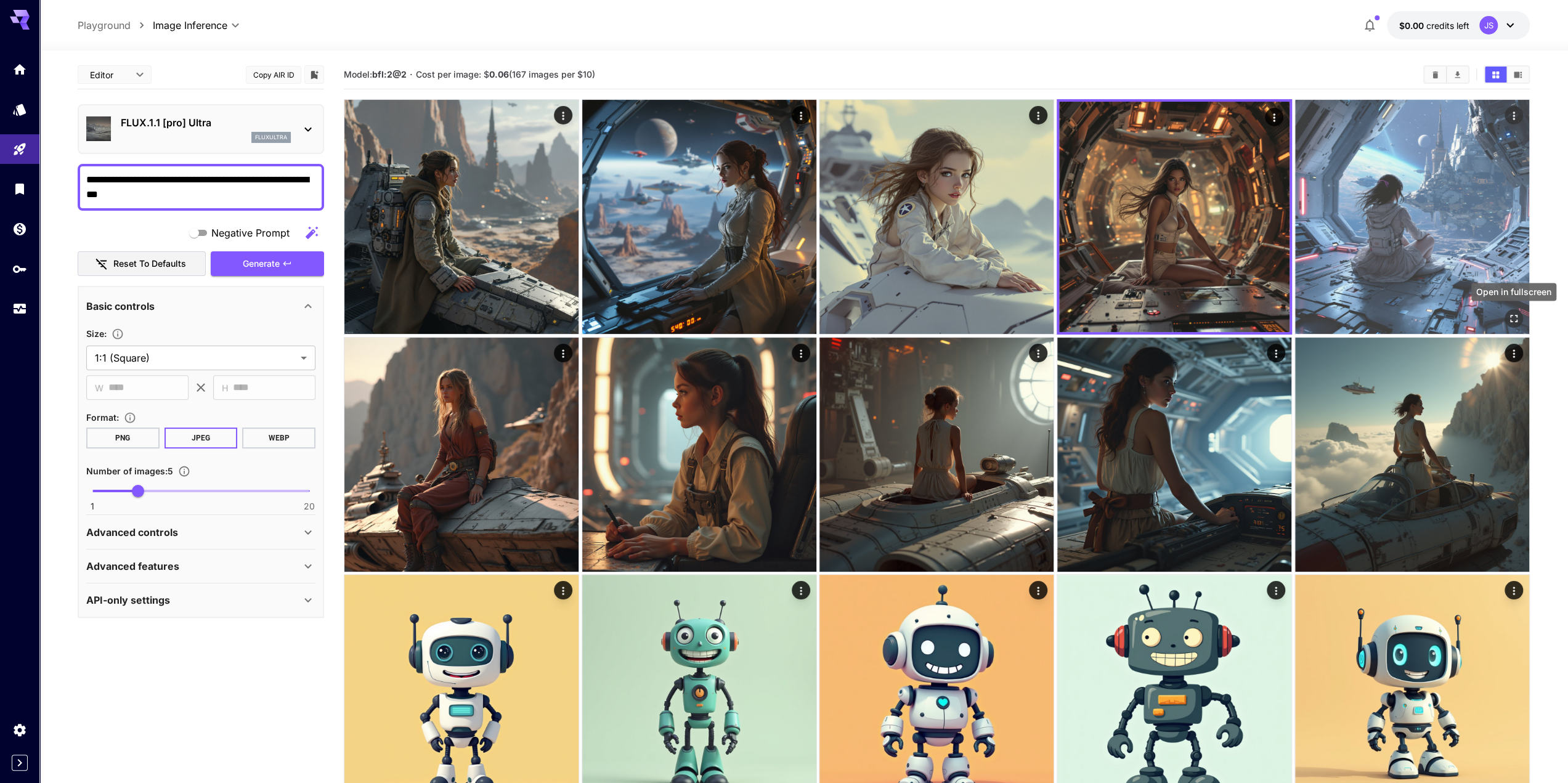 click 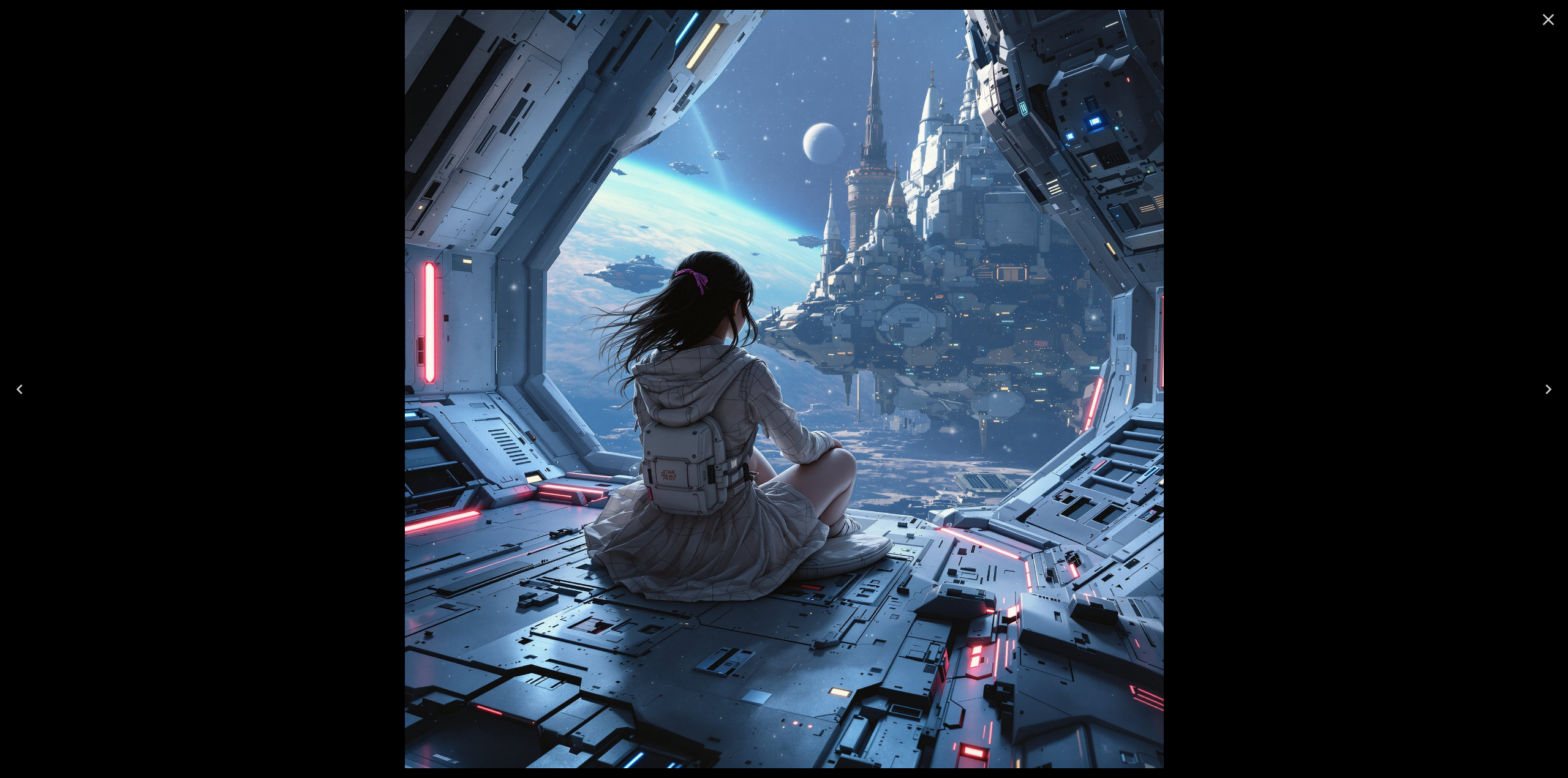 click 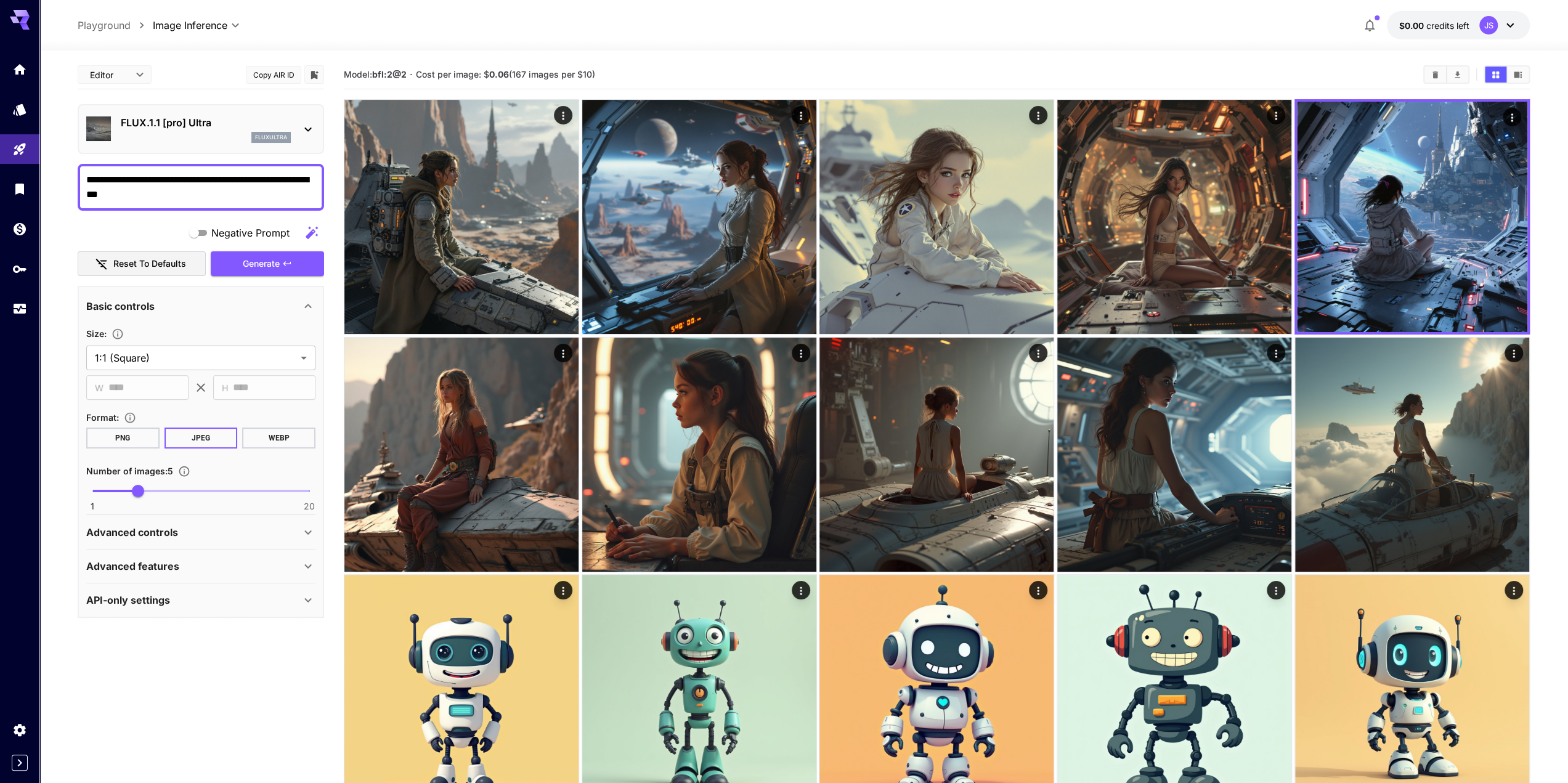 click on "FLUX.1.1 [pro] Ultra fluxultra" at bounding box center [201, 129] 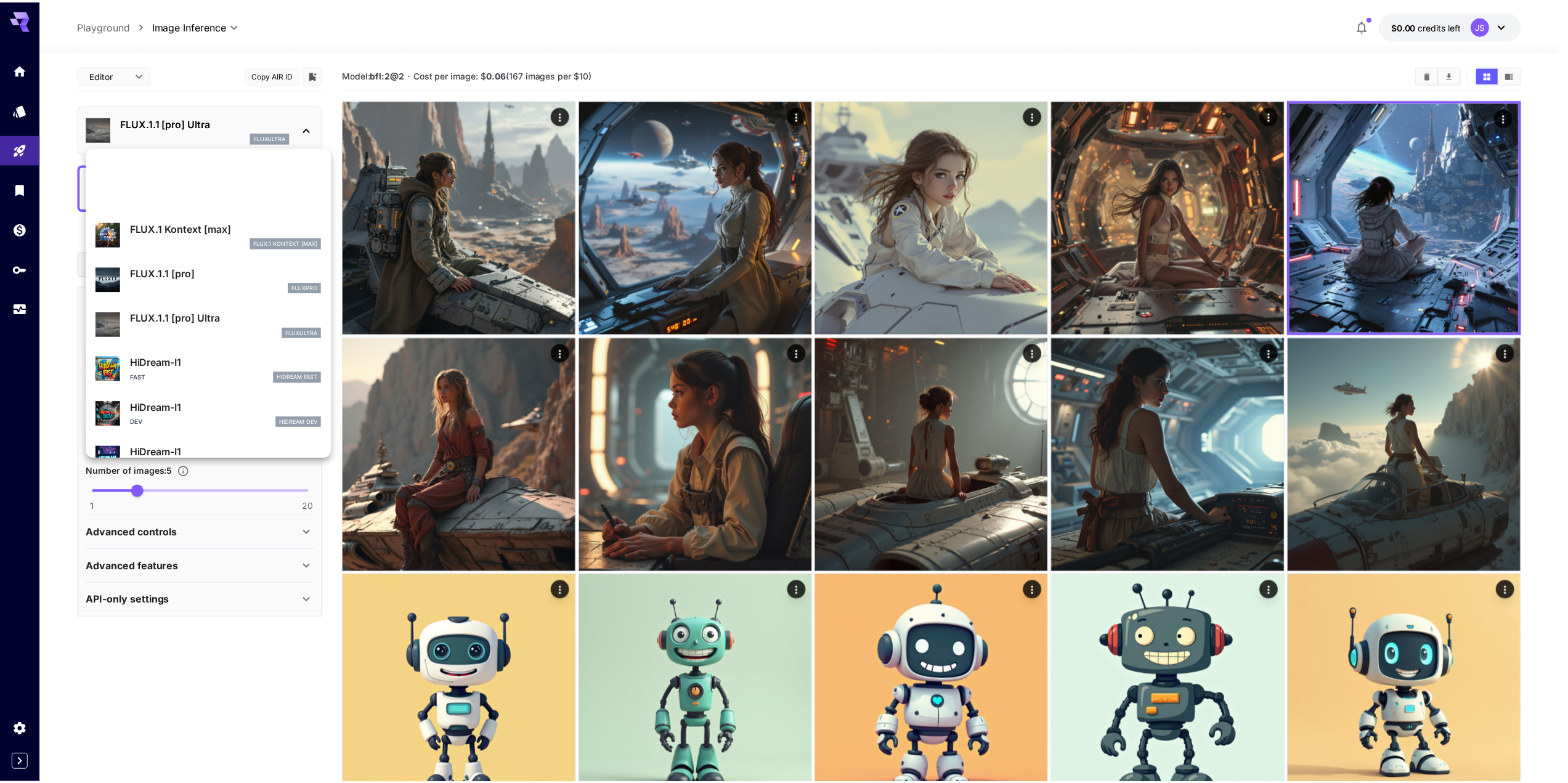 scroll, scrollTop: 232, scrollLeft: 0, axis: vertical 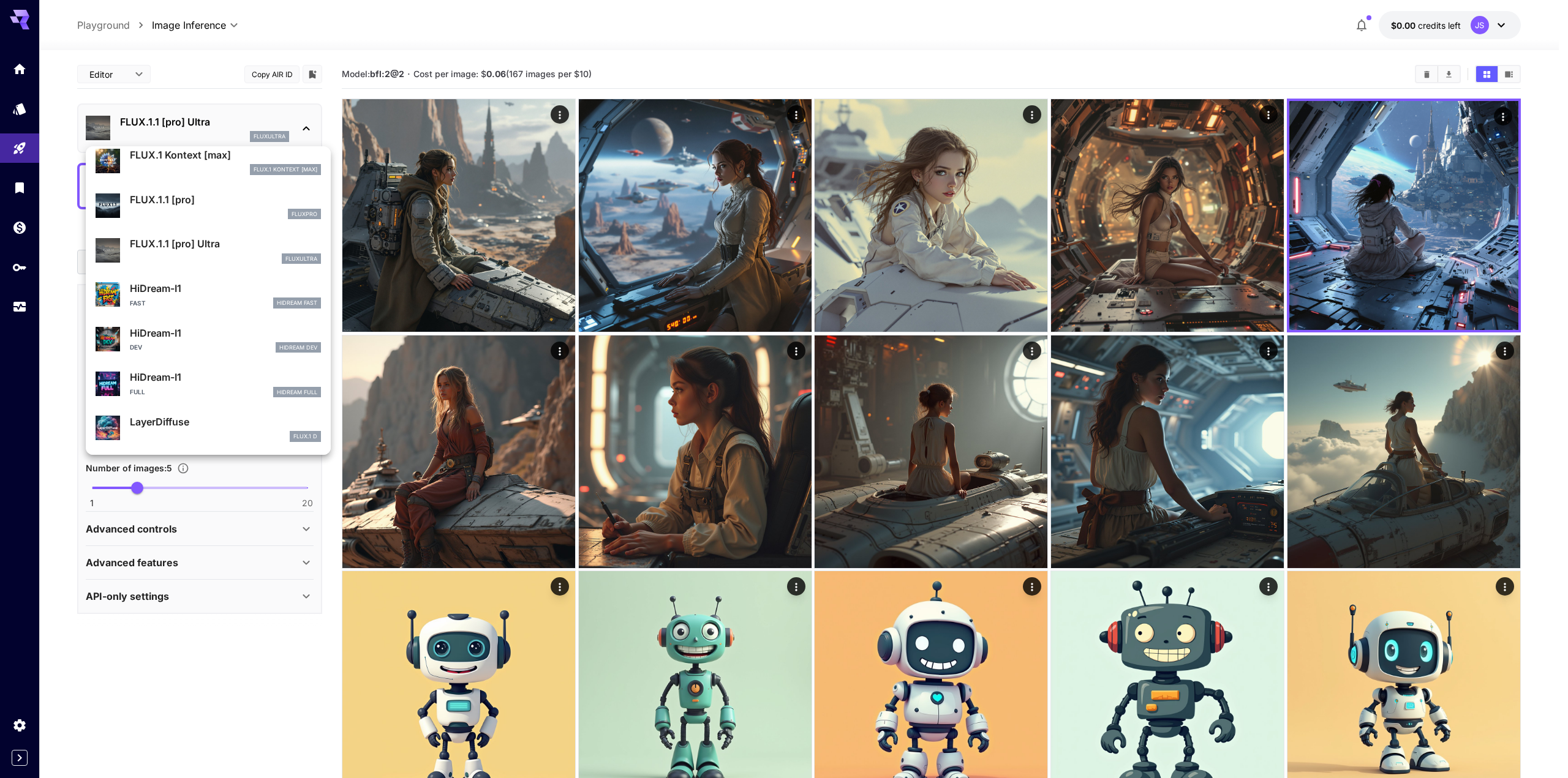 click on "Full HiDream Full" at bounding box center (225, 392) 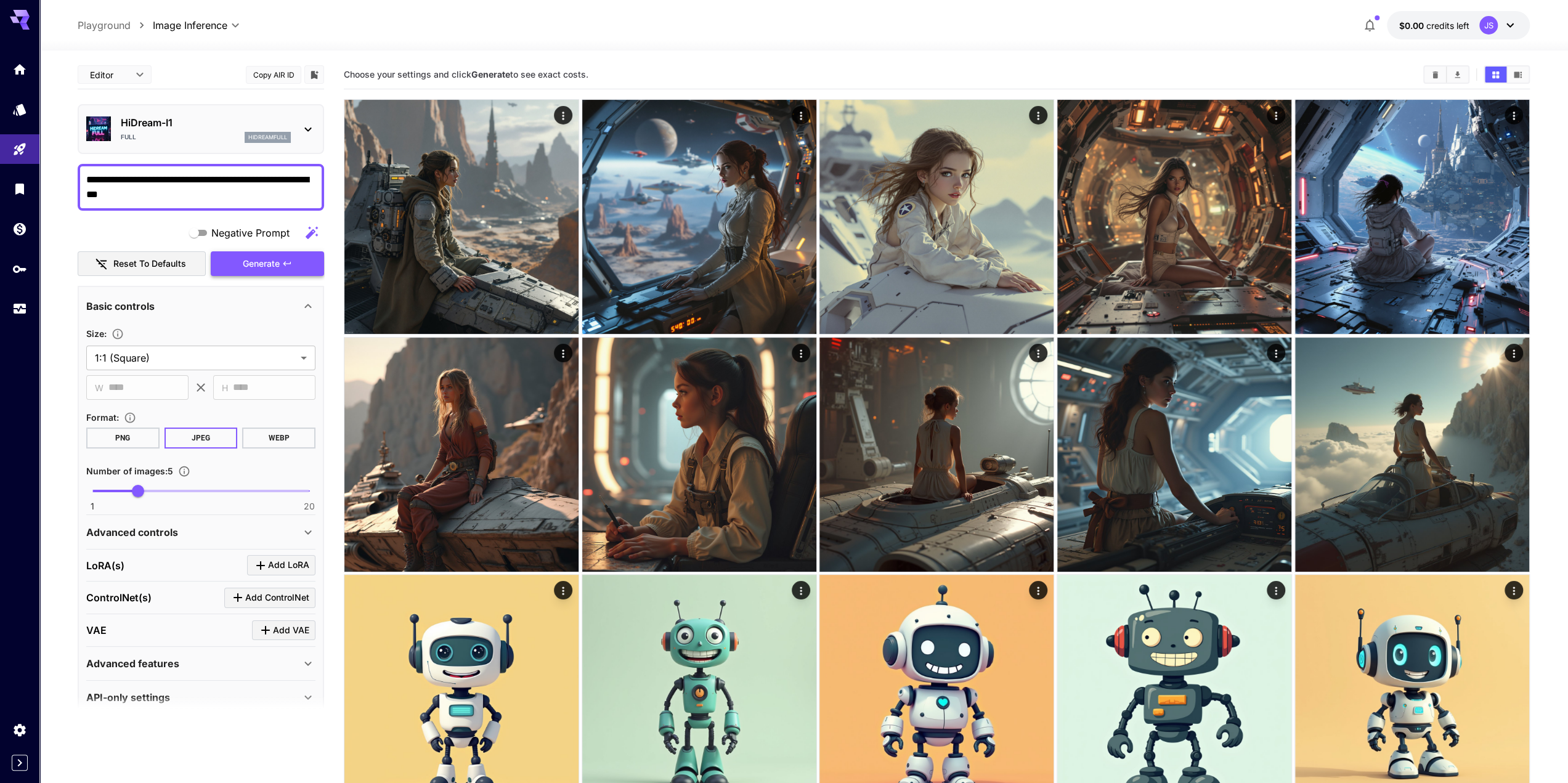 click on "Generate" at bounding box center [267, 264] 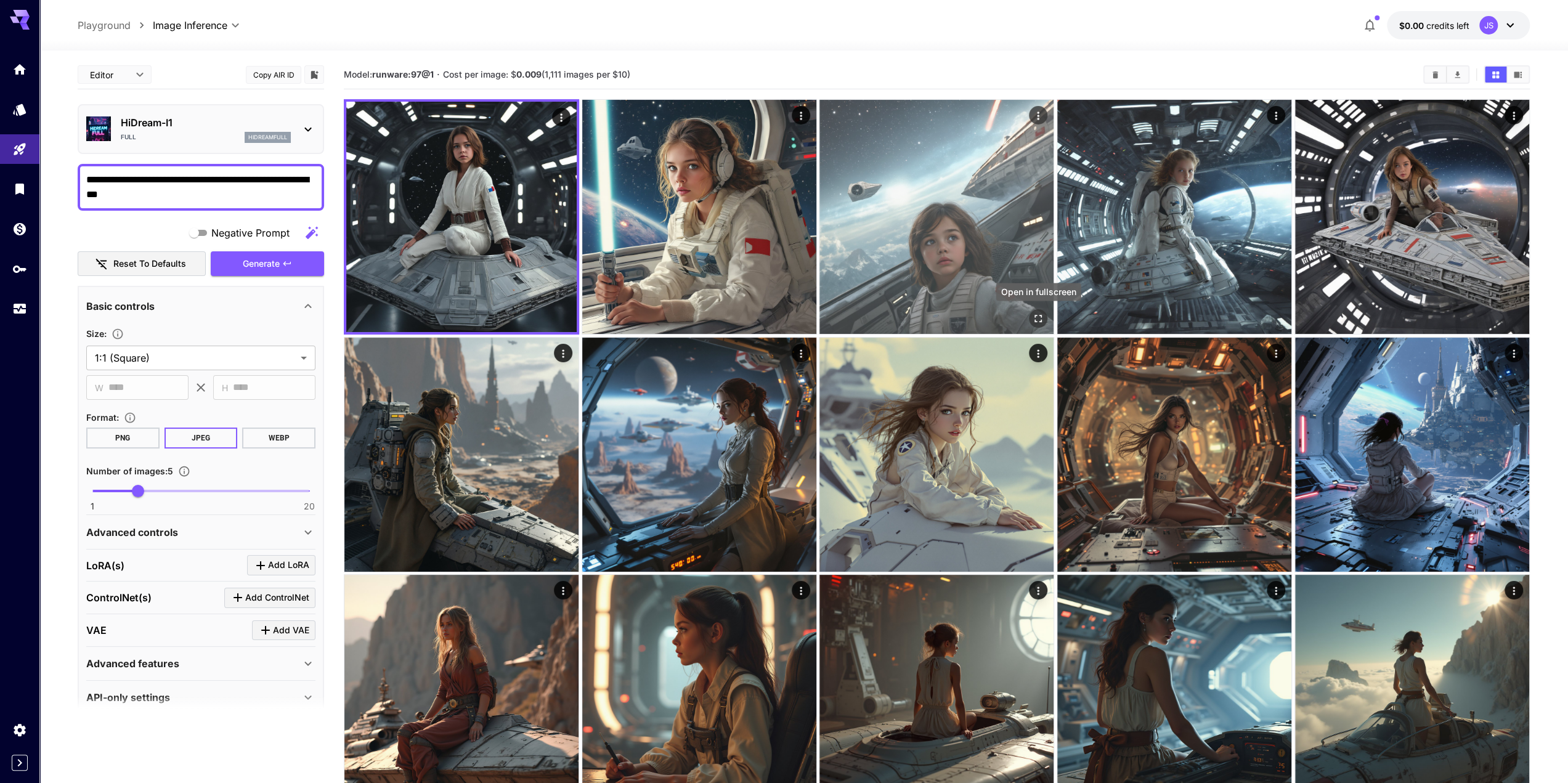 click 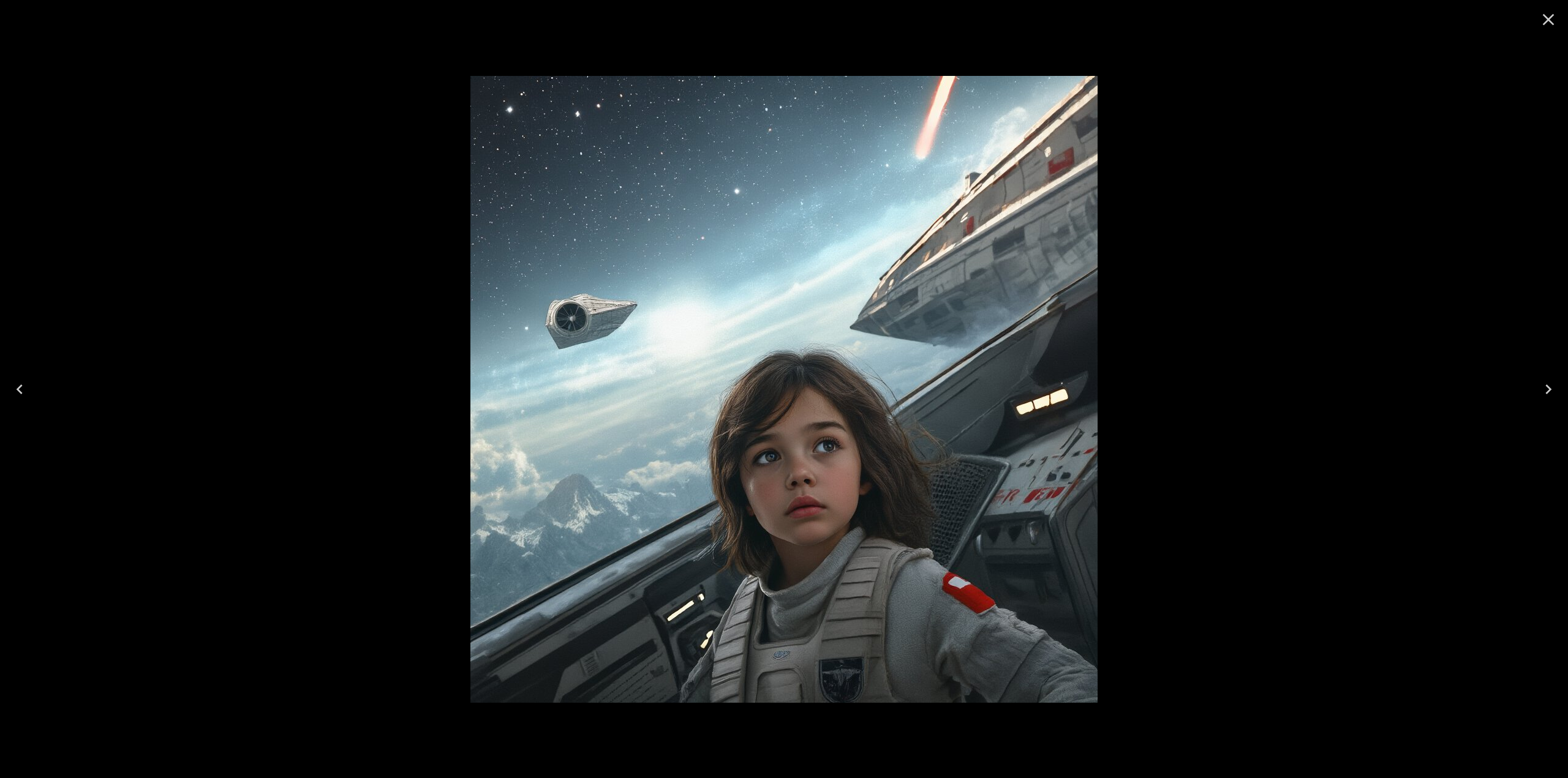 click 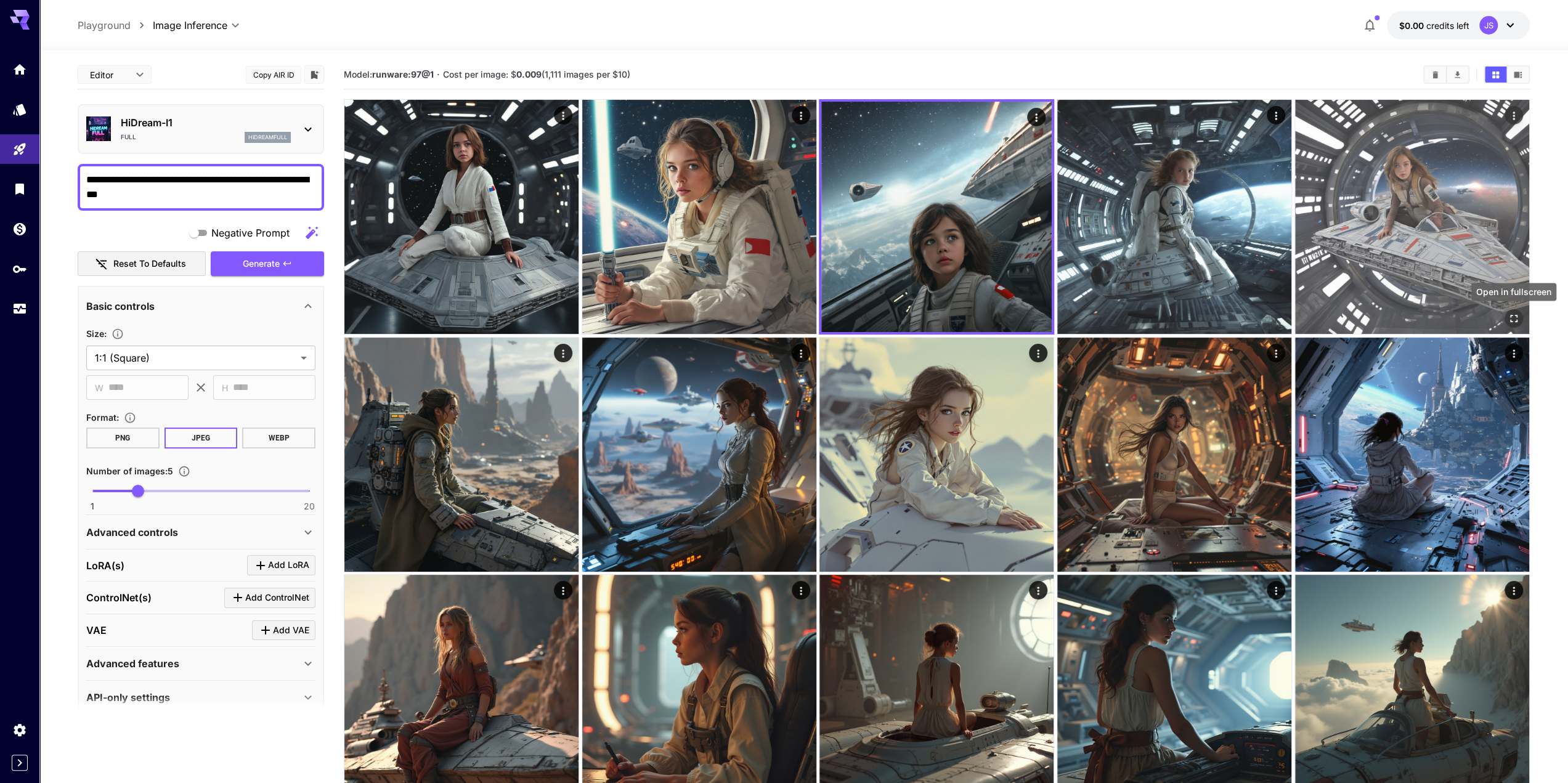 click 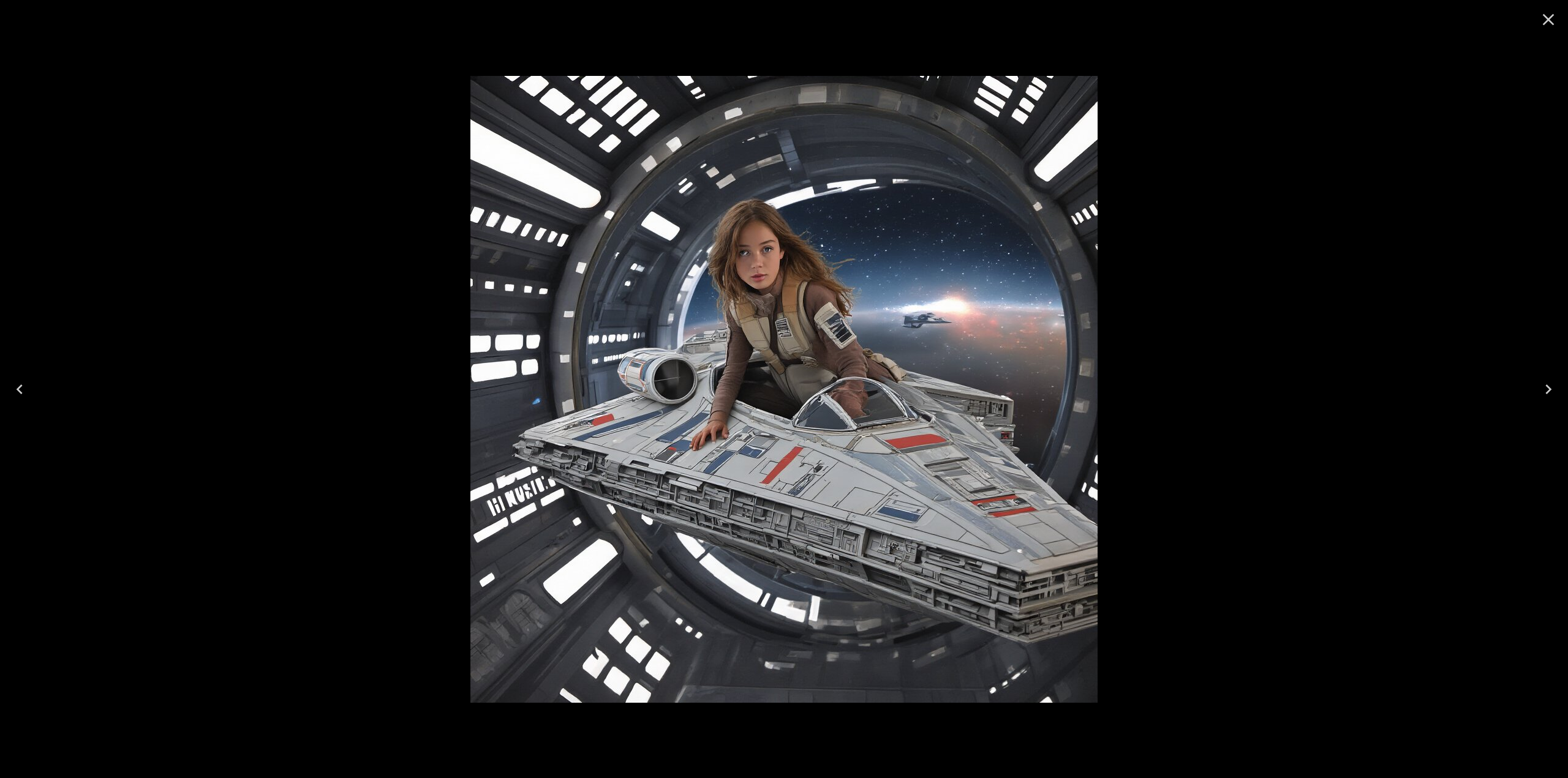 click 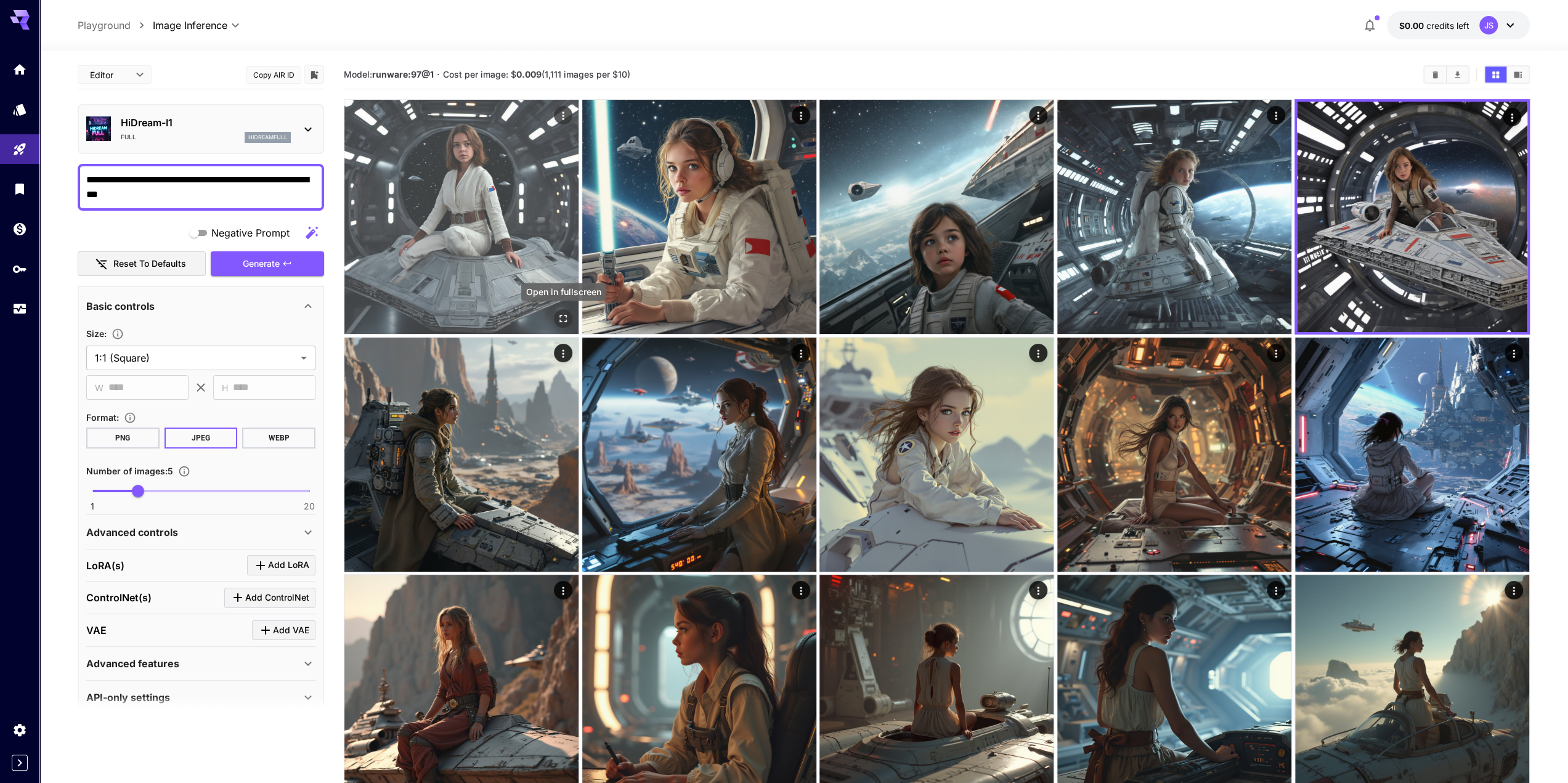 click 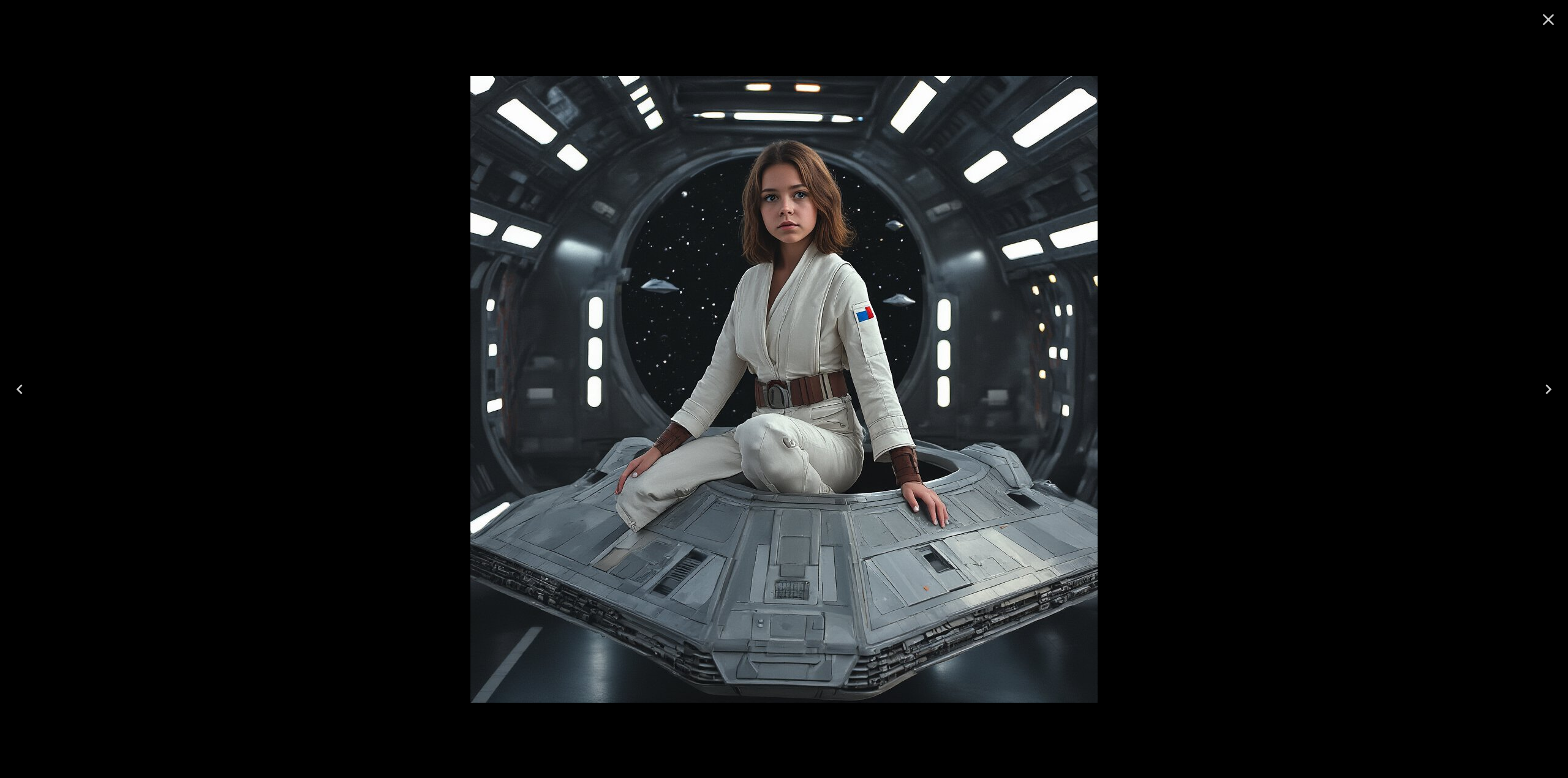 click 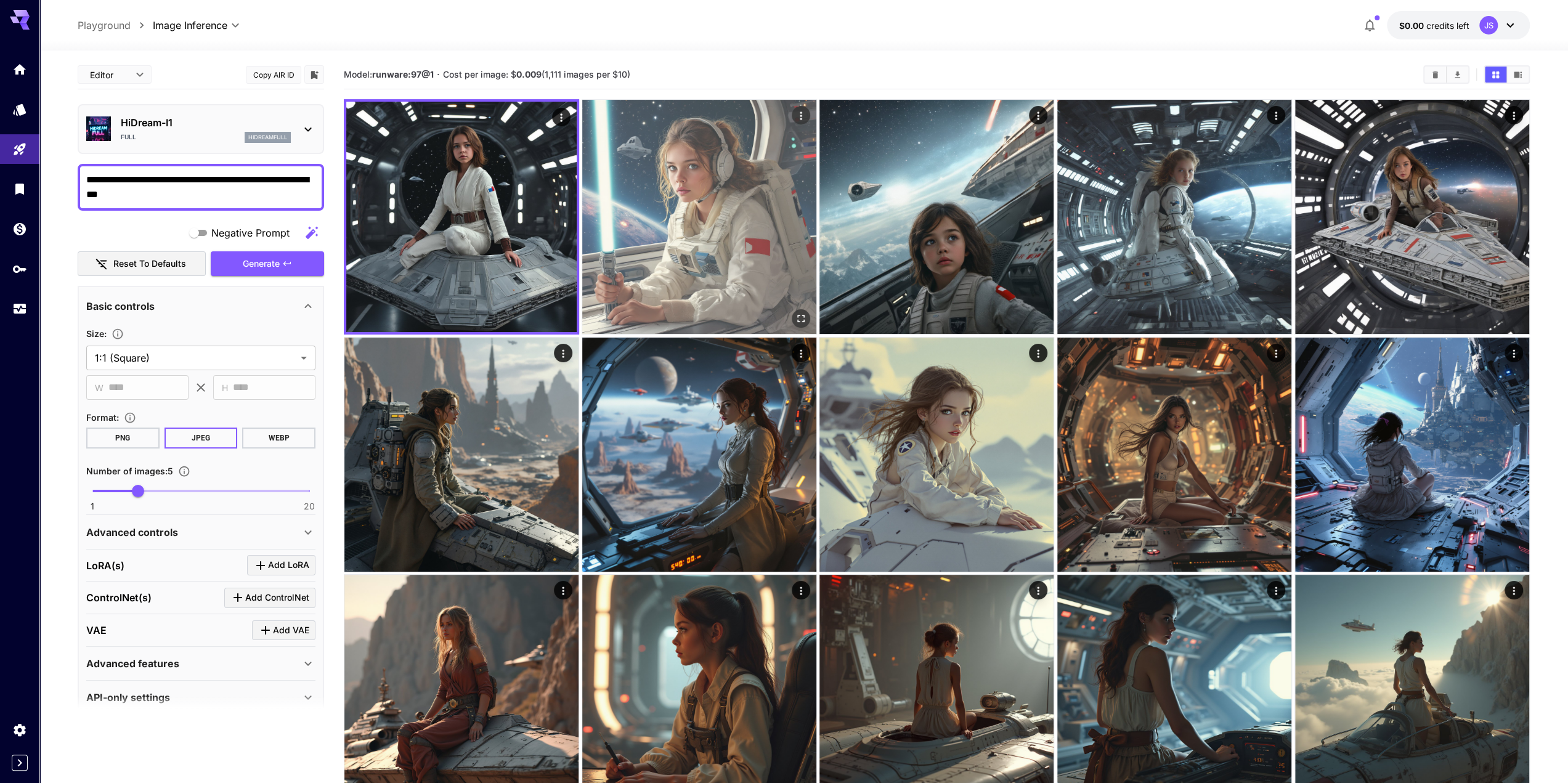 click 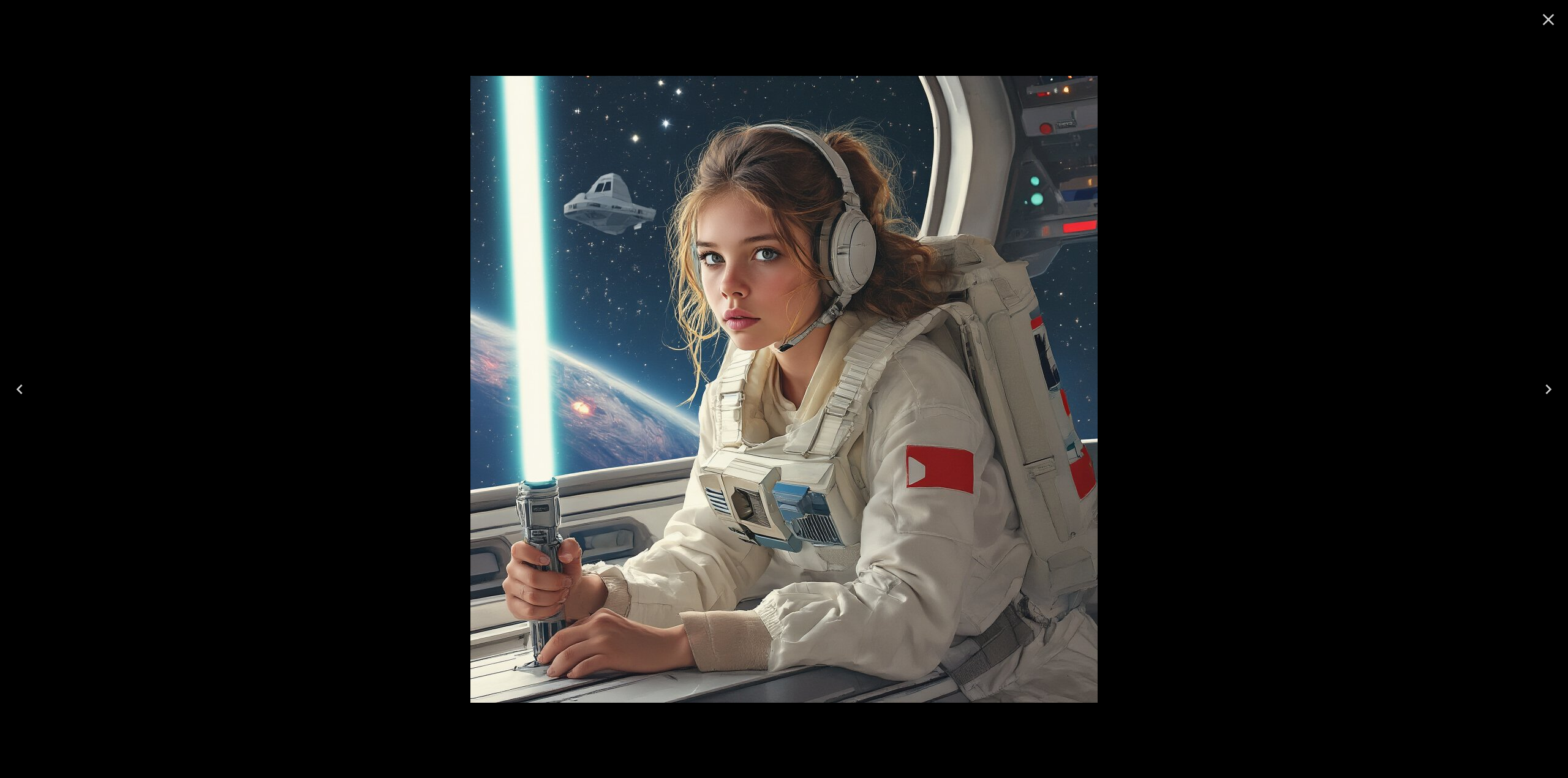 click at bounding box center (1548, 20) 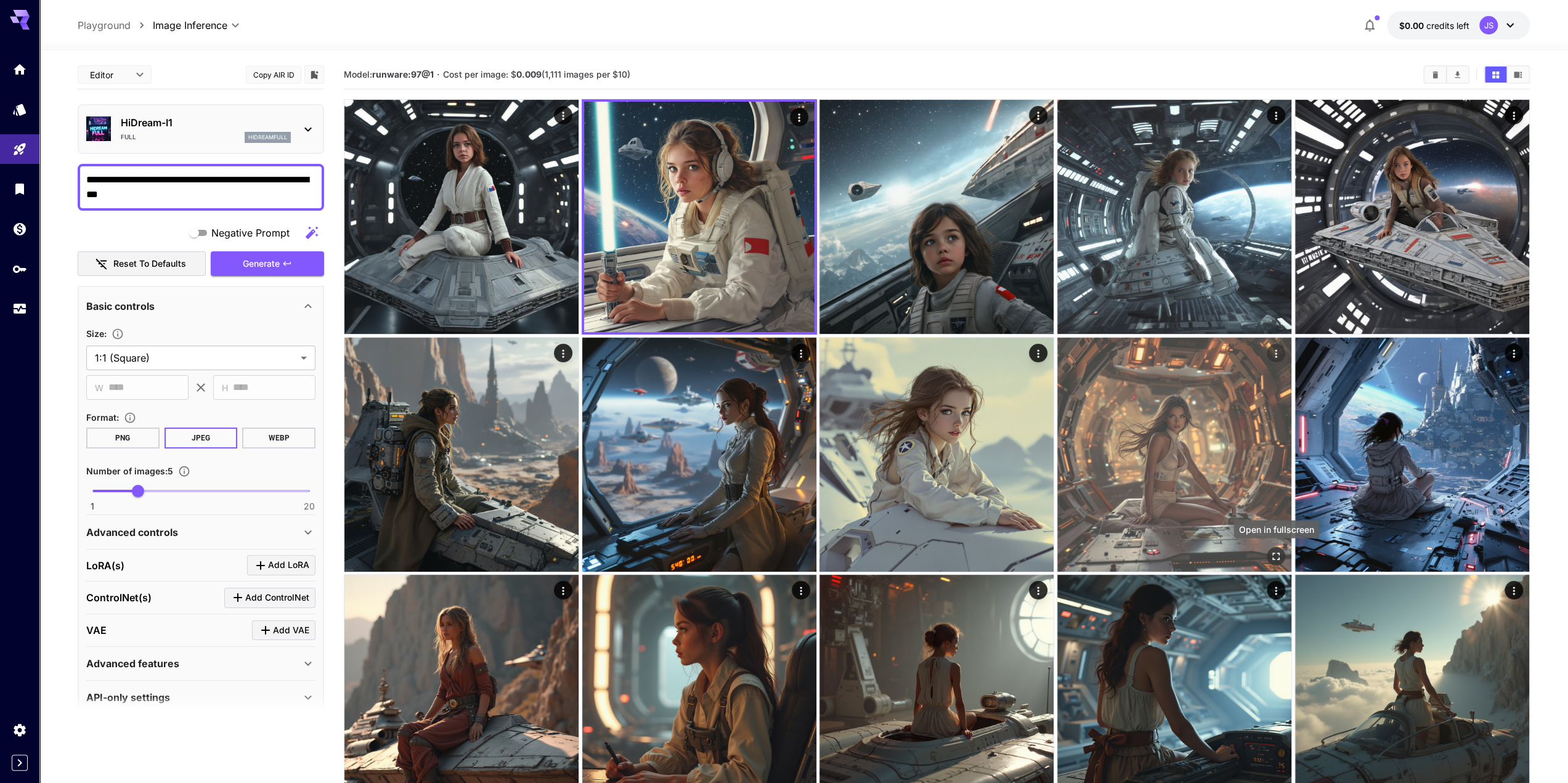 click 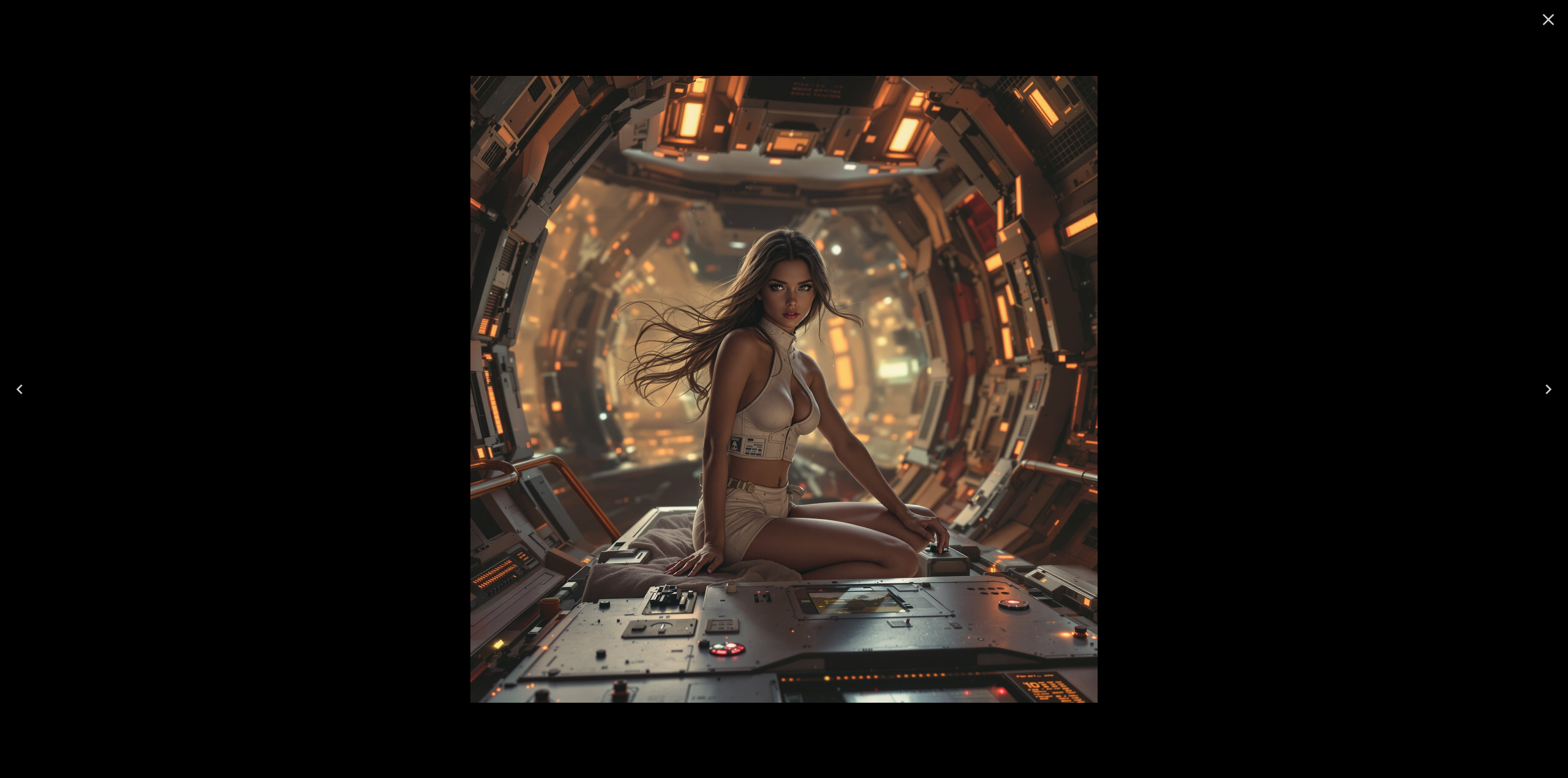 drag, startPoint x: 1555, startPoint y: 26, endPoint x: 1539, endPoint y: 21, distance: 16.763055 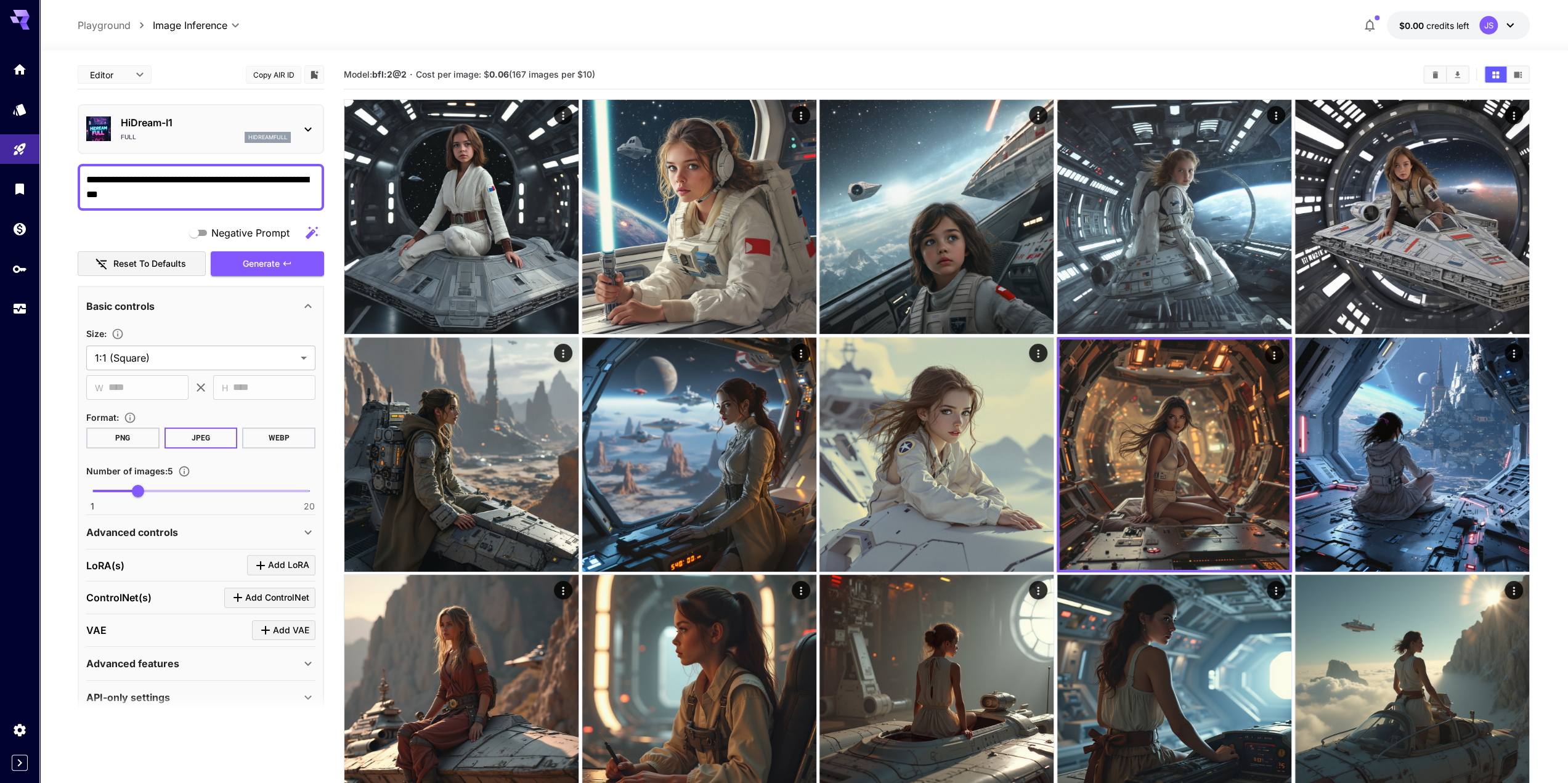 click on "Playground" at bounding box center [104, 25] 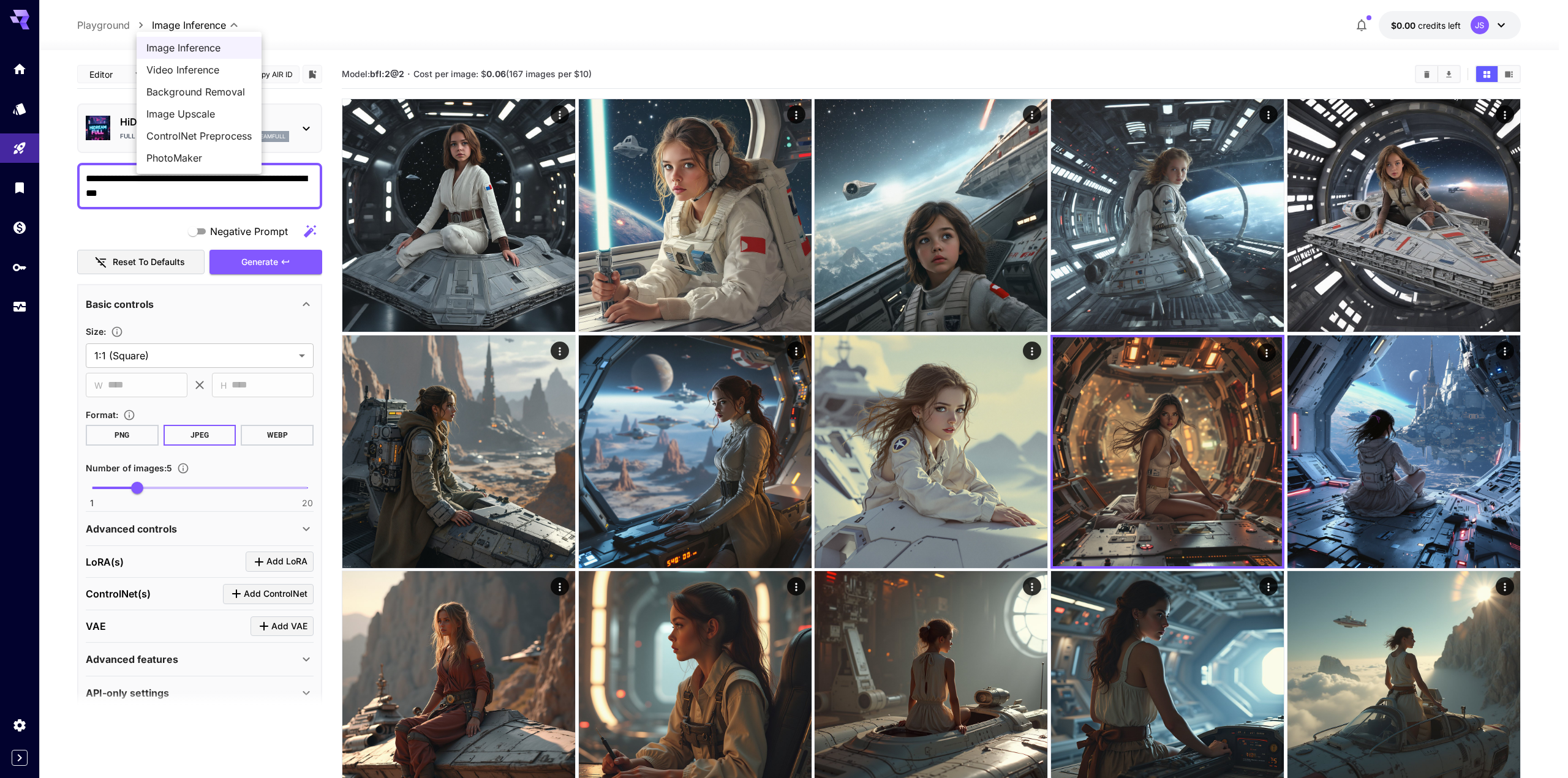 click on "**********" at bounding box center (784, 1483) 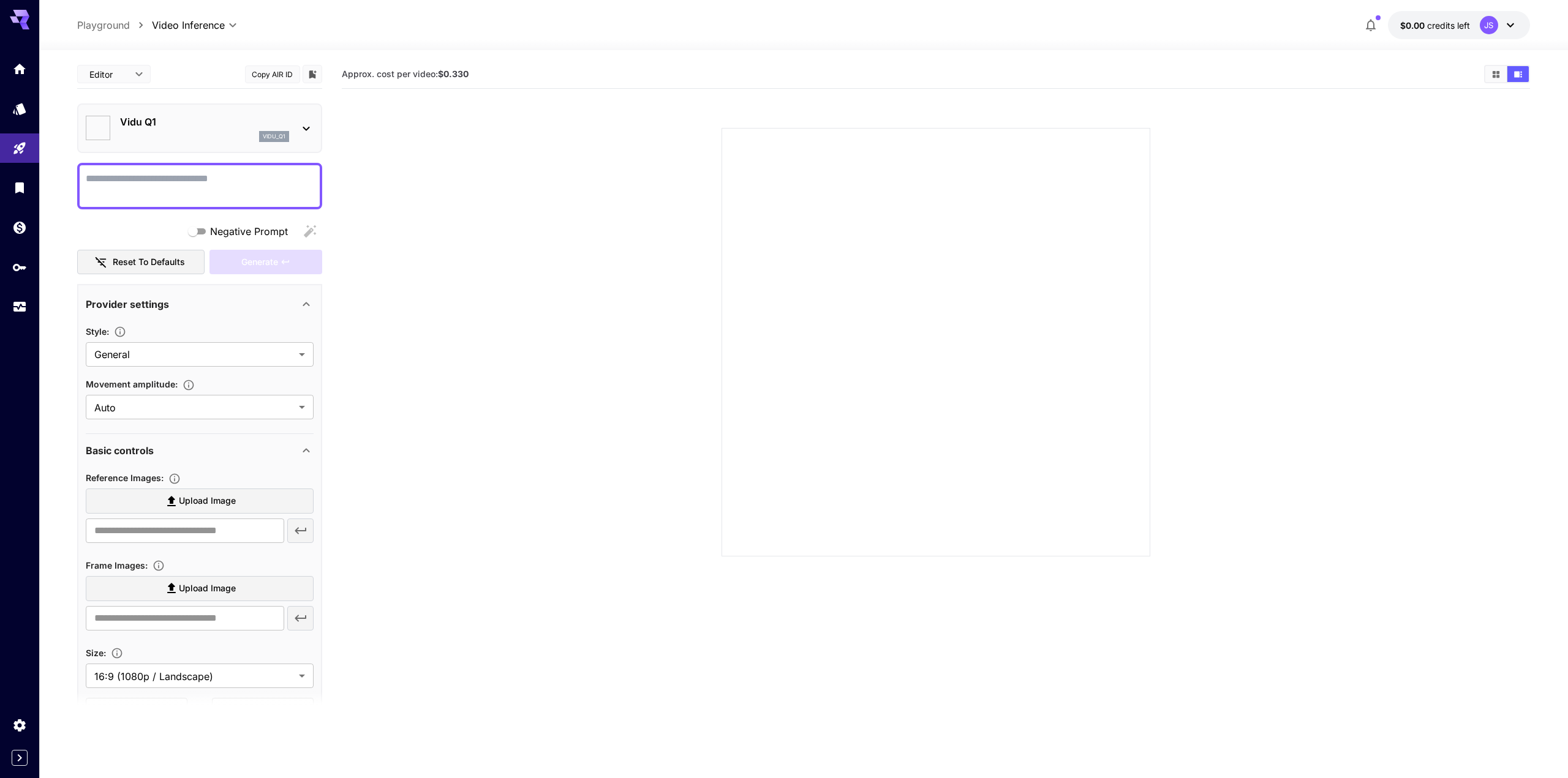 type on "**********" 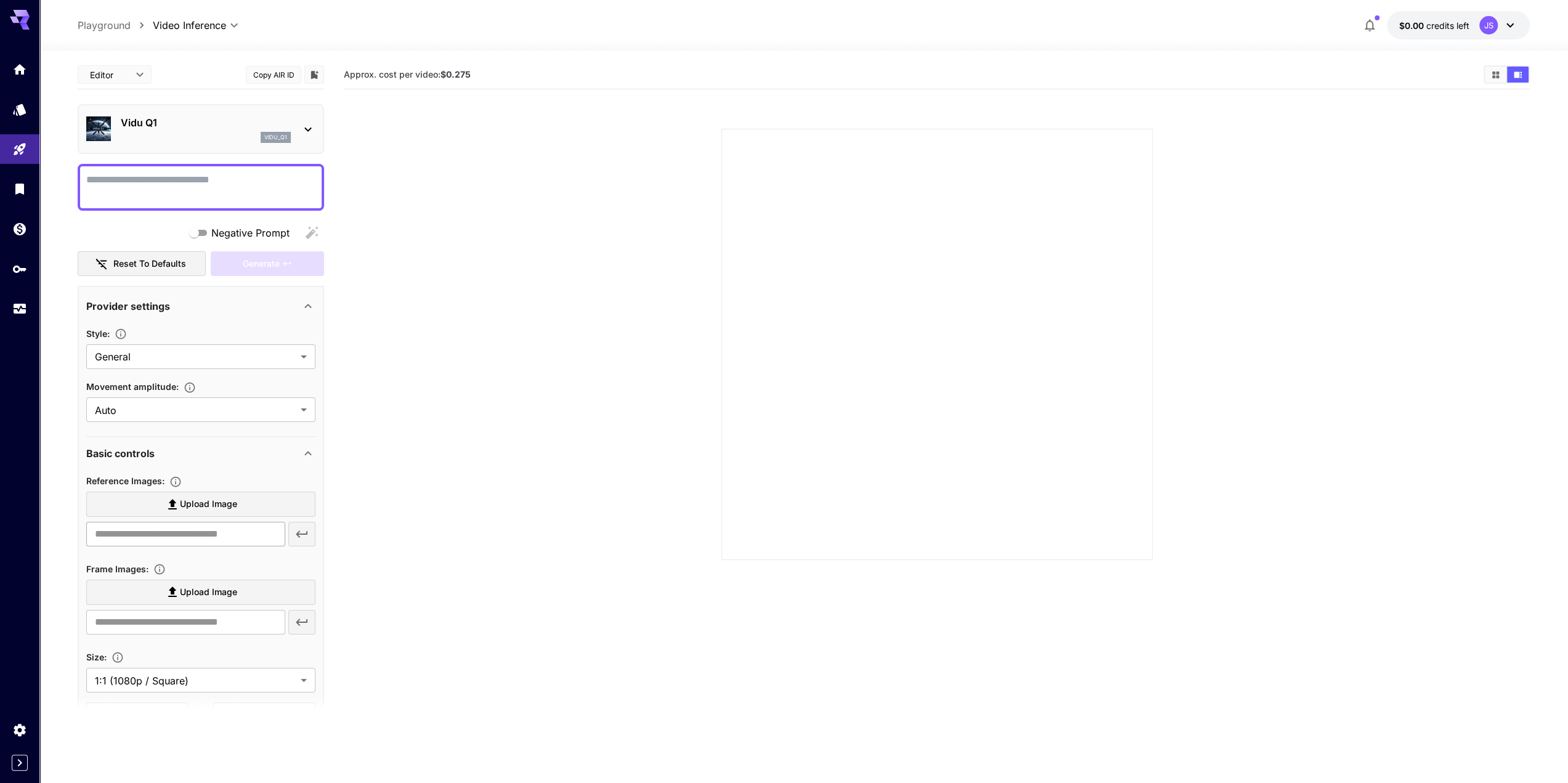 click at bounding box center [185, 534] 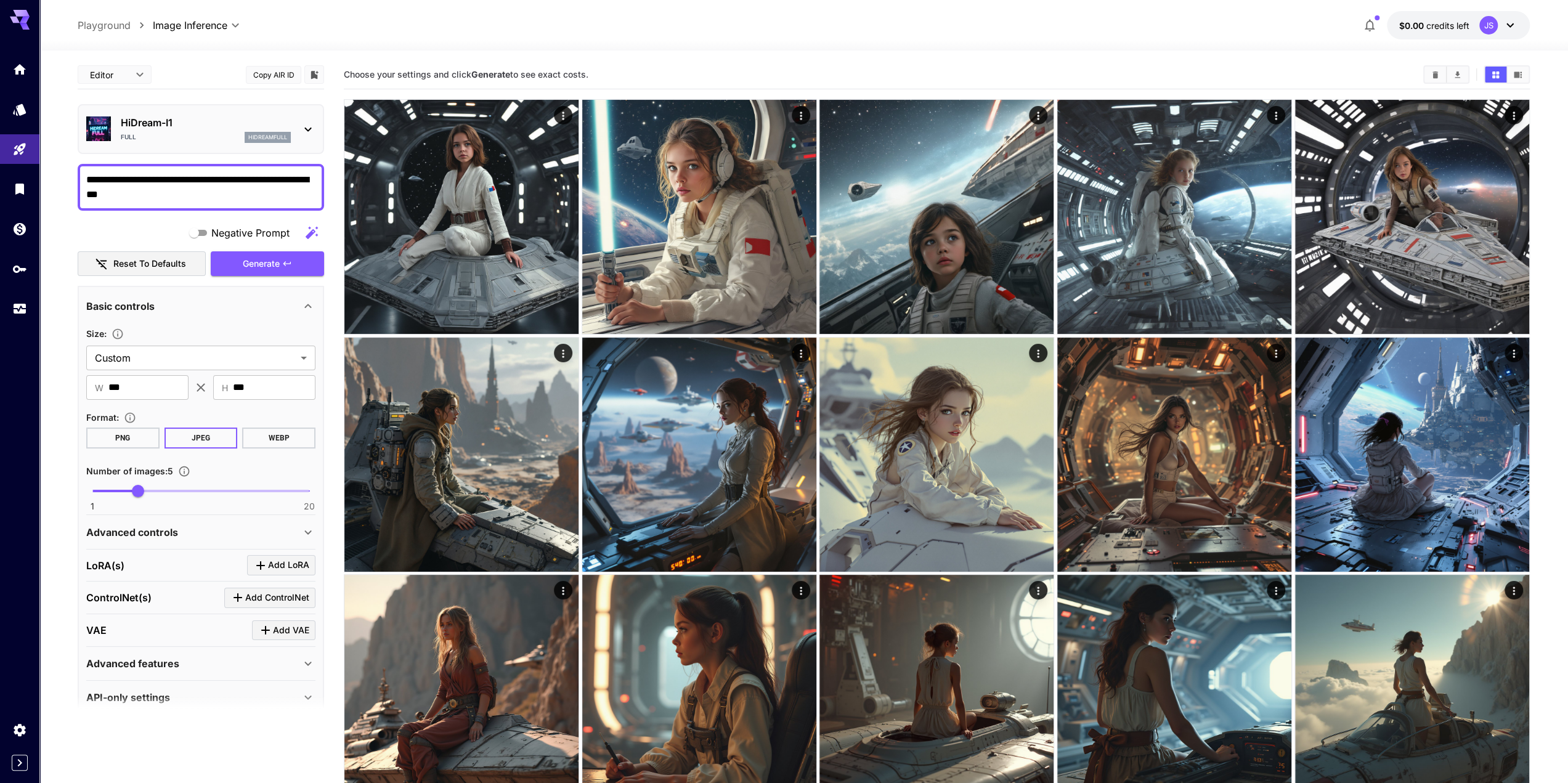 click on "**********" at bounding box center [784, 1492] 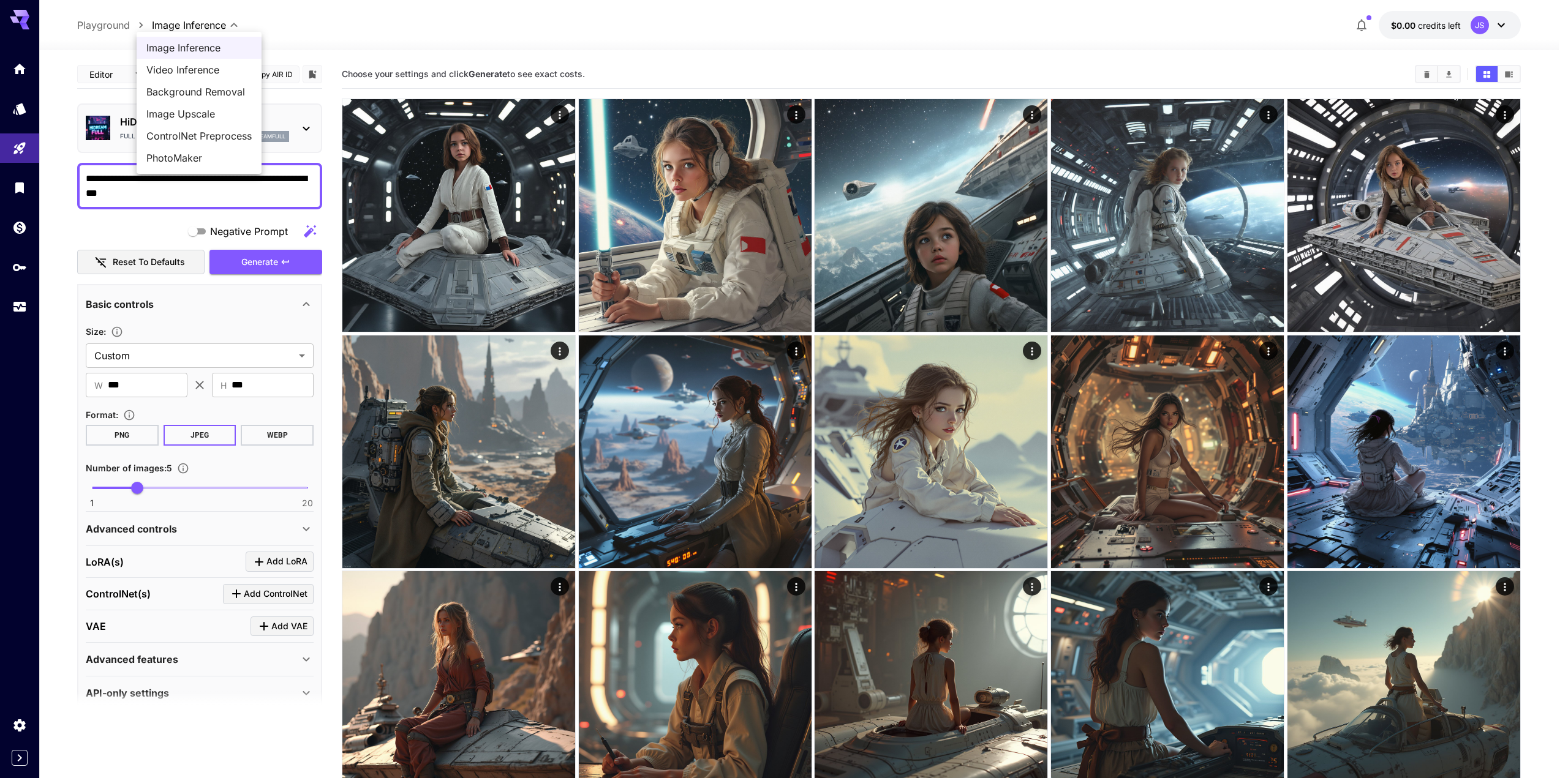click on "Video Inference" at bounding box center [199, 70] 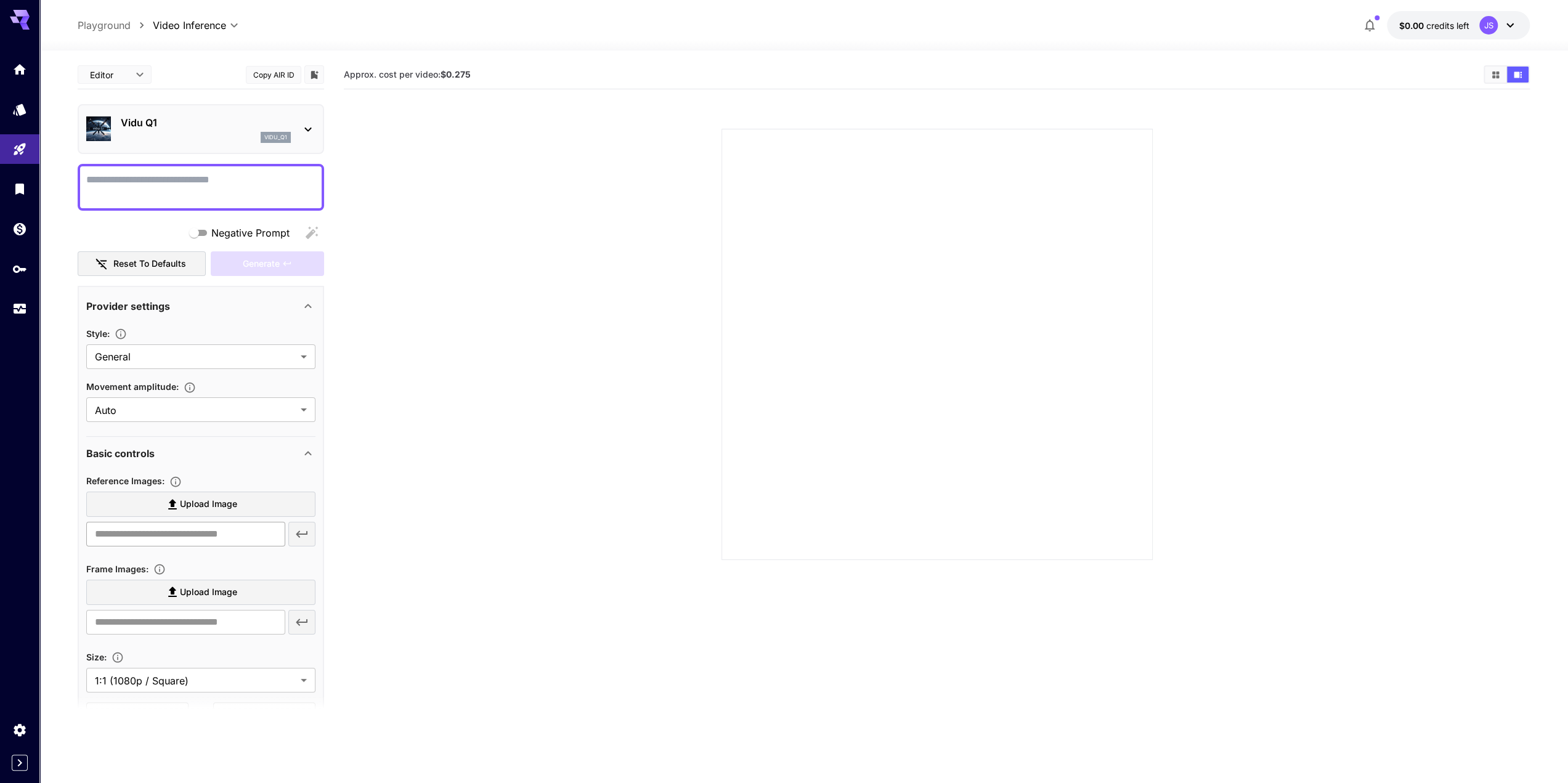 click at bounding box center (185, 534) 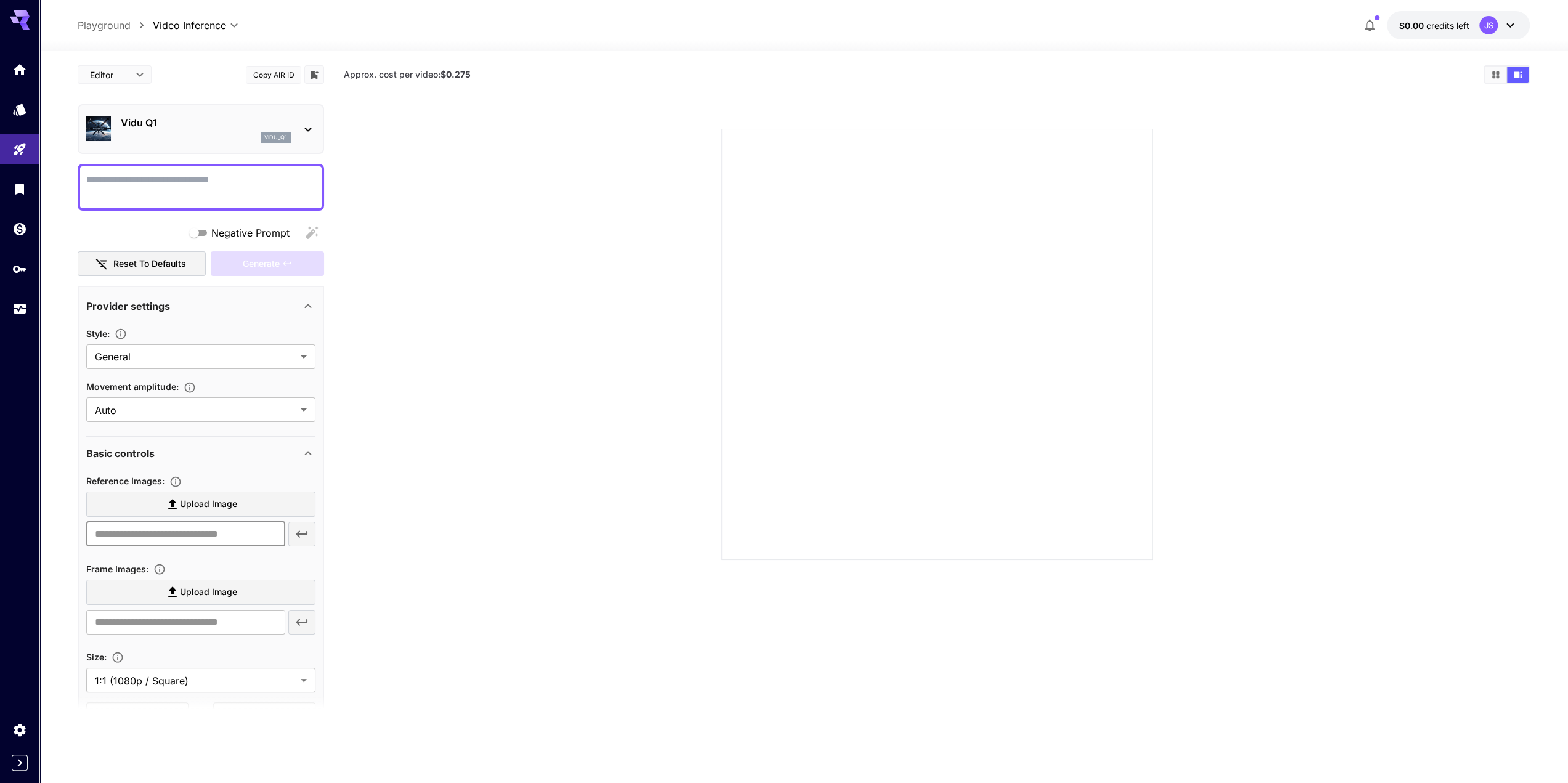 paste on "**********" 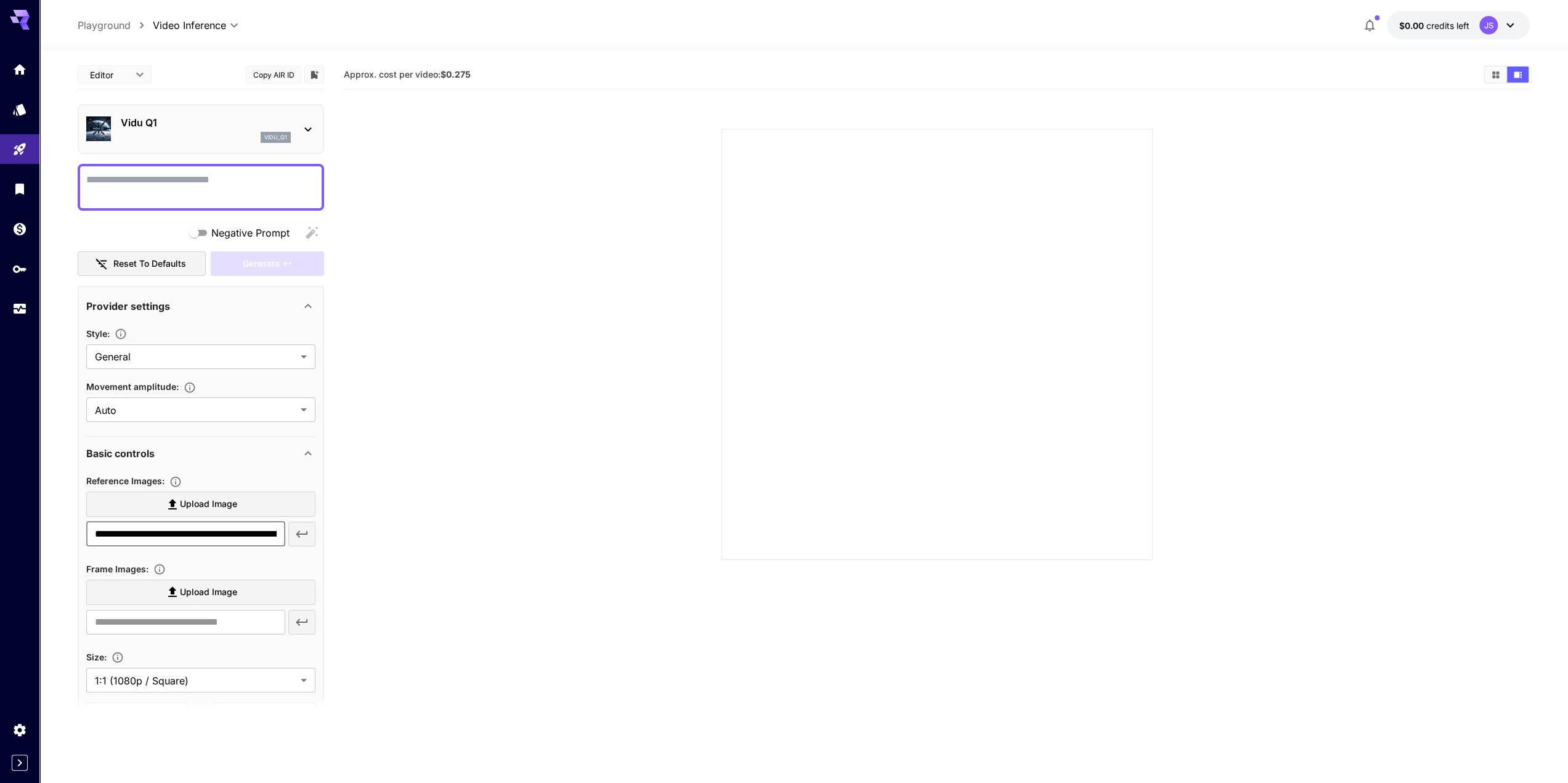 scroll, scrollTop: 0, scrollLeft: 386, axis: horizontal 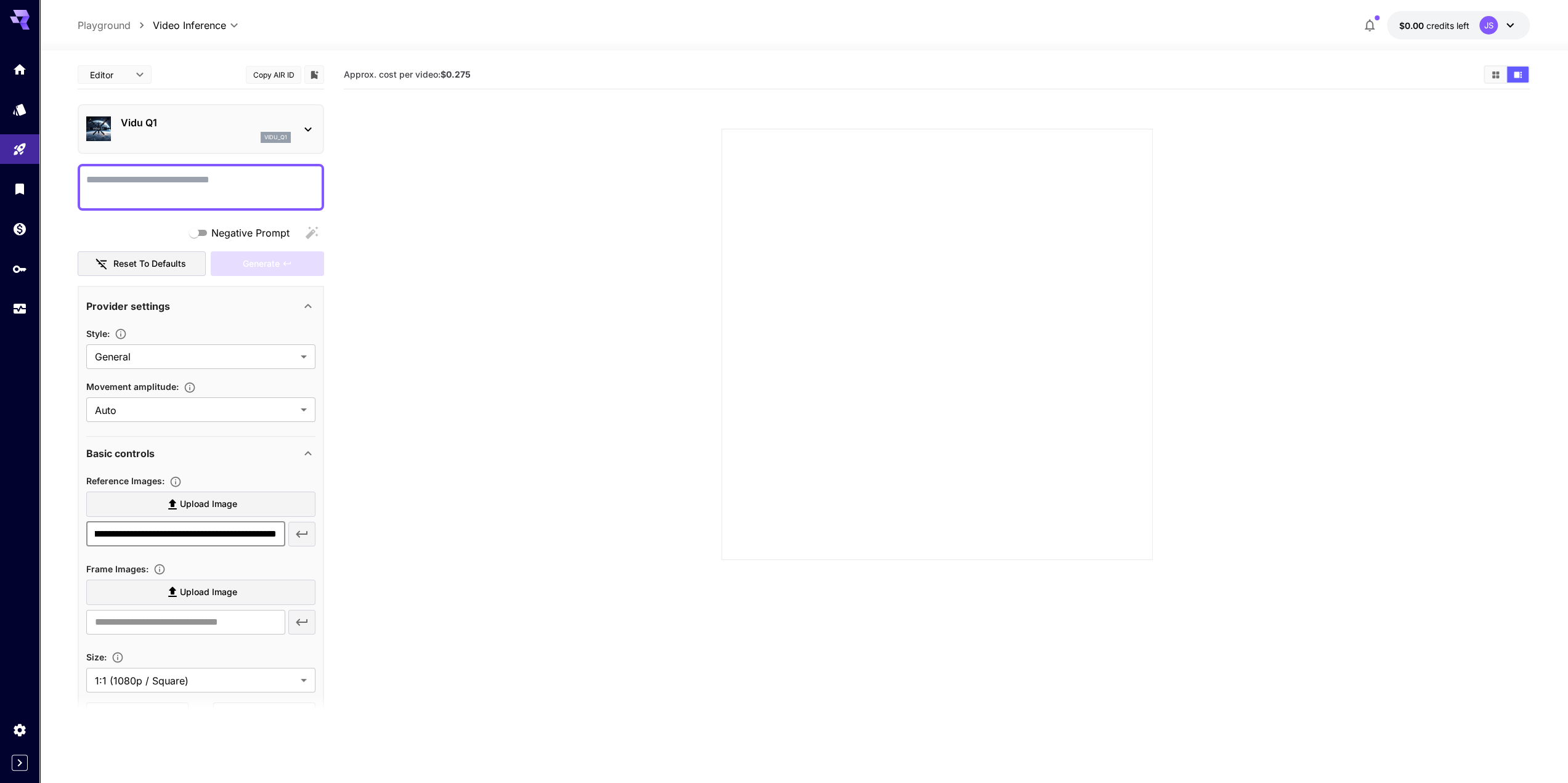 type on "**********" 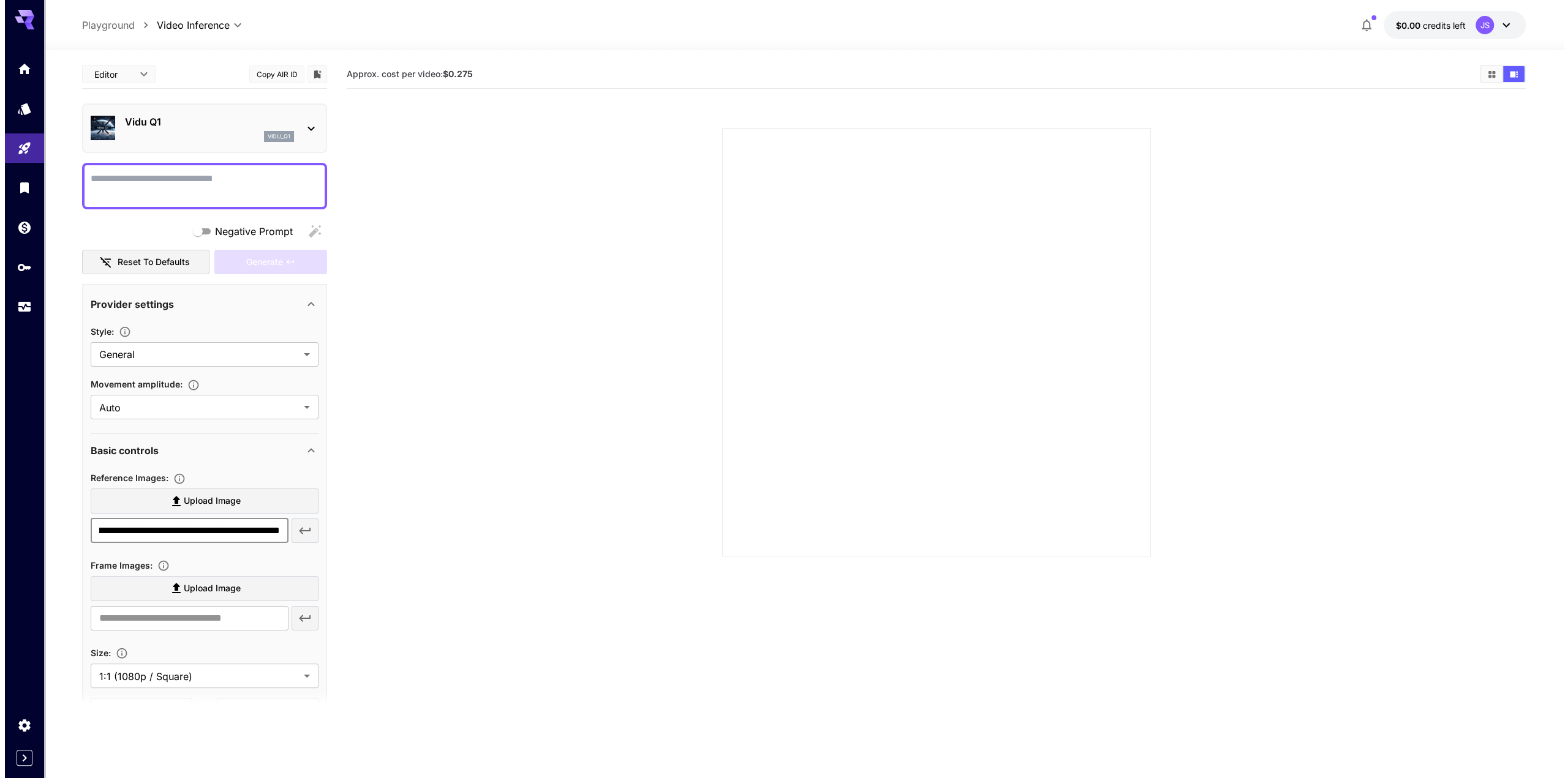 scroll, scrollTop: 0, scrollLeft: 0, axis: both 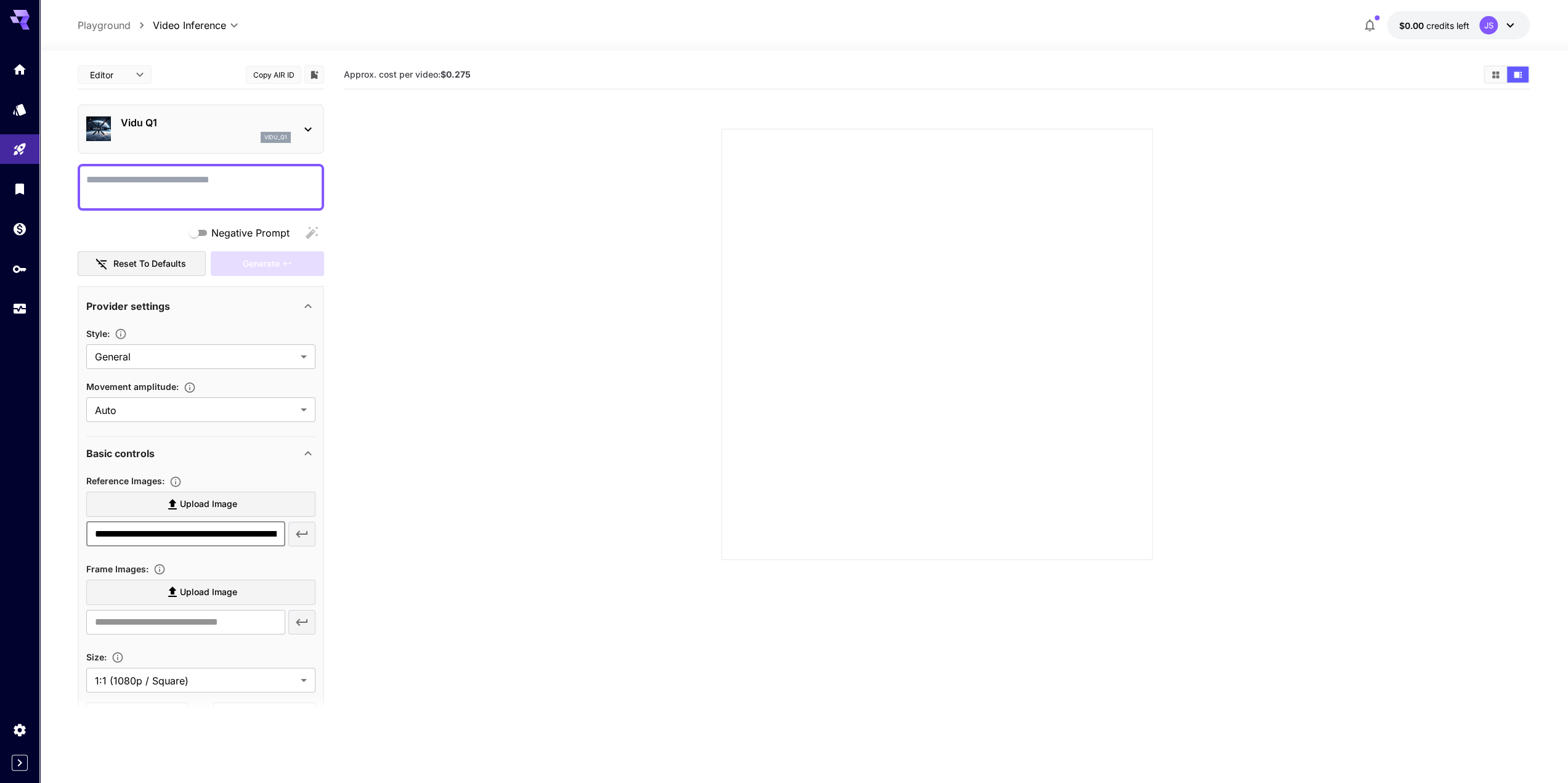 click at bounding box center (302, 534) 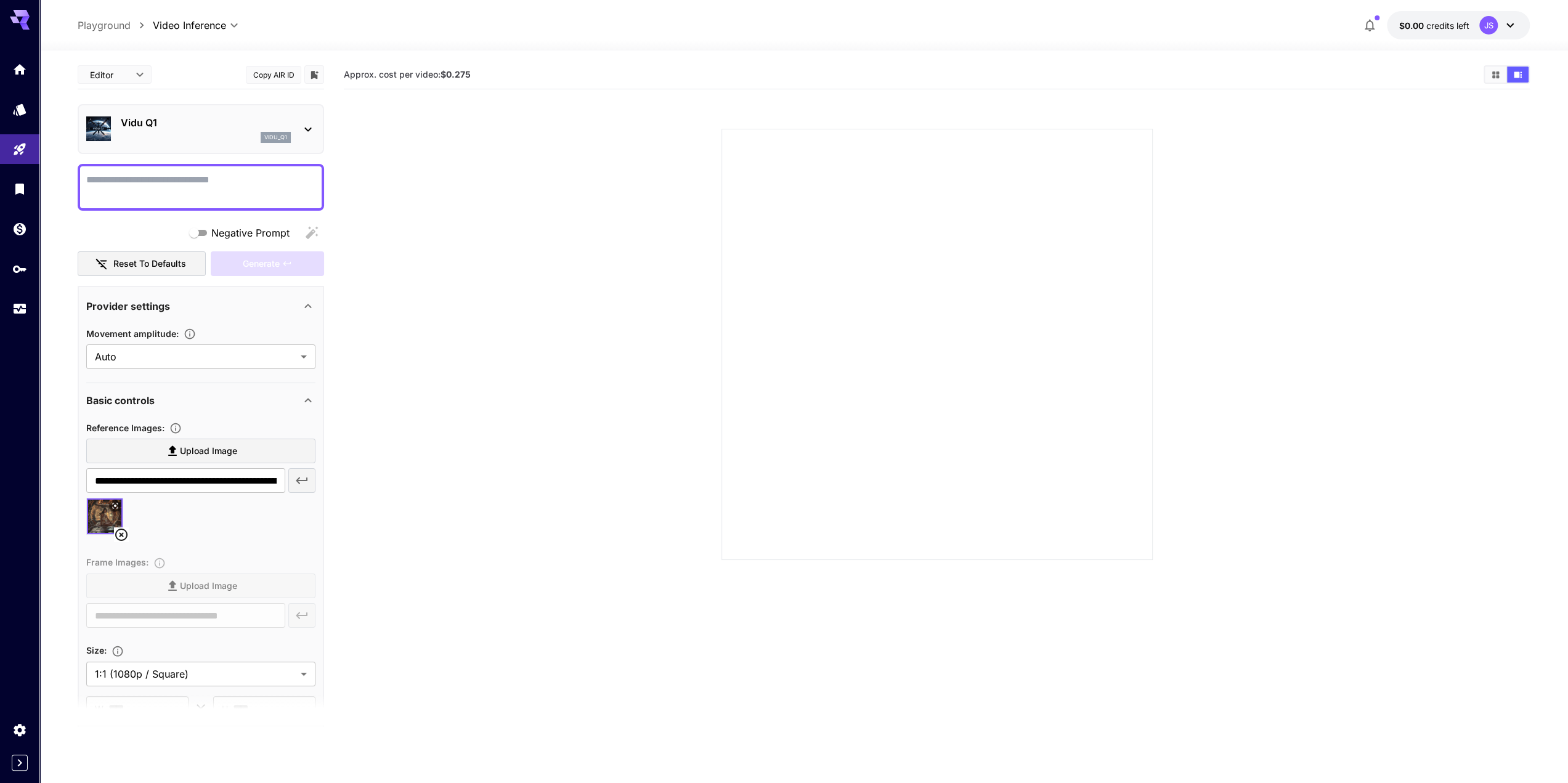 click at bounding box center (201, 521) 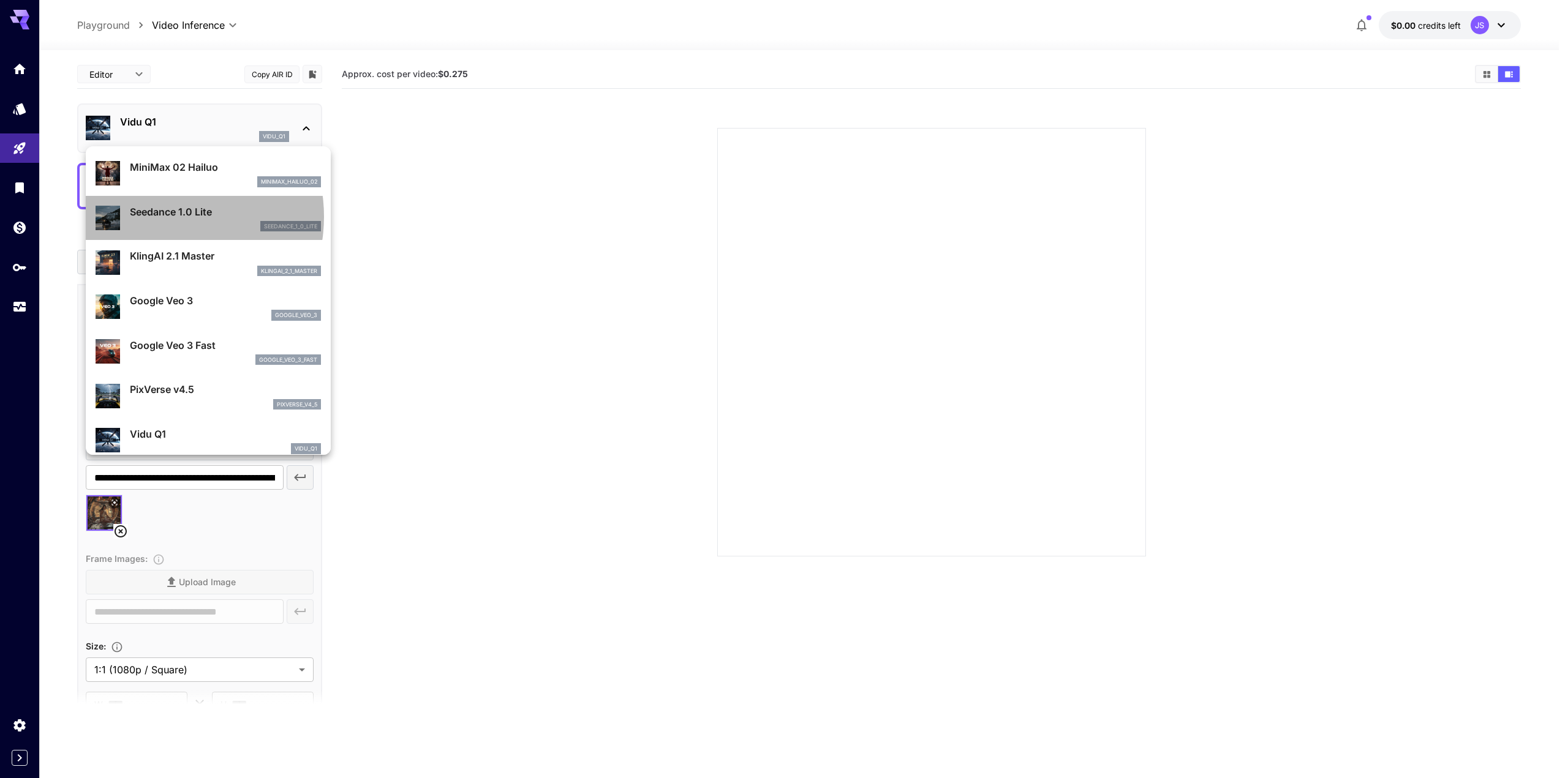 click on "Seedance 1.0 Lite" at bounding box center [225, 212] 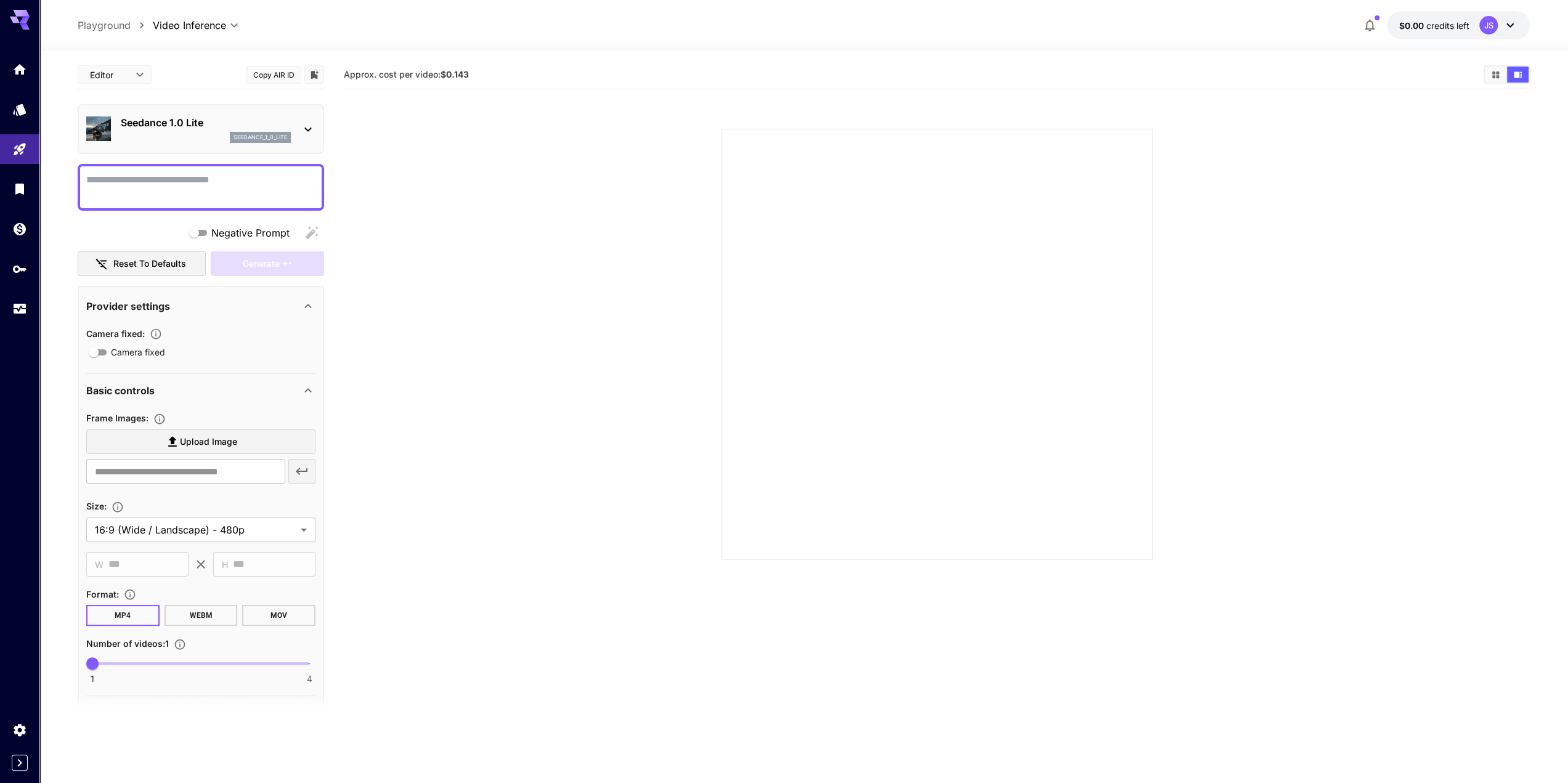 click on "**********" at bounding box center [201, 498] 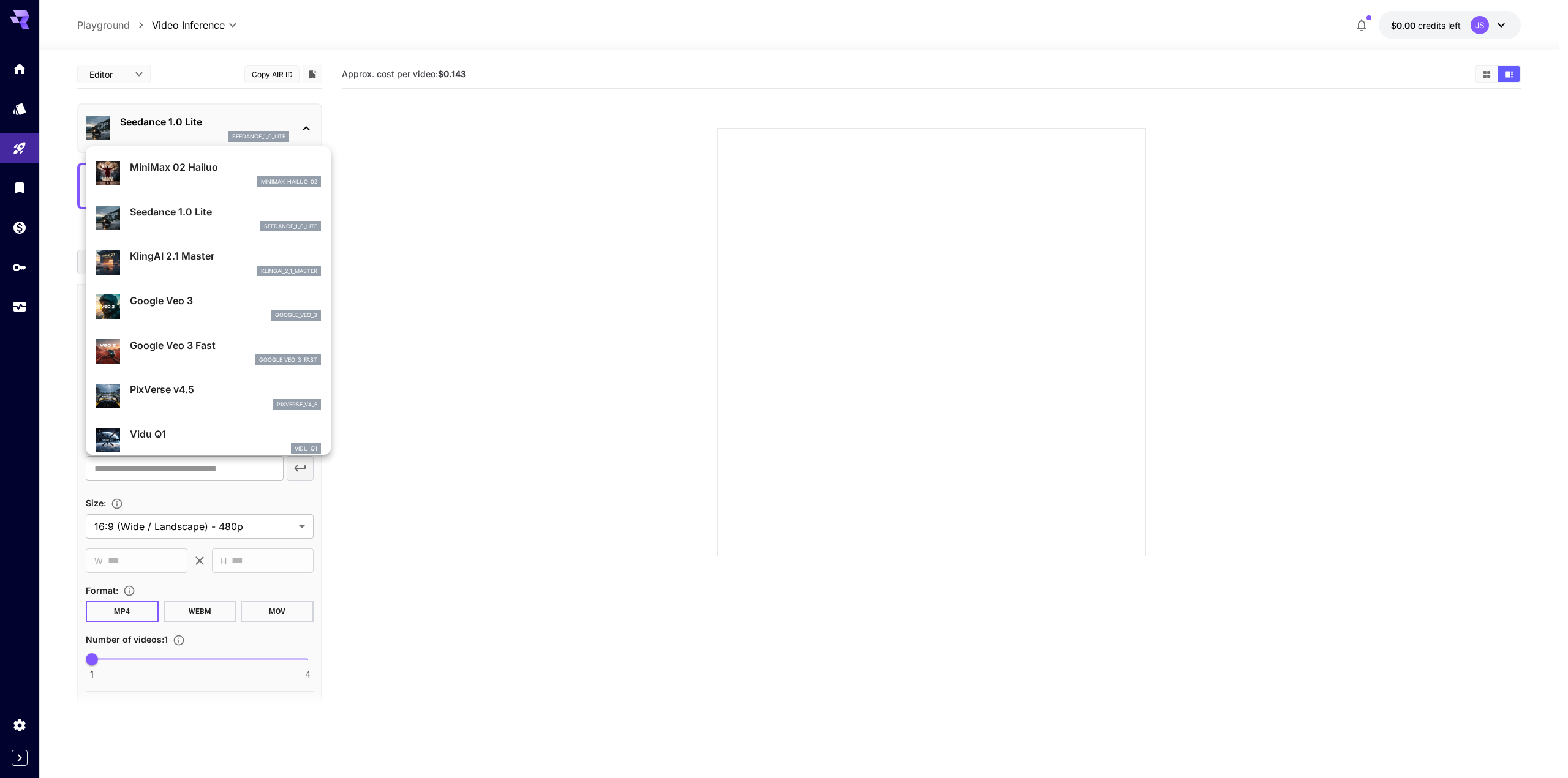 click on "MiniMax 02 Hailuo" at bounding box center [225, 167] 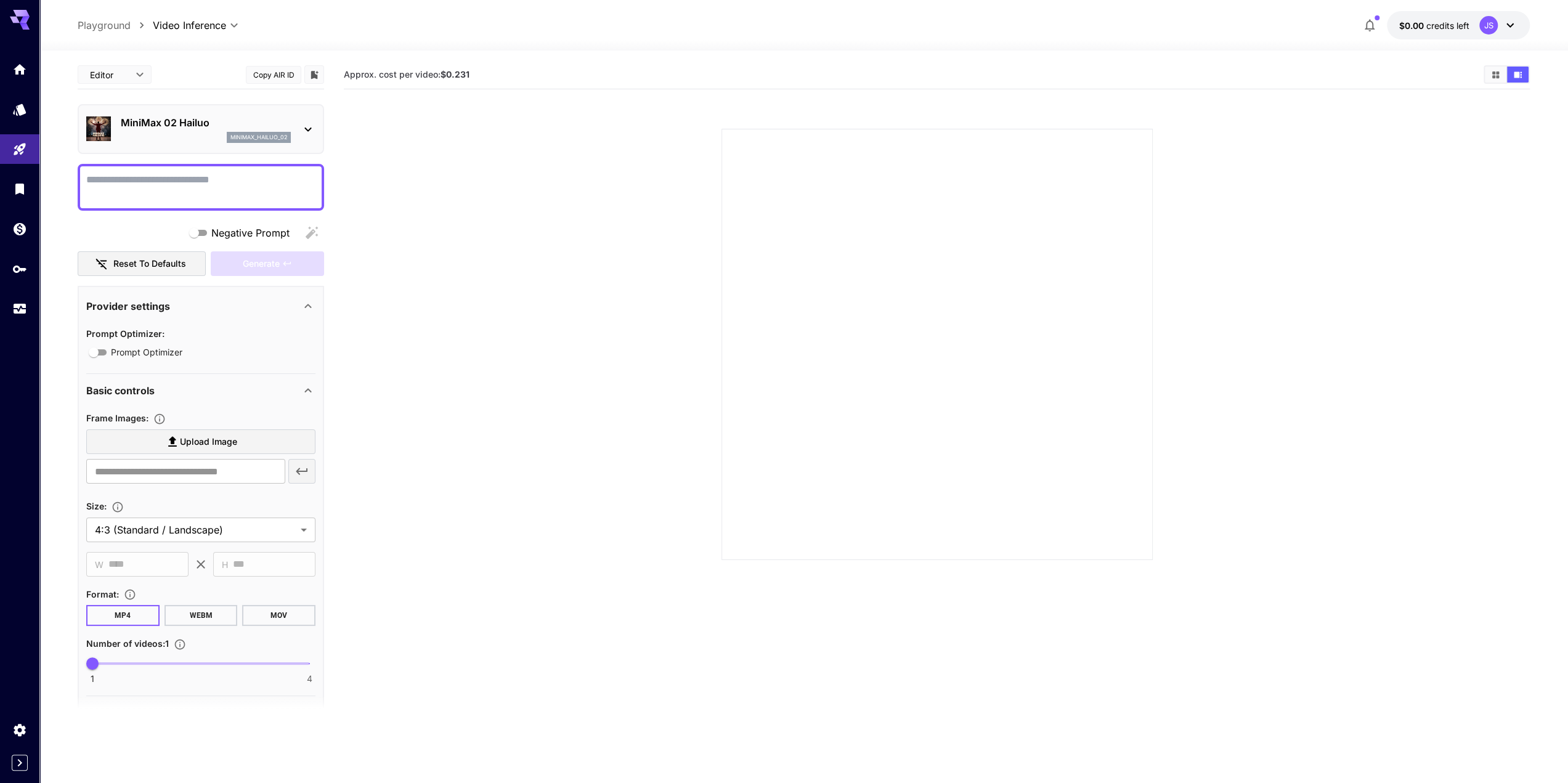 click on "MiniMax 02 Hailuo" at bounding box center [206, 123] 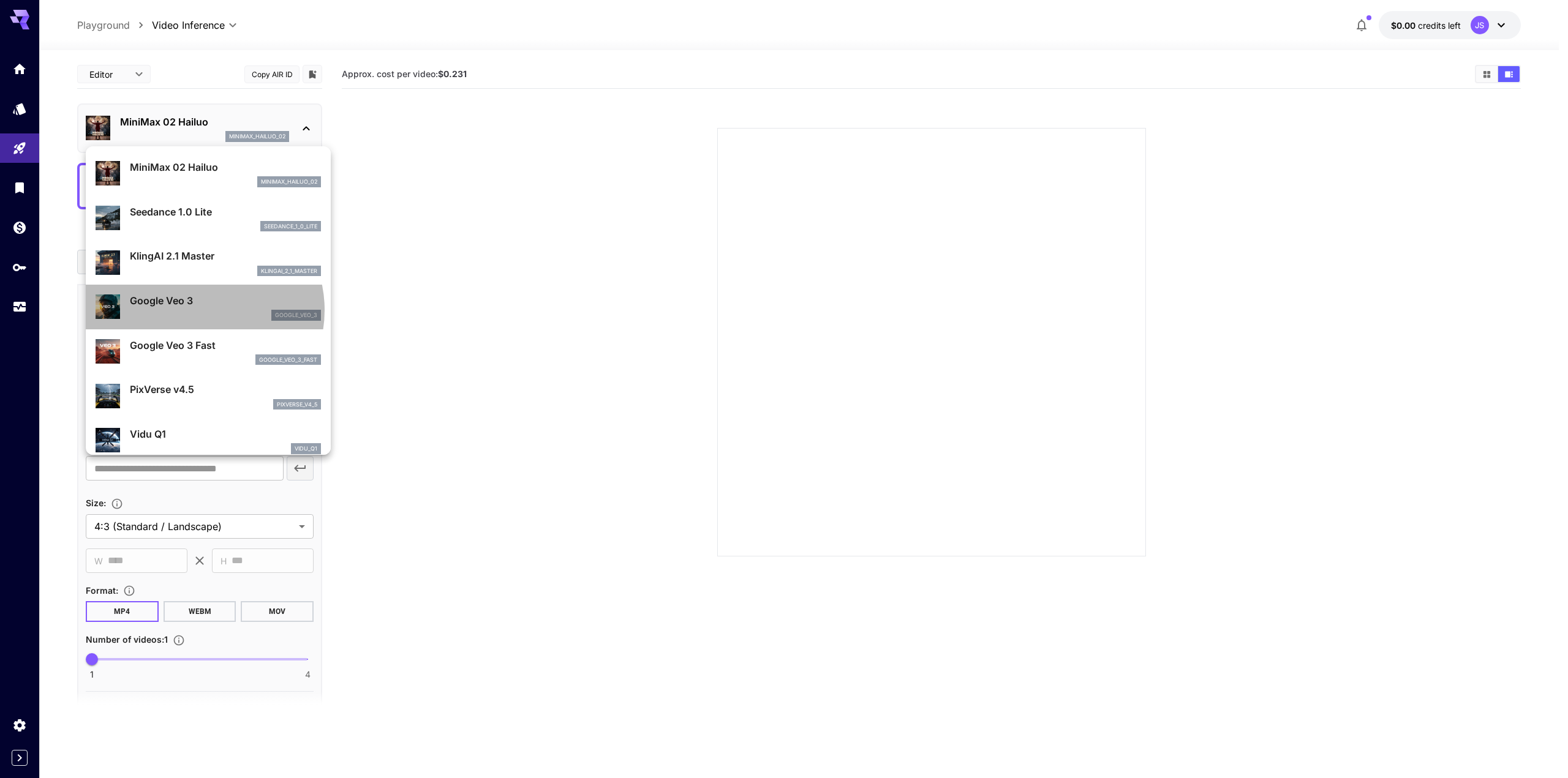 click on "google_veo_3" at bounding box center (225, 315) 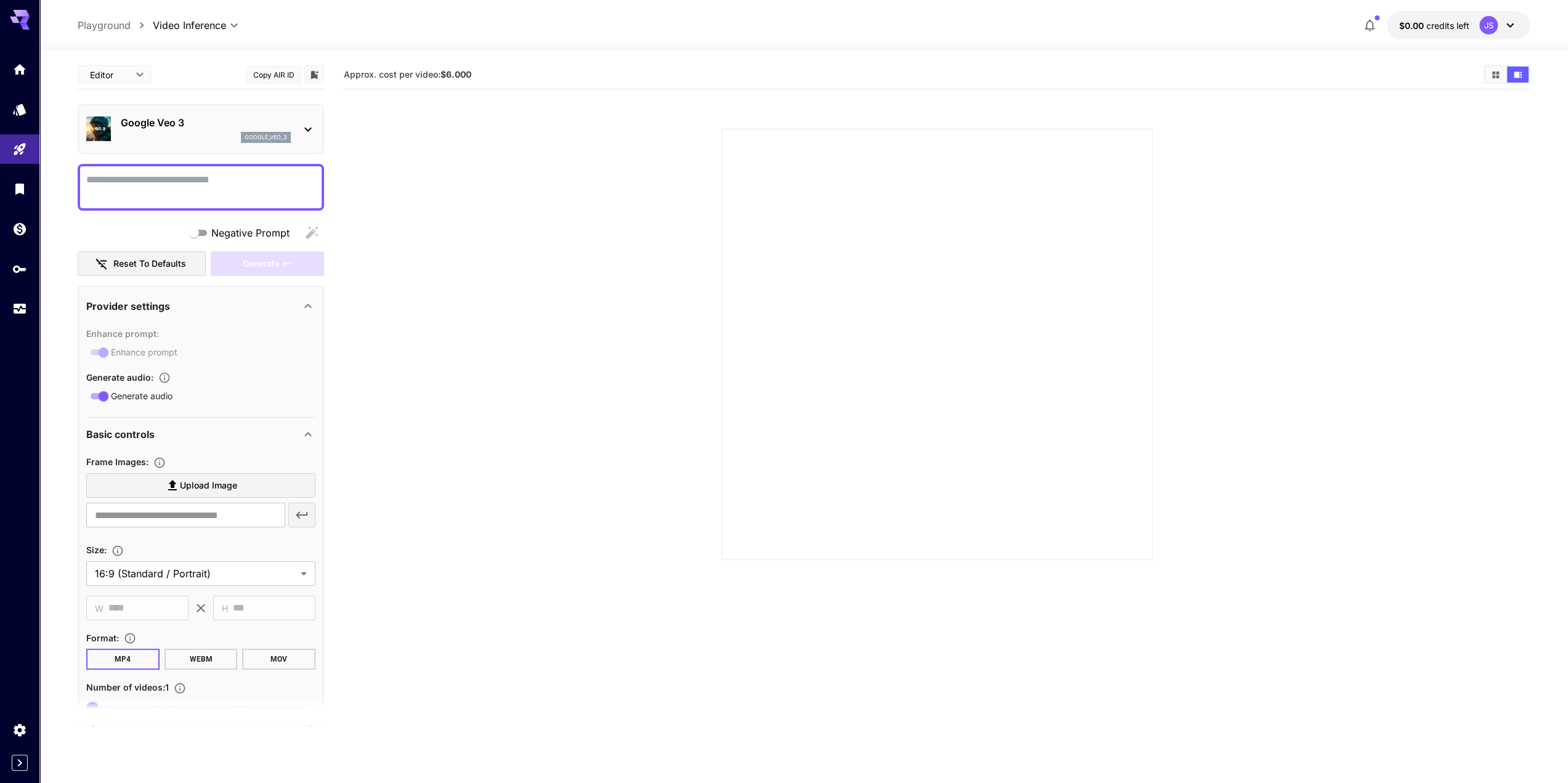 click on "Google Veo 3" at bounding box center (206, 123) 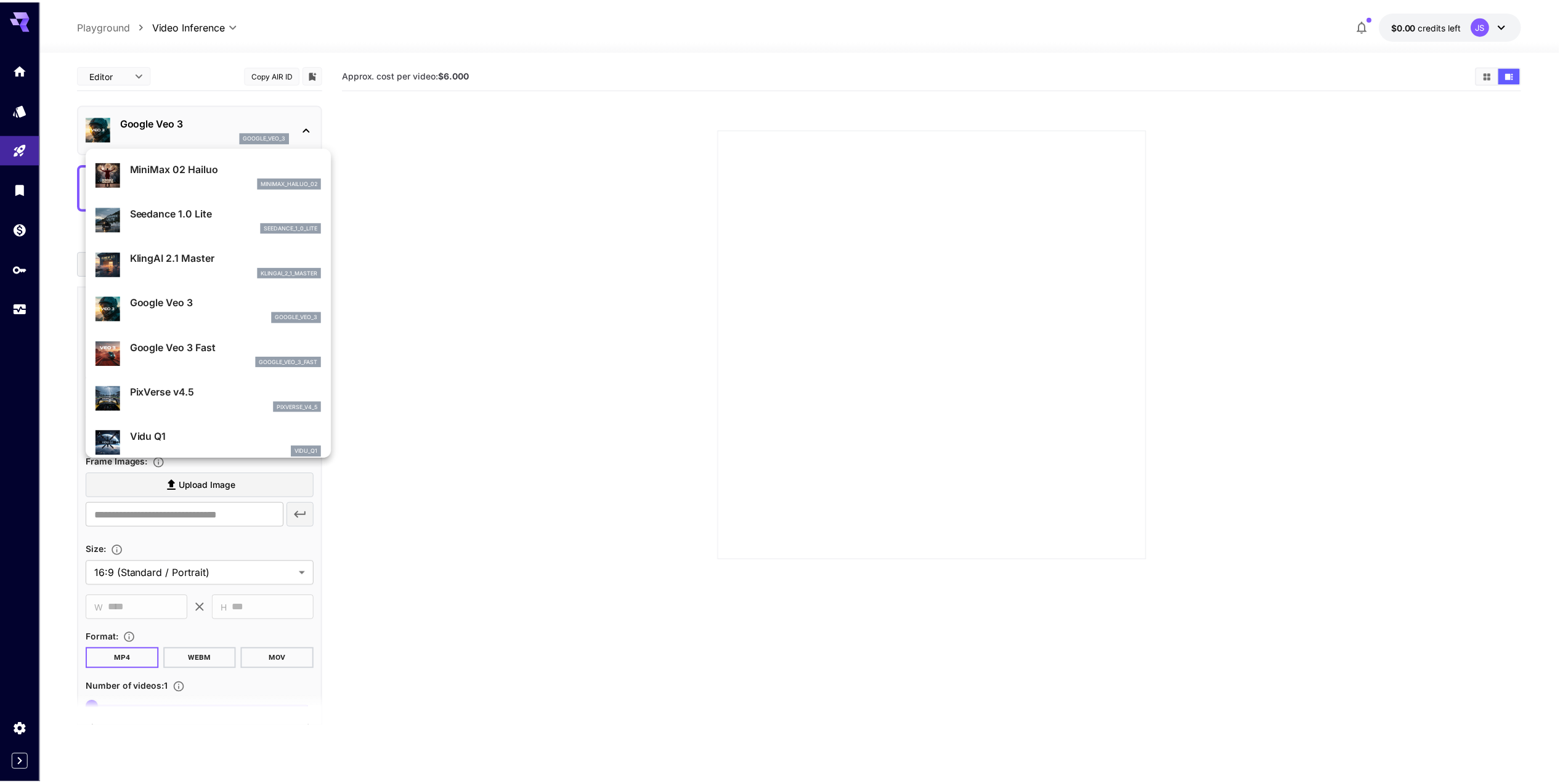 scroll, scrollTop: 0, scrollLeft: 0, axis: both 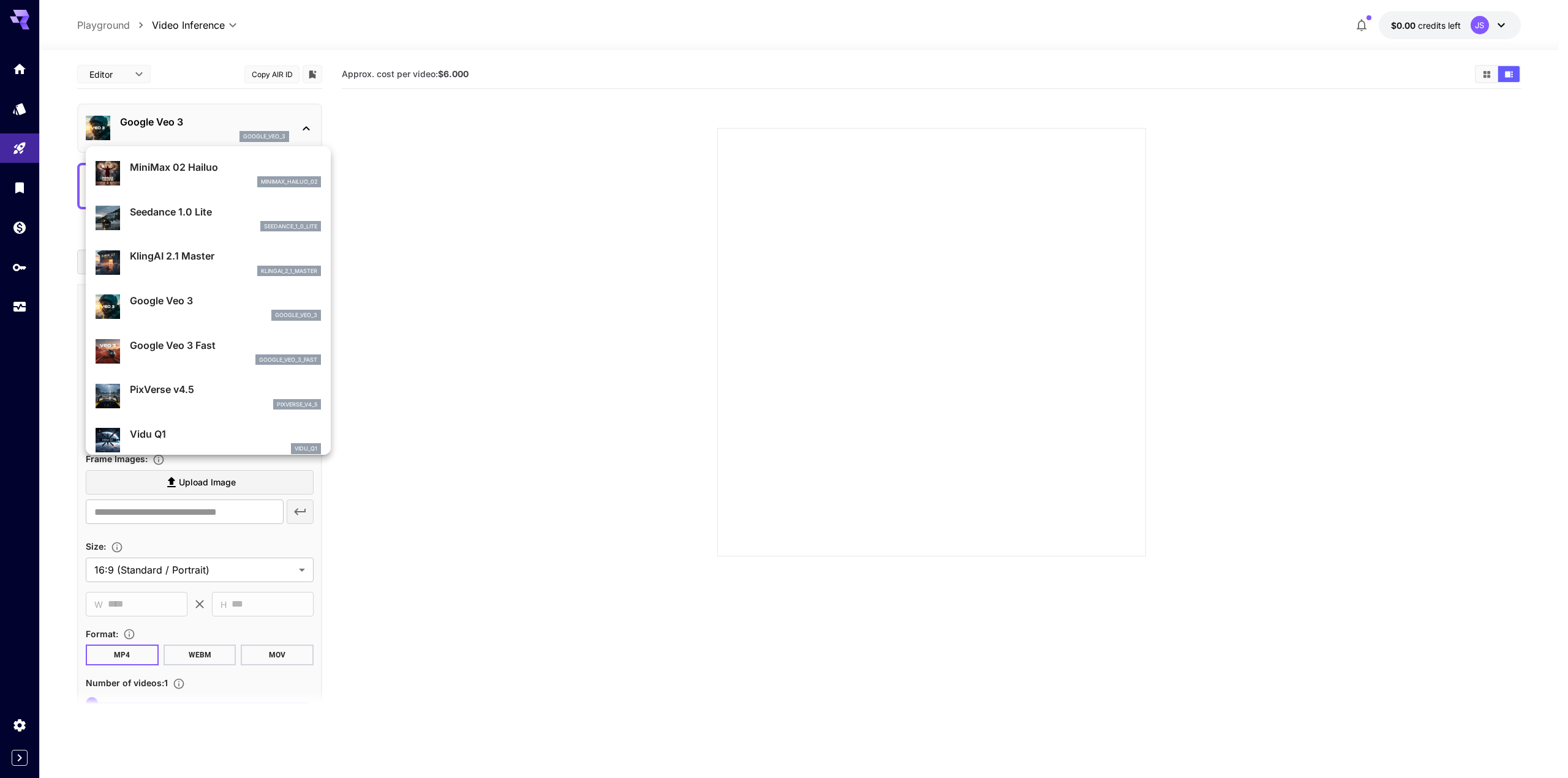 click on "MiniMax 02 Hailuo" at bounding box center [225, 167] 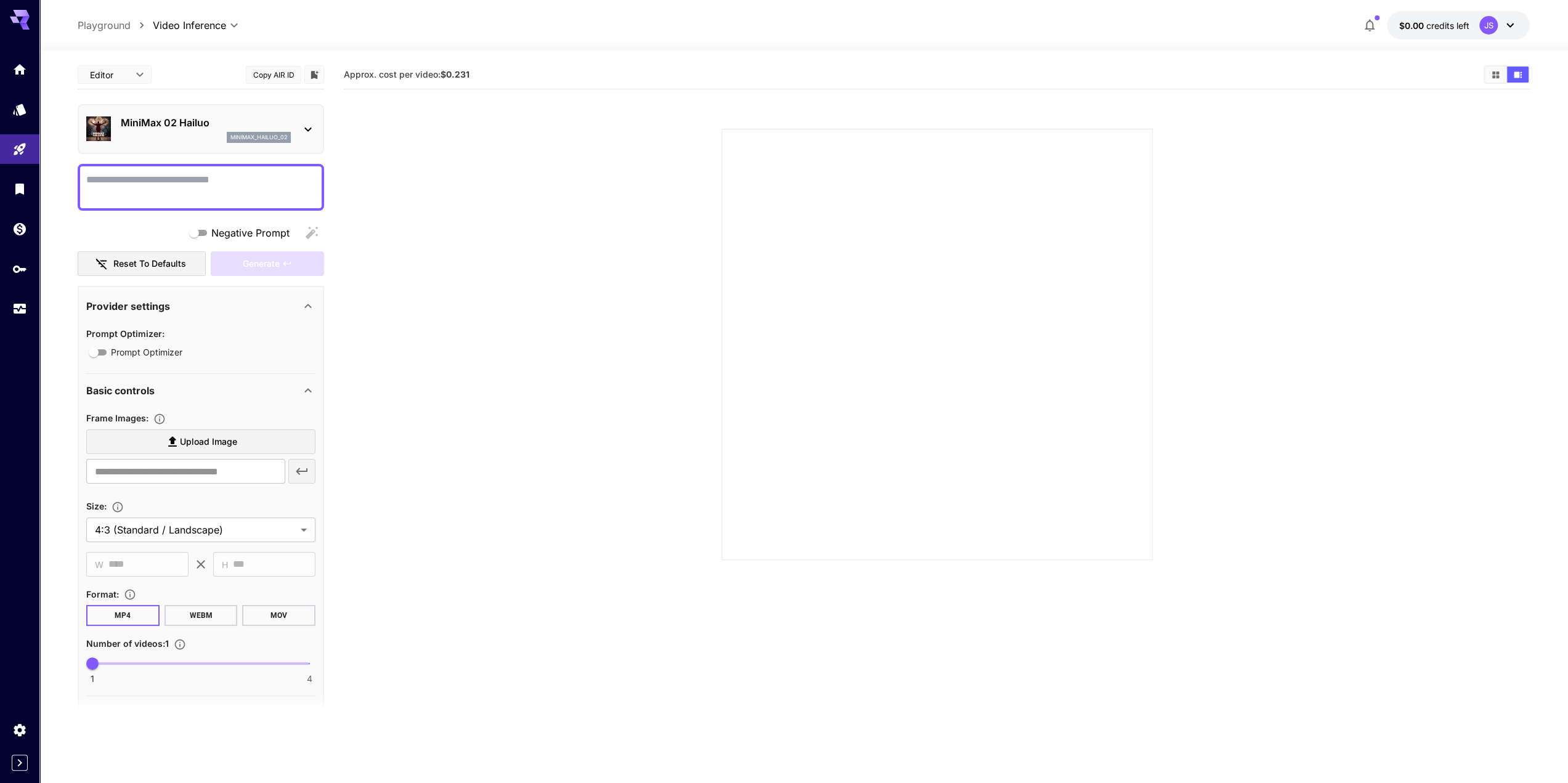 click on "Negative Prompt" at bounding box center [201, 187] 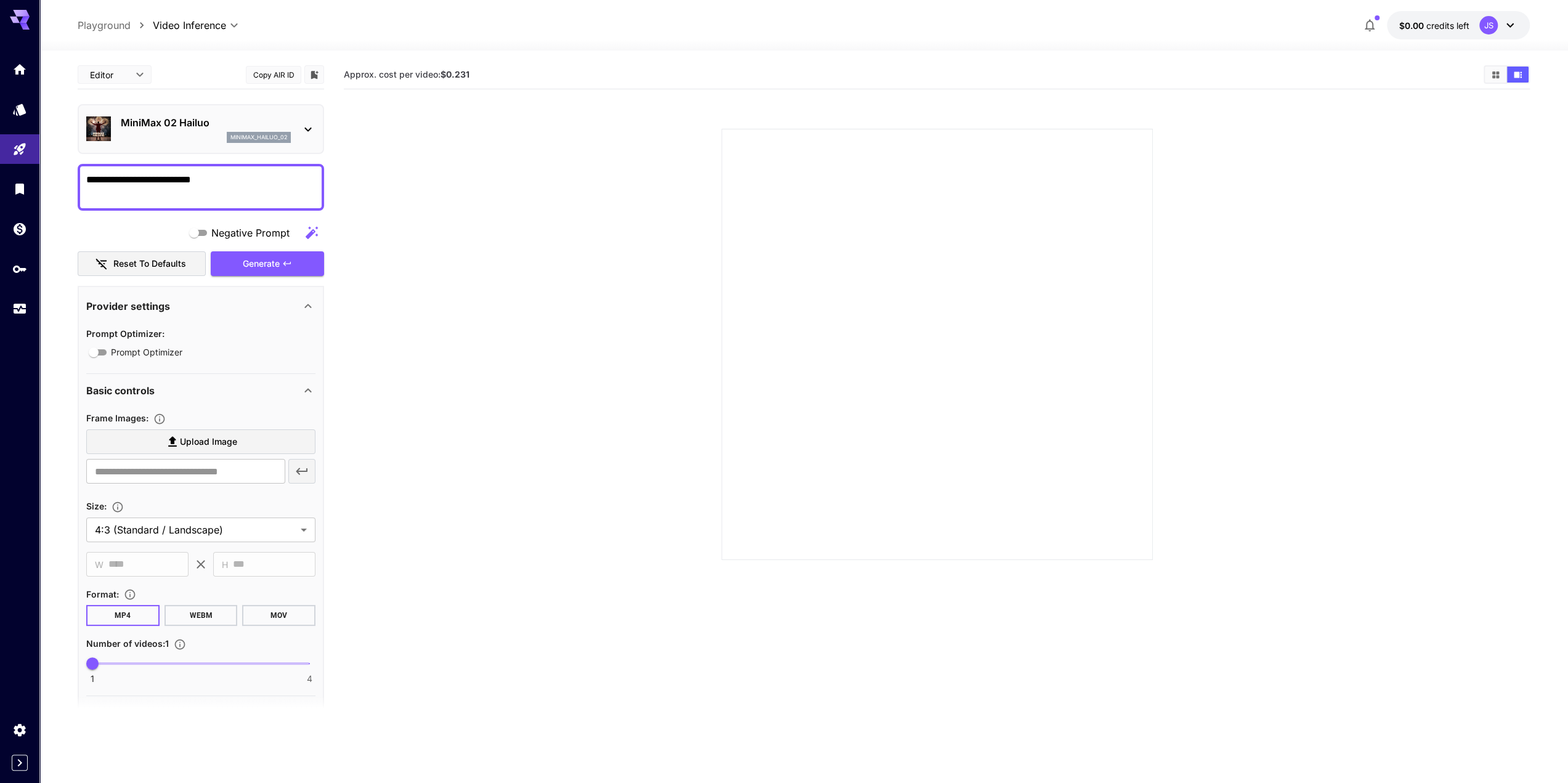 click on "**********" at bounding box center [201, 187] 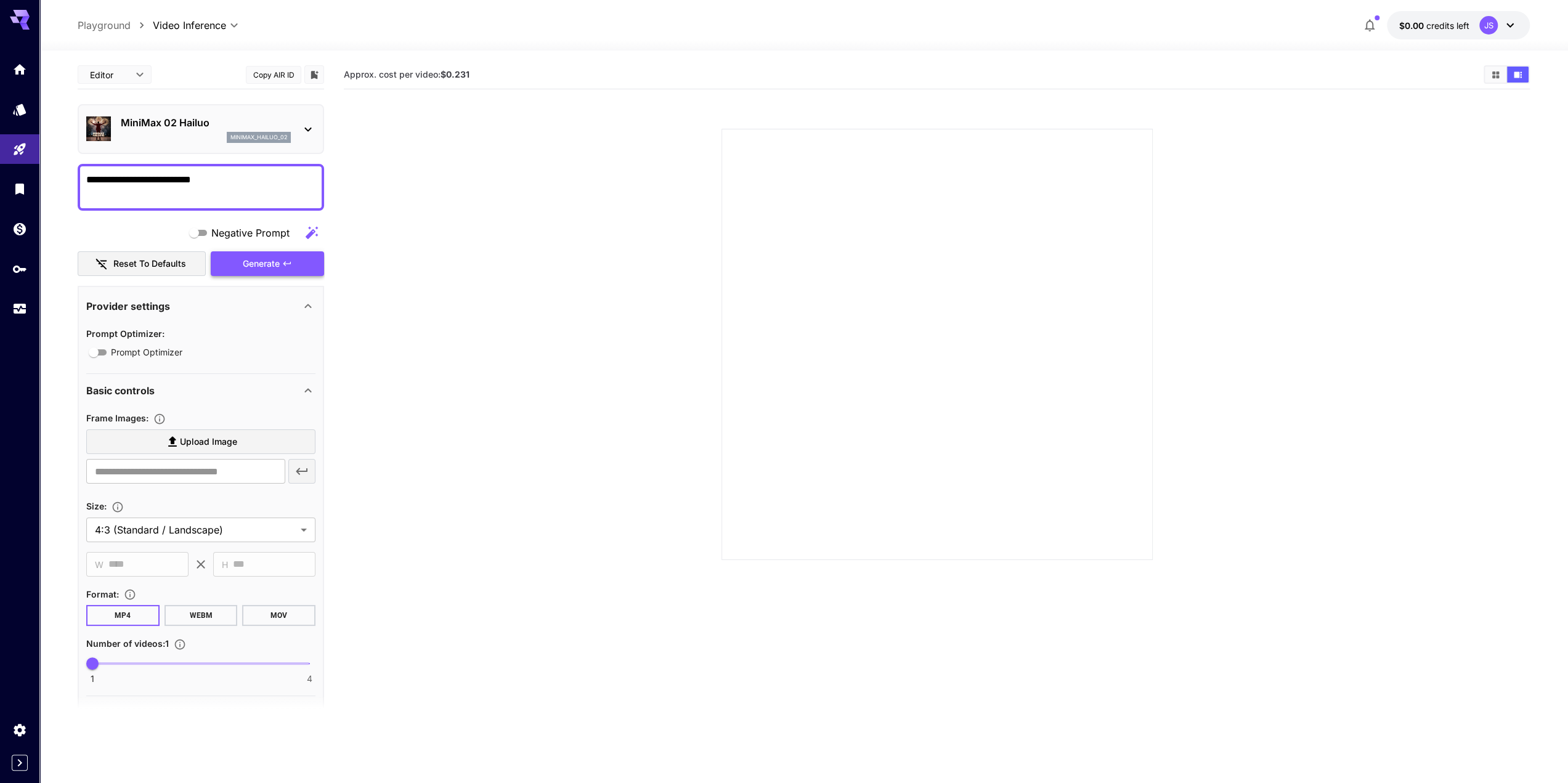 type on "**********" 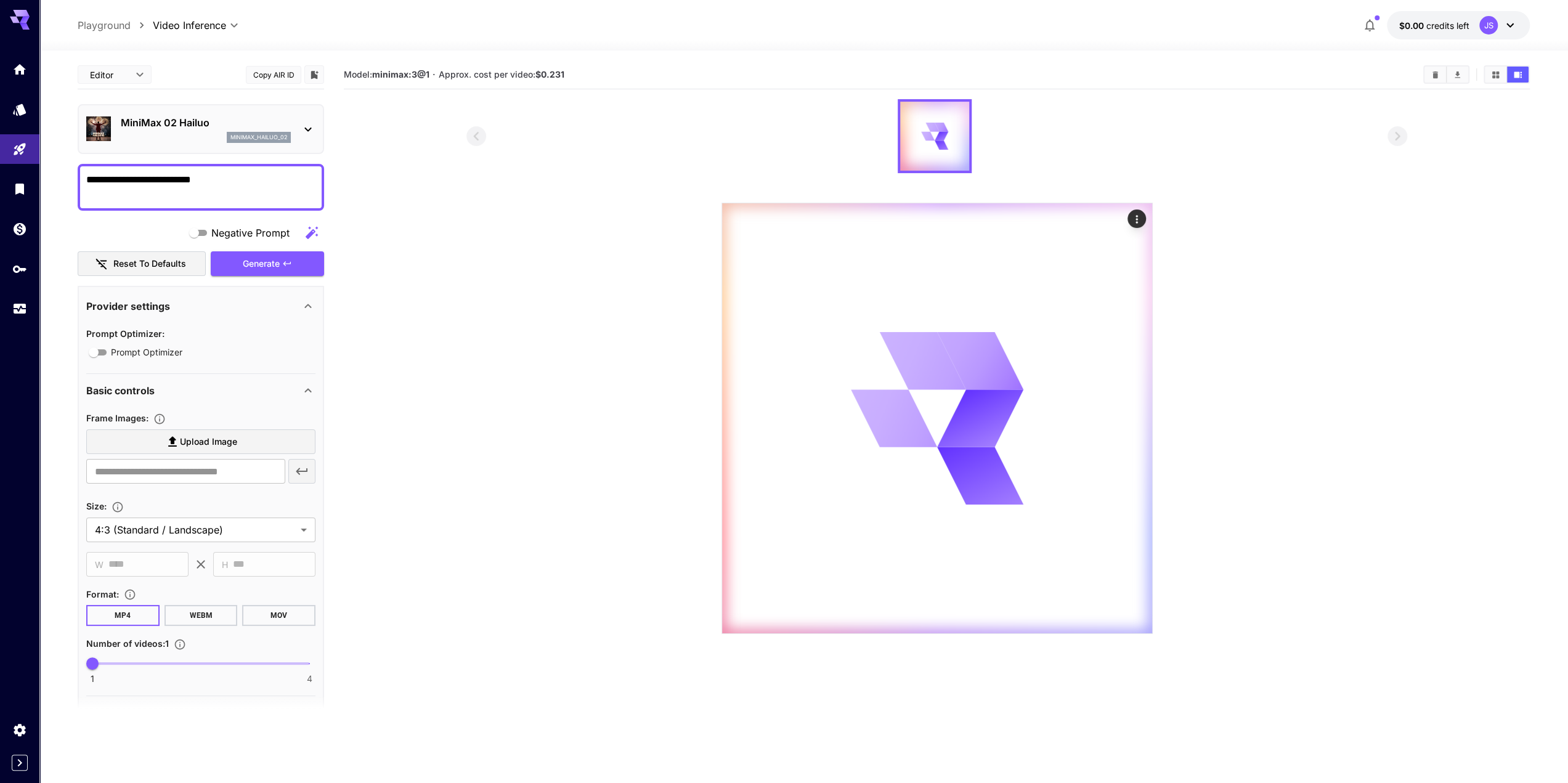 click at bounding box center (936, 367) 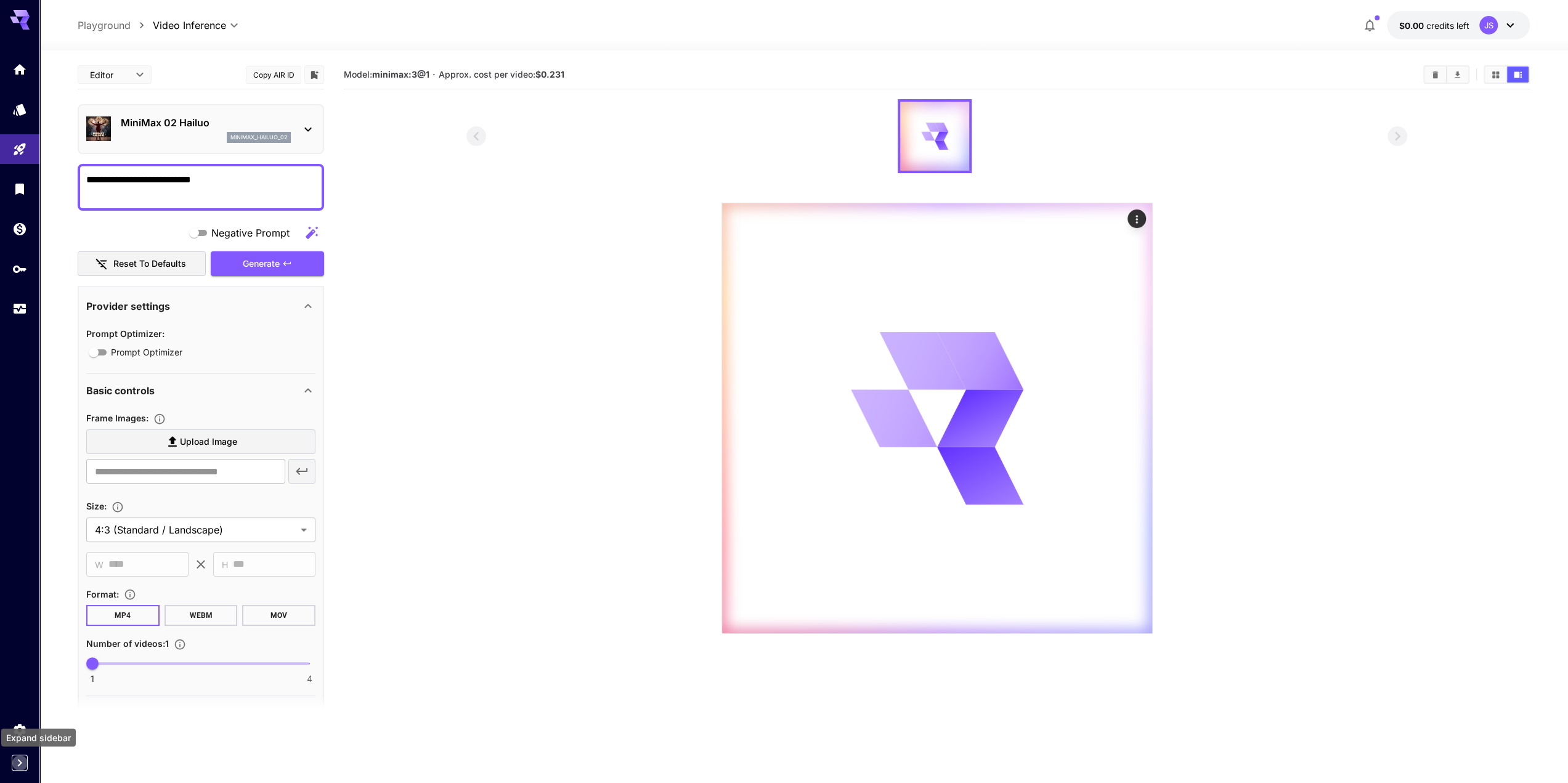 click 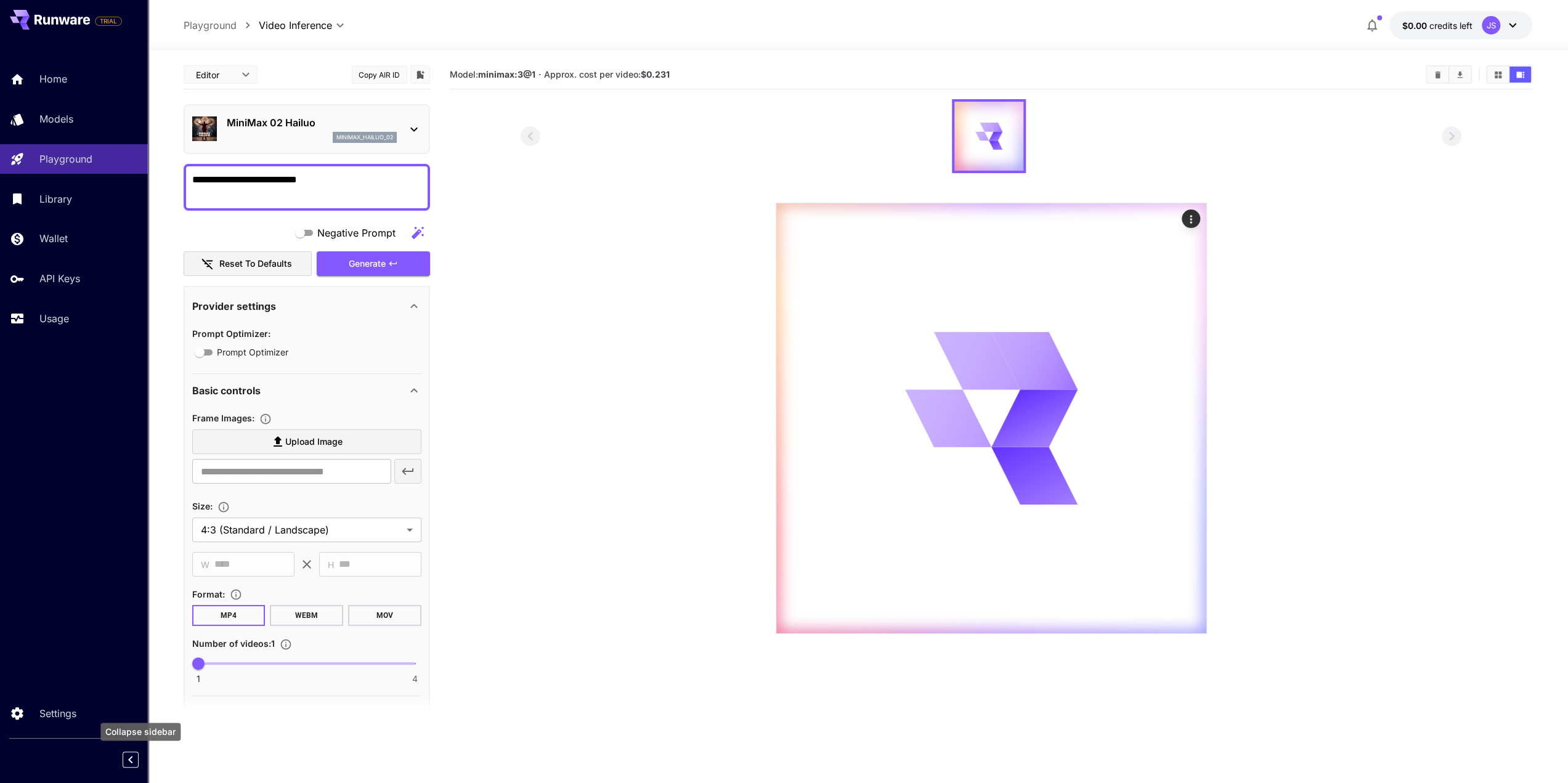 click 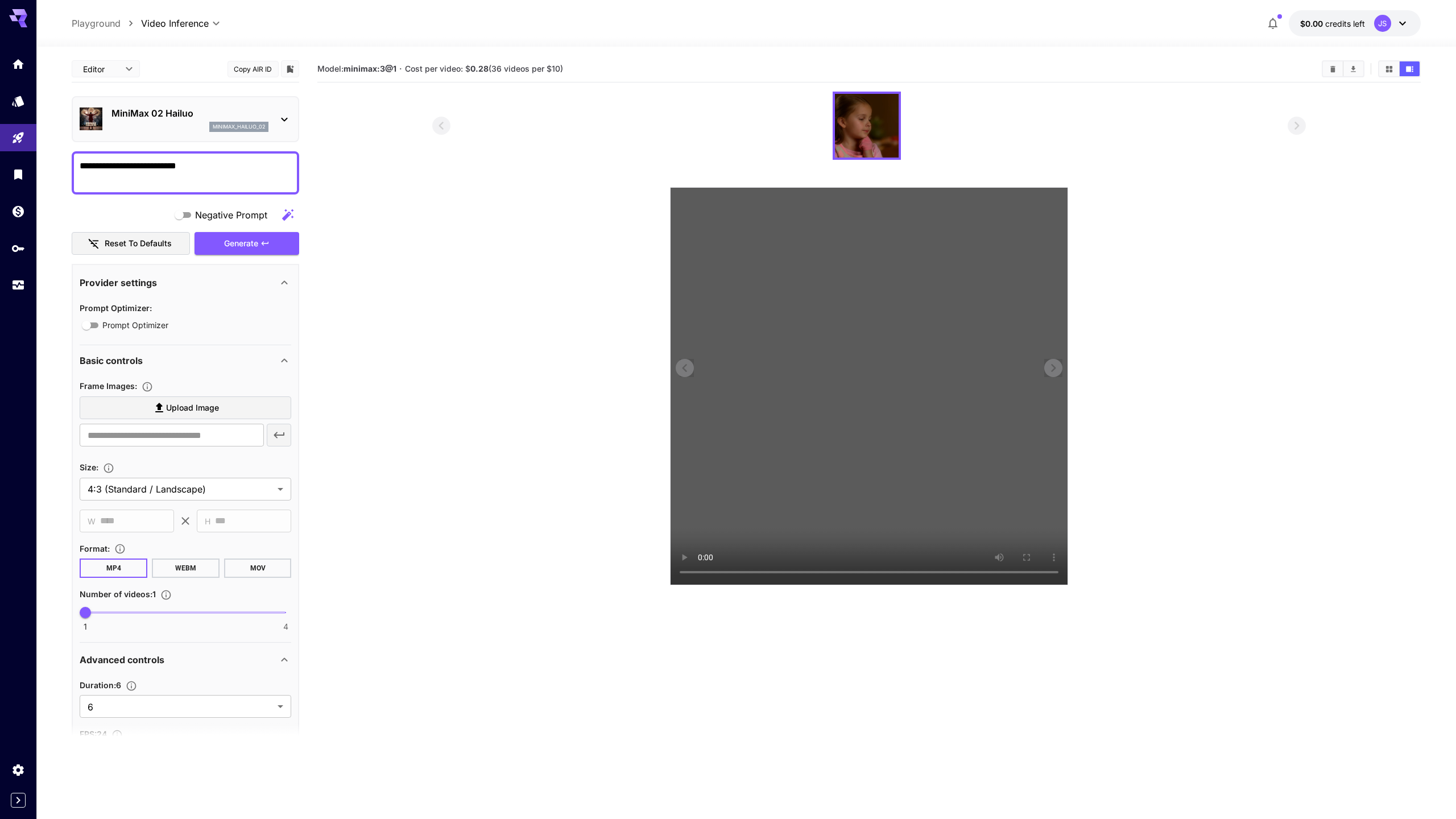 click at bounding box center [869, 386] 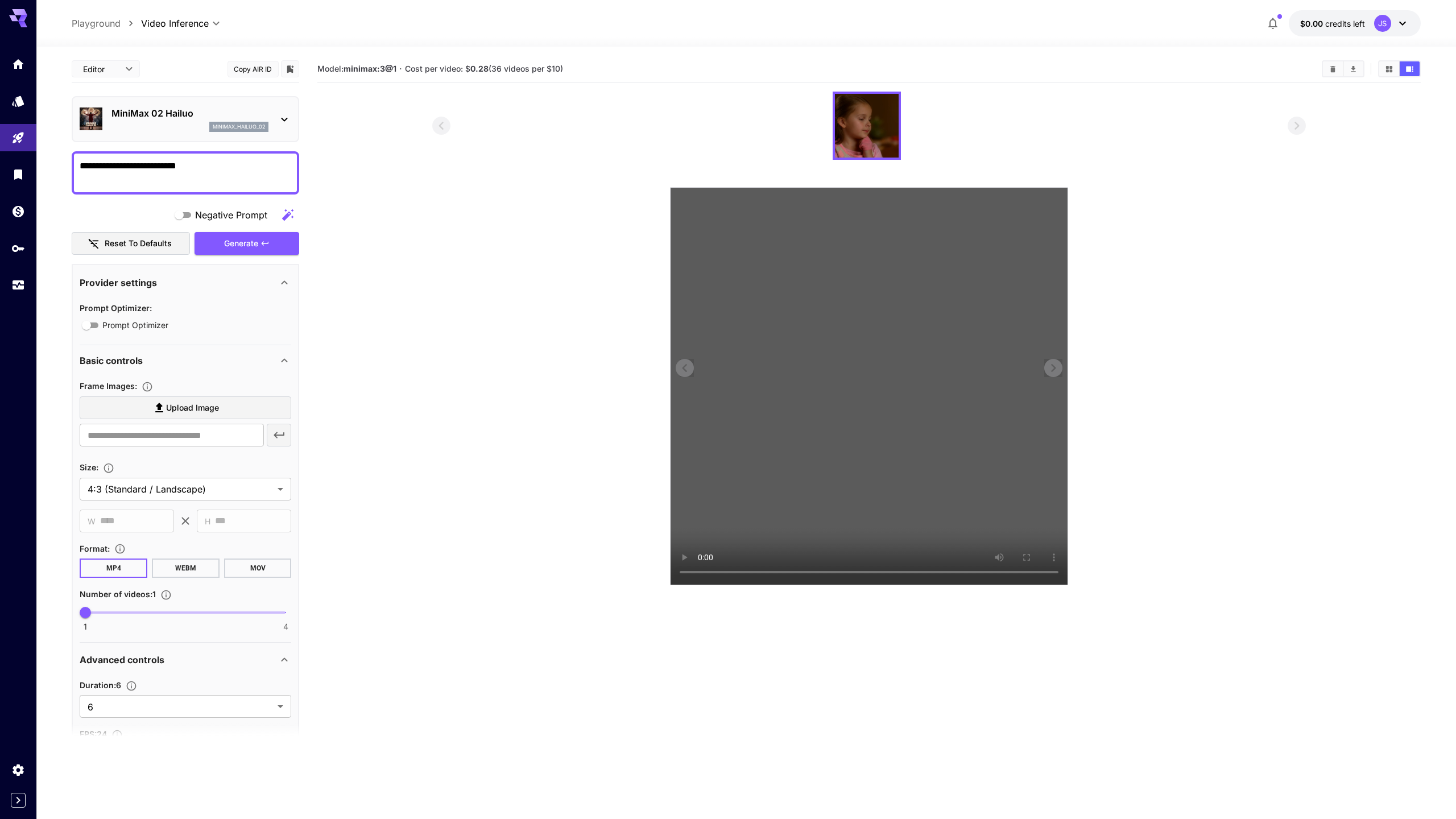 click at bounding box center [869, 386] 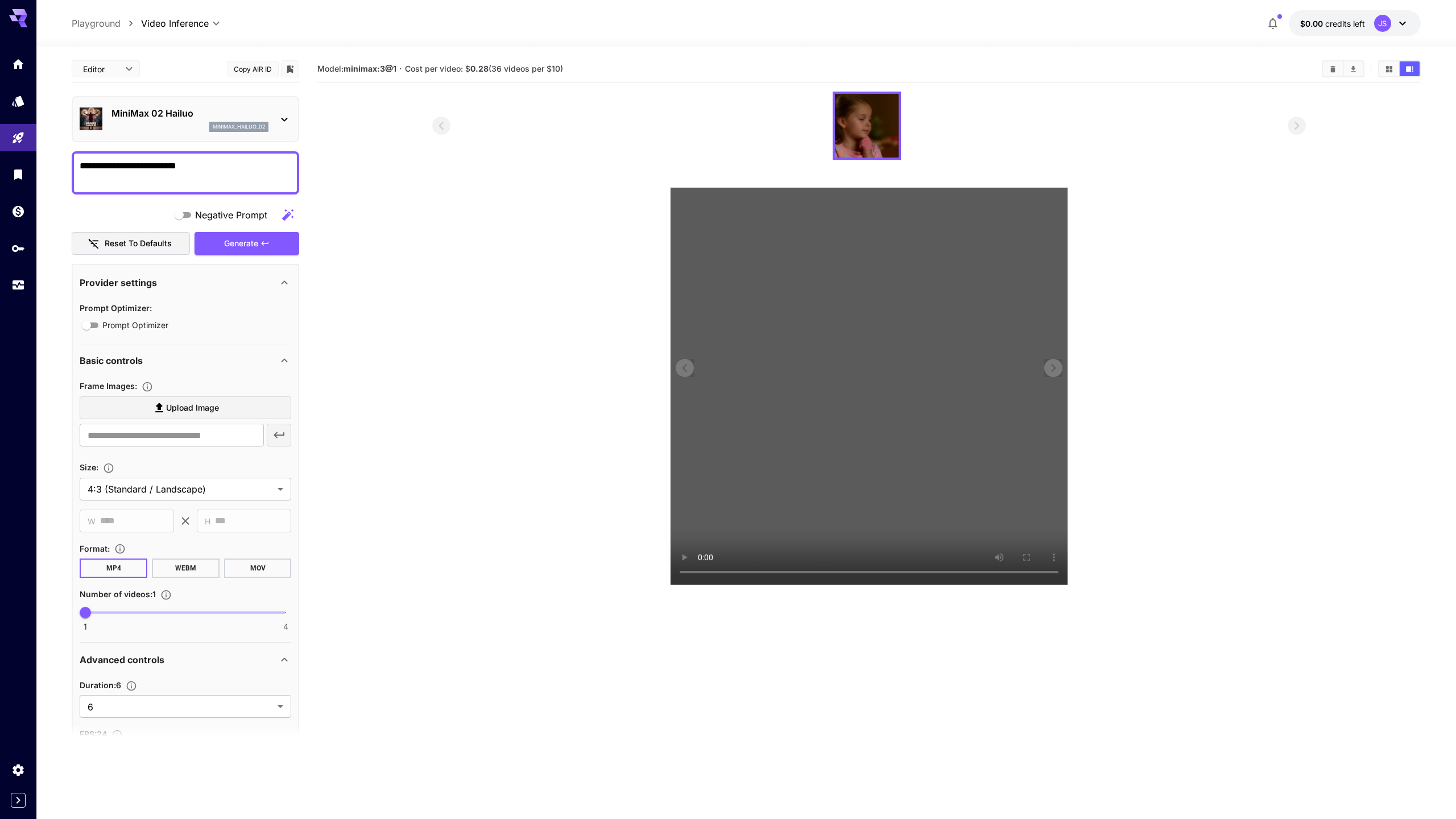 click at bounding box center (869, 386) 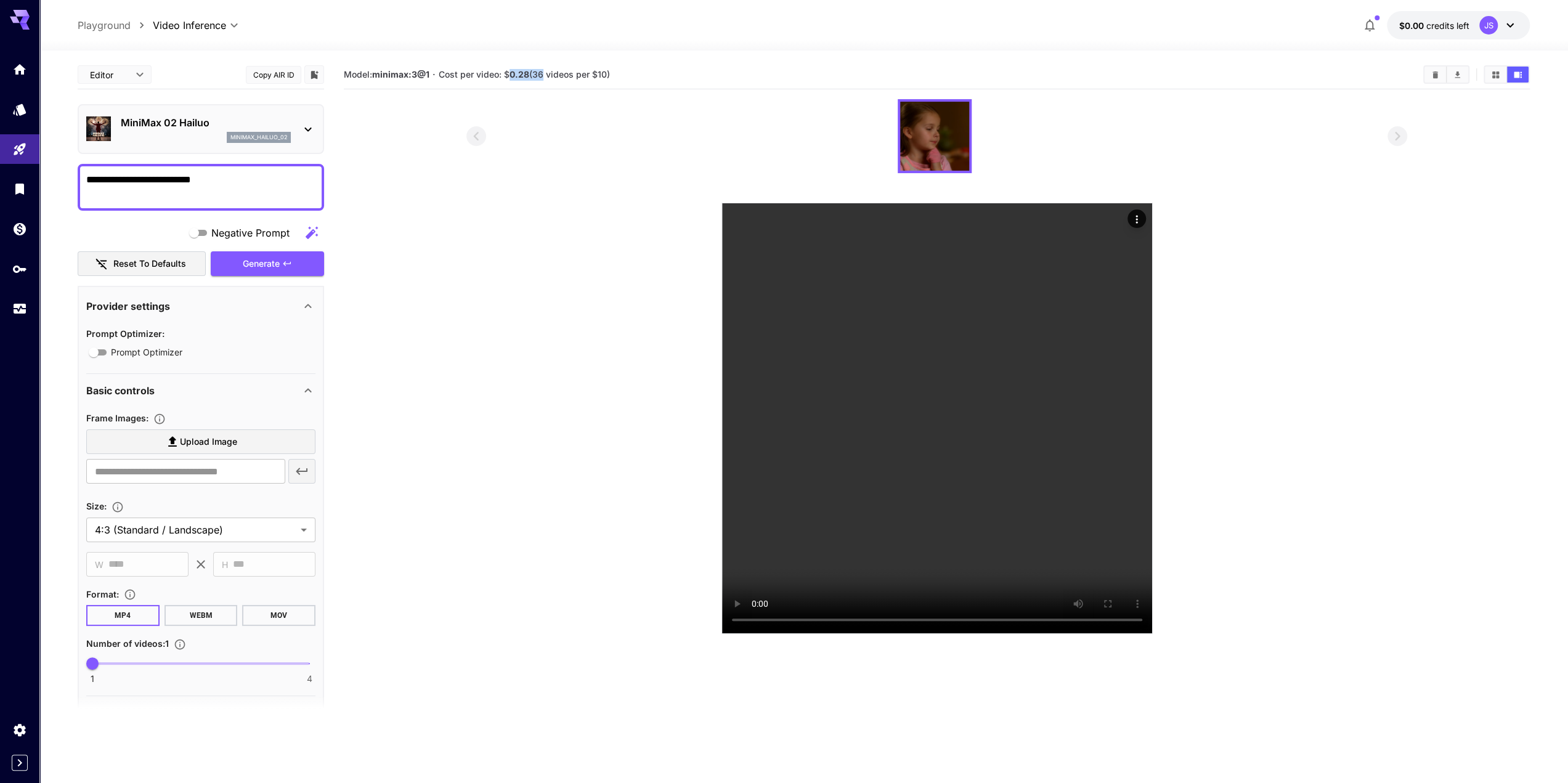 drag, startPoint x: 511, startPoint y: 71, endPoint x: 543, endPoint y: 65, distance: 32.557641 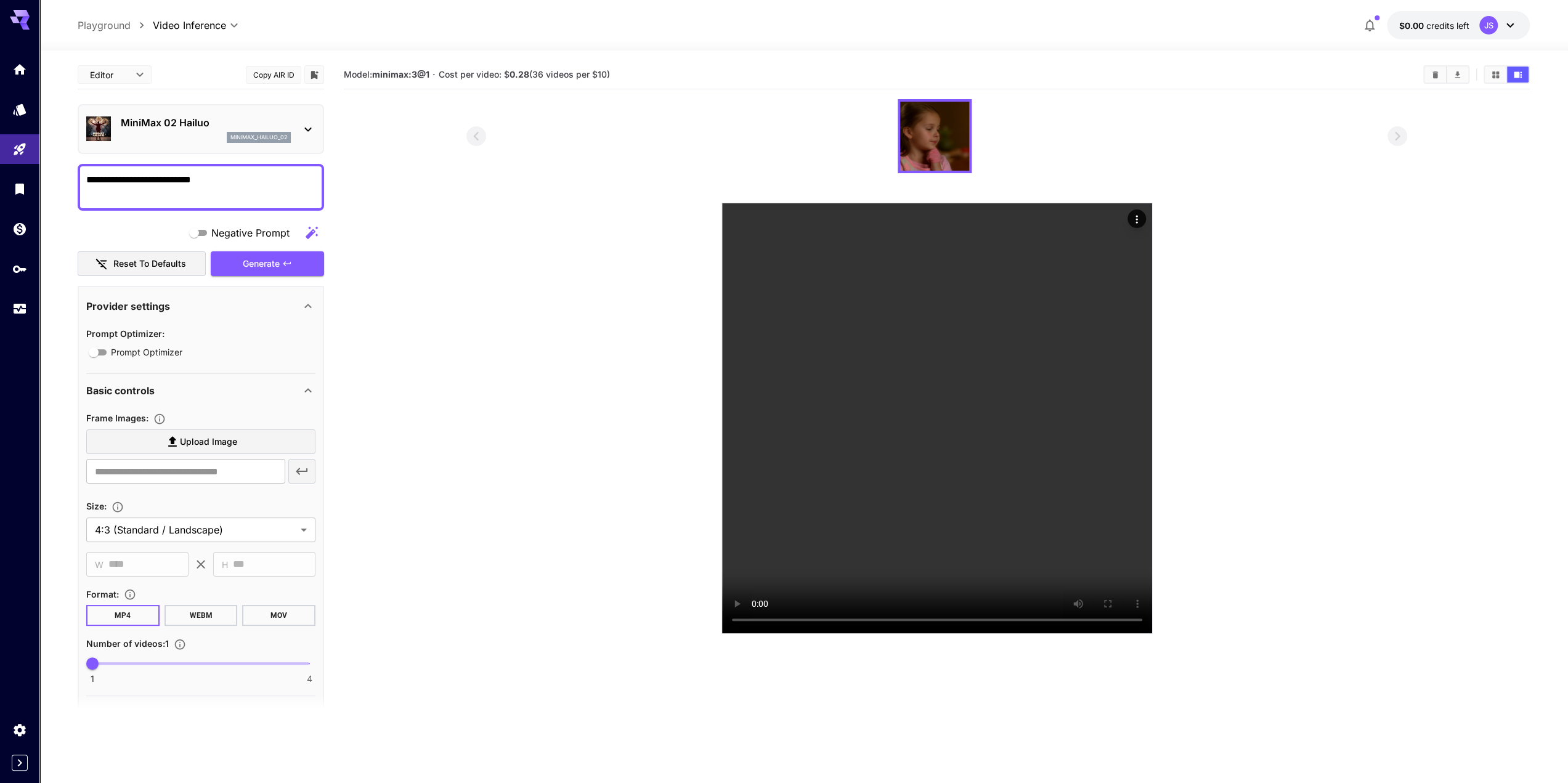 click at bounding box center (936, 367) 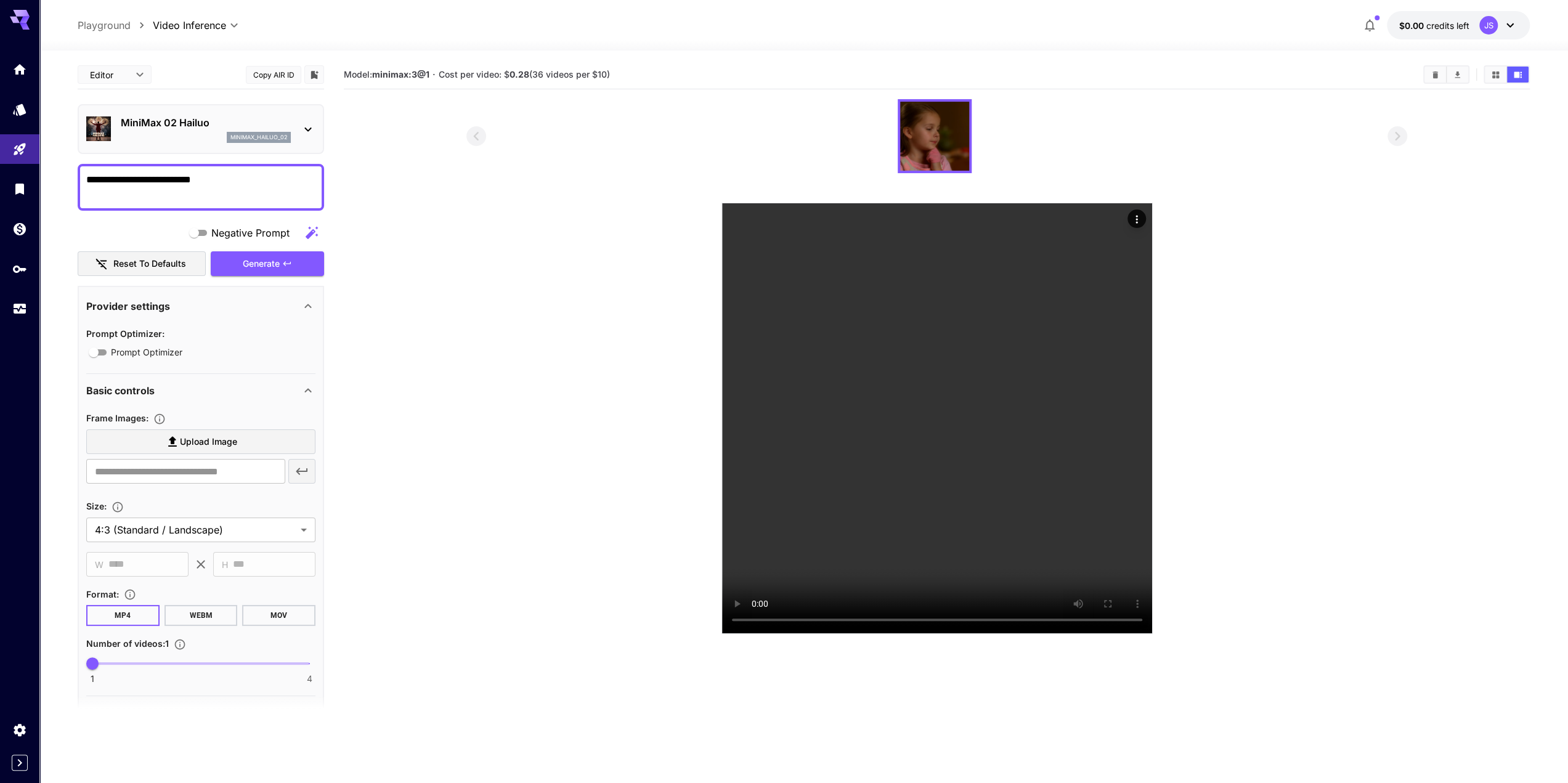 click at bounding box center (936, 367) 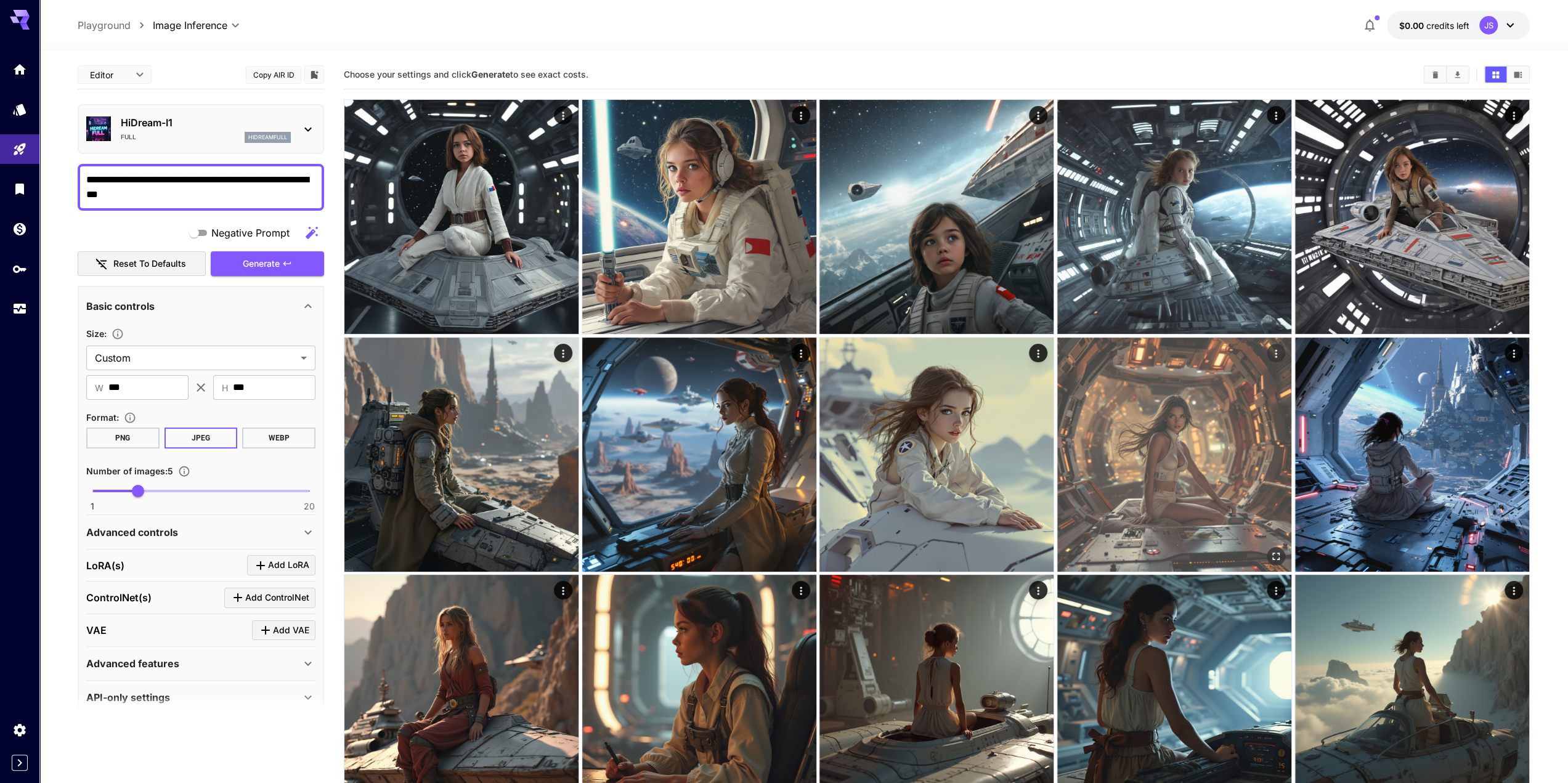 click at bounding box center (1174, 455) 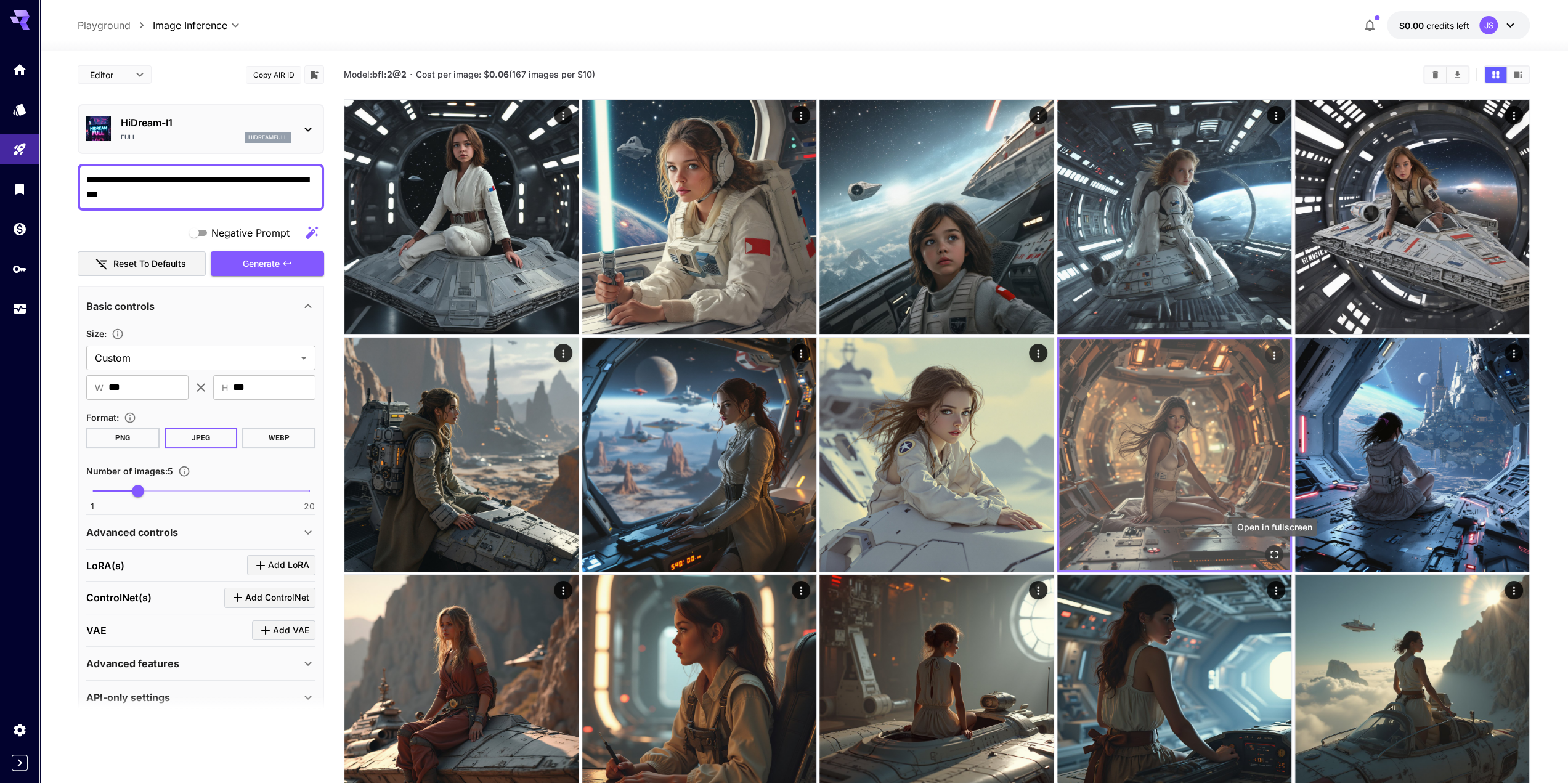 click 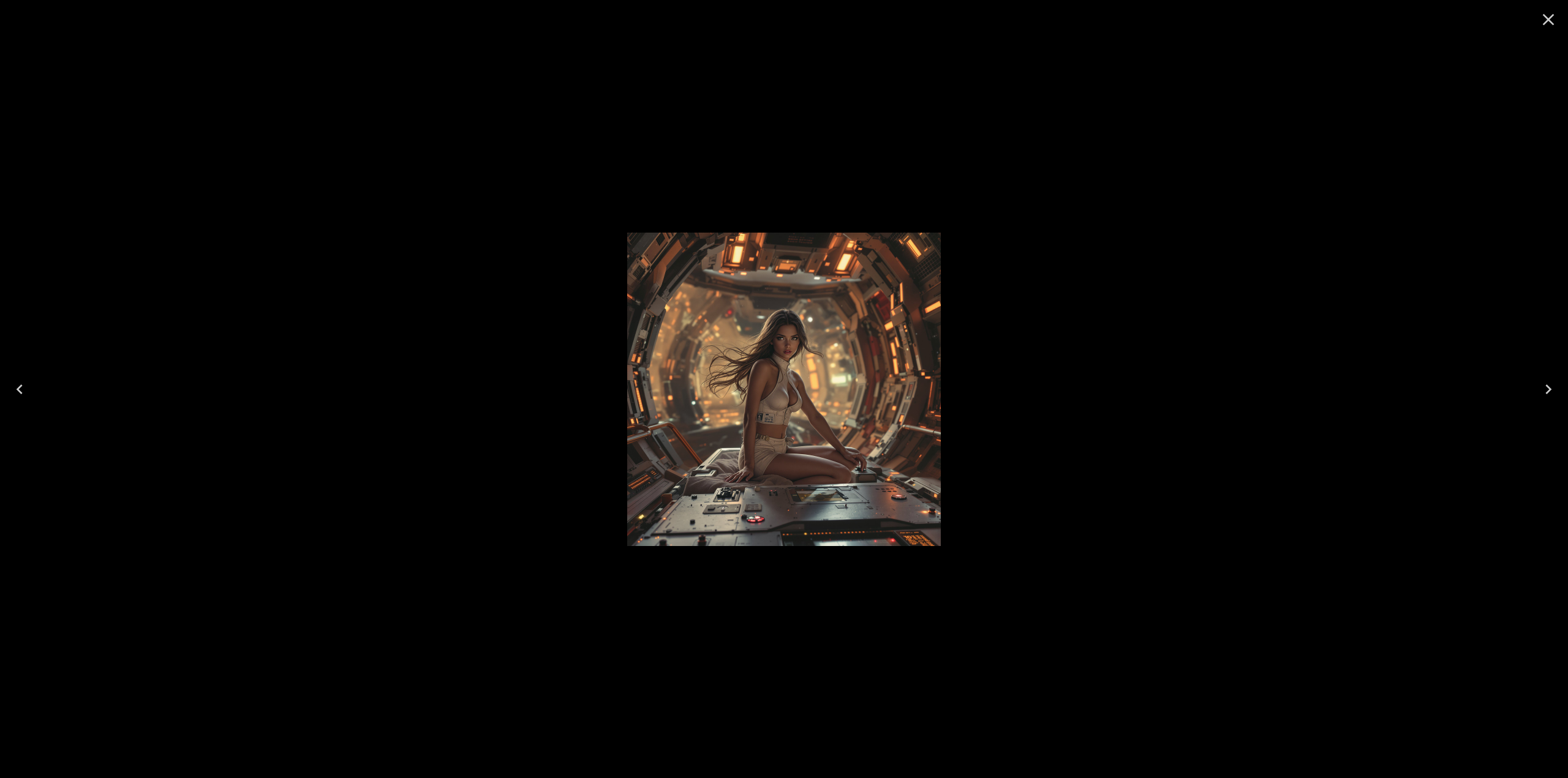 click 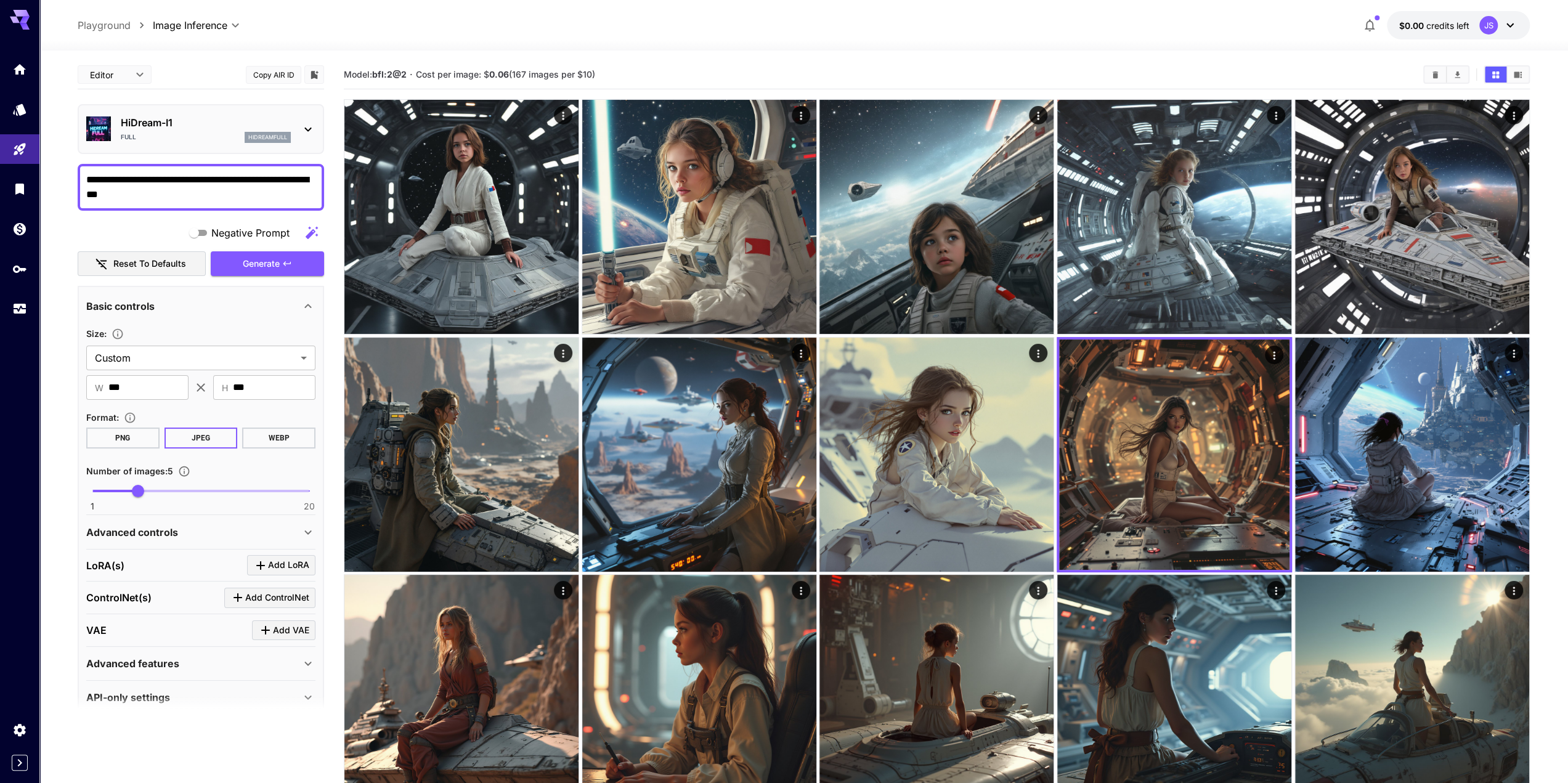 click 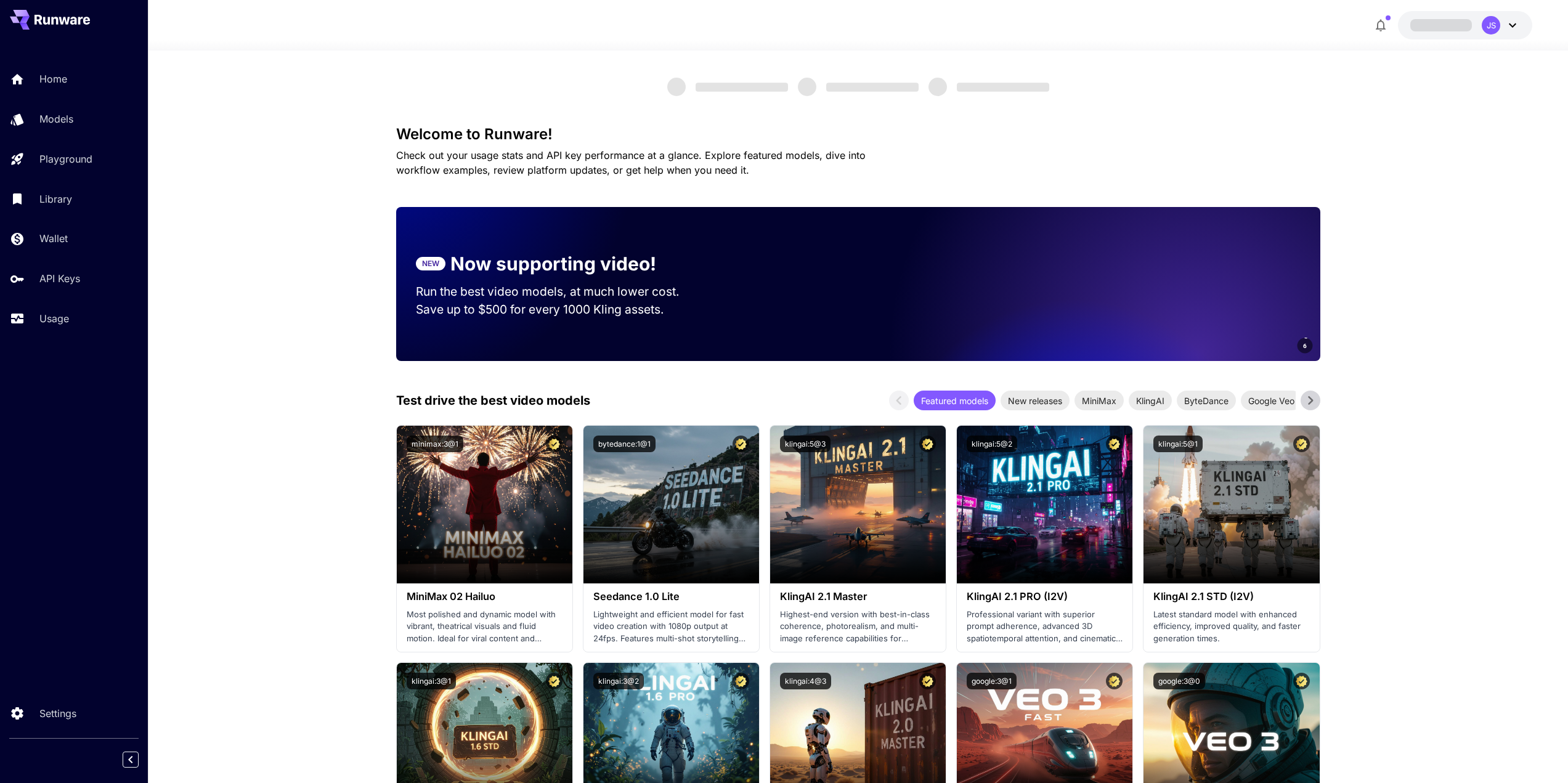 scroll, scrollTop: 0, scrollLeft: 0, axis: both 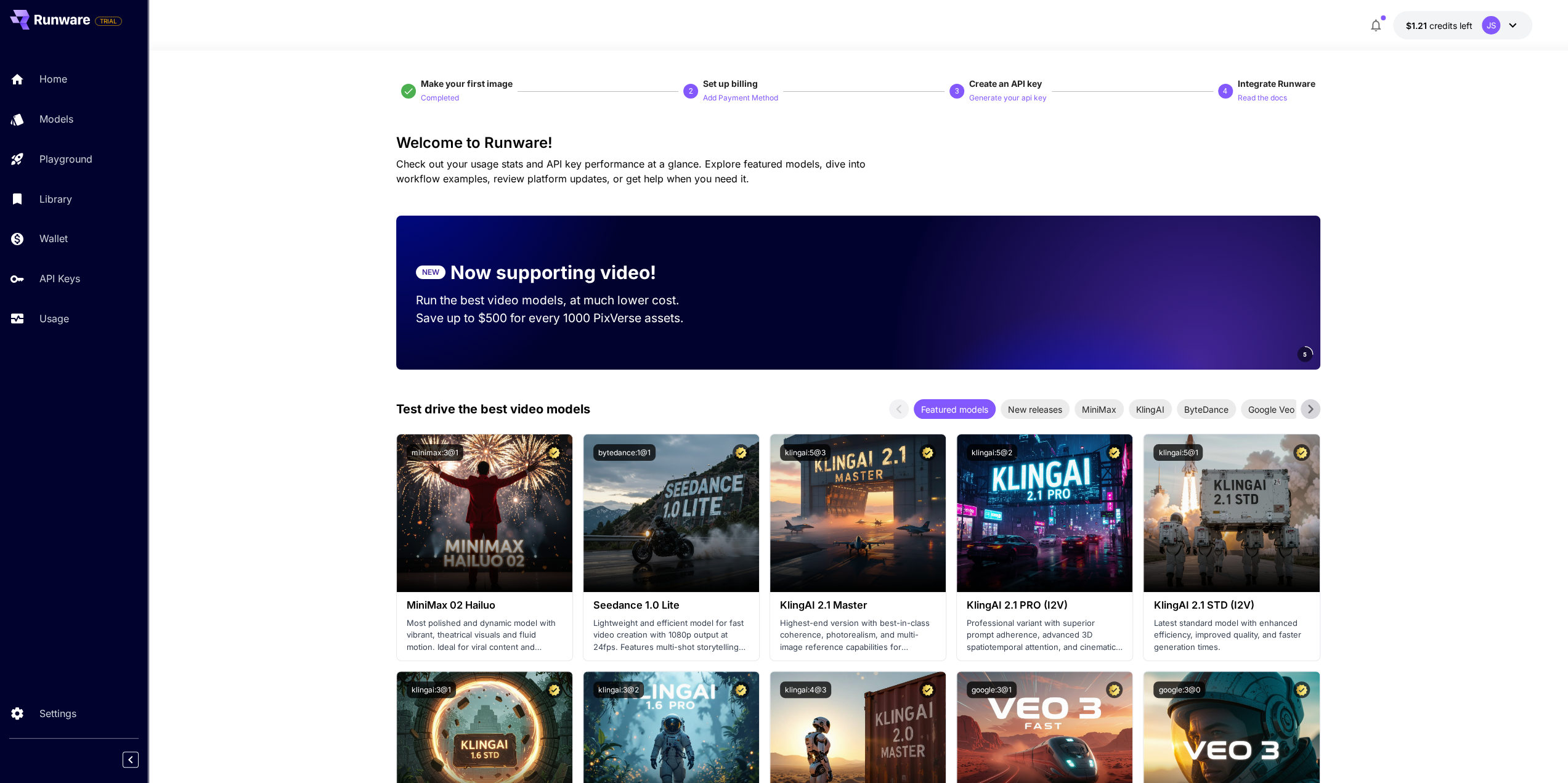click on "Make your first image Completed 2 Set up billing Add Payment Method 3 Create an API key Generate your api key 4 Integrate Runware Read the docs Welcome to Runware! Check out your usage stats and API key performance at a glance. Explore featured models, dive into workflow examples, review platform updates, or get help when you need it. NEW Now supporting video! Run the best video models, at much lower cost. Save up to $500 for every 1000 PixVerse assets. 5 Test drive the best video models Featured models New releases MiniMax KlingAI ByteDance Google Veo PixVerse Vidu Launch in Playground minimax:3@1                             MiniMax 02 Hailuo Most polished and dynamic model with vibrant, theatrical visuals and fluid motion. Ideal for viral content and commercial-style footage. Launch in Playground bytedance:1@1                             Seedance 1.0 Lite Lightweight and efficient model for fast video creation with 1080p output at 24fps. Features multi-shot storytelling and excellent prompt adherence." at bounding box center [858, 1383] 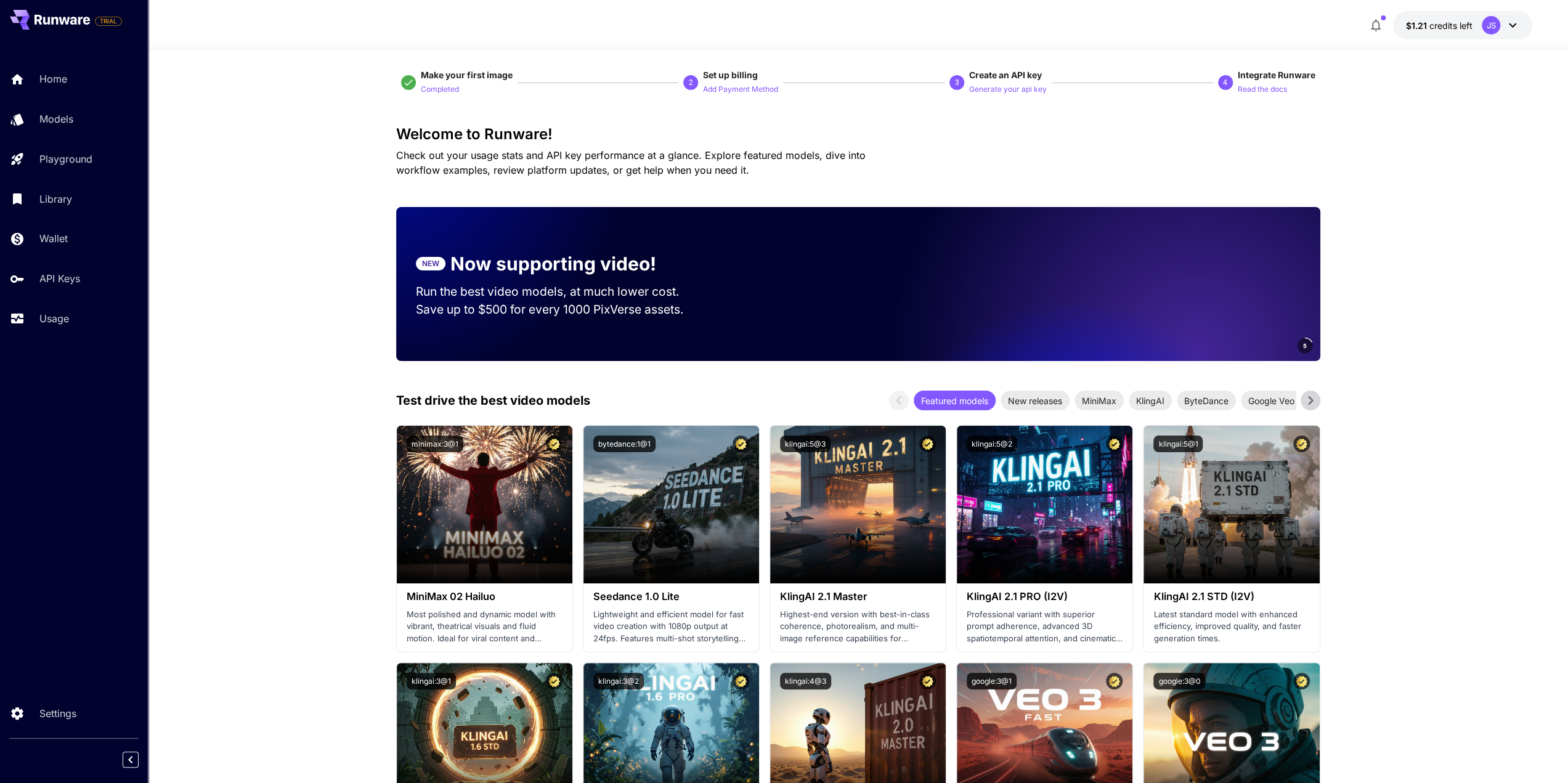 scroll, scrollTop: 0, scrollLeft: 0, axis: both 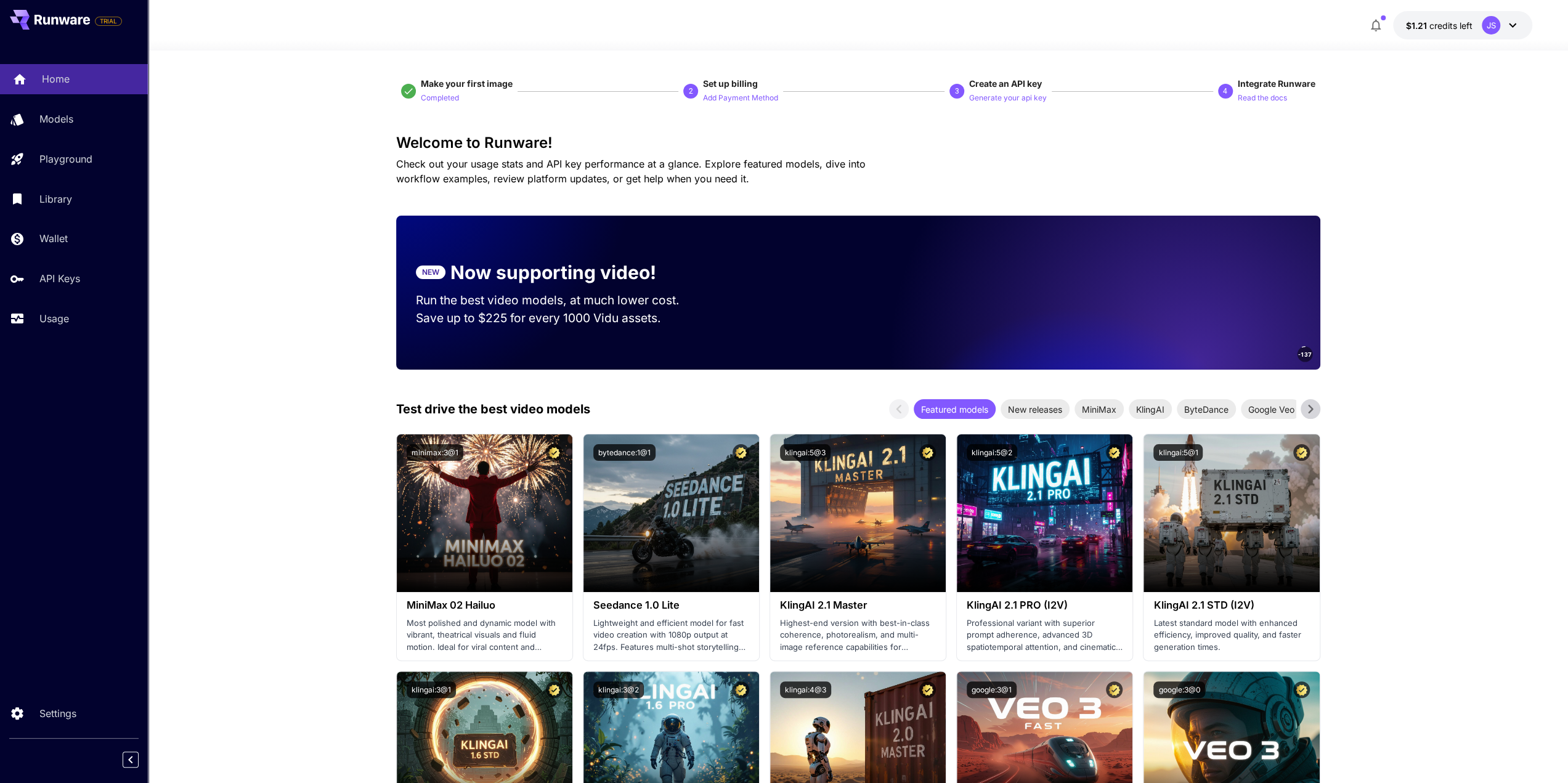 click on "Home" at bounding box center (74, 79) 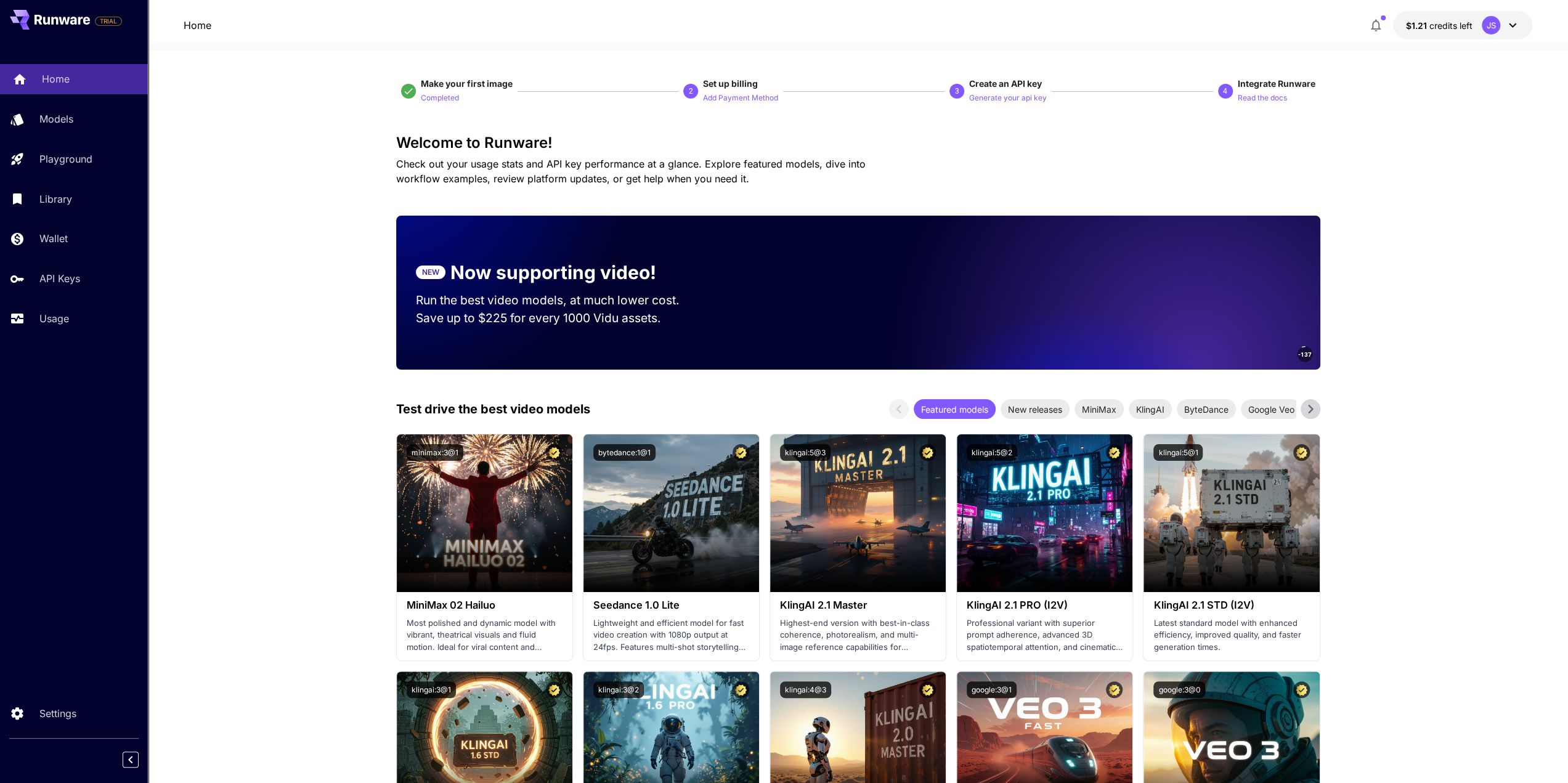 click on "Home" at bounding box center (55, 79) 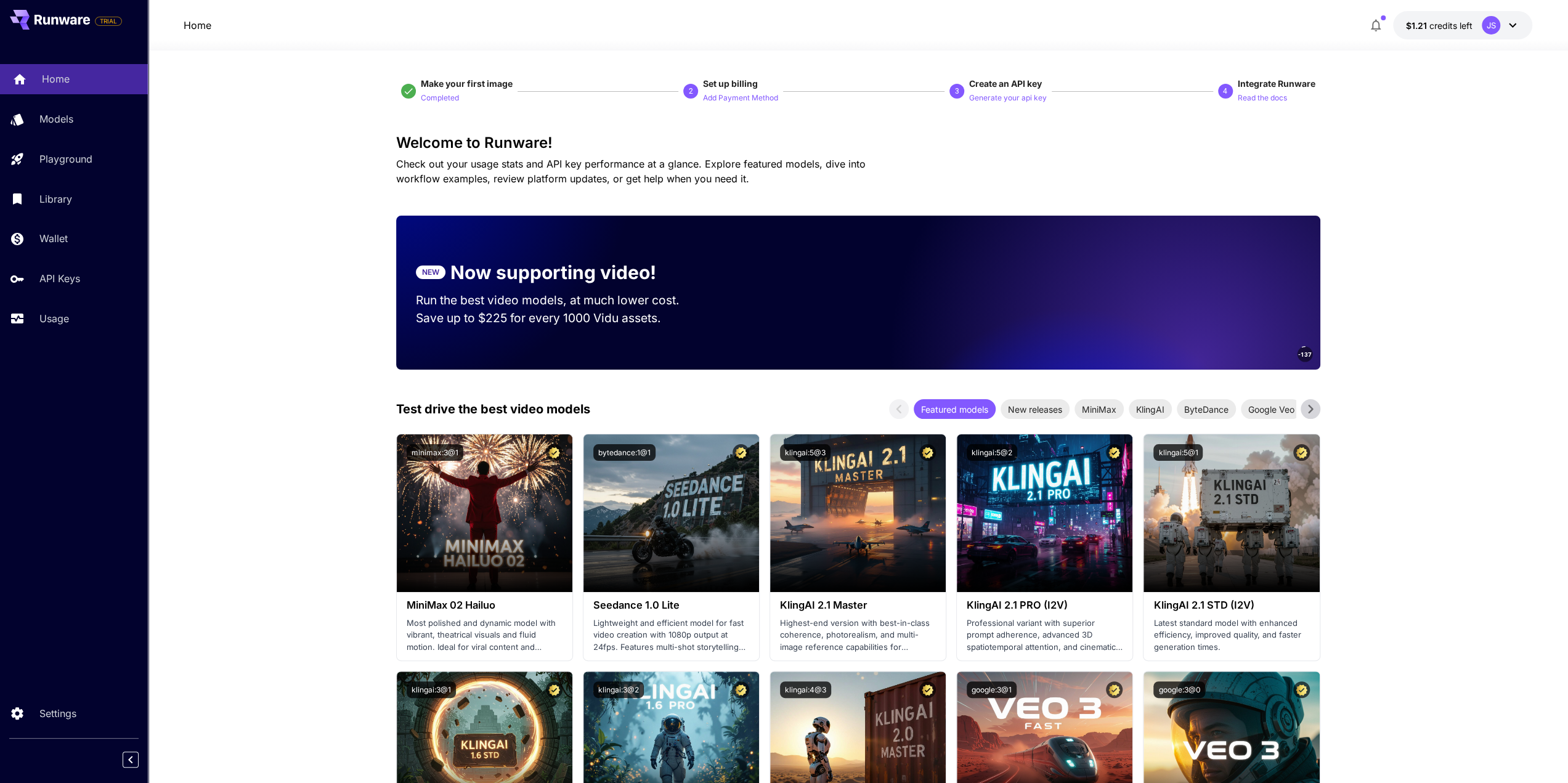 click on "Home" at bounding box center (55, 79) 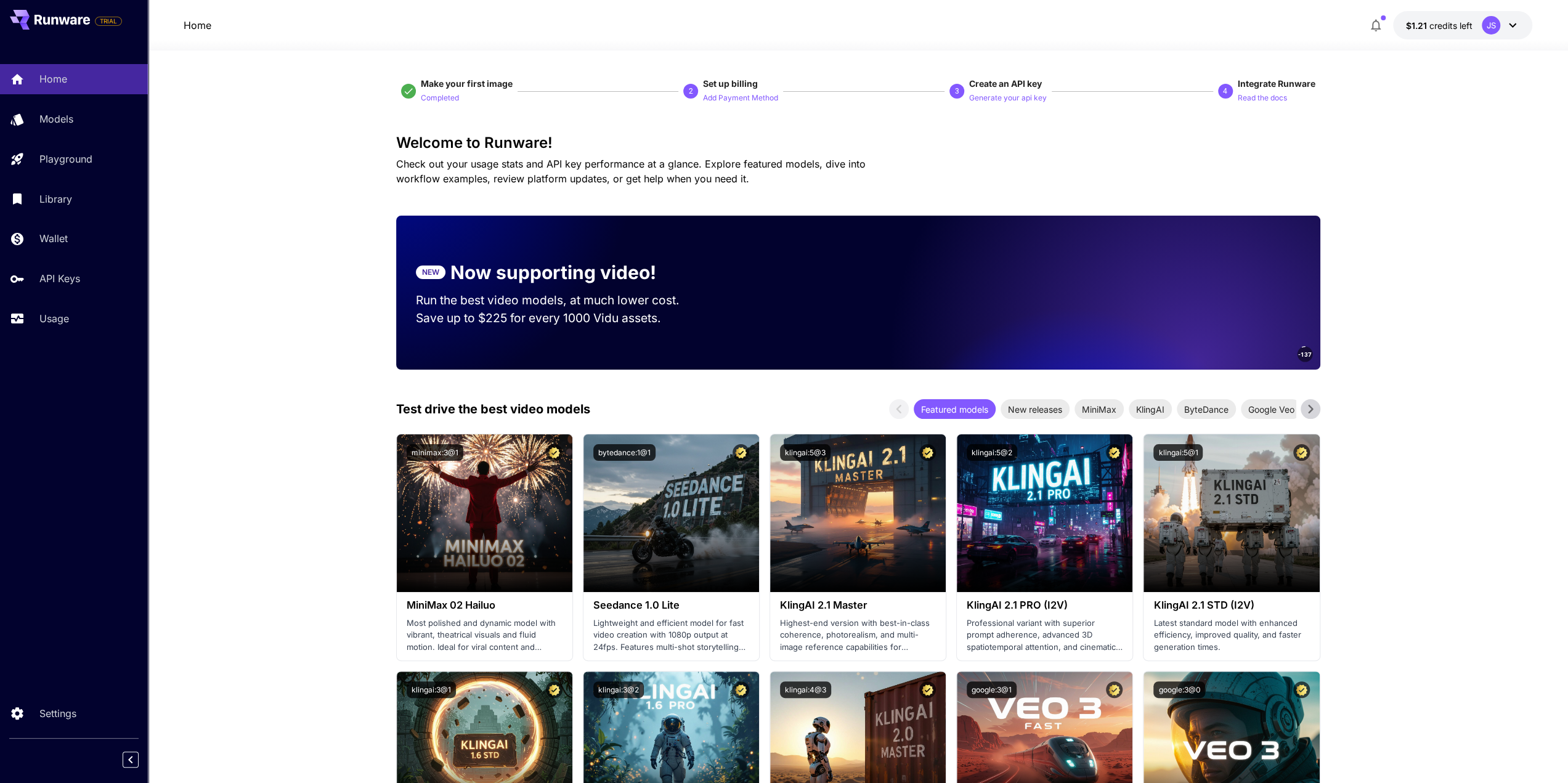 click on "Home Models Playground Library Wallet API Keys Usage" at bounding box center [74, 198] 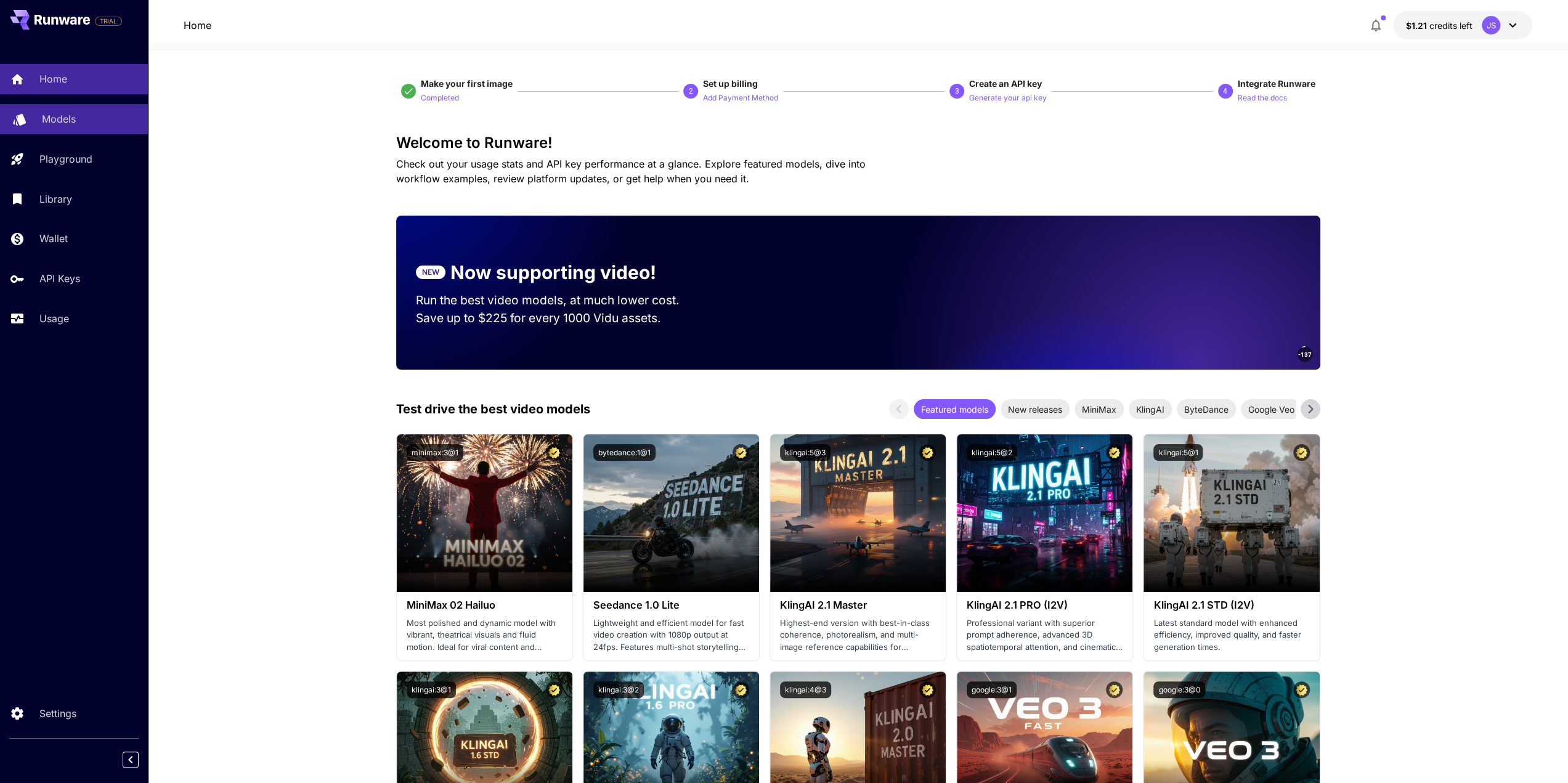 click on "Models" at bounding box center (59, 119) 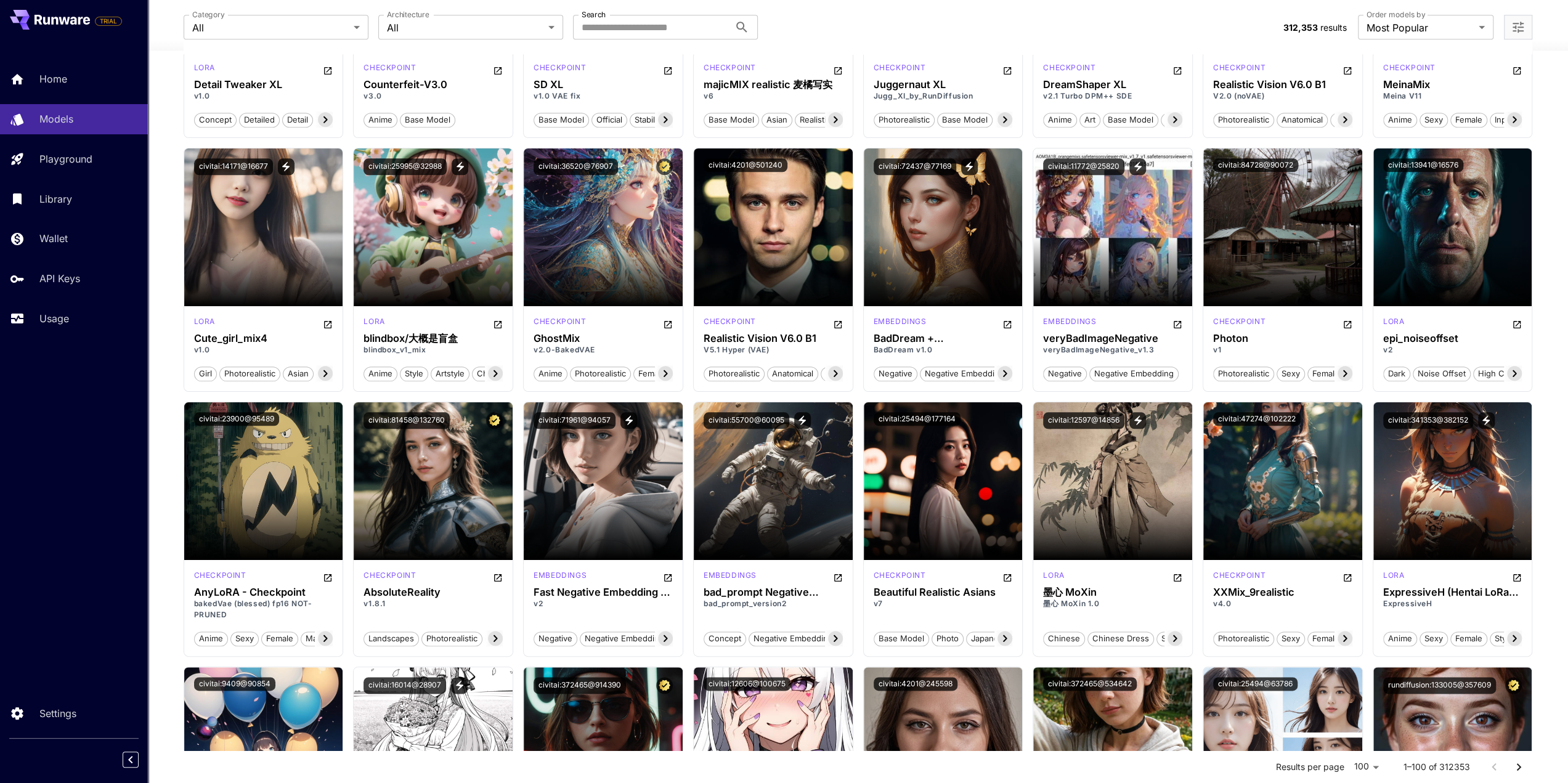 scroll, scrollTop: 1170, scrollLeft: 0, axis: vertical 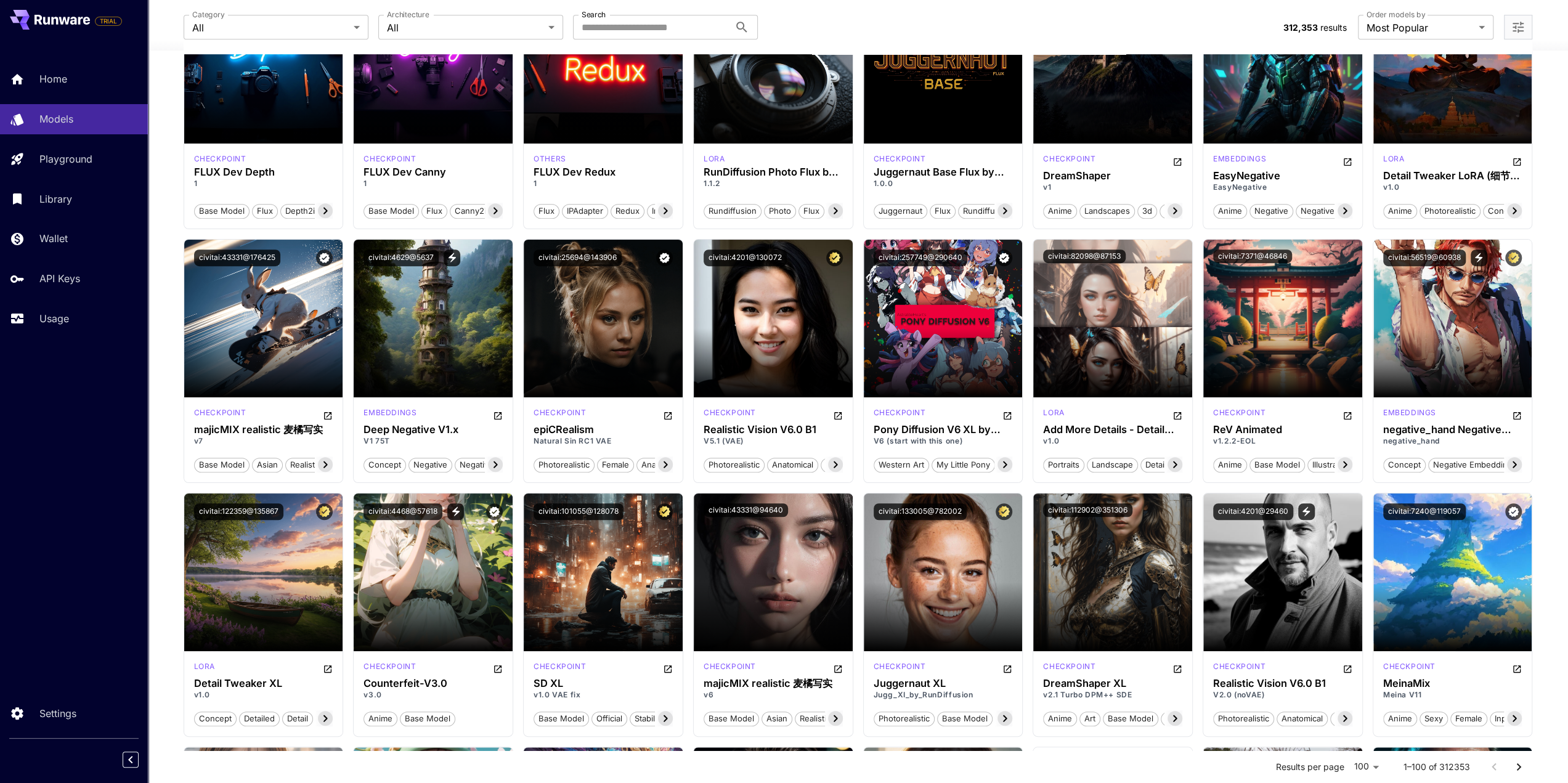 drag, startPoint x: 174, startPoint y: 376, endPoint x: 181, endPoint y: 263, distance: 113.21661 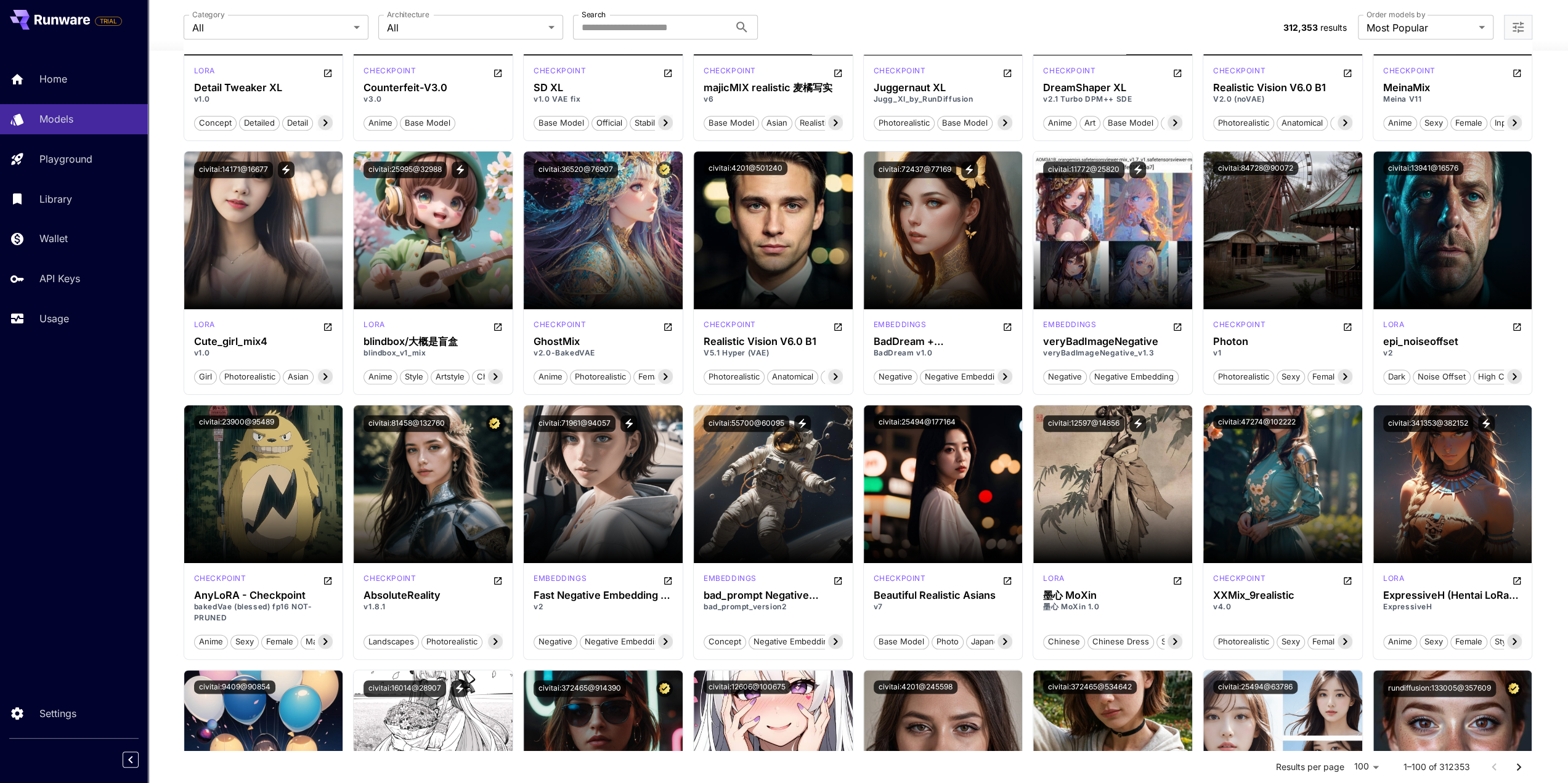 drag, startPoint x: 181, startPoint y: 307, endPoint x: 174, endPoint y: 475, distance: 168.1458 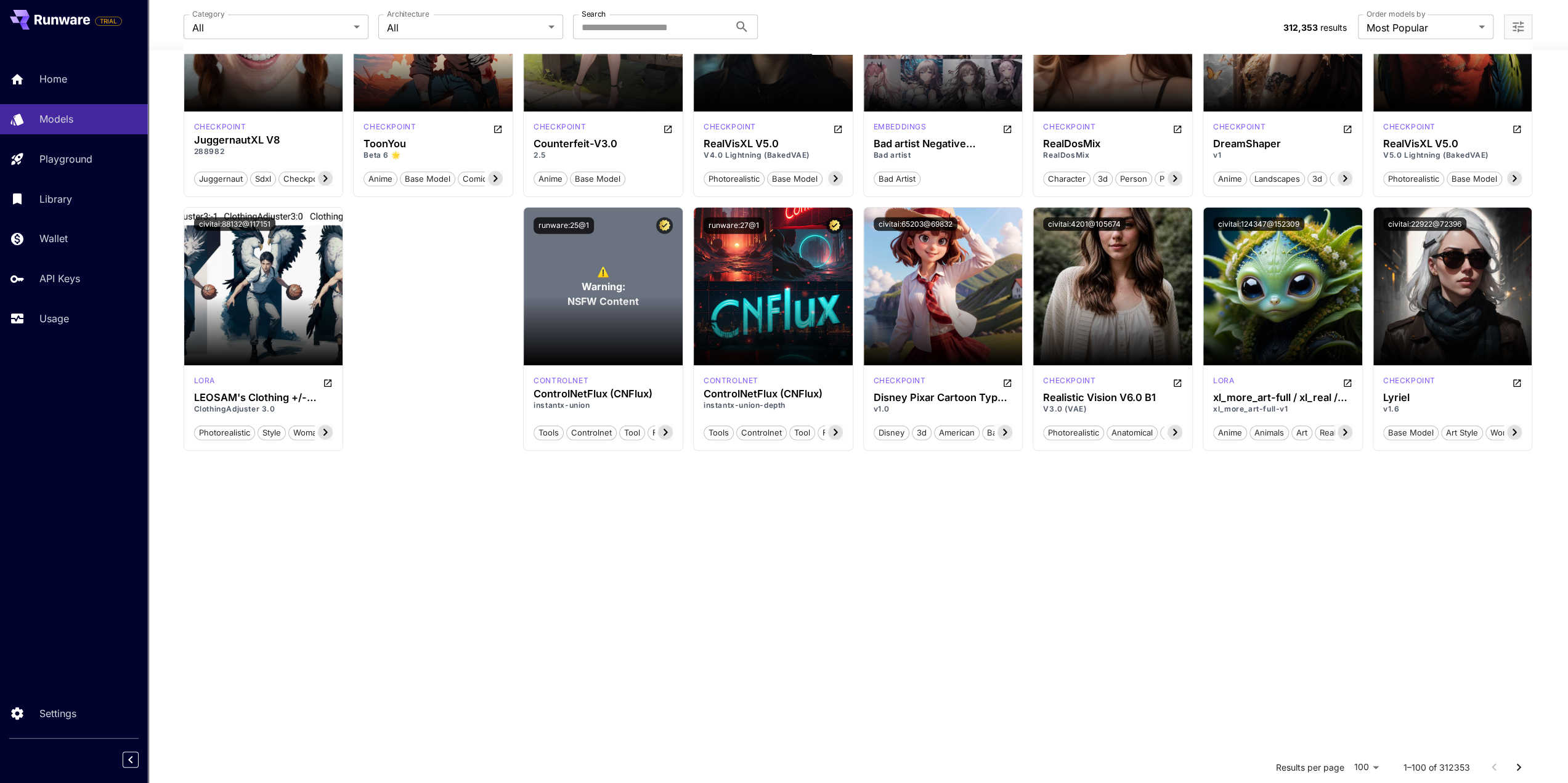 drag, startPoint x: 158, startPoint y: 600, endPoint x: 169, endPoint y: 599, distance: 11.045361 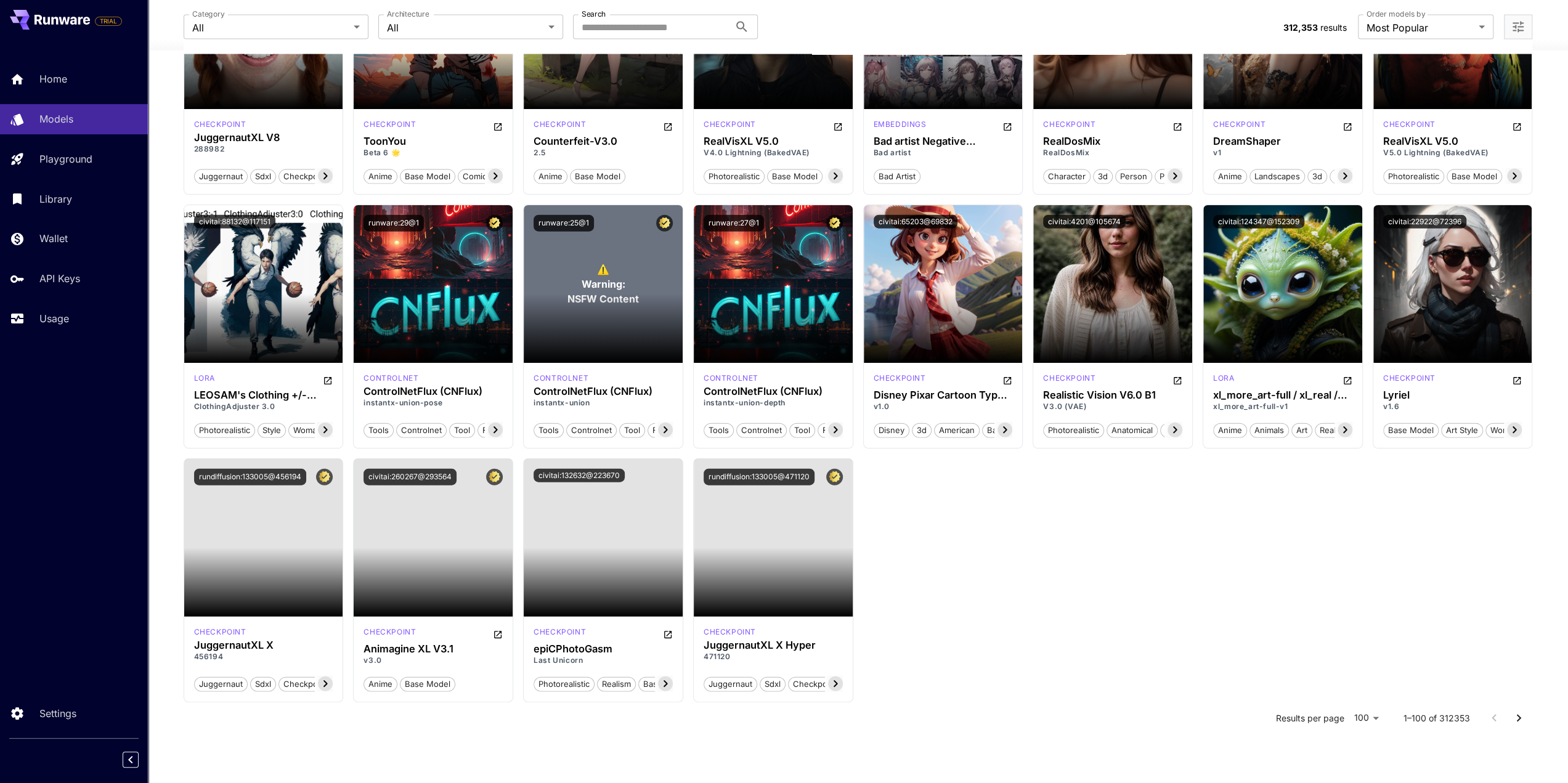 scroll, scrollTop: 2741, scrollLeft: 0, axis: vertical 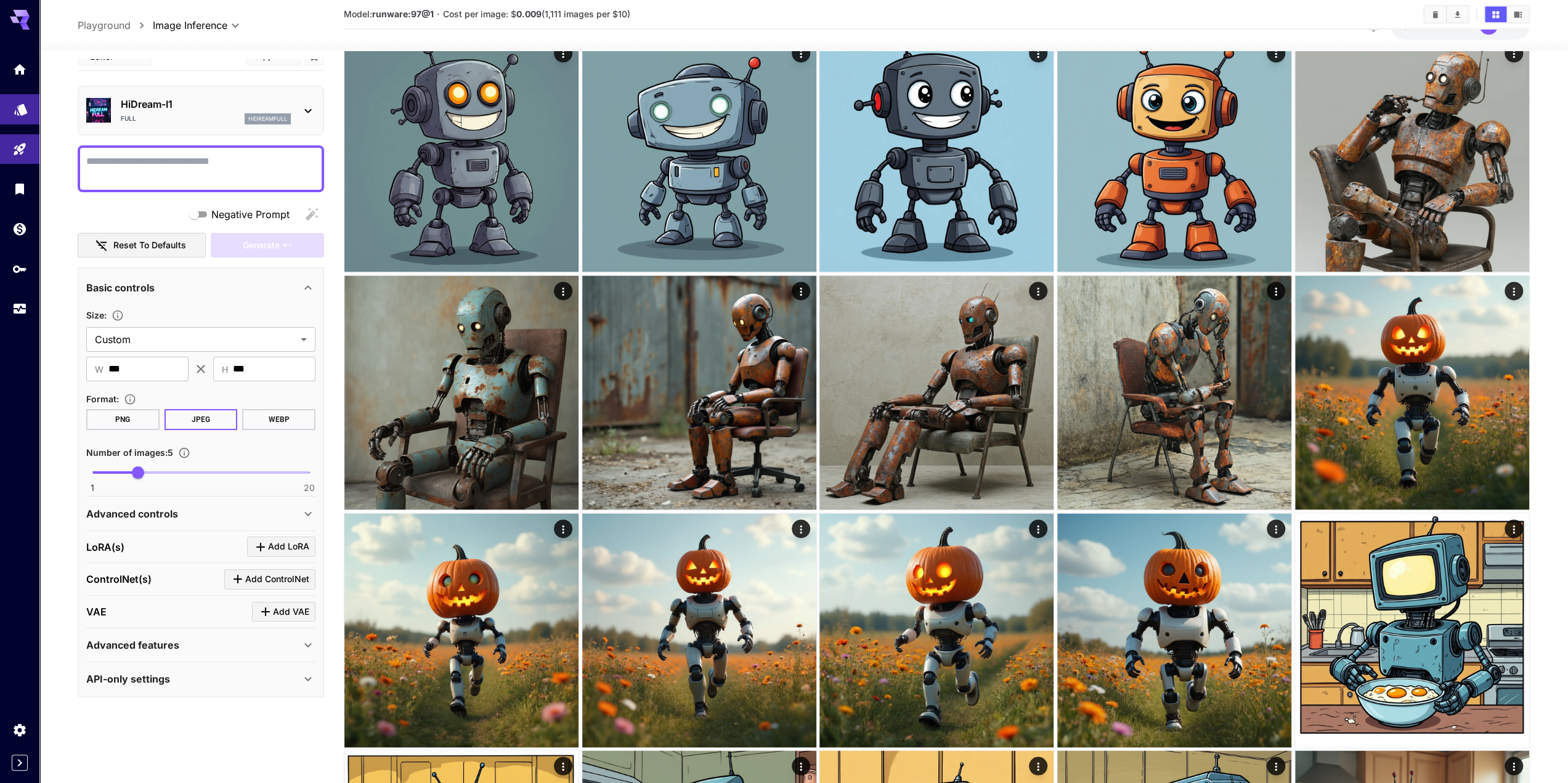click at bounding box center [20, 109] 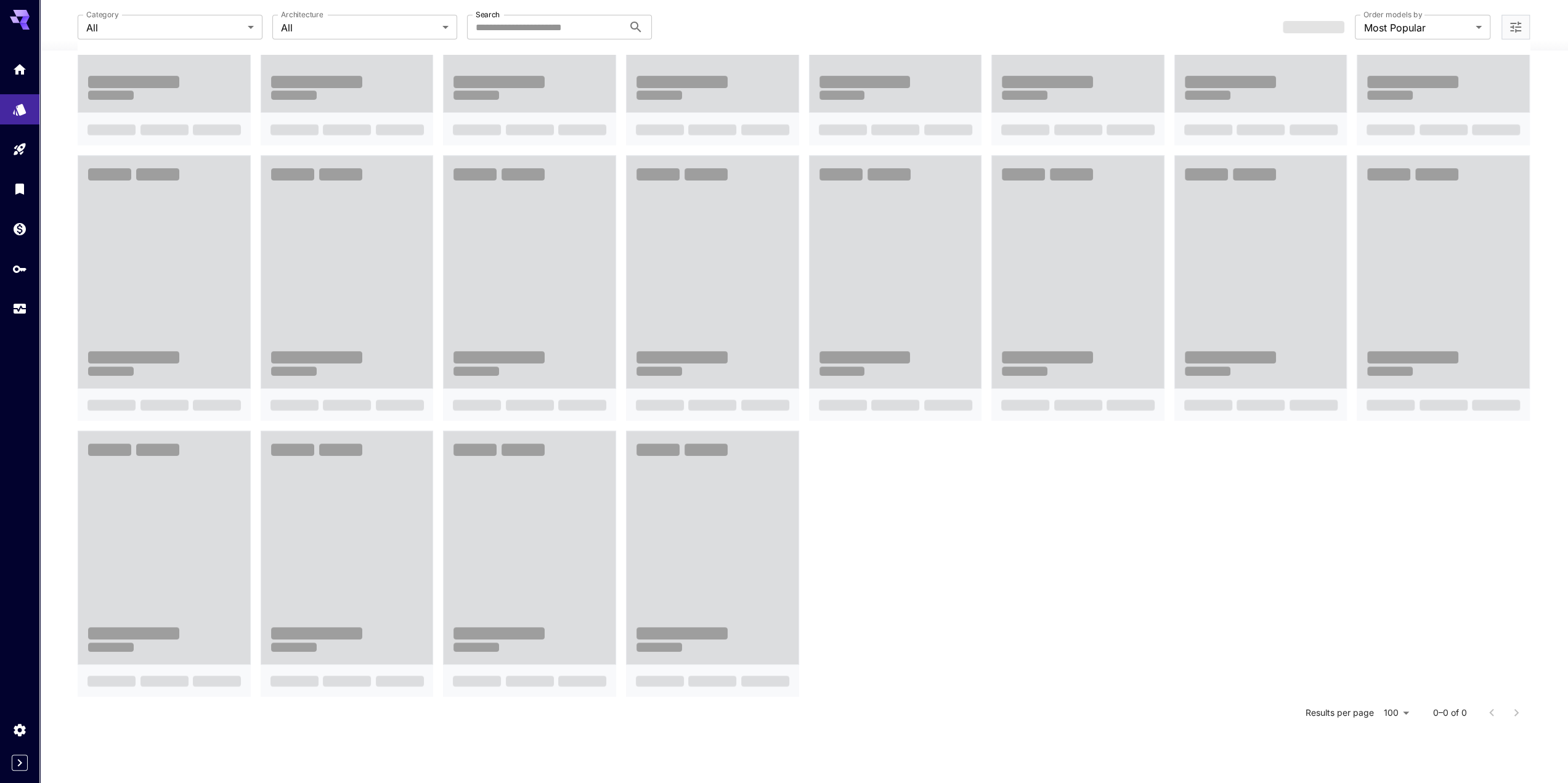 scroll, scrollTop: 0, scrollLeft: 0, axis: both 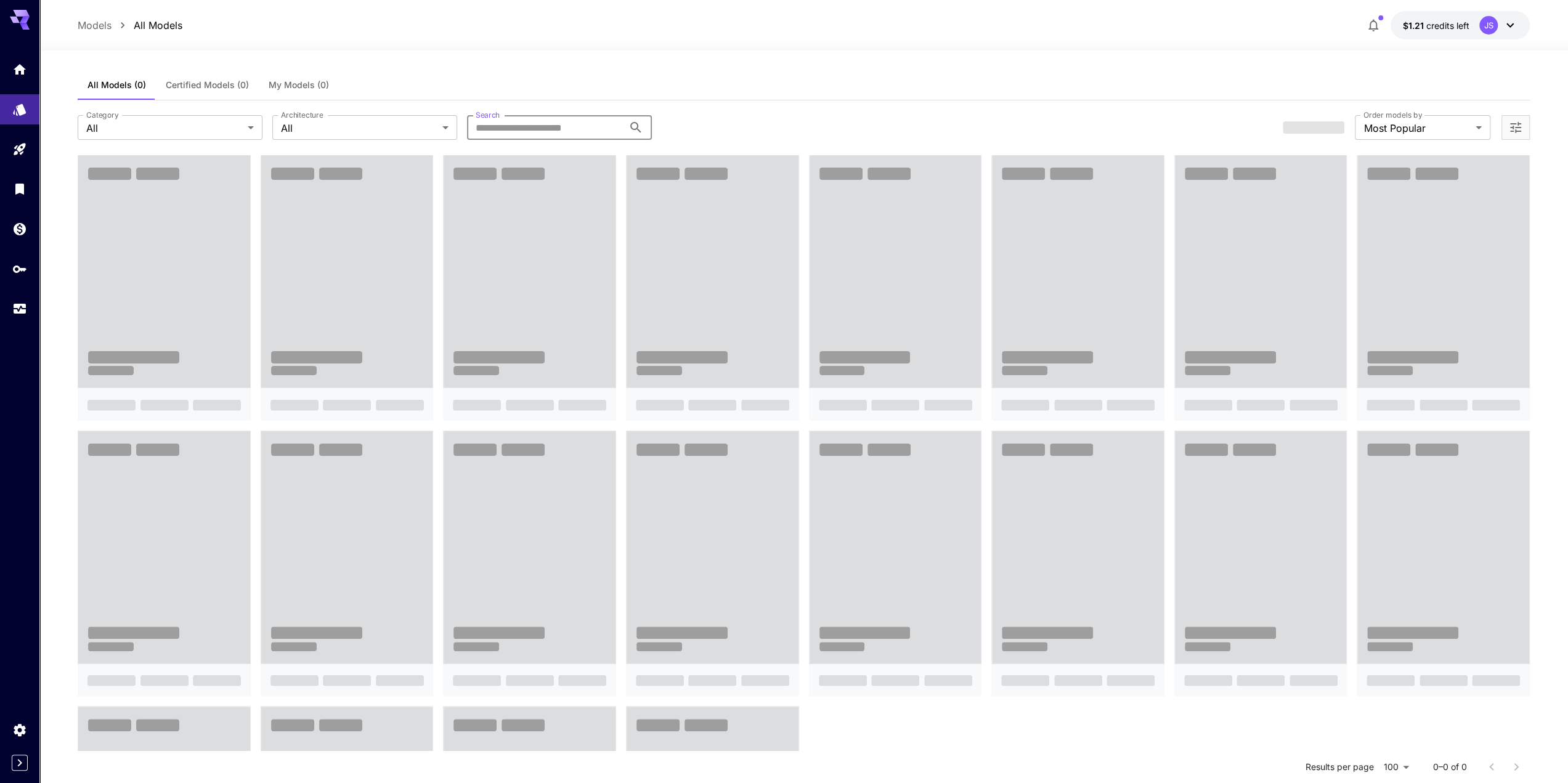 click on "Search" at bounding box center (545, 128) 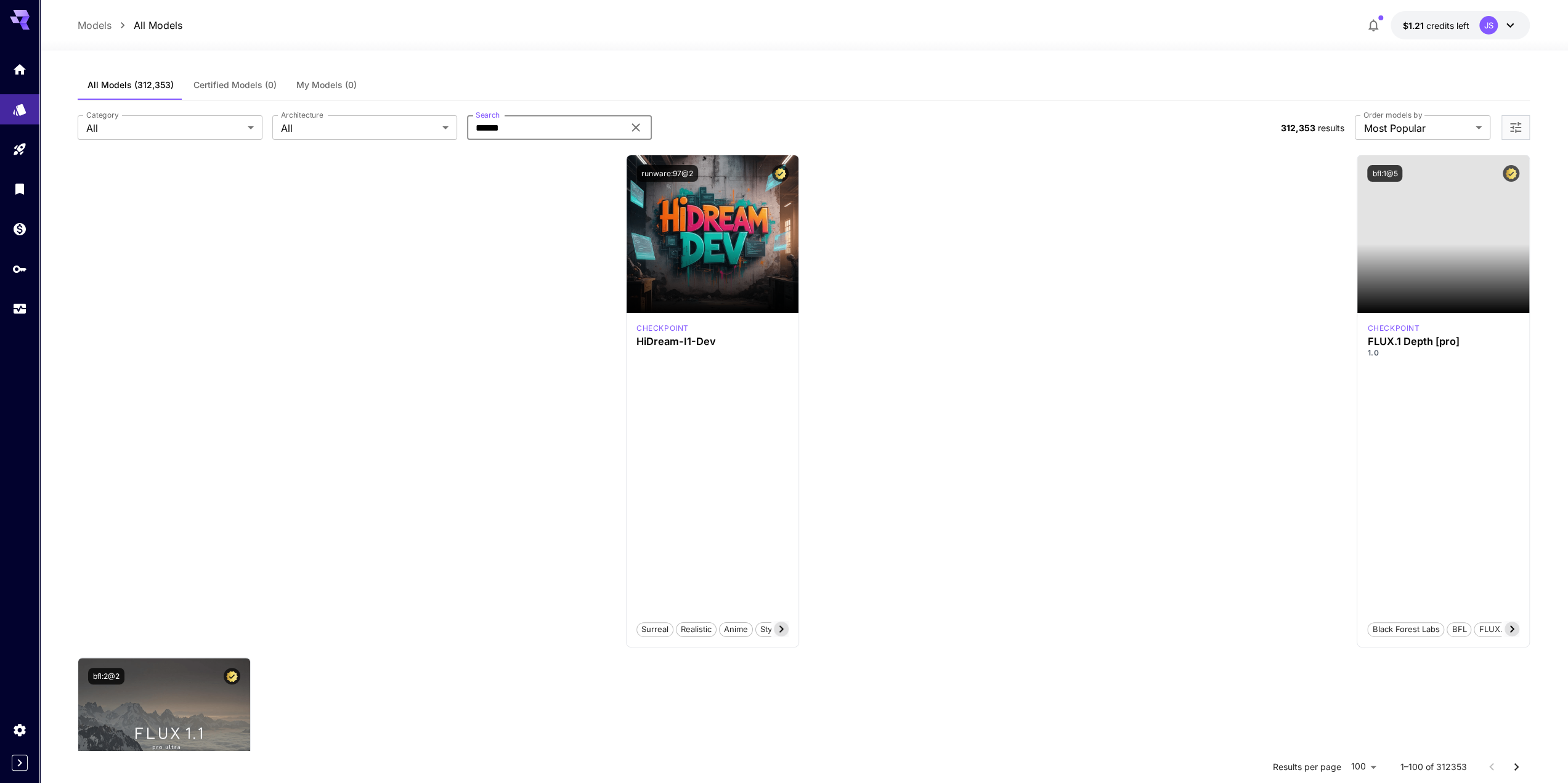 type on "******" 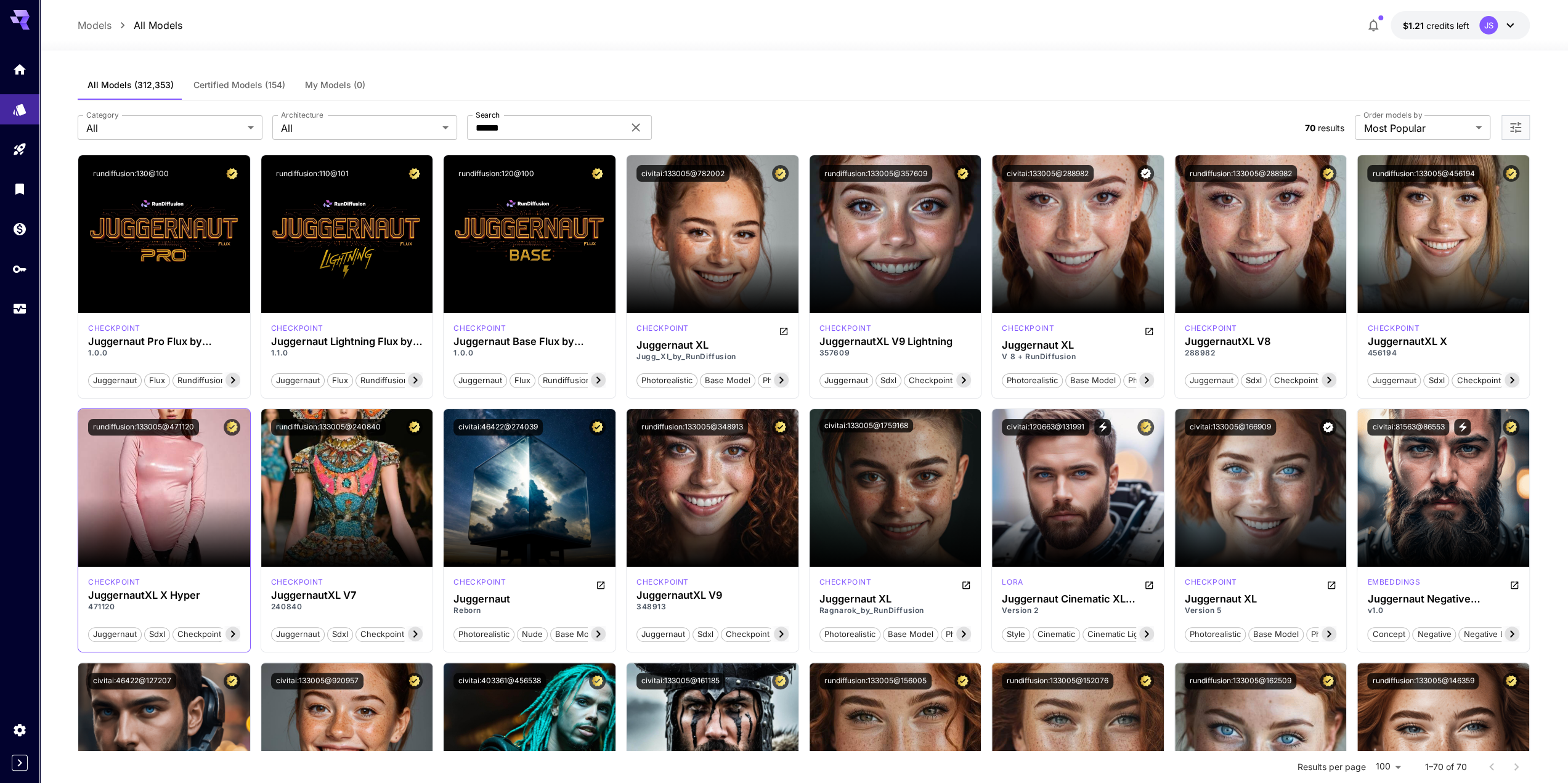 click 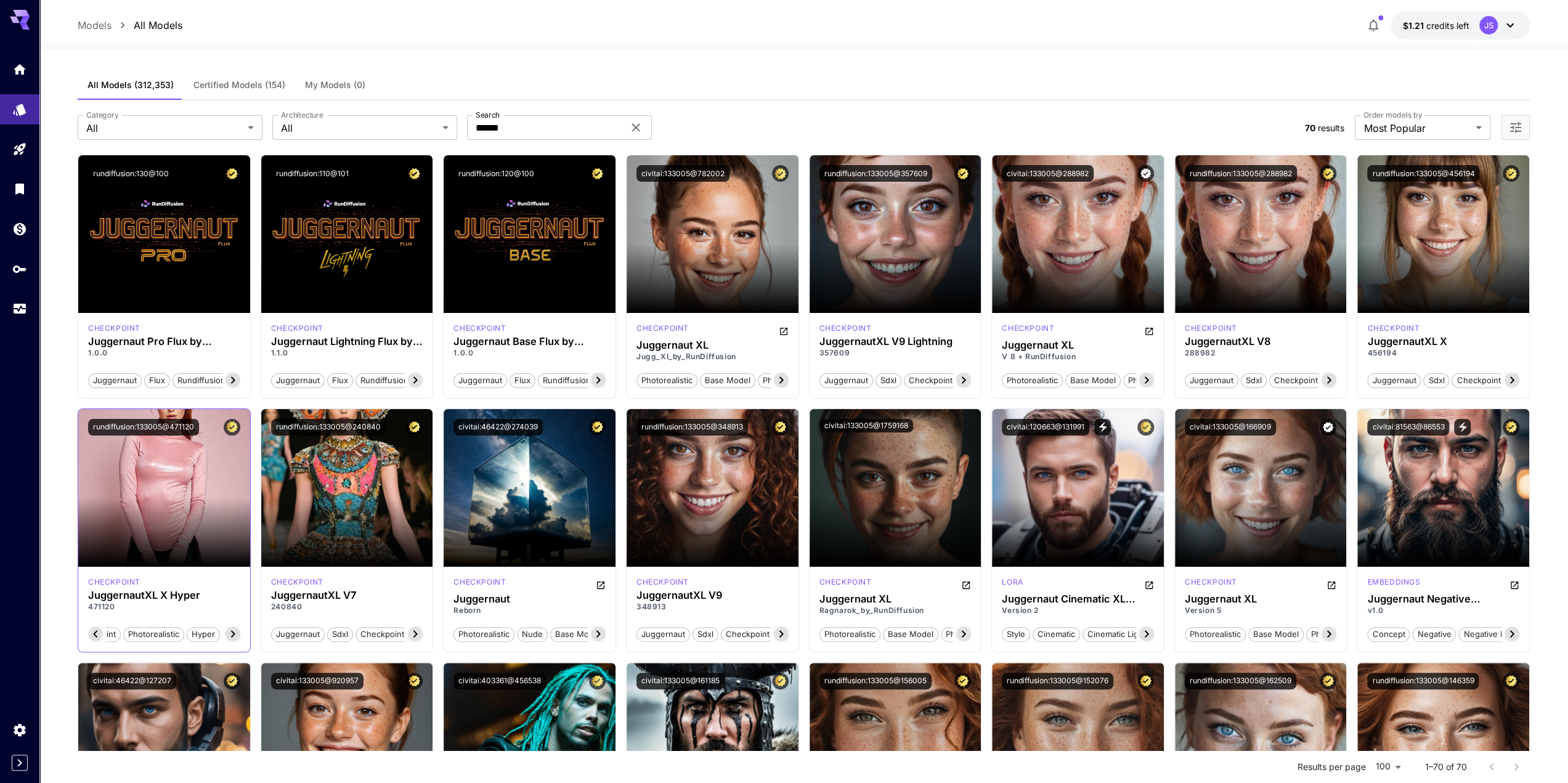 click 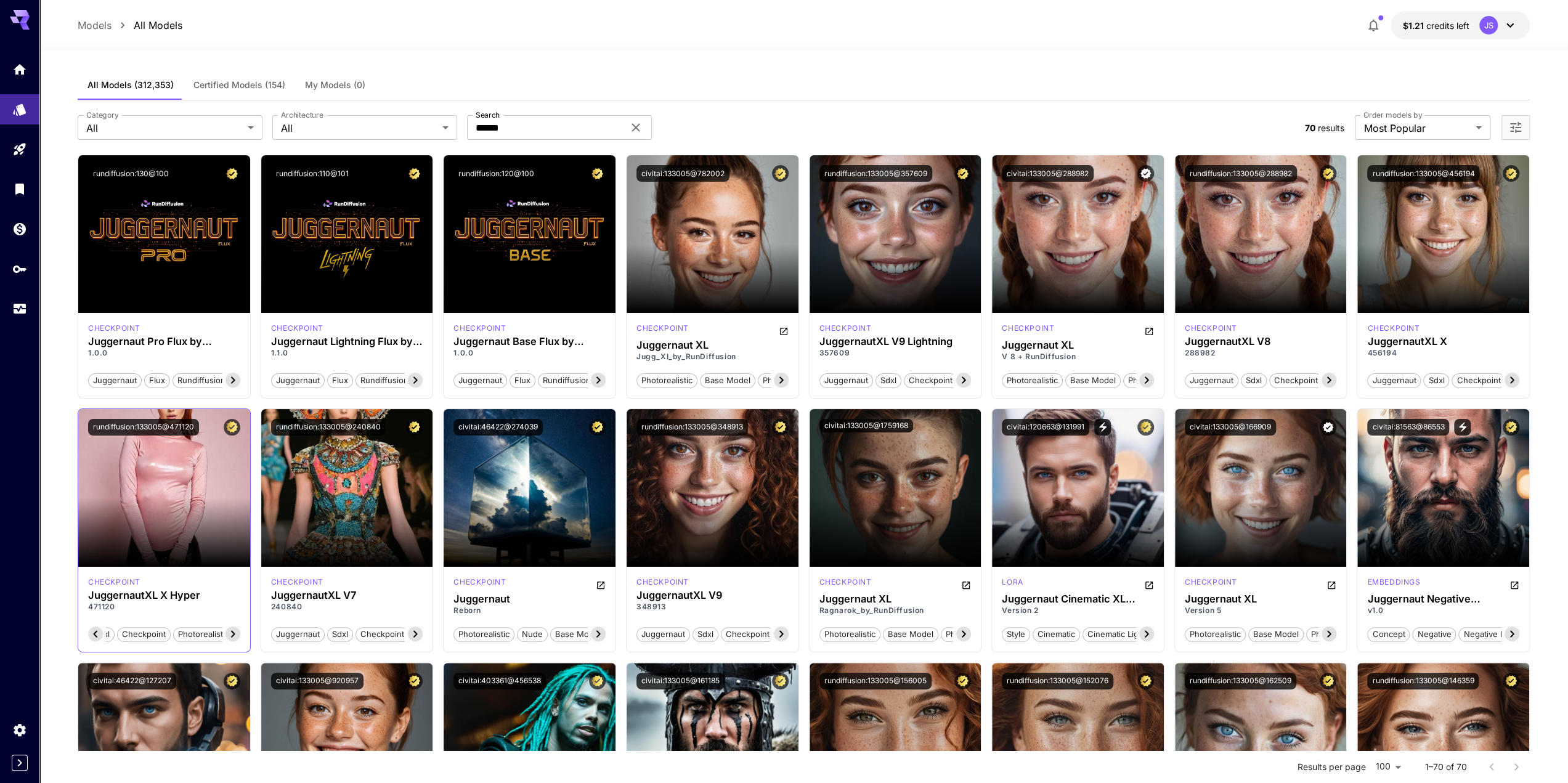 scroll, scrollTop: 0, scrollLeft: 62, axis: horizontal 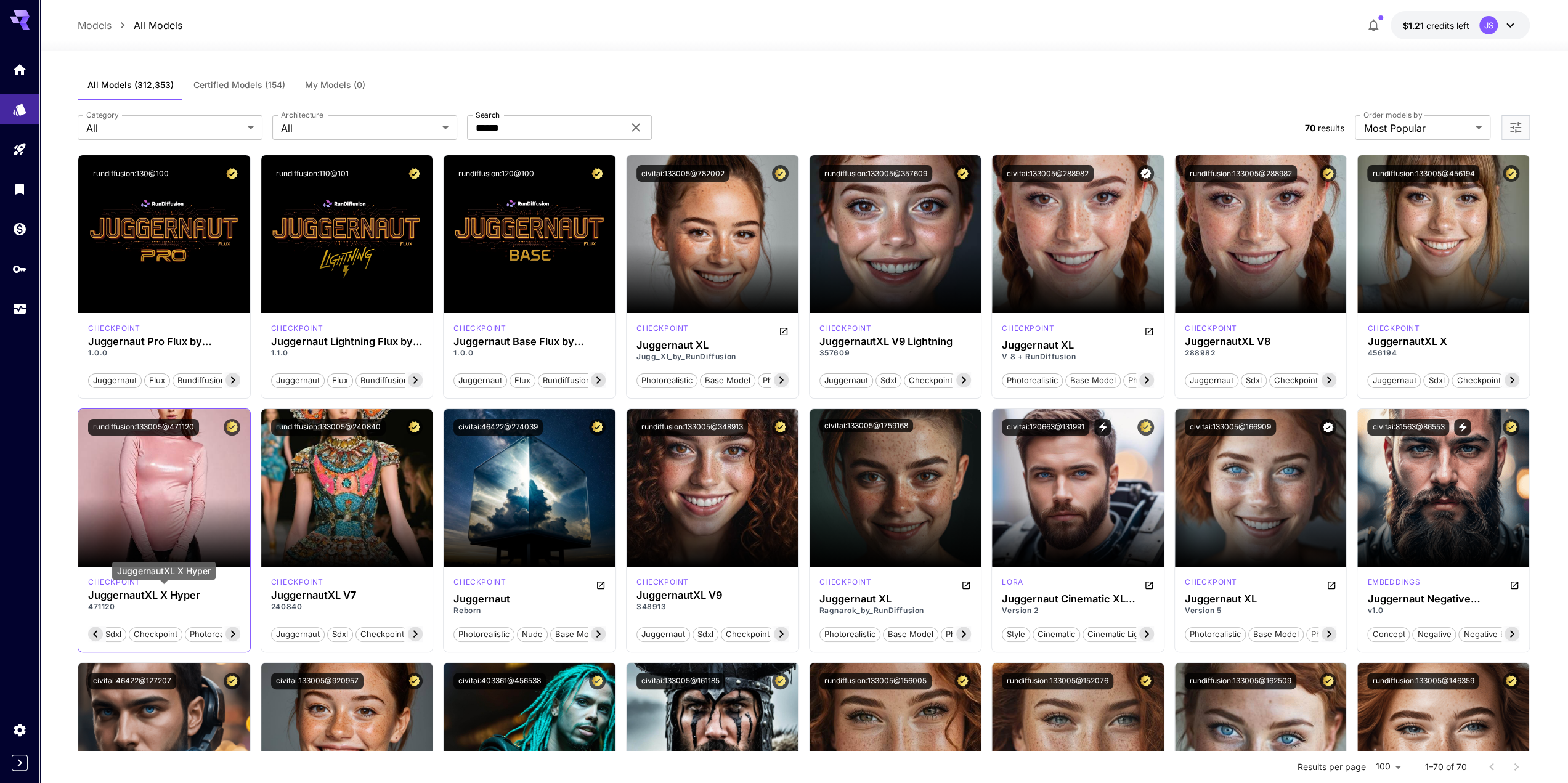 click on "JuggernautXL X Hyper" at bounding box center [164, 595] 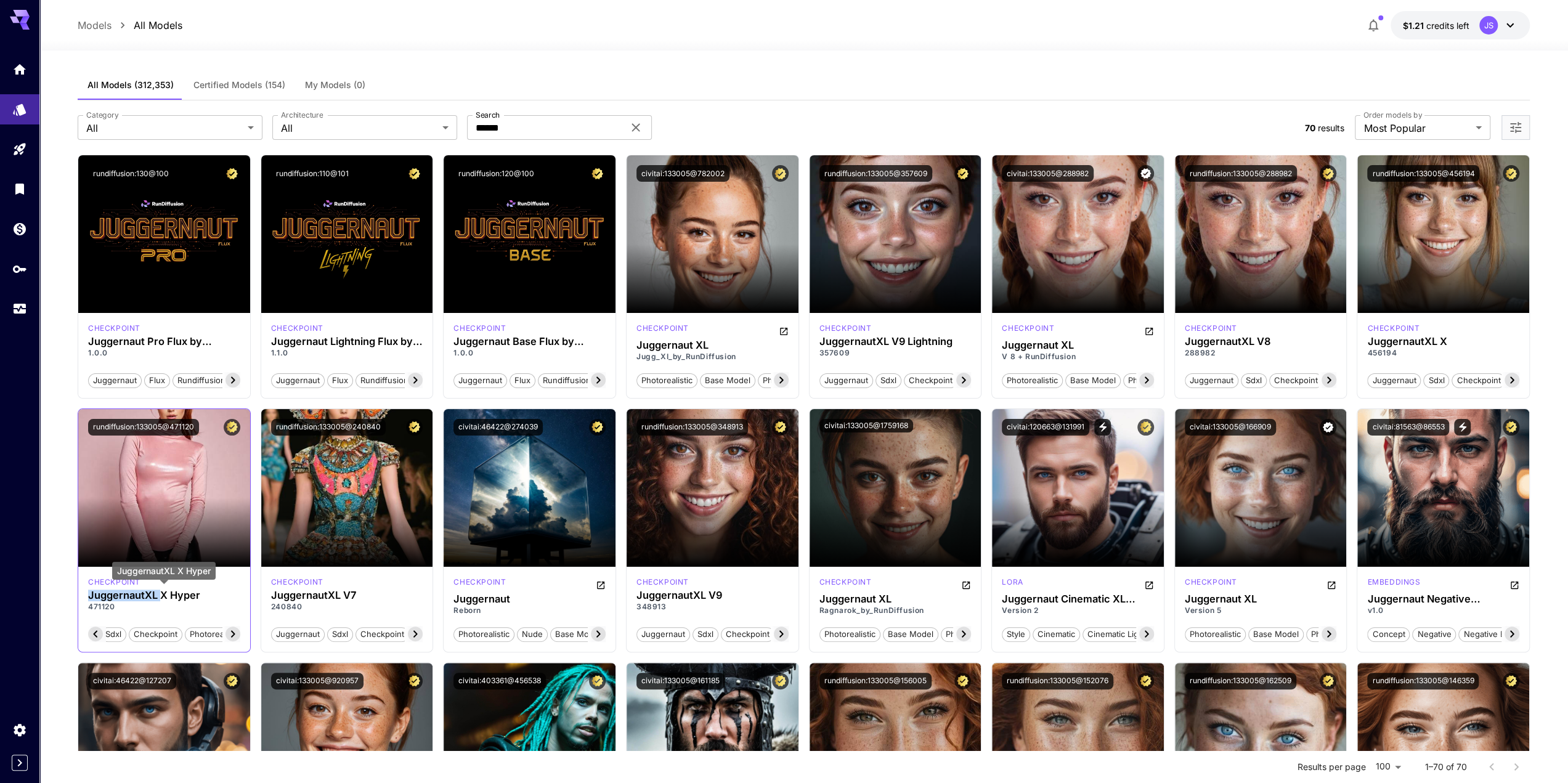 click on "JuggernautXL X Hyper" at bounding box center [164, 595] 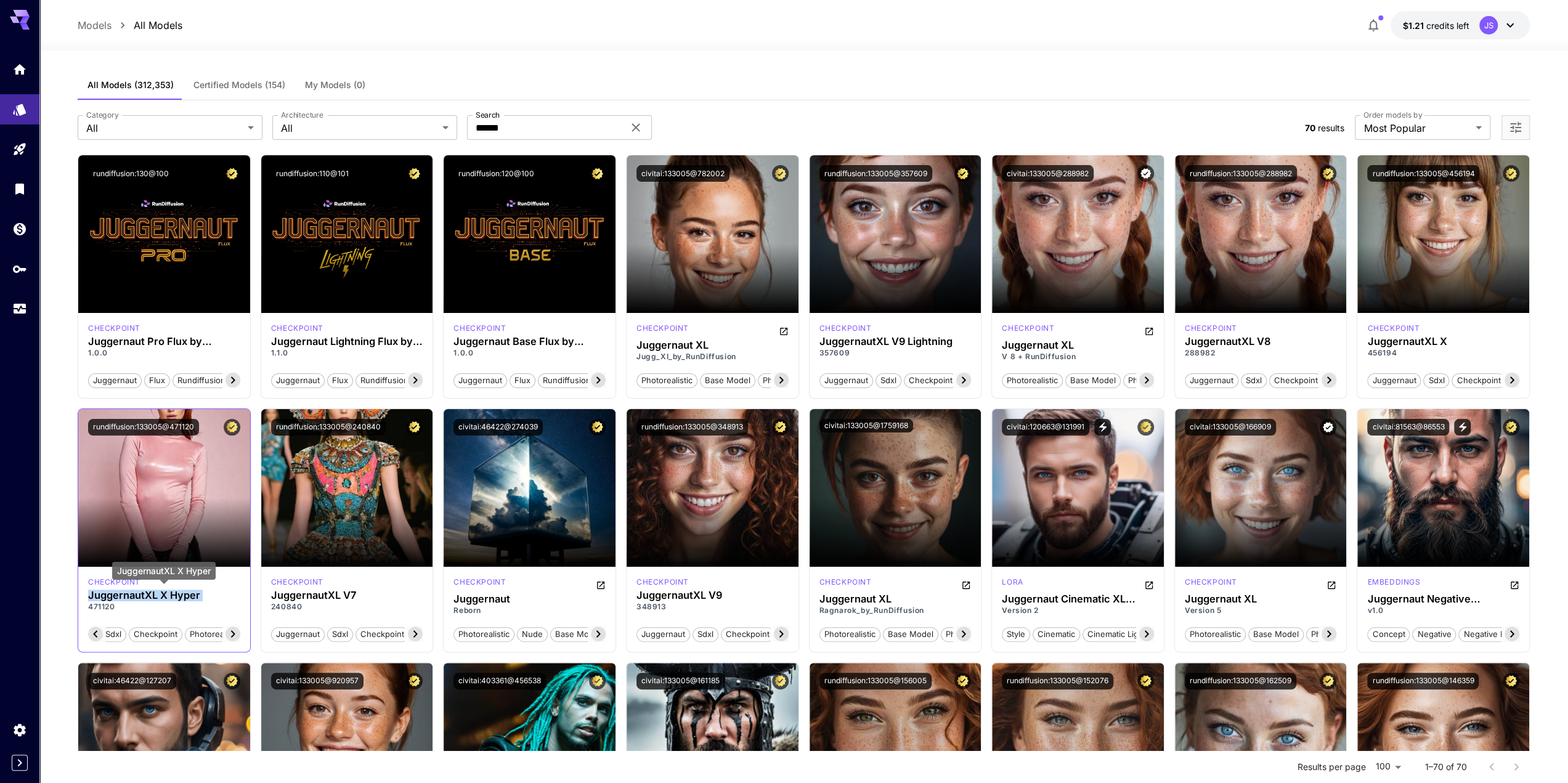 click on "JuggernautXL X Hyper" at bounding box center [164, 595] 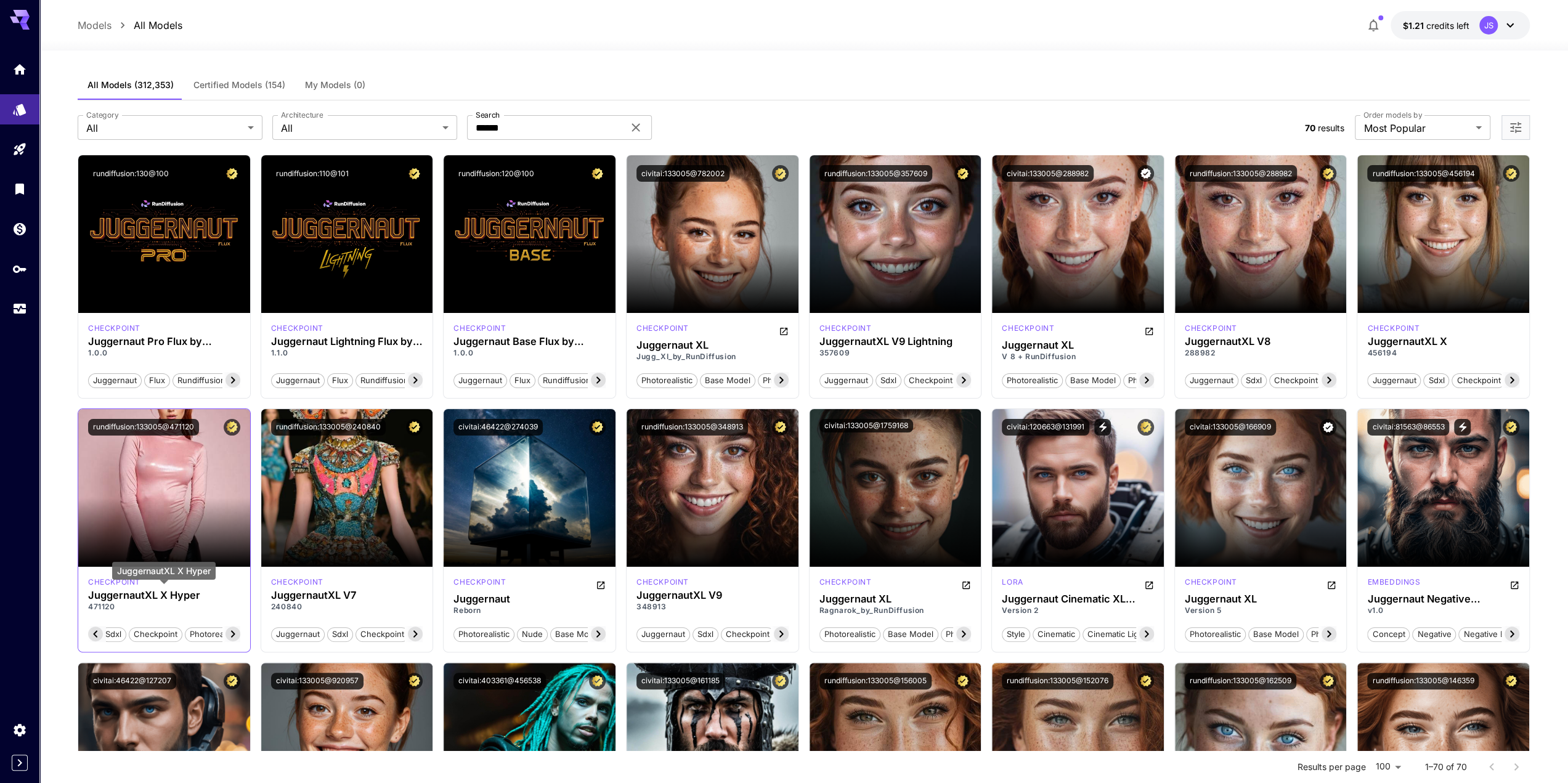 click on "JuggernautXL X Hyper" at bounding box center [164, 595] 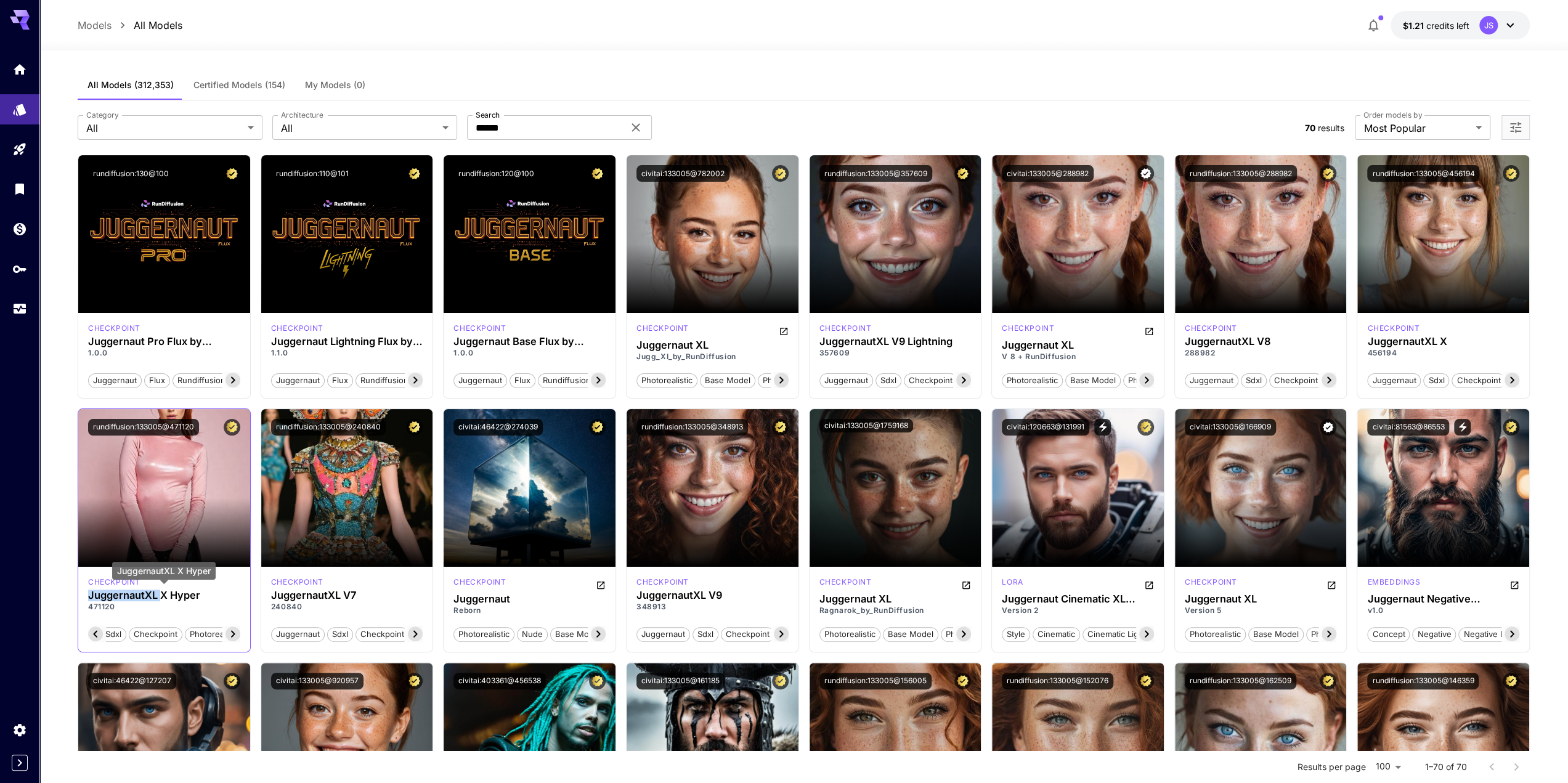 click on "JuggernautXL X Hyper" at bounding box center (164, 595) 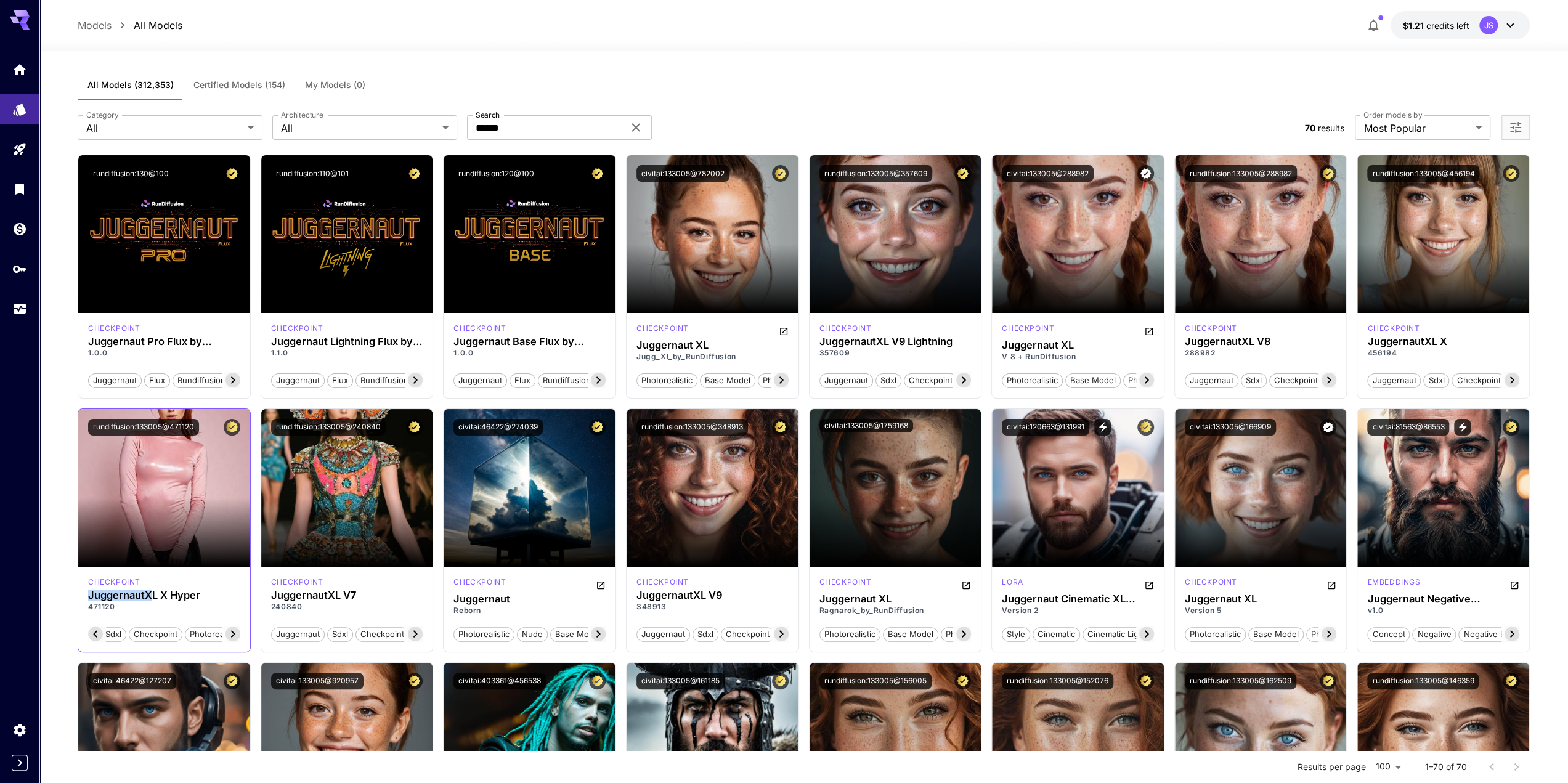 drag, startPoint x: 153, startPoint y: 596, endPoint x: 129, endPoint y: 599, distance: 24.18677 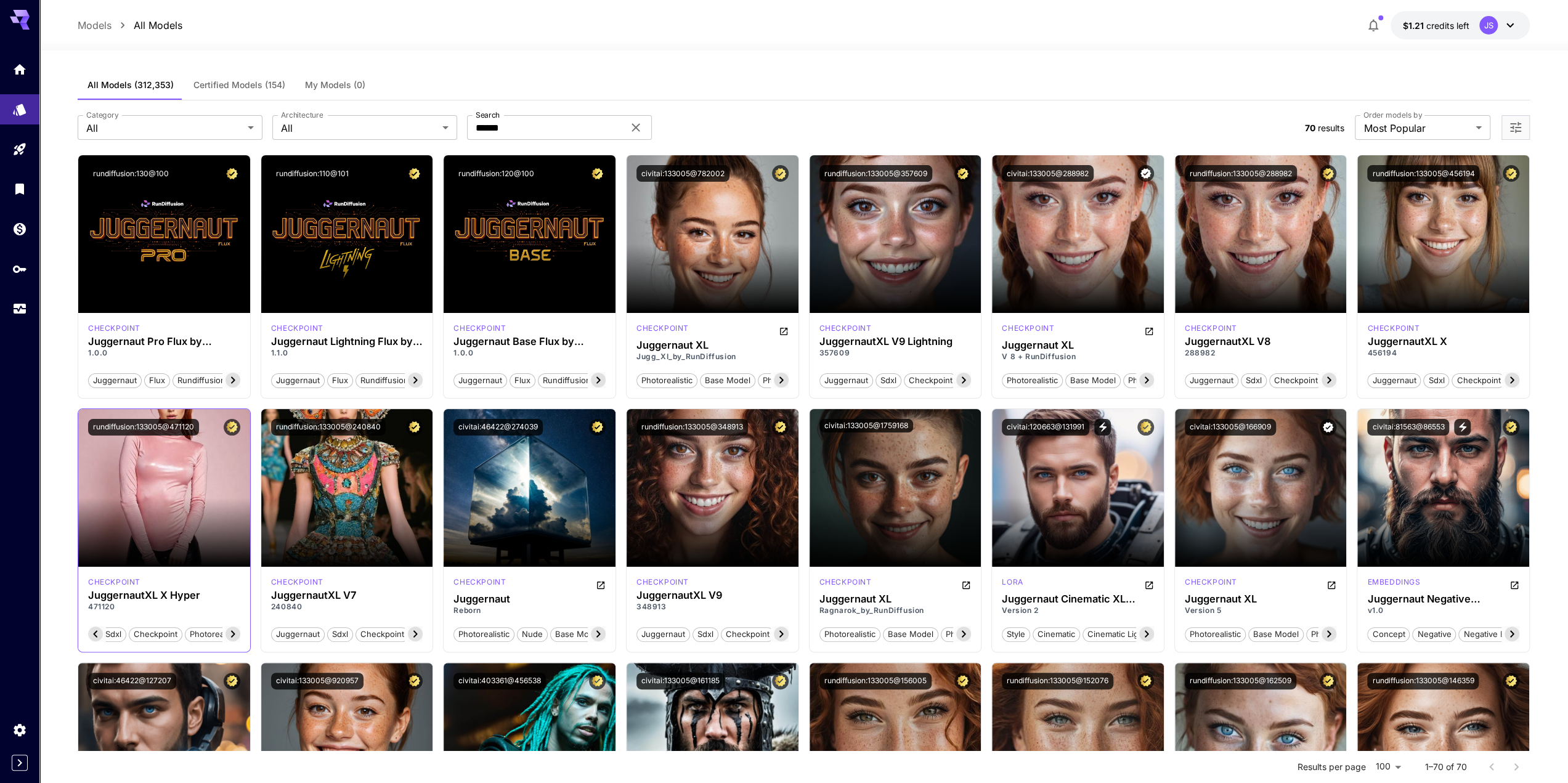 click on "471120" at bounding box center (164, 607) 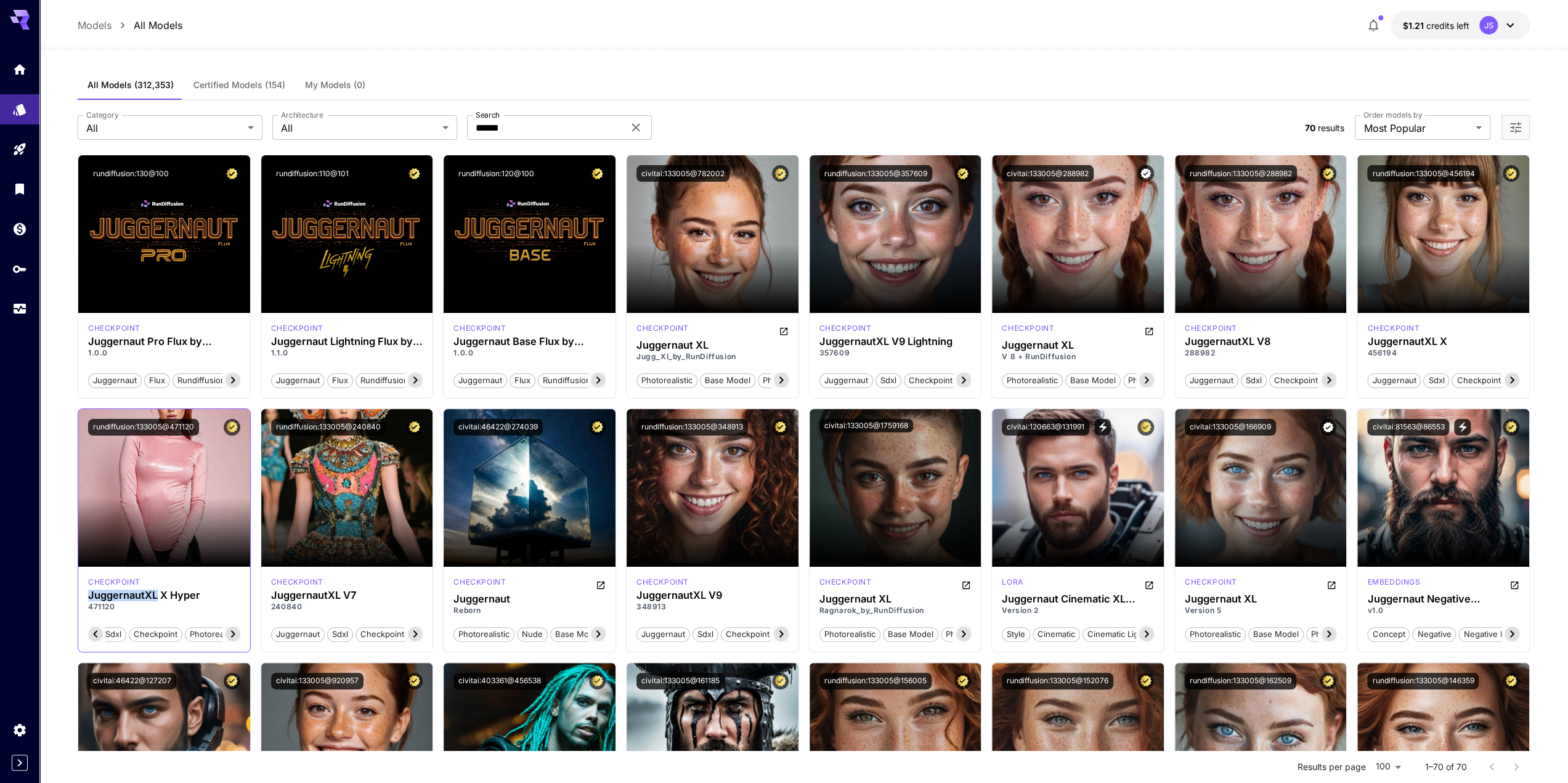 drag, startPoint x: 156, startPoint y: 591, endPoint x: 79, endPoint y: 599, distance: 77.41447 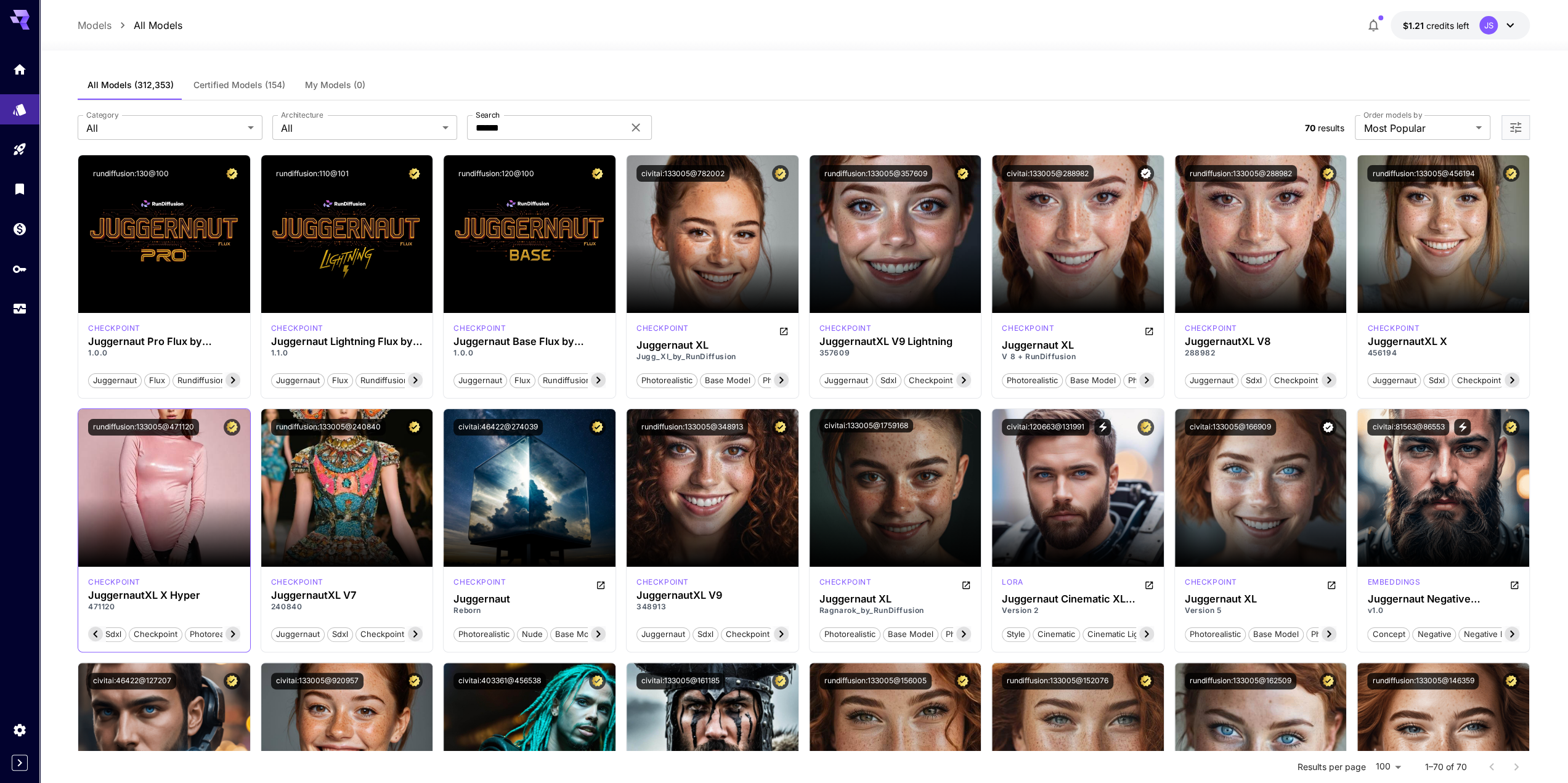 click on "471120" at bounding box center [164, 607] 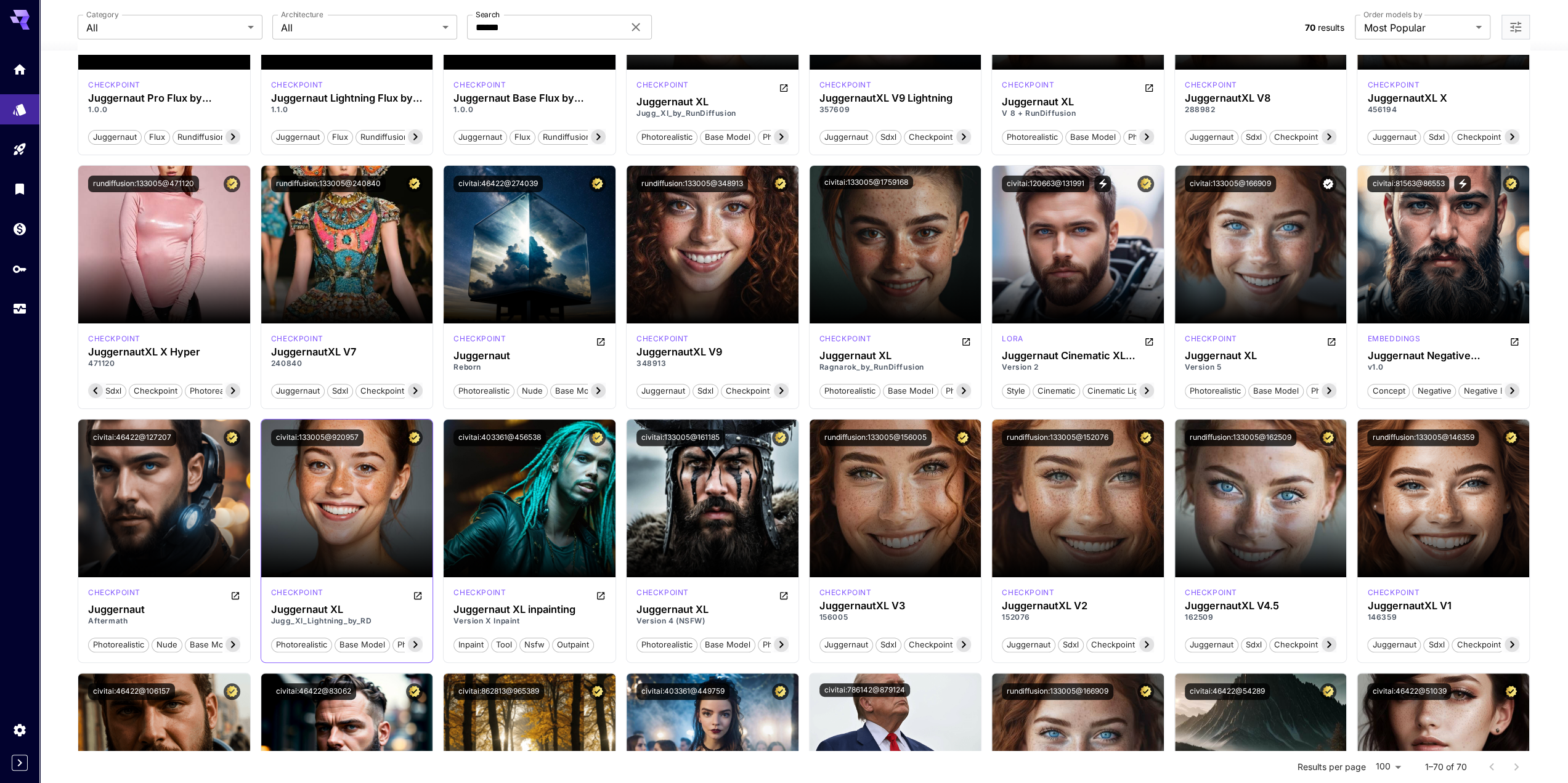 scroll, scrollTop: 185, scrollLeft: 0, axis: vertical 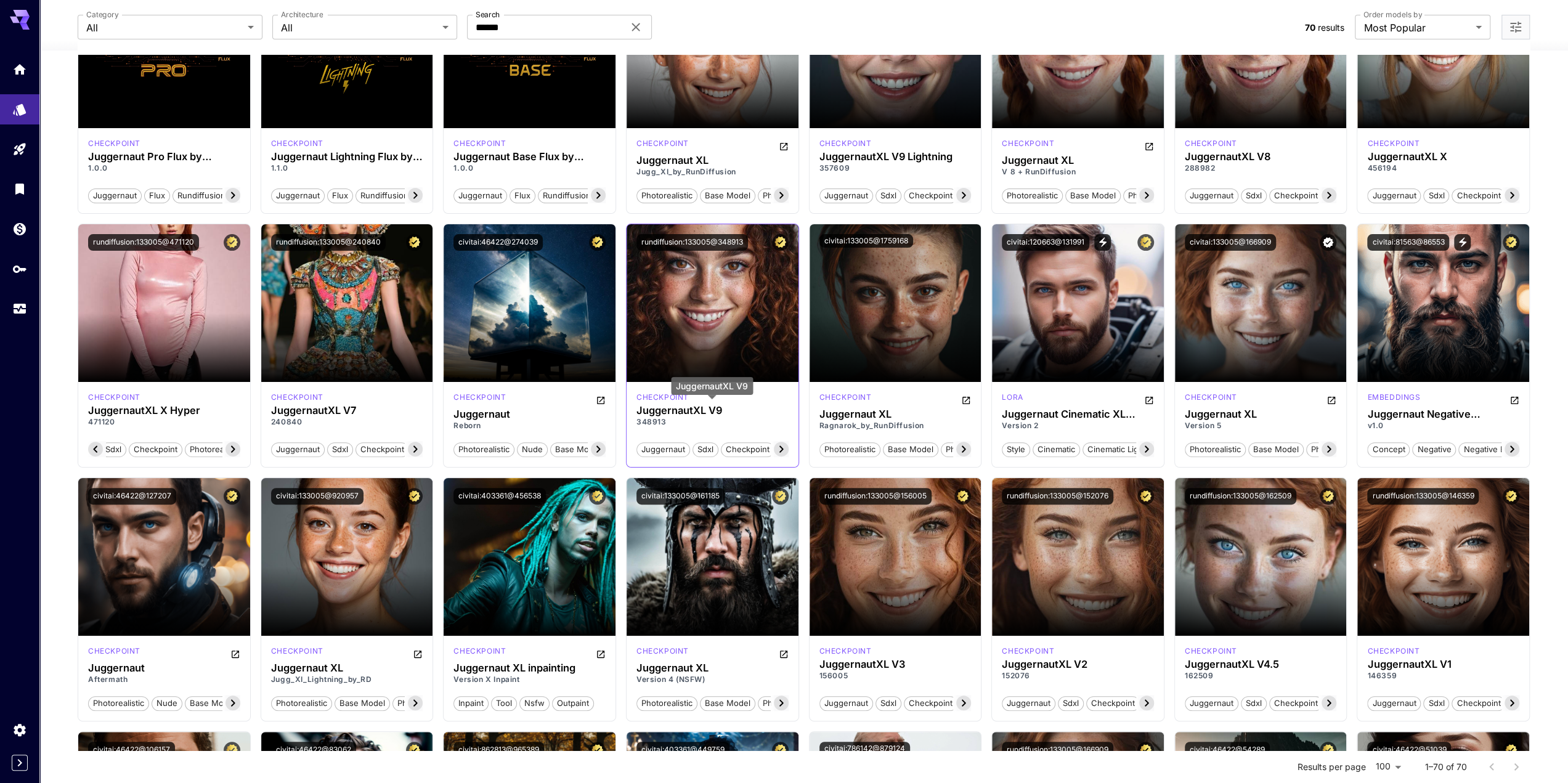click on "JuggernautXL V9" at bounding box center [712, 410] 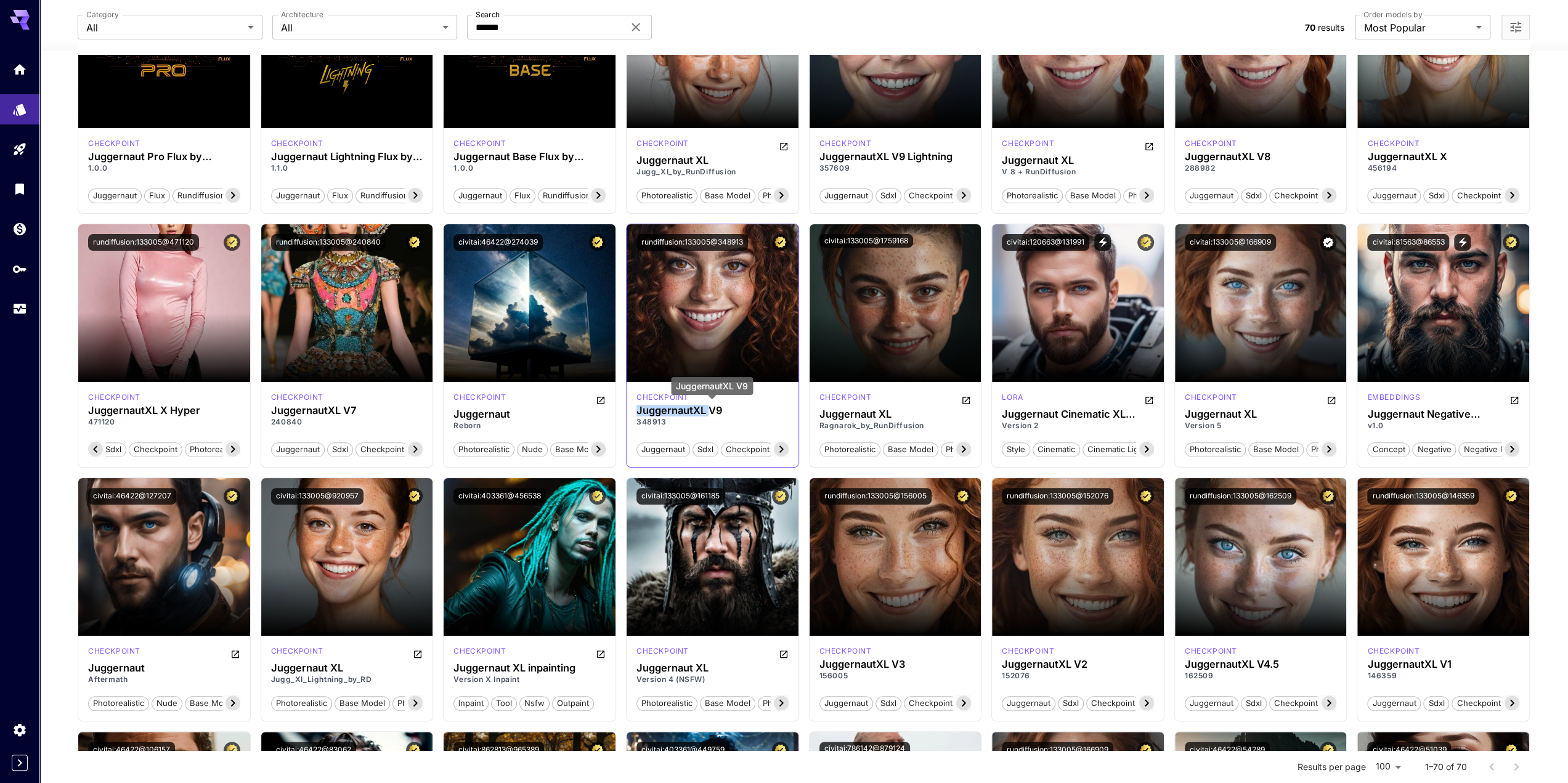 click on "JuggernautXL V9" at bounding box center (712, 410) 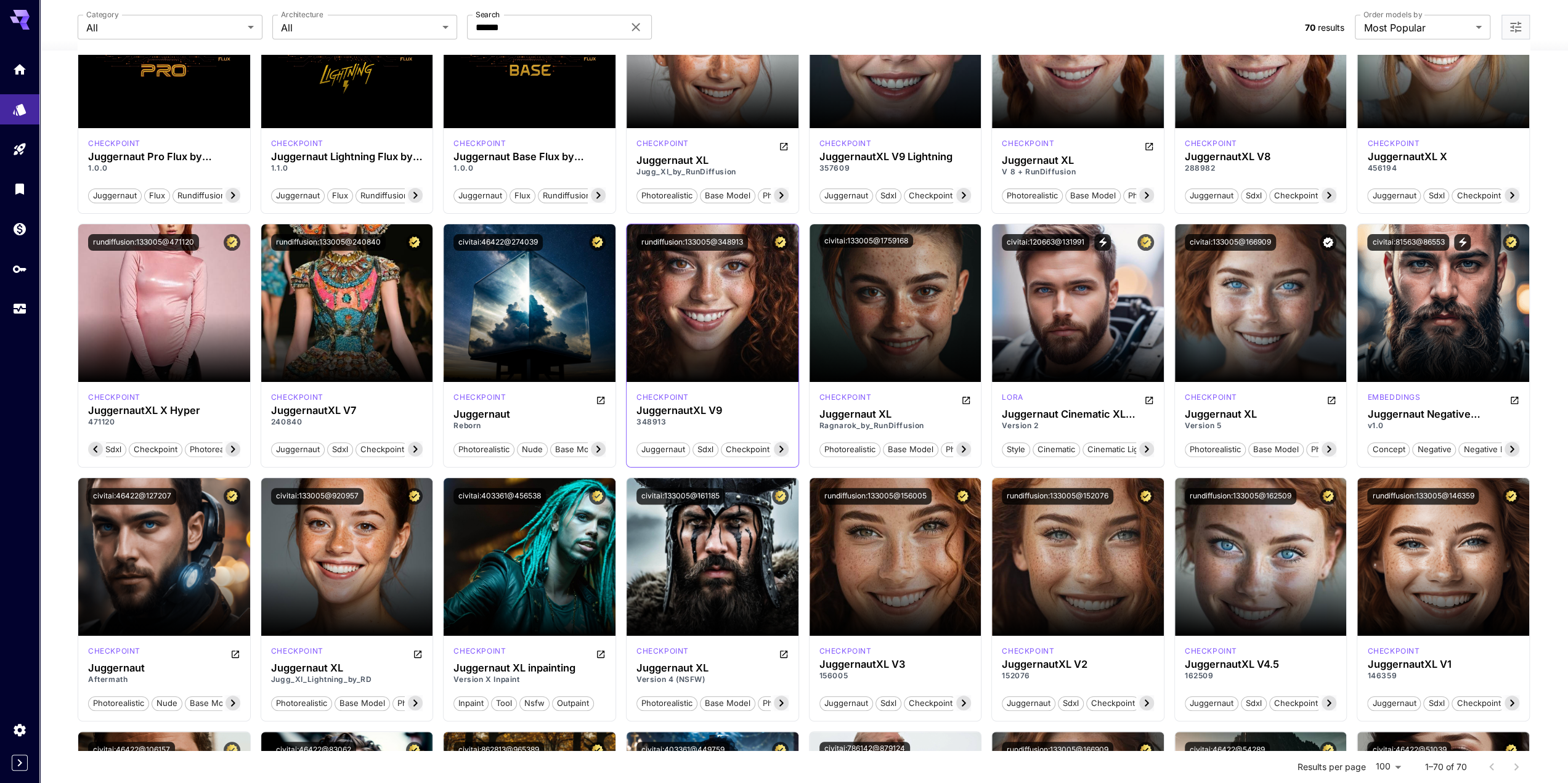 click on "348913" at bounding box center (712, 422) 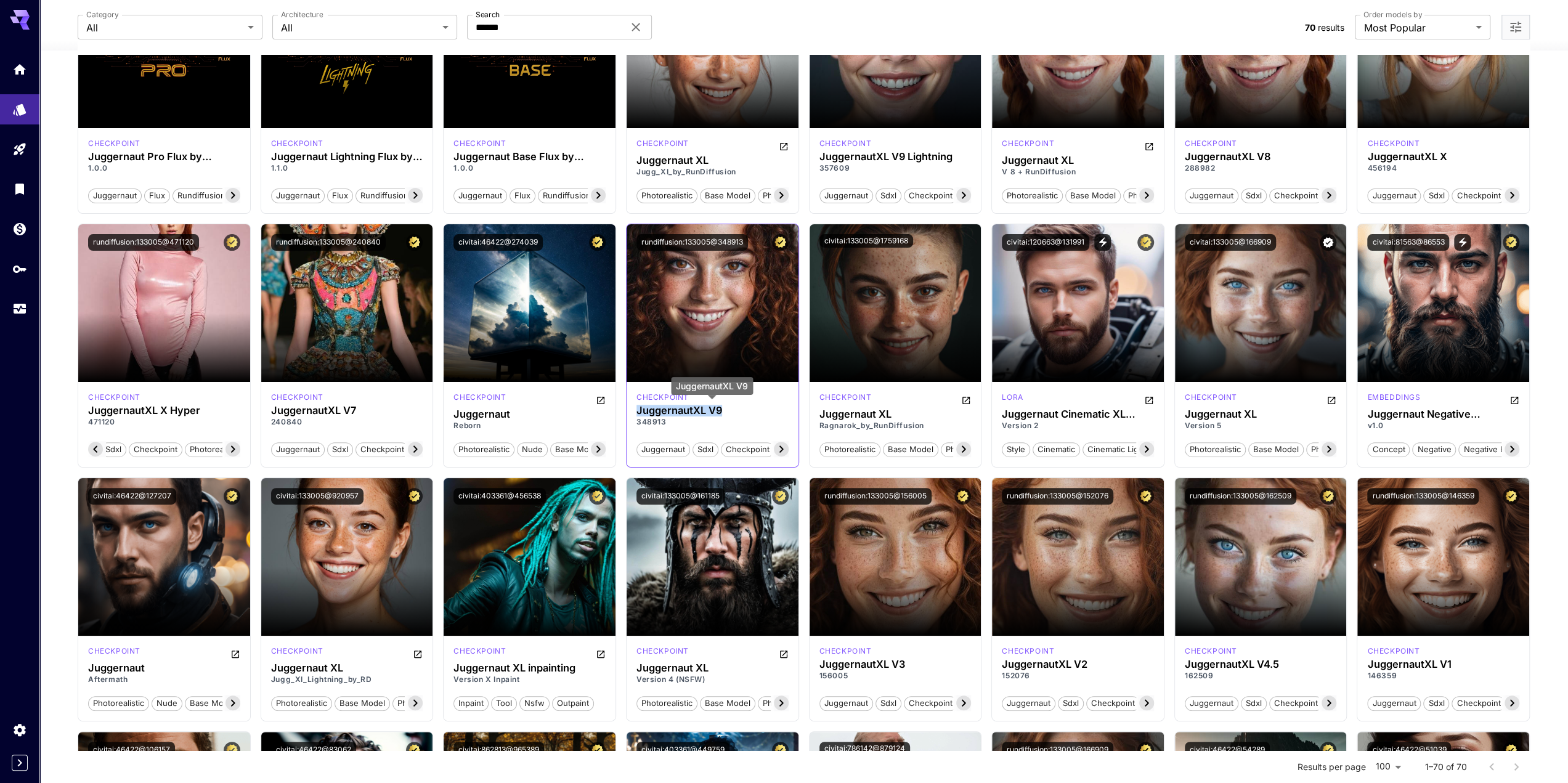 drag, startPoint x: 726, startPoint y: 408, endPoint x: 637, endPoint y: 404, distance: 89.08984 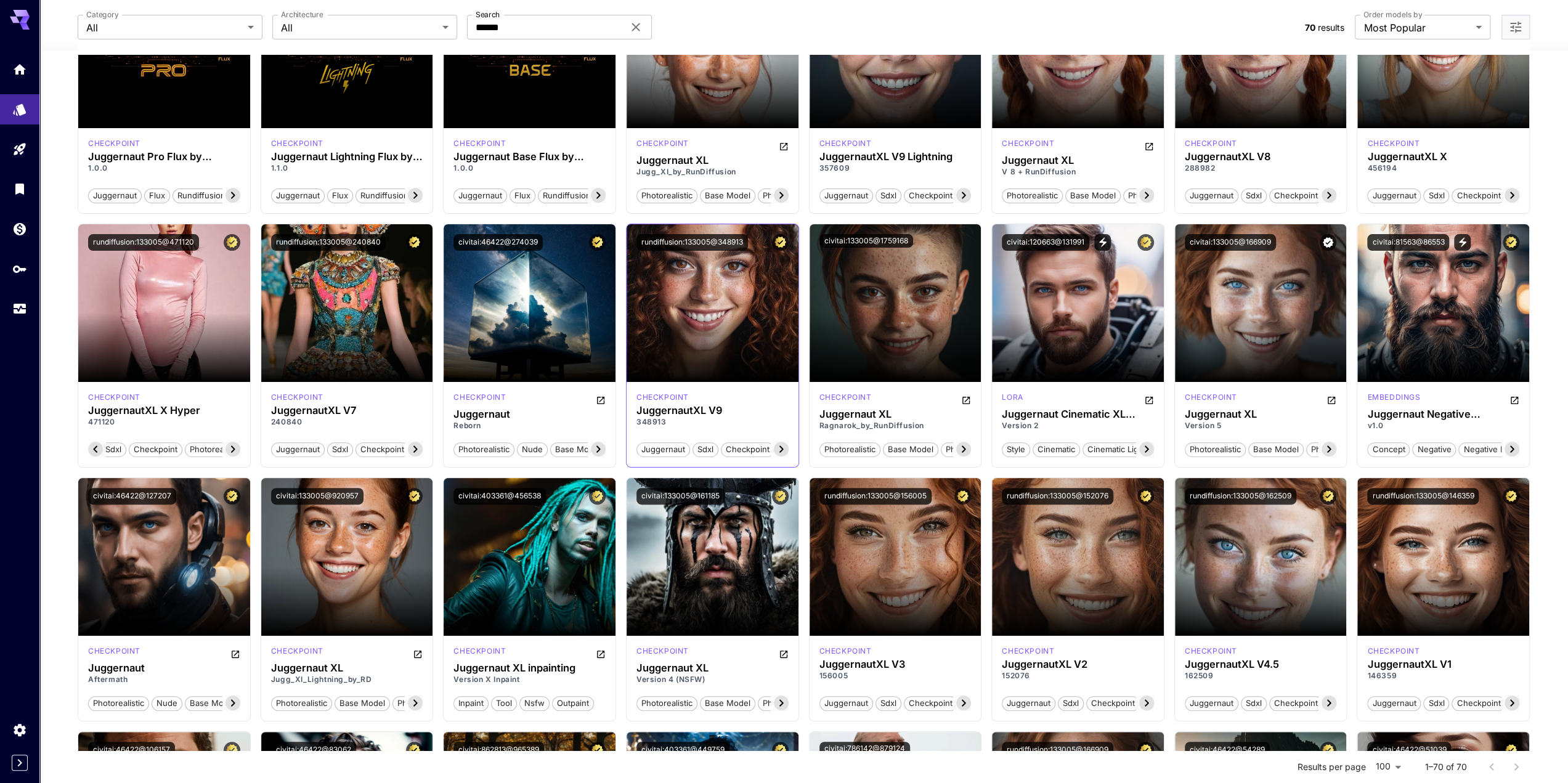 click on "348913" at bounding box center (712, 422) 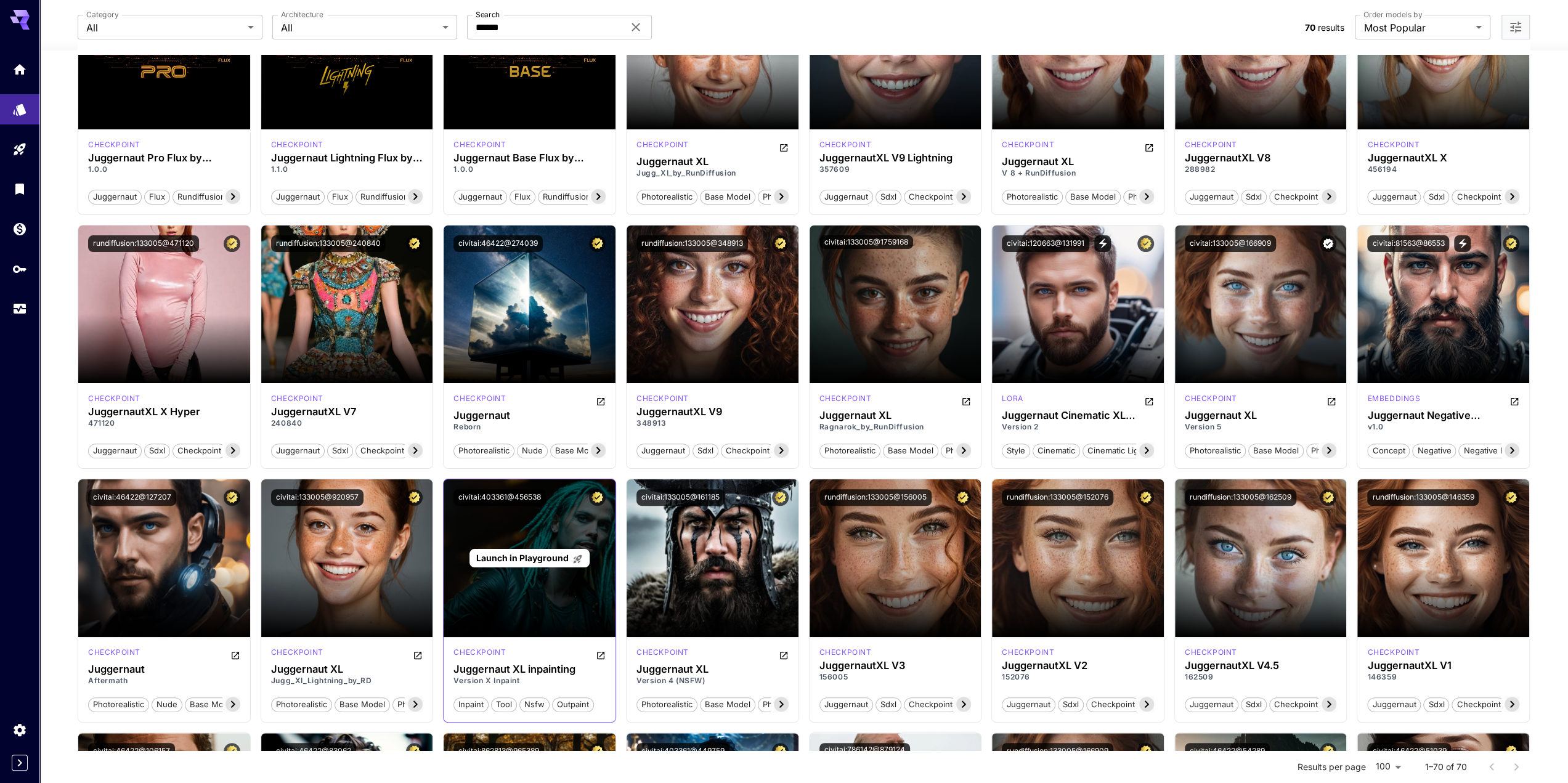scroll, scrollTop: 185, scrollLeft: 0, axis: vertical 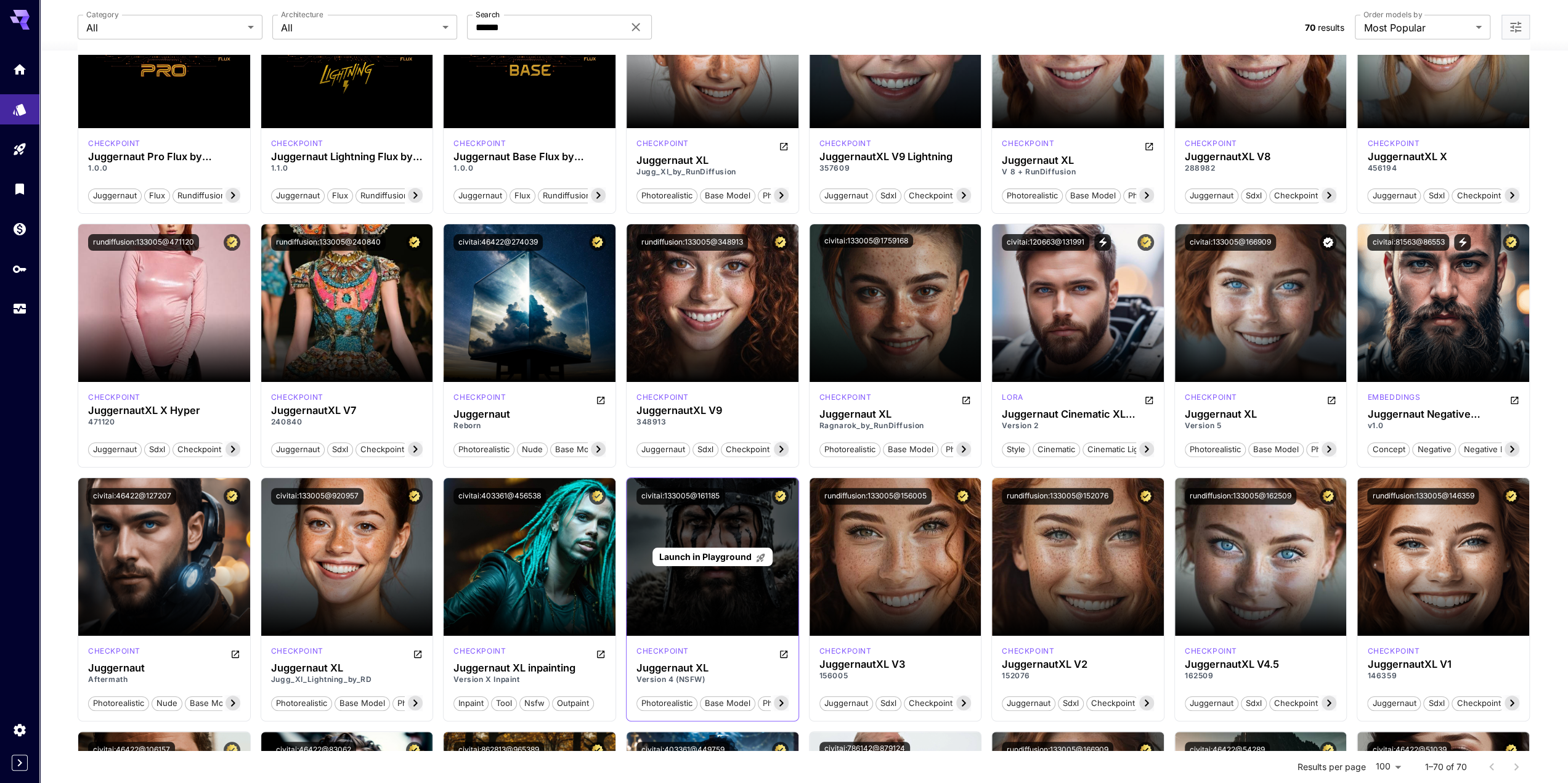 click on "Launch in Playground" at bounding box center (712, 557) 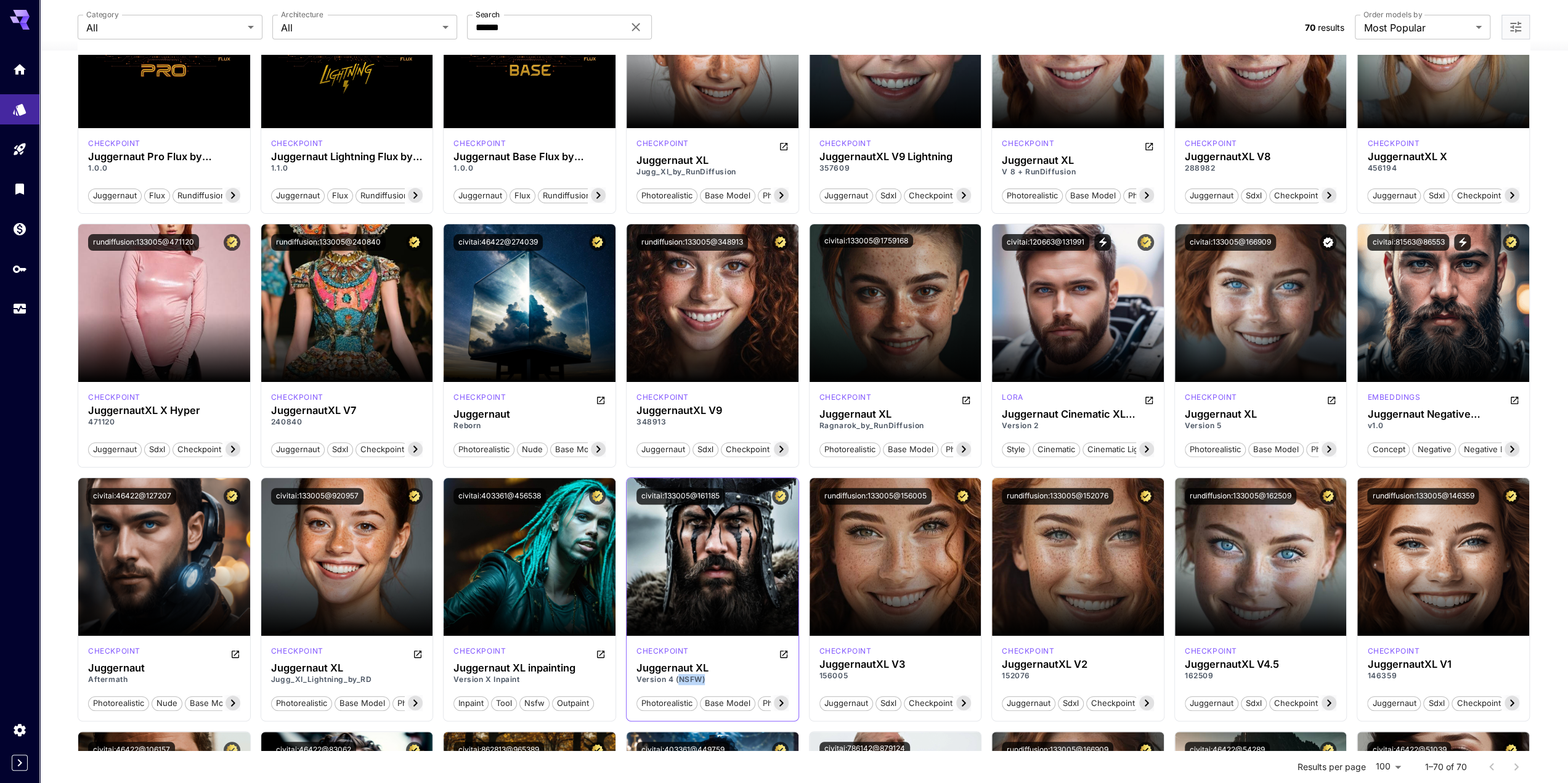 click on "Version 4 (NSFW)" at bounding box center (712, 680) 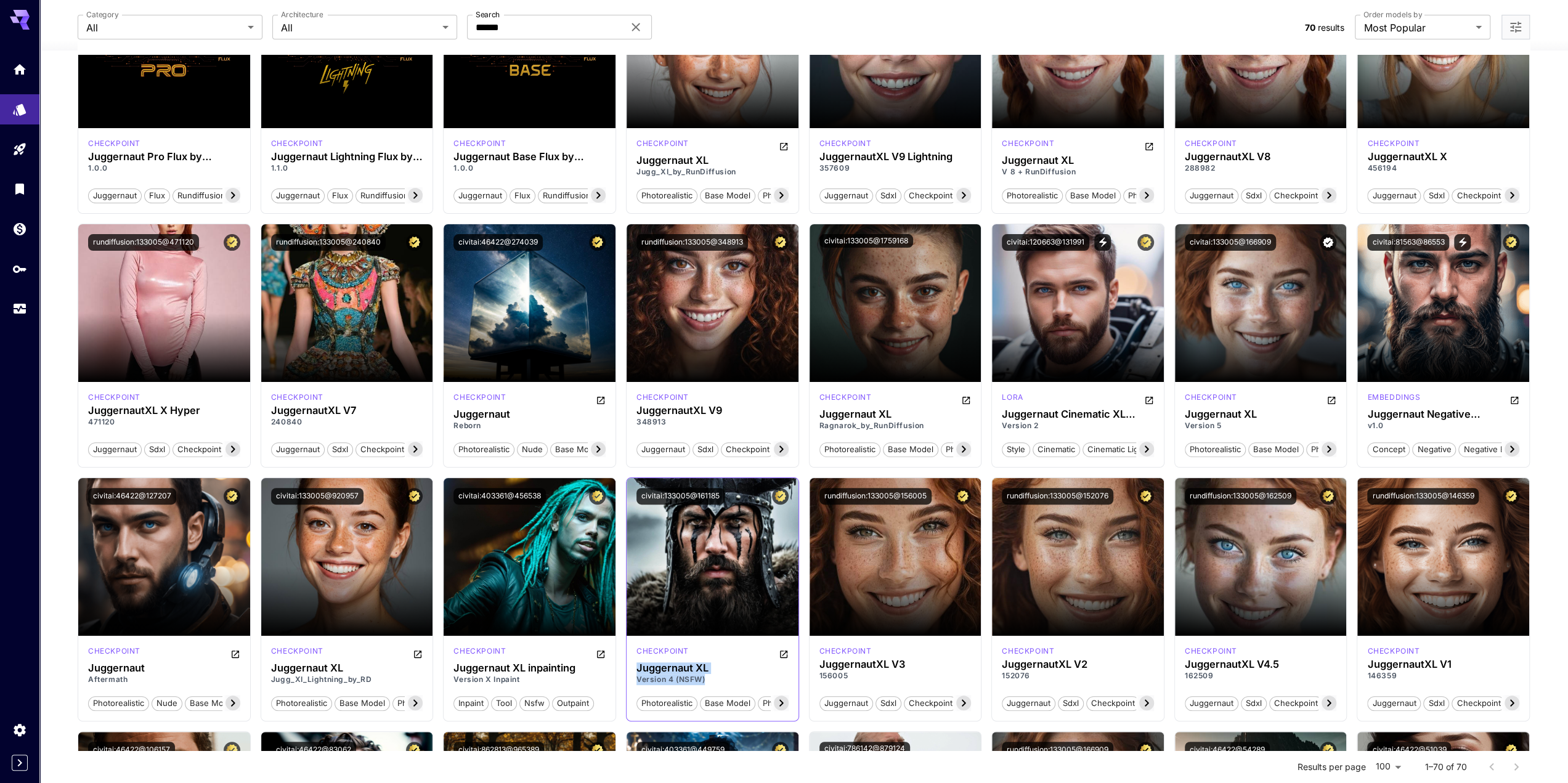 drag, startPoint x: 638, startPoint y: 666, endPoint x: 729, endPoint y: 675, distance: 91.44397 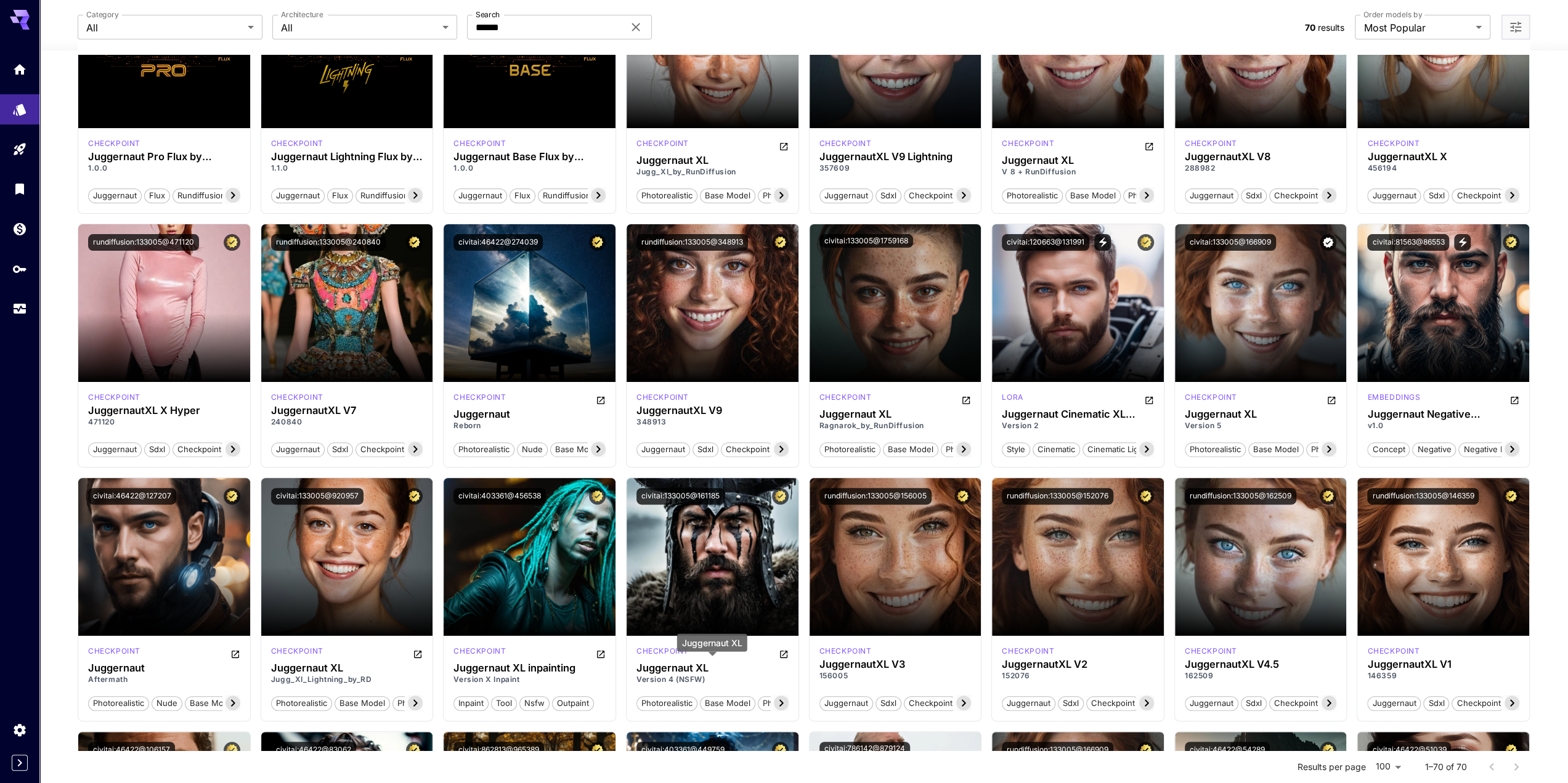 click on "Juggernaut XL" at bounding box center (712, 647) 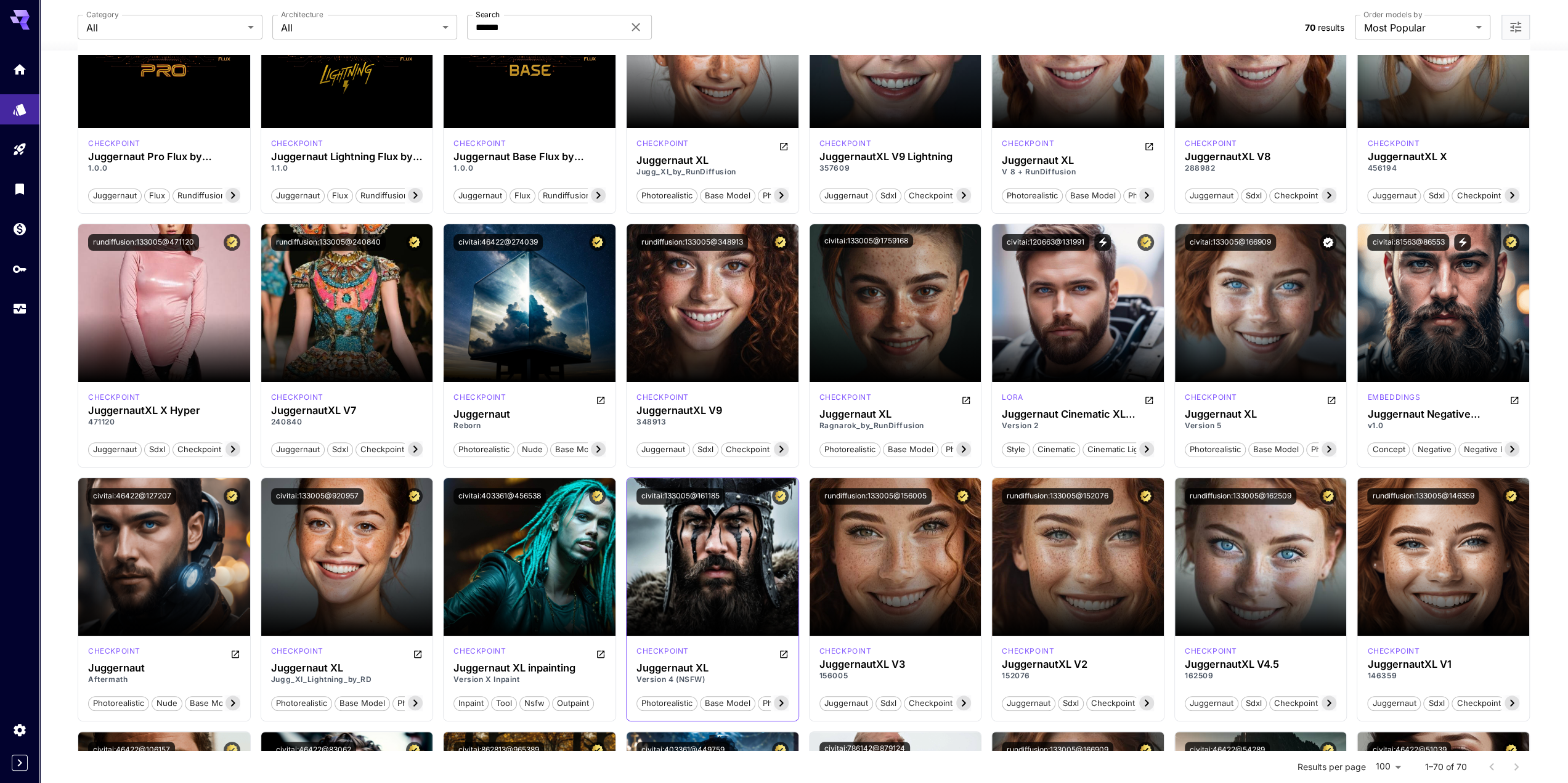 click 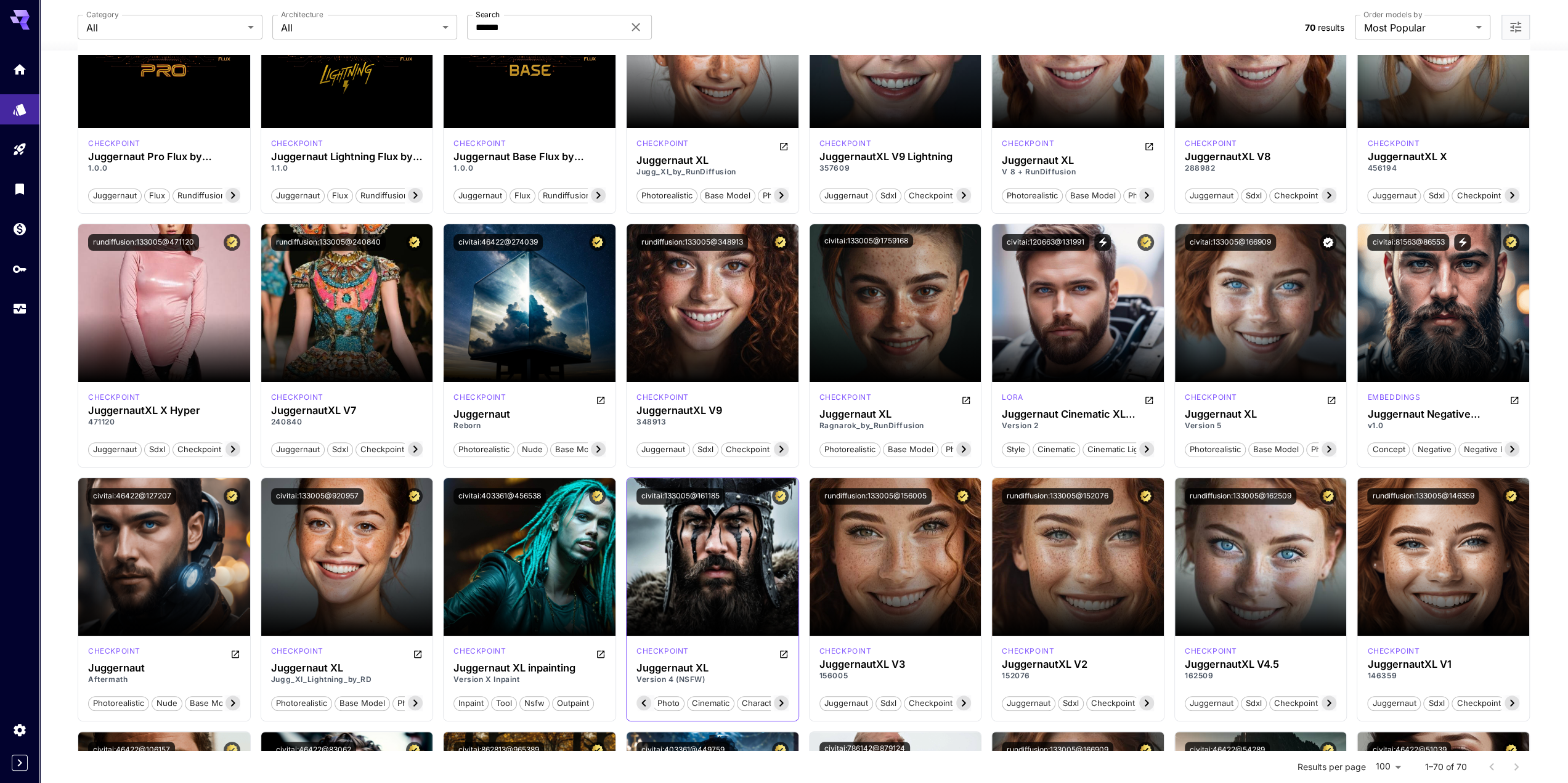 click 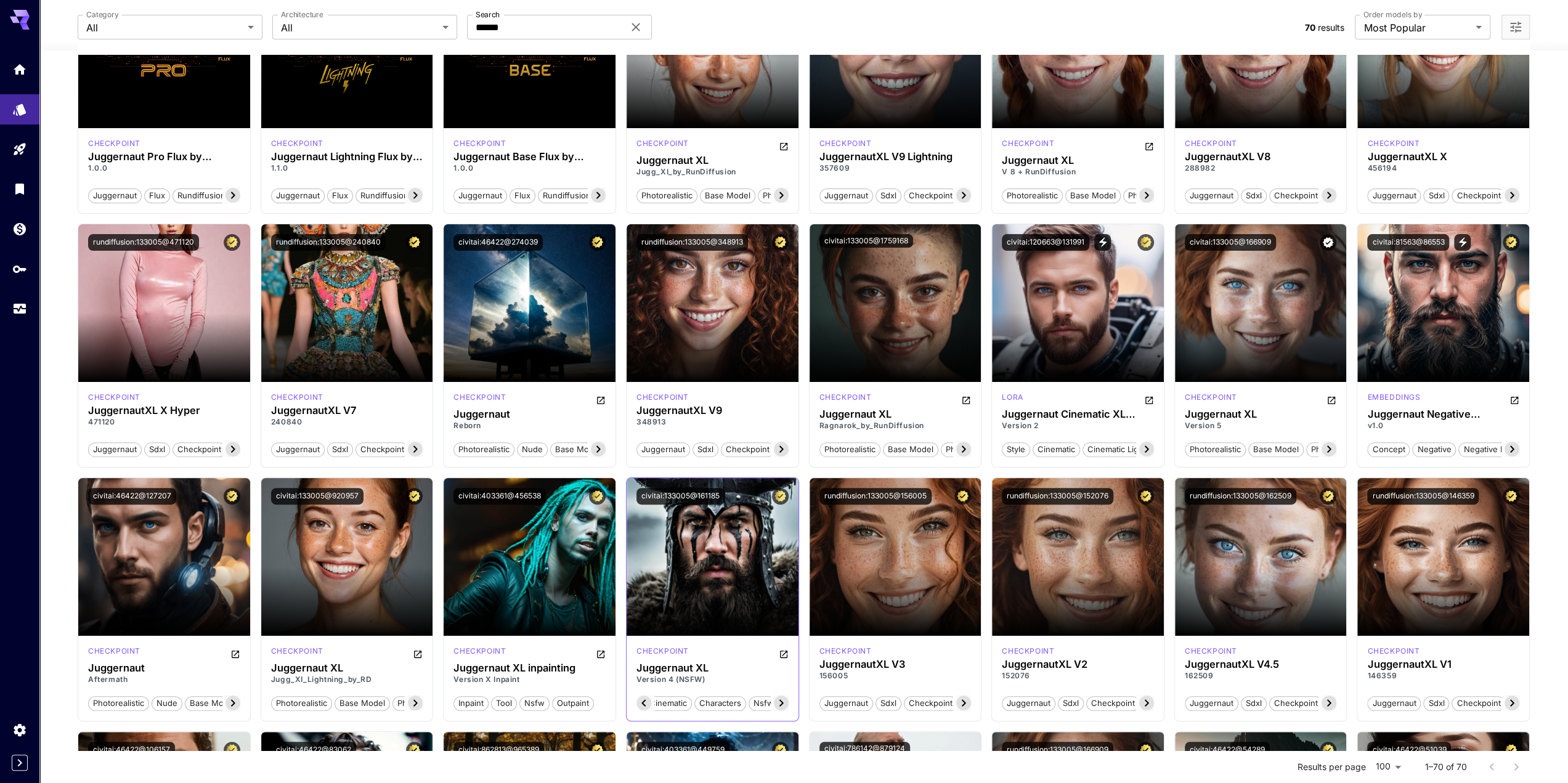 scroll, scrollTop: 0, scrollLeft: 169, axis: horizontal 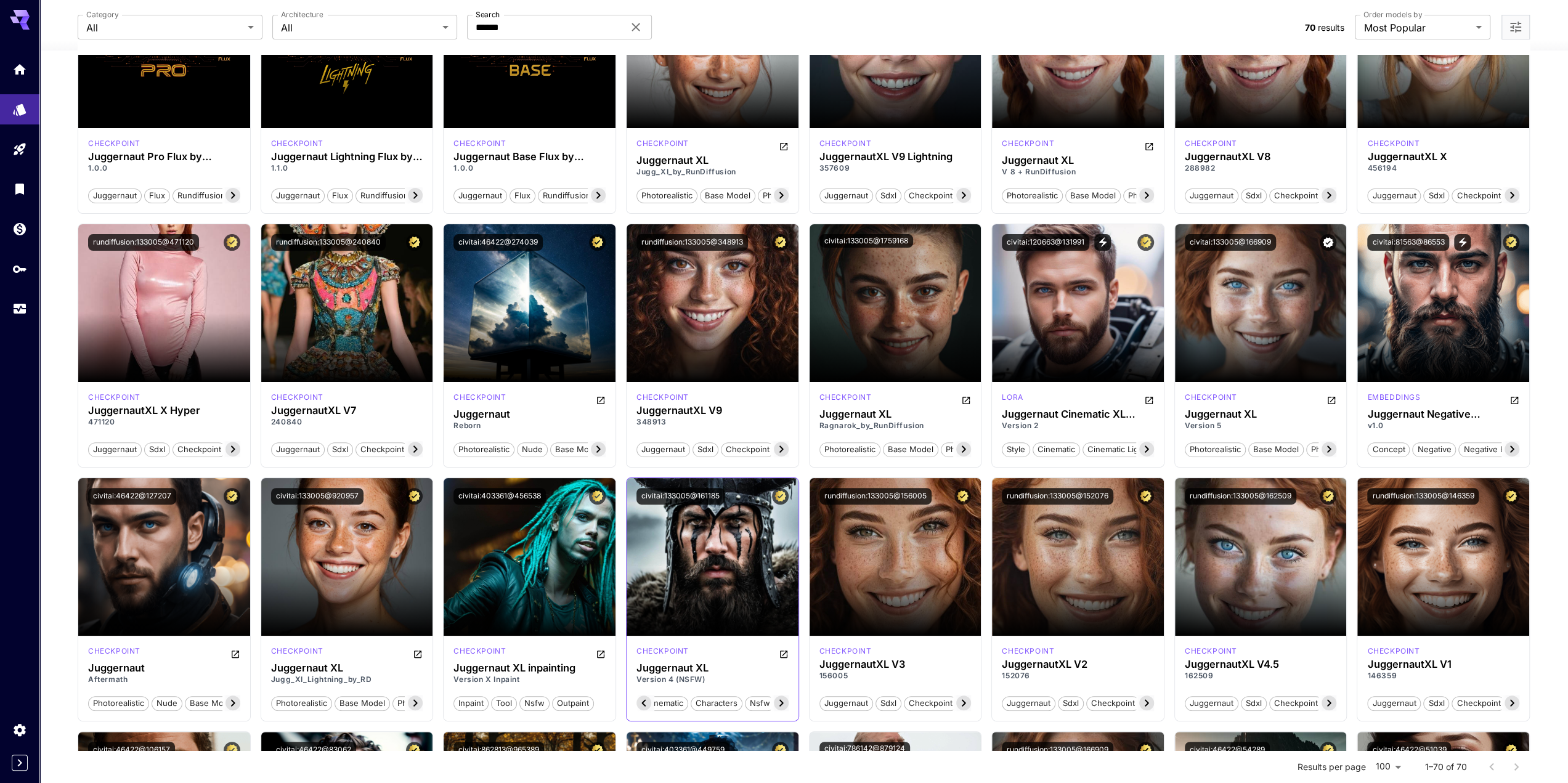click on "checkpoint Juggernaut XL Version 4 (NSFW) photorealistic base model photo cinematic characters nsfw" at bounding box center (712, 678) 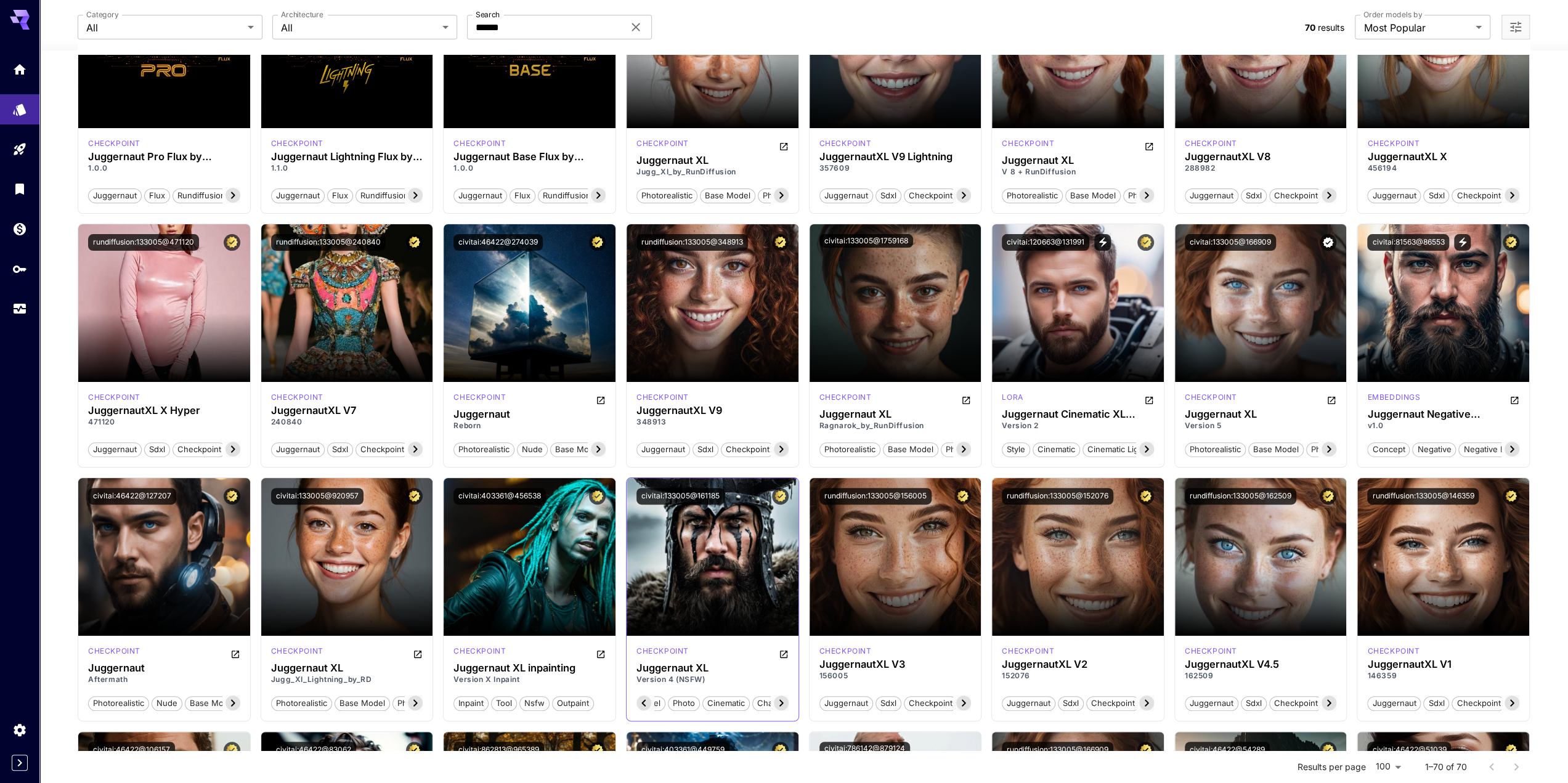 click 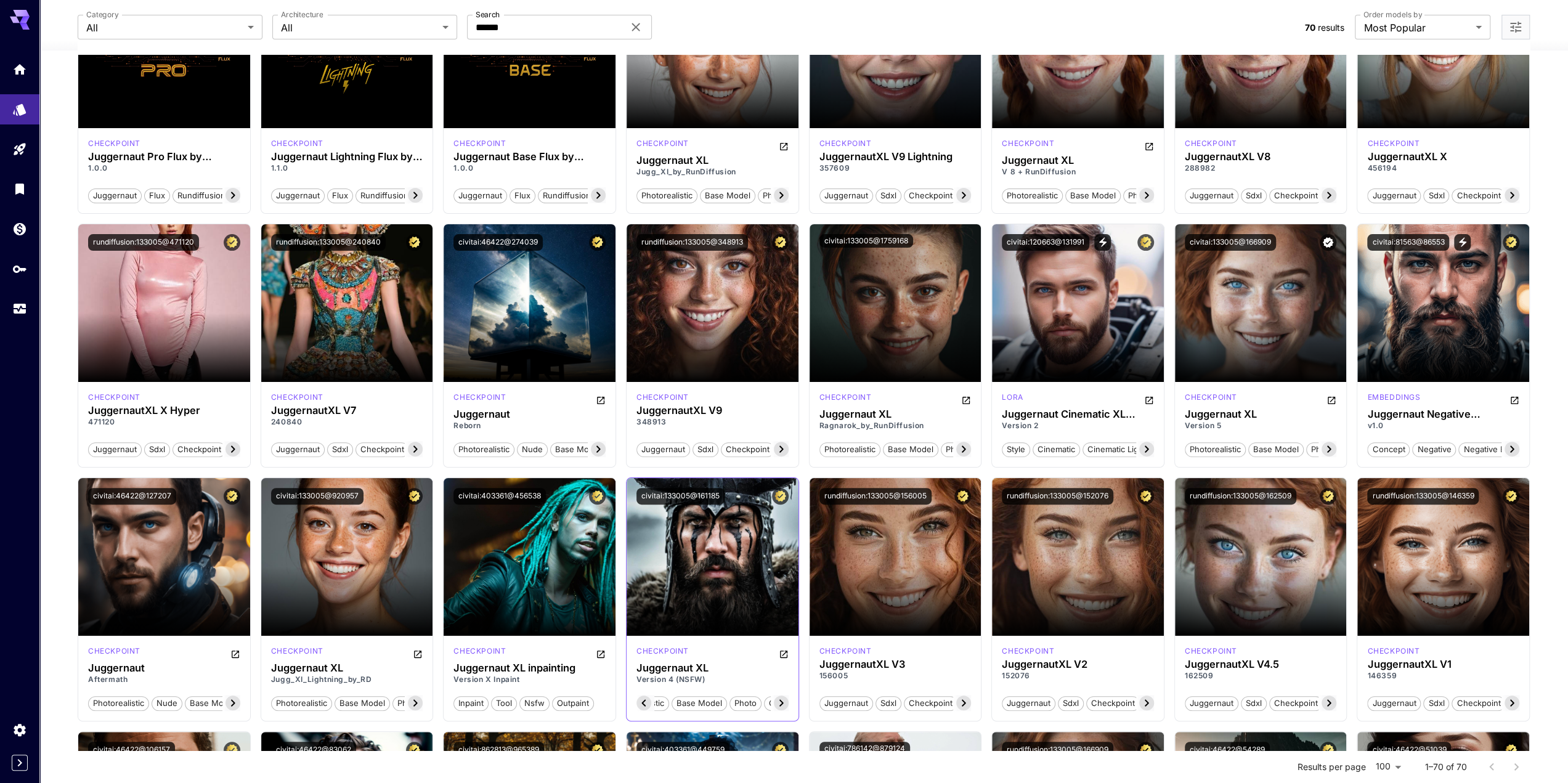 click 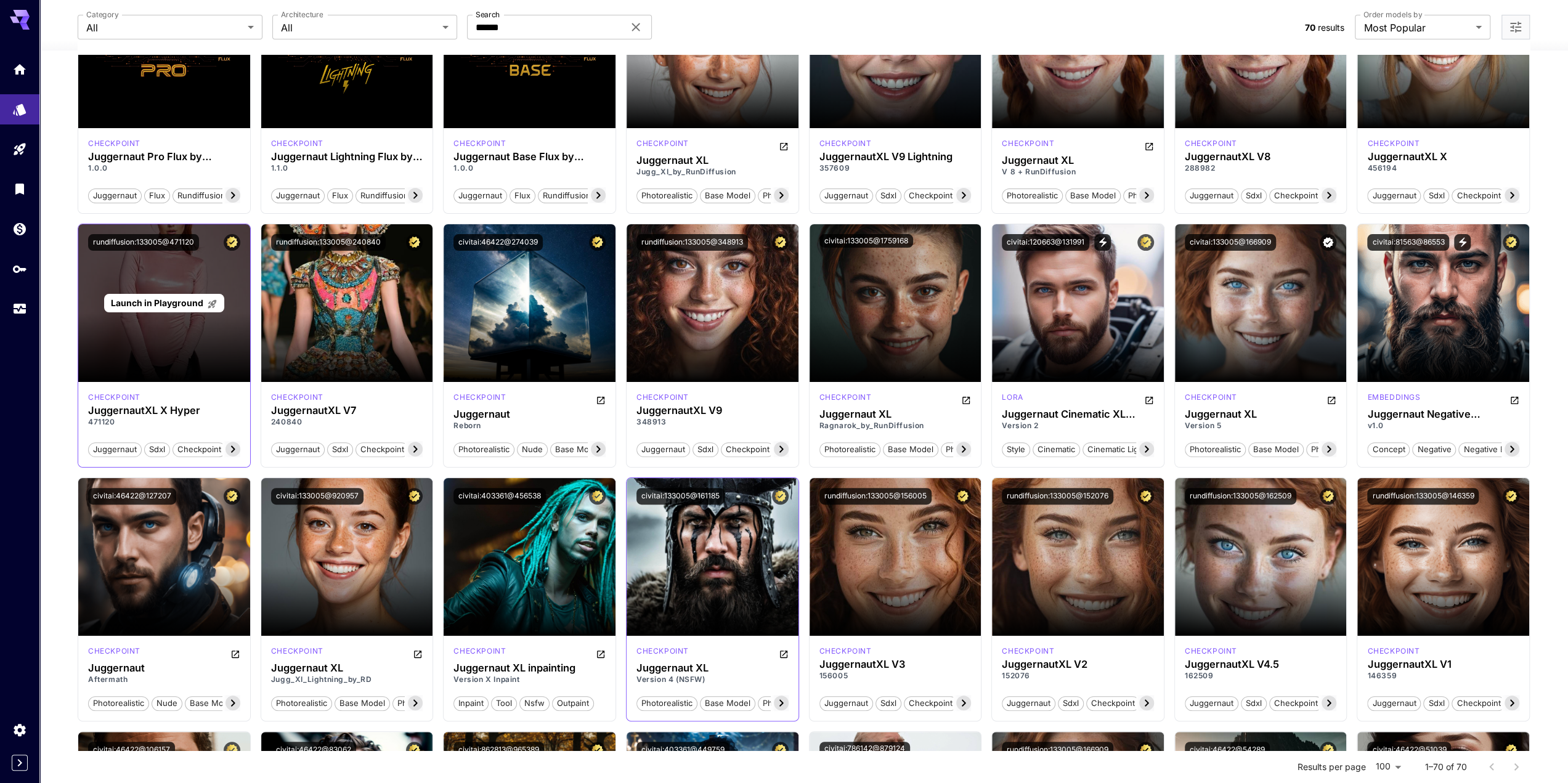 scroll, scrollTop: 0, scrollLeft: 0, axis: both 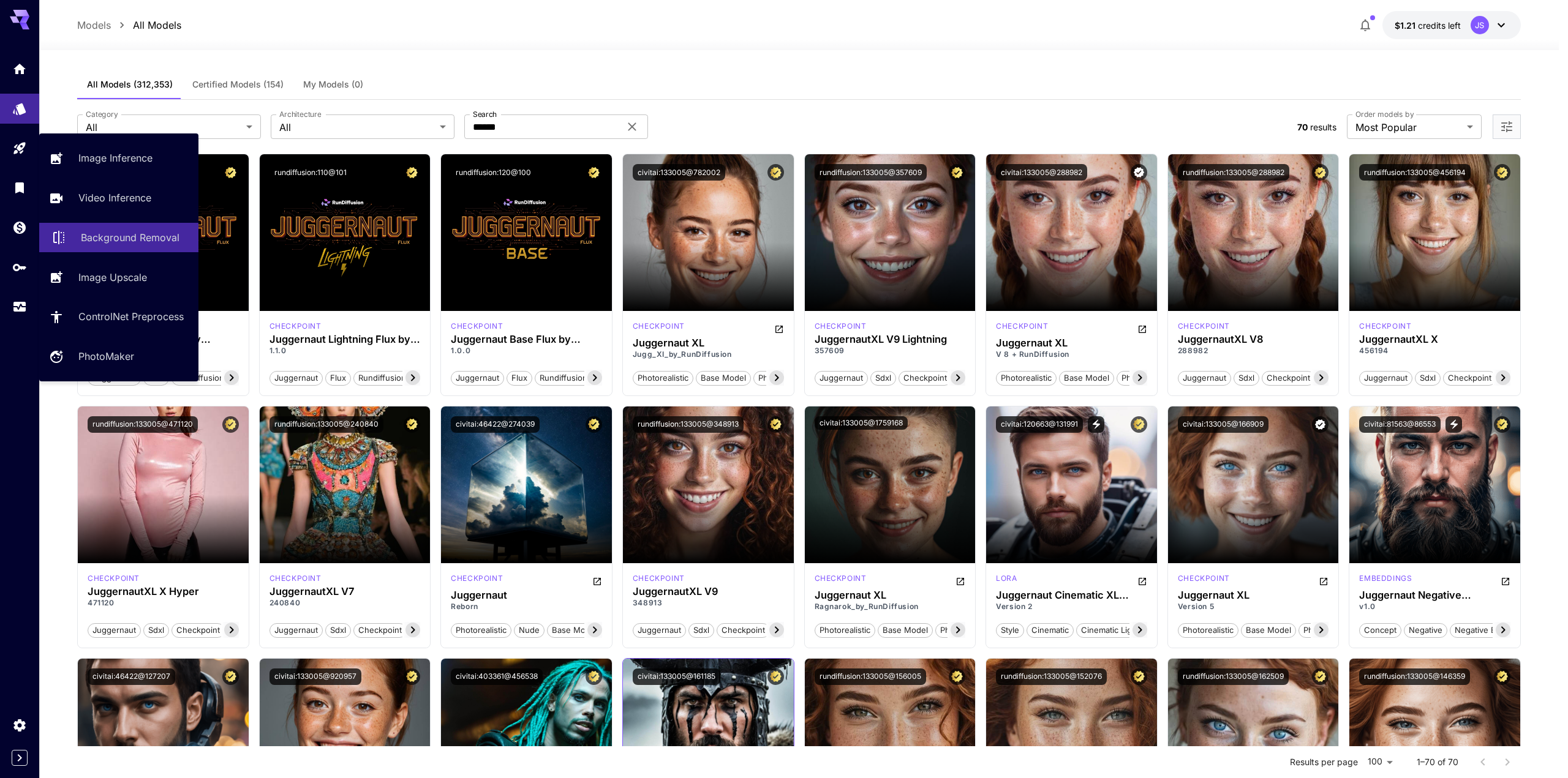 click on "Background Removal" at bounding box center [130, 238] 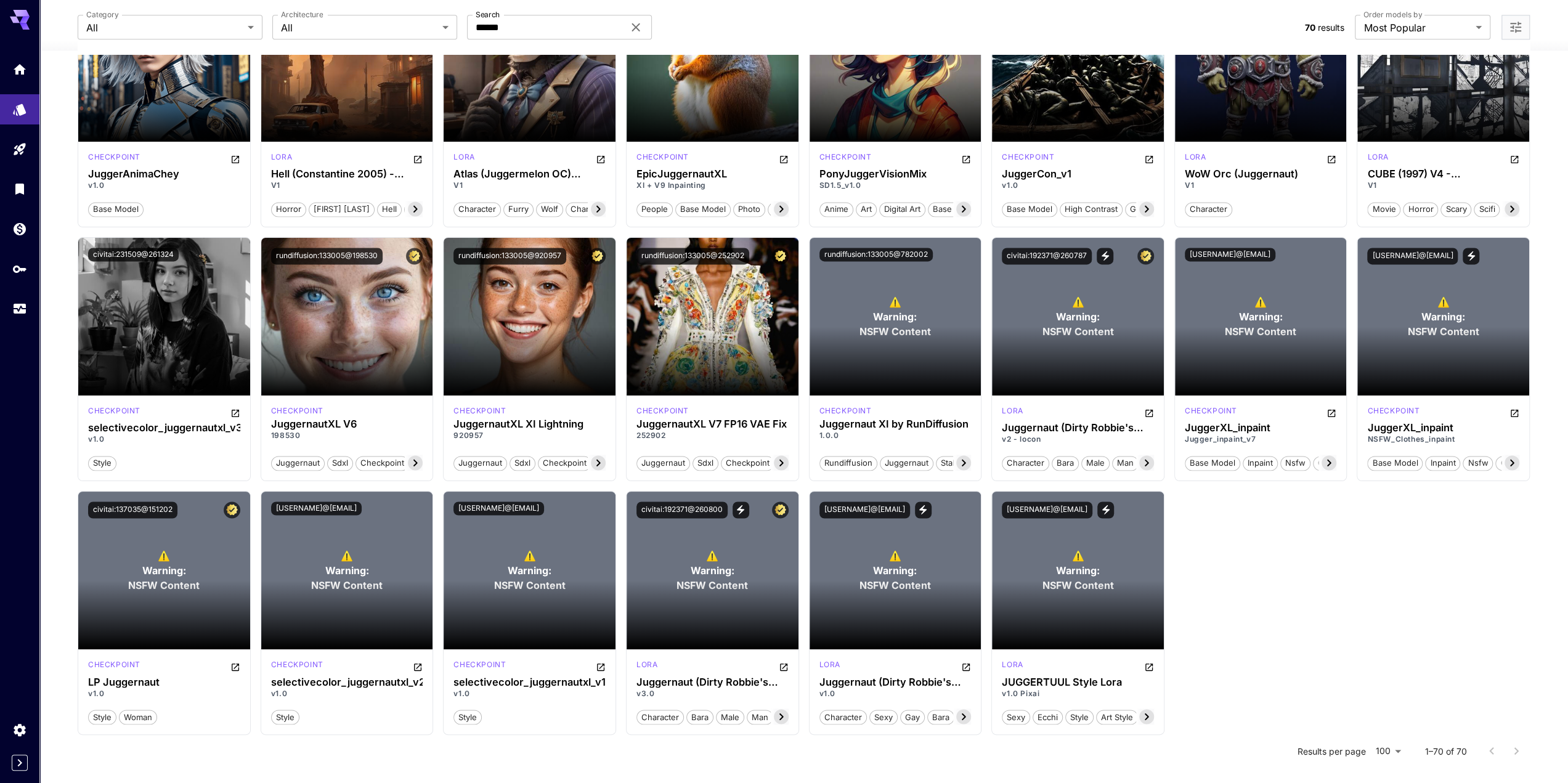 scroll, scrollTop: 1725, scrollLeft: 0, axis: vertical 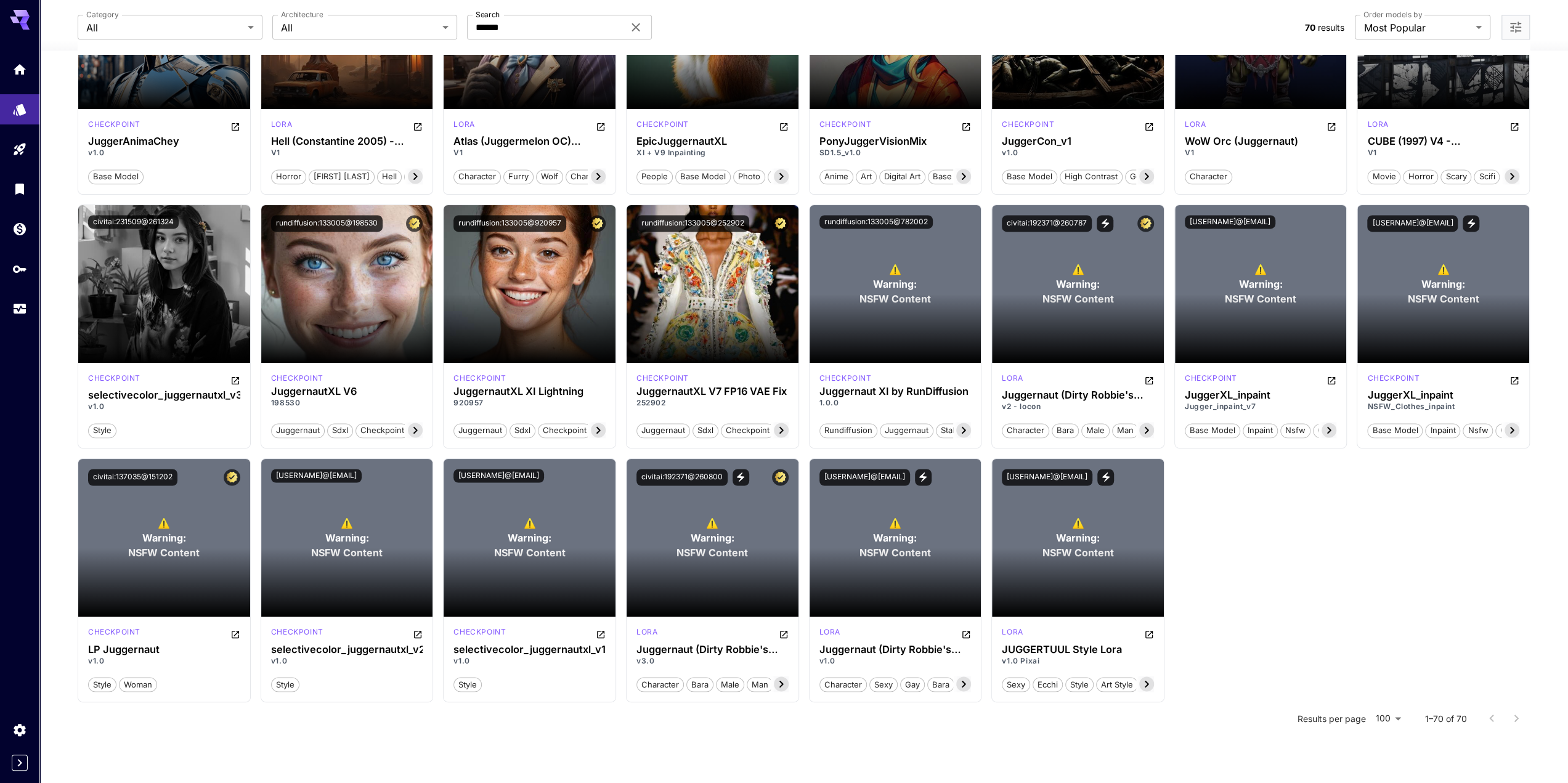 drag, startPoint x: 1253, startPoint y: 691, endPoint x: 1249, endPoint y: 727, distance: 36.22154 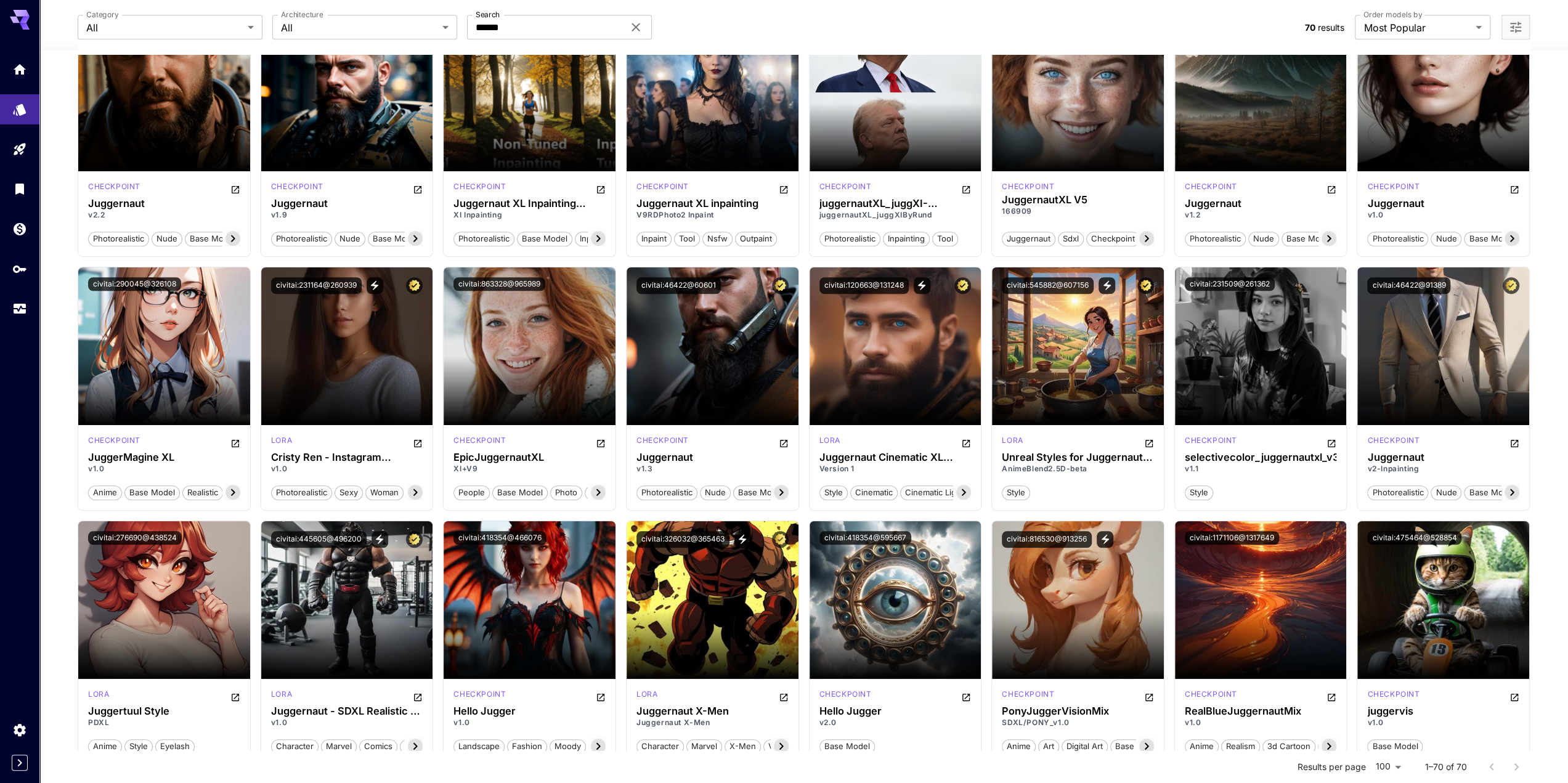 scroll, scrollTop: 0, scrollLeft: 0, axis: both 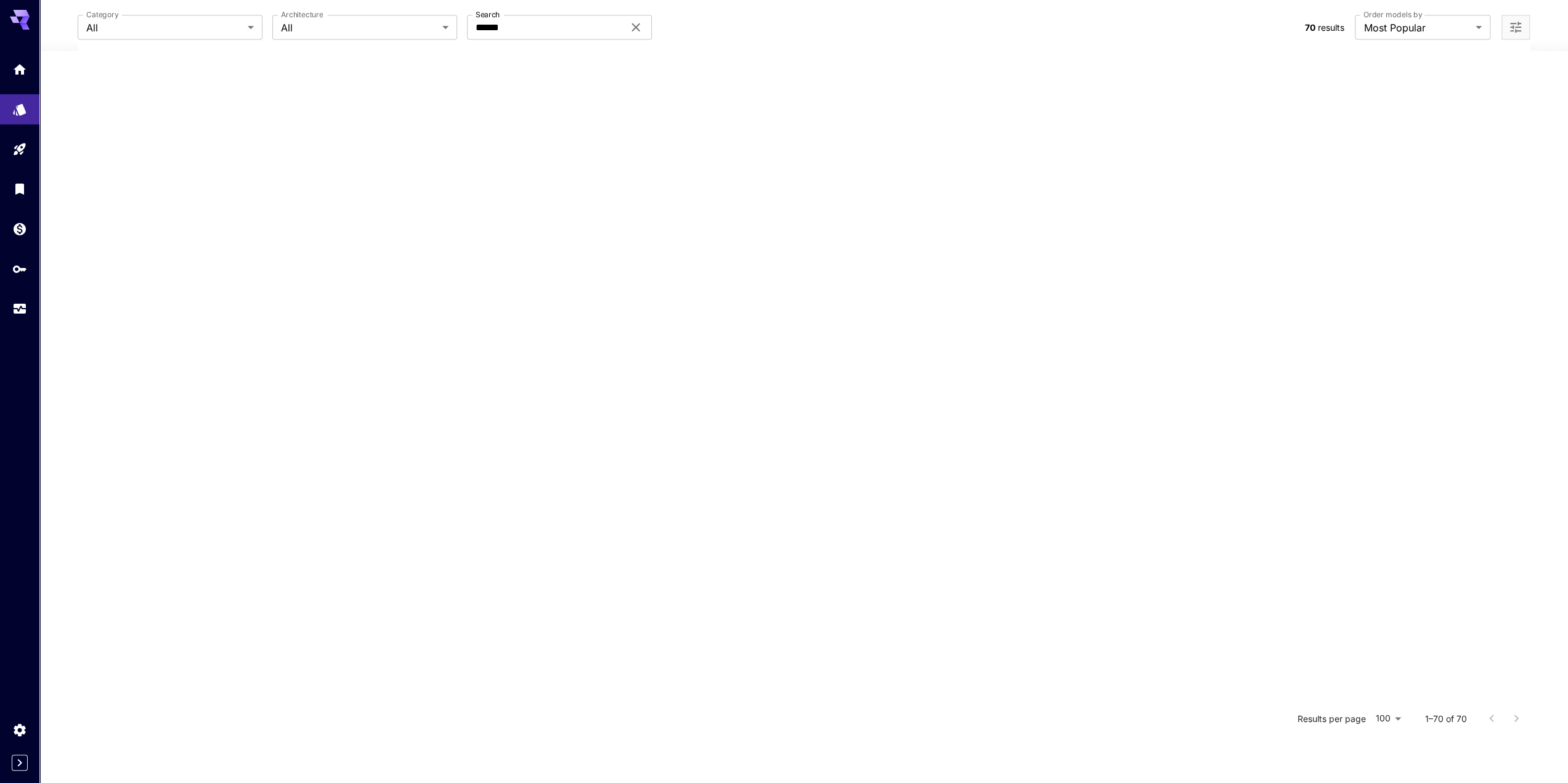 drag, startPoint x: 969, startPoint y: 134, endPoint x: 997, endPoint y: 755, distance: 621.6309 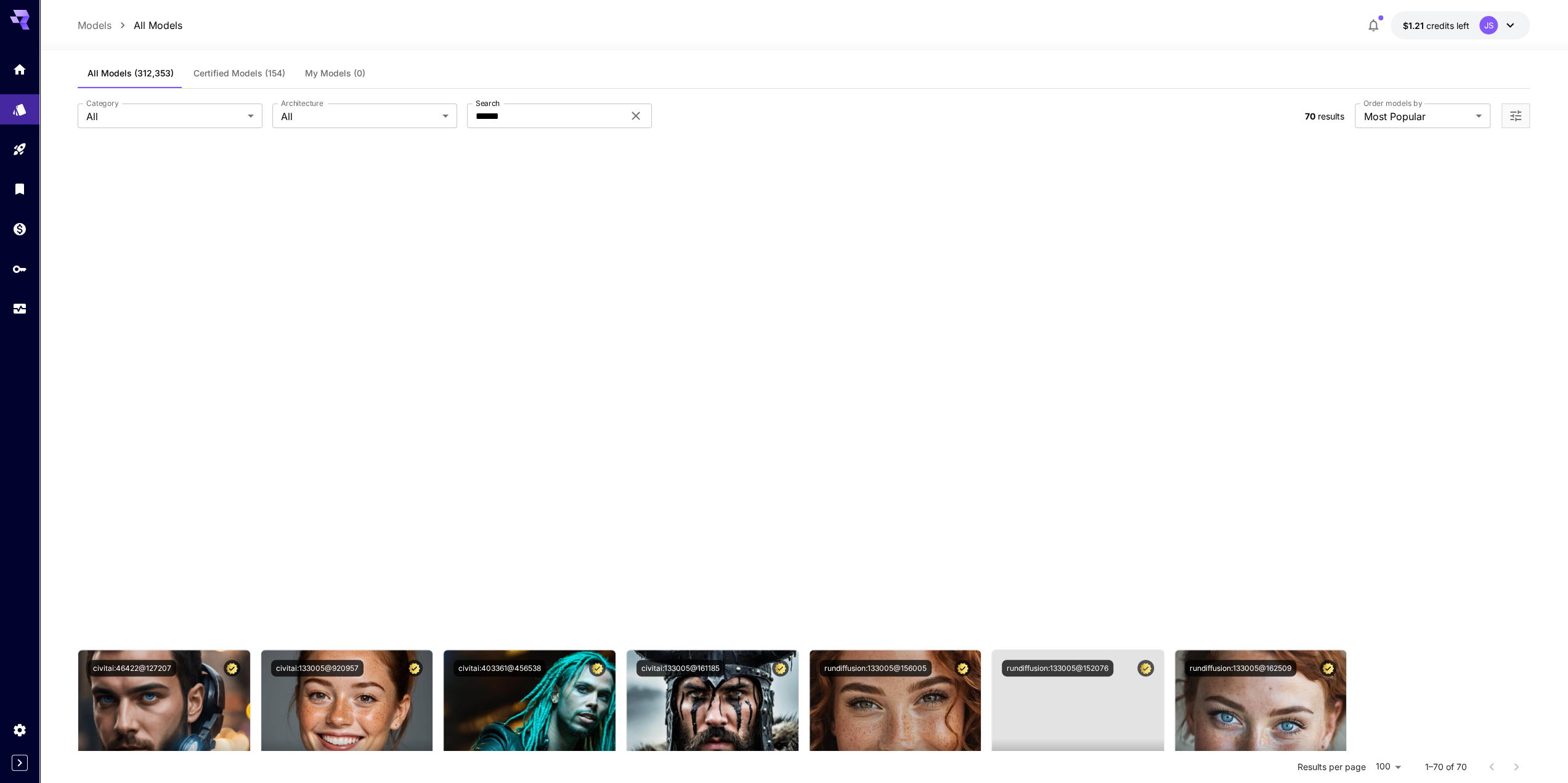 scroll, scrollTop: 0, scrollLeft: 0, axis: both 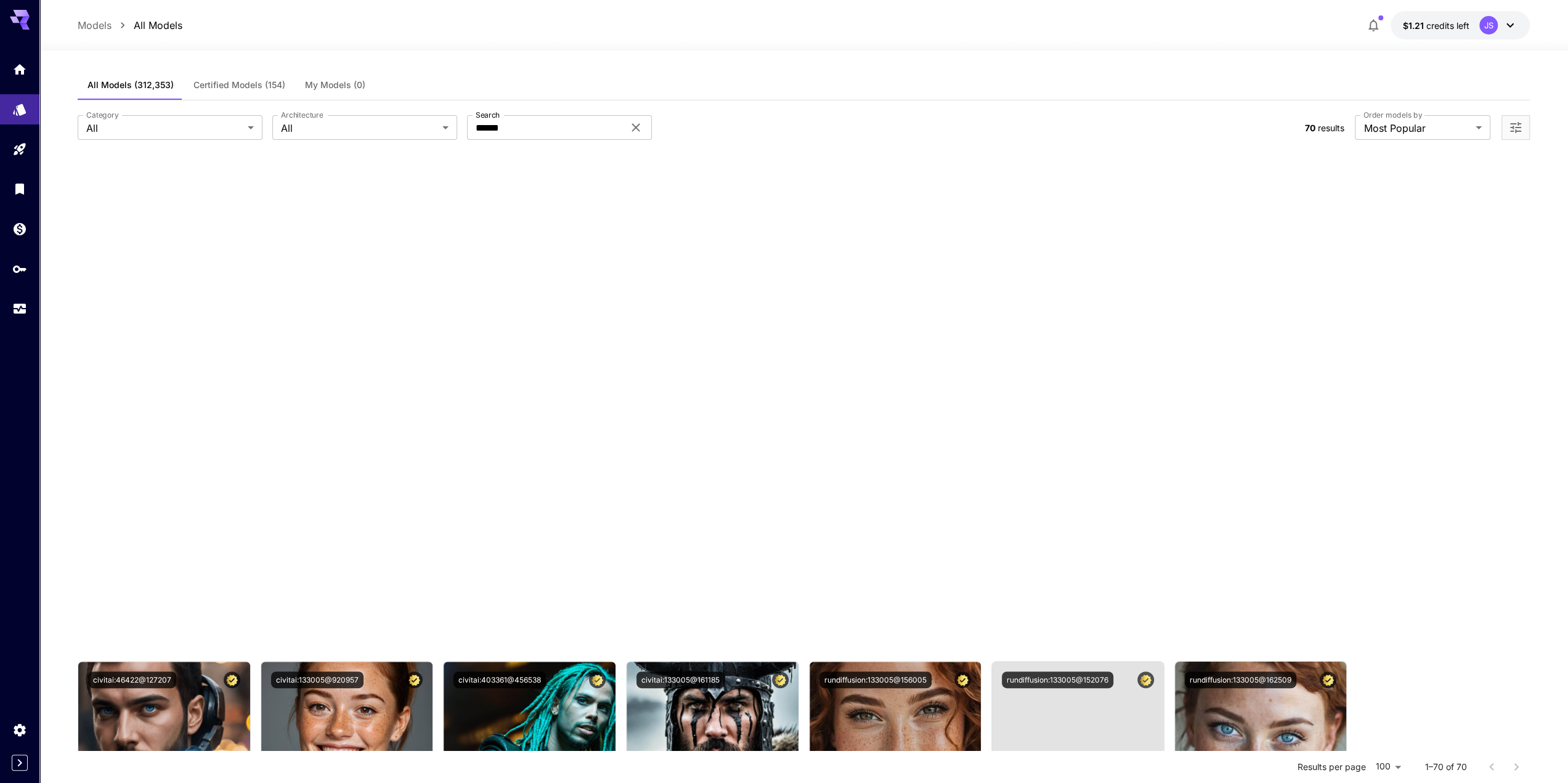 drag, startPoint x: 1226, startPoint y: 741, endPoint x: 1205, endPoint y: 346, distance: 395.55783 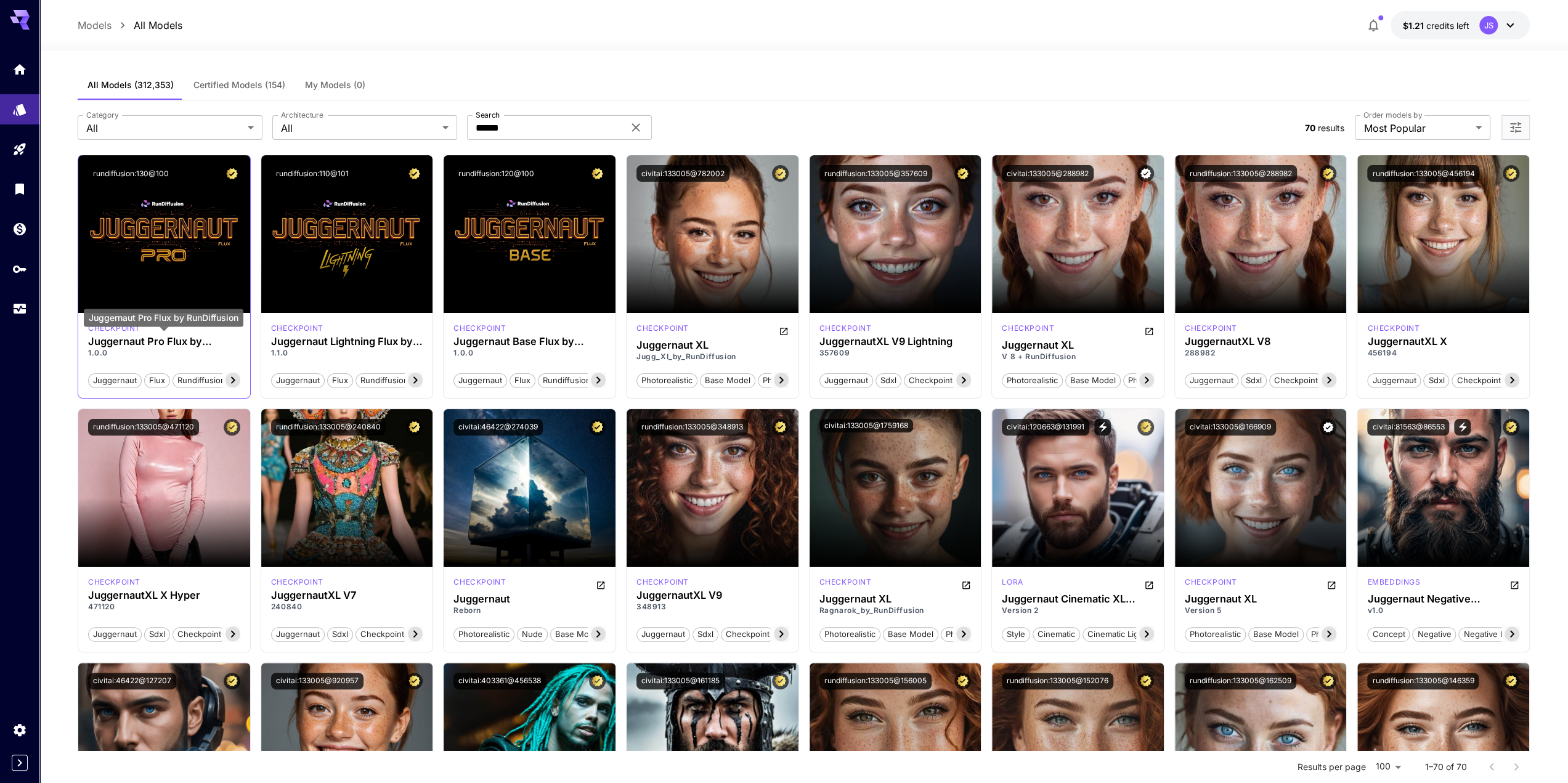 click on "Juggernaut Pro Flux by RunDiffusion" at bounding box center (164, 341) 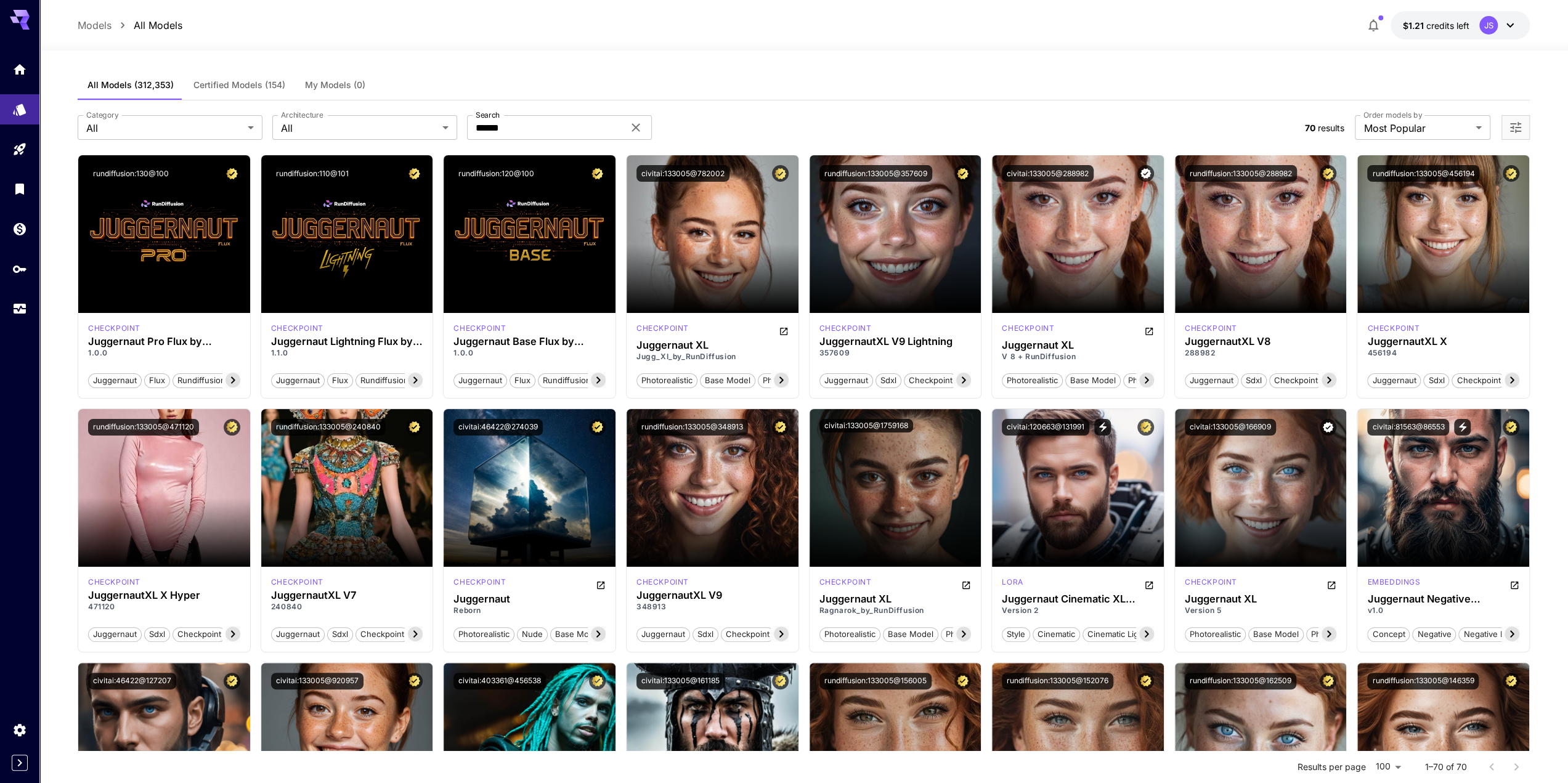 click on "**********" at bounding box center (803, 1273) 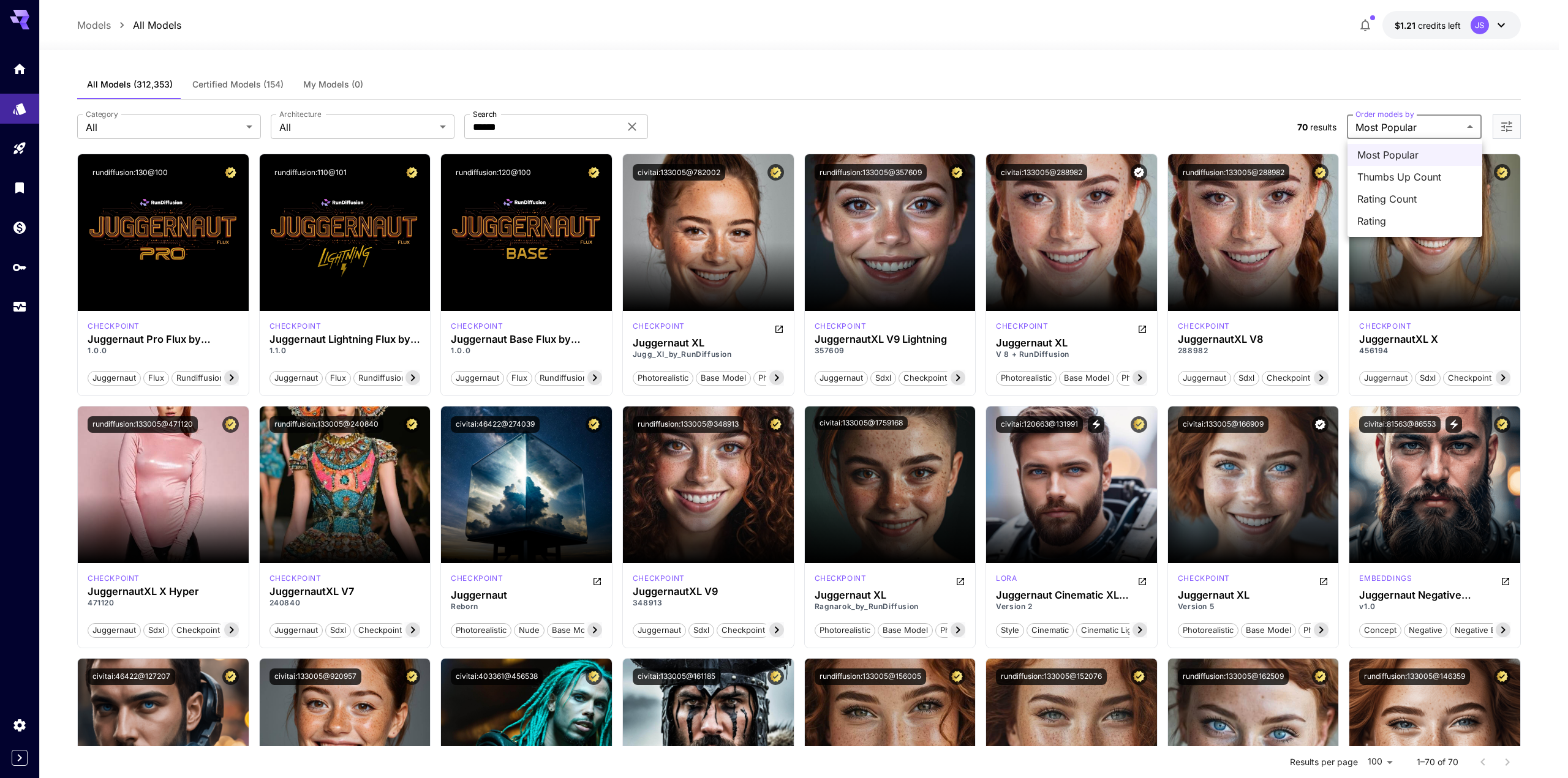 click on "**********" at bounding box center [784, 1240] 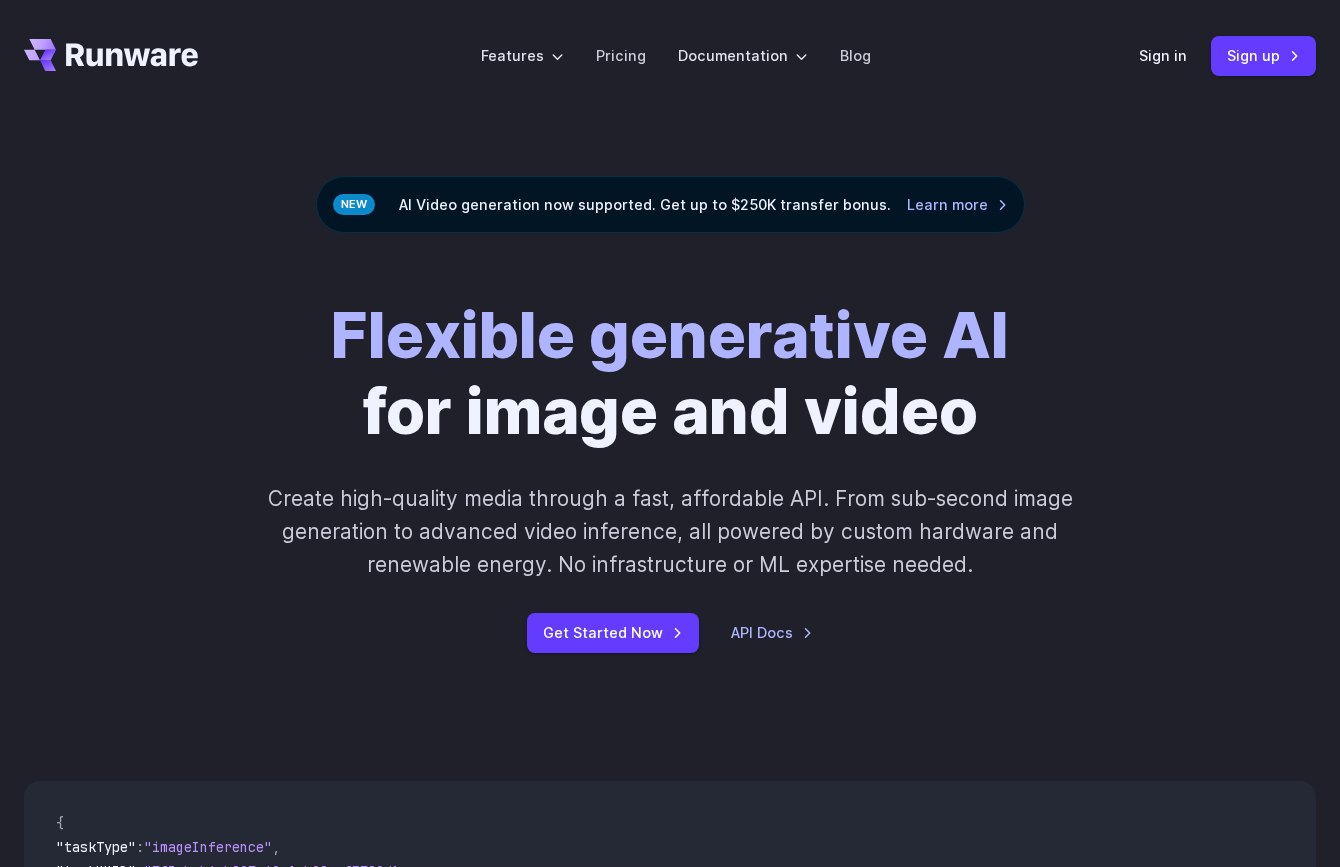 scroll, scrollTop: 0, scrollLeft: 0, axis: both 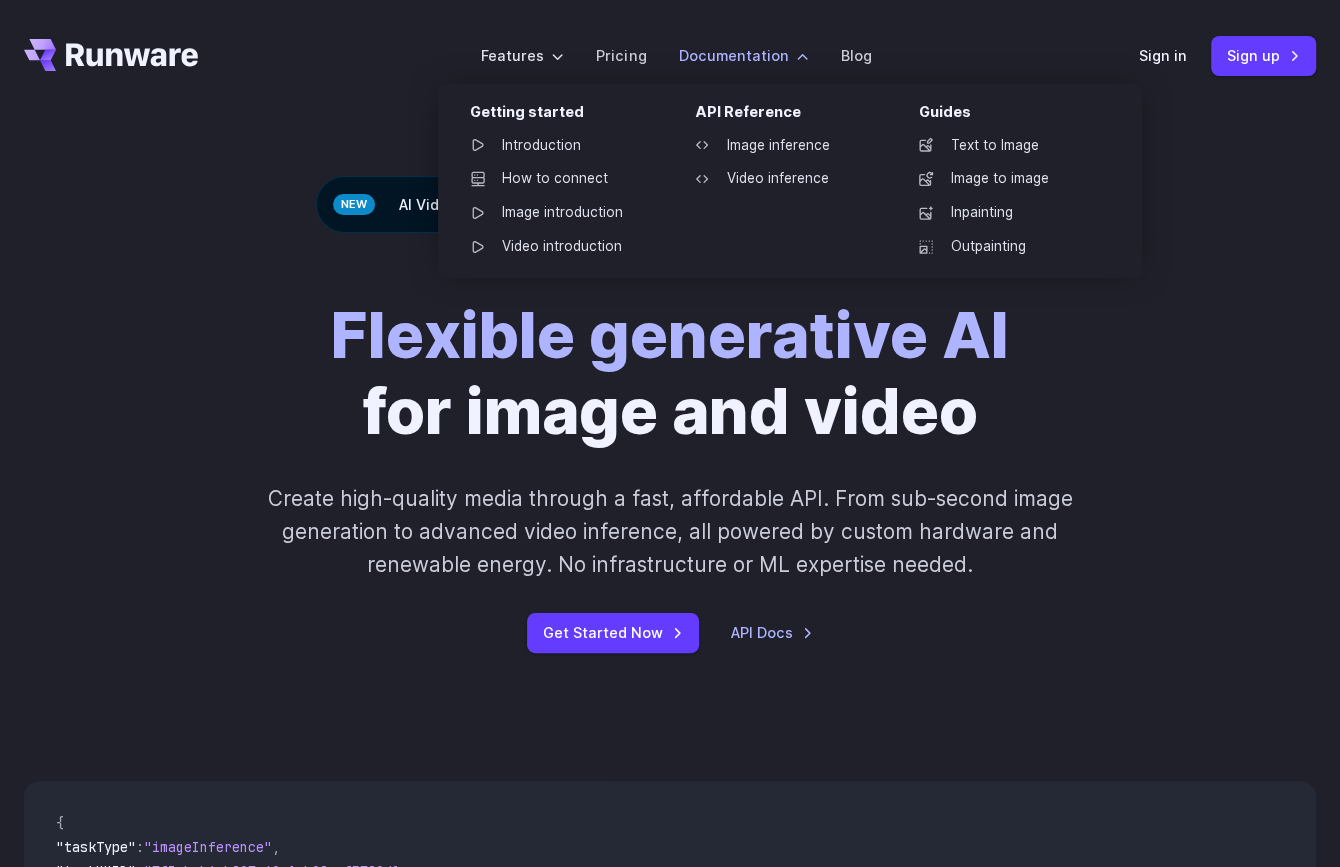 click on "Documentation" at bounding box center (743, 55) 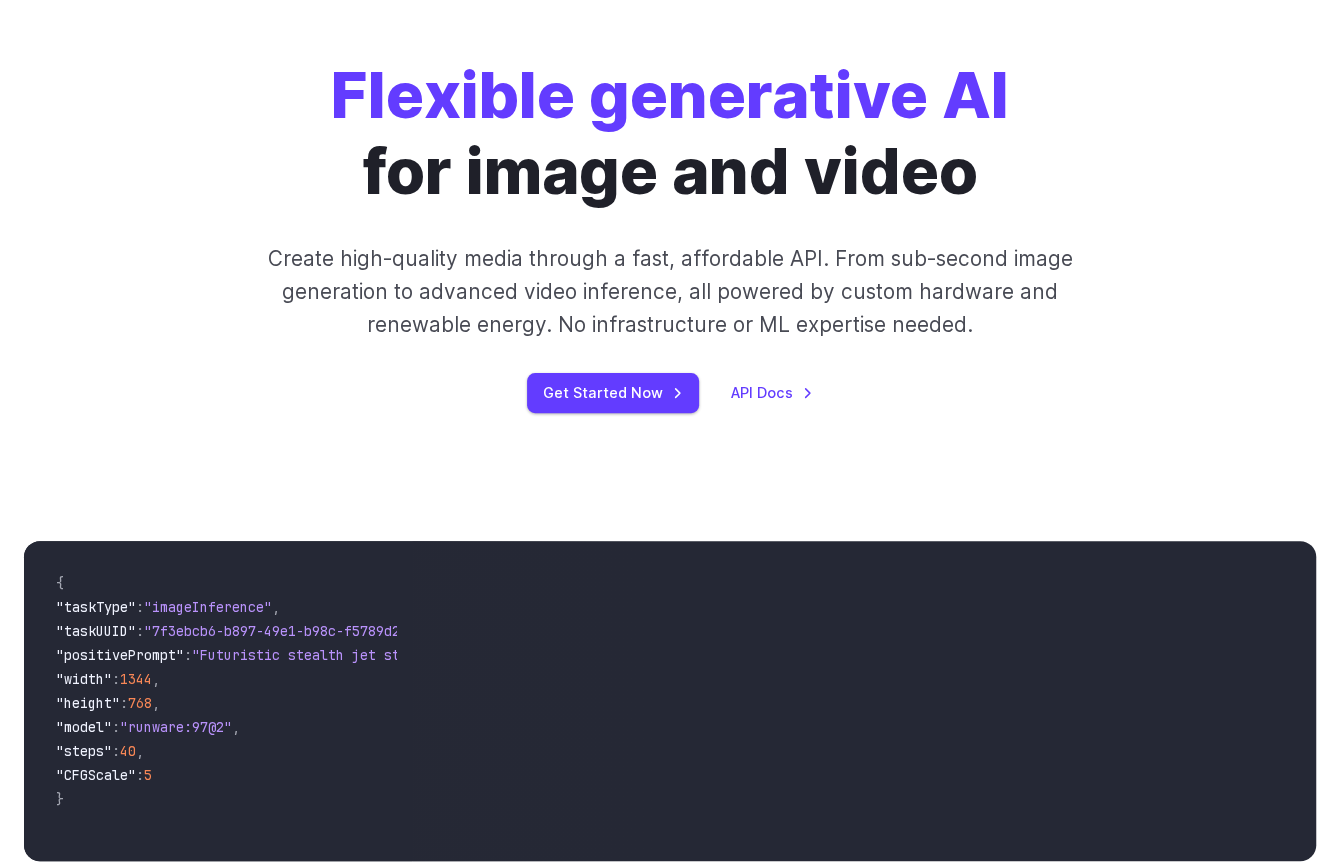 scroll, scrollTop: 0, scrollLeft: 0, axis: both 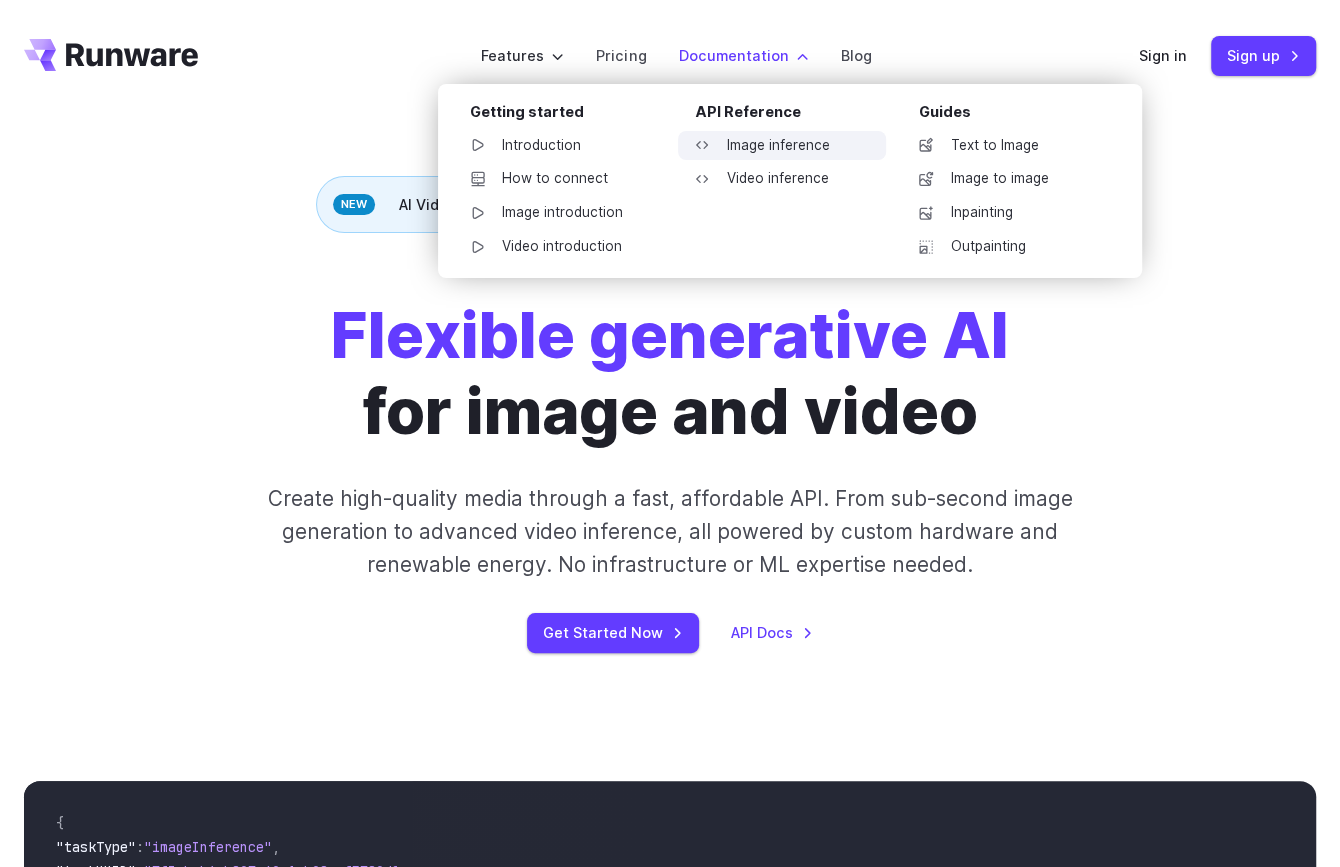 click on "Image inference" at bounding box center (782, 146) 